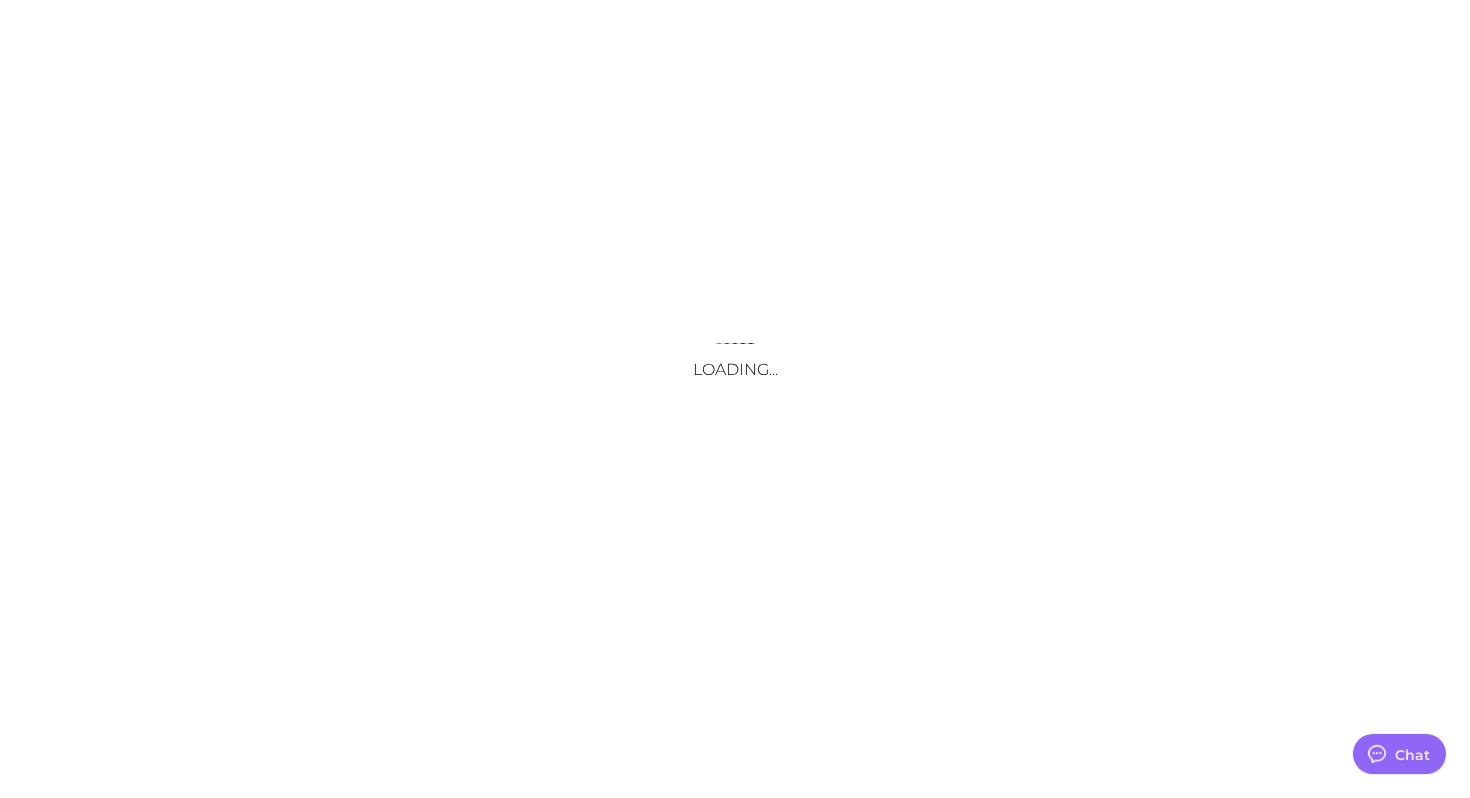scroll, scrollTop: 0, scrollLeft: 0, axis: both 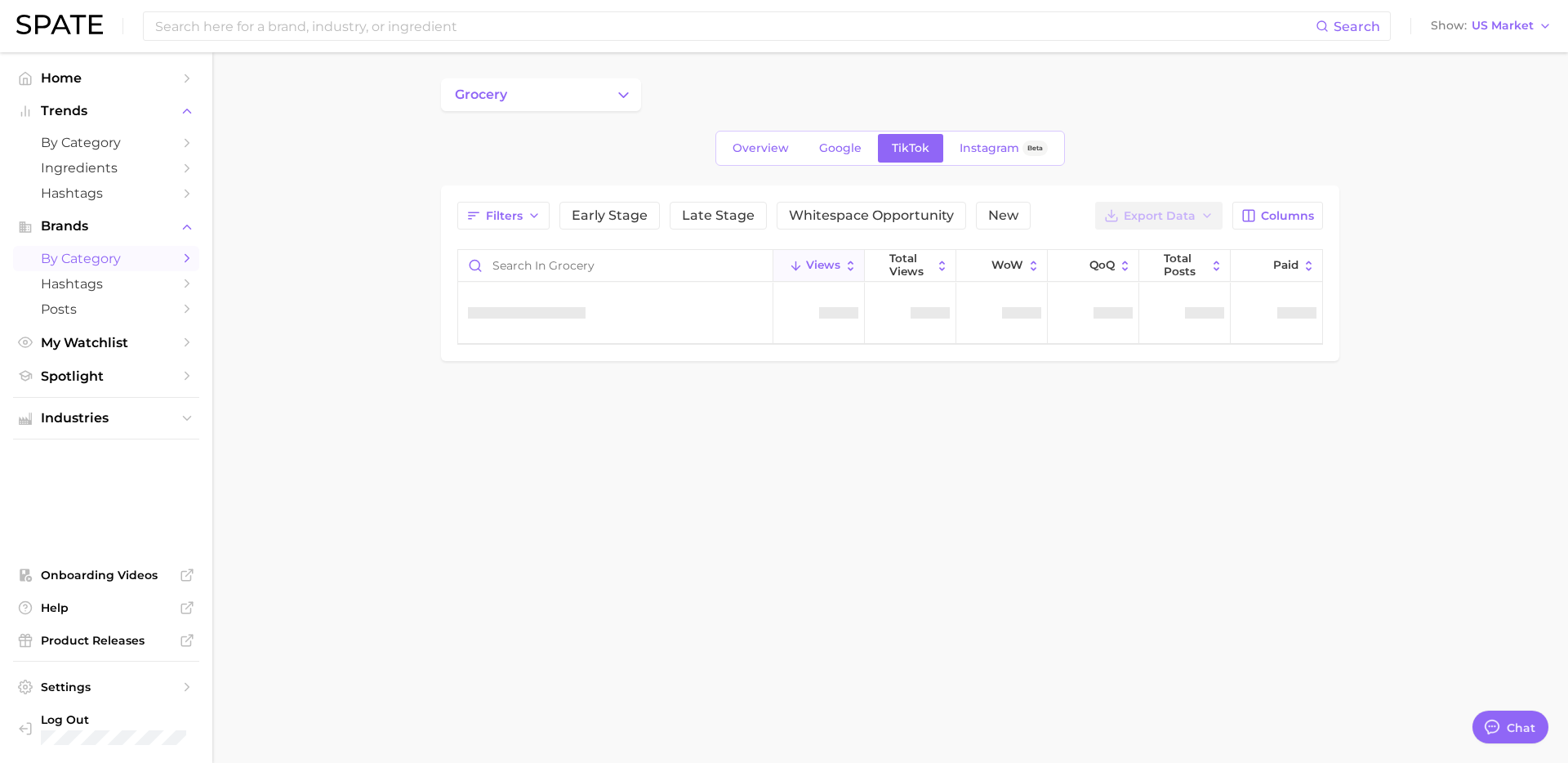 type on "x" 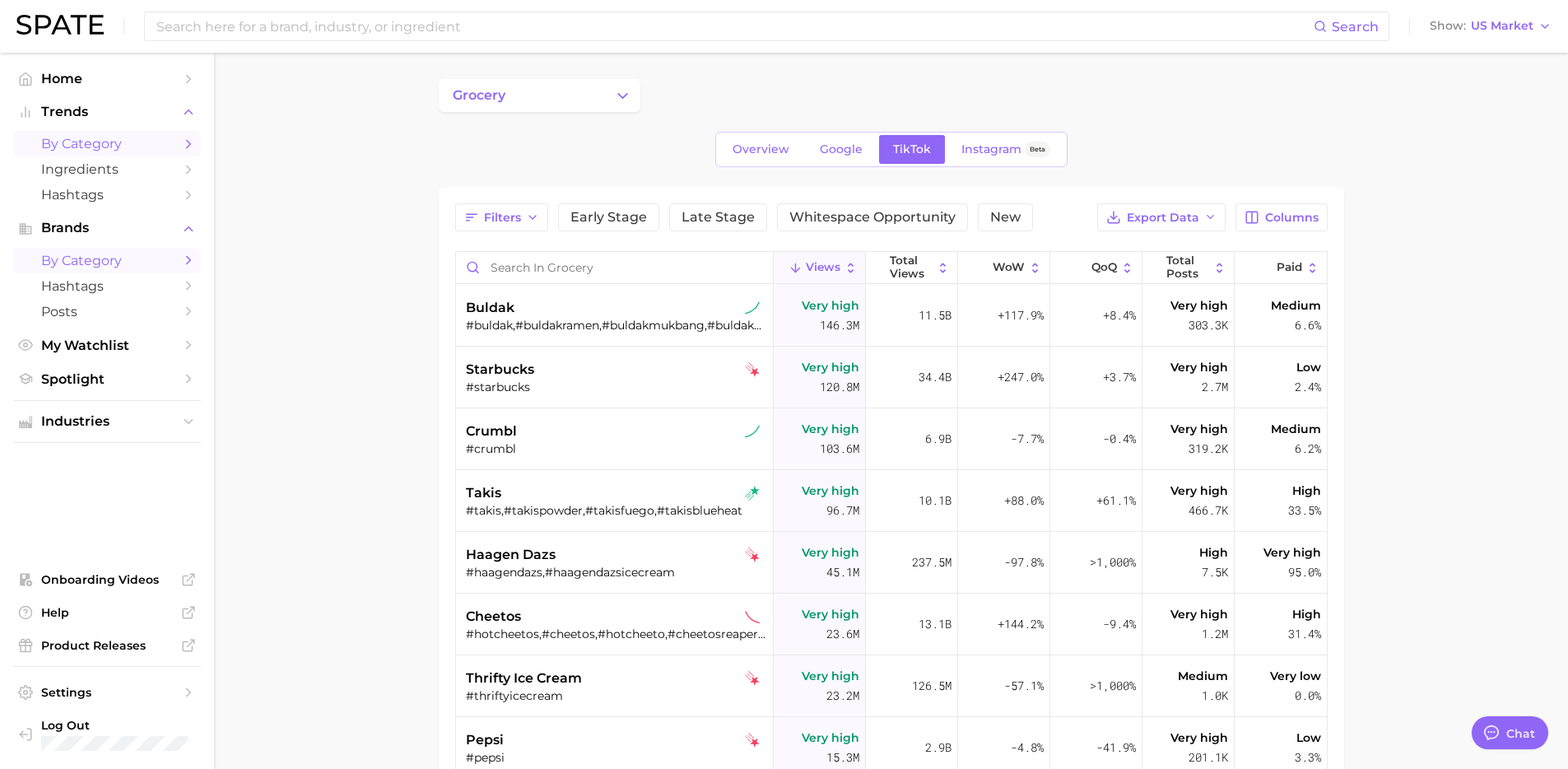 click on "by Category" at bounding box center (107, 143) 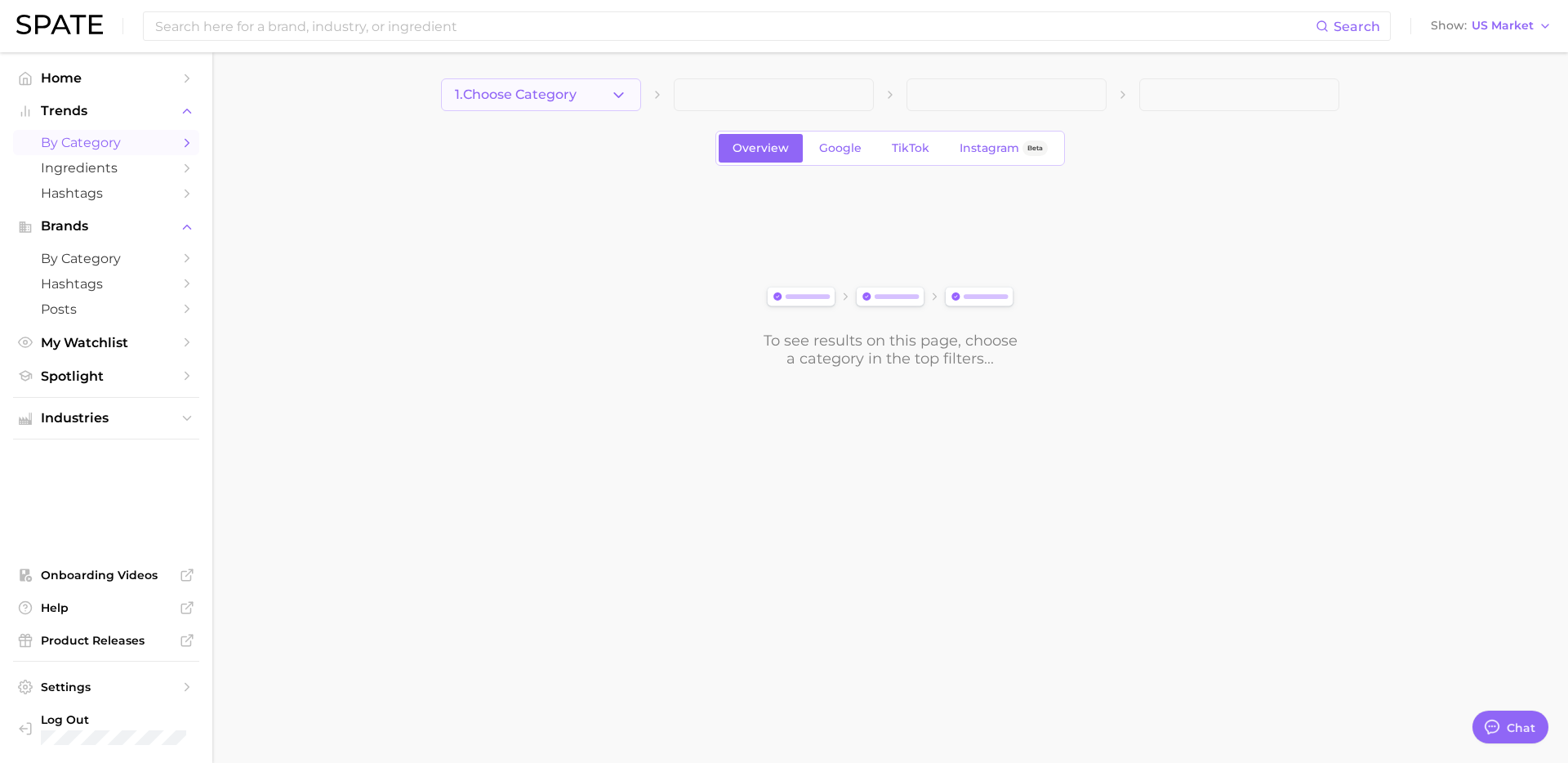 click on "1.  Choose Category" at bounding box center (541, 95) 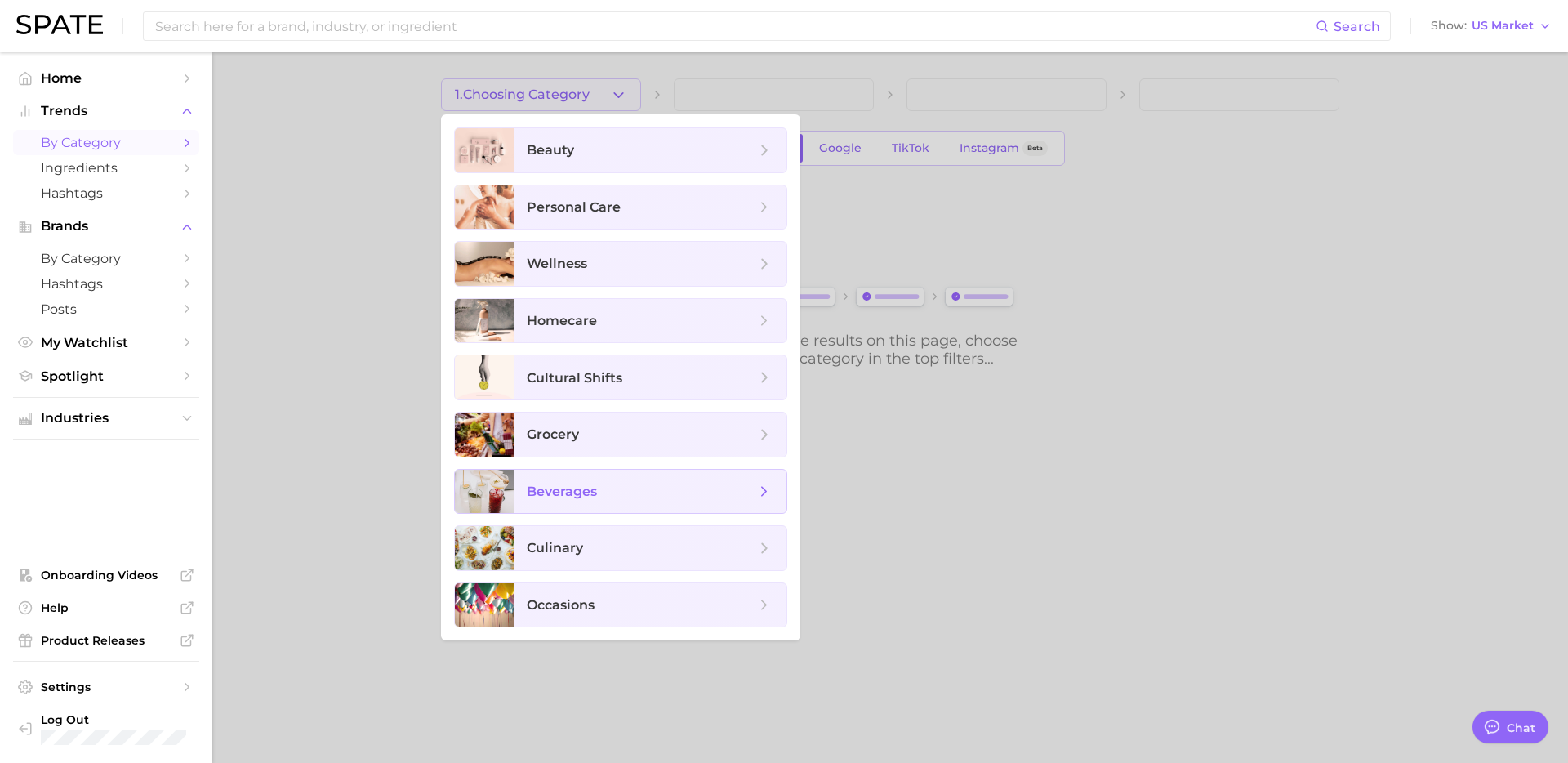click on "beverages" at bounding box center (641, 492) 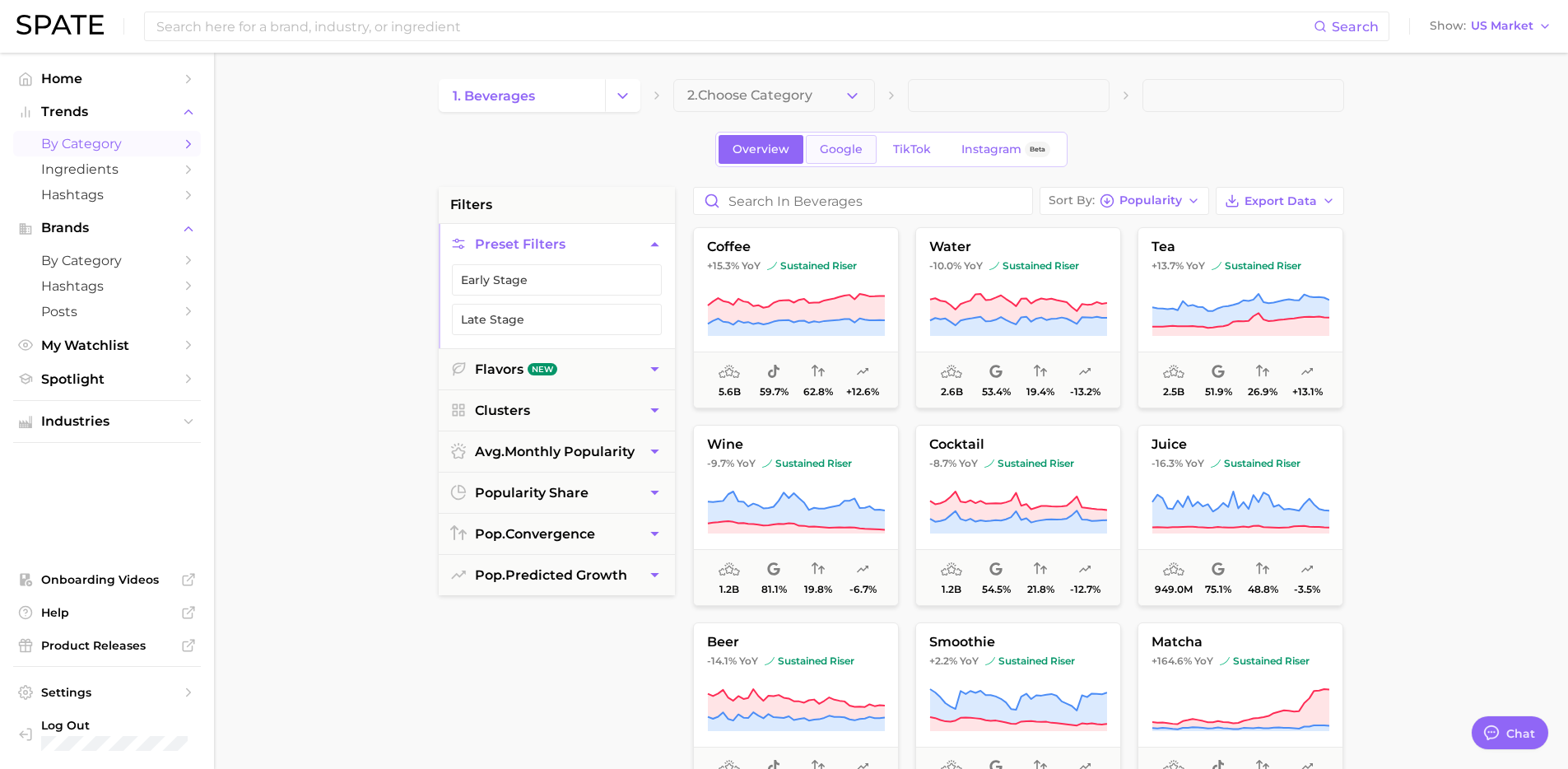 click on "Google" at bounding box center (841, 149) 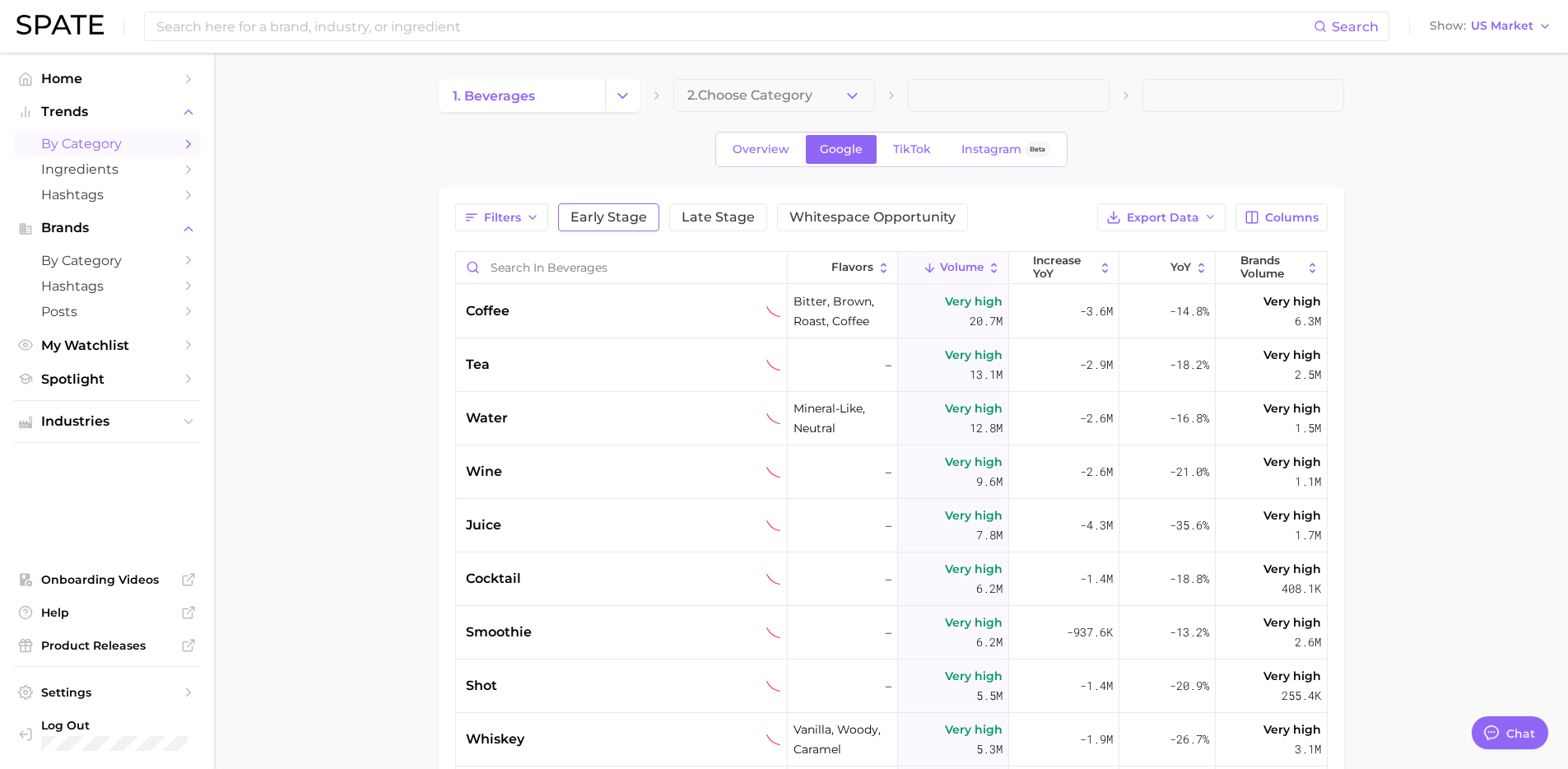 click on "Early Stage" at bounding box center [608, 217] 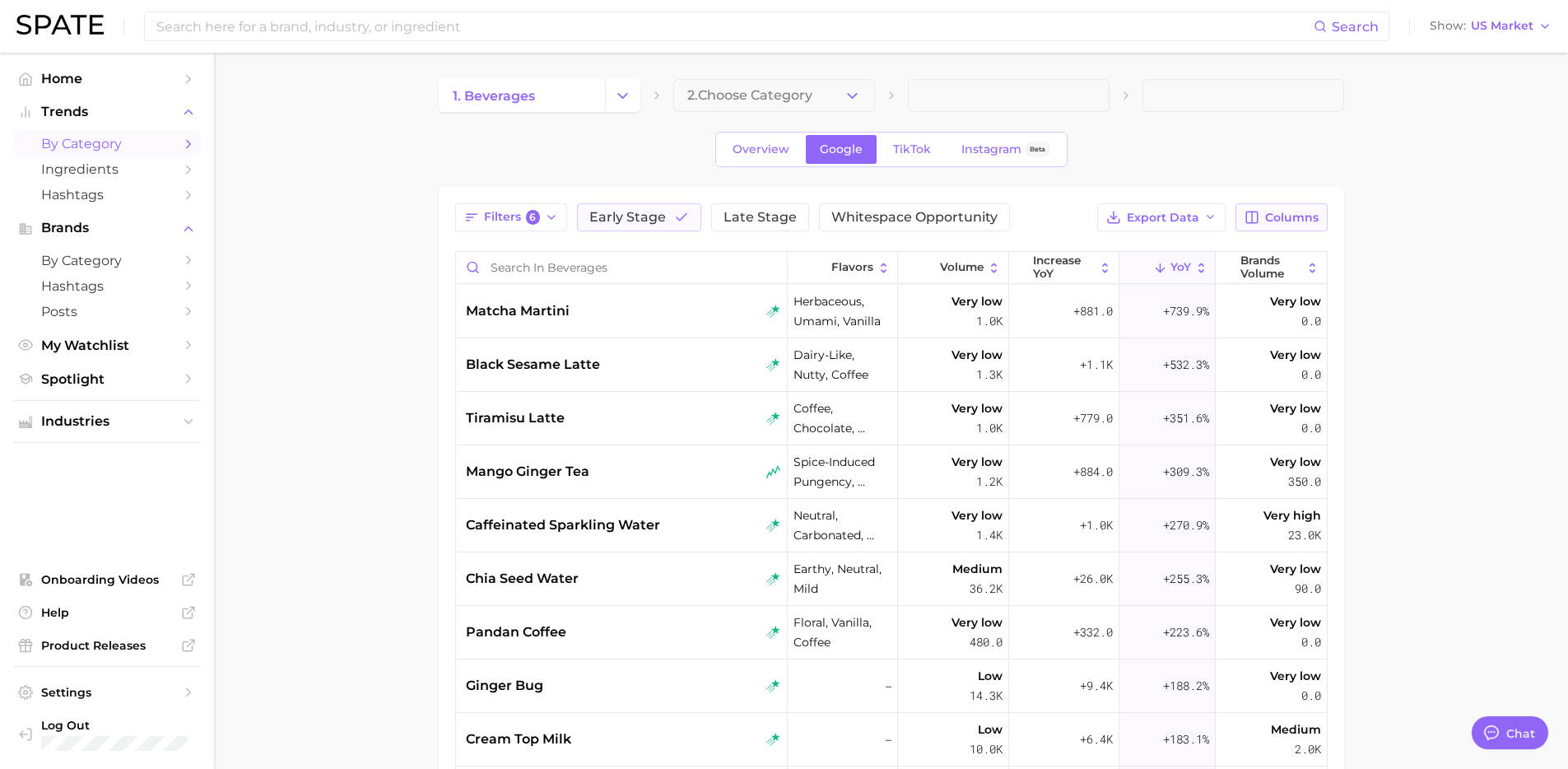 click on "Columns" at bounding box center [1291, 217] 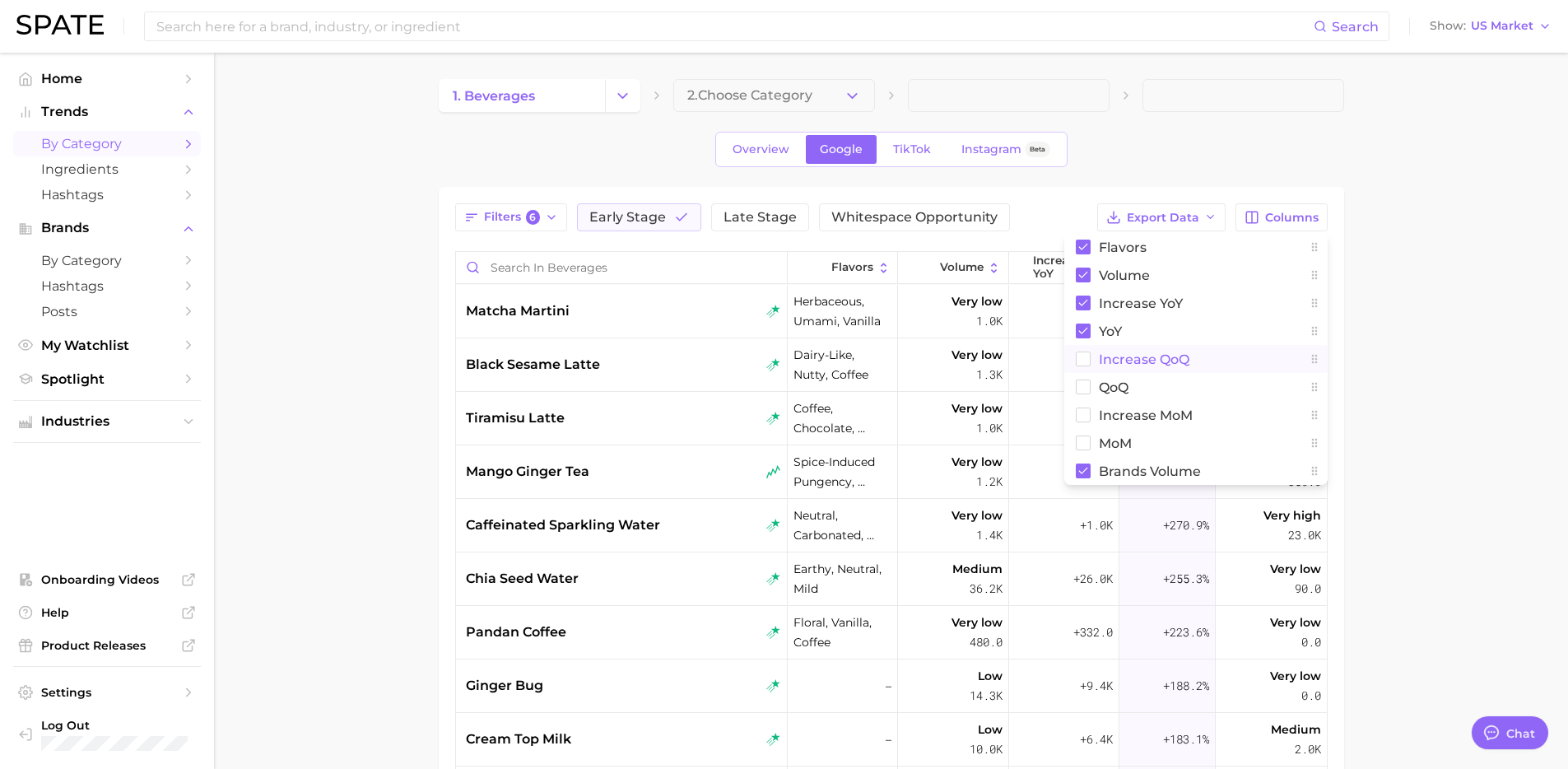 click 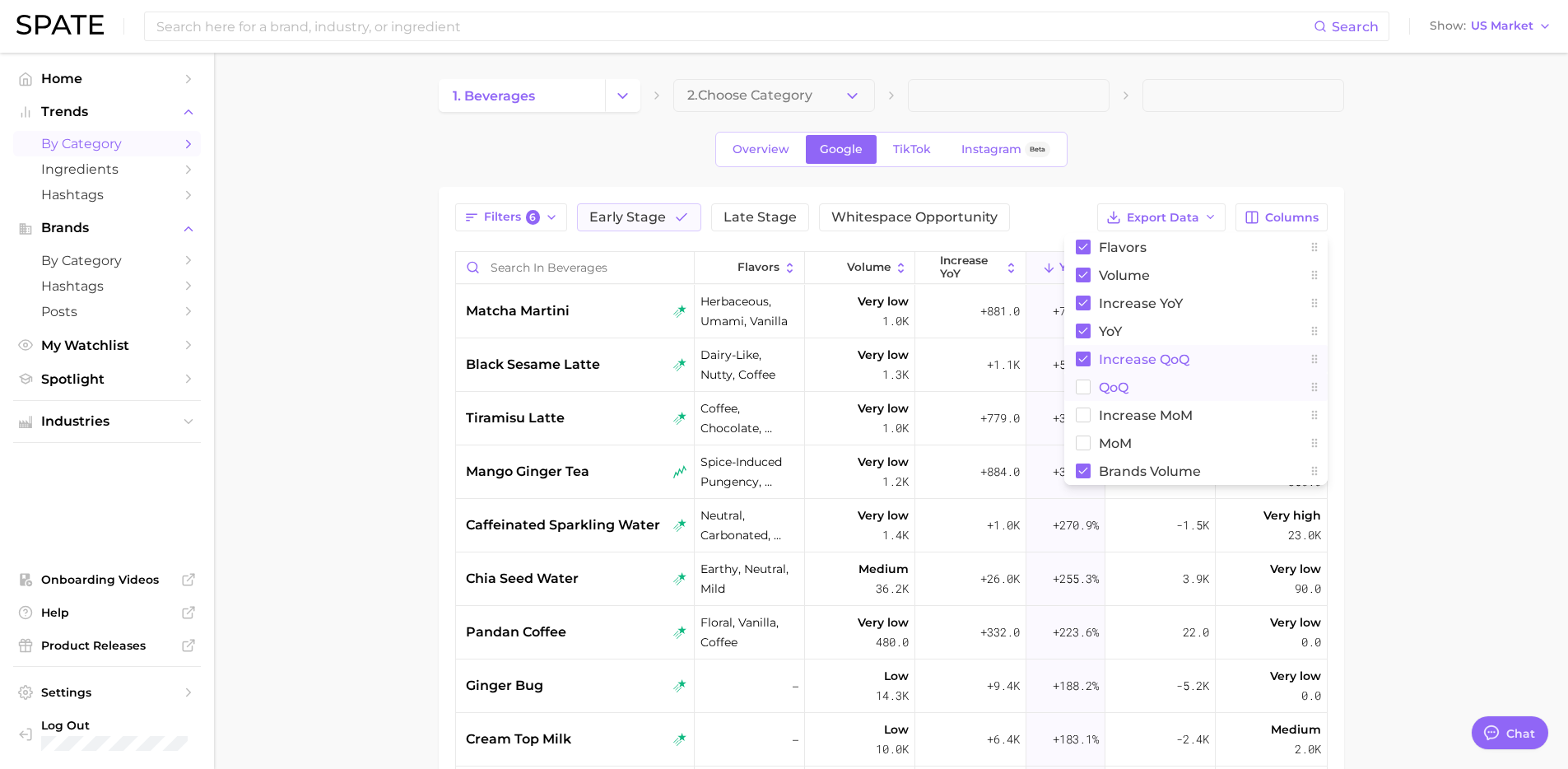 click 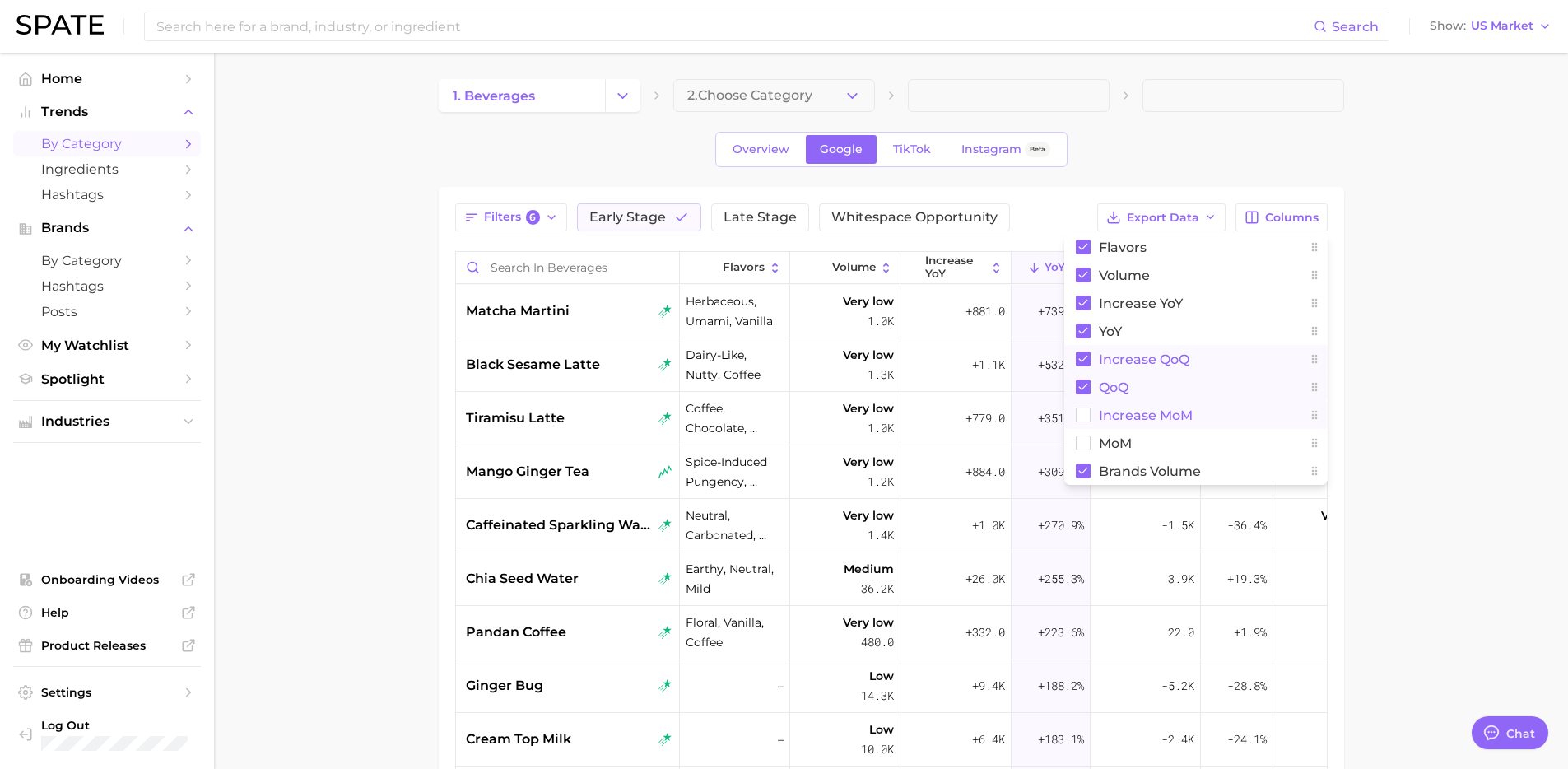 click 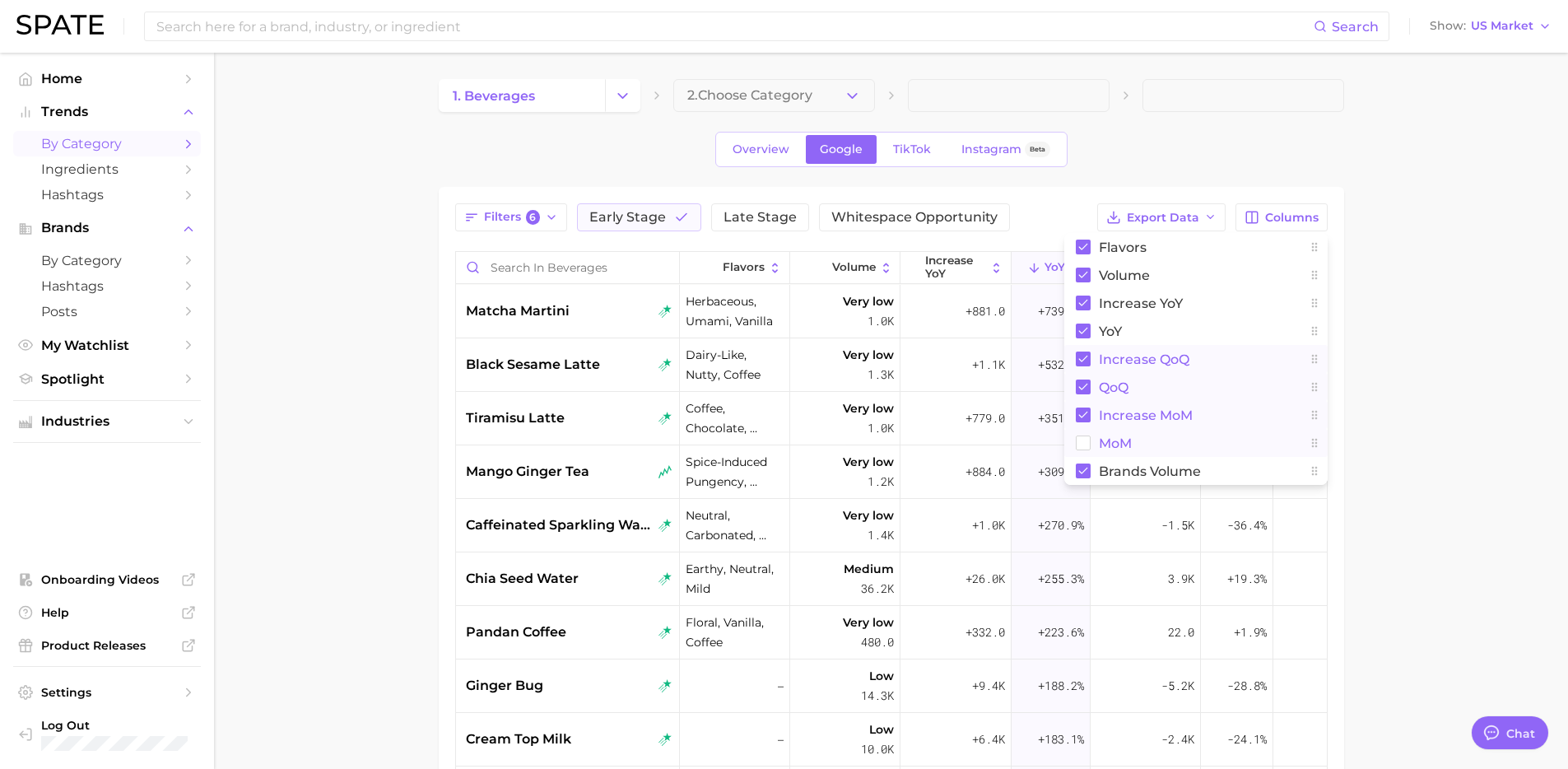 click 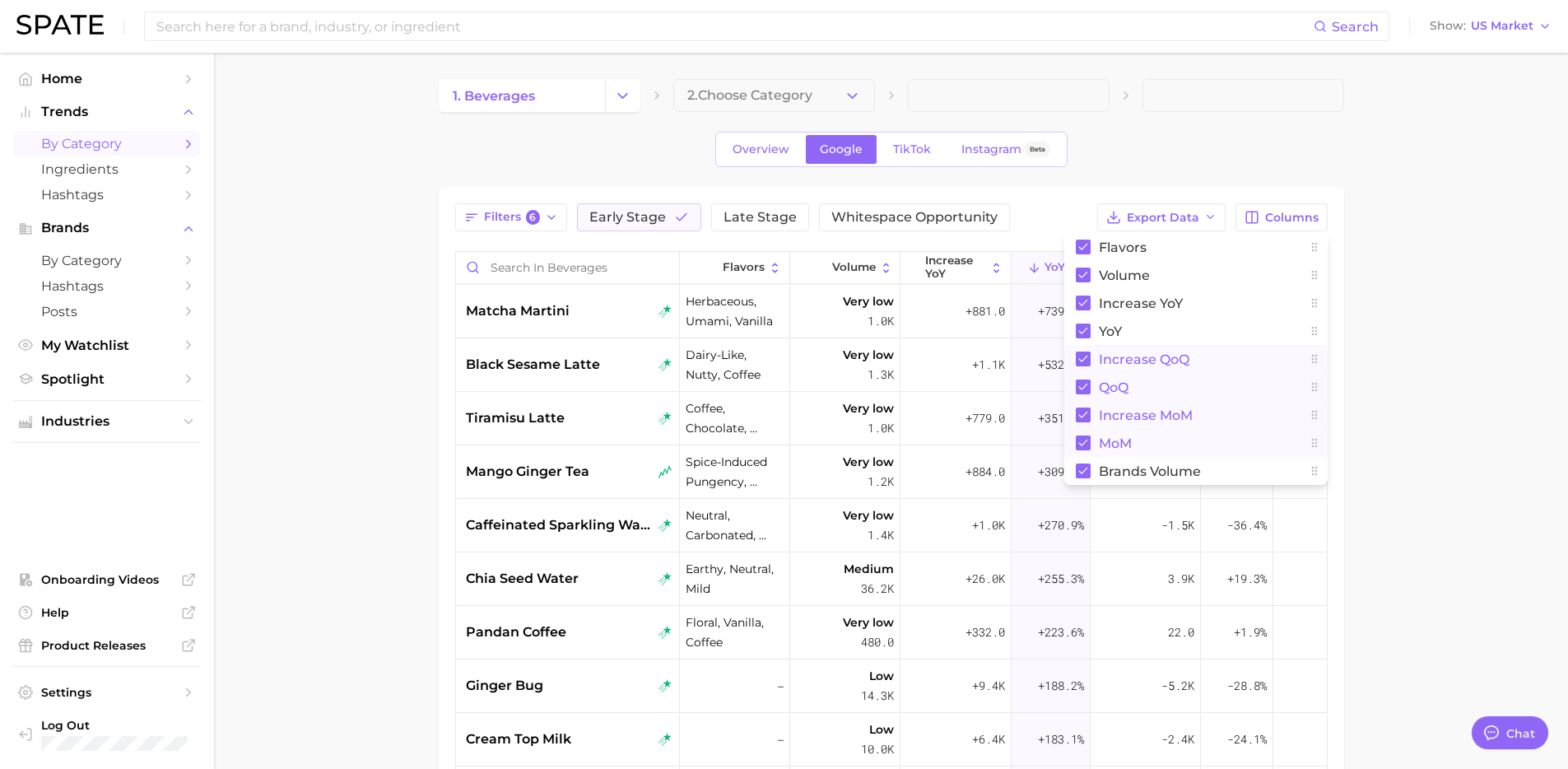 click on "1. beverages 2.  Choose Category Overview Google TikTok Instagram Beta Filters 6 Early Stage Late Stage Whitespace Opportunity Export Data Columns Flavors Volume increase YoY YoY increase QoQ QoQ increase MoM MoM Brands Volume Flavors Volume increase YoY YoY increase QoQ QoQ increase MoM MoM Brands Volume matcha martini herbaceous, umami, vanilla Very low 1.0k +881.0 +739.9% -977.0 -40.6% -506.0 -26.1% Very low 0.0 black sesame latte dairy-like, nutty, coffee Very low 1.3k +1.1k +532.3% 273.0 +16.8% -560.0 -22.8% Very low 0.0 tiramisu latte coffee, chocolate, vanilla Very low 1.0k +779.0 +351.6% 272.0 +24.5% 122.0 +9.7% Very low 0.0 mango ginger tea spice-induced pungency, tropical, sweet Very low 1.2k +884.0 +309.3% -1.0 -100.0% -1.0 -100.0% Very low 350.0 caffeinated sparkling water neutral, carbonated, mineral-like Very low 1.4k +1.0k +270.9% -1.5k -36.4% 952.0 +54.4% Very high 23.0k chia seed water earthy, neutral, mild Medium 36.2k +26.0k +255.3% 3.9k +19.3% 6.2k +34.1% Very low 90.0 pandan coffee 480.0" at bounding box center [891, 585] 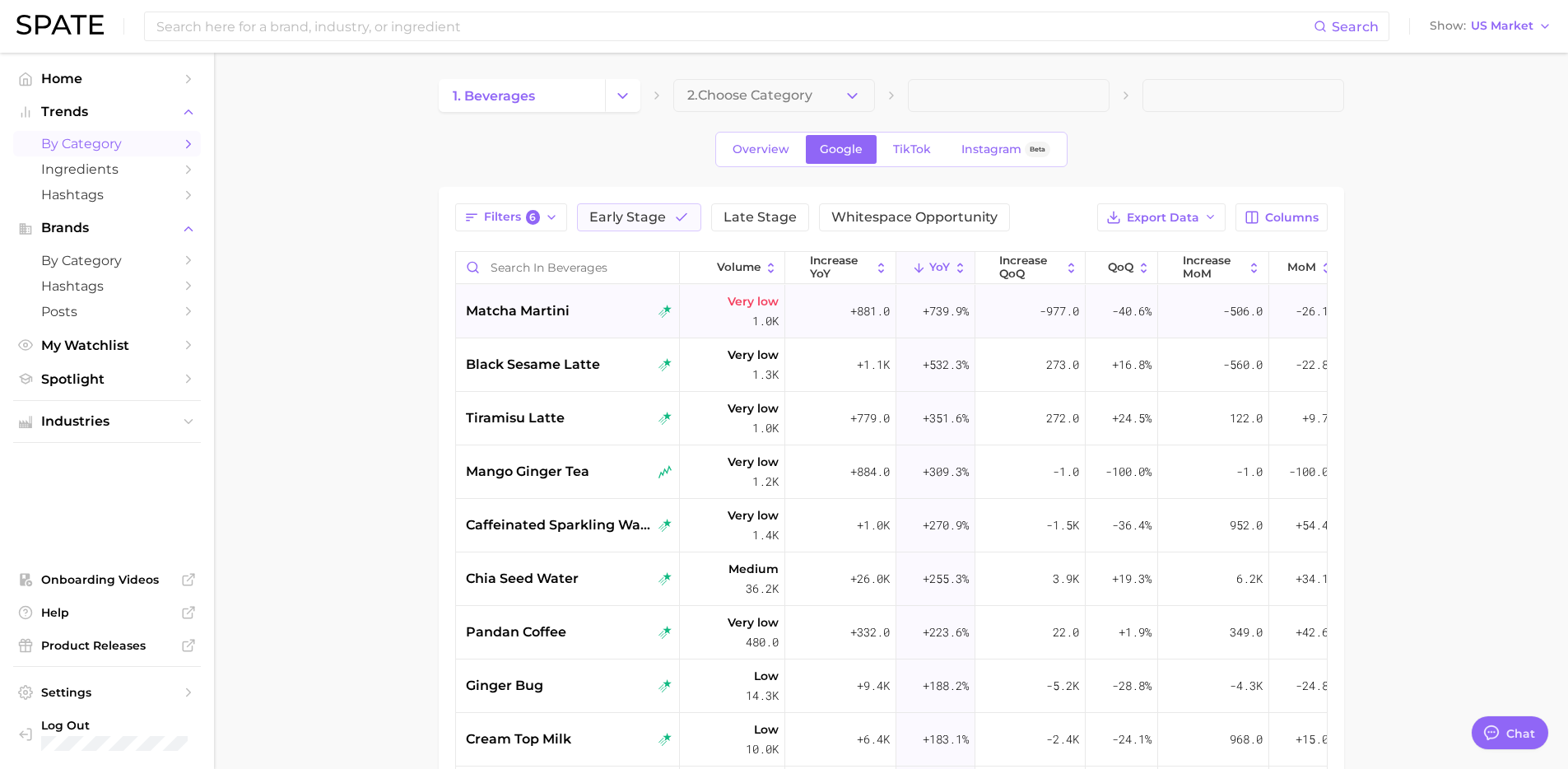 scroll, scrollTop: 0, scrollLeft: 253, axis: horizontal 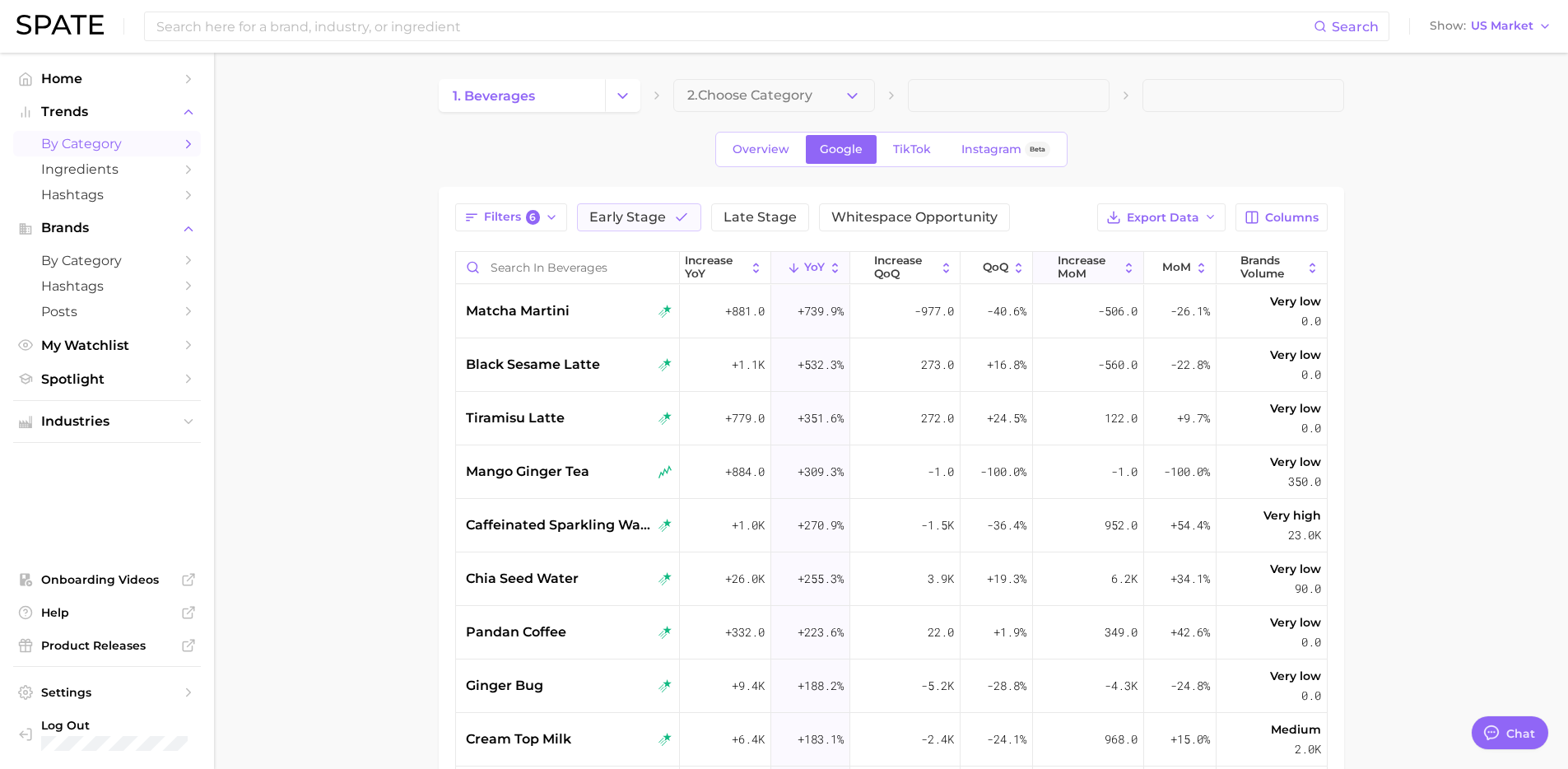 click on "increase MoM" at bounding box center [1088, 267] 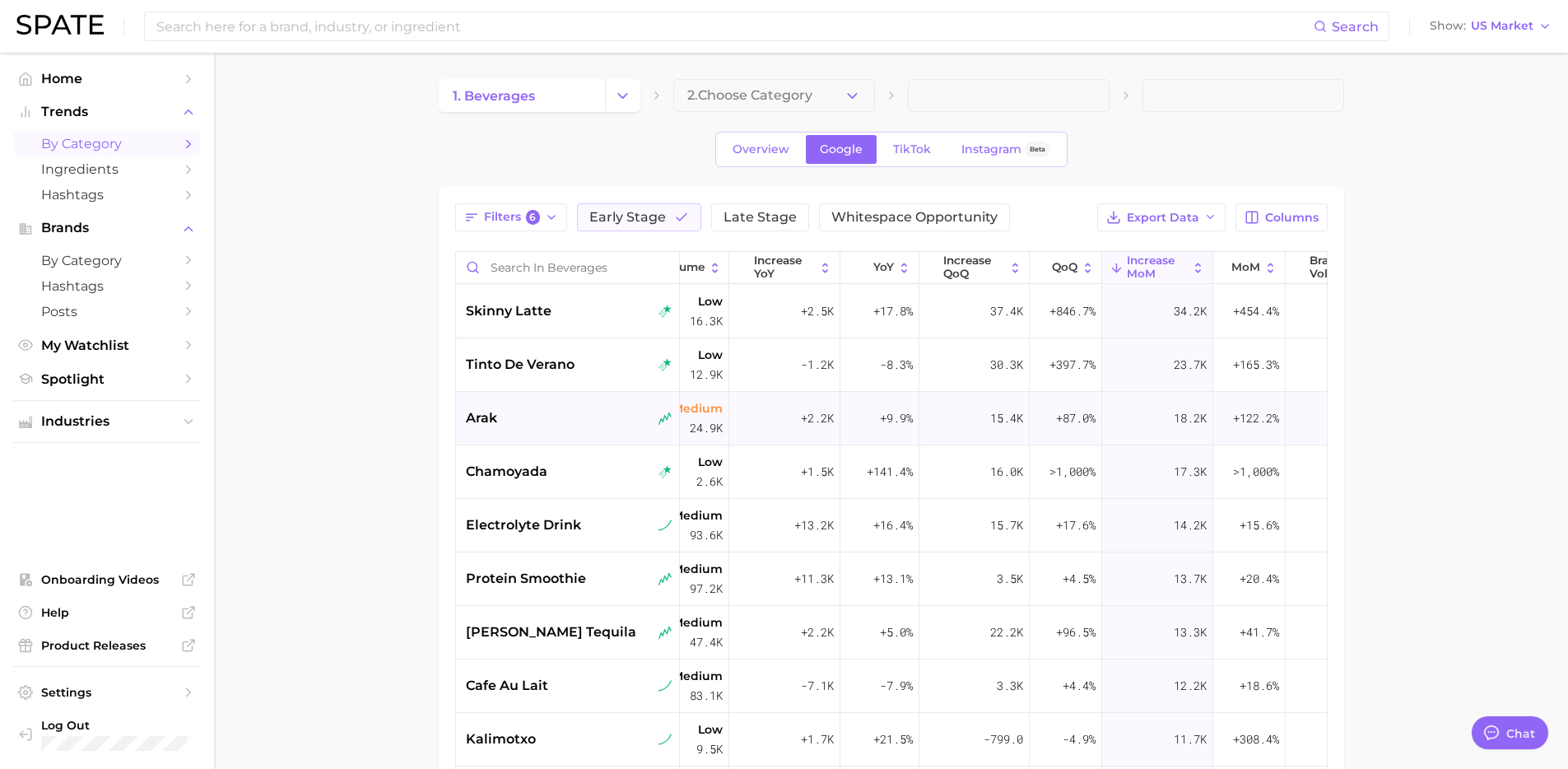 scroll, scrollTop: 0, scrollLeft: 0, axis: both 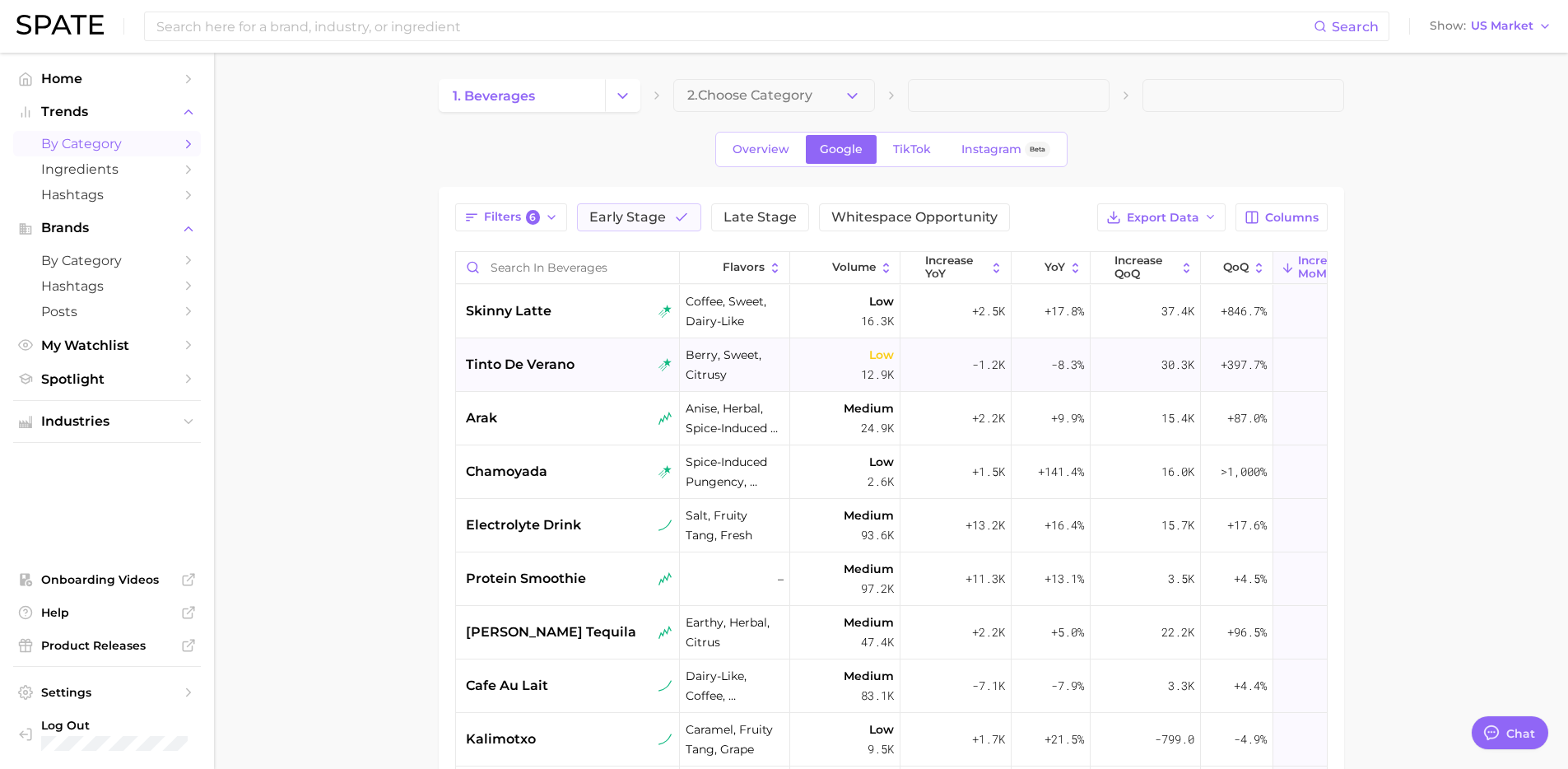 click on "tinto de verano" at bounding box center (568, 365) 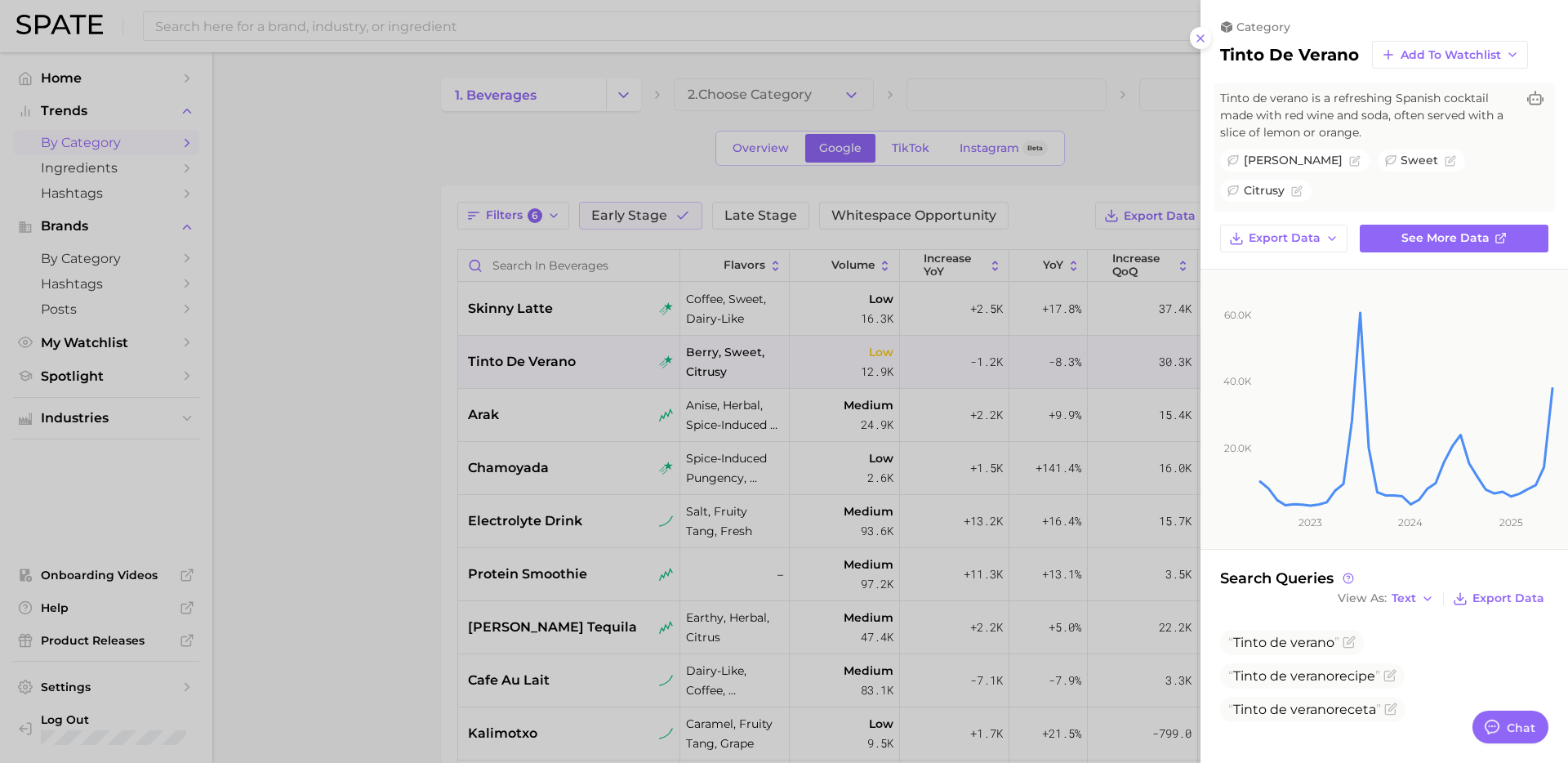 click at bounding box center (784, 382) 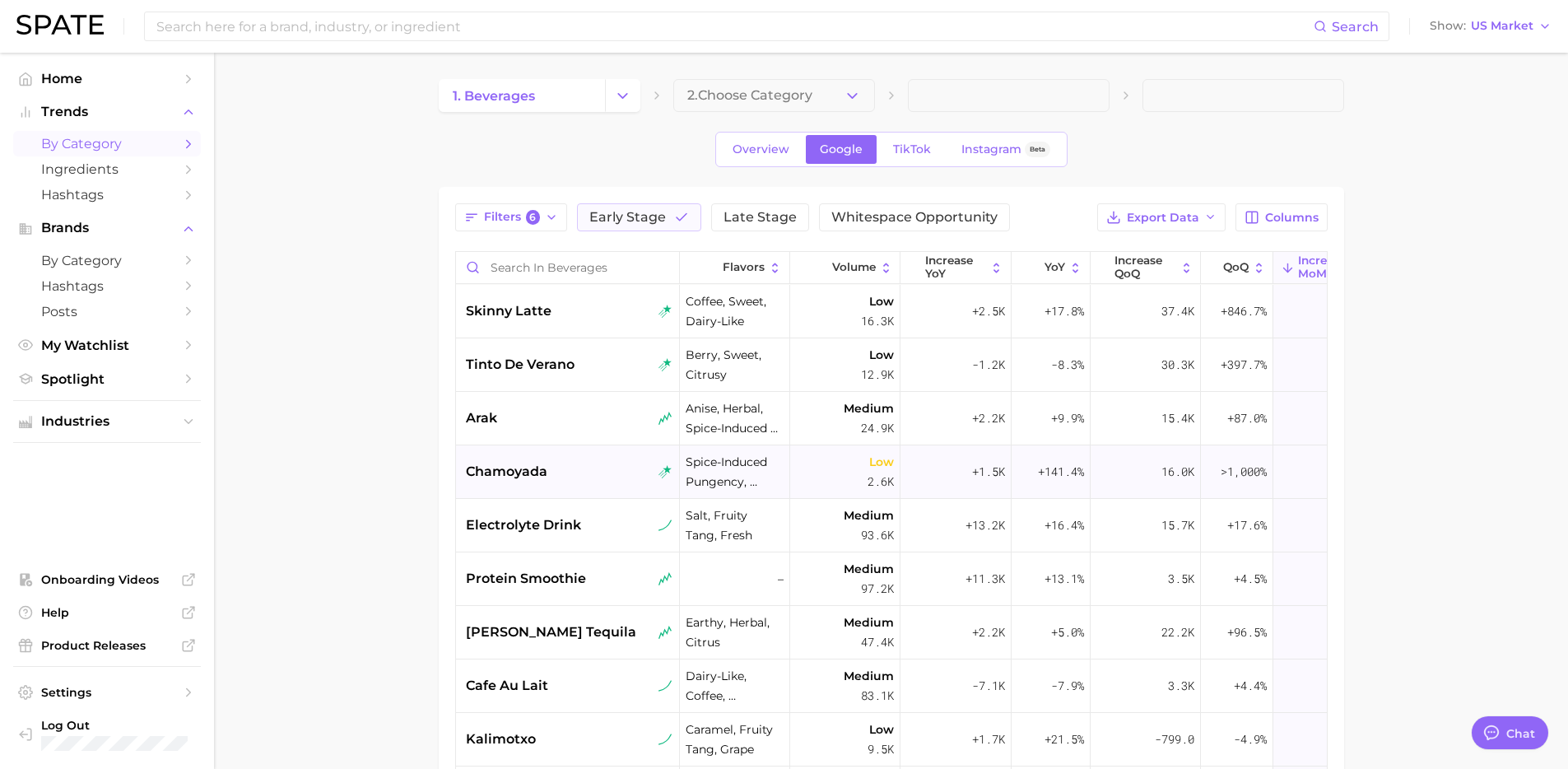 click on "chamoyada" at bounding box center (570, 472) 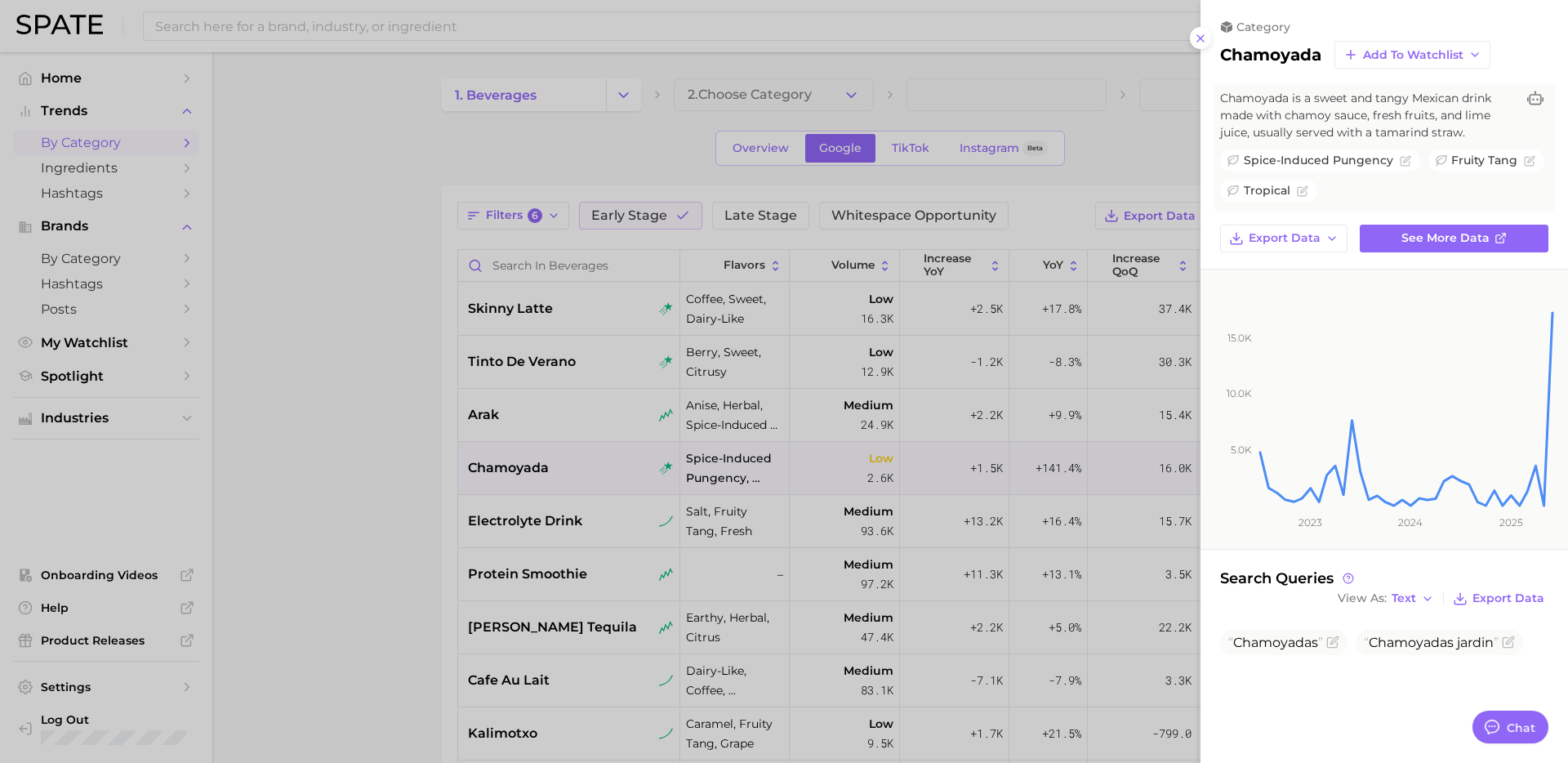click at bounding box center [784, 382] 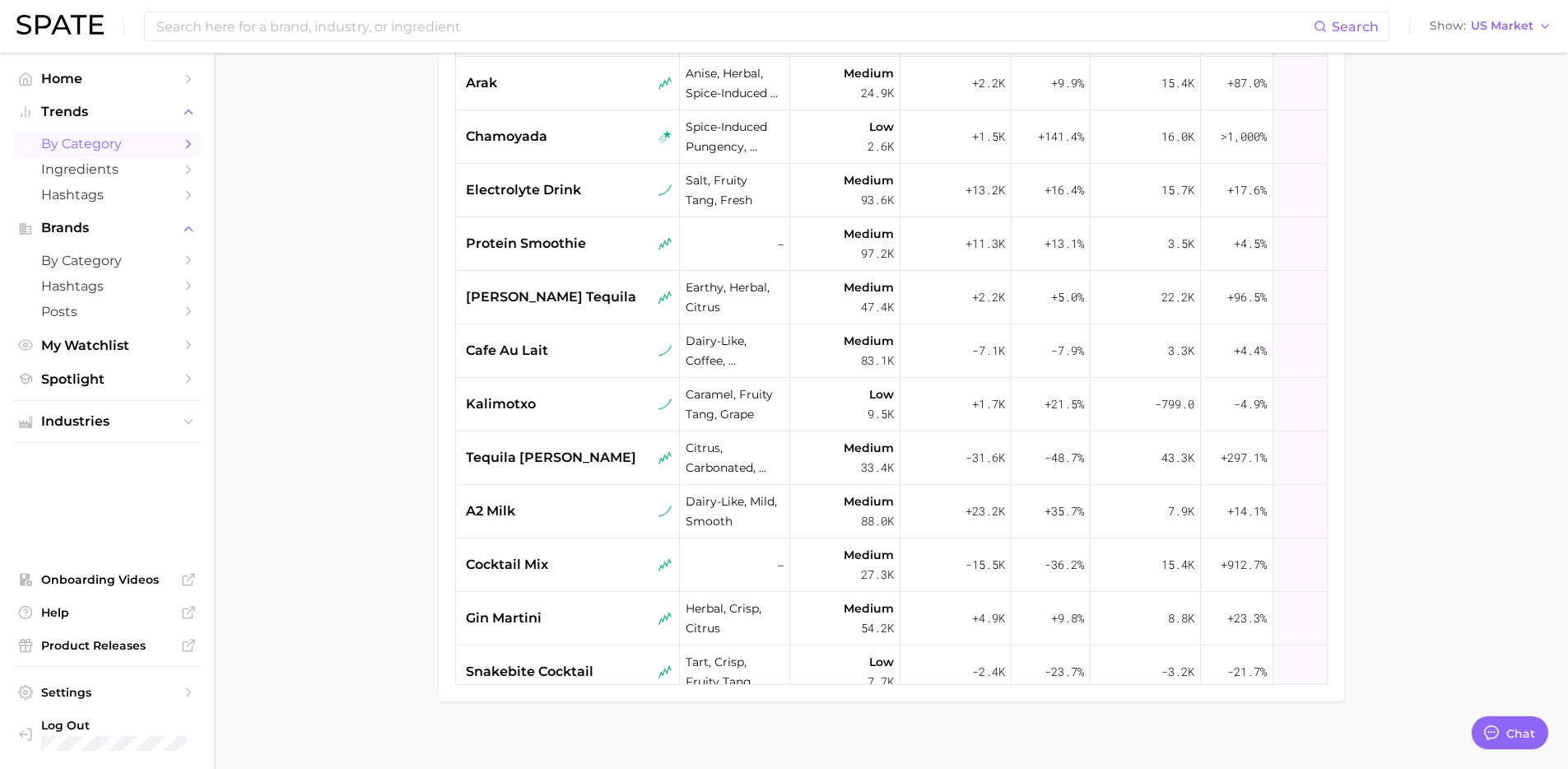 scroll, scrollTop: 341, scrollLeft: 0, axis: vertical 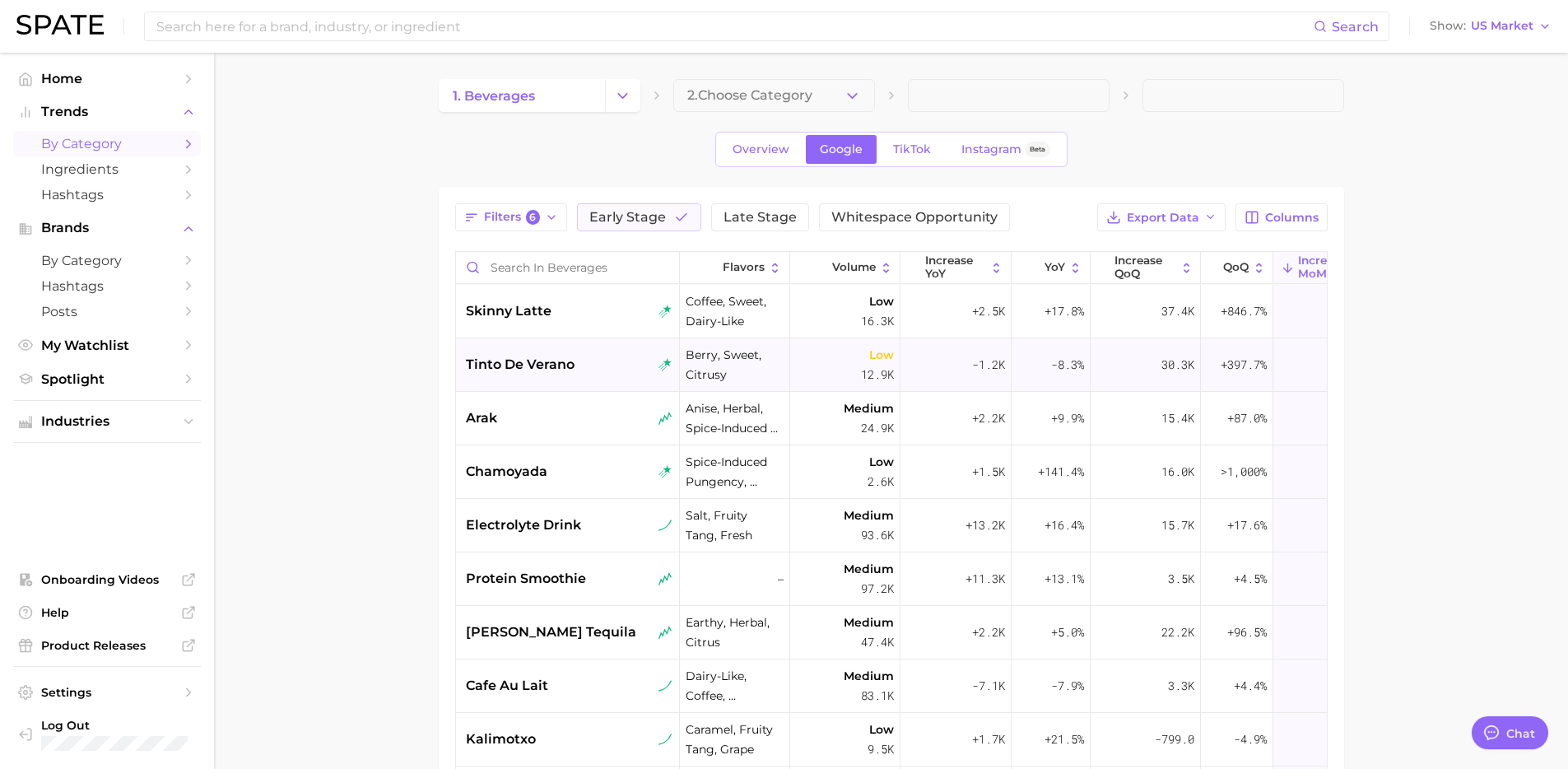 click on "tinto de verano" at bounding box center [570, 365] 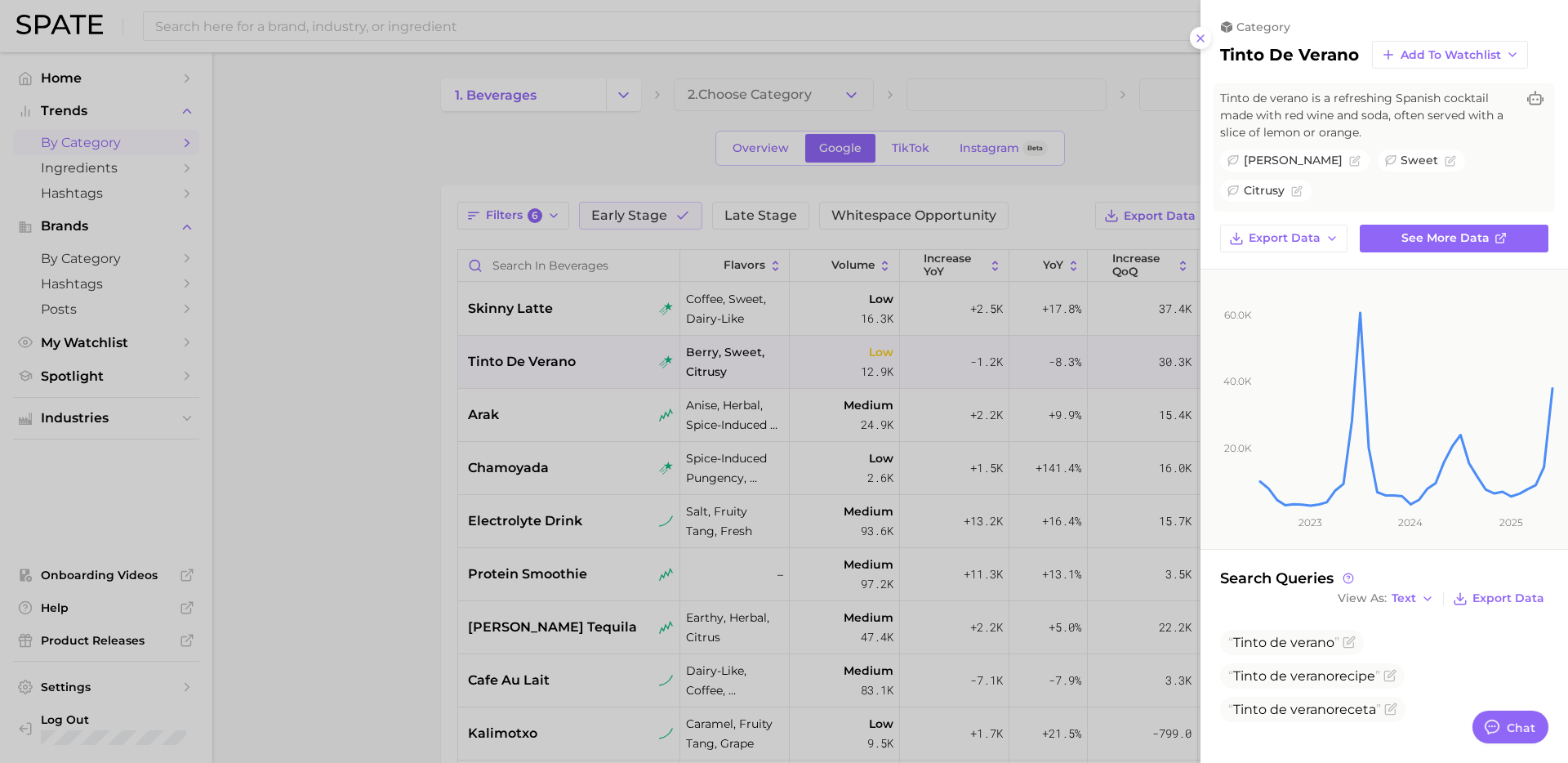 click at bounding box center [784, 382] 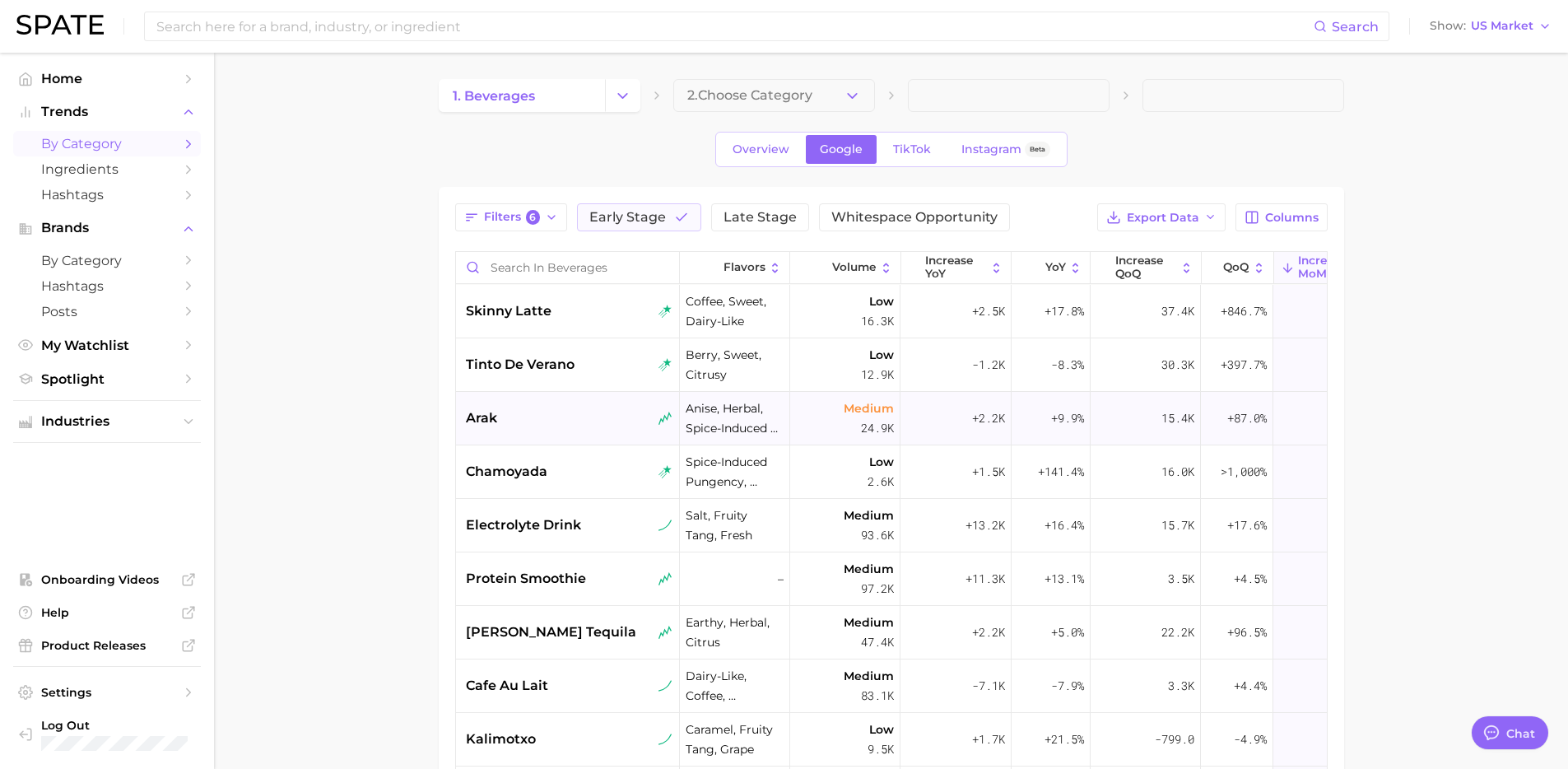 click on "arak" at bounding box center (568, 418) 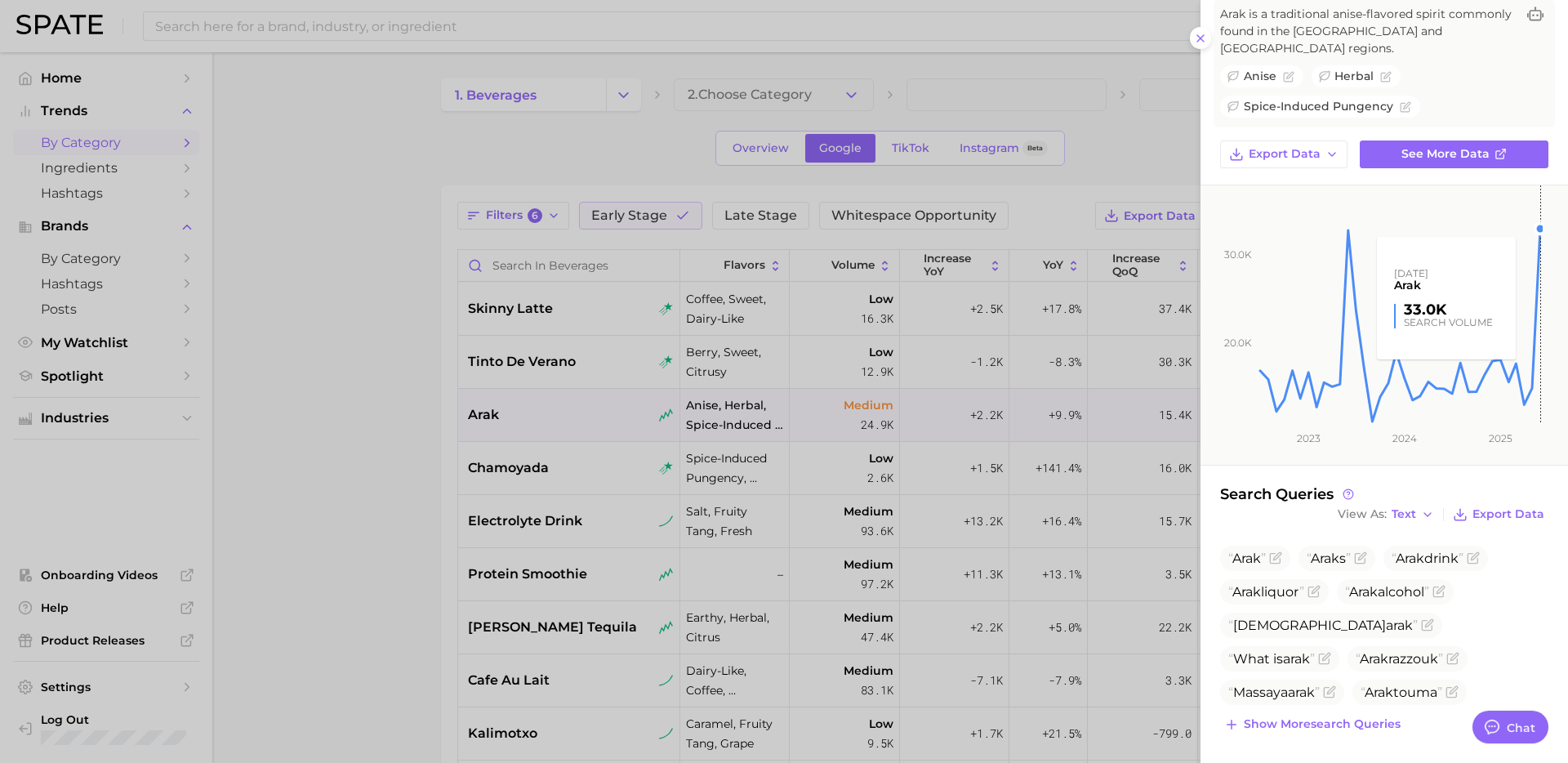scroll, scrollTop: 87, scrollLeft: 0, axis: vertical 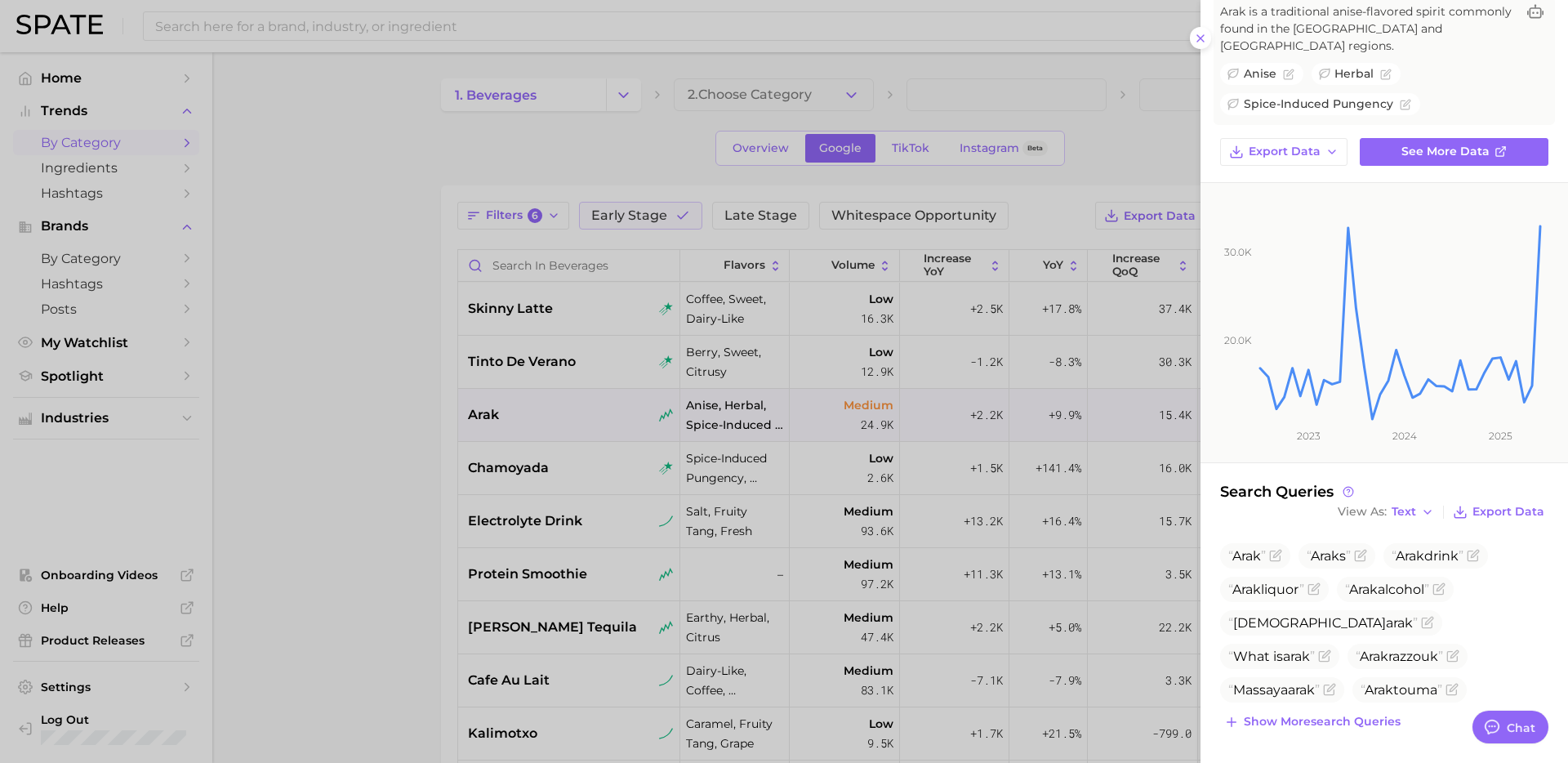 click at bounding box center (784, 382) 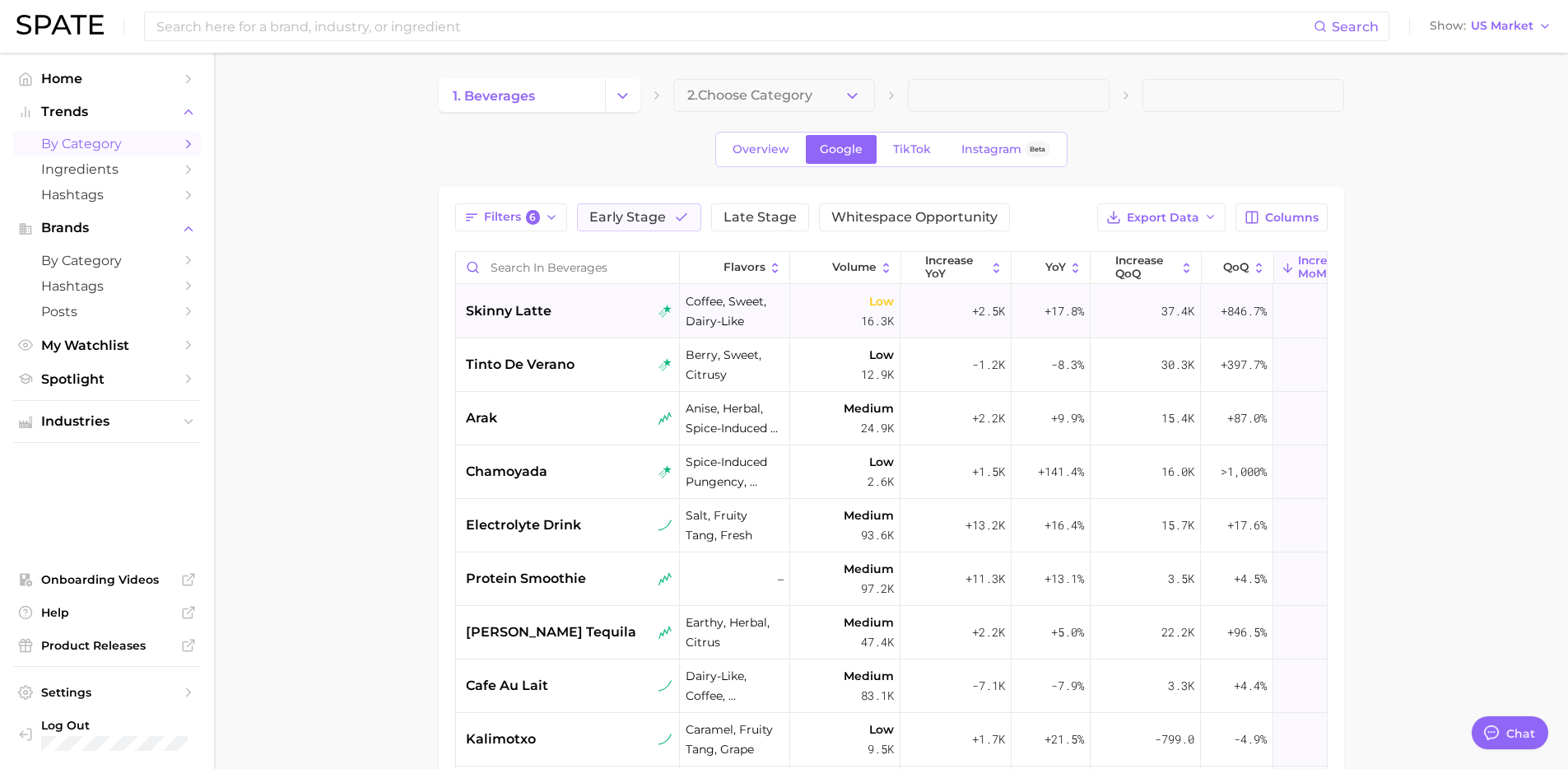 click on "skinny latte" at bounding box center (568, 311) 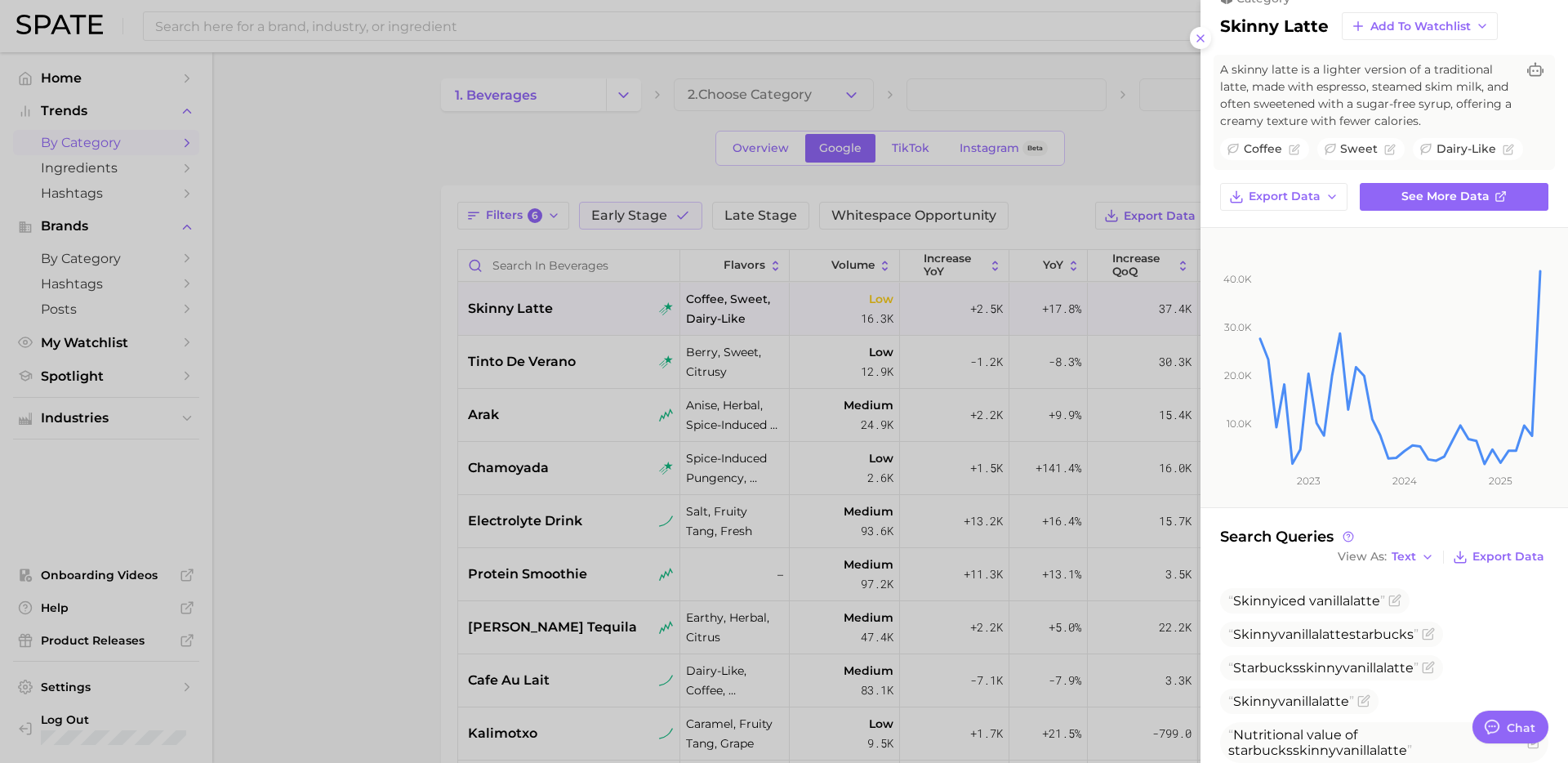 scroll, scrollTop: 0, scrollLeft: 0, axis: both 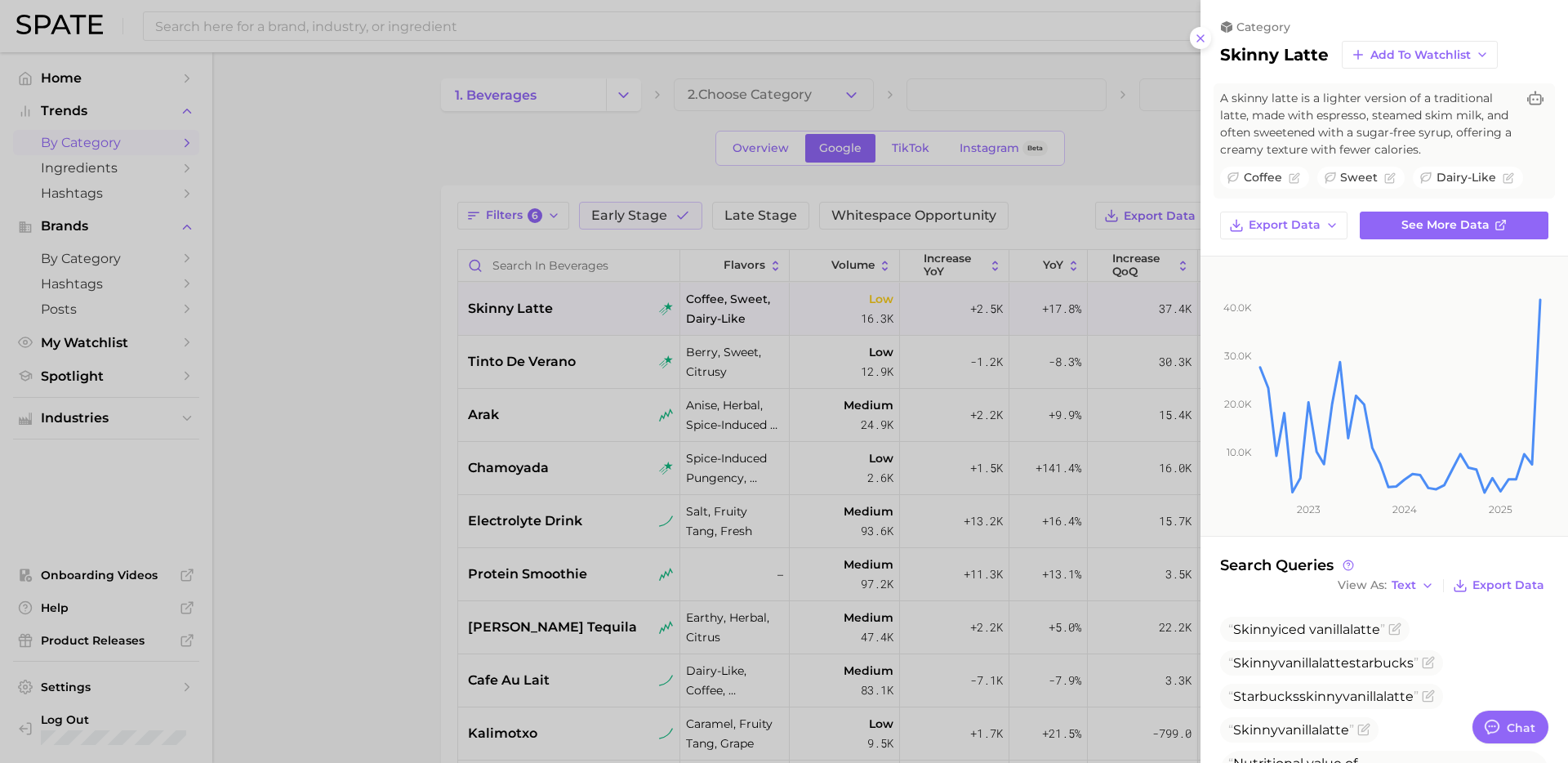 click at bounding box center (784, 382) 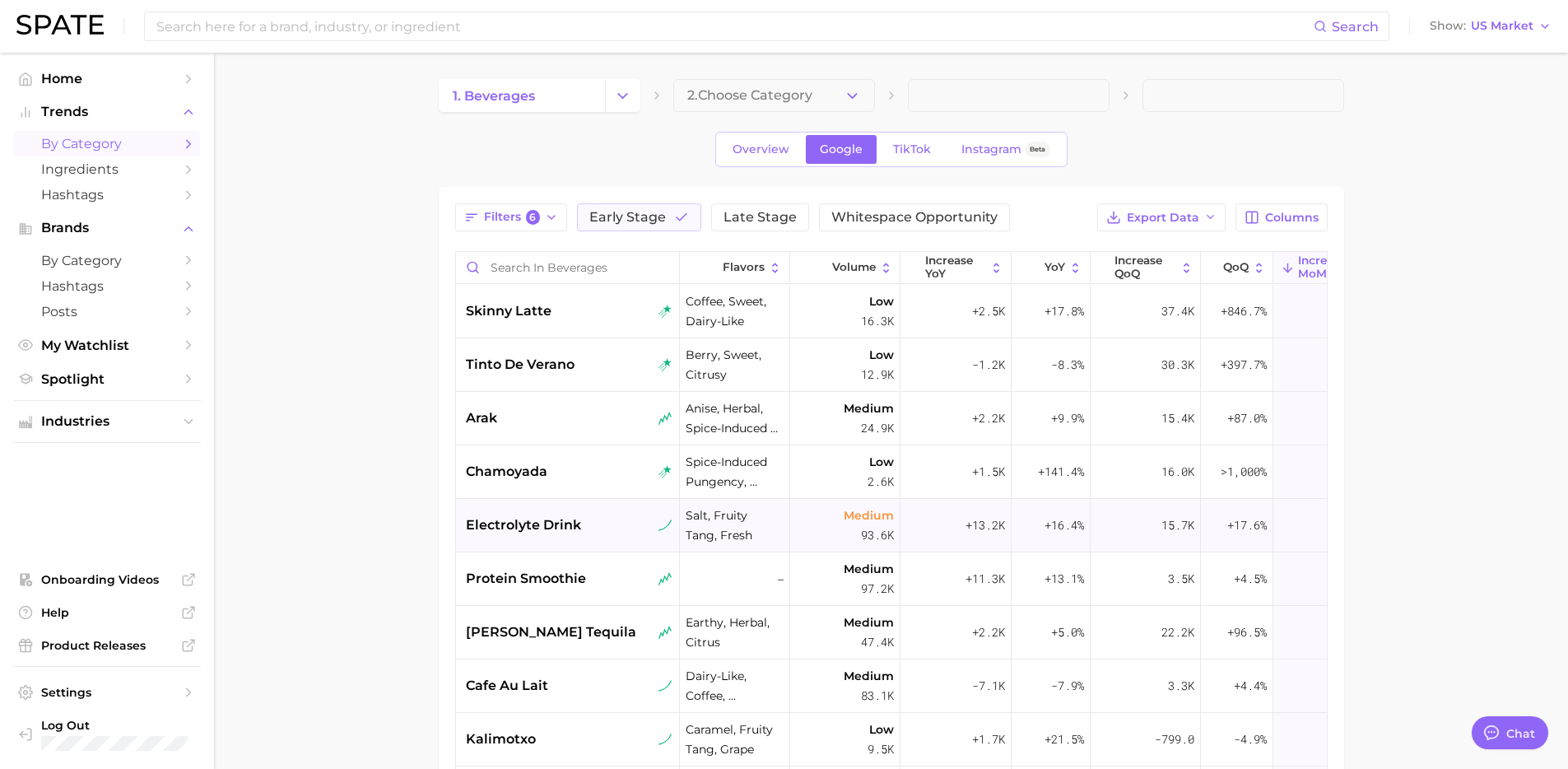 click on "electrolyte drink" at bounding box center [570, 525] 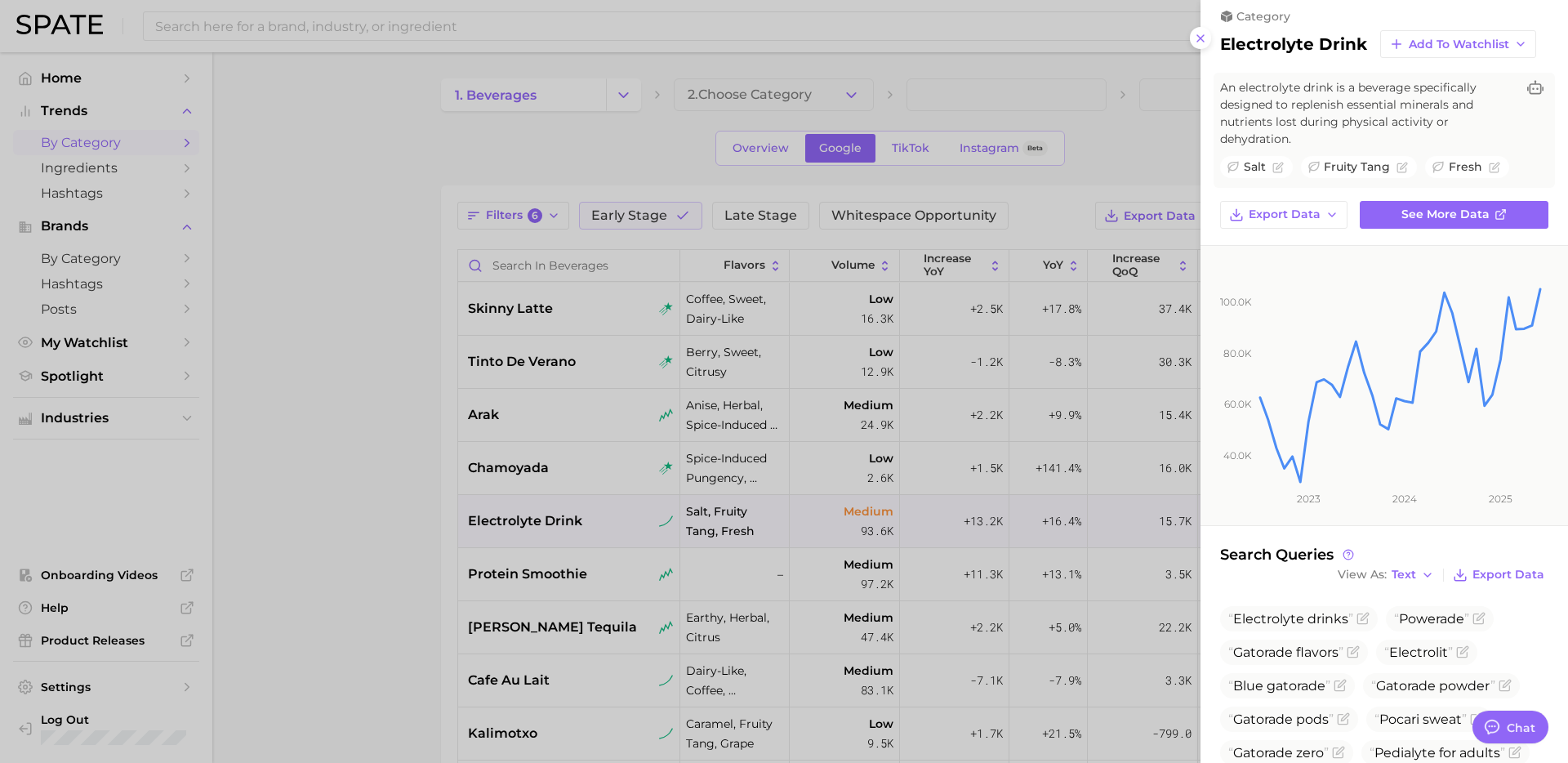 scroll, scrollTop: 0, scrollLeft: 0, axis: both 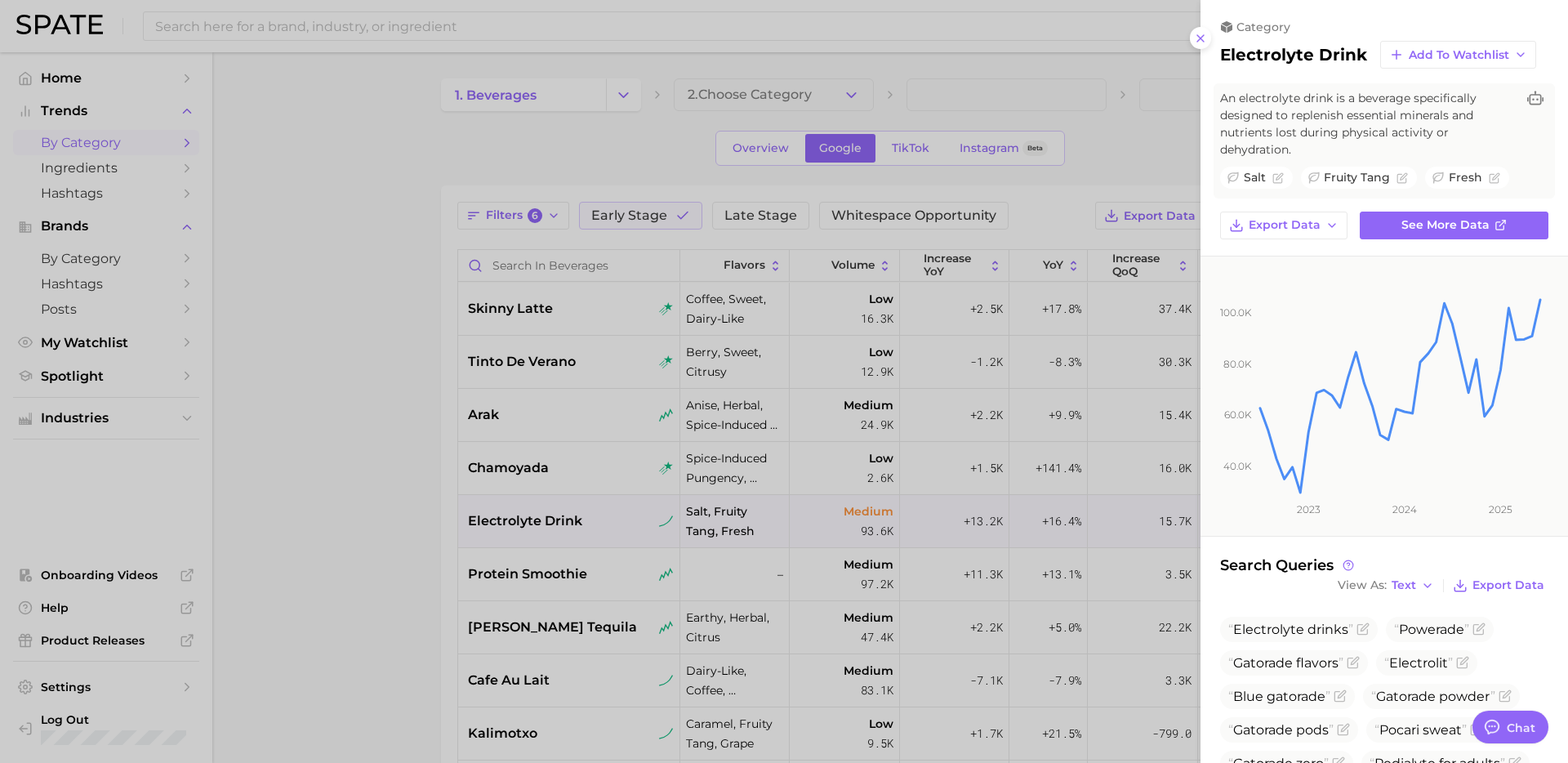 click at bounding box center (784, 382) 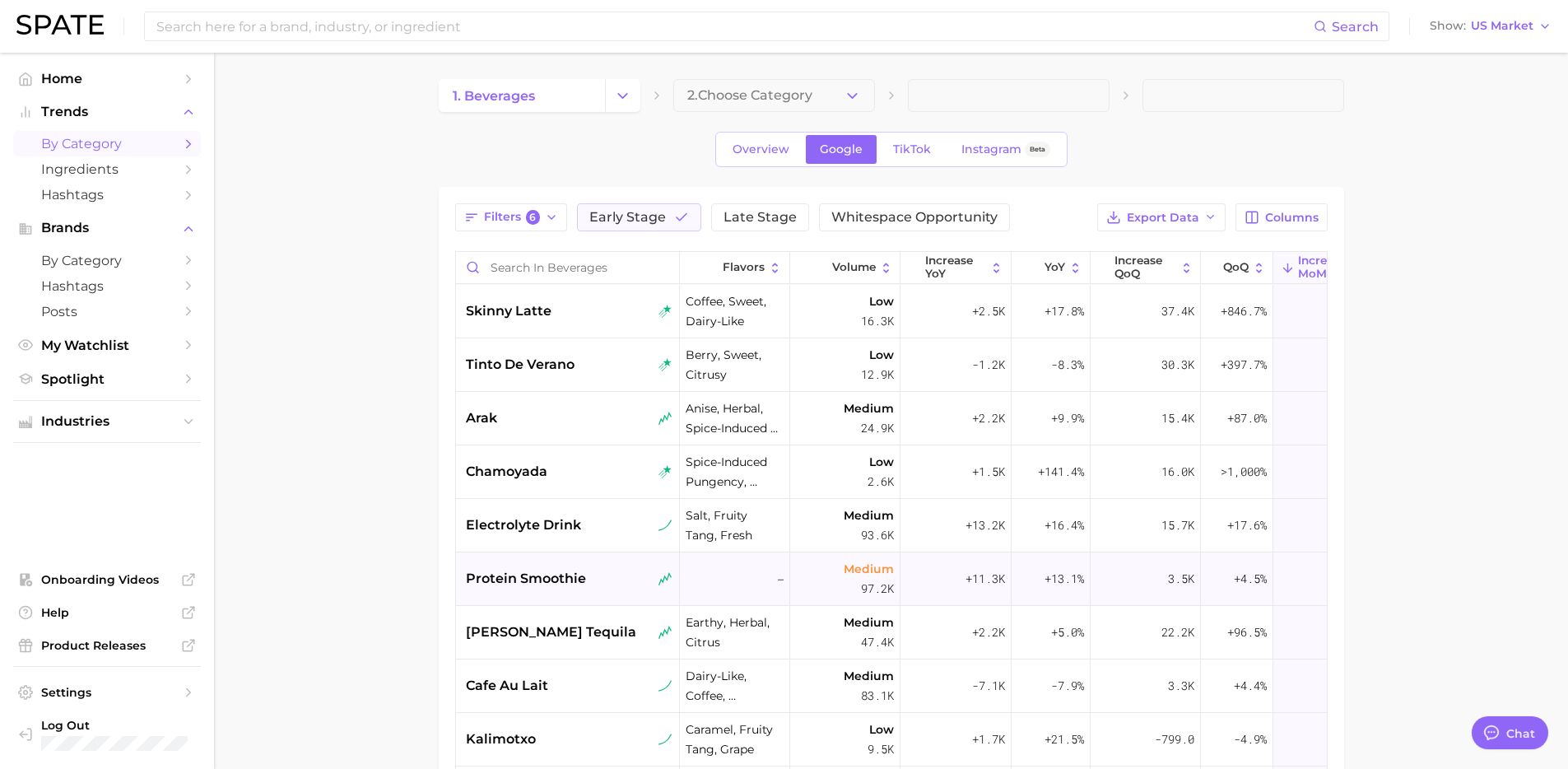 click on "protein smoothie" at bounding box center (570, 579) 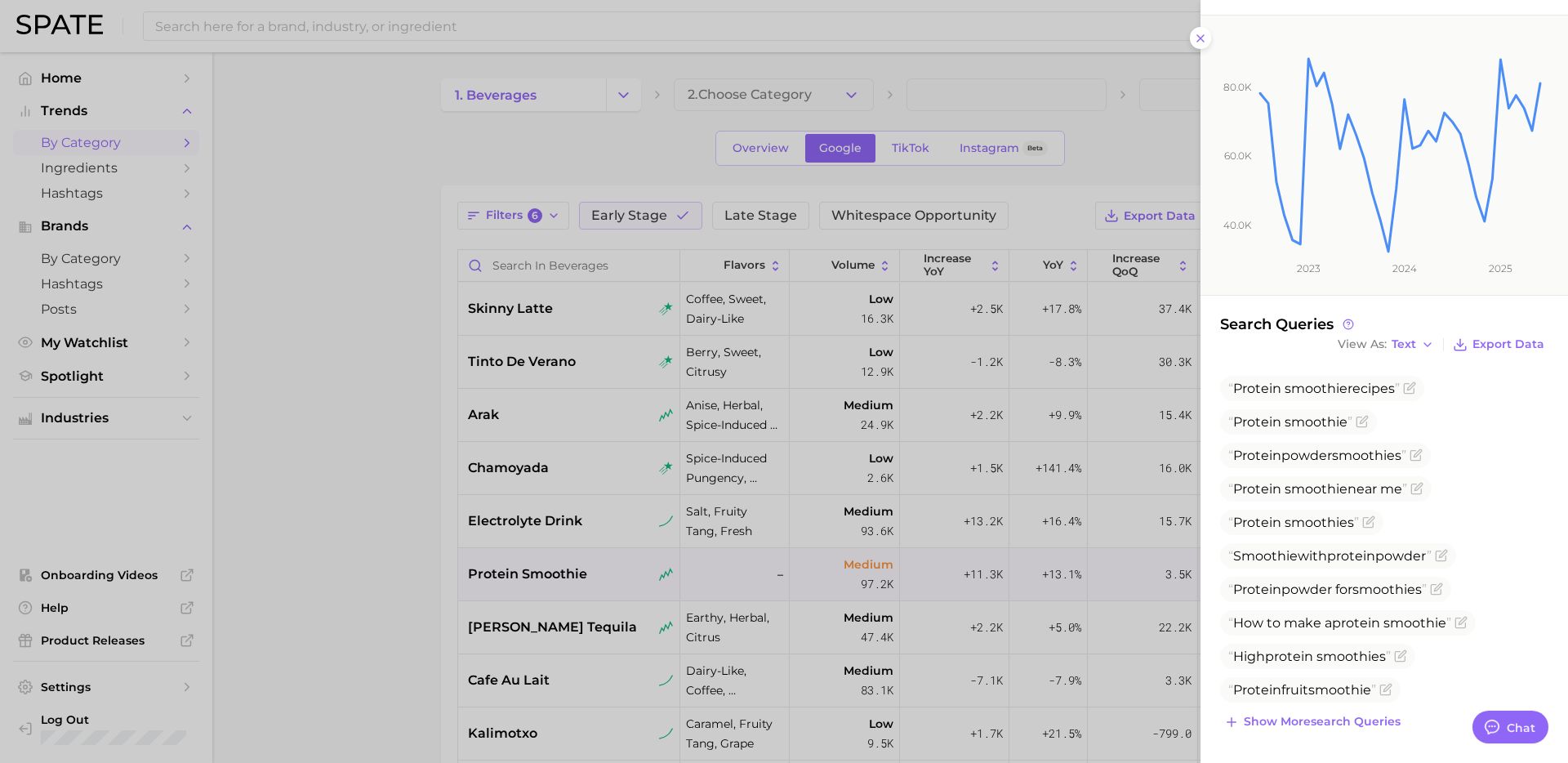scroll, scrollTop: 0, scrollLeft: 0, axis: both 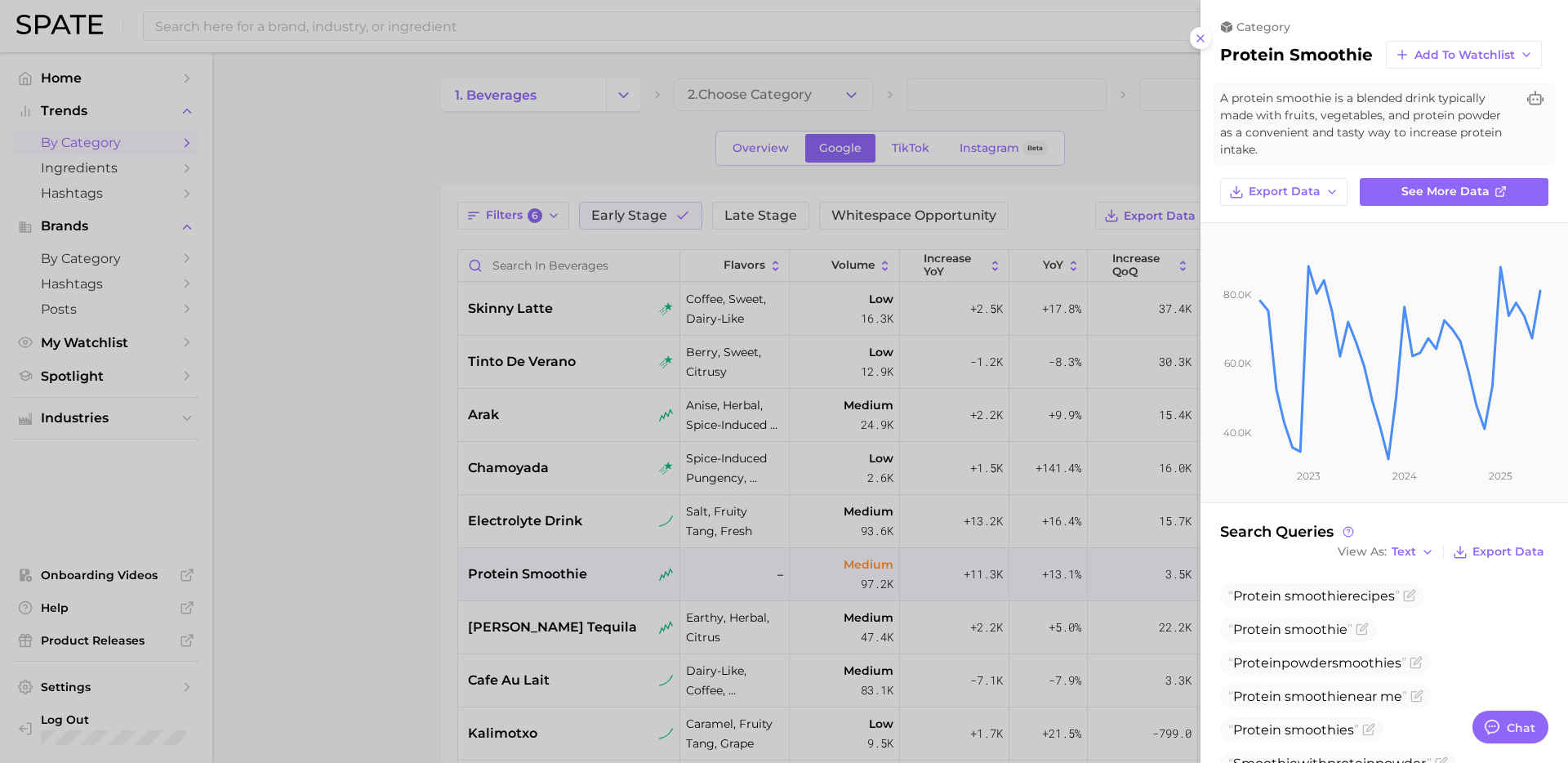 click at bounding box center (784, 382) 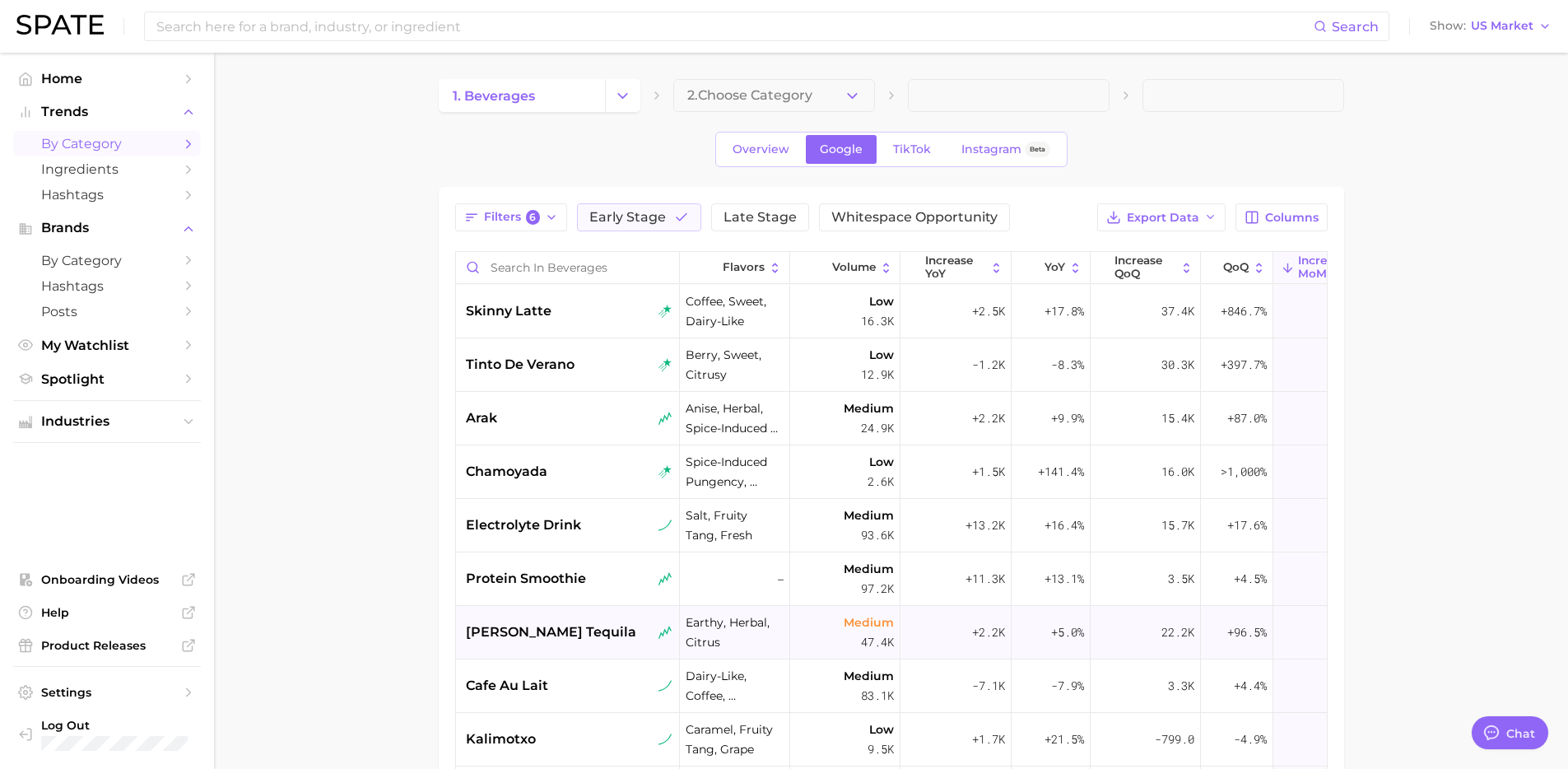 click on "blanco tequila" at bounding box center (568, 632) 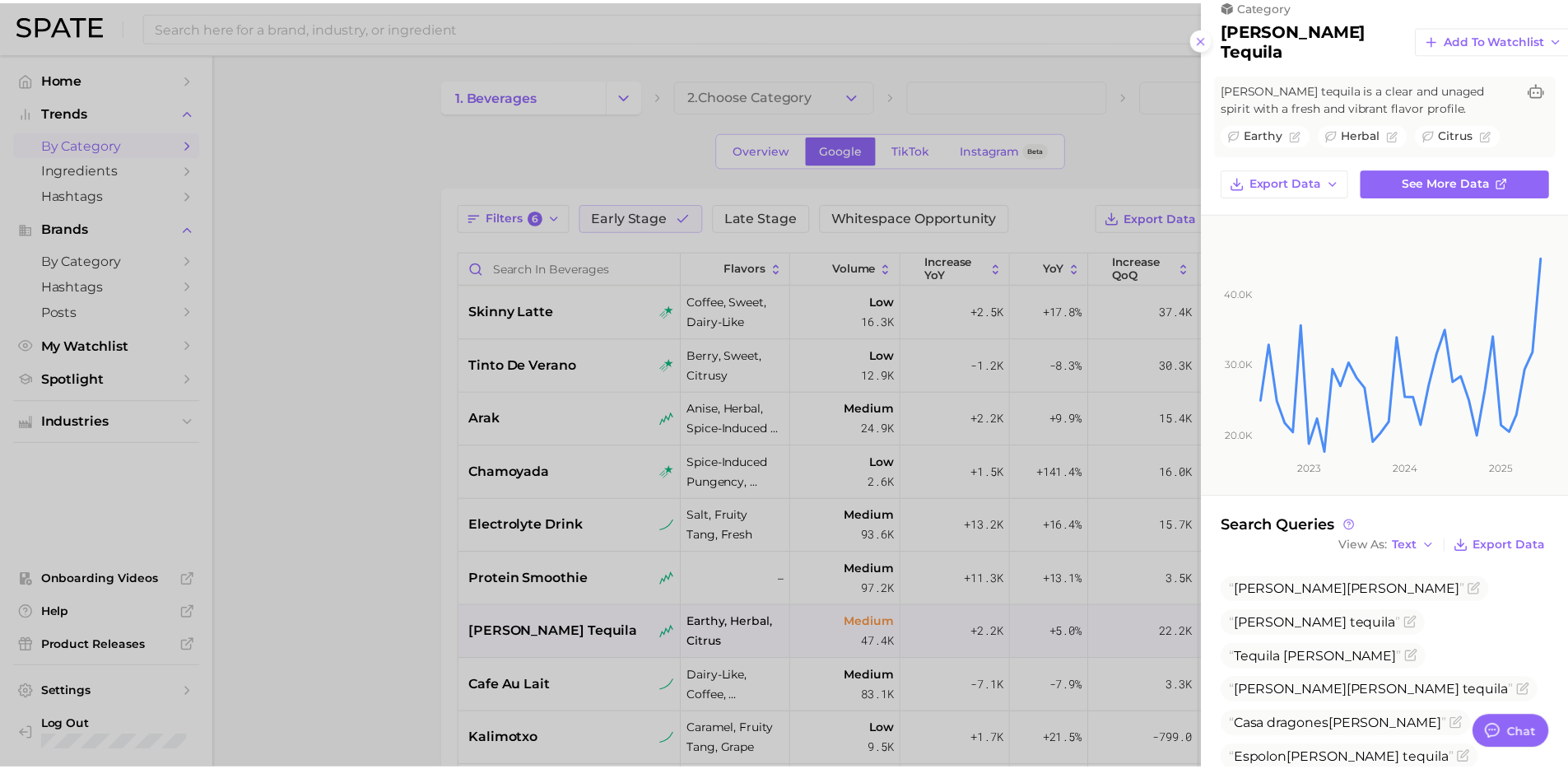 scroll, scrollTop: 0, scrollLeft: 0, axis: both 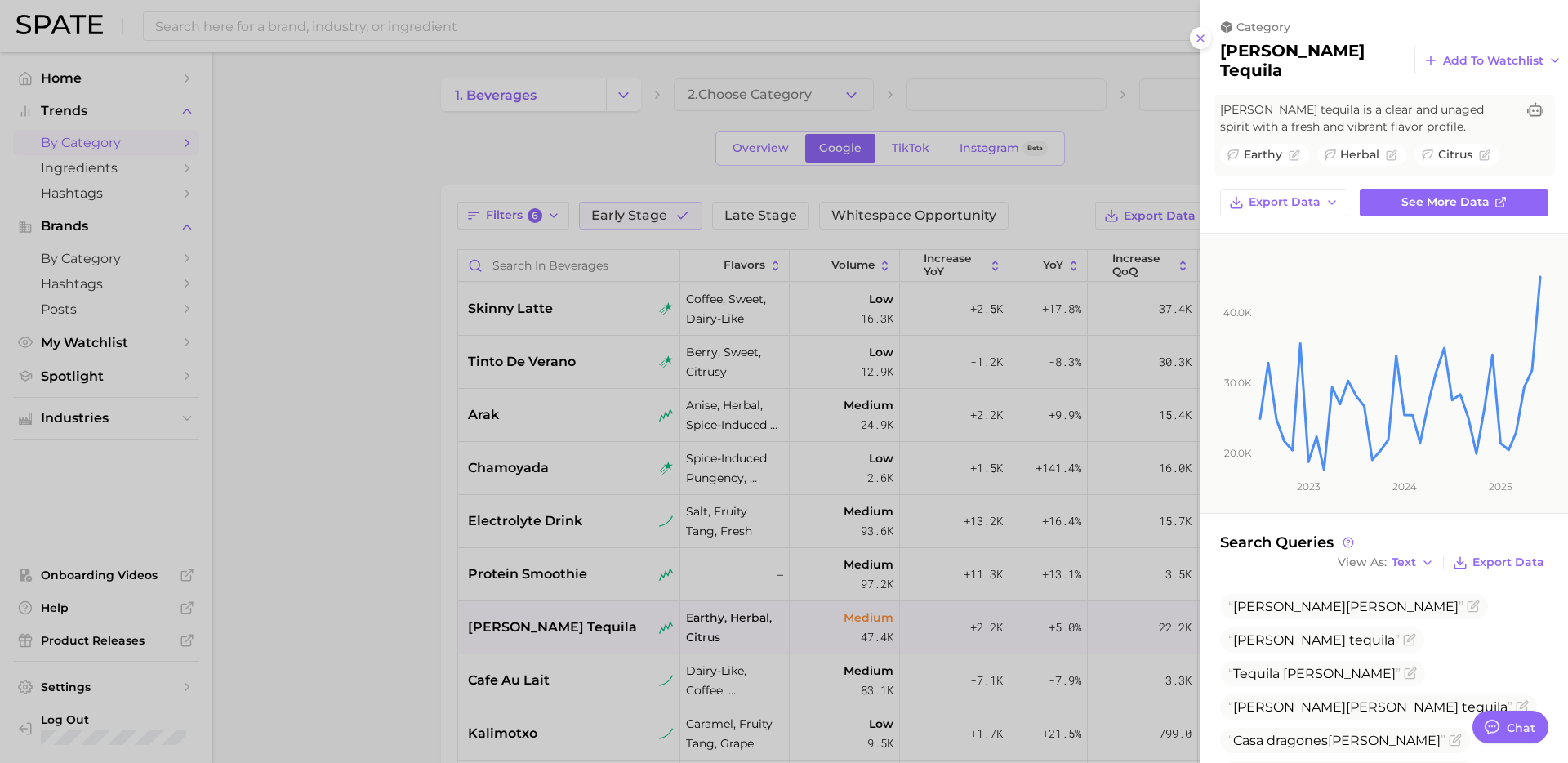click at bounding box center [784, 382] 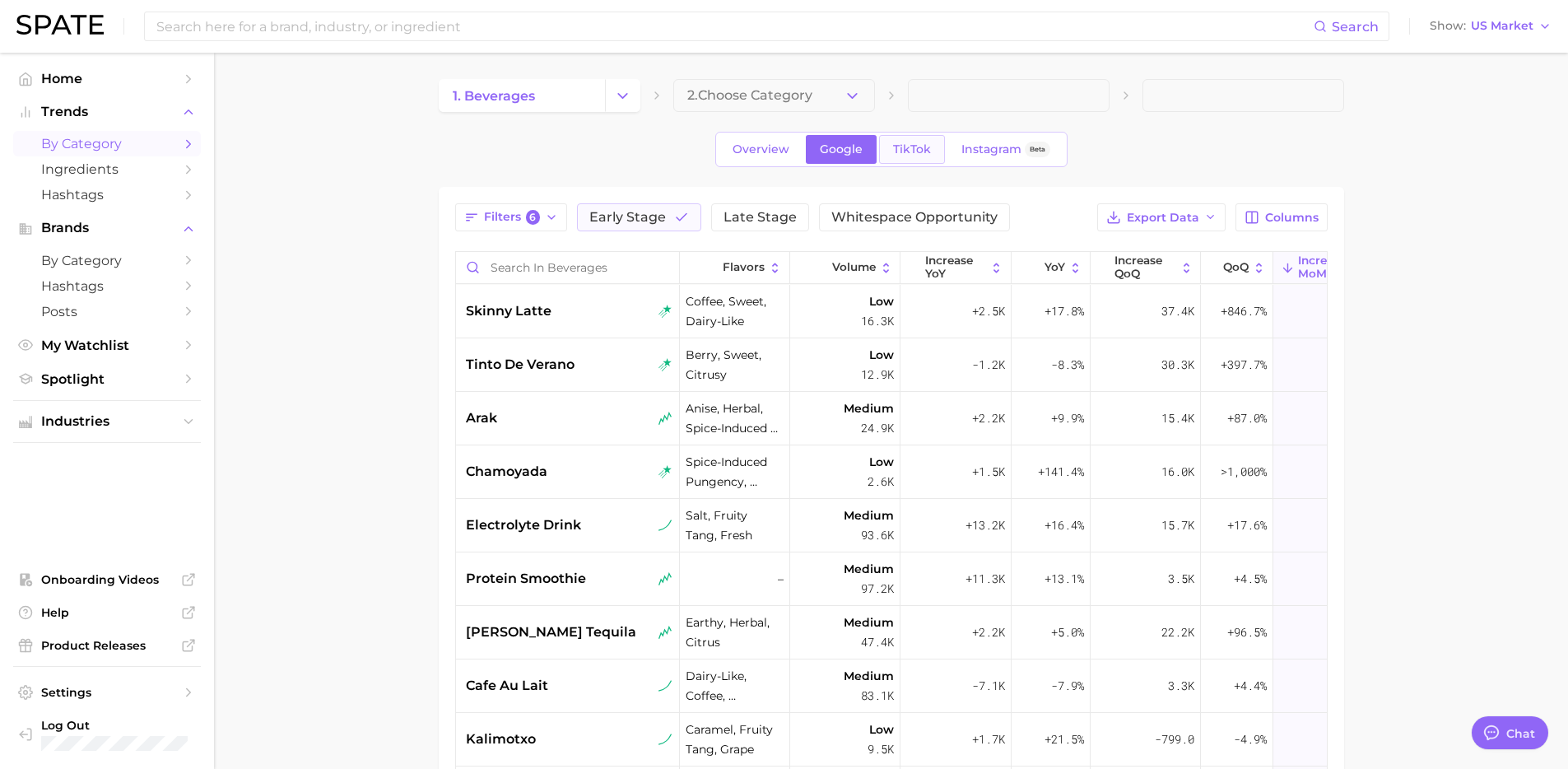 click on "TikTok" at bounding box center (912, 149) 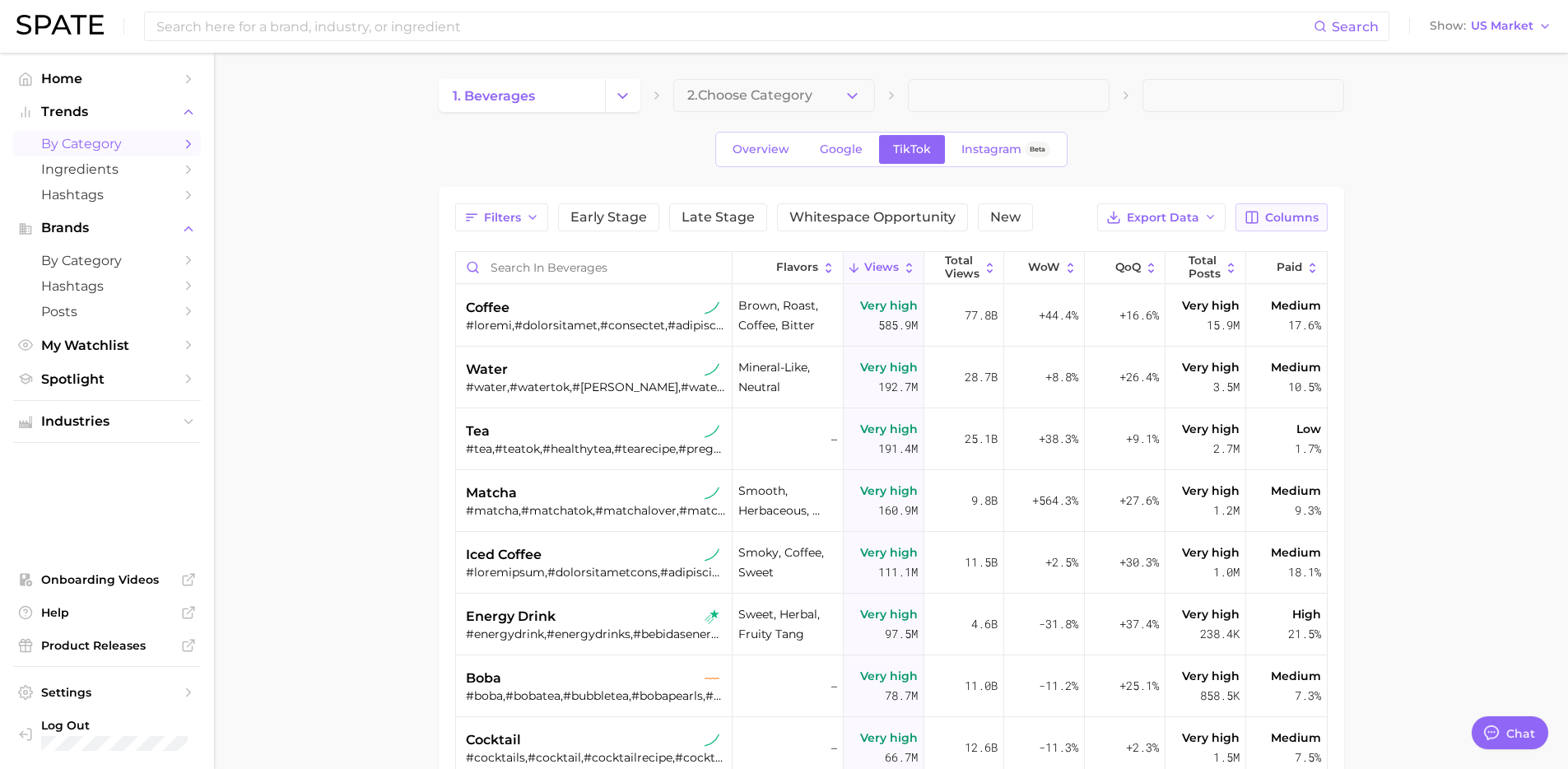 click on "Columns" at bounding box center (1281, 217) 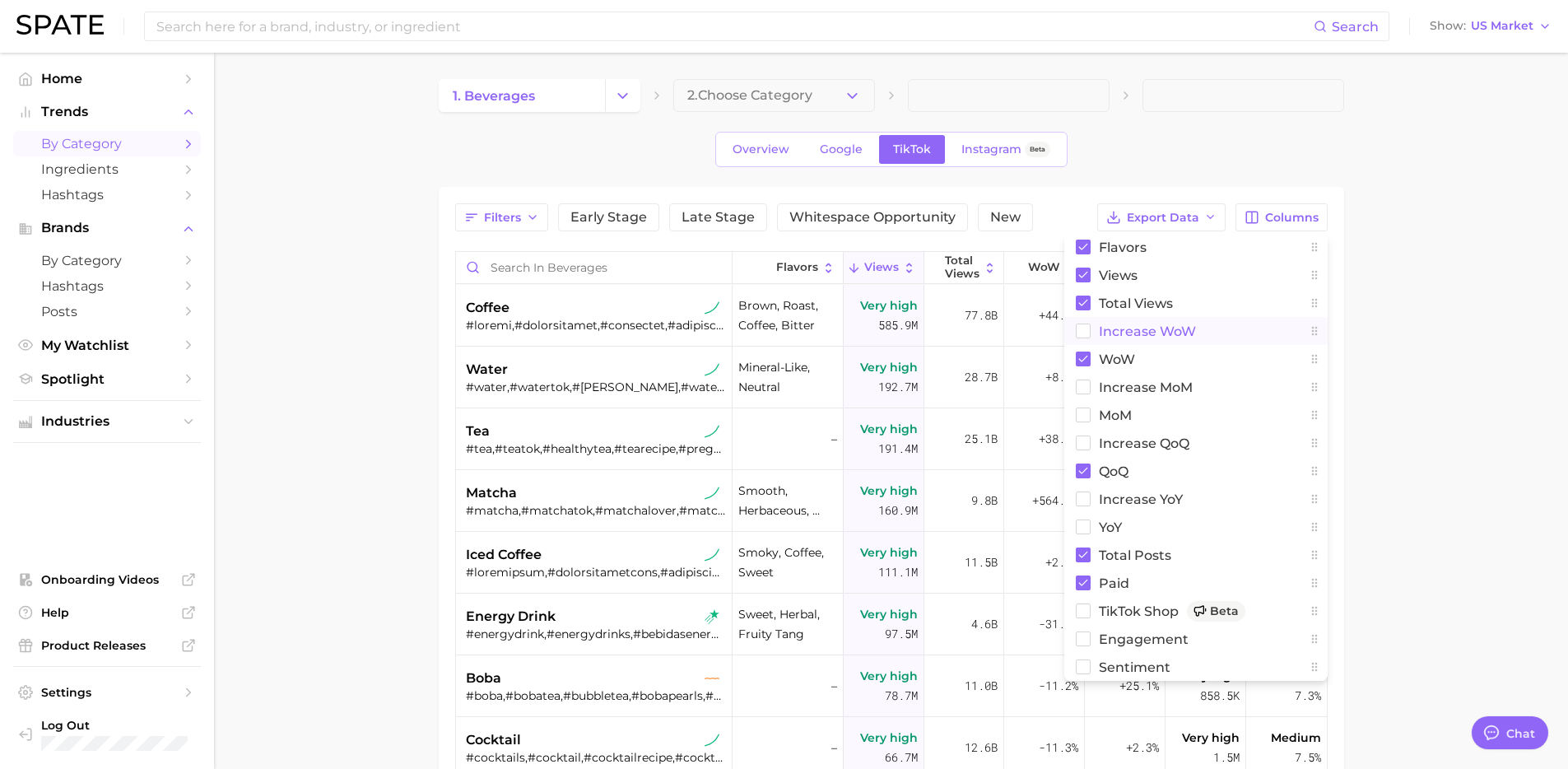 click on "Increase WoW" at bounding box center [1196, 331] 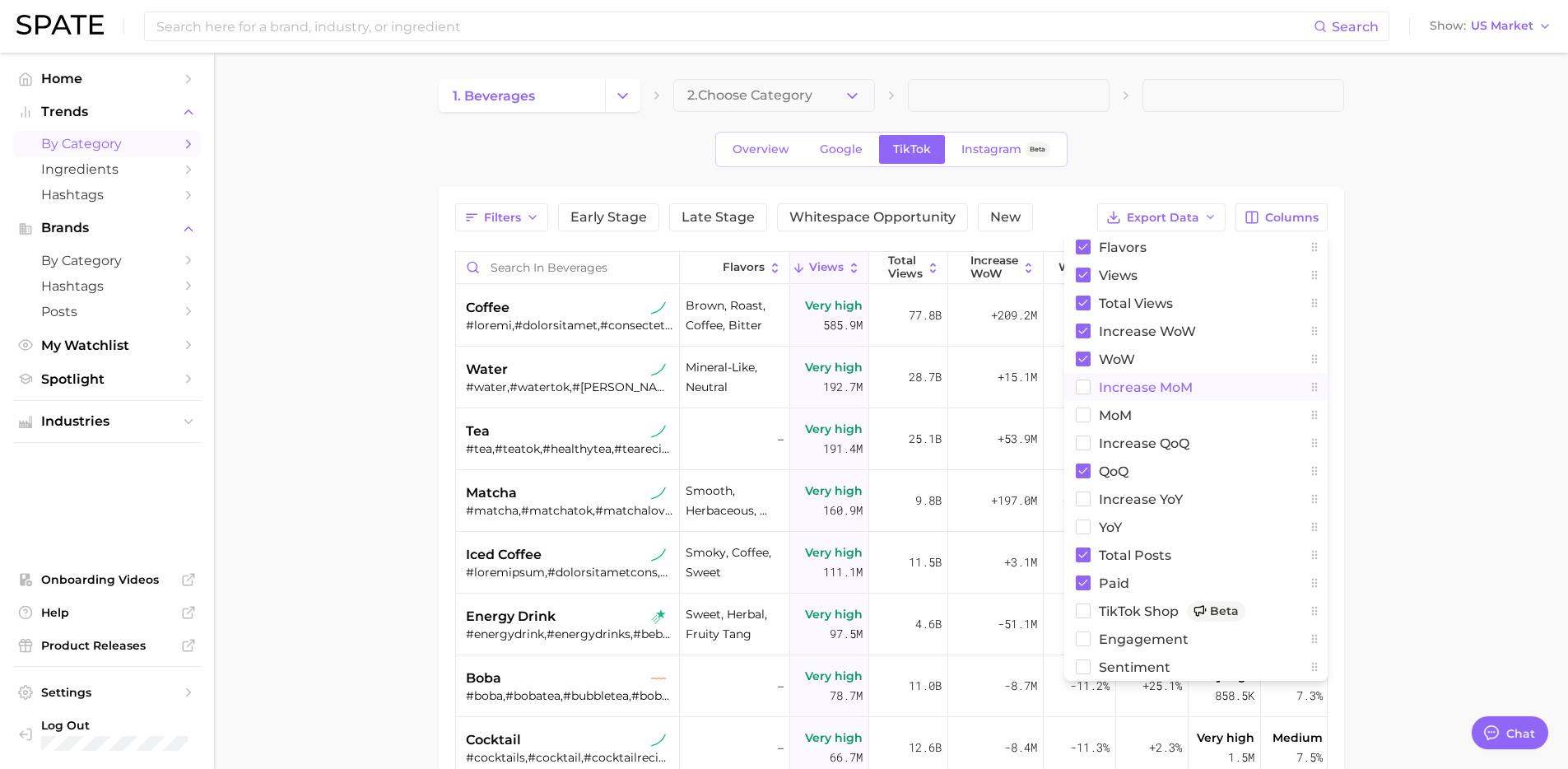 click on "increase MoM" at bounding box center [1196, 387] 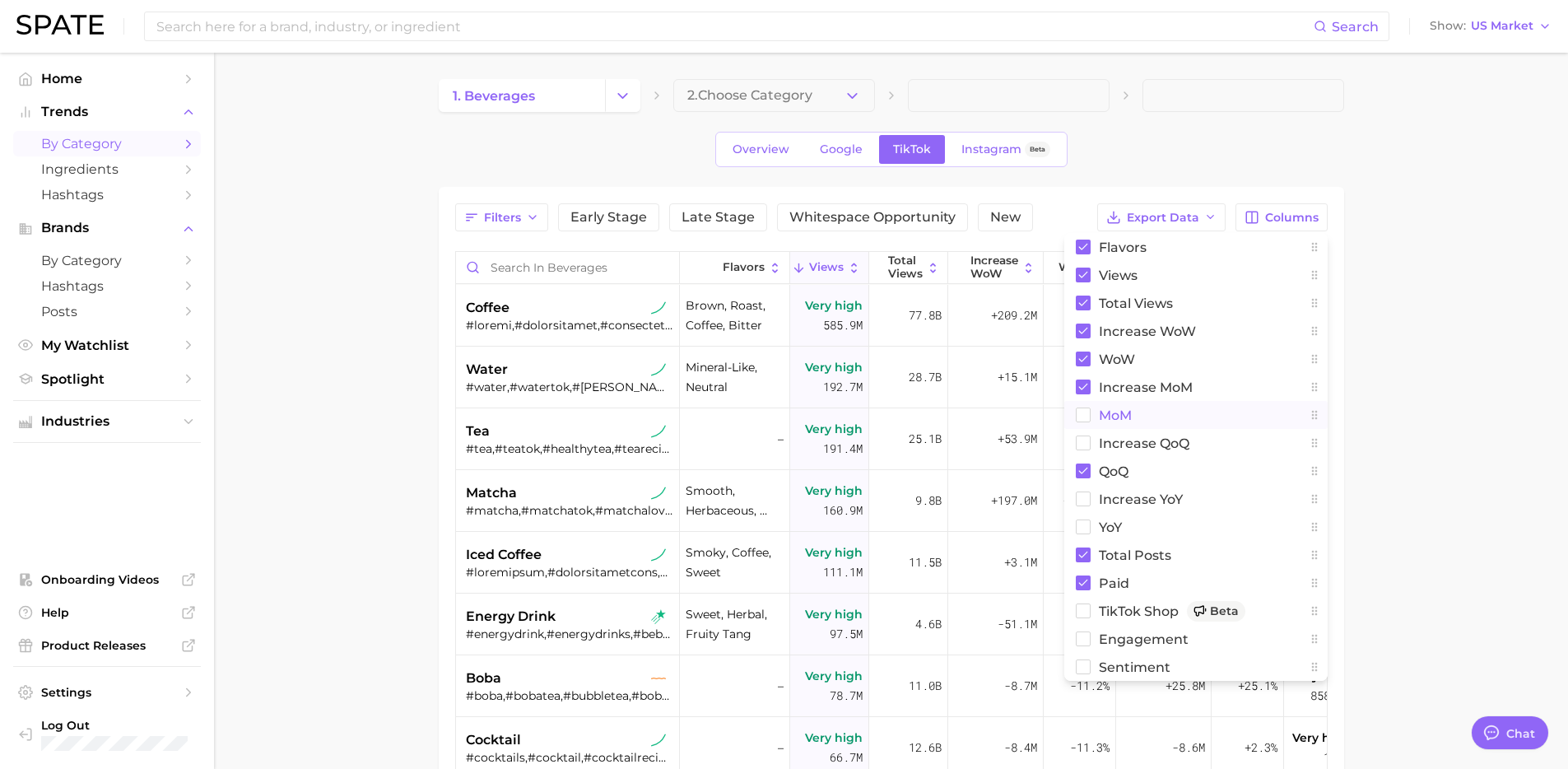 click on "MoM" at bounding box center (1196, 415) 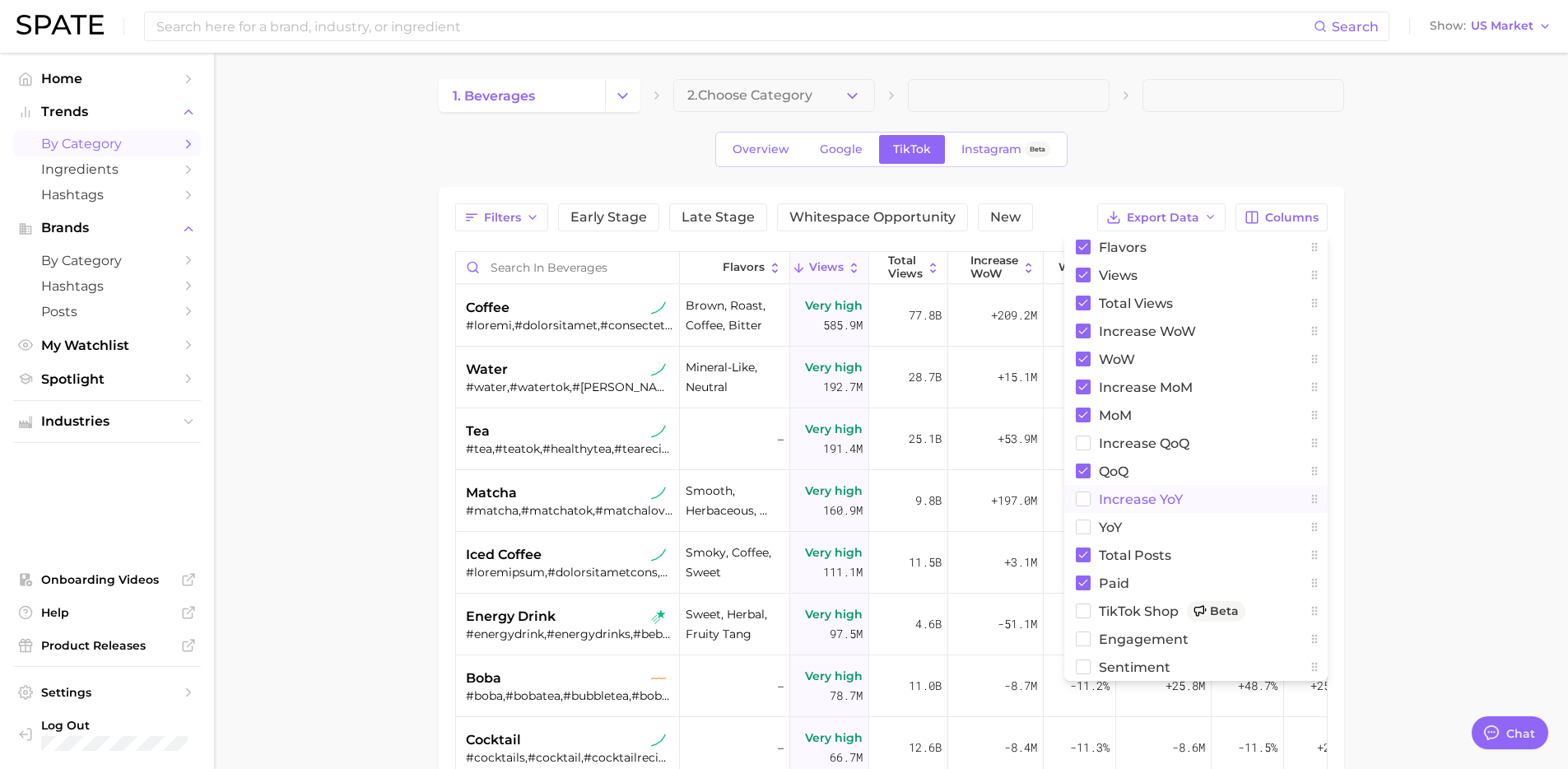 click 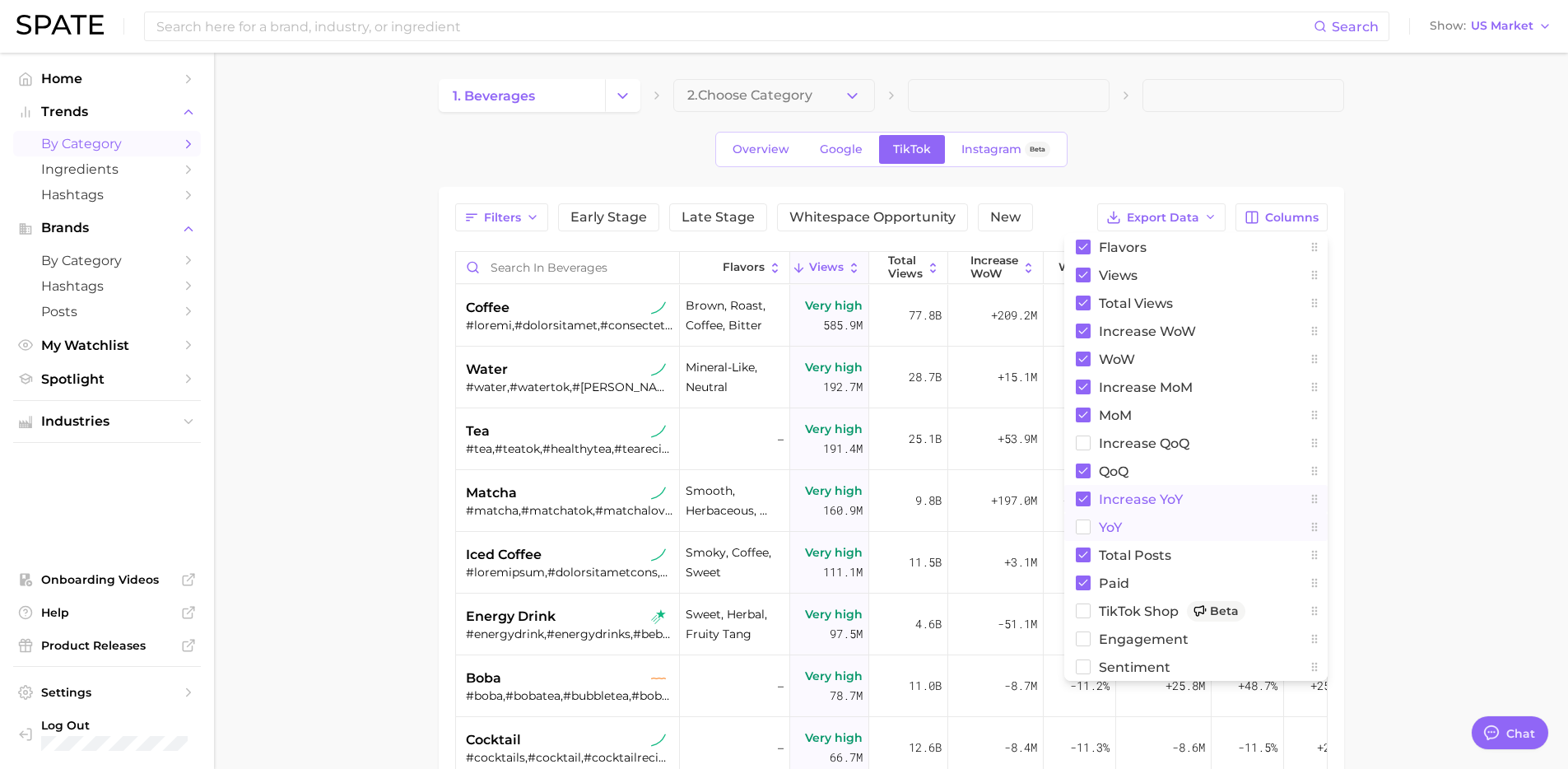 click 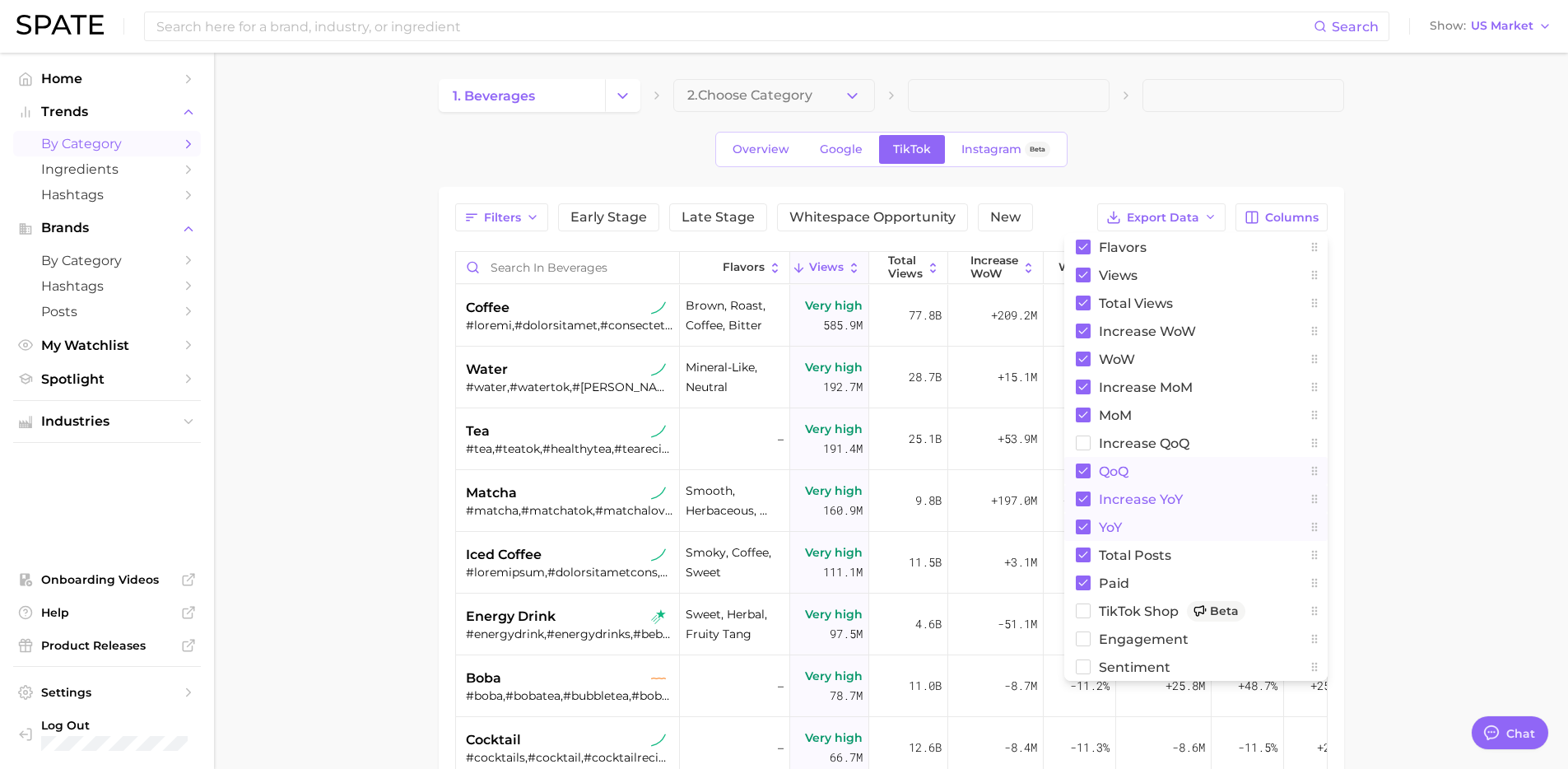 click 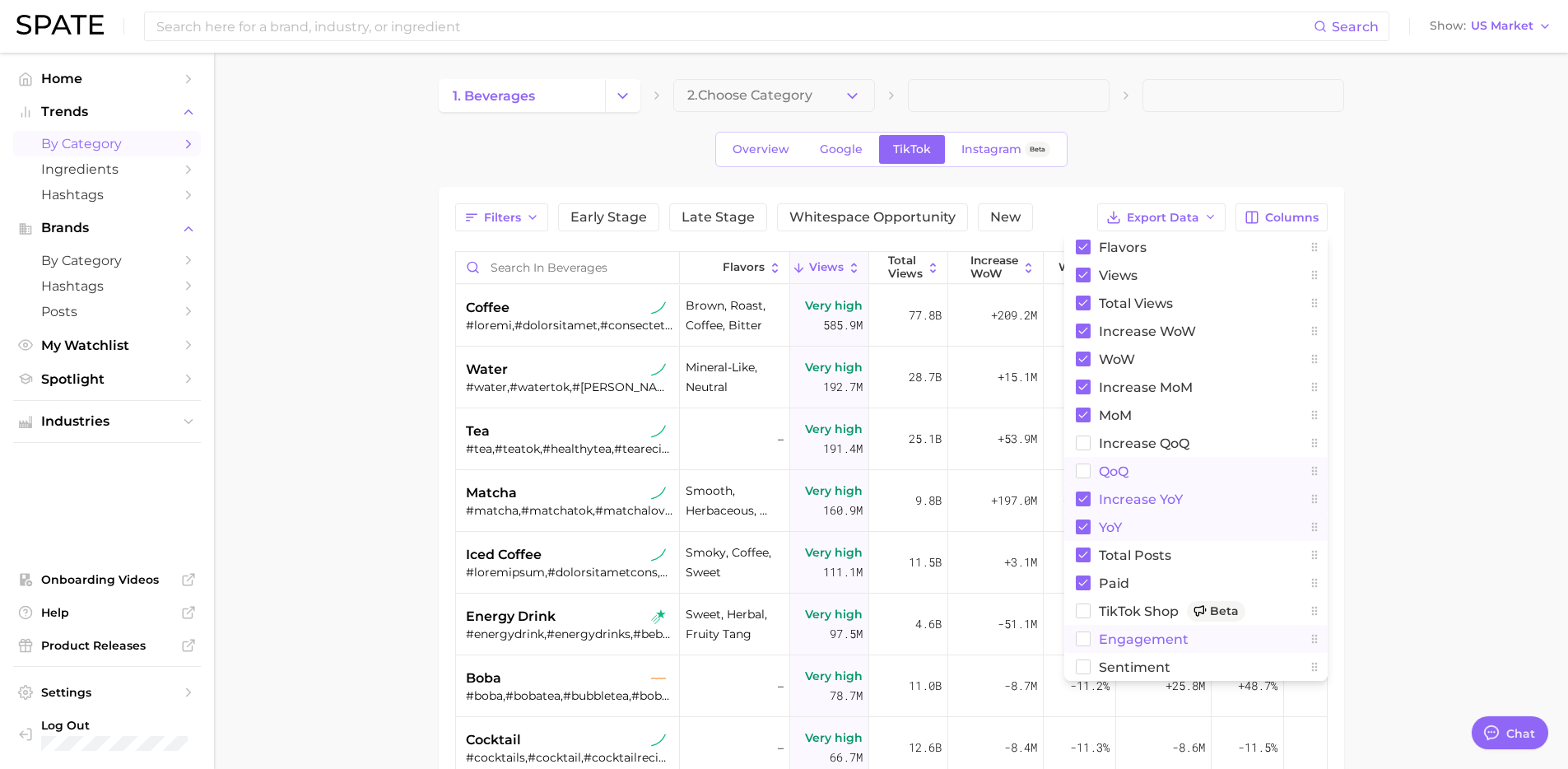 click 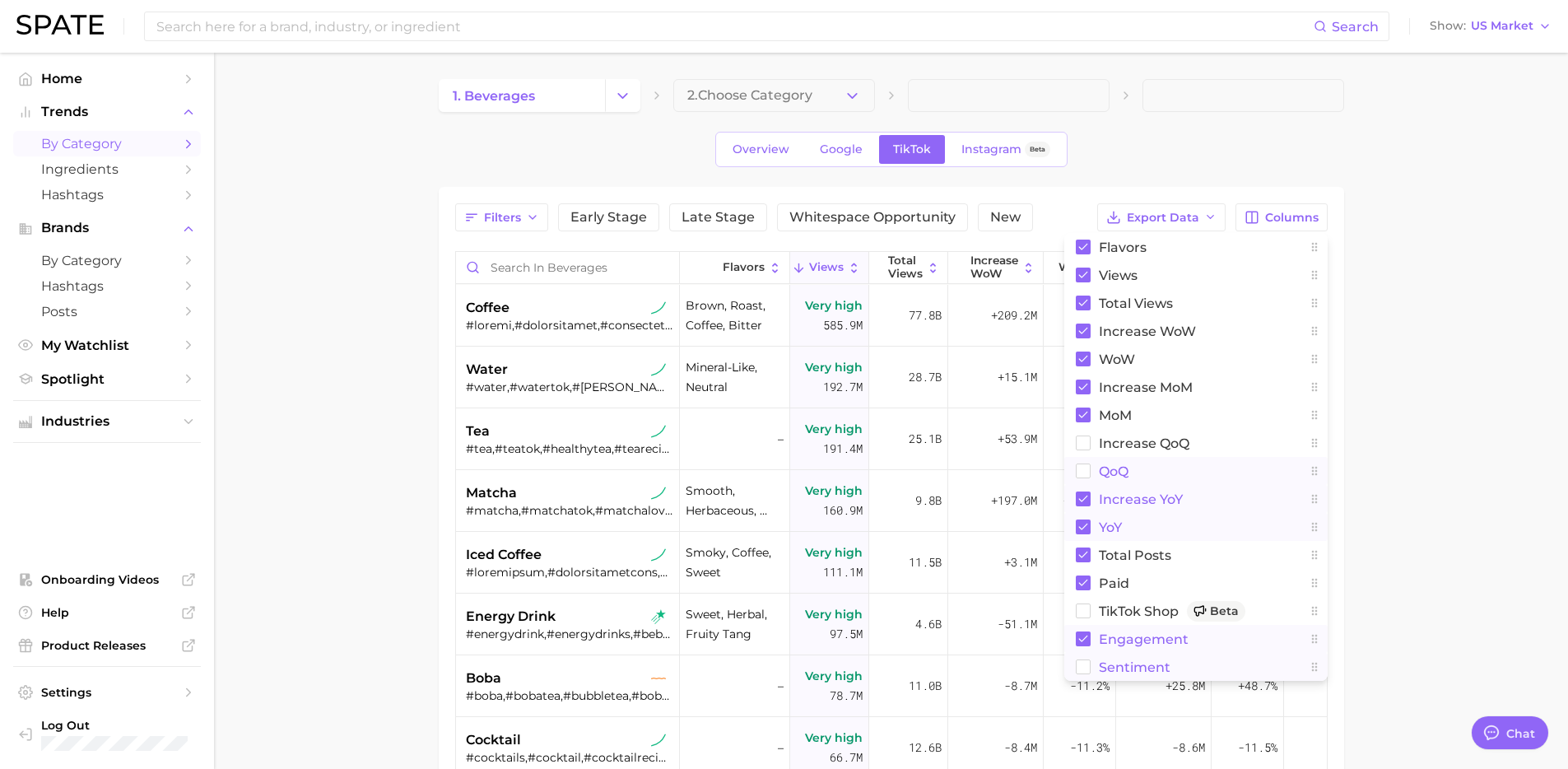 click 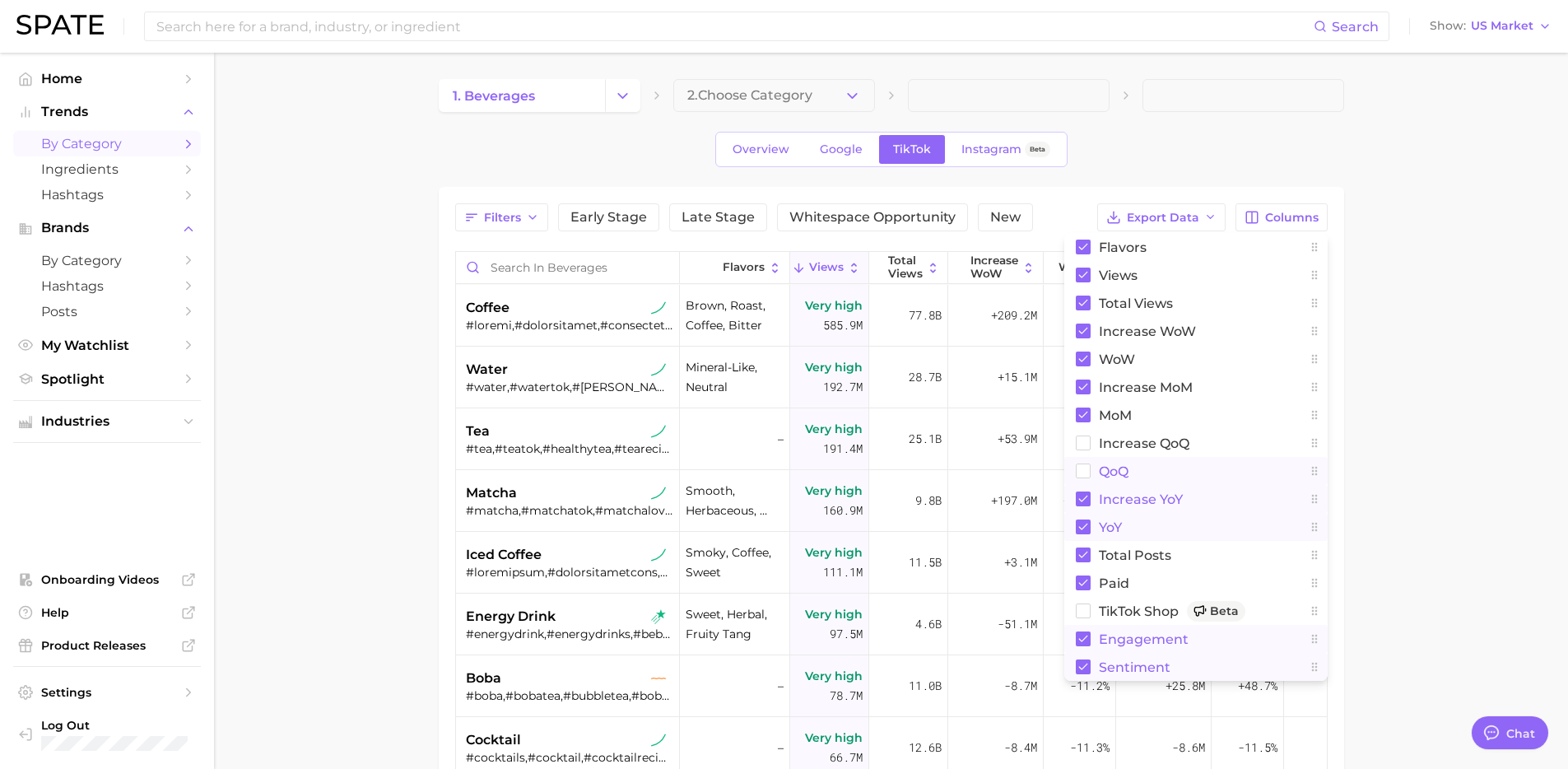 click on "1. beverages 2.  Choose Category Overview Google TikTok Instagram Beta Filters Early Stage Late Stage Whitespace Opportunity New Export Data Columns Flavors Views Total Views Increase WoW WoW increase MoM MoM increase QoQ QoQ increase YoY YoY Total Posts Paid TikTok Shop Beta engagement Sentiment Flavors Views Total Views Increase WoW WoW increase MoM MoM increase YoY YoY Total Posts Paid engagement Sentiment coffee brown, roast, coffee, bitter Very high 585.9m 77.8b +209.2m +44.4% +21.2m +3.7% +197.5m +83.1% Very high 15.9m Medium 17.6% High 8.2% Mixed 6.5 water #water,#watertok,#drinkwater,#waterrecipe,#drinkyourwater,#frozenwater,#watergirl,#boilingwater,#waterrecipes,#summerwater,#watergirly,#l'eau,#watertokblackgirl,#waterecipe,#watertokgirlies,#coffeeiswater,#blackgirlwatertok,#watertokgirl,#watertokgirlie,#coffeeiswaterpremium mineral-like, neutral Very high 192.7m 28.7b +15.1m +8.8% +7.1m +3.8% +19.1m +14.6% Very high 3.5m Medium 10.5% High 8.7% Mixed 7.0 tea – Very high 191.4m 25.1b +53.9m +38.3% -" at bounding box center (891, 585) 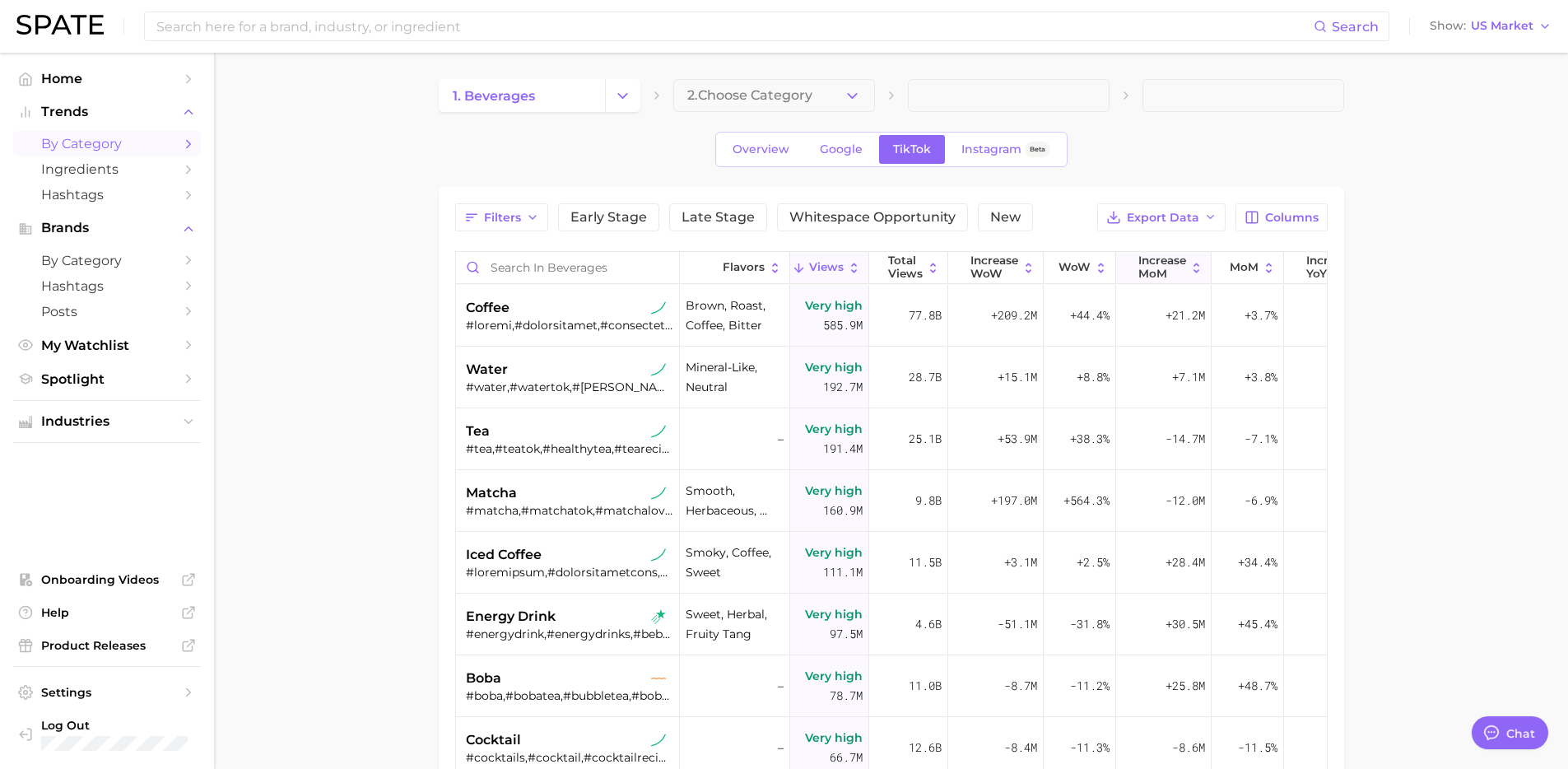 click on "increase MoM" at bounding box center (1162, 267) 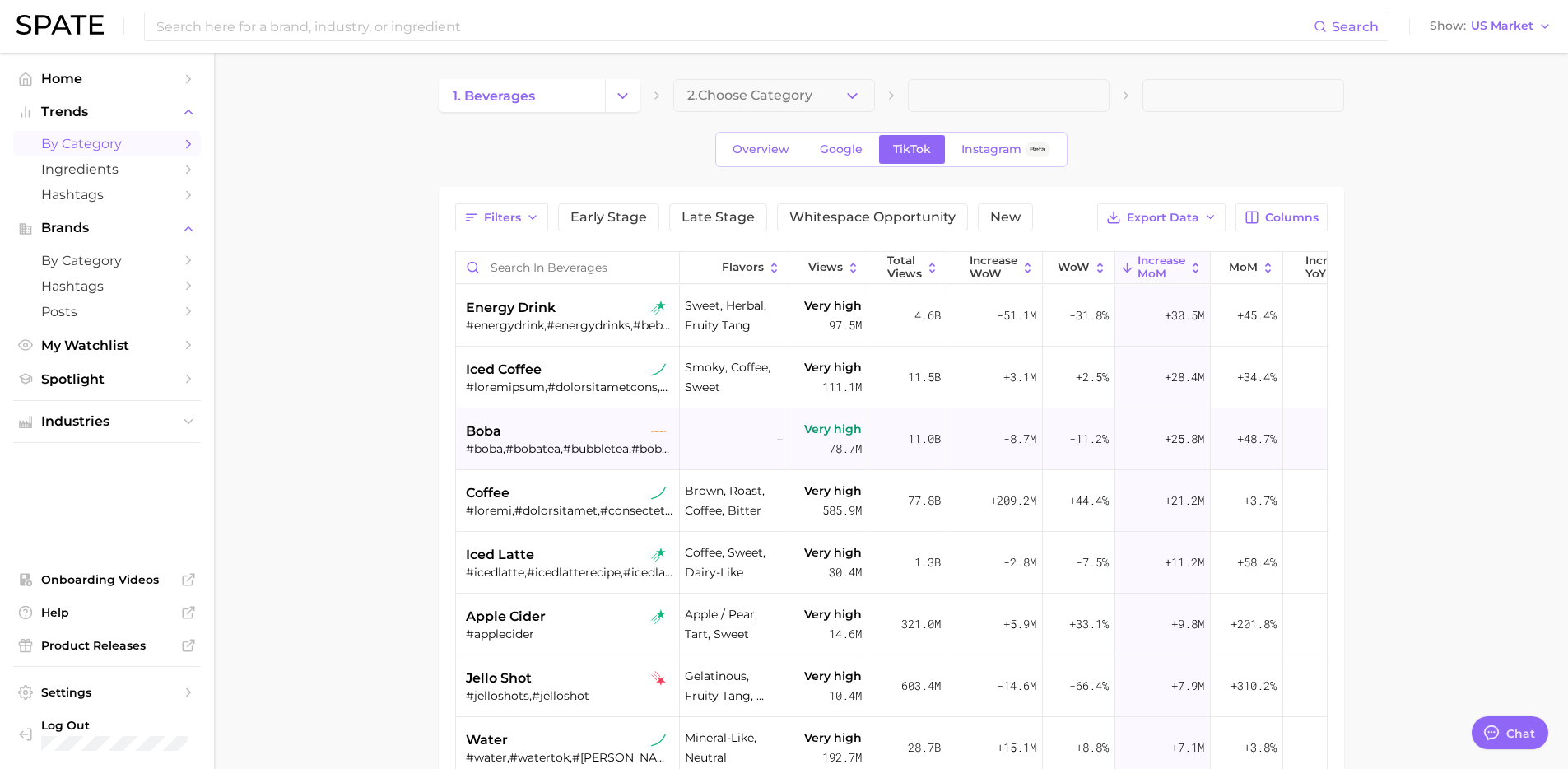 scroll, scrollTop: 0, scrollLeft: 0, axis: both 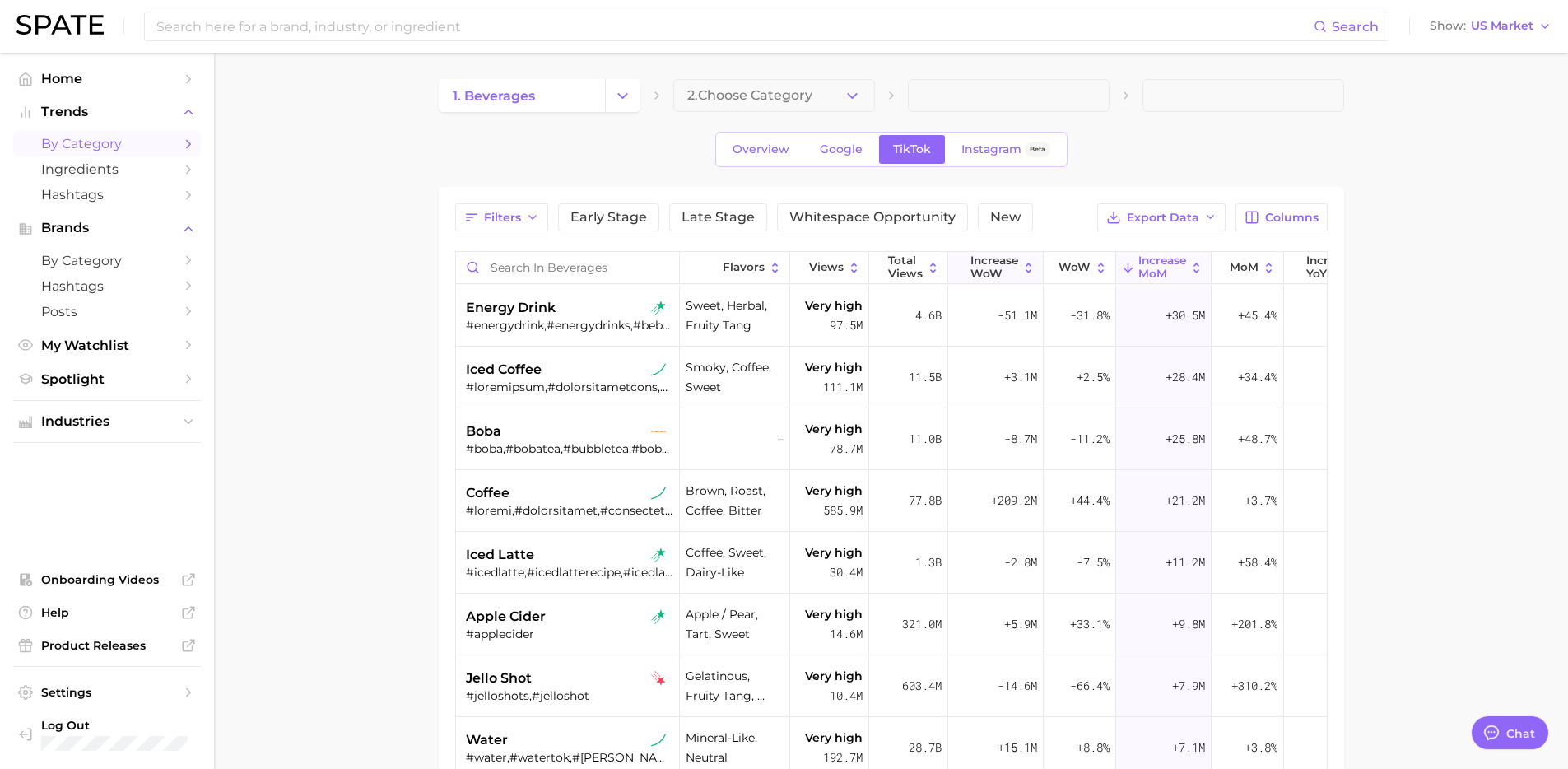 click on "Increase WoW" at bounding box center [994, 267] 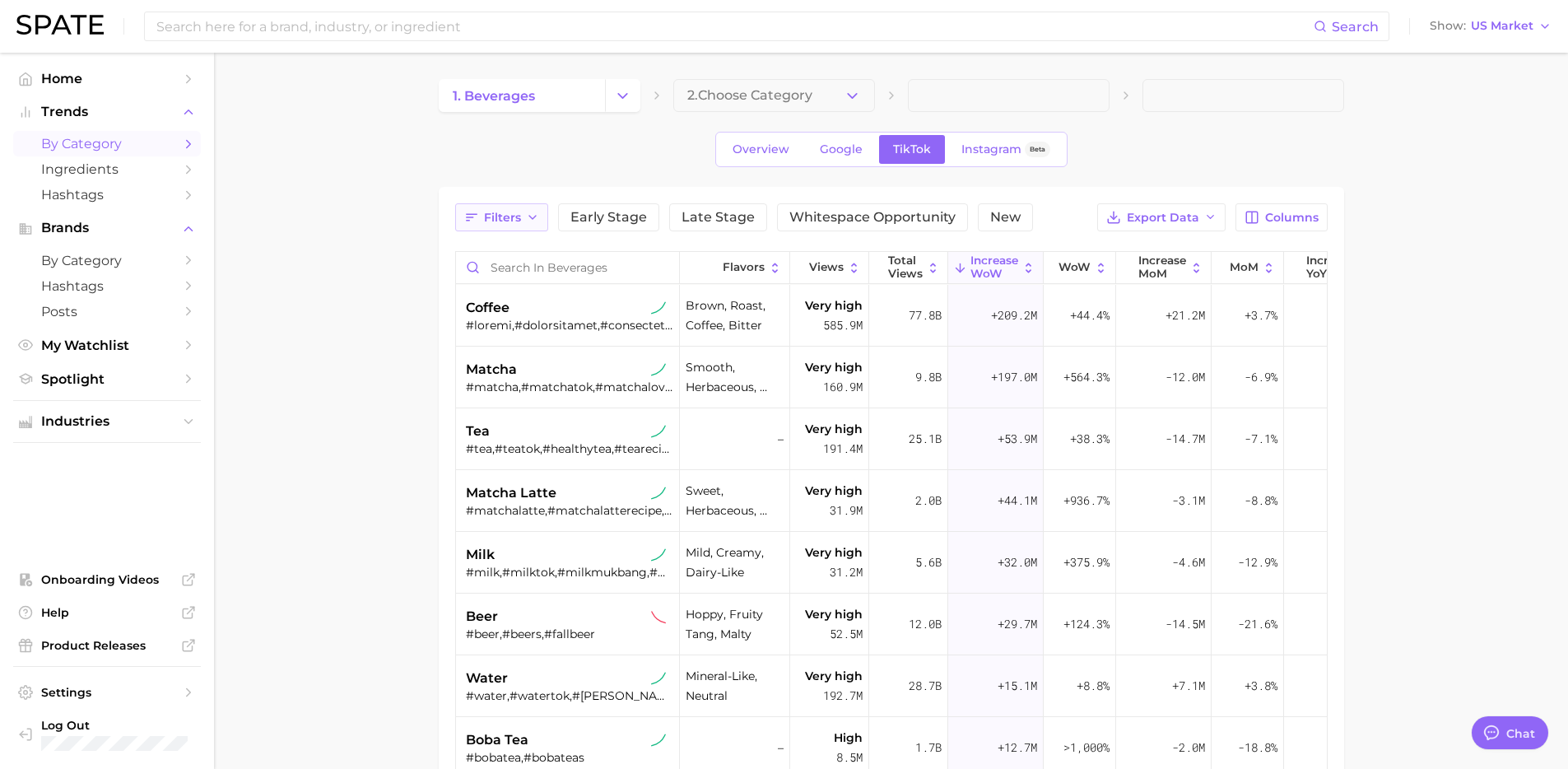 click on "Filters" at bounding box center (501, 217) 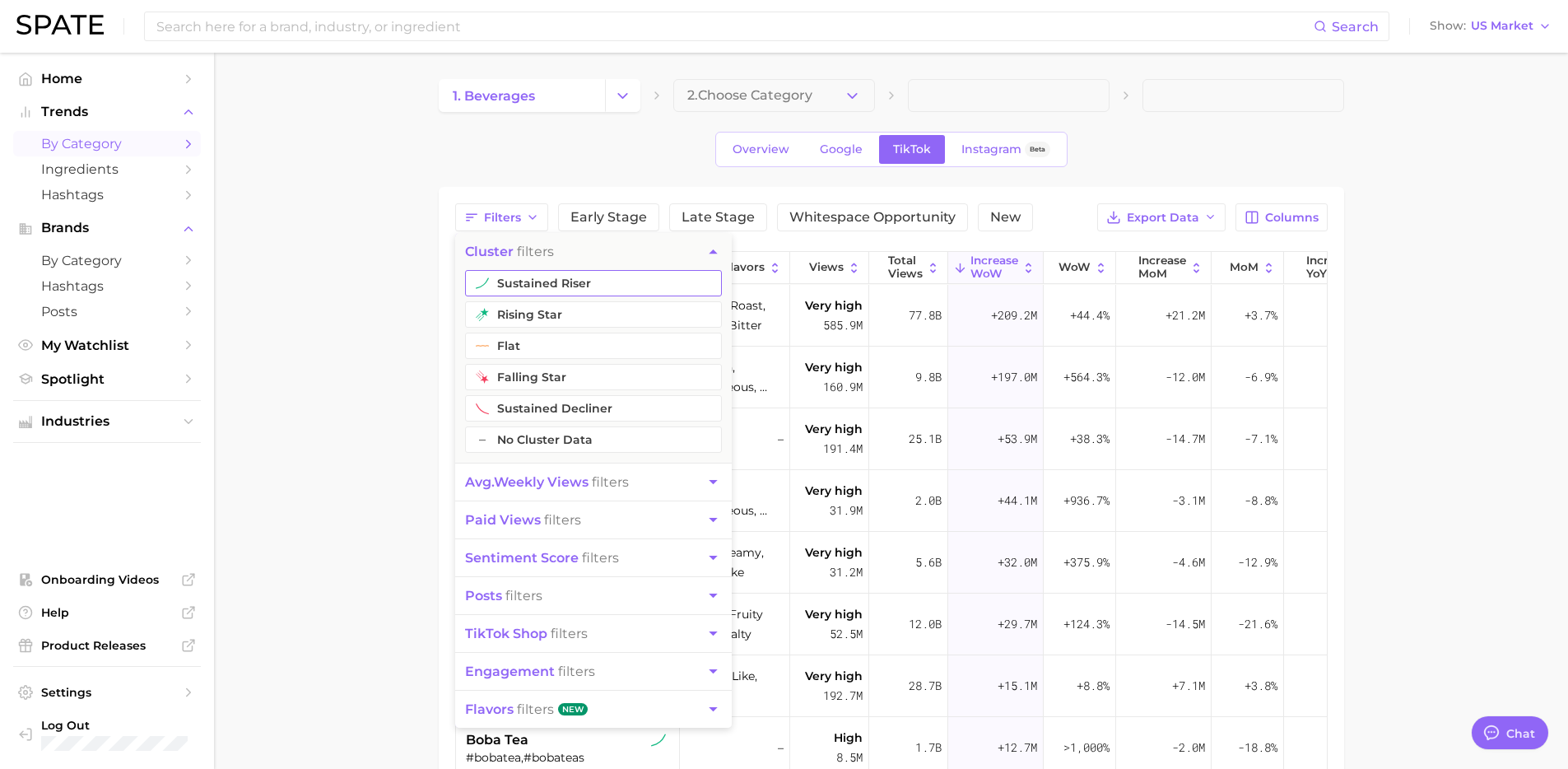 click on "sustained riser" at bounding box center [593, 283] 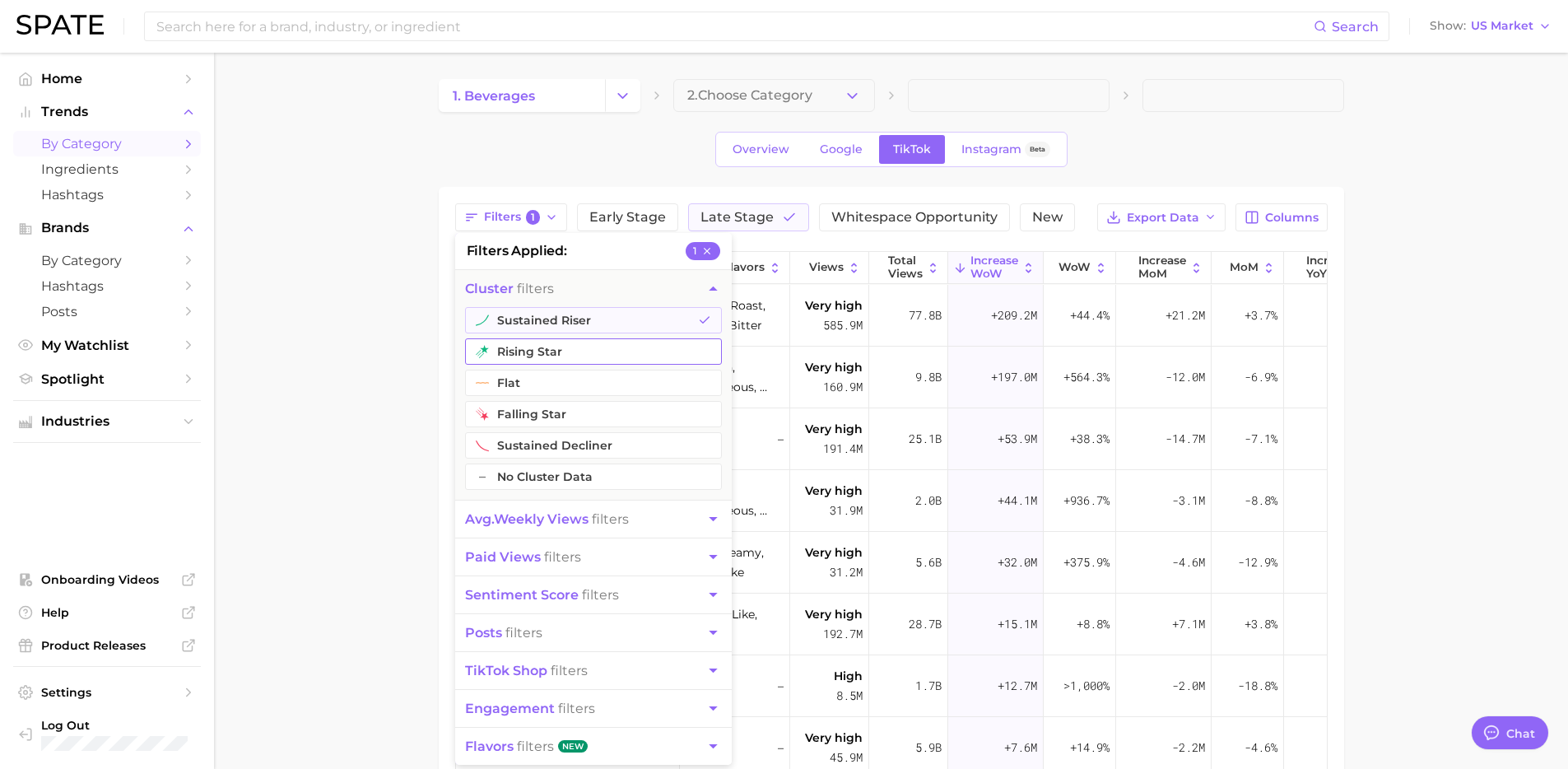click on "rising star" at bounding box center (593, 352) 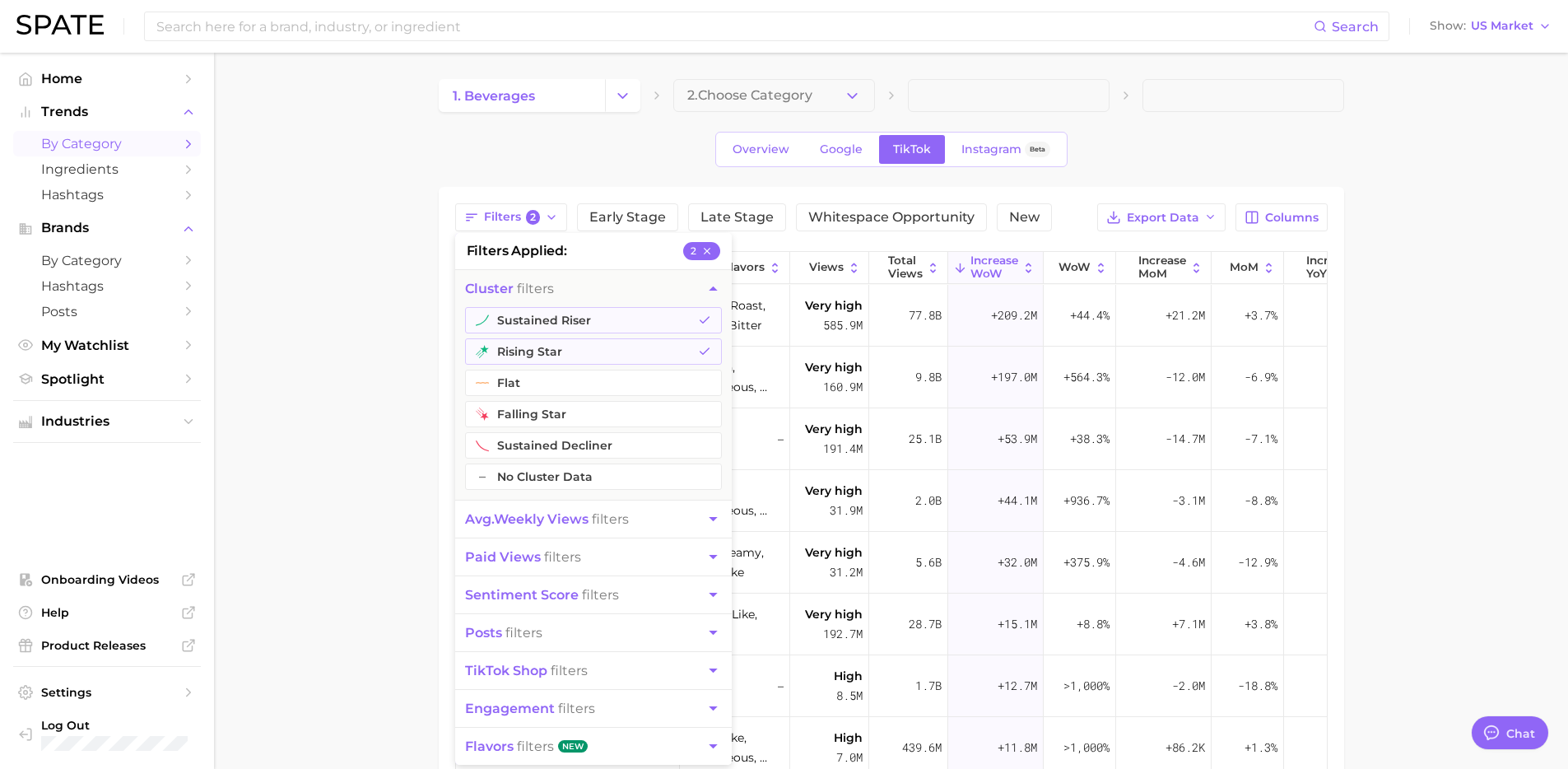 click on "1. beverages 2.  Choose Category Overview Google TikTok Instagram Beta Filters 2 filters applied 2 cluster   filters sustained riser   rising star   flat   falling star   sustained decliner   – No Cluster Data   avg.  weekly views   filters paid views   filters sentiment score   filters posts   filters TikTok shop   filters engagement   filters flavors   filters New Early Stage Late Stage Whitespace Opportunity New Export Data Columns Flavors Views Total Views Increase WoW WoW increase MoM MoM increase YoY YoY Total Posts Paid engagement Sentiment coffee brown, roast, coffee, bitter Very high 585.9m 77.8b +209.2m +44.4% +21.2m +3.7% +197.5m +83.1% Very high 15.9m Medium 17.6% High 8.2% Mixed 6.5 matcha smooth, herbaceous, umami Very high 160.9m 9.8b +197.0m +564.3% -12.0m -6.9% +77.4m +375.3% Very high 1.2m Medium 9.3% High 8.7% Mixed 7.2 tea #tea,#teatok,#healthytea,#tearecipe,#pregnancytea,#coffeeandtea,#teaandcoffee – Very high 191.4m 25.1b +53.9m +38.3% -14.7m -7.1% +73.6m +86.8% Very high 2.7m Low -" at bounding box center [891, 585] 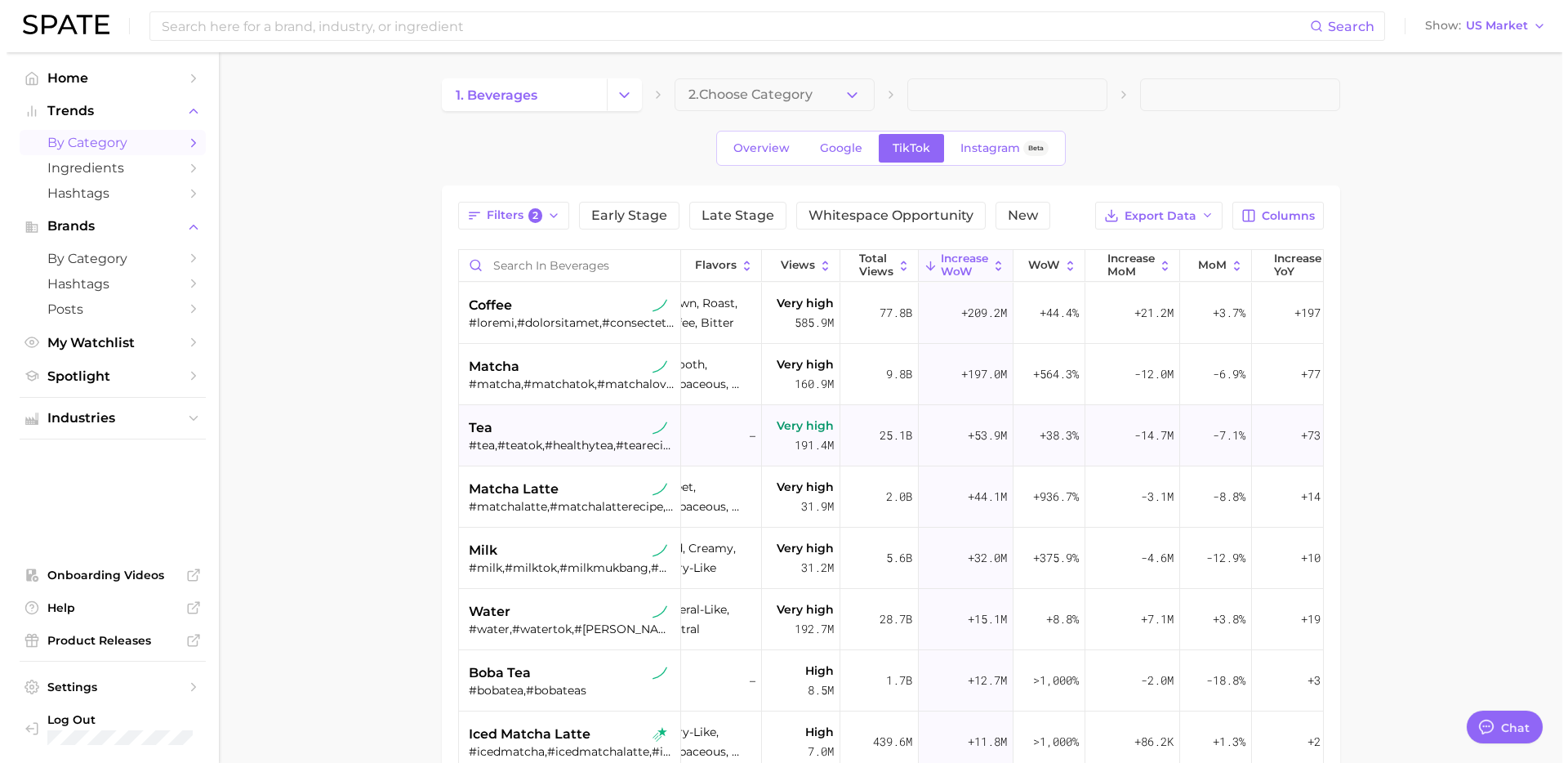 scroll, scrollTop: 0, scrollLeft: 0, axis: both 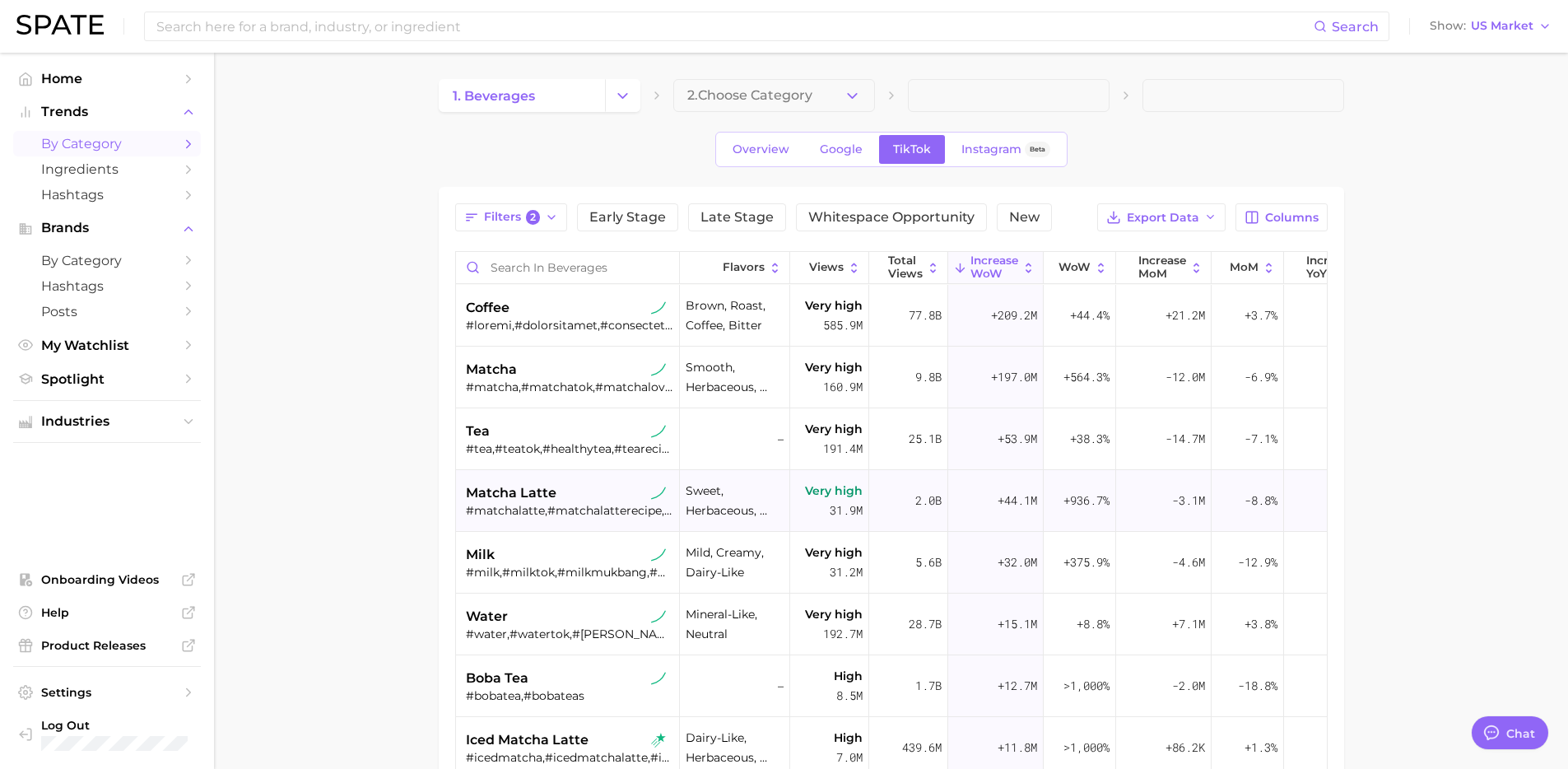click on "matcha latte #matchalatte,#matchalatterecipe,#matchatealatte,#matchalattes,#matchalatteathome,#matchlatte,#howtomakematchalatte,#matchalatteart,#matchalattelovers,#homemadematchalatte,#oatmilkmatchalatte,#matchalatte🍵,#athomematchalatte,#matchagreentealatte,#matchalattetutorial" at bounding box center [570, 501] 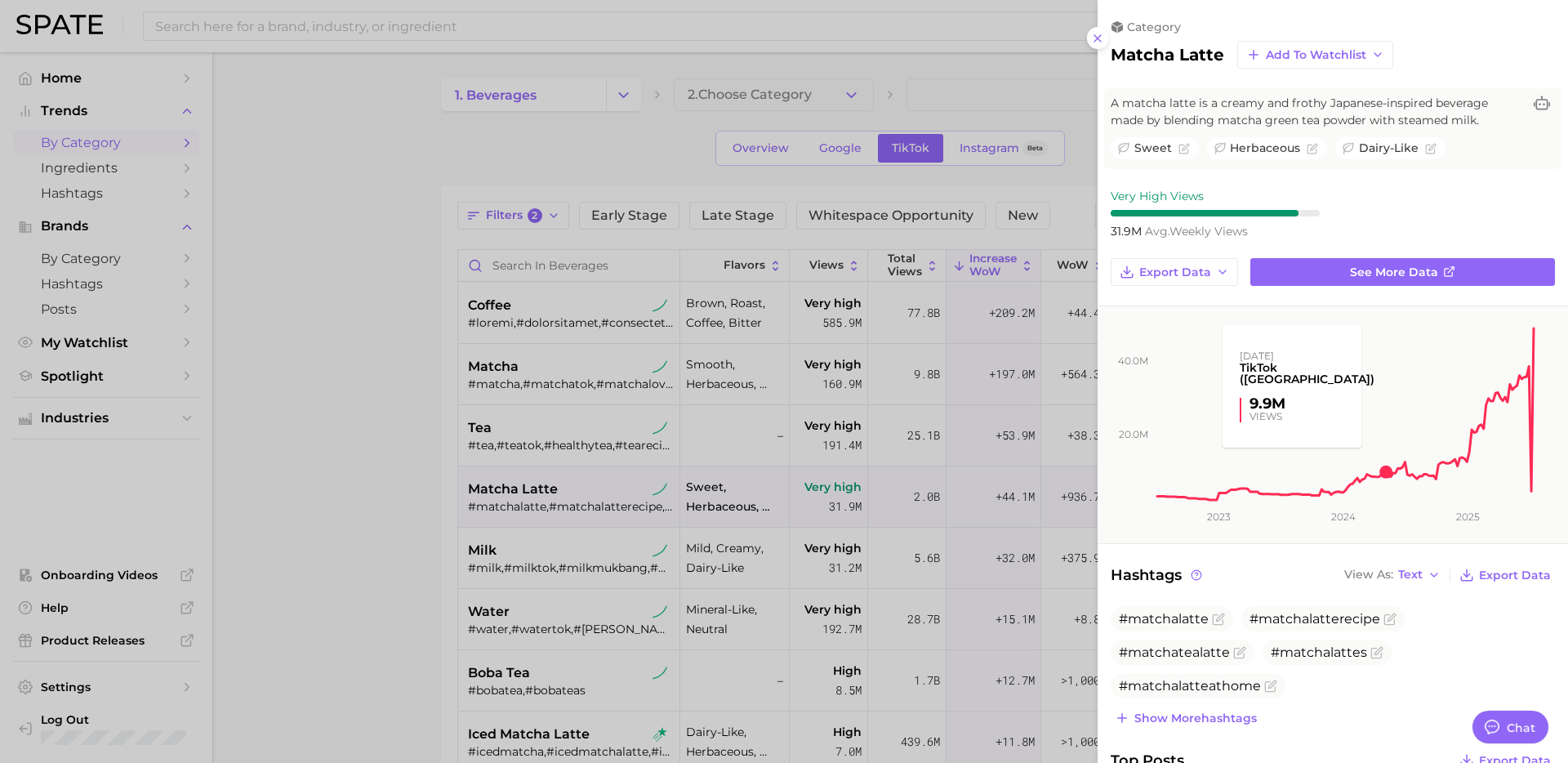 scroll, scrollTop: 0, scrollLeft: 0, axis: both 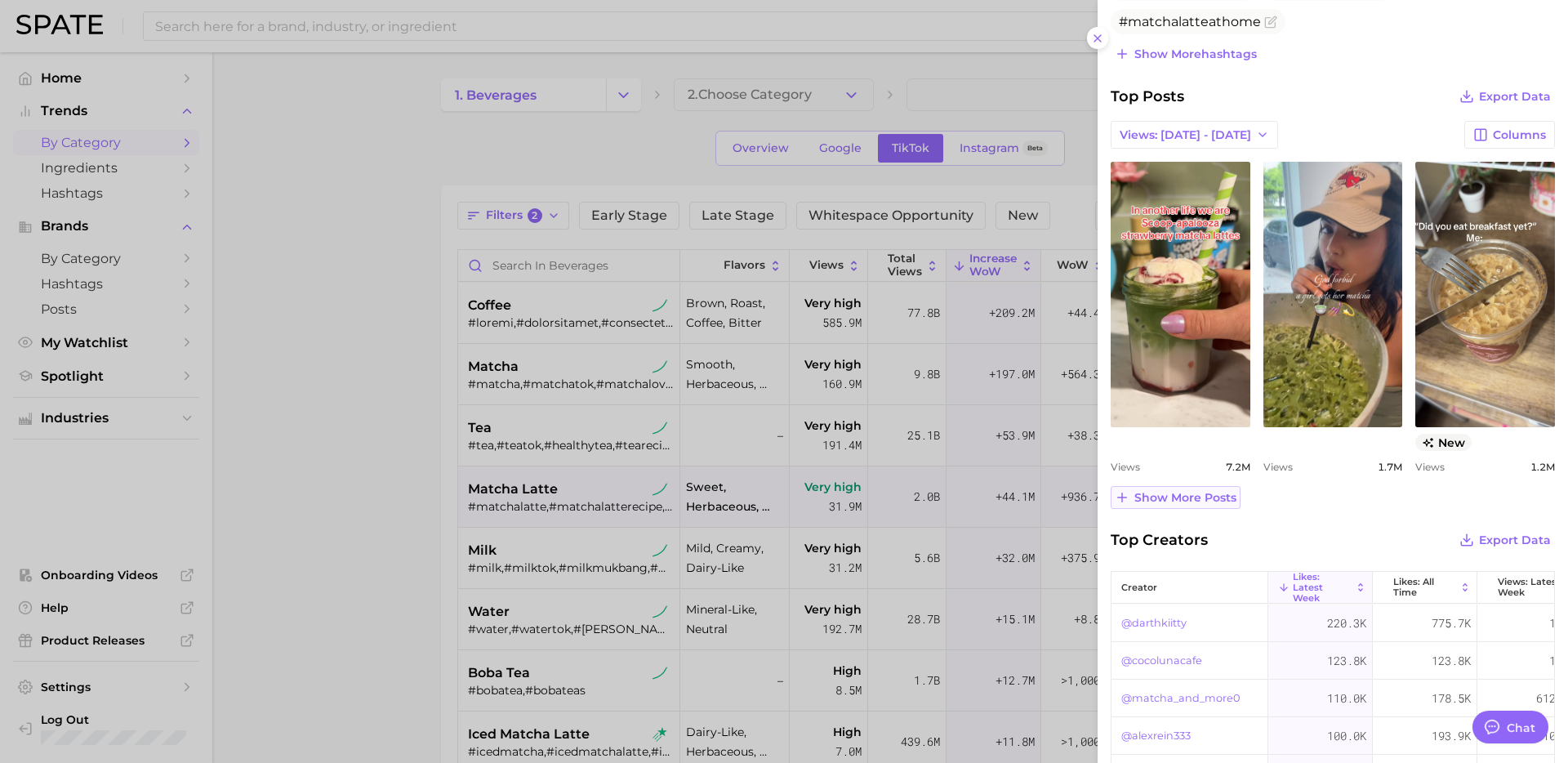 click on "Show more posts" at bounding box center [1185, 498] 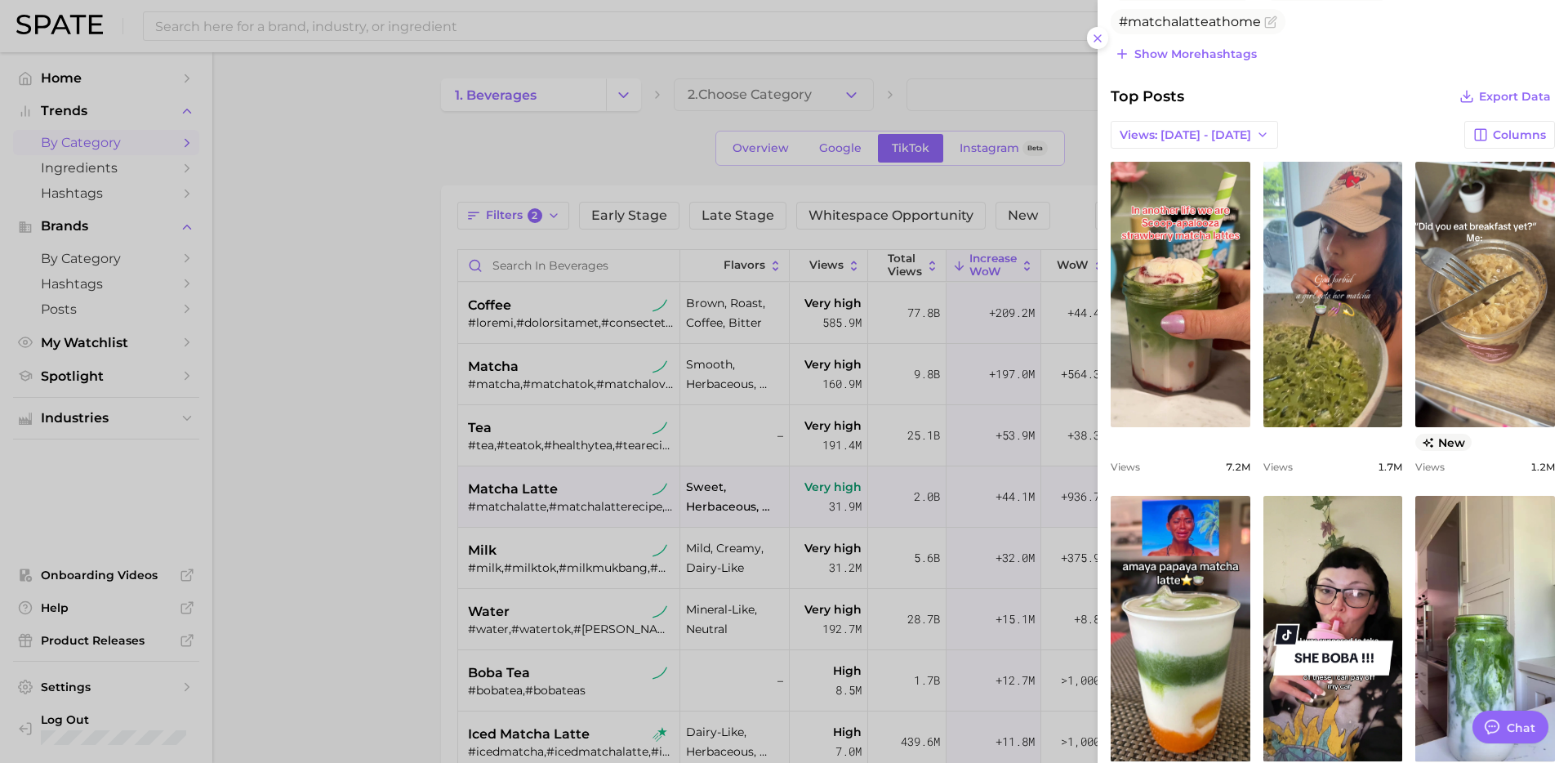 scroll, scrollTop: 0, scrollLeft: 0, axis: both 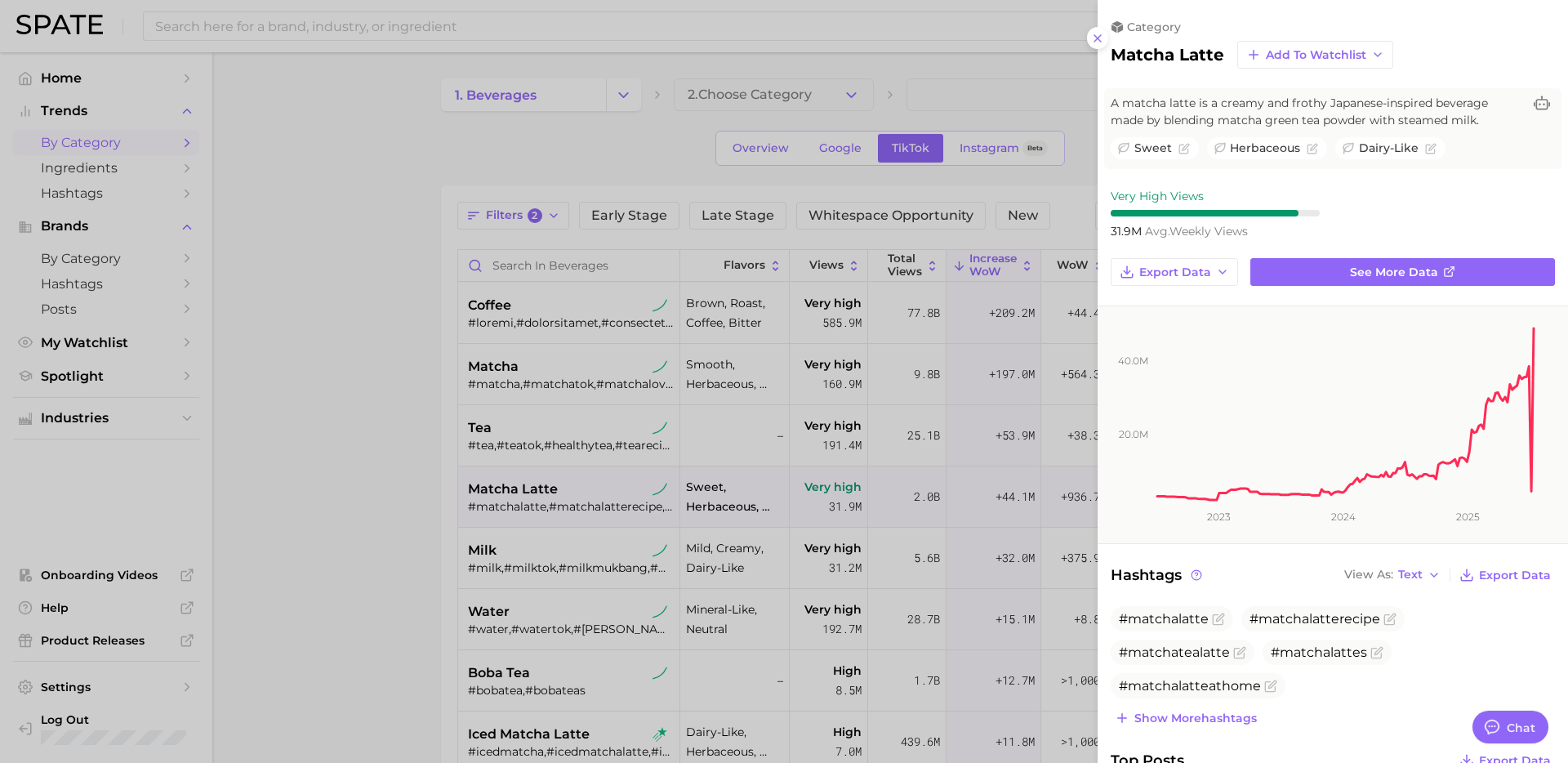click at bounding box center (784, 382) 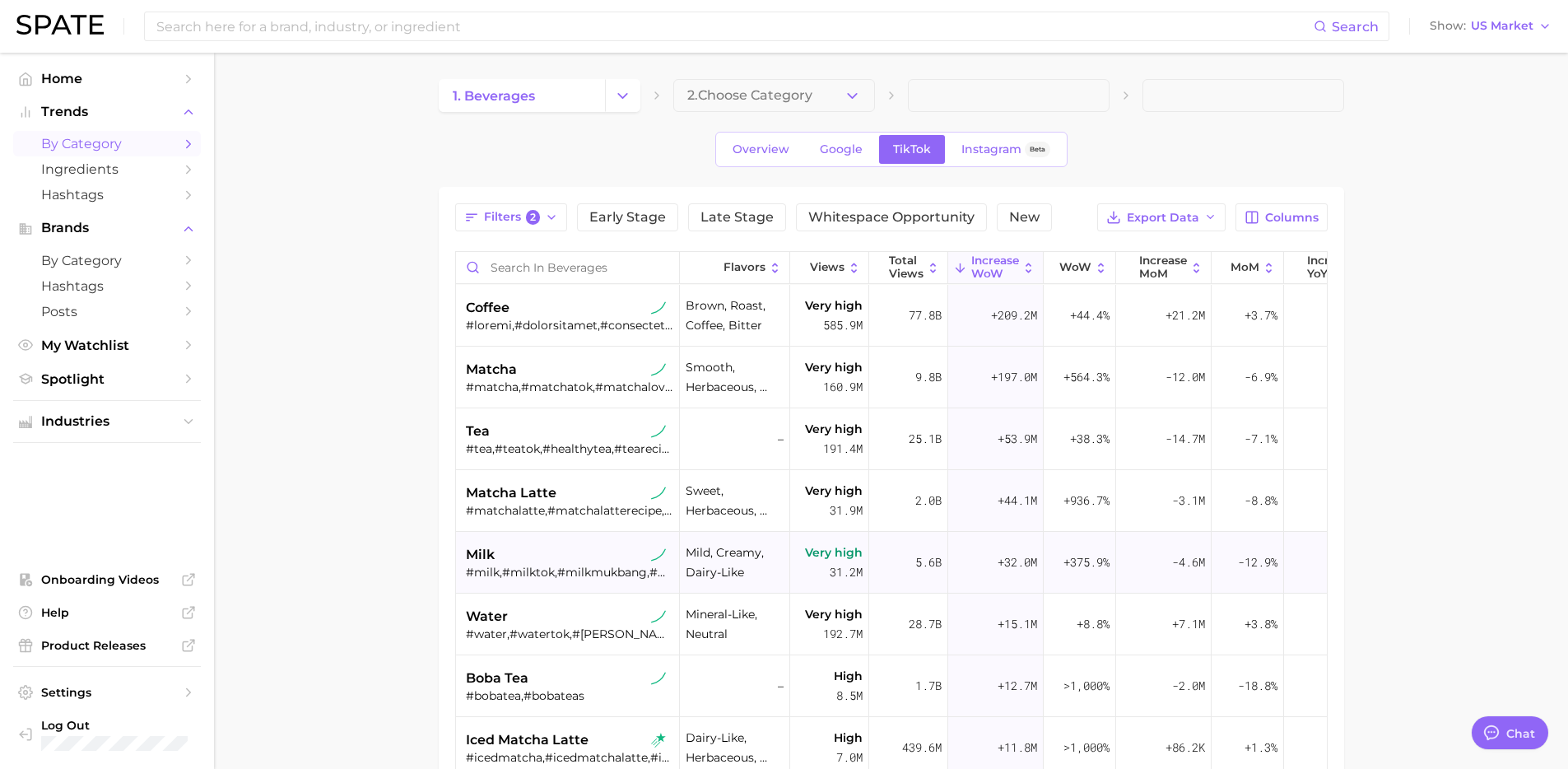 click on "#milk,#milktok,#milkmukbang,#milkrestock" at bounding box center [570, 572] 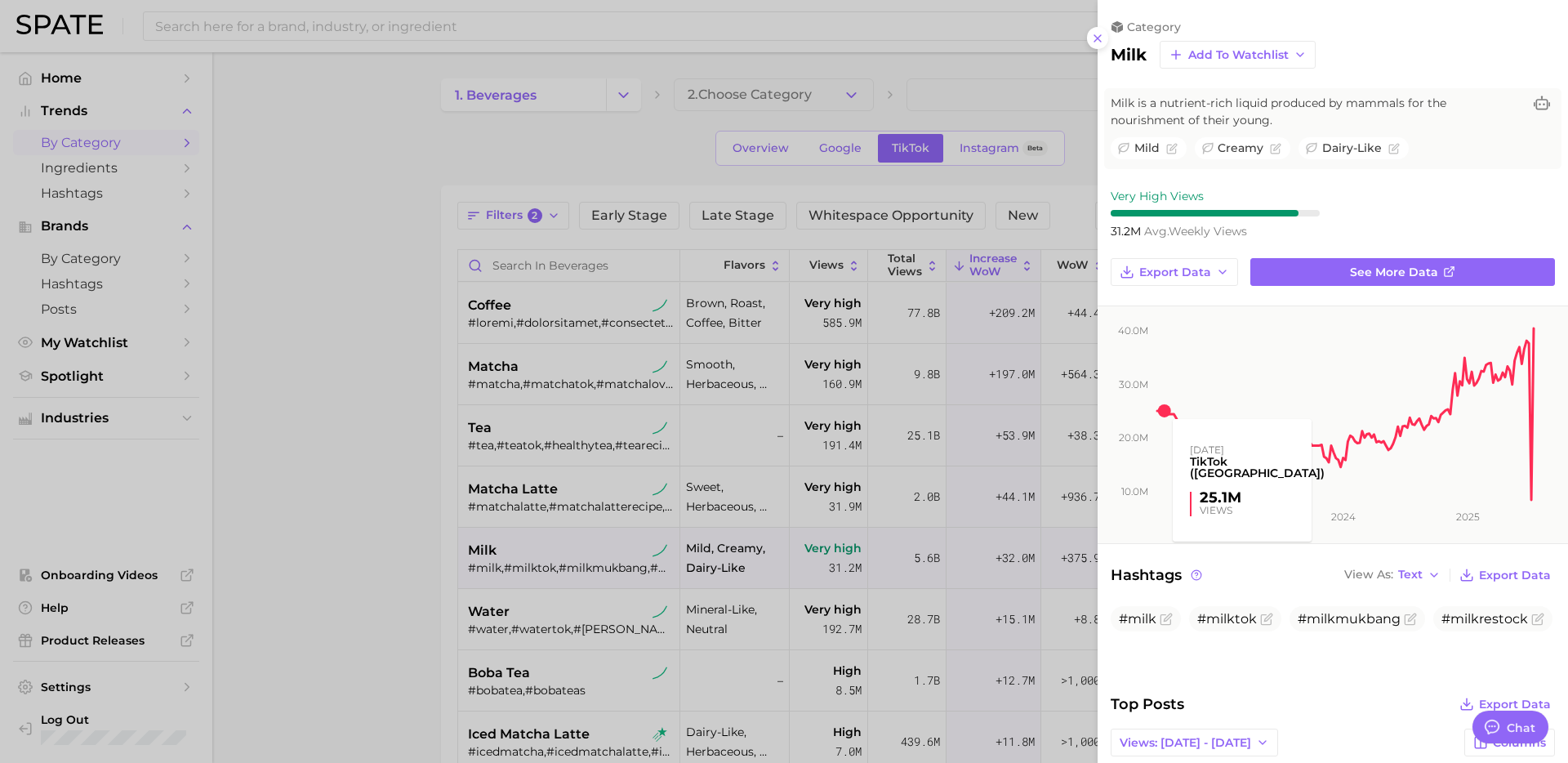 scroll, scrollTop: 0, scrollLeft: 0, axis: both 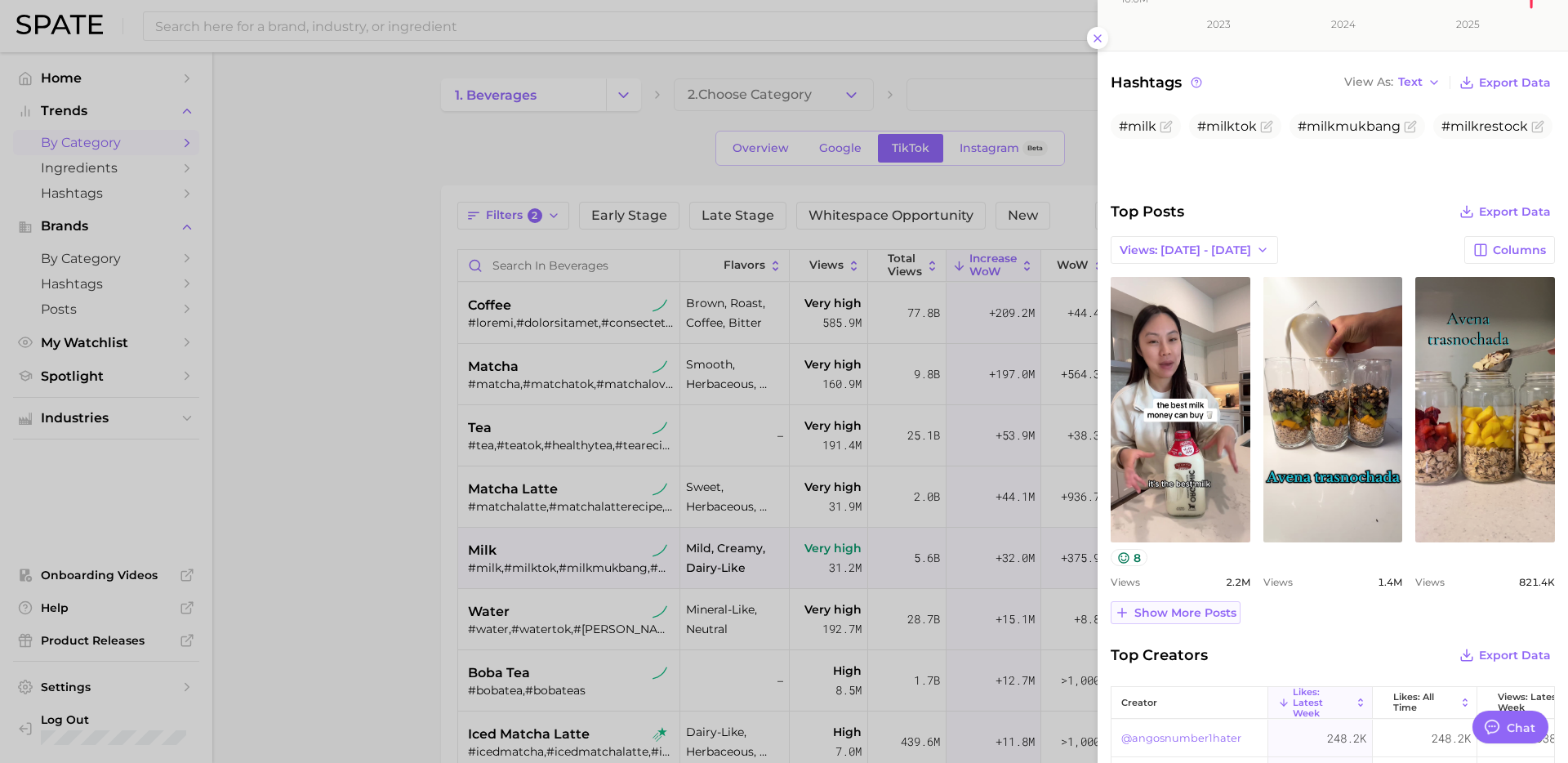 click on "Show more posts" at bounding box center (1175, 613) 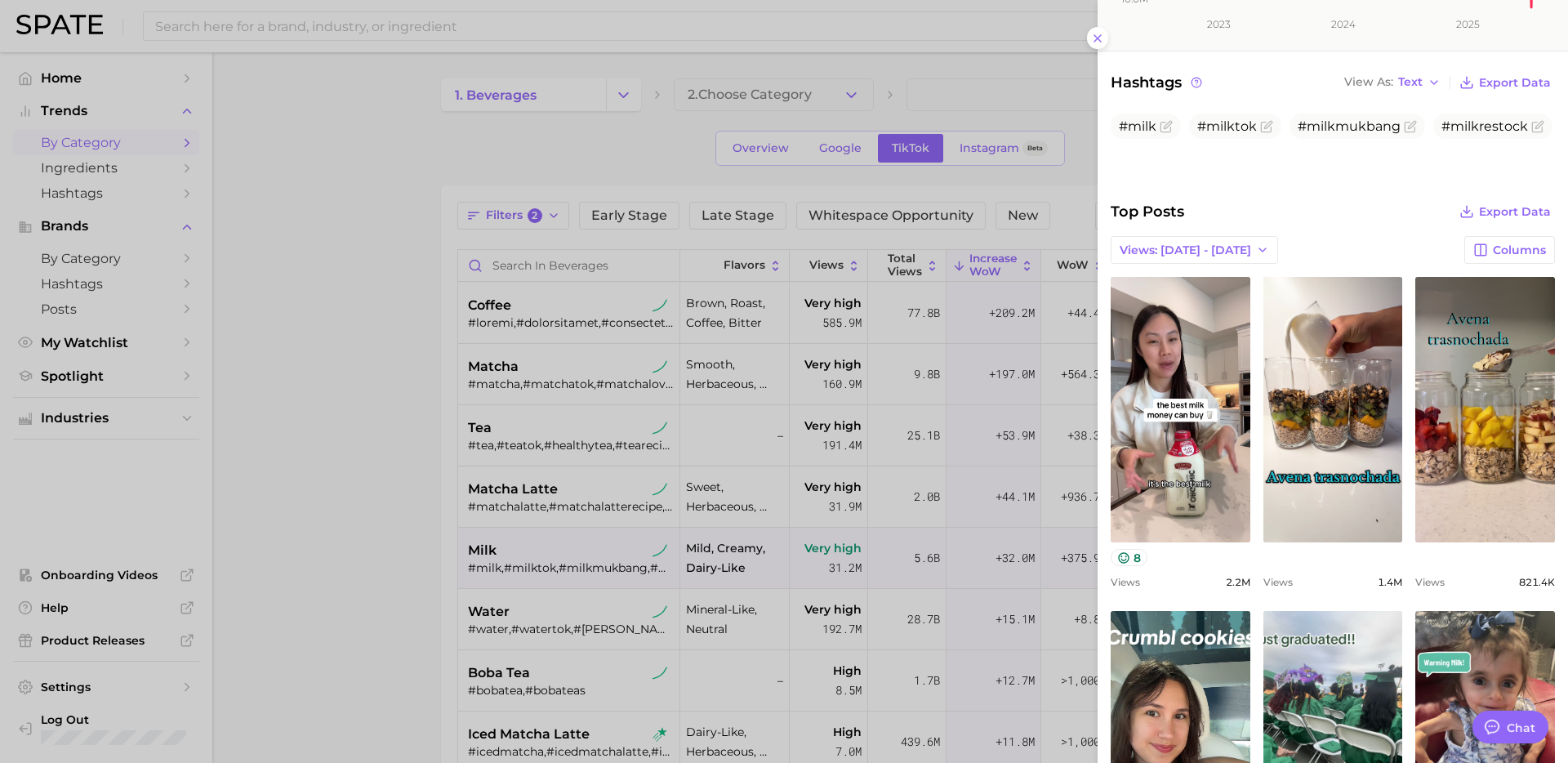 scroll, scrollTop: 0, scrollLeft: 0, axis: both 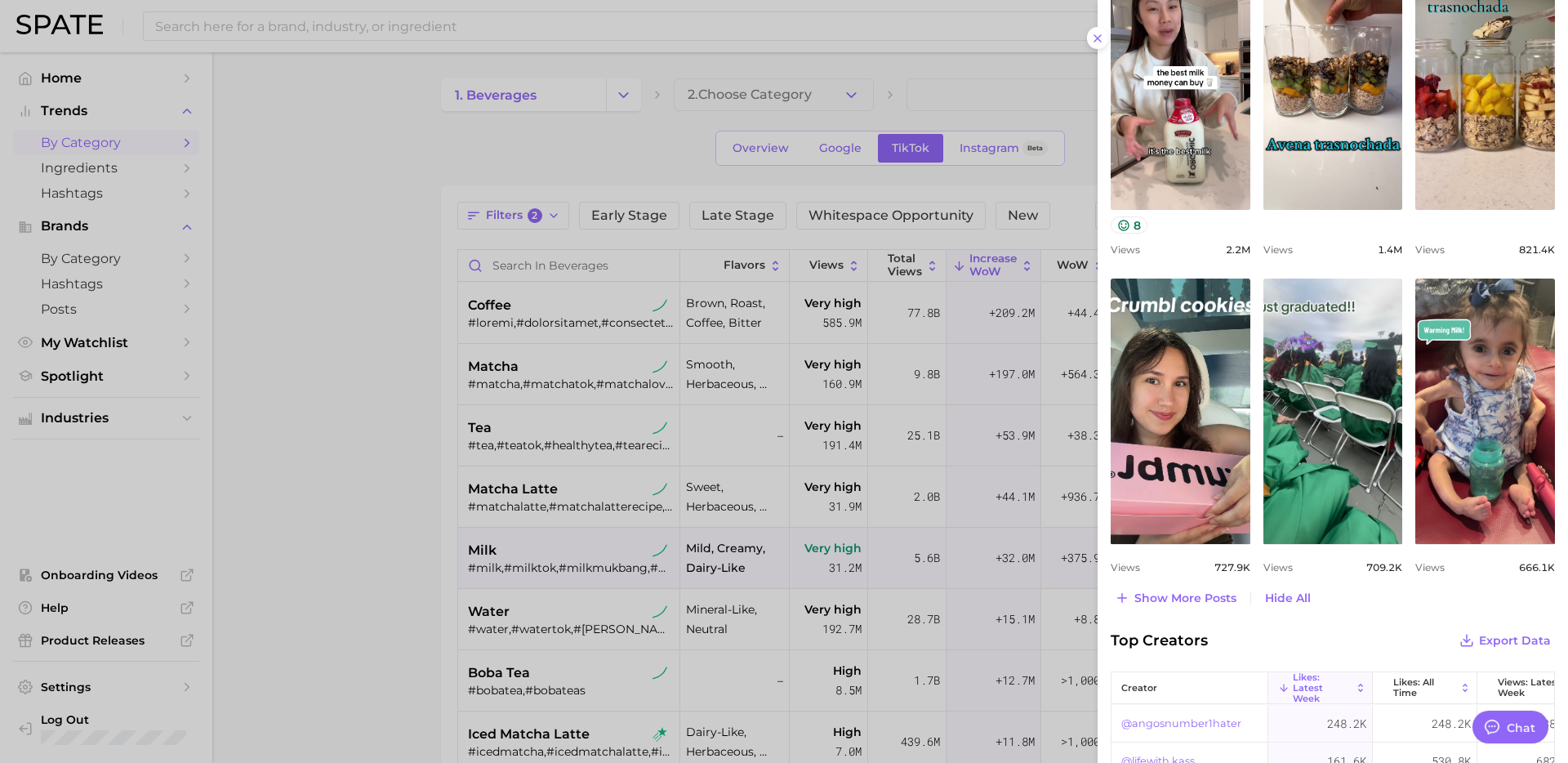 click at bounding box center (784, 382) 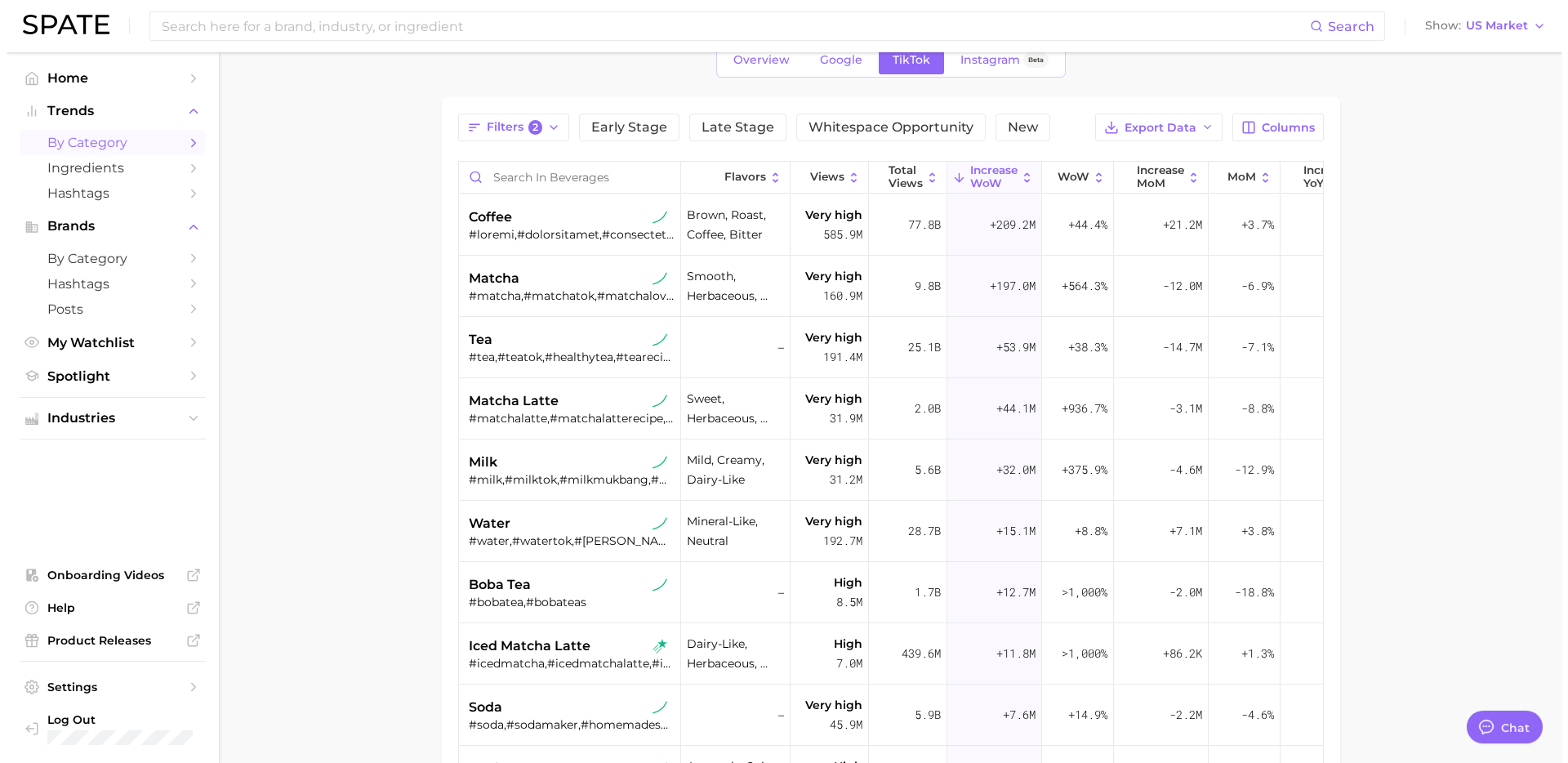 scroll, scrollTop: 160, scrollLeft: 0, axis: vertical 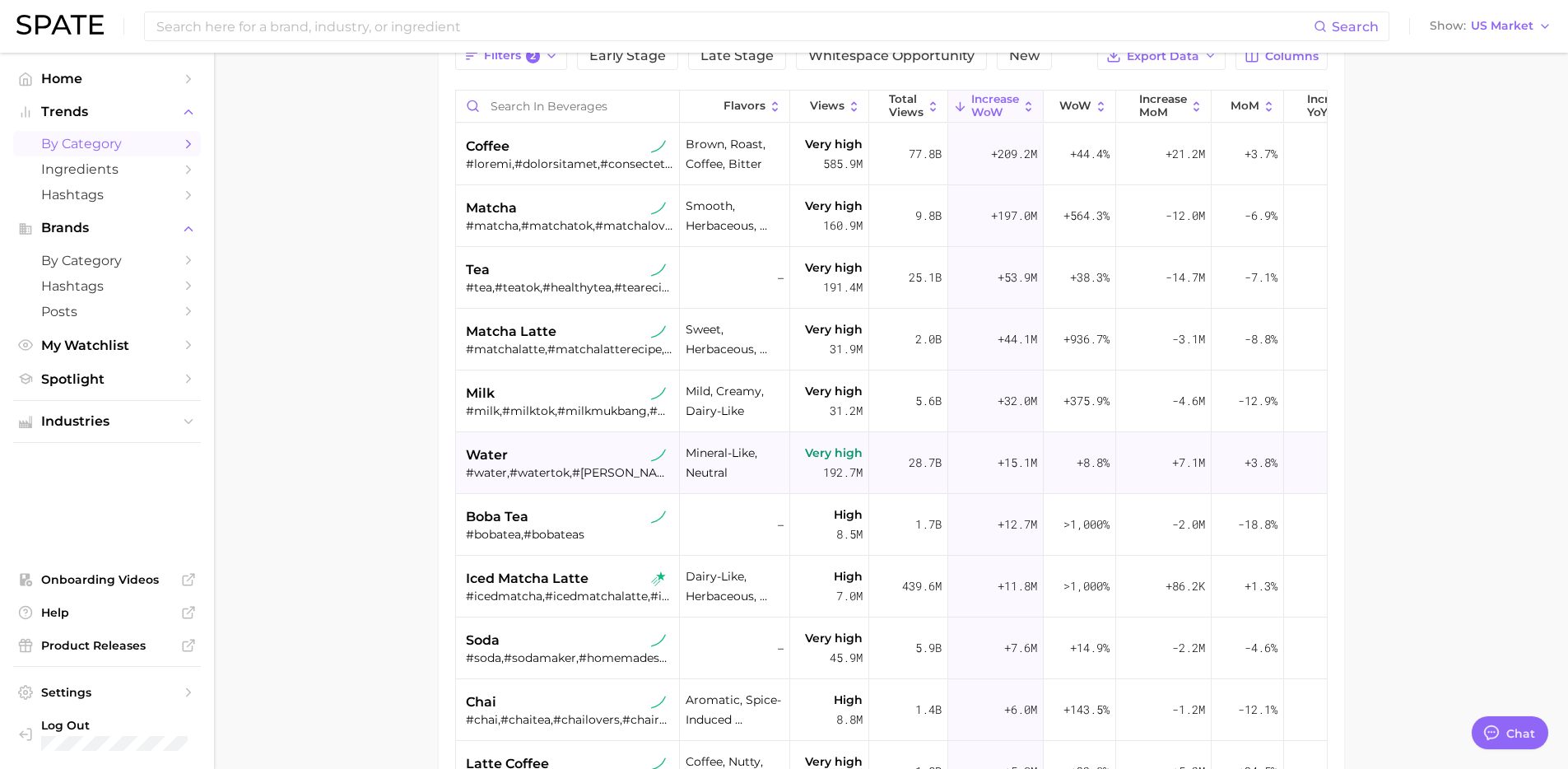 click on "#water,#watertok,#drinkwater,#waterrecipe,#drinkyourwater,#frozenwater,#watergirl,#boilingwater,#waterrecipes,#summerwater,#watergirly,#l'eau,#watertokblackgirl,#waterecipe,#watertokgirlies,#coffeeiswater,#blackgirlwatertok,#watertokgirl,#watertokgirlie,#coffeeiswaterpremium" at bounding box center (570, 473) 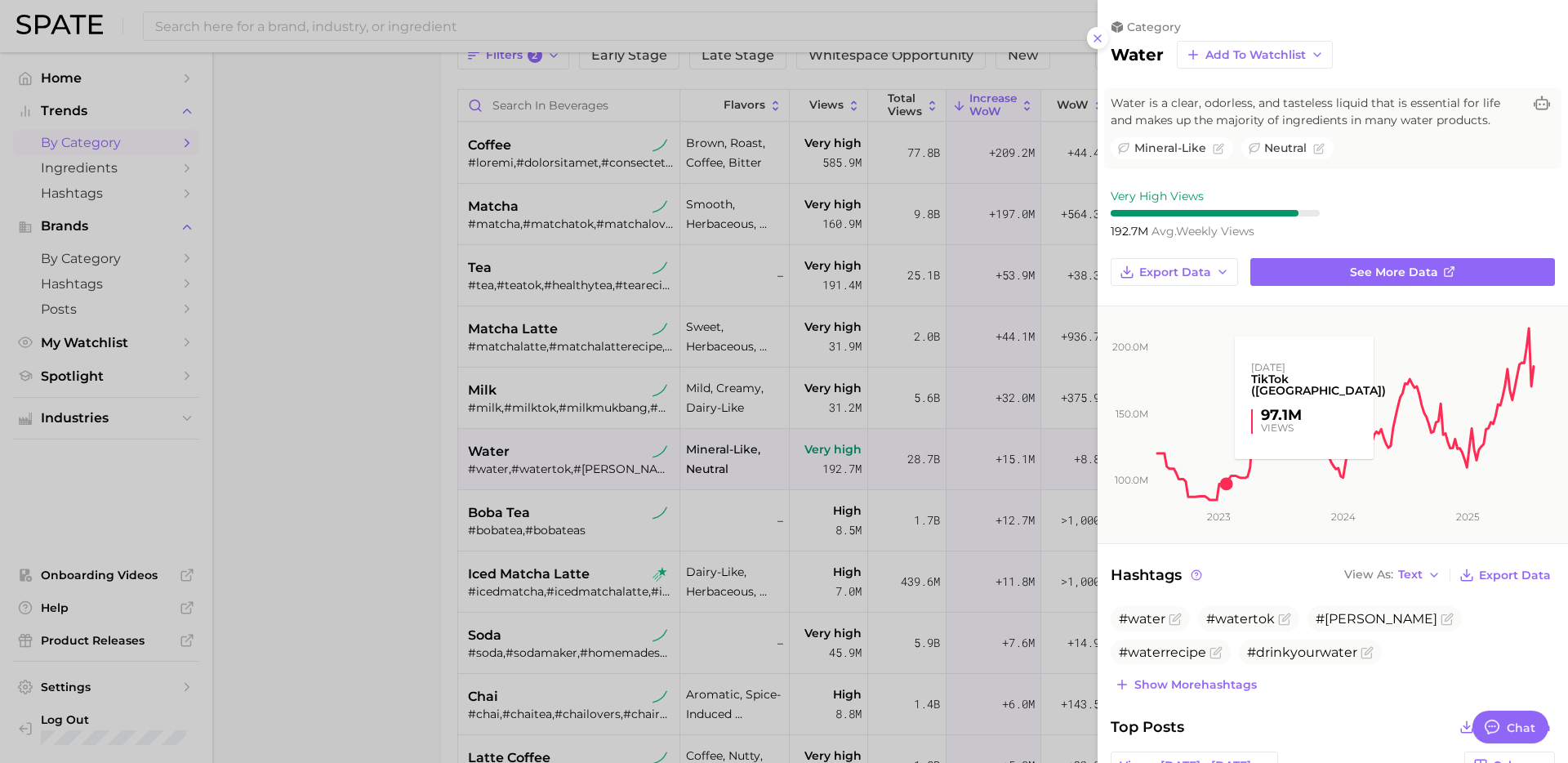 scroll, scrollTop: 0, scrollLeft: 0, axis: both 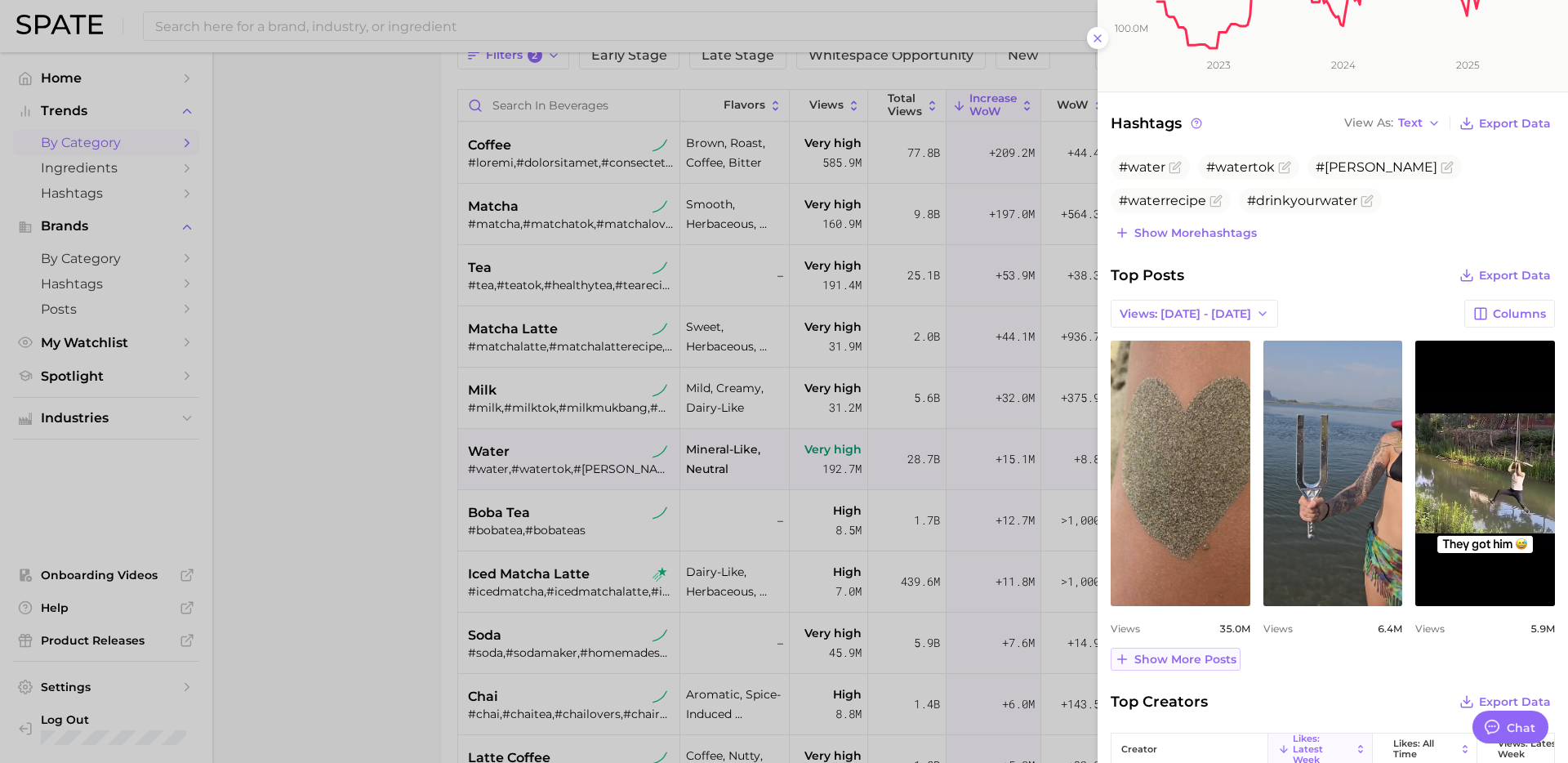 click on "Show more posts" at bounding box center (1185, 659) 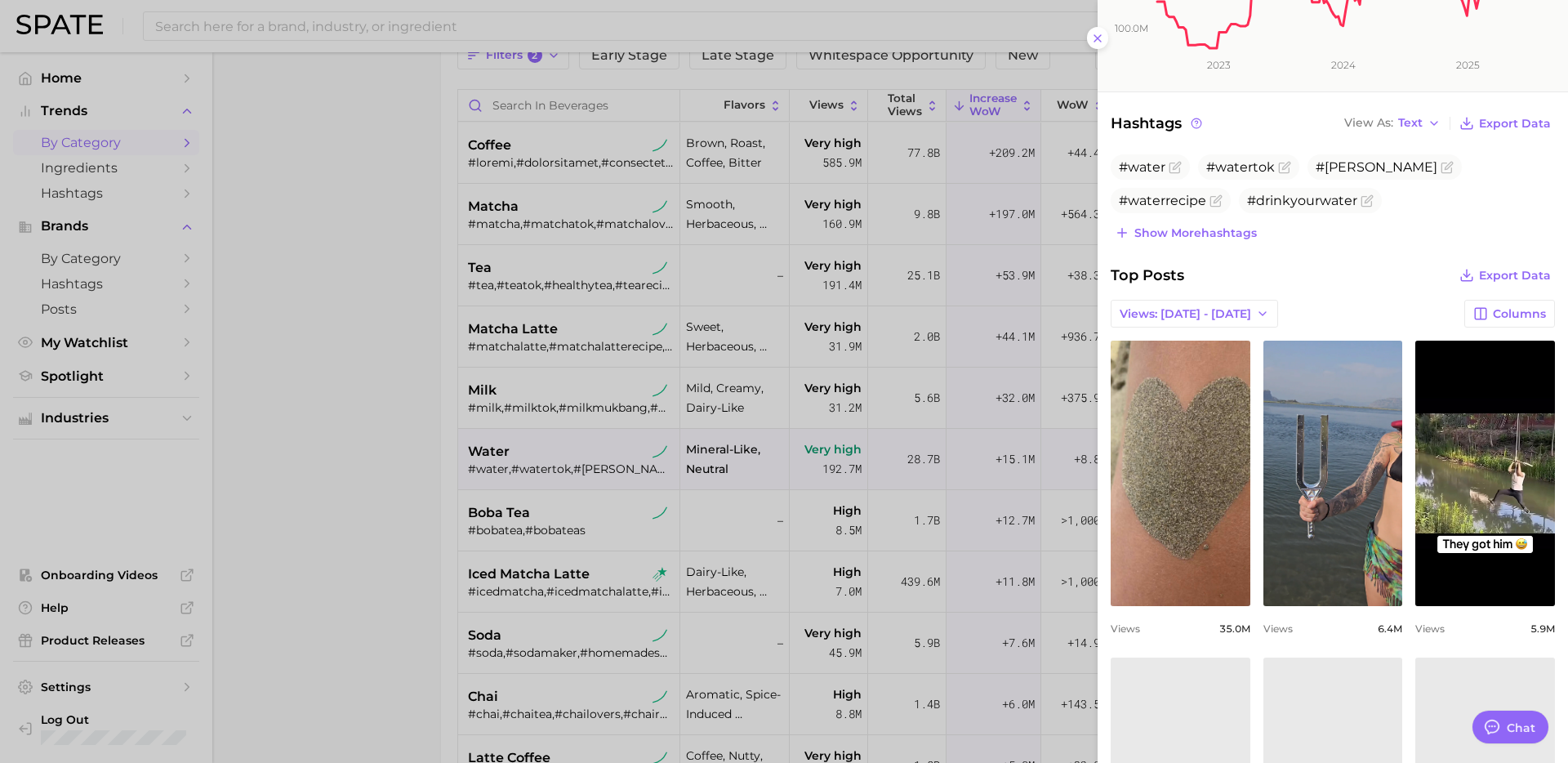 scroll, scrollTop: 690, scrollLeft: 0, axis: vertical 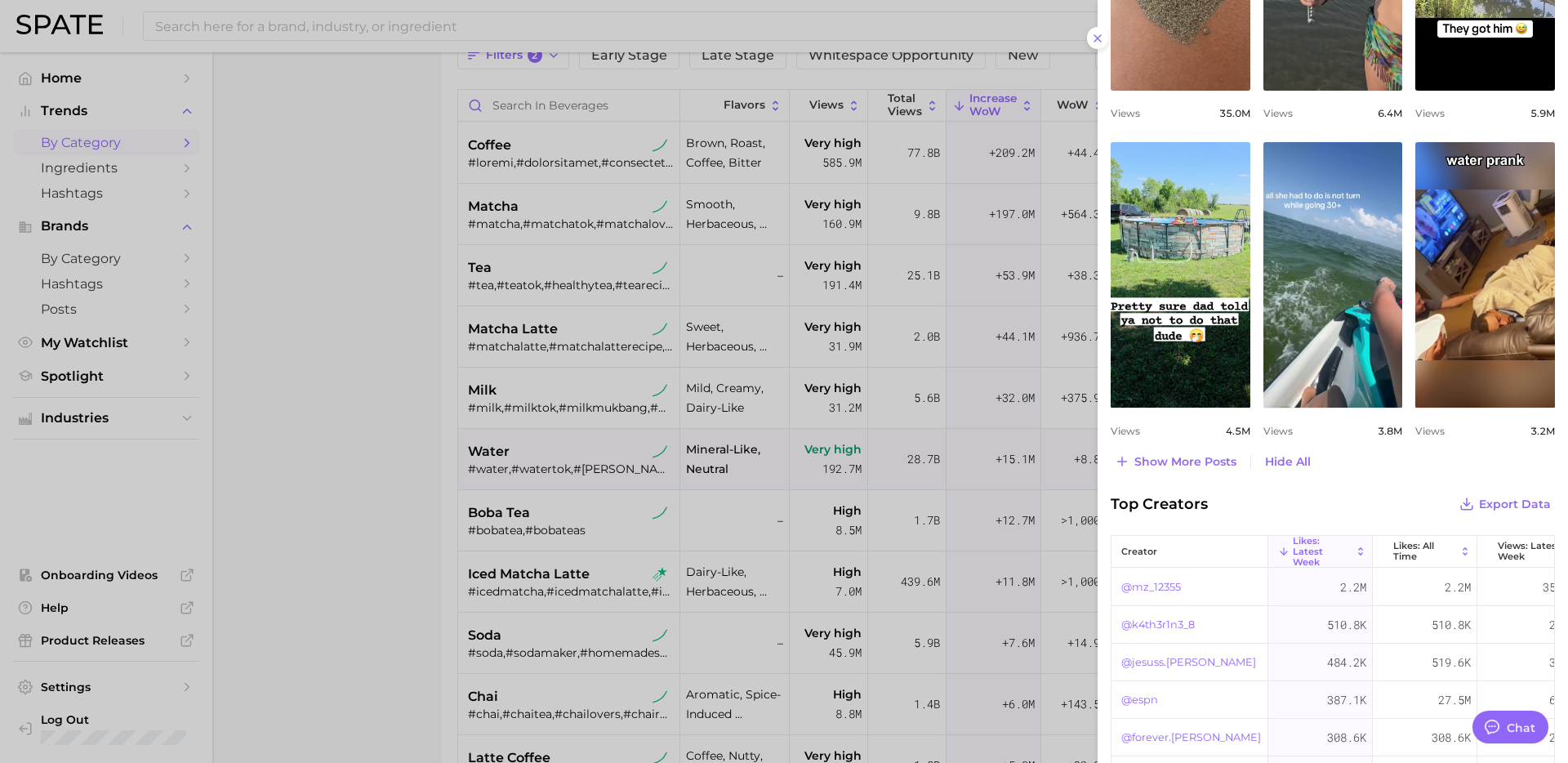 click at bounding box center [784, 382] 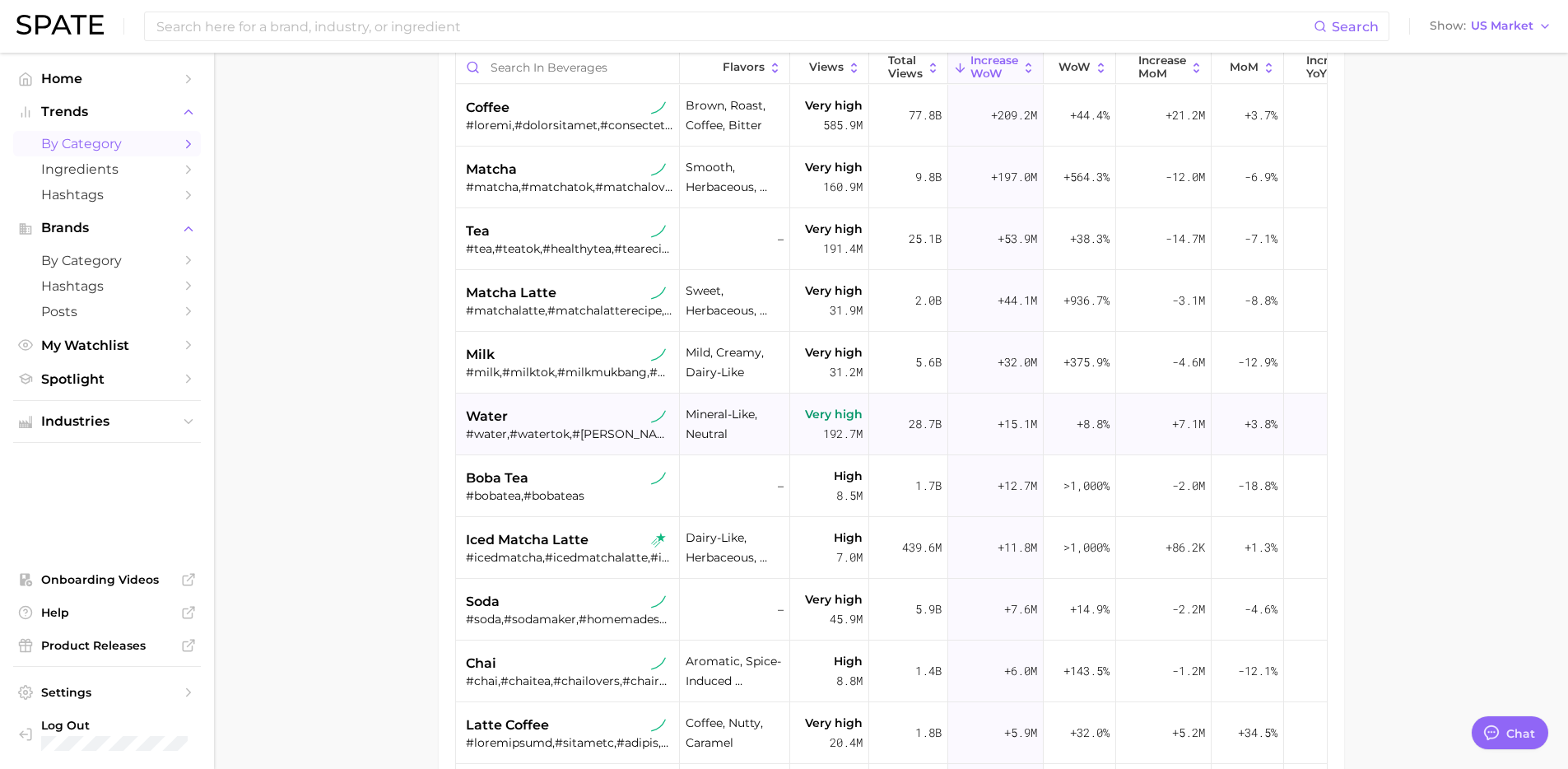 click on "water" at bounding box center [570, 417] 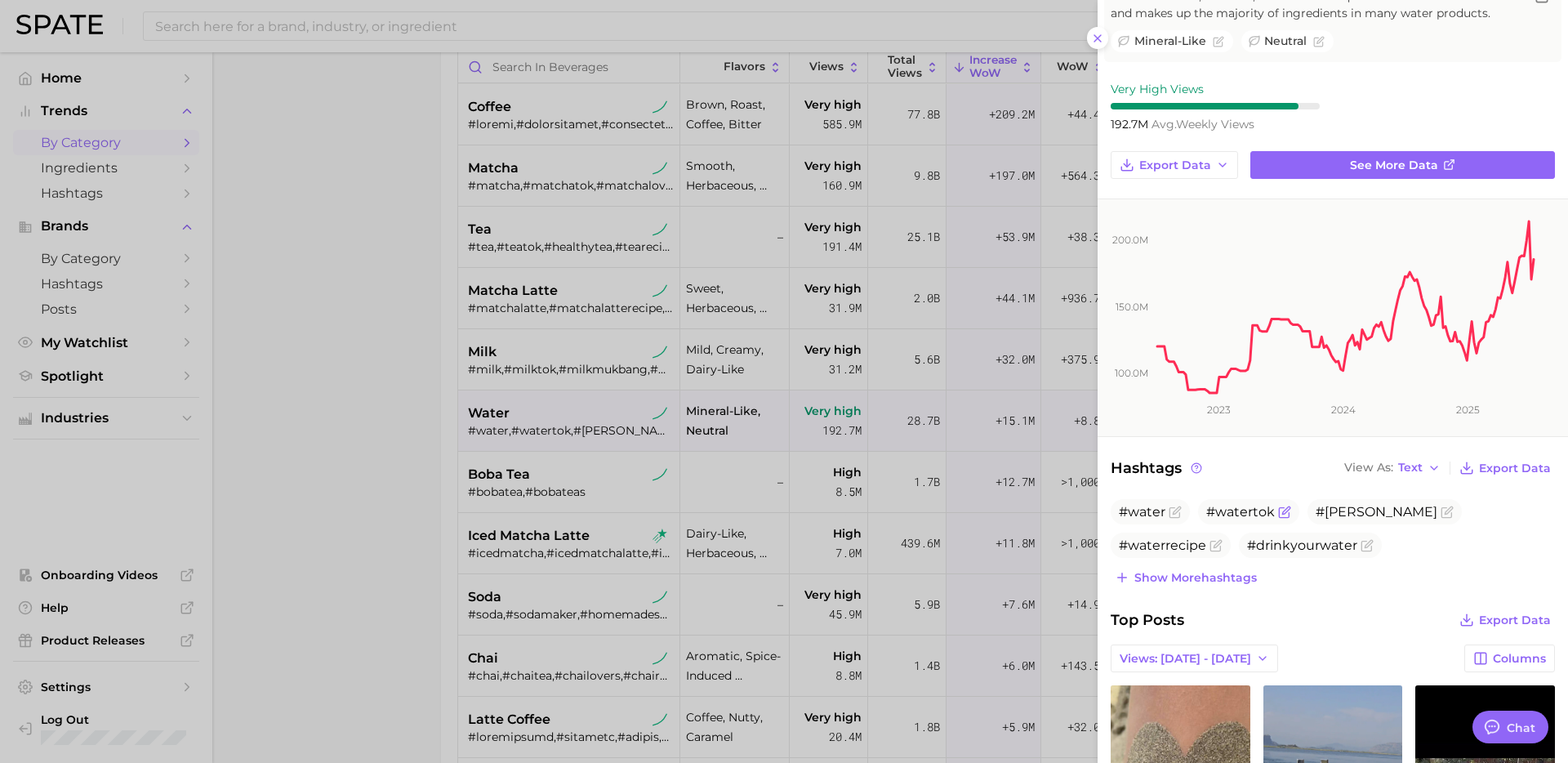 click on "#watertok" at bounding box center [1241, 511] 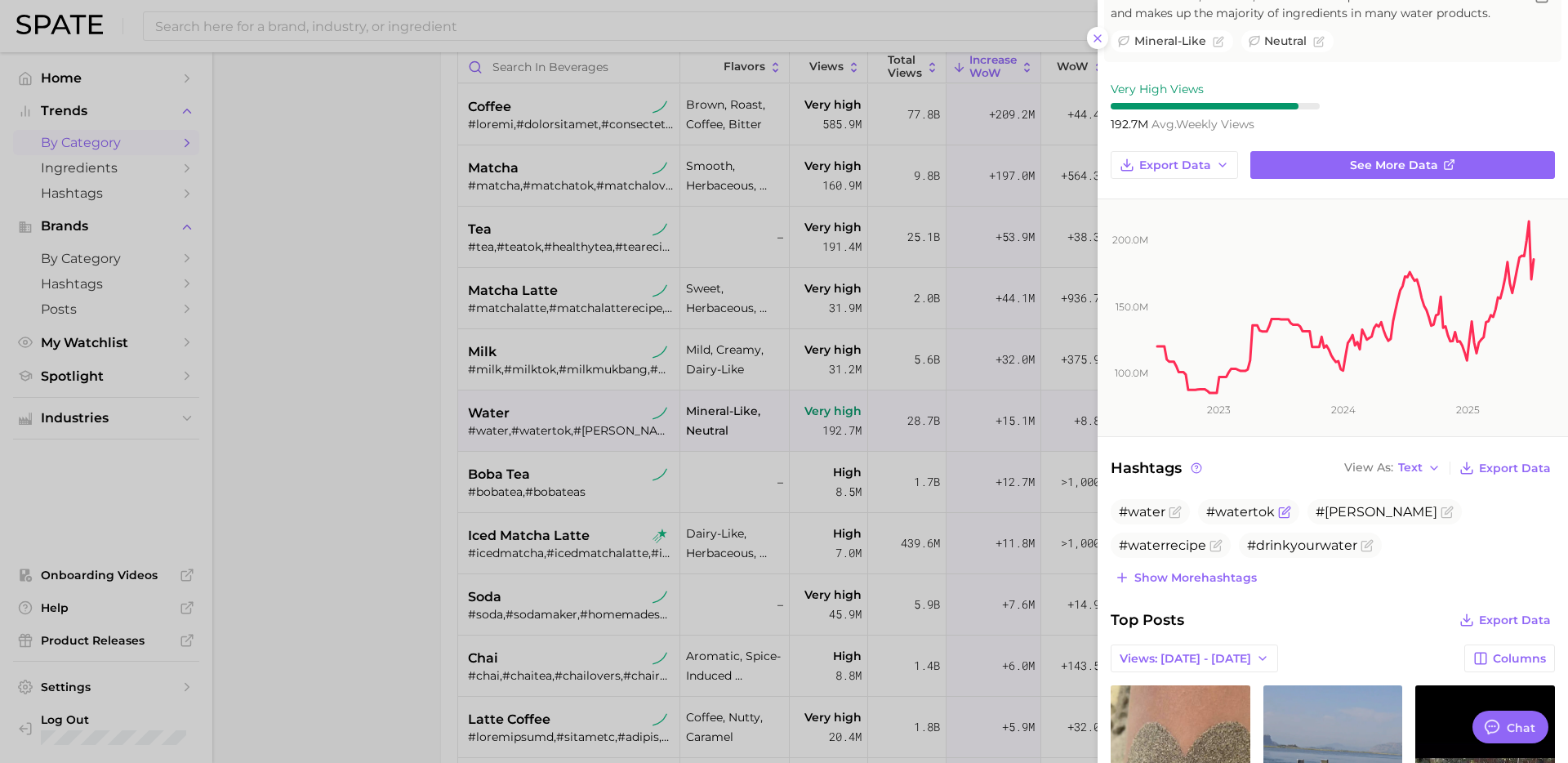 click 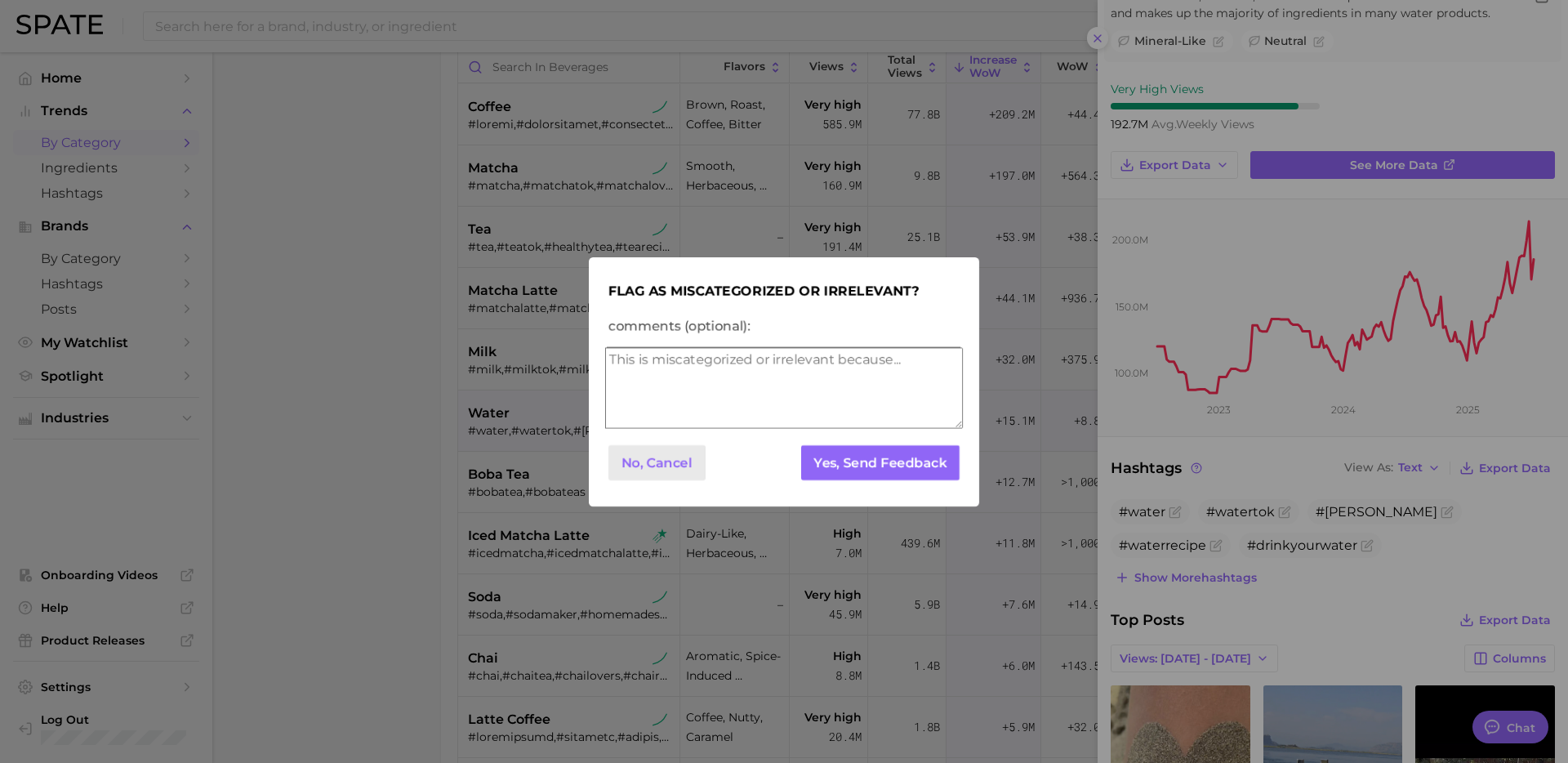 click on "No, Cancel" at bounding box center [657, 462] 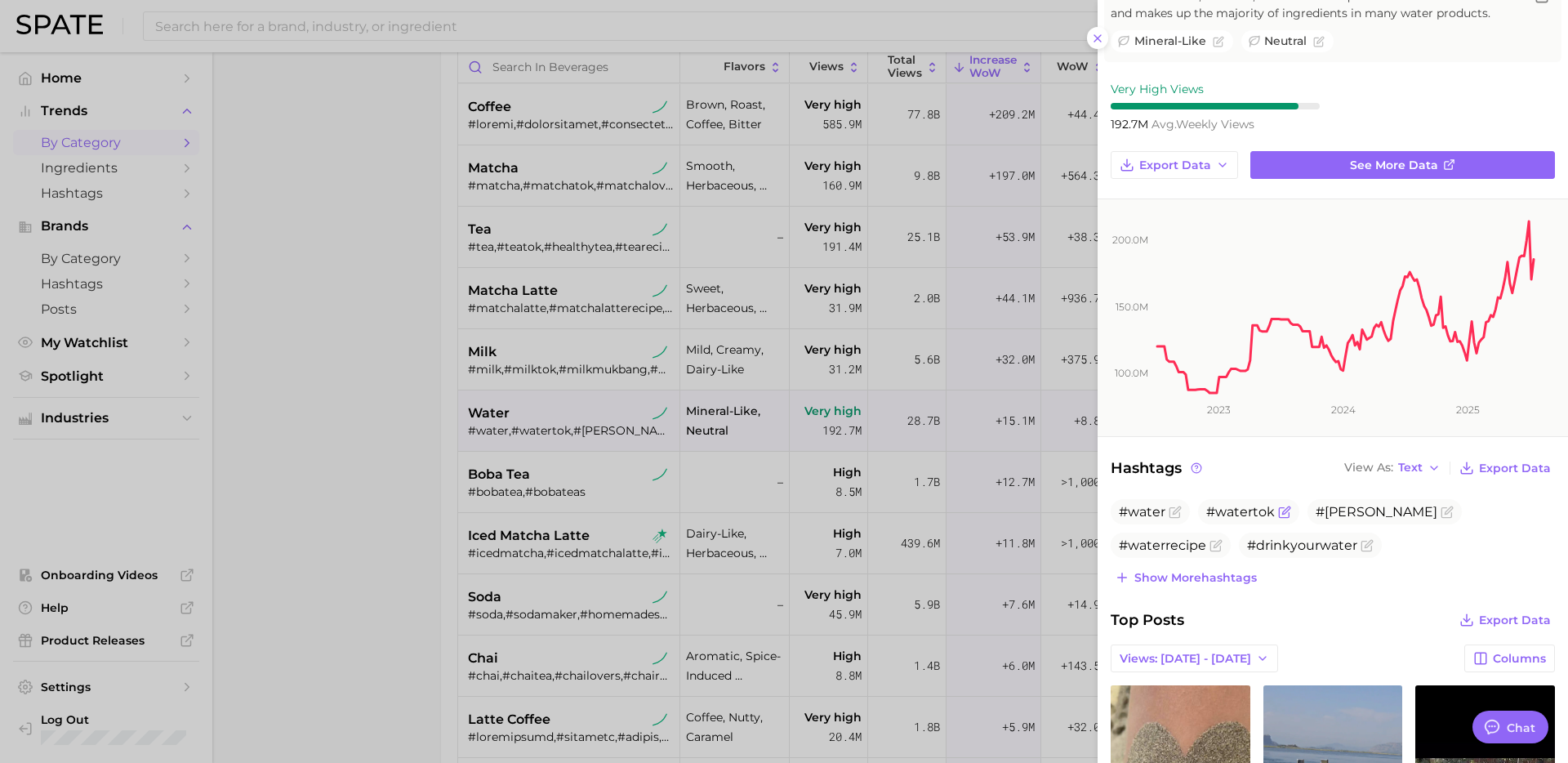 click on "#watertok" at bounding box center [1241, 511] 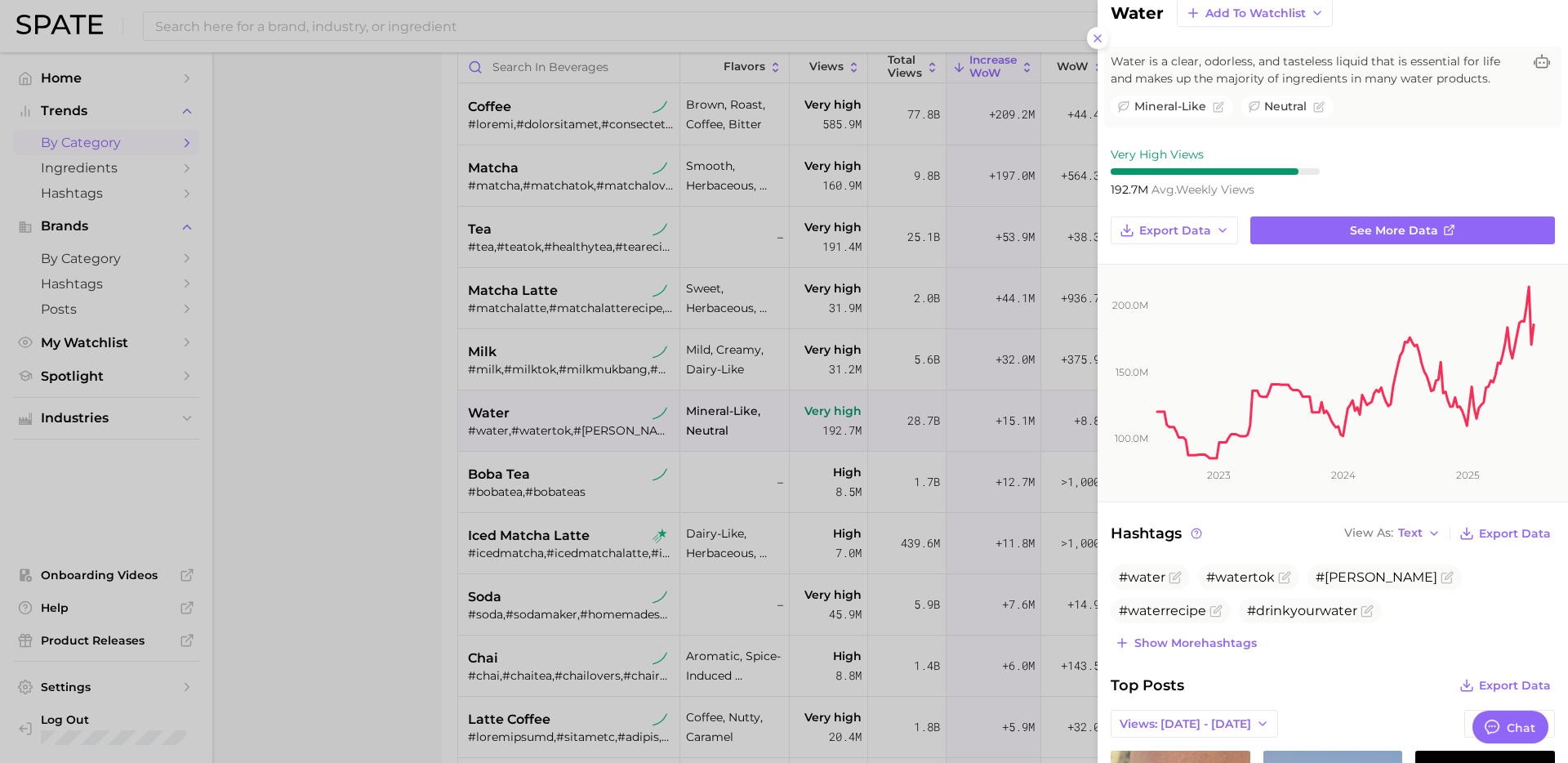 click at bounding box center (784, 382) 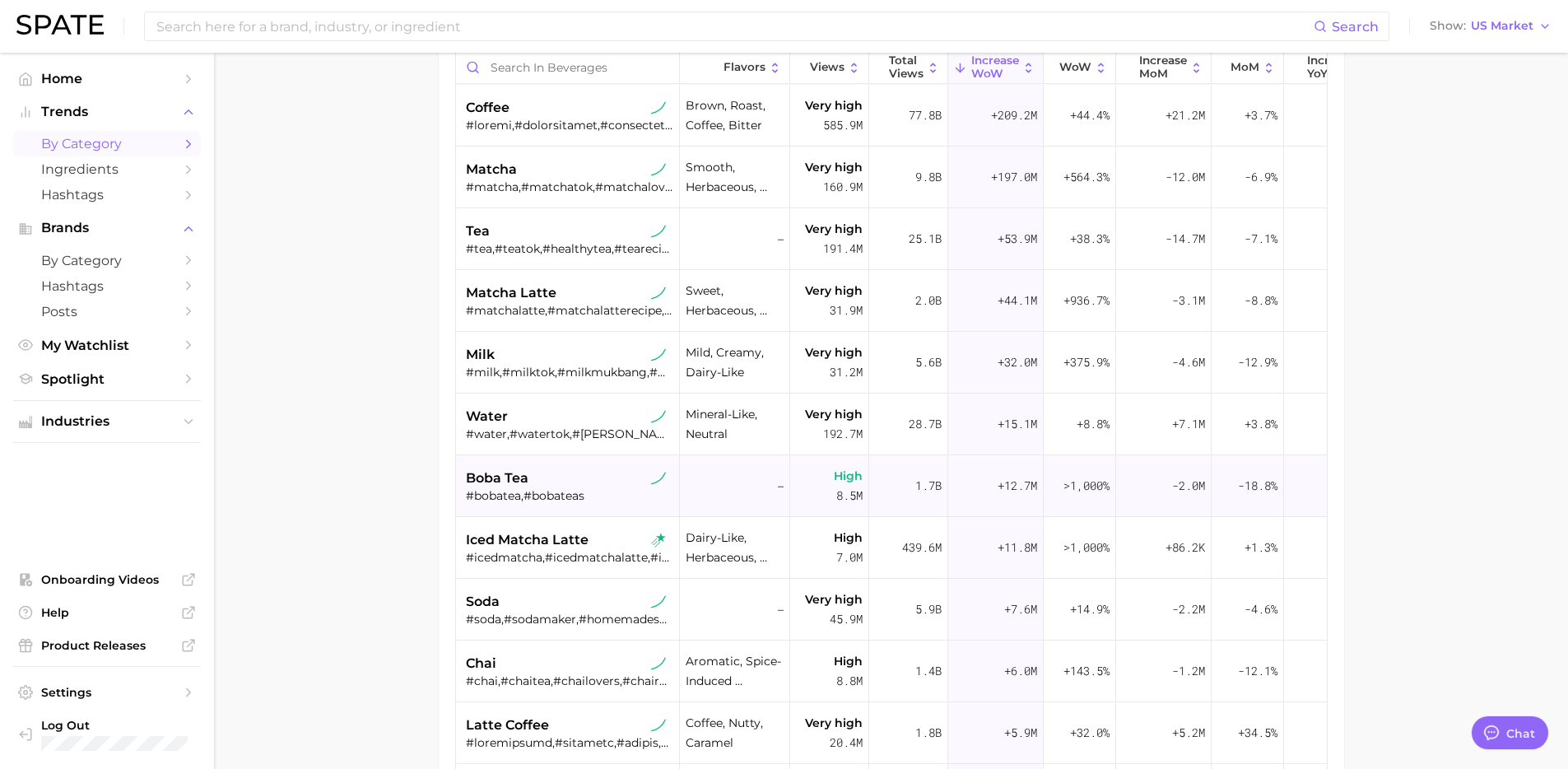 click on "#bobatea,#bobateas" at bounding box center (570, 496) 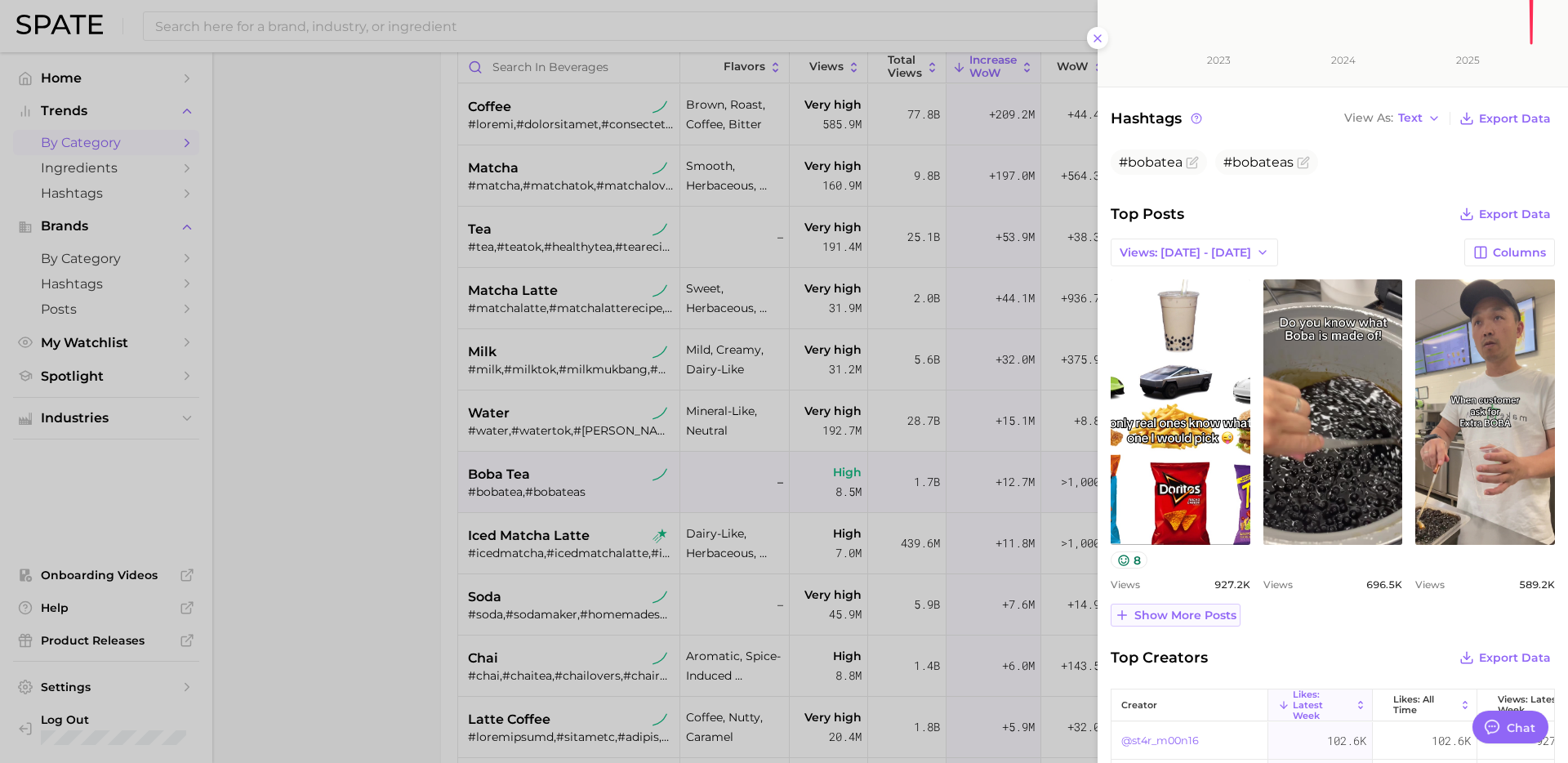 click on "Show more posts" at bounding box center [1185, 615] 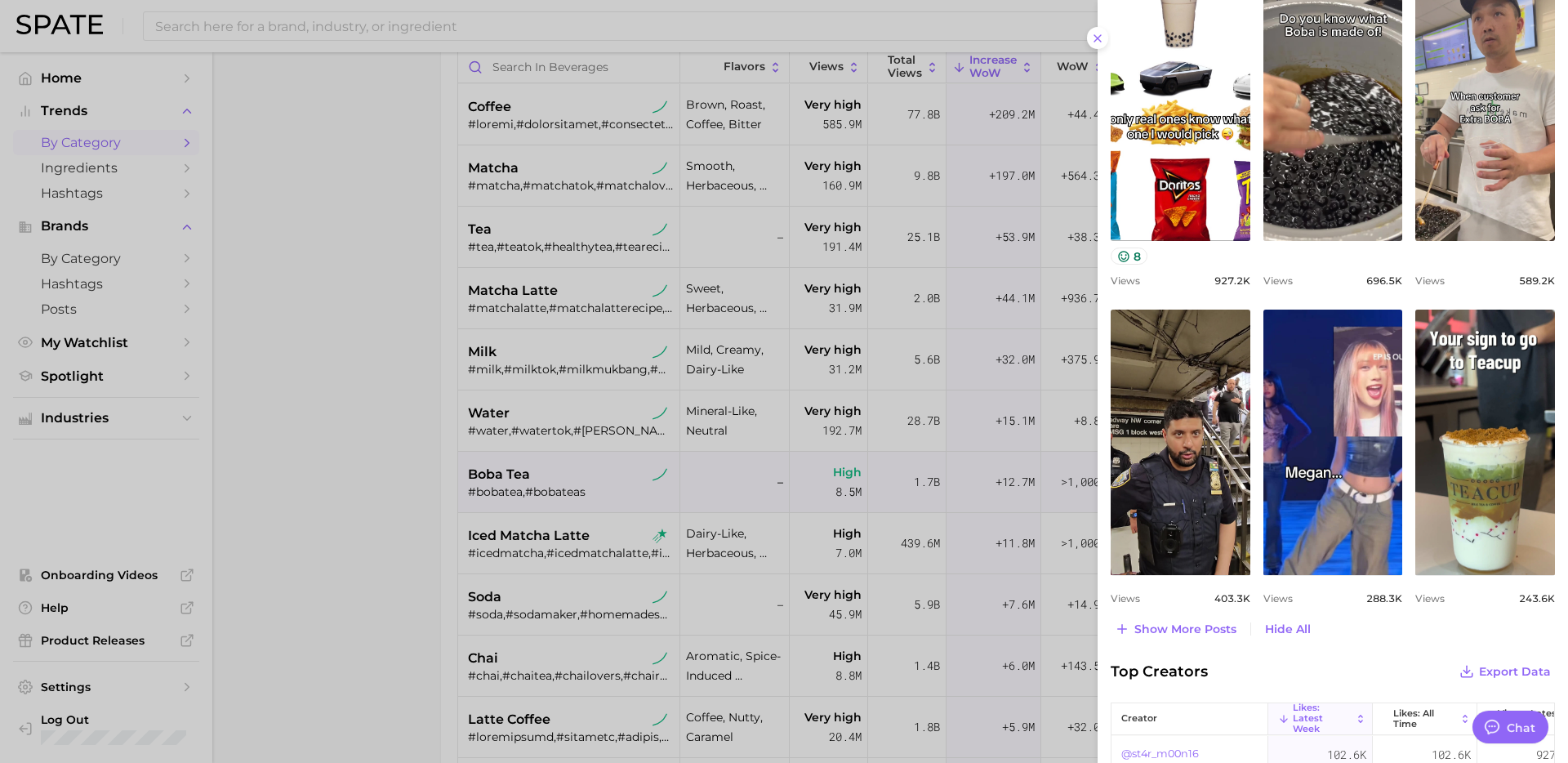 click at bounding box center (784, 382) 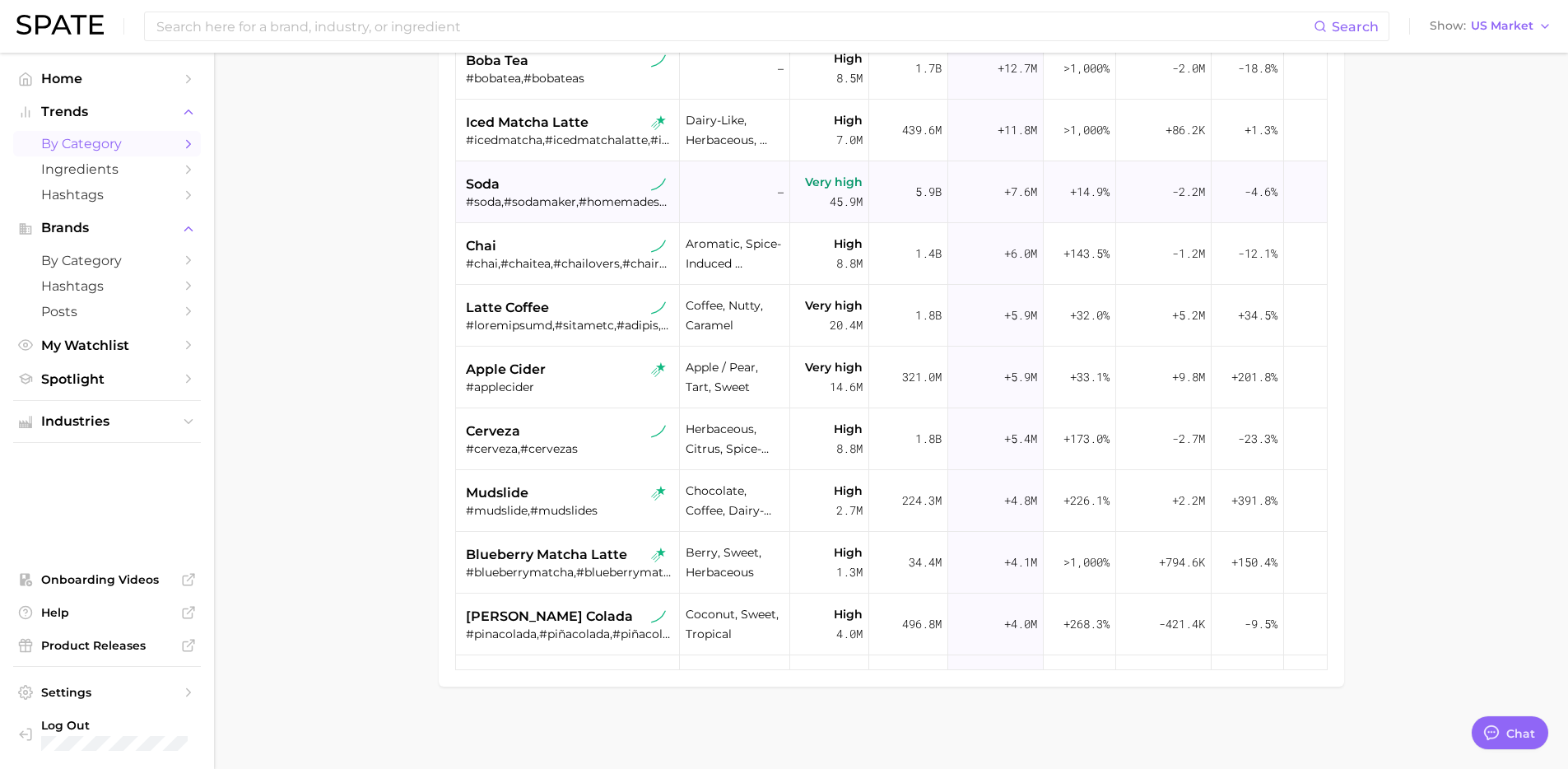 click on "soda #soda,#sodamaker,#homemadesoda,#sodarecipe,#fermentedsoda,#naturalsoda" at bounding box center (570, 192) 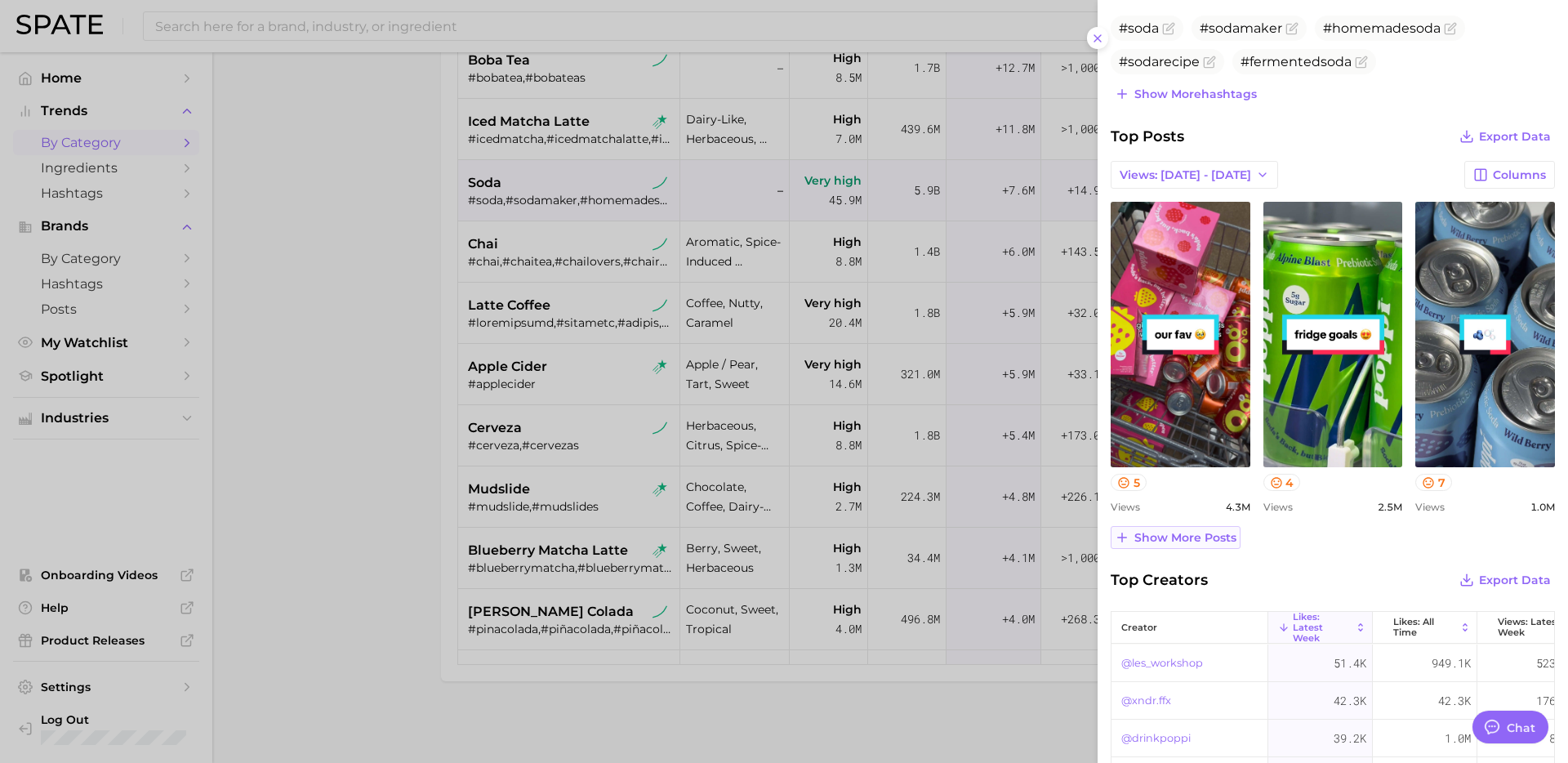click on "Show more posts" at bounding box center (1185, 538) 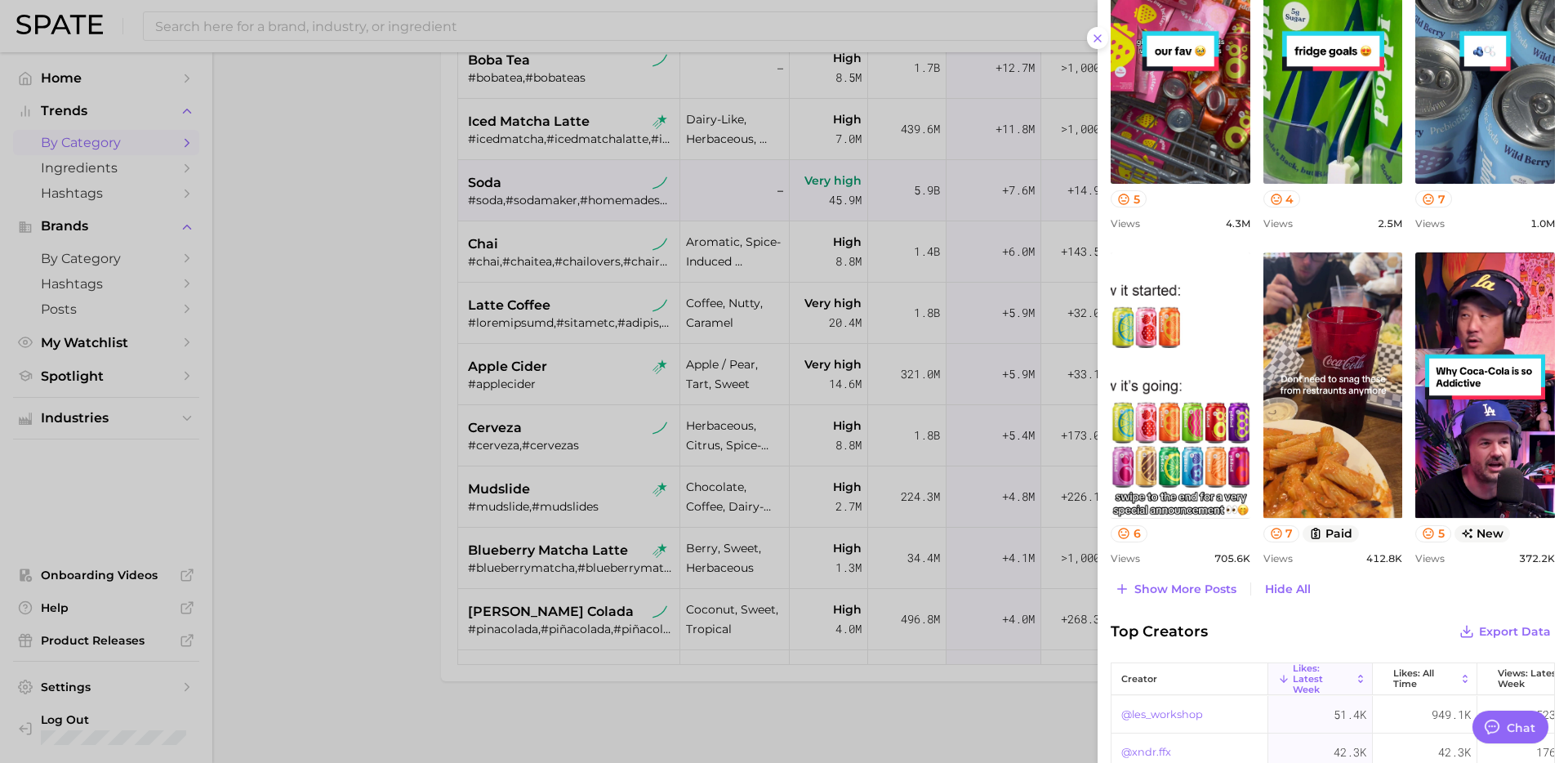 click at bounding box center (784, 382) 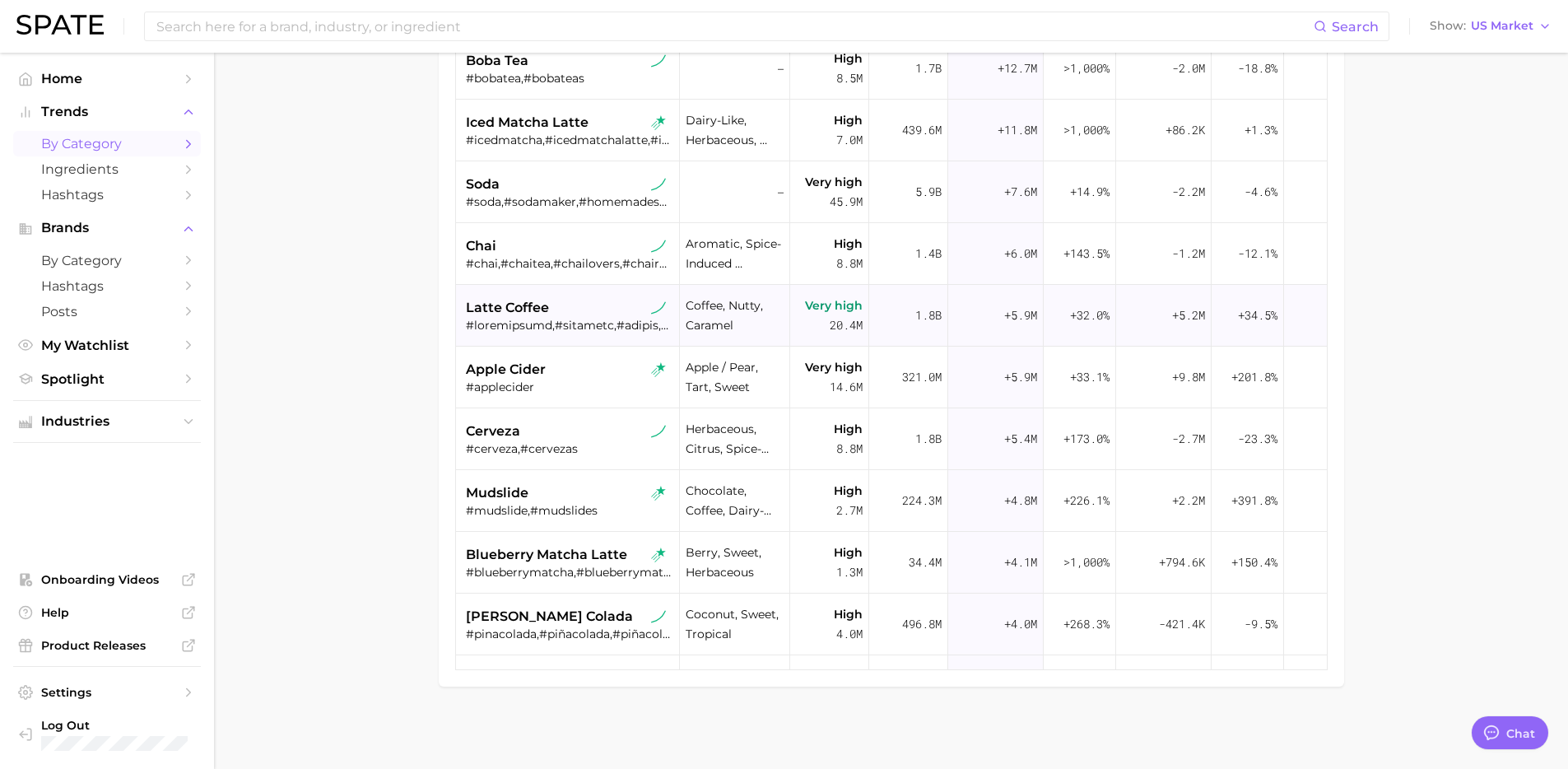 click on "latte coffee" at bounding box center (570, 315) 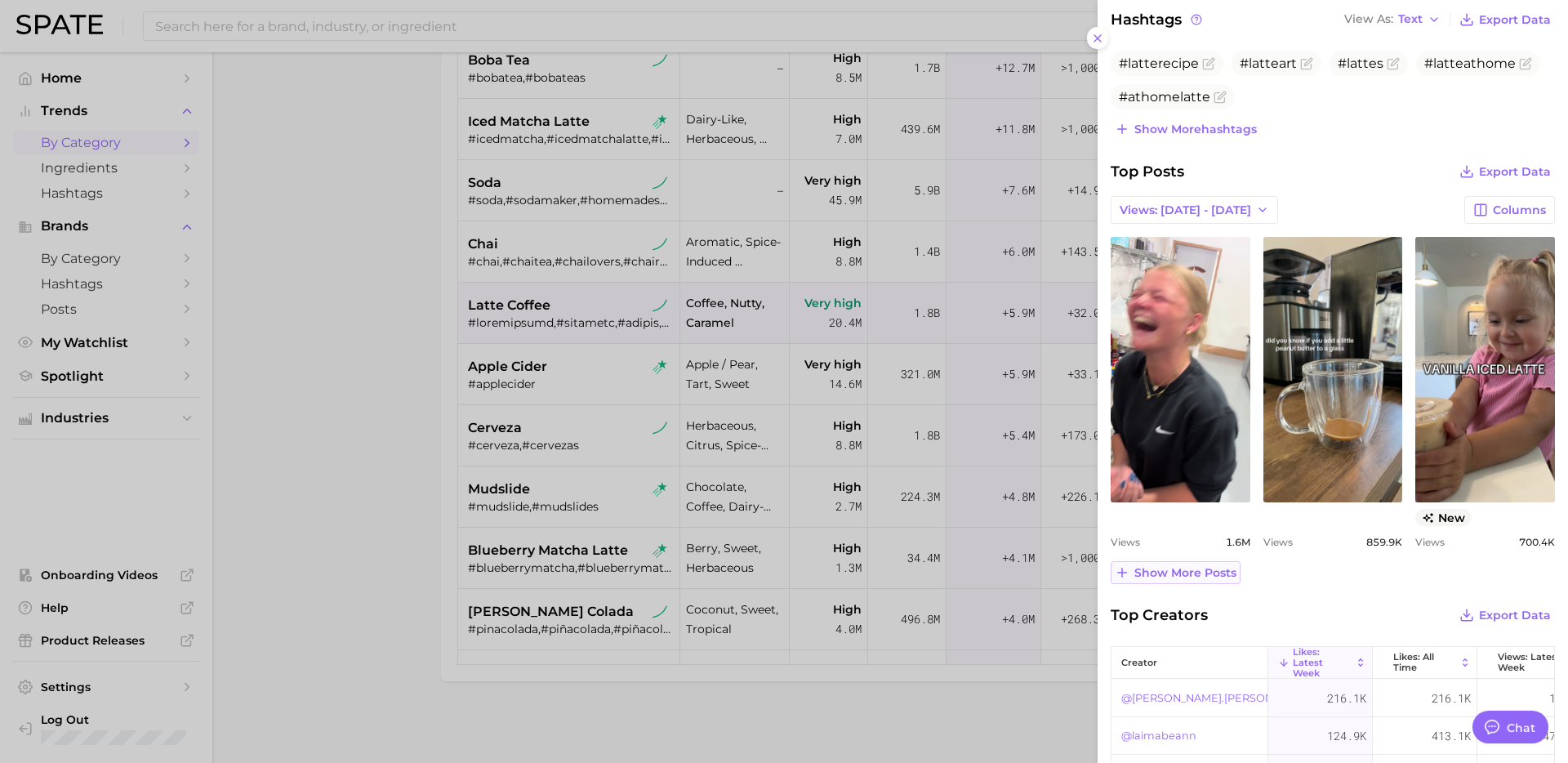 click on "Show more posts" at bounding box center (1185, 573) 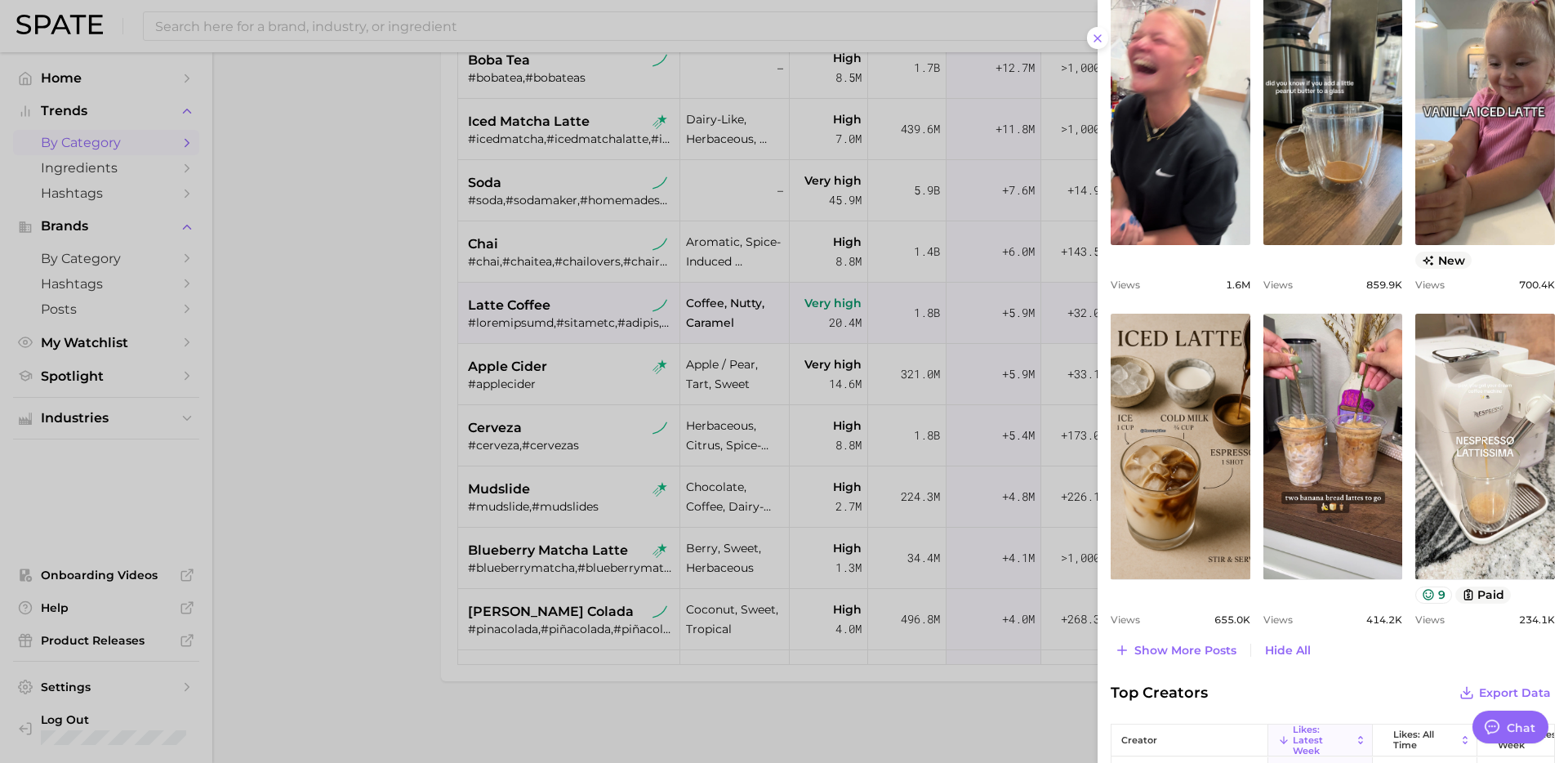 click at bounding box center [784, 382] 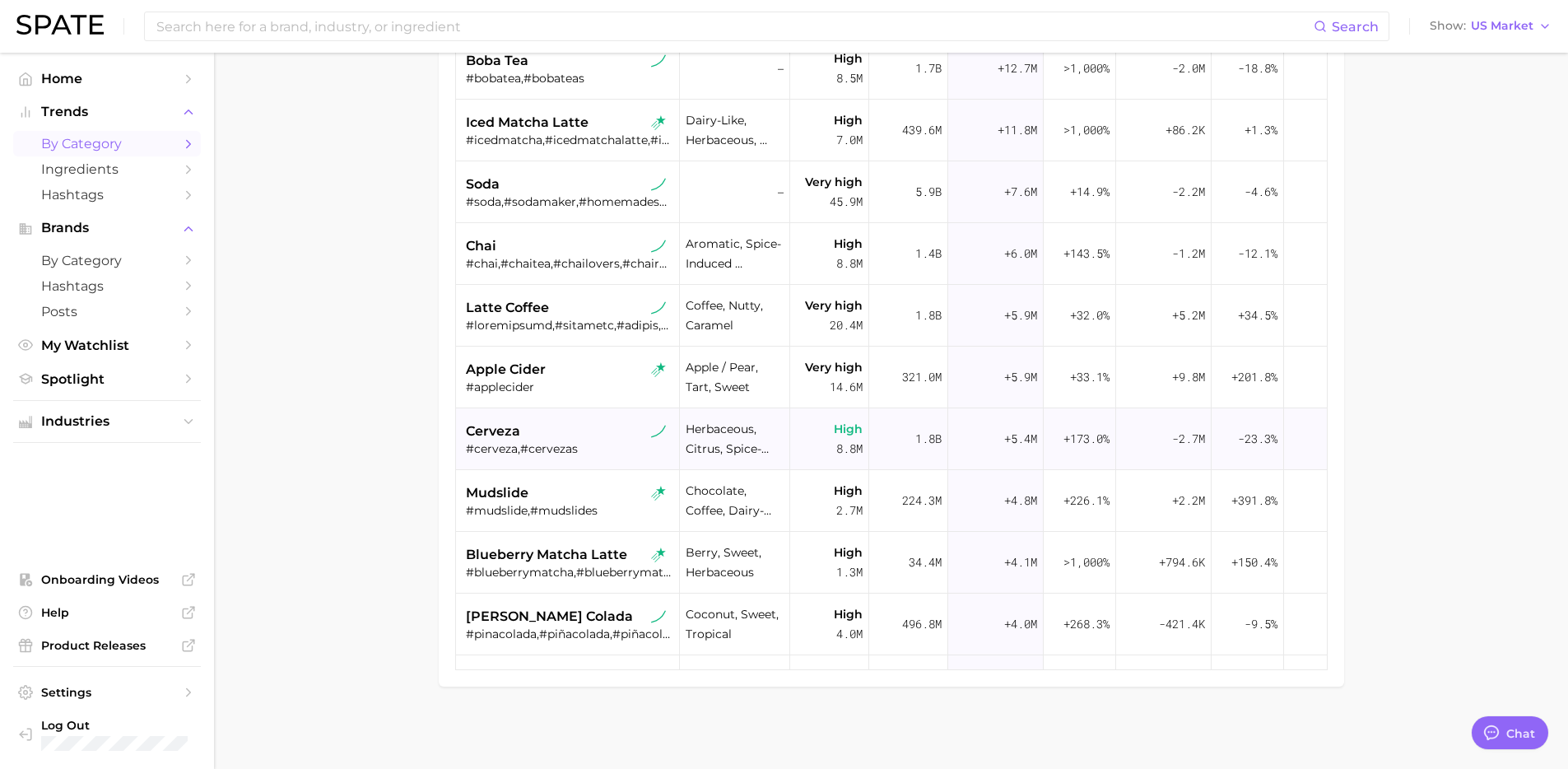 click on "#cerveza,#cervezas" at bounding box center [570, 449] 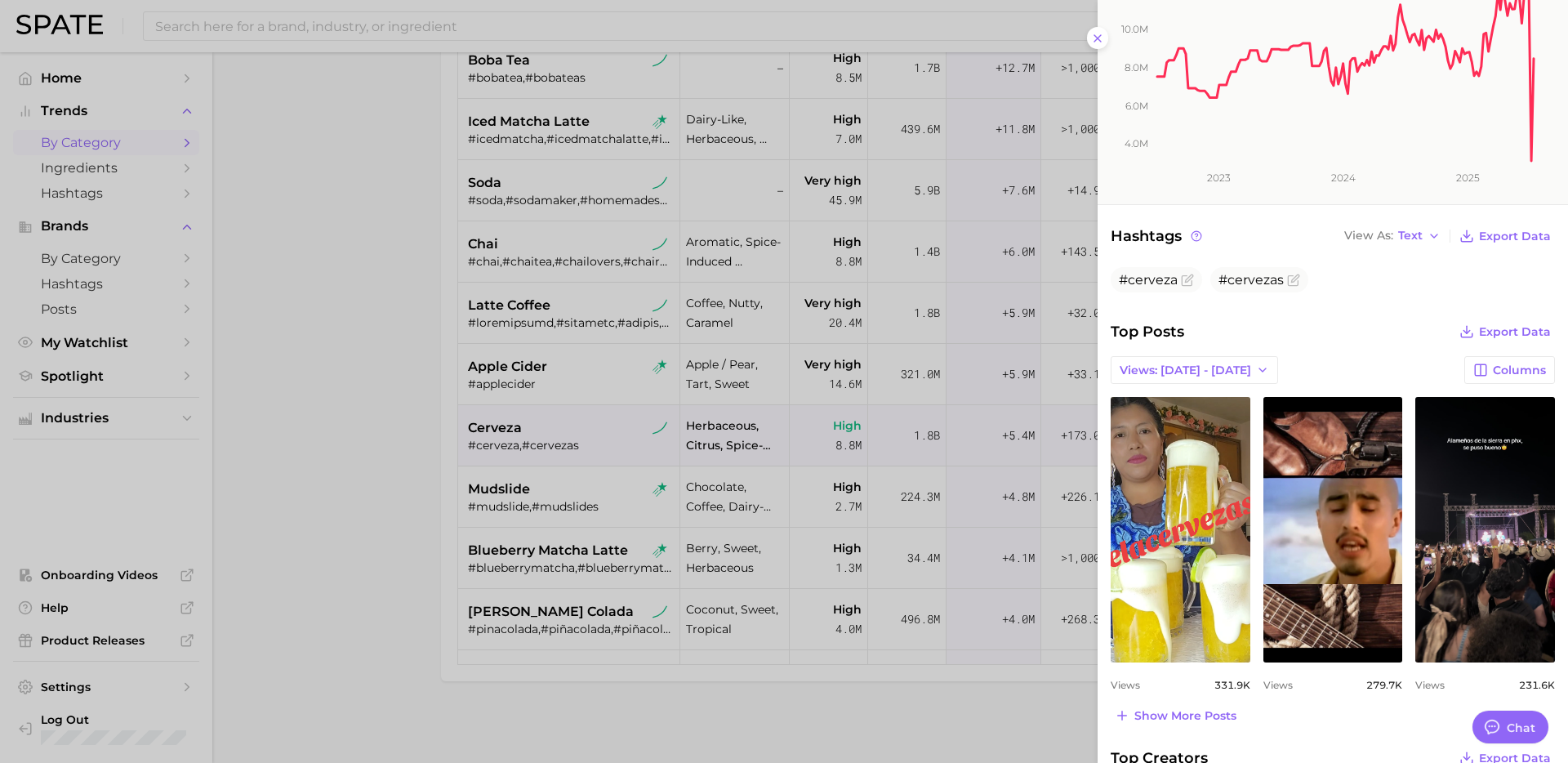 click at bounding box center [784, 382] 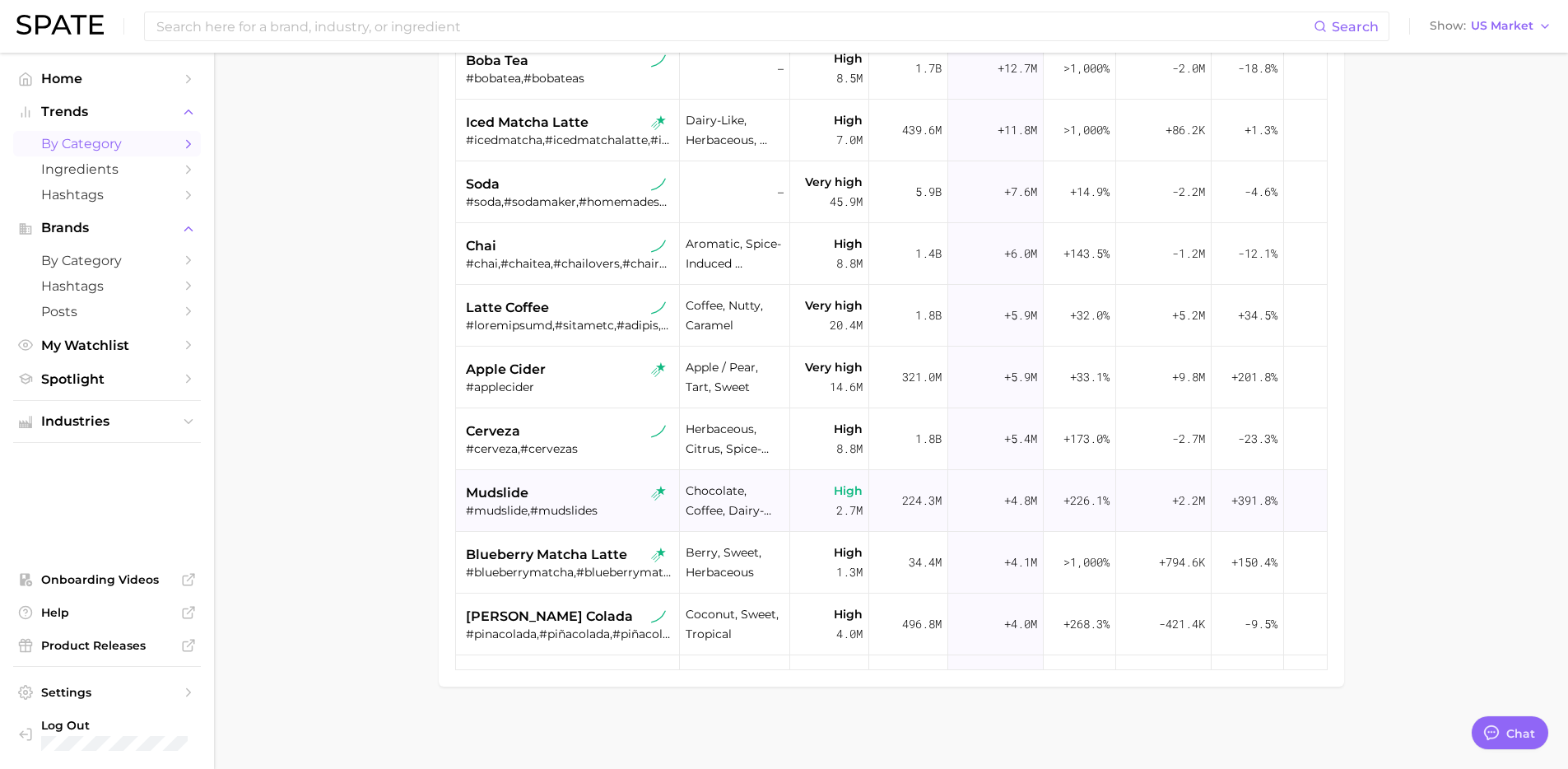 click on "#mudslide,#mudslides" at bounding box center [570, 510] 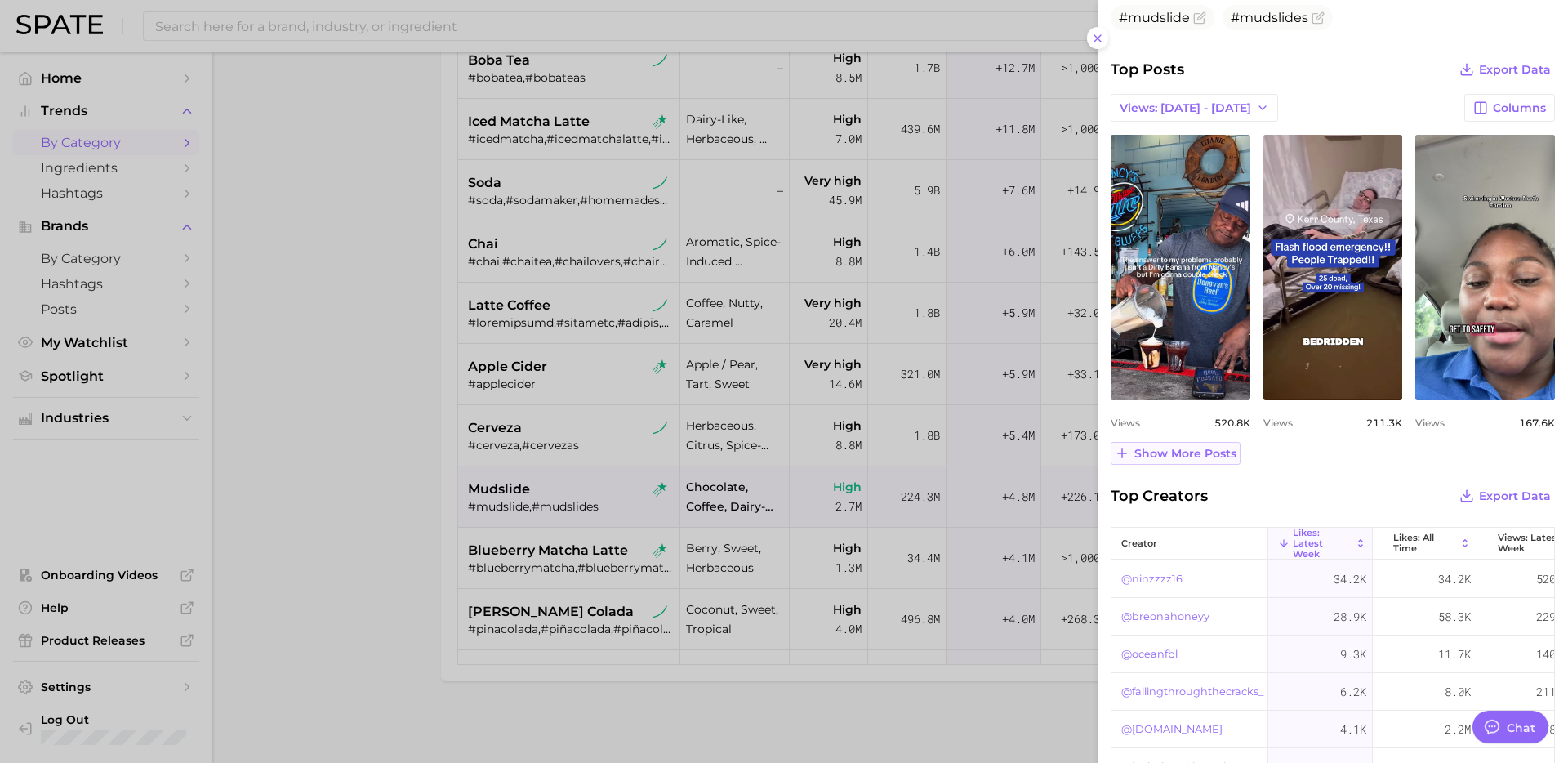 click on "Show more posts" at bounding box center (1185, 453) 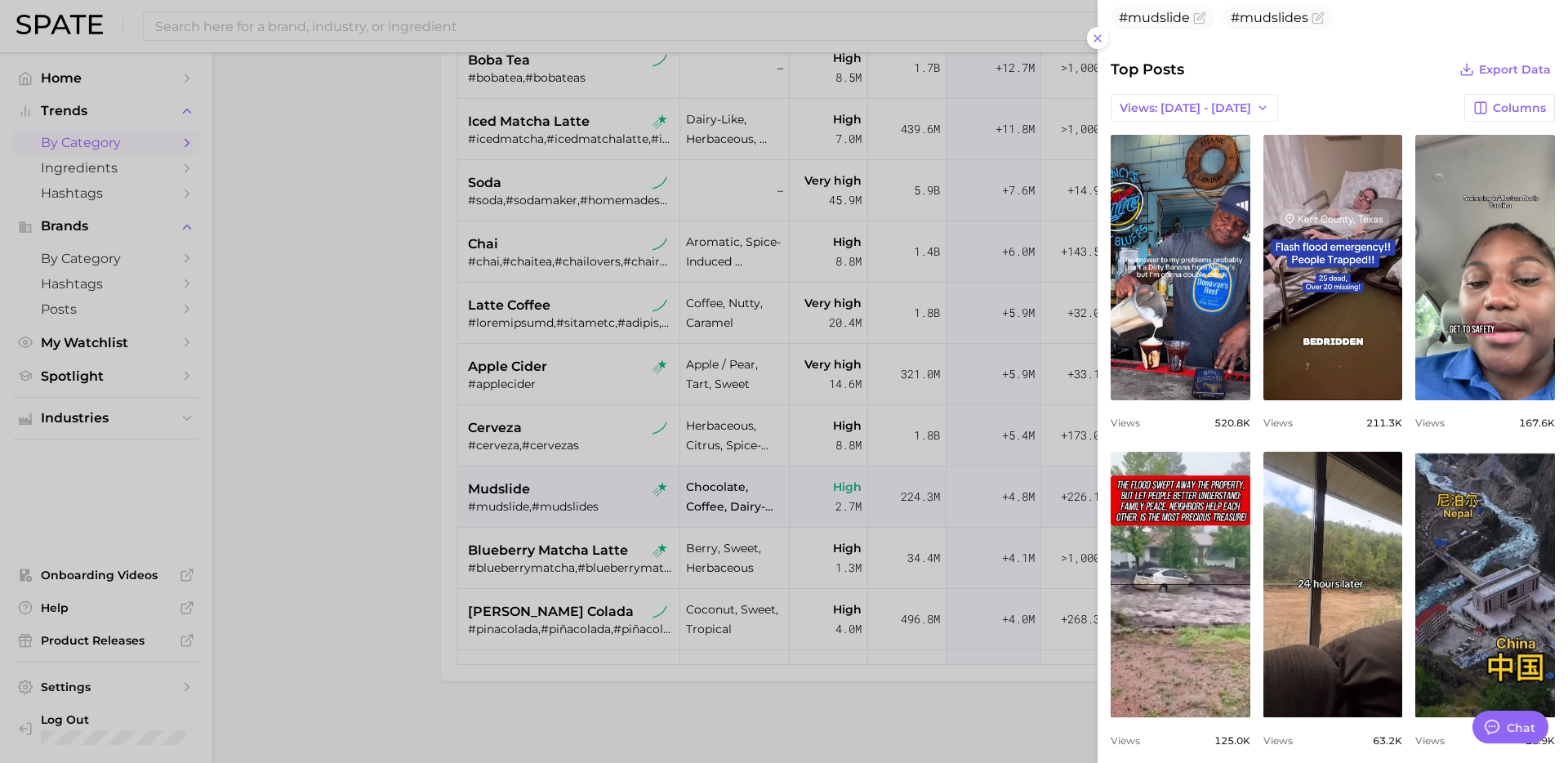 click at bounding box center [784, 382] 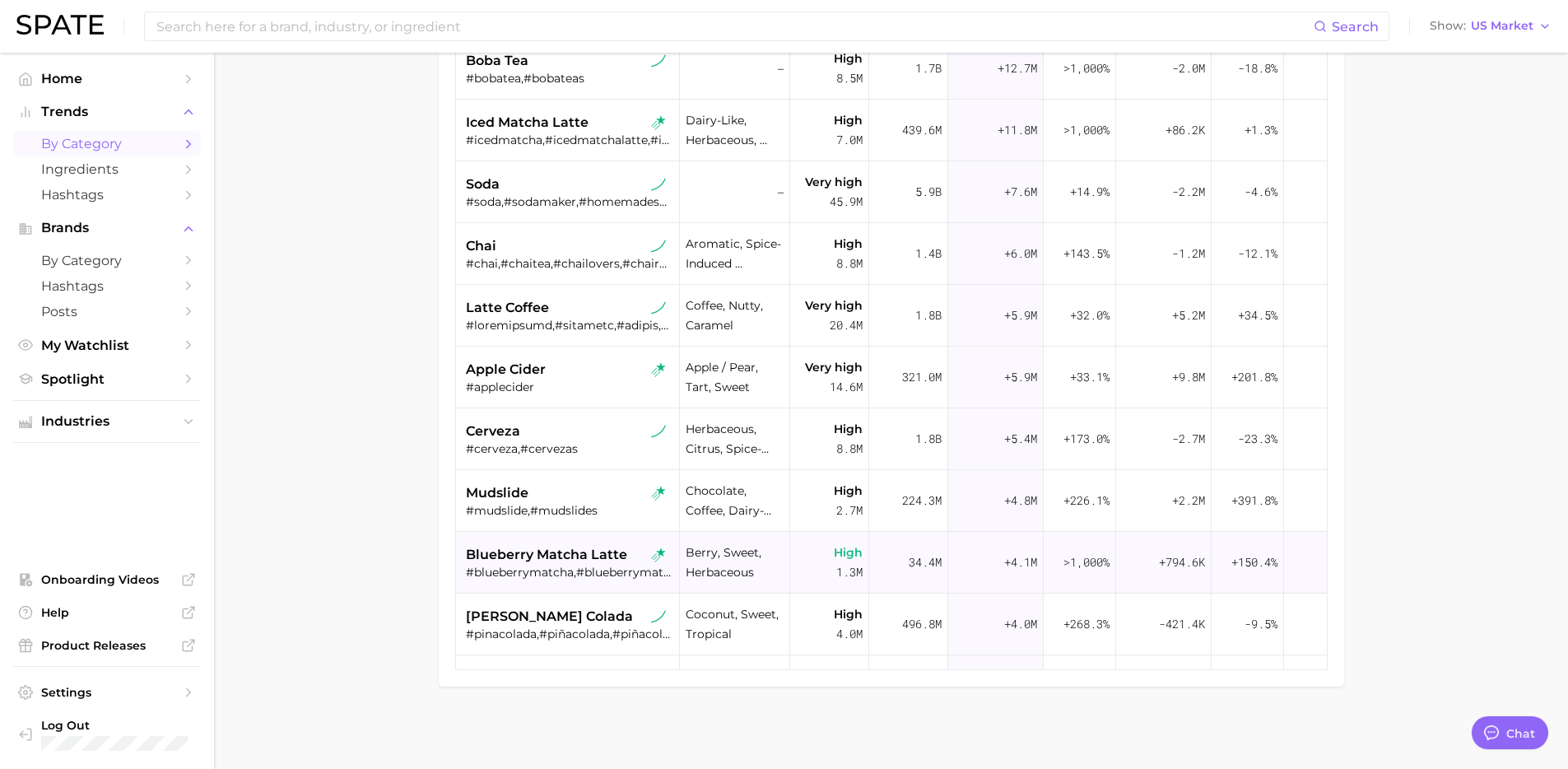 click on "#blueberrymatcha,#blueberrymatchalatte" at bounding box center [570, 572] 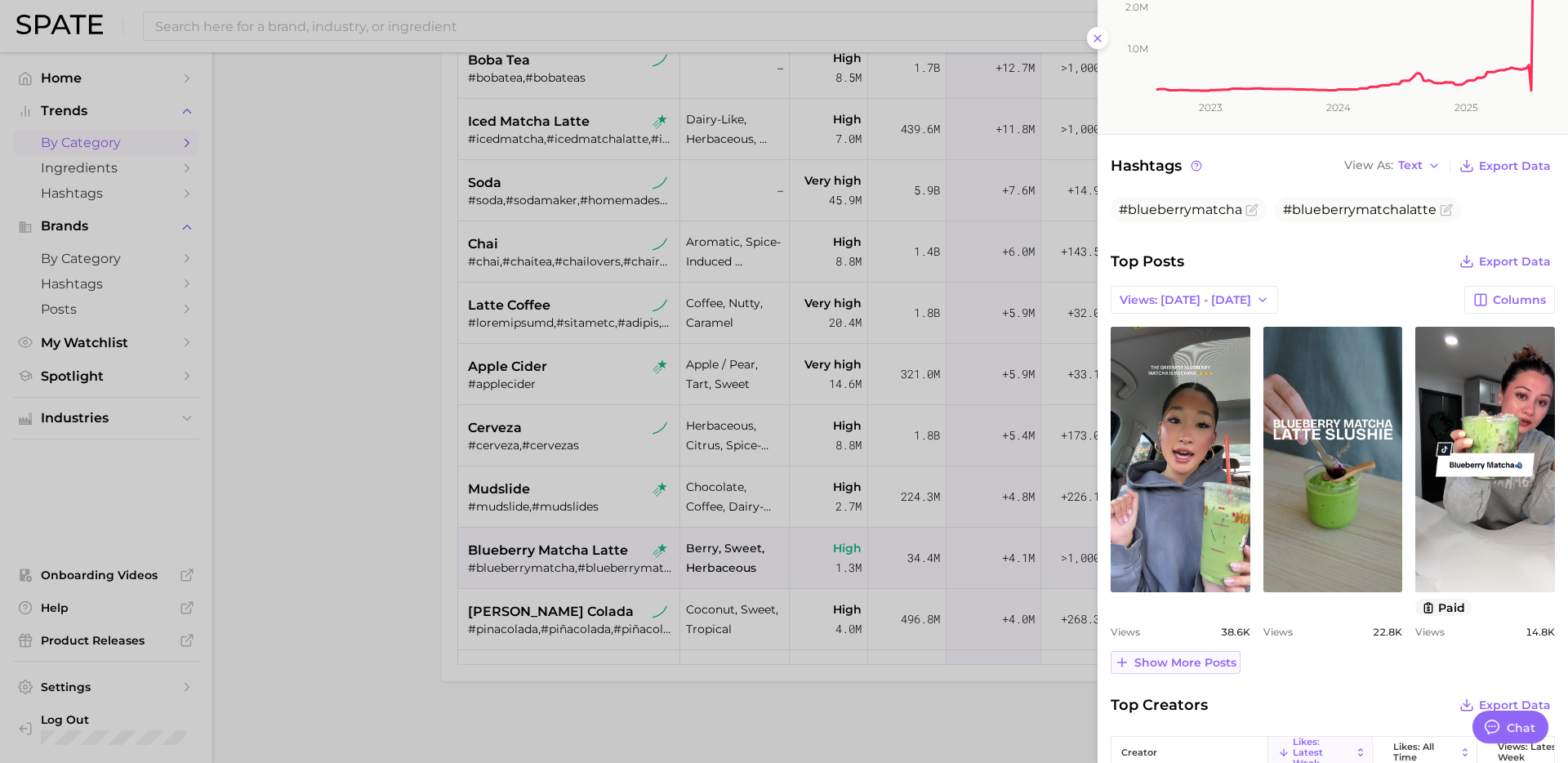click on "Show more posts" at bounding box center (1185, 663) 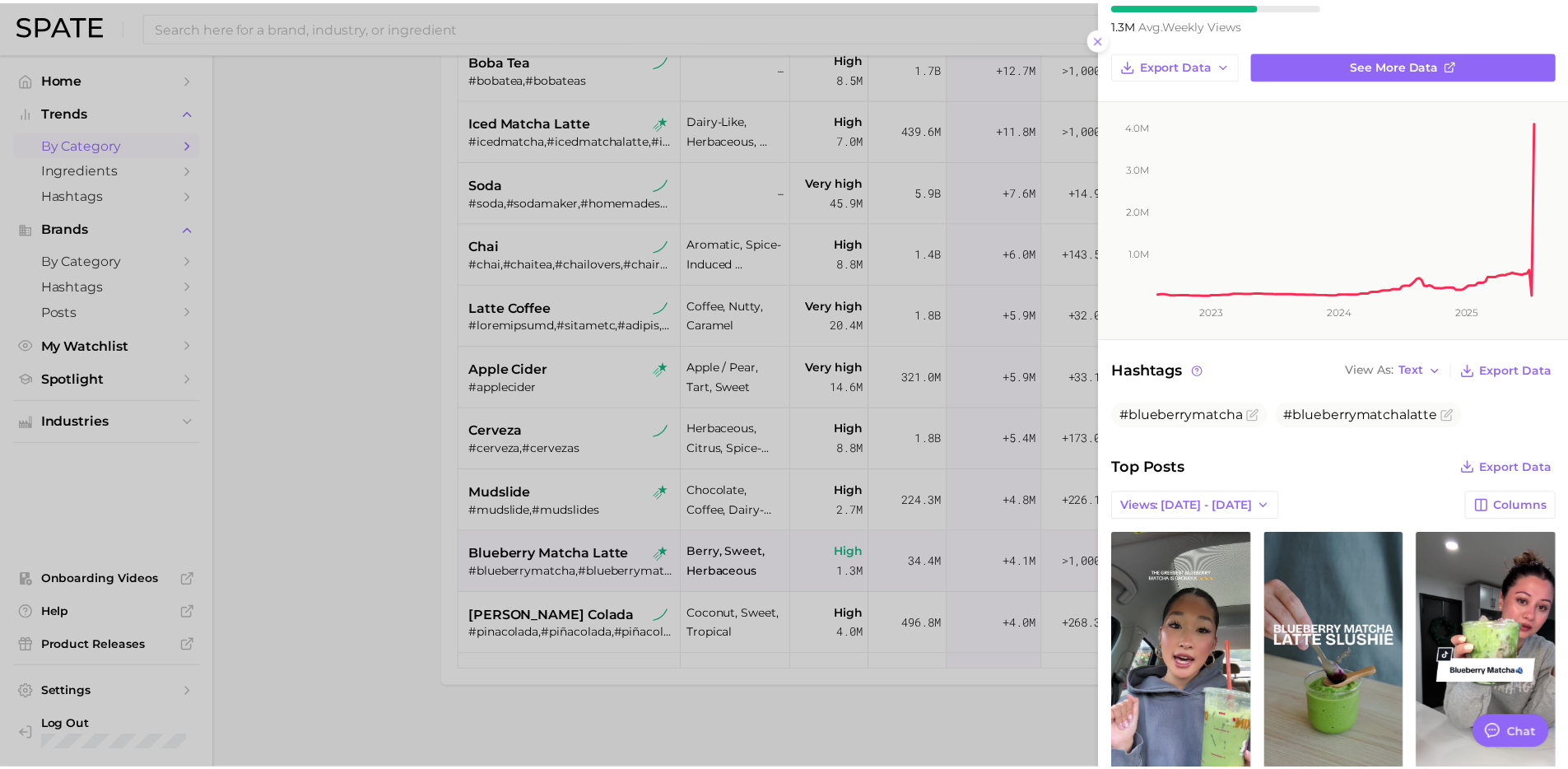 scroll, scrollTop: 0, scrollLeft: 0, axis: both 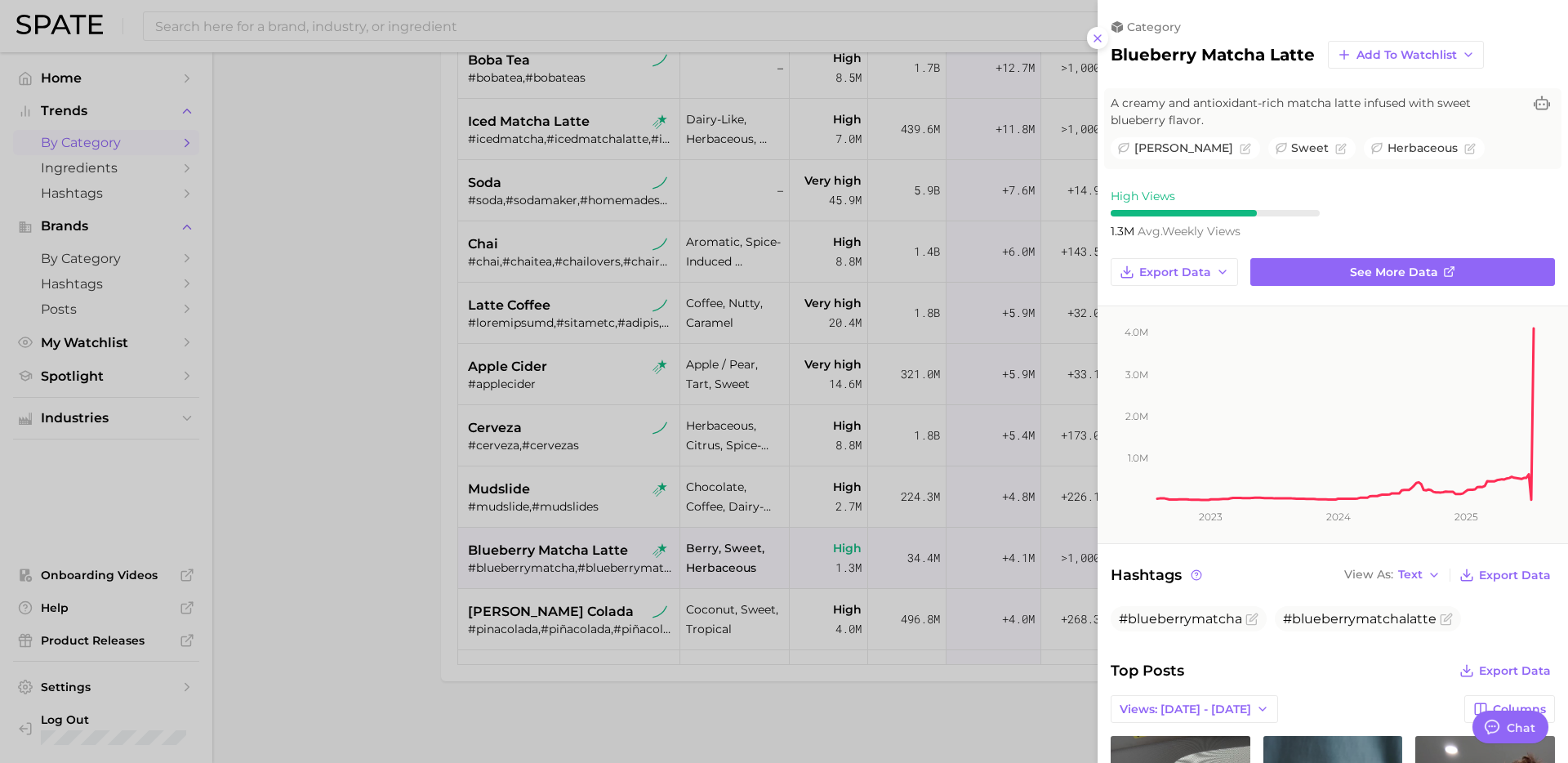 click at bounding box center [784, 382] 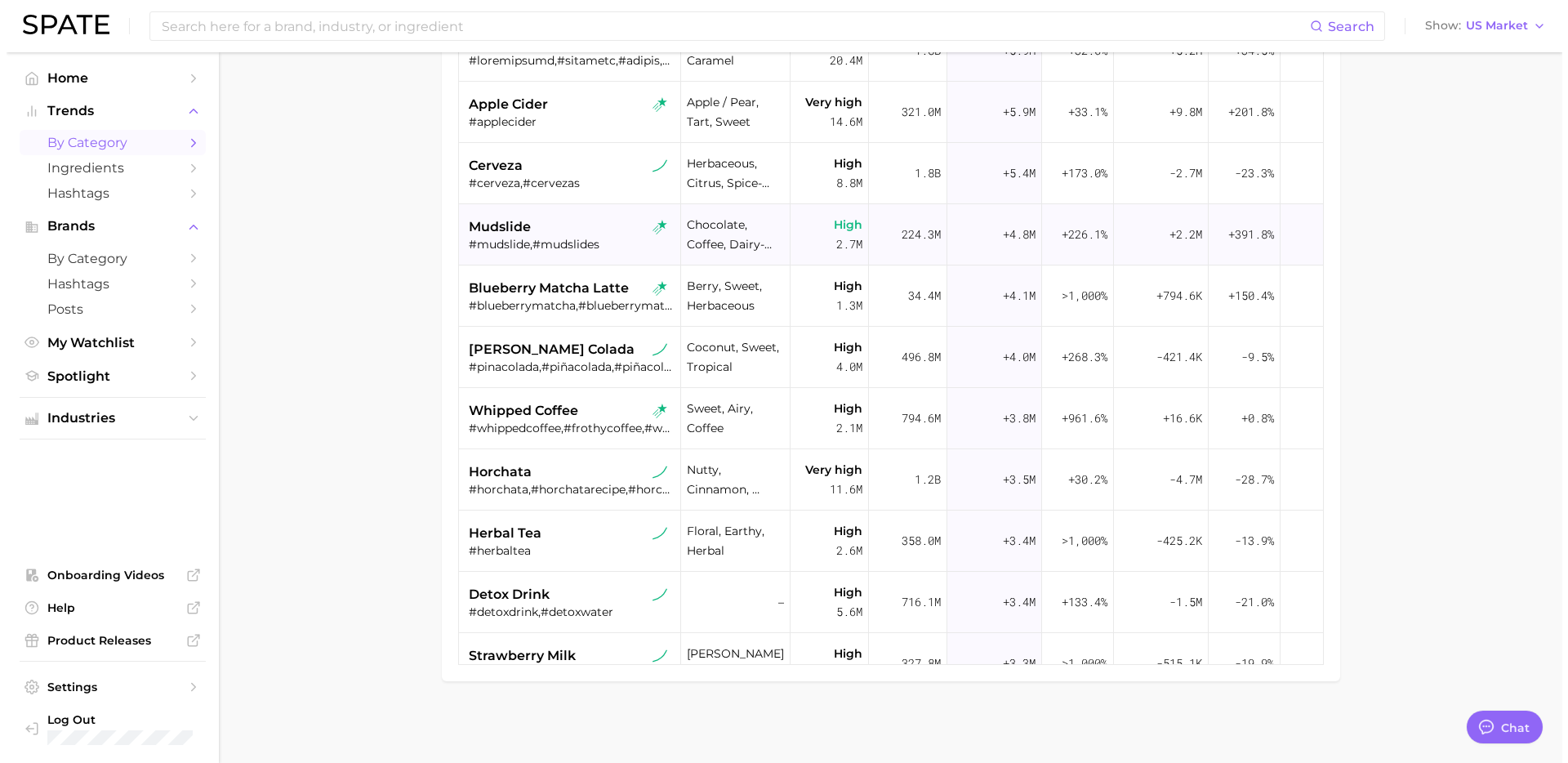scroll, scrollTop: 551, scrollLeft: 0, axis: vertical 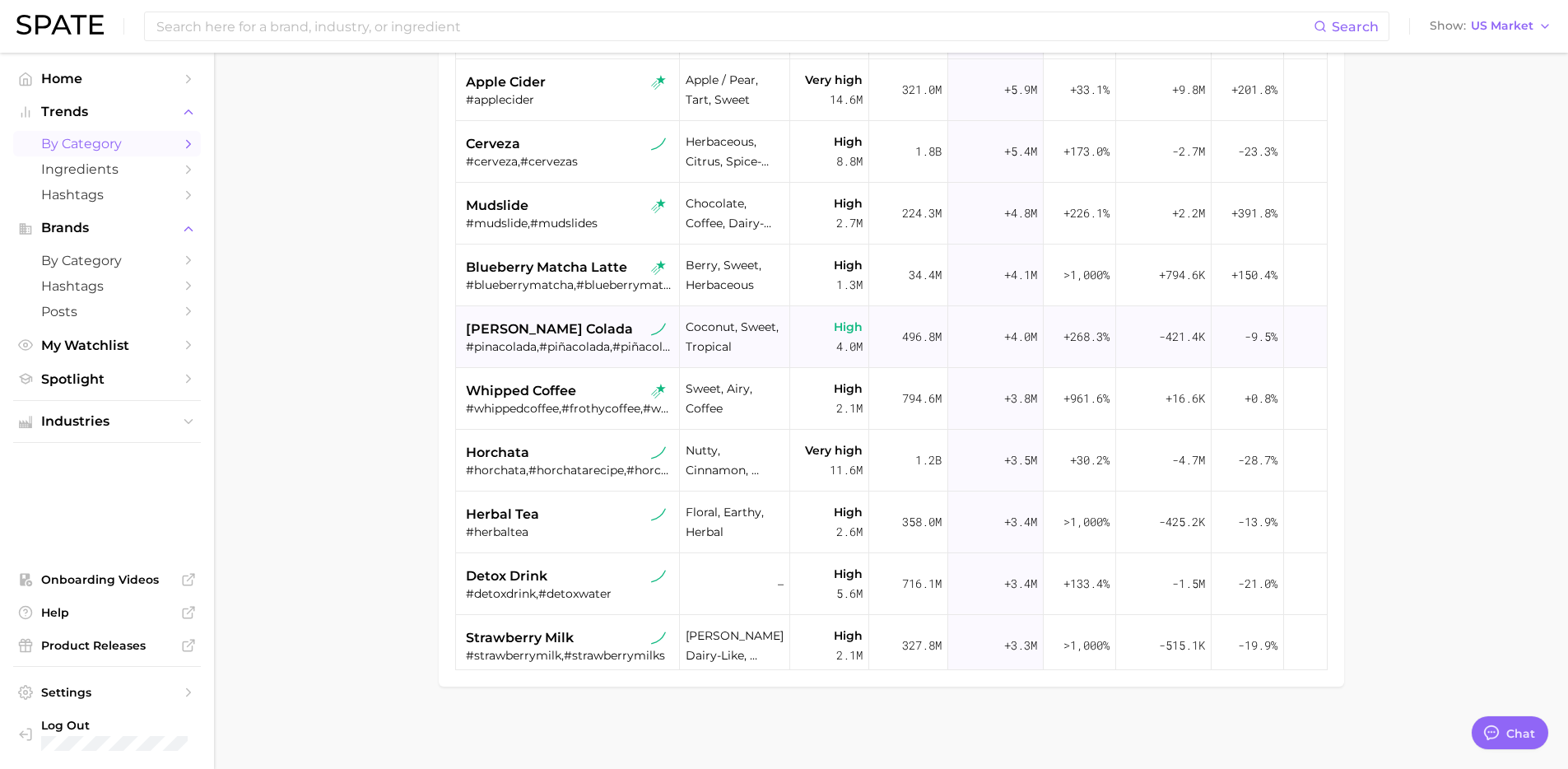 click on "#pinacolada,#piñacolada,#piñacoladas,#pinacoladaicecream" at bounding box center [570, 347] 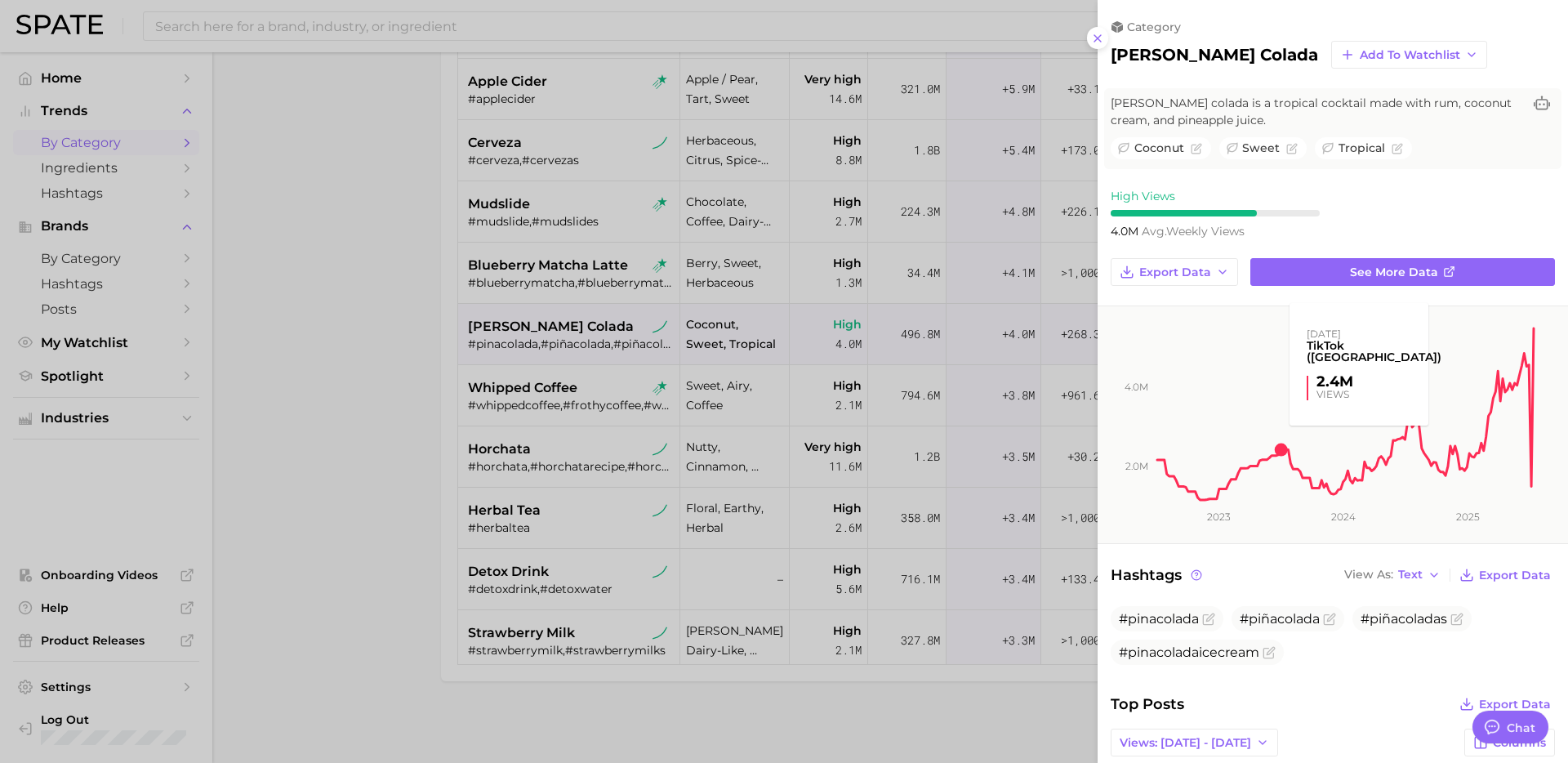 scroll, scrollTop: 0, scrollLeft: 0, axis: both 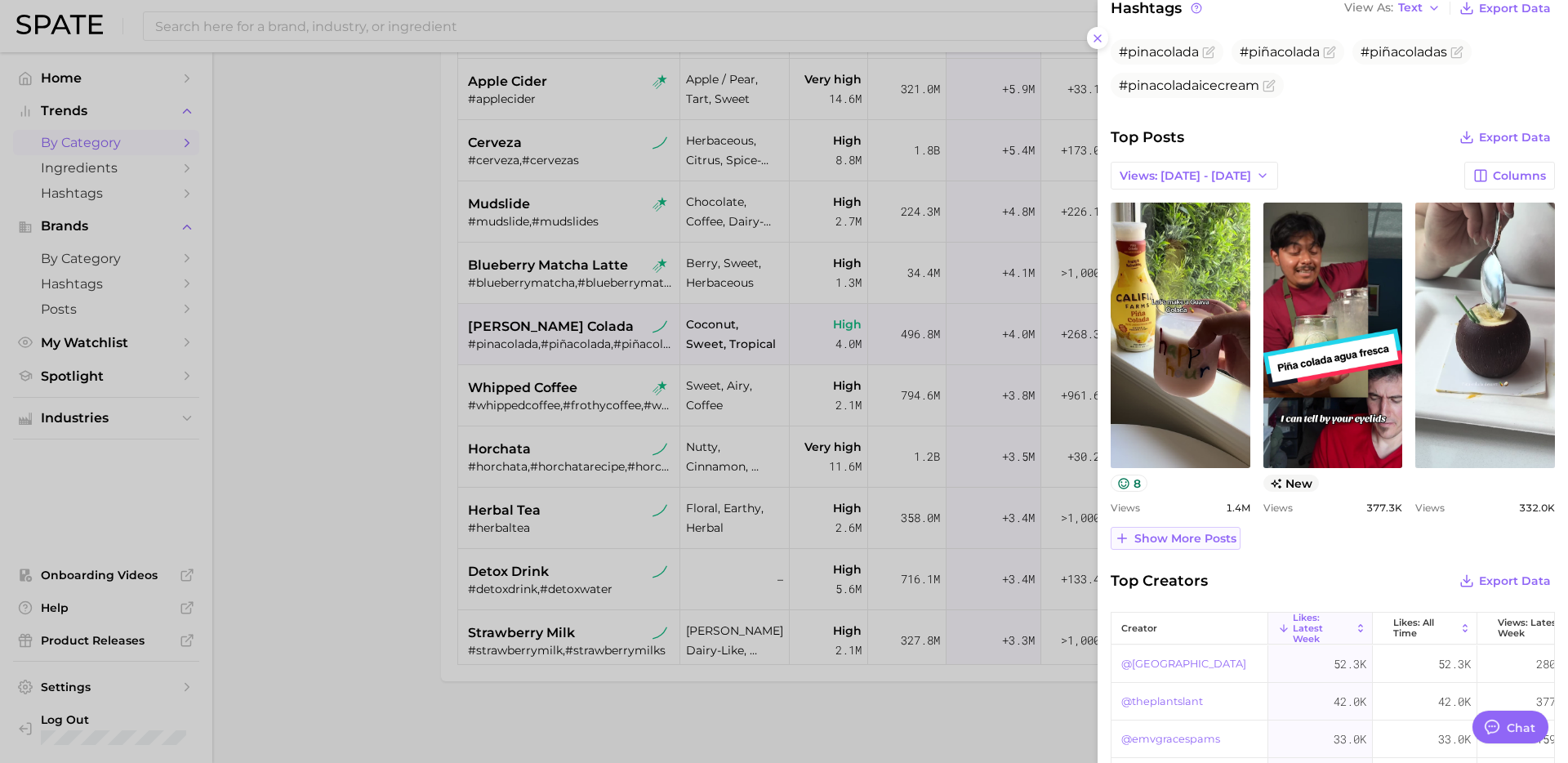 click on "Show more posts" at bounding box center [1185, 538] 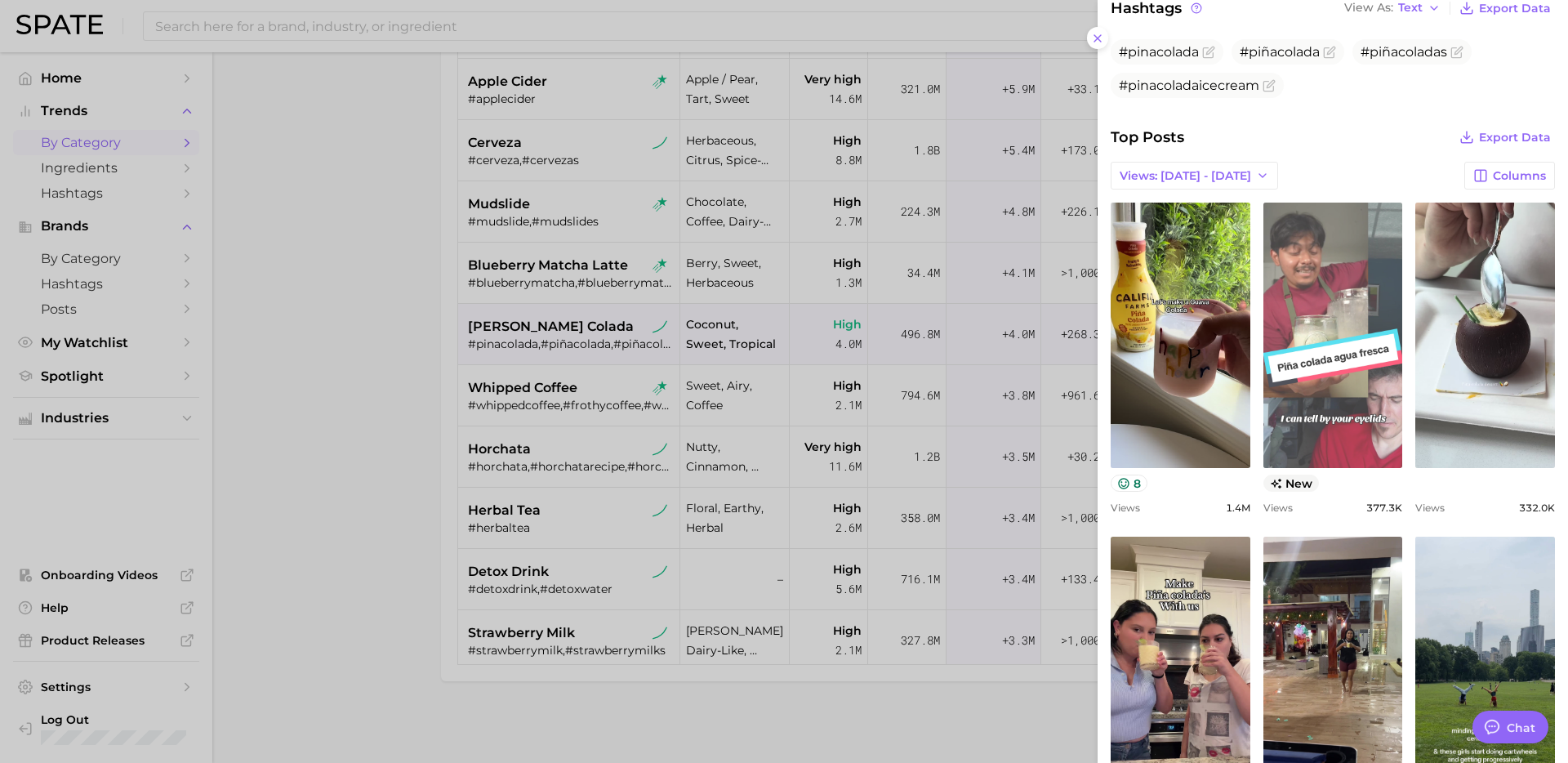 scroll, scrollTop: 0, scrollLeft: 0, axis: both 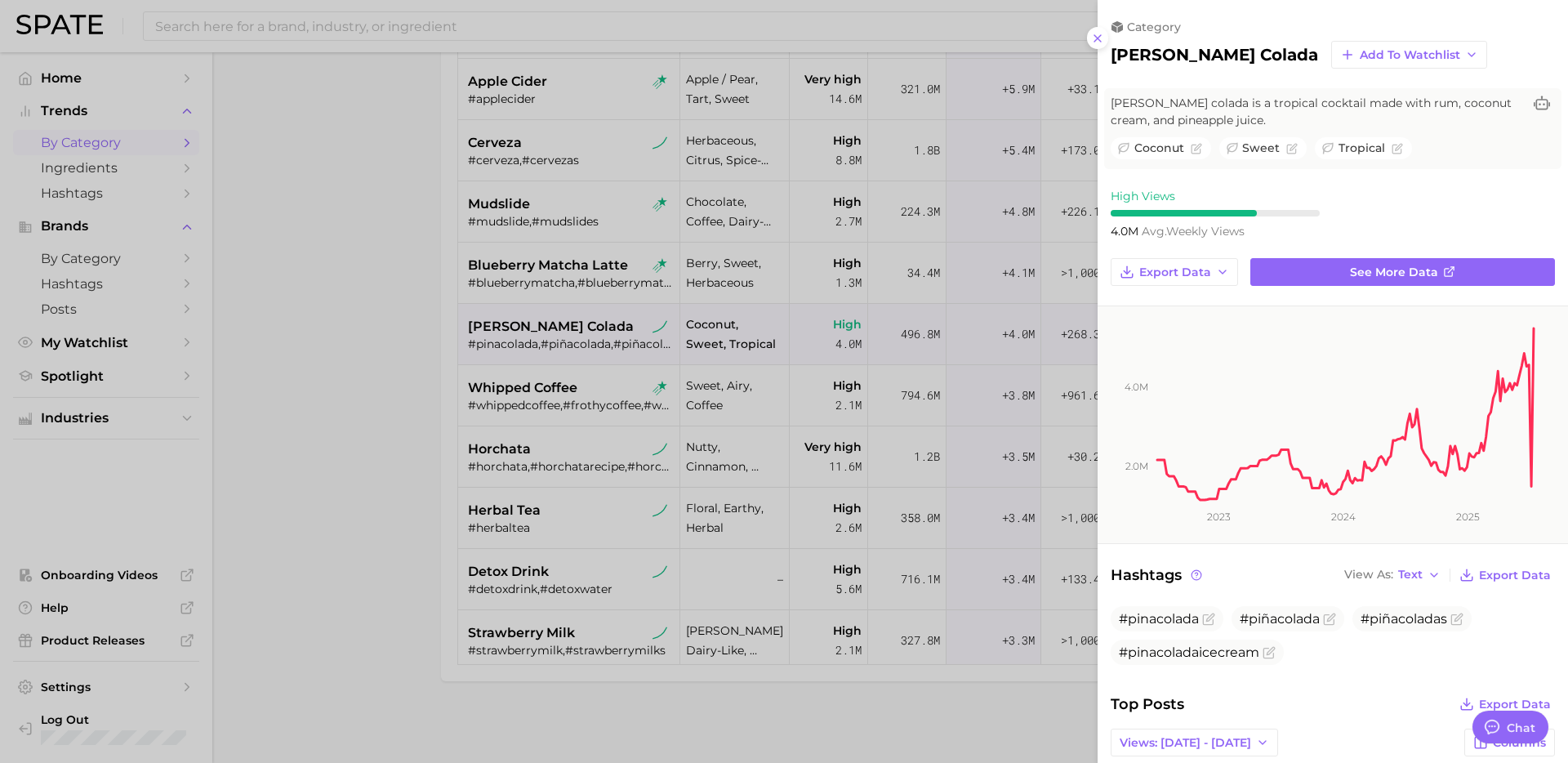 click at bounding box center (784, 382) 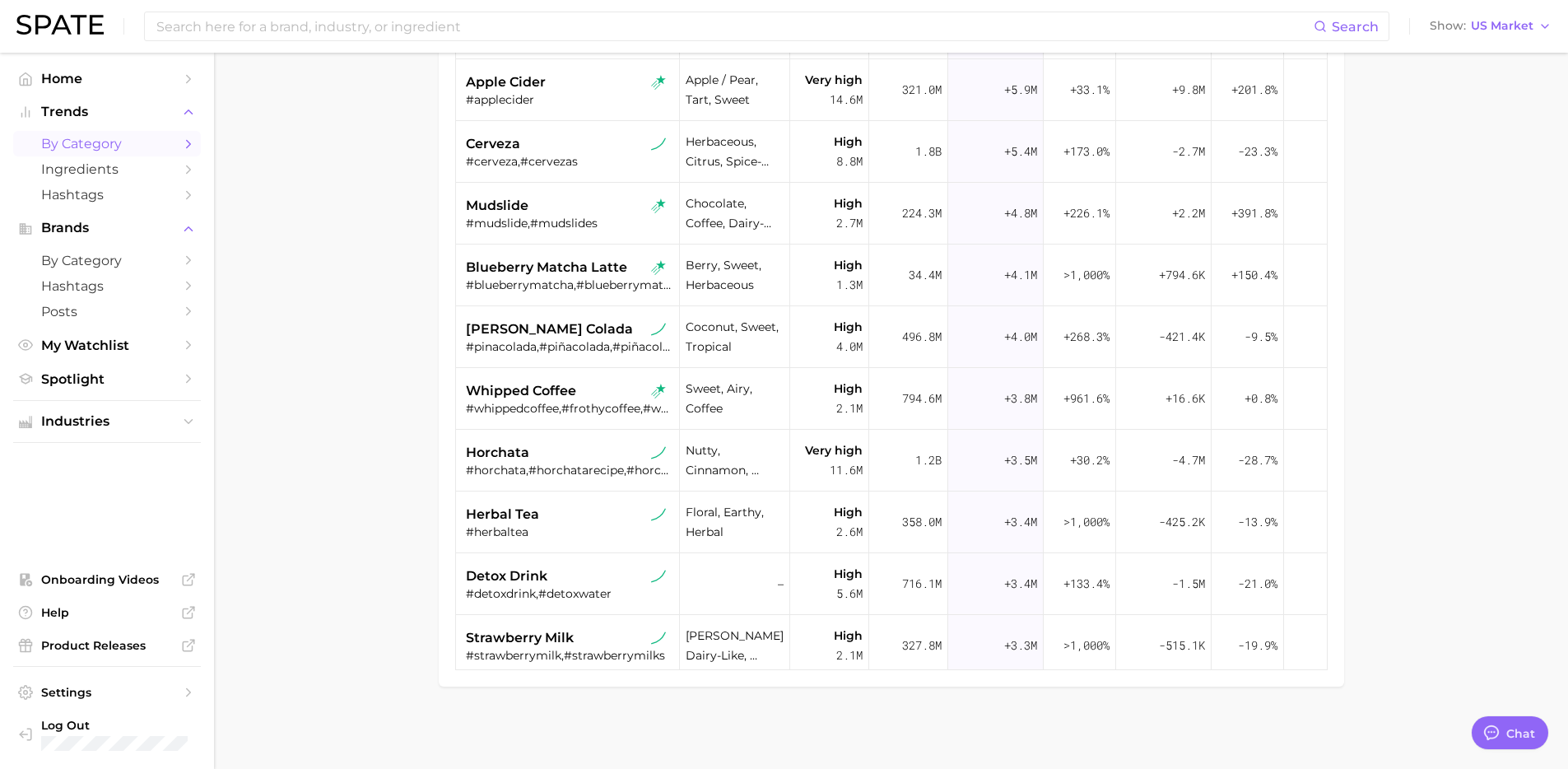 click on "whipped coffee" at bounding box center [570, 391] 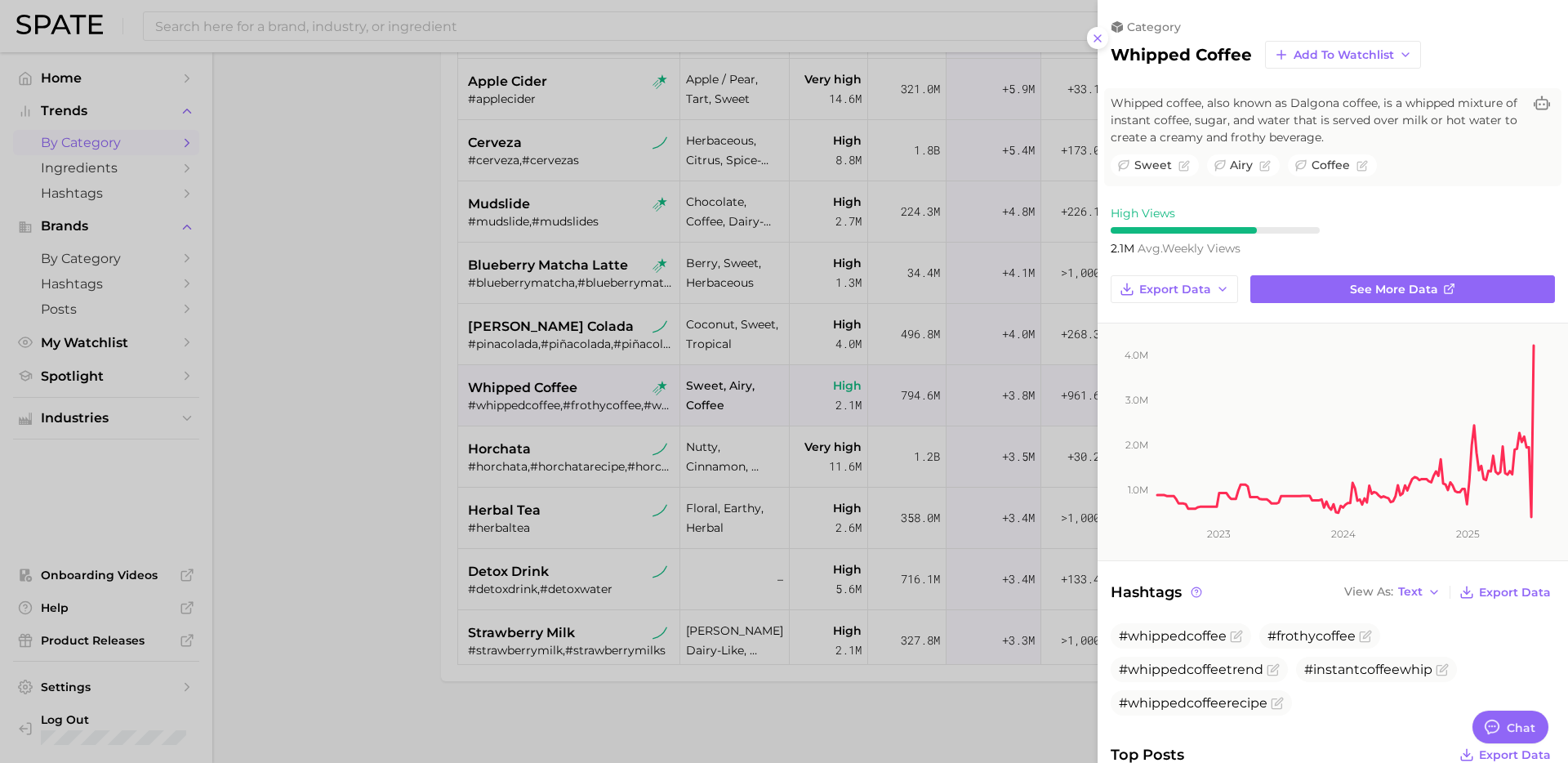 scroll, scrollTop: 0, scrollLeft: 0, axis: both 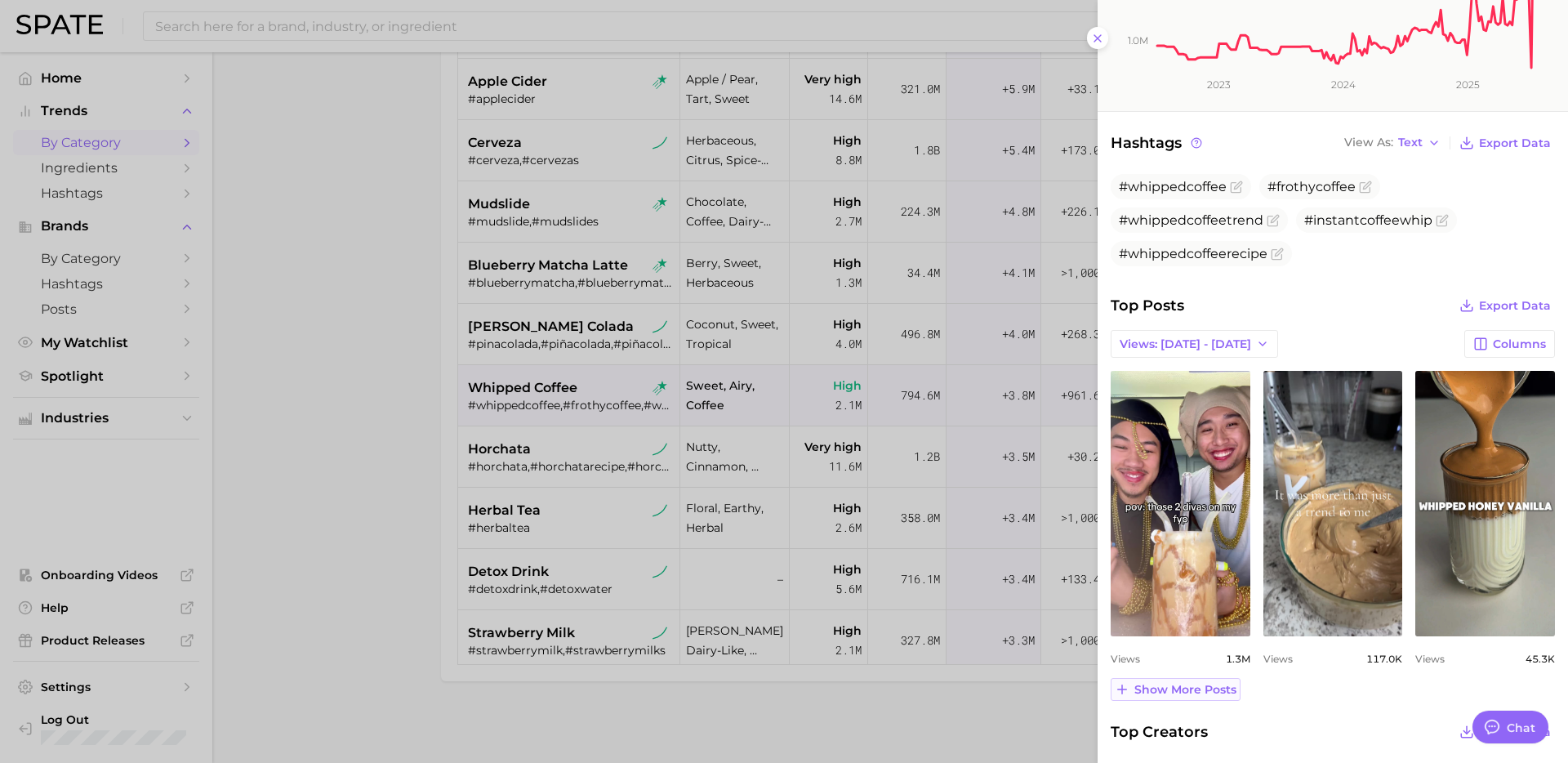 click on "Show more posts" at bounding box center (1185, 689) 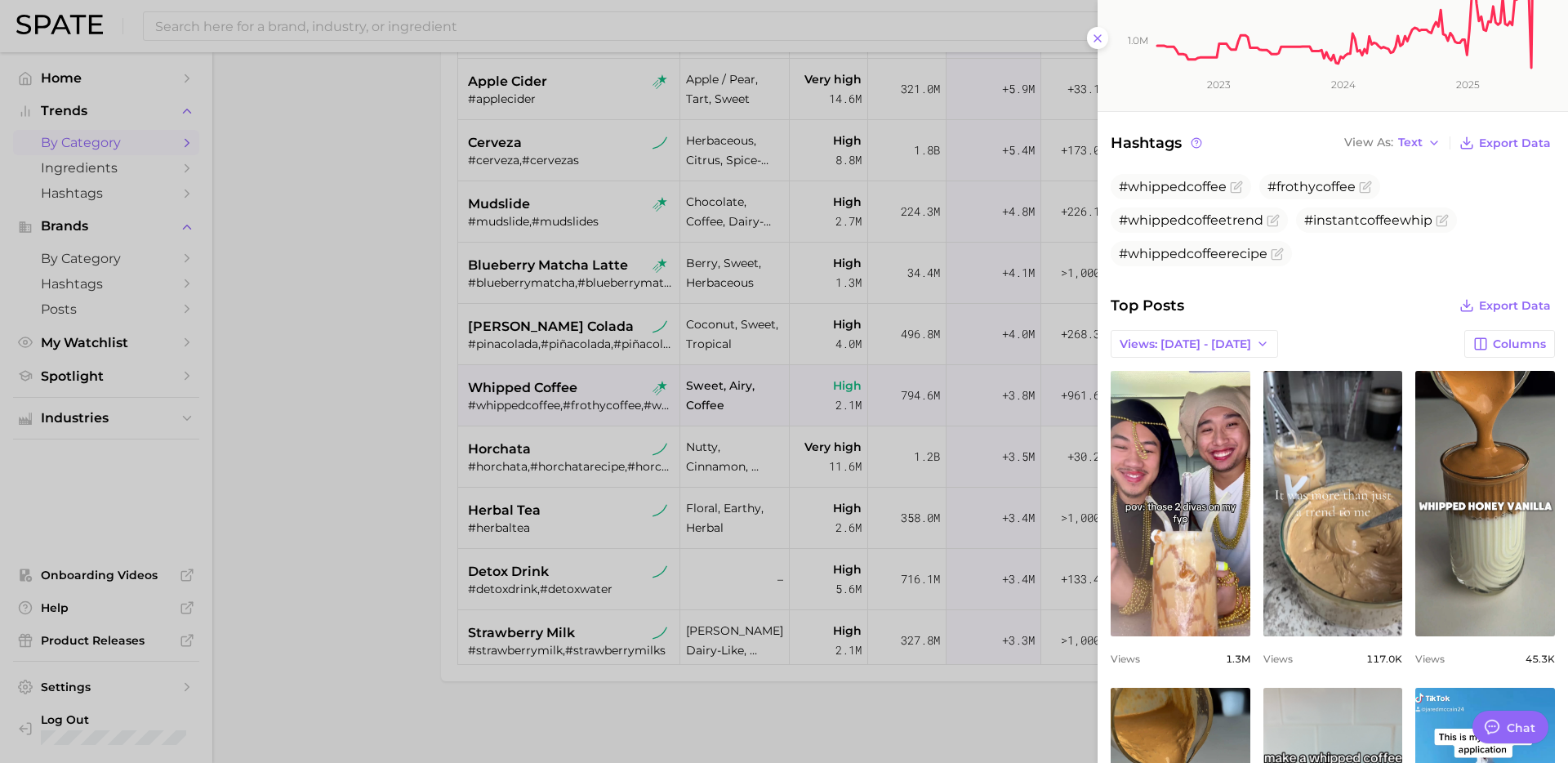 scroll, scrollTop: 0, scrollLeft: 0, axis: both 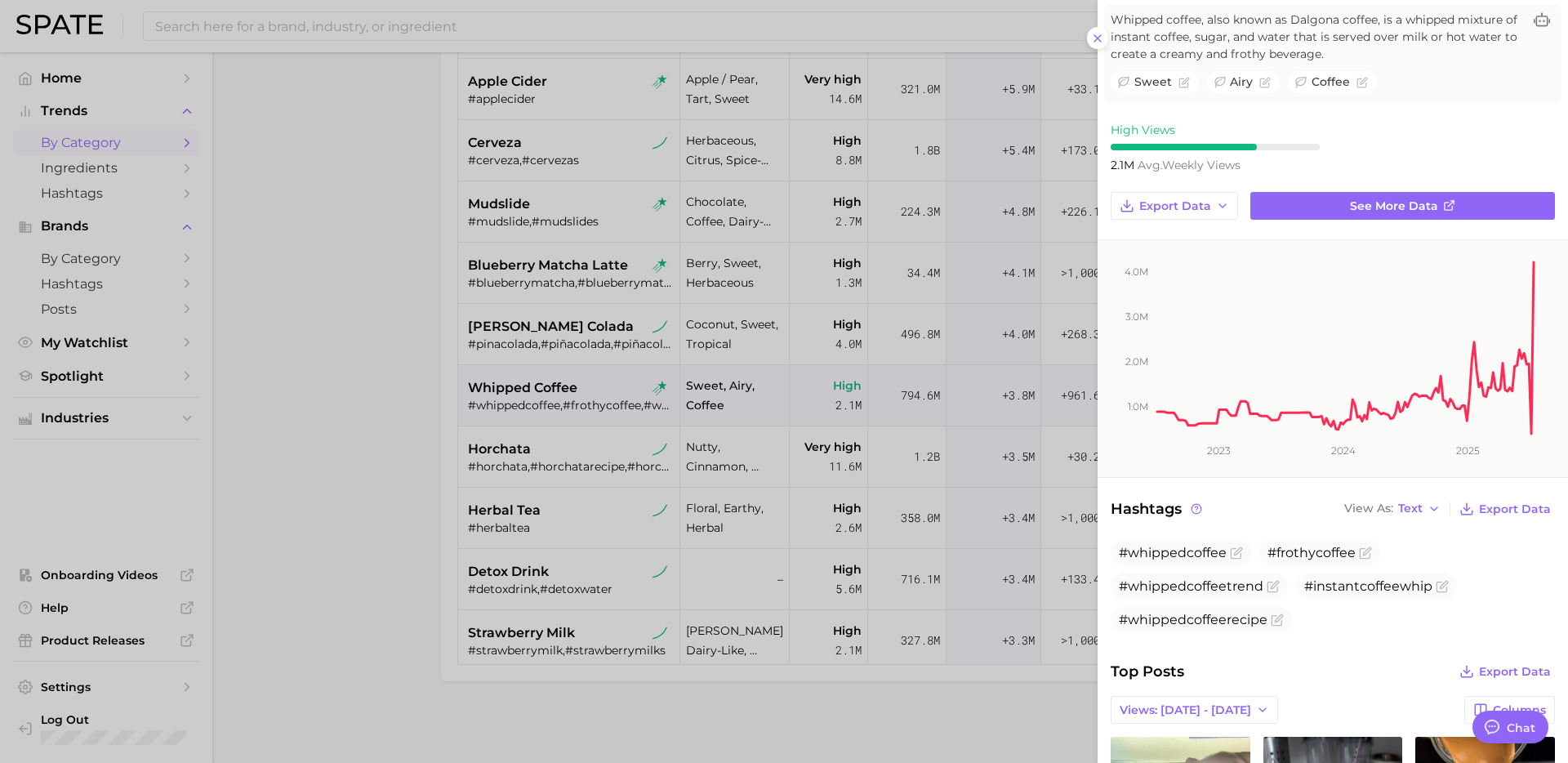 click at bounding box center (784, 382) 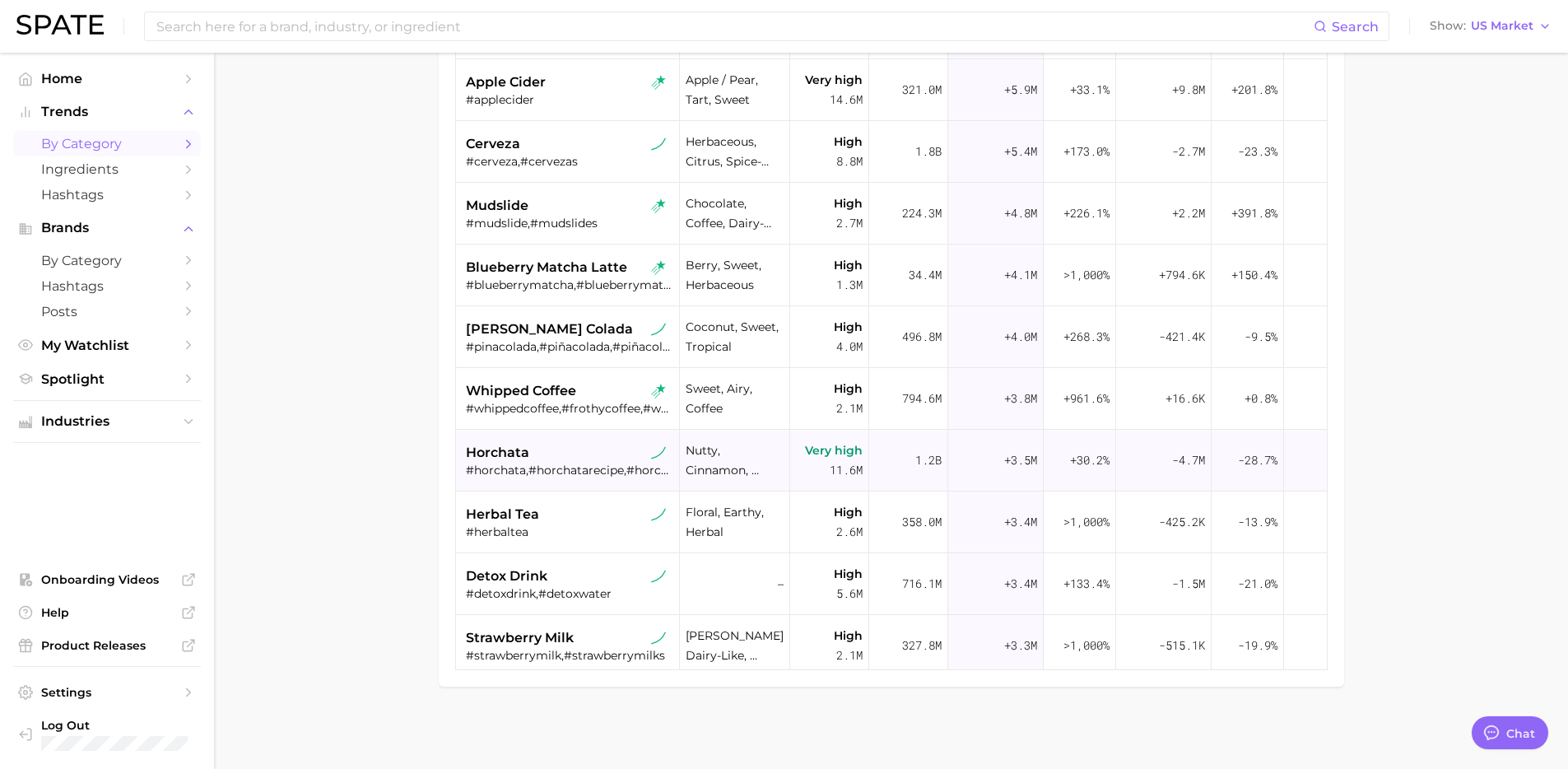 click on "horchata" at bounding box center [570, 453] 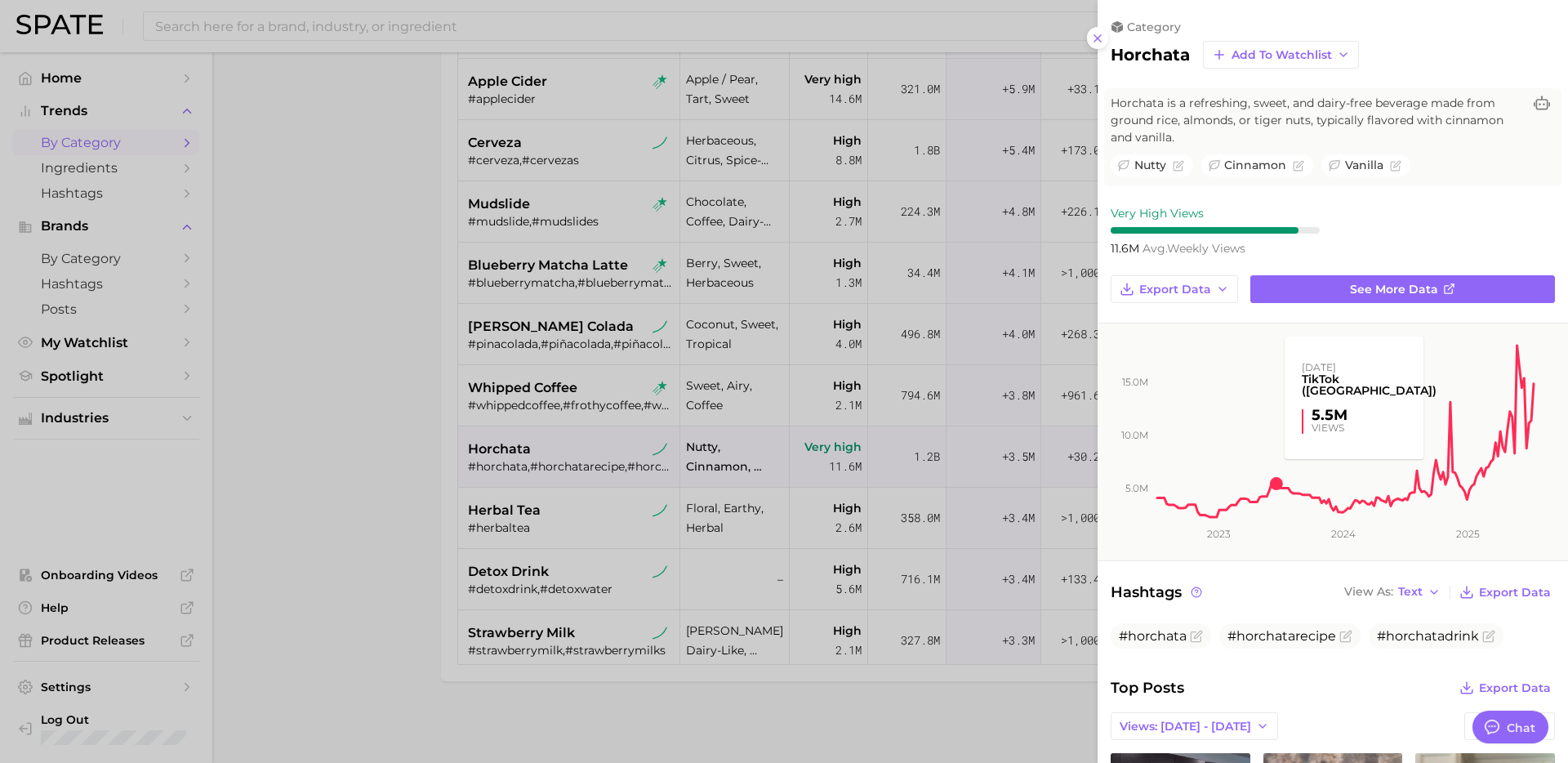 scroll, scrollTop: 0, scrollLeft: 0, axis: both 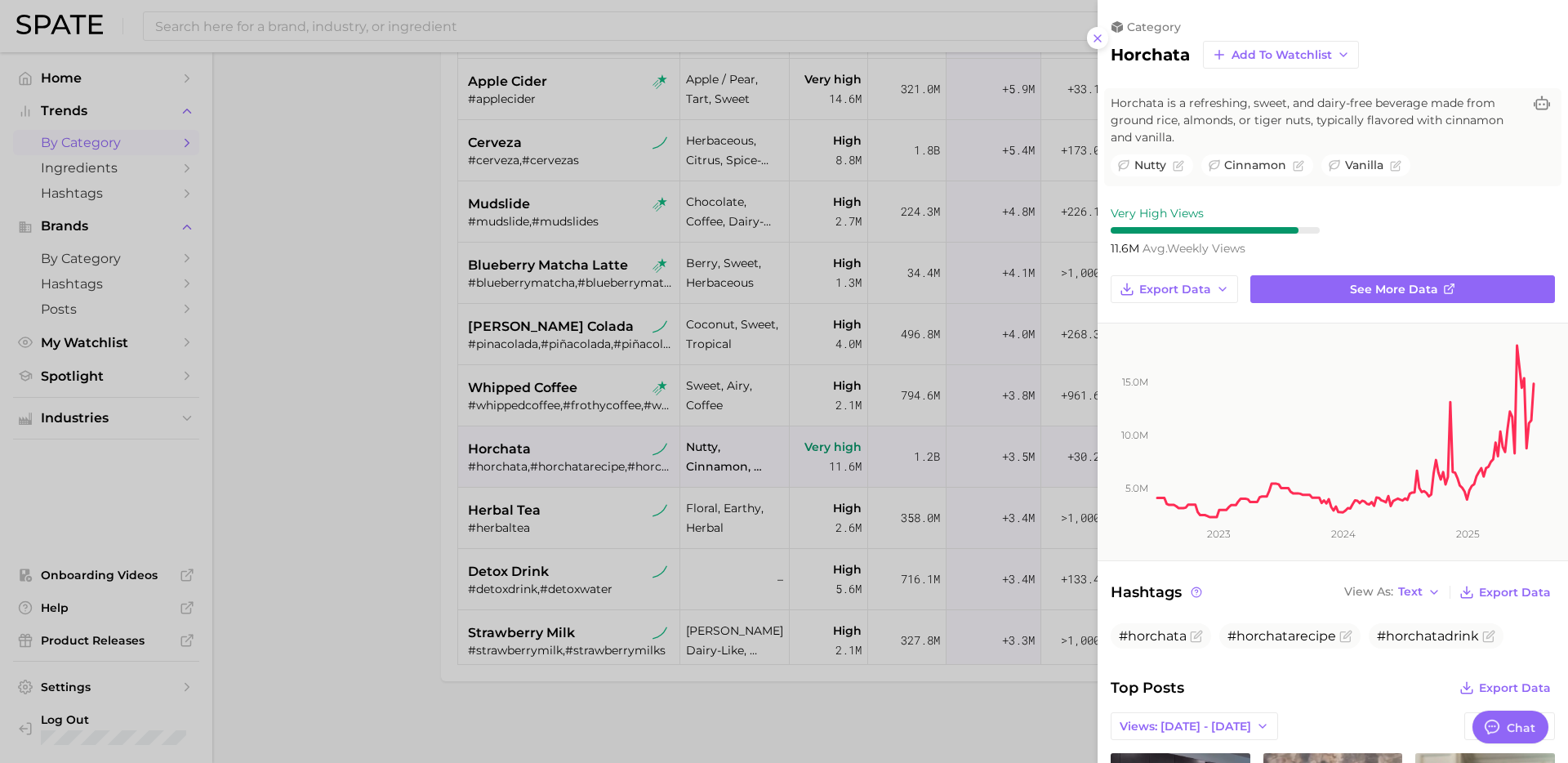 click at bounding box center [784, 382] 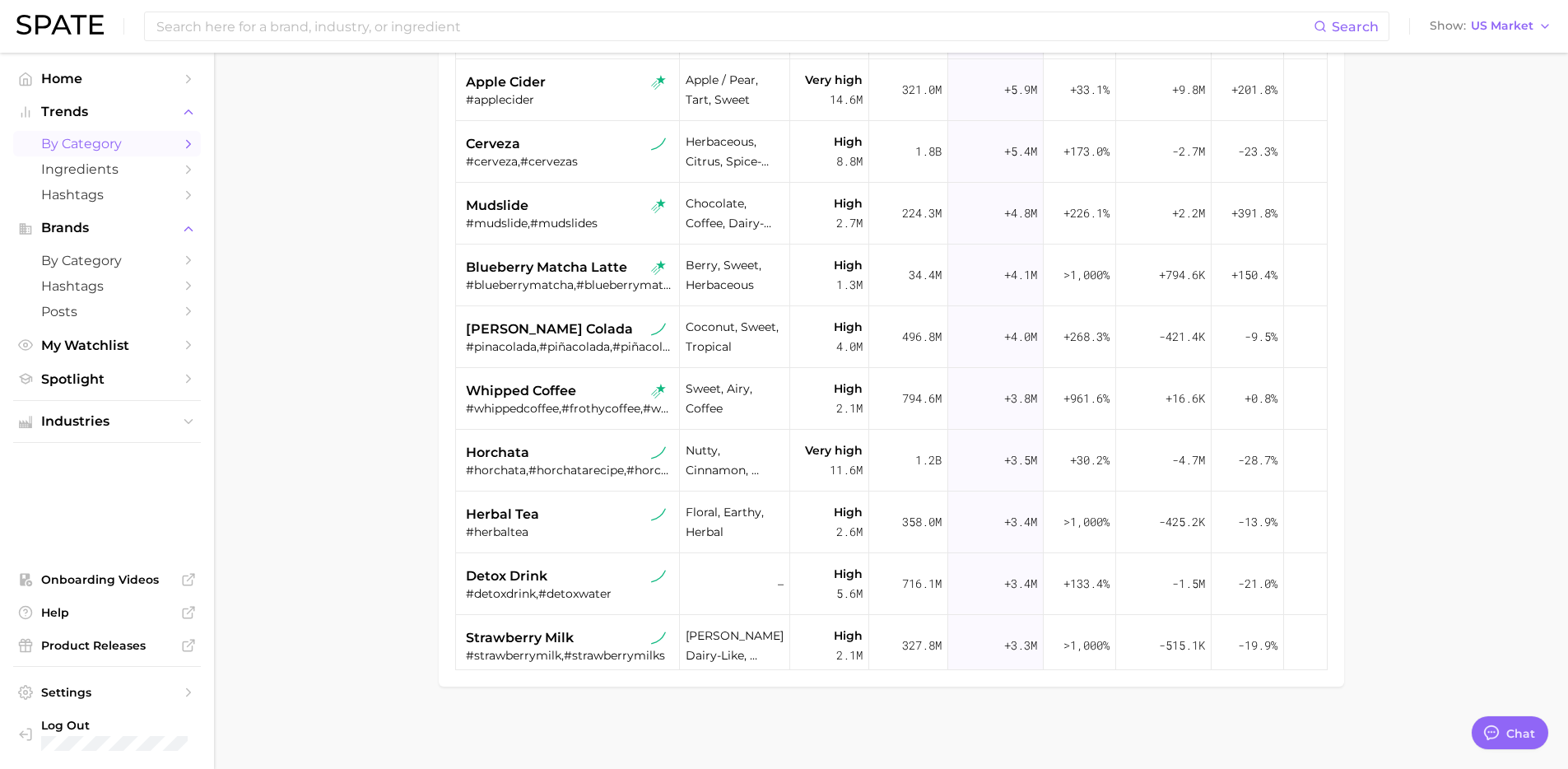 click on "herbal tea" at bounding box center (570, 515) 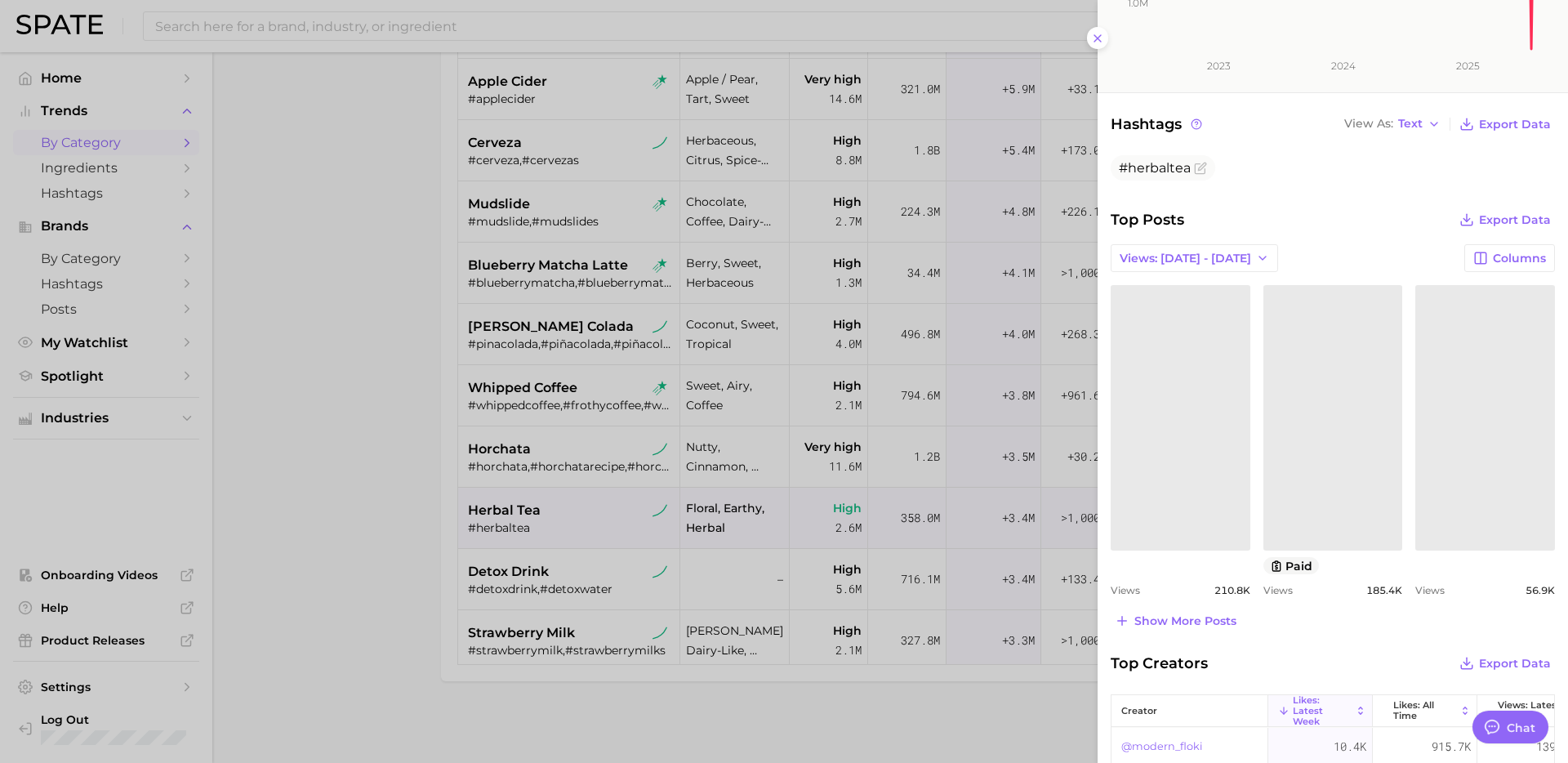 scroll, scrollTop: 491, scrollLeft: 0, axis: vertical 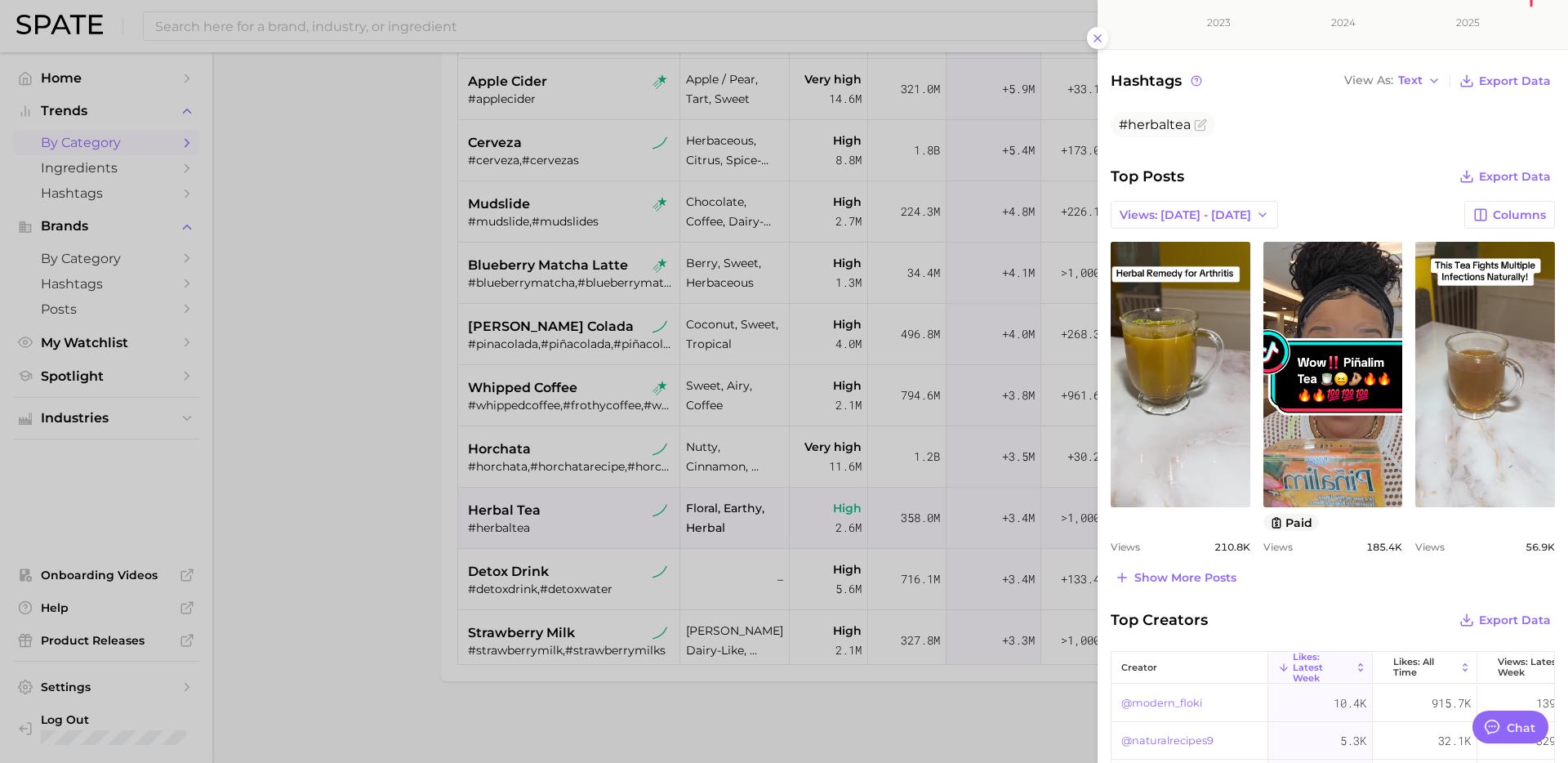 click at bounding box center [784, 382] 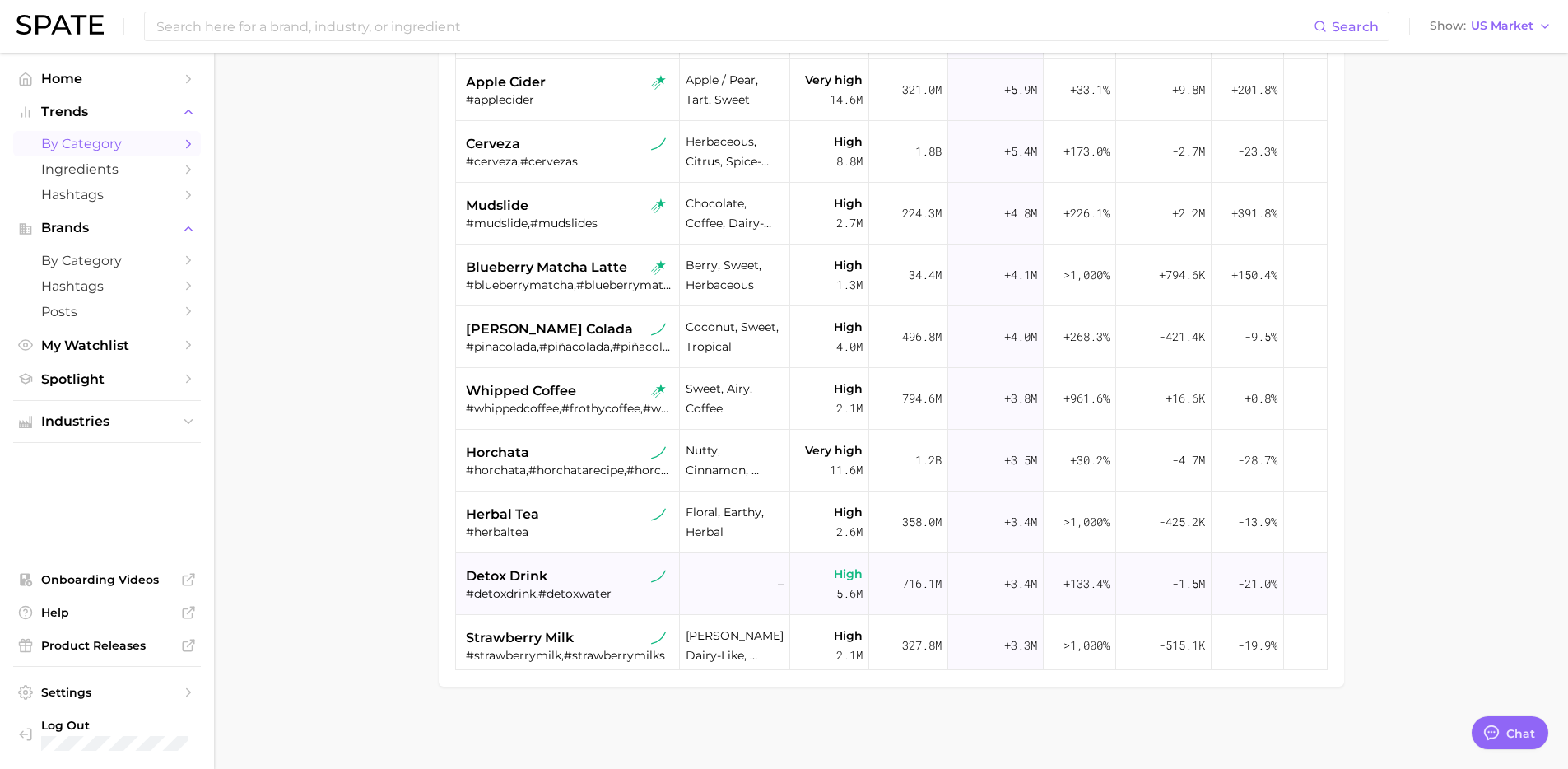 click on "detox drink" at bounding box center (570, 576) 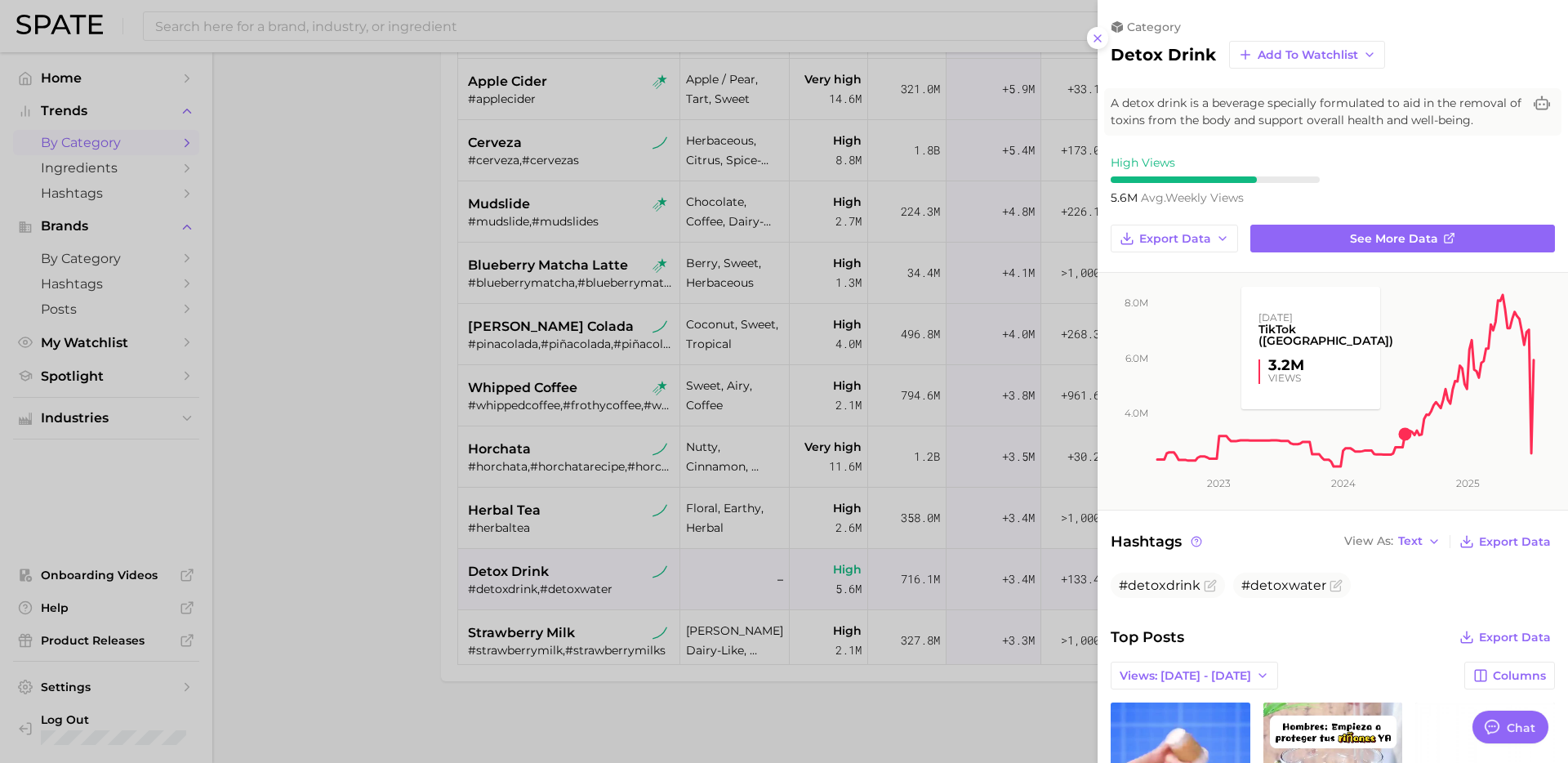 scroll, scrollTop: 0, scrollLeft: 0, axis: both 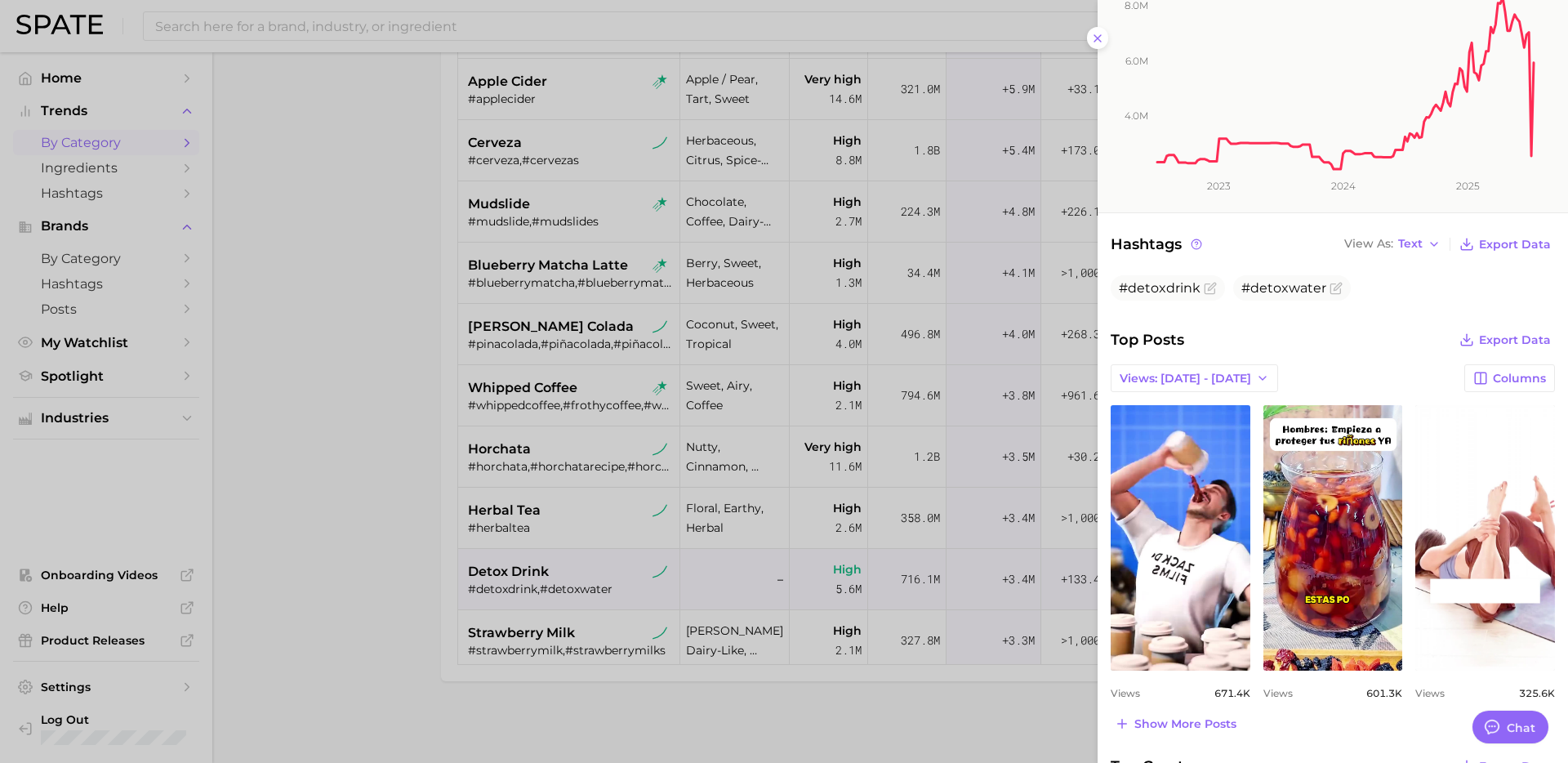 click at bounding box center (784, 382) 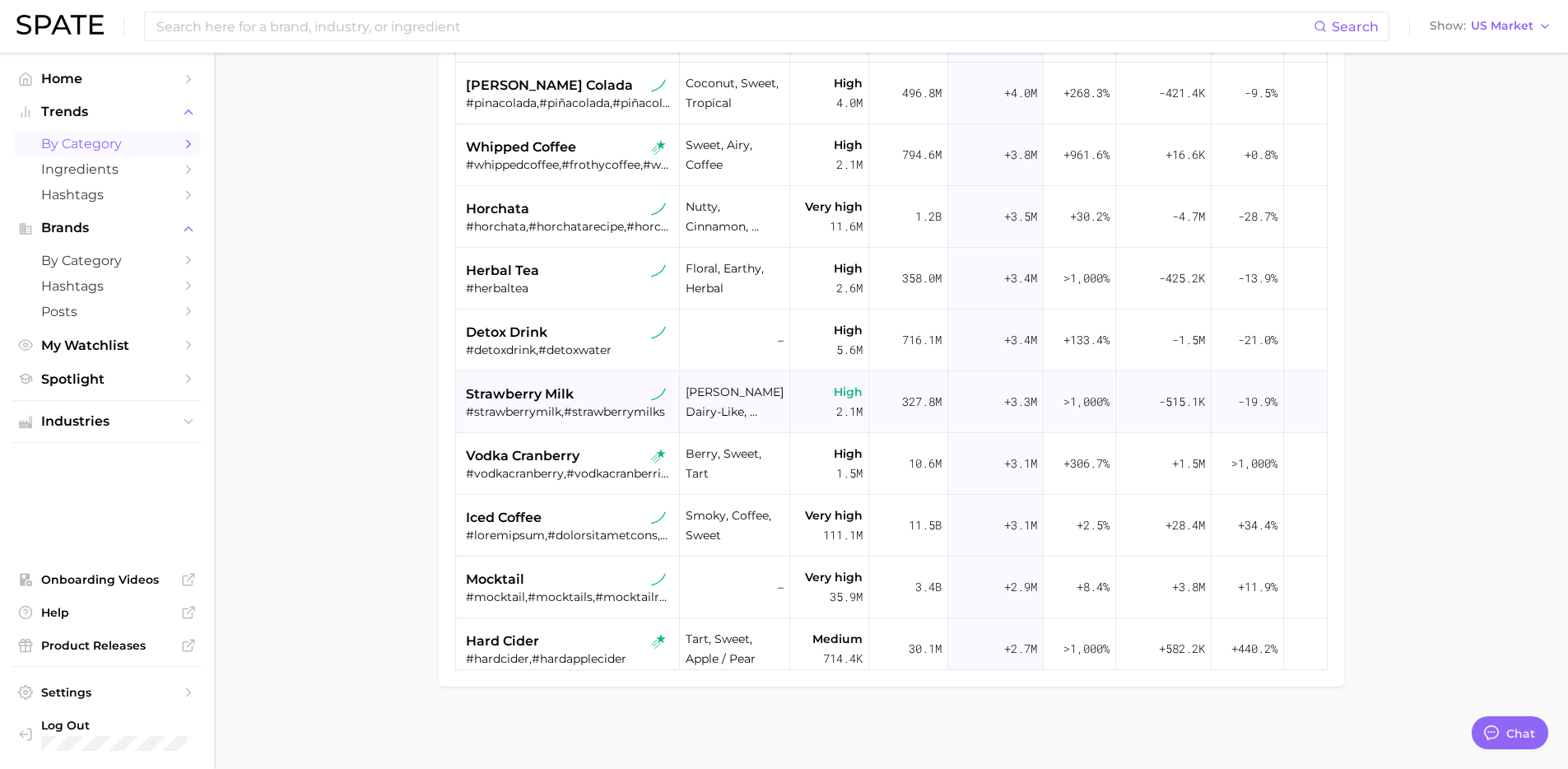 click on "#strawberrymilk,#strawberrymilks" at bounding box center [570, 412] 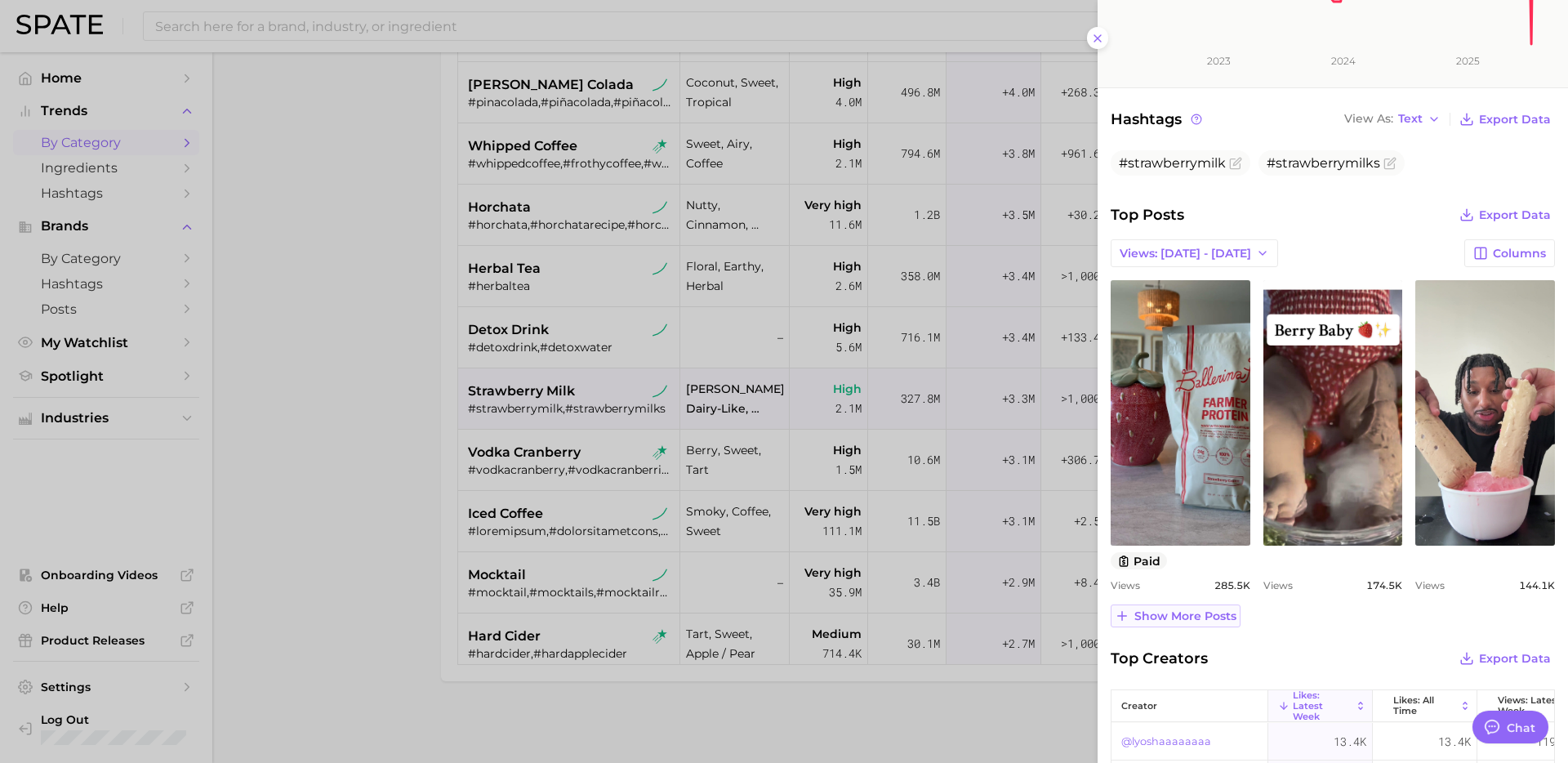 click on "Show more posts" at bounding box center [1185, 616] 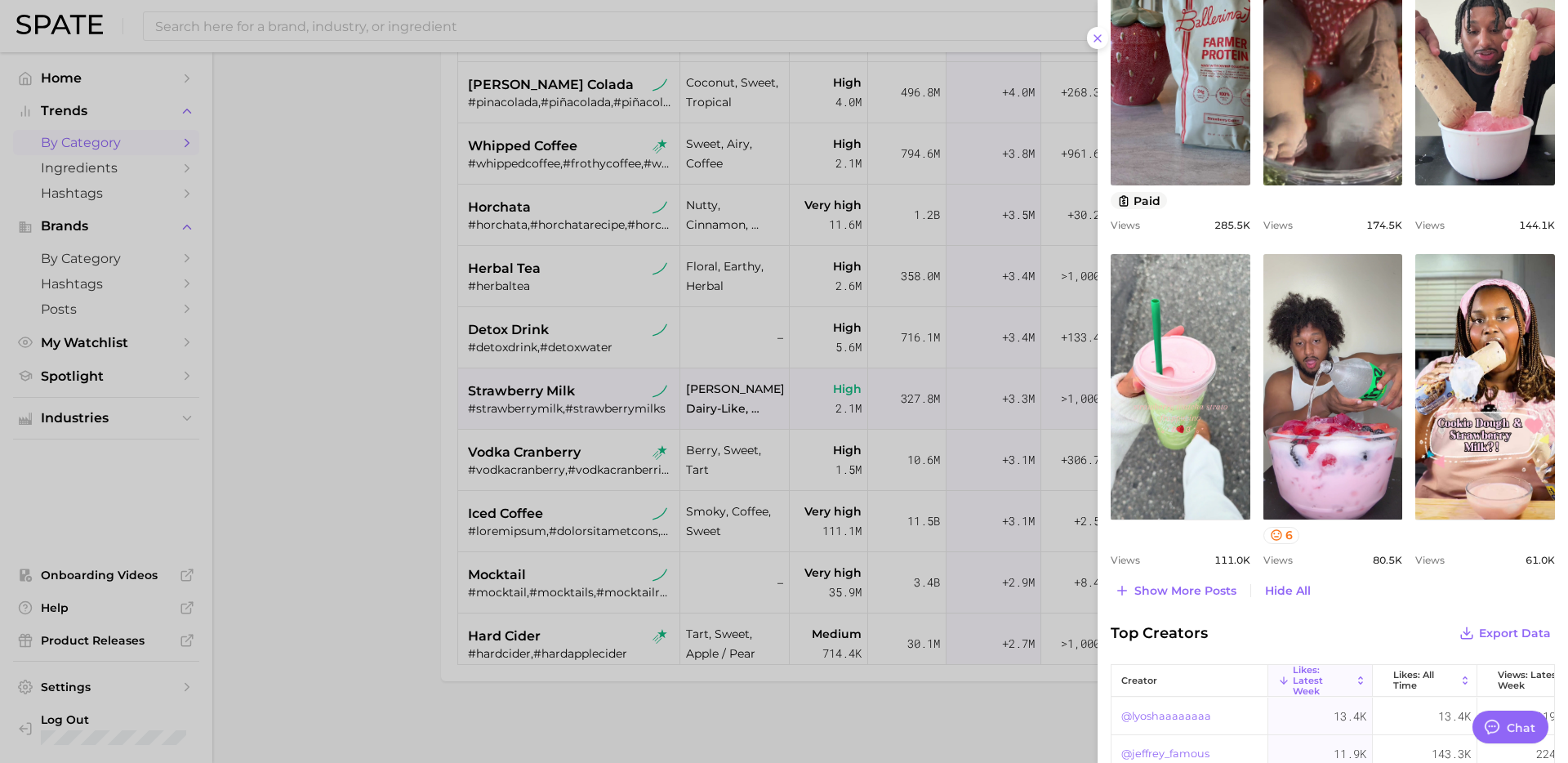 click at bounding box center (784, 382) 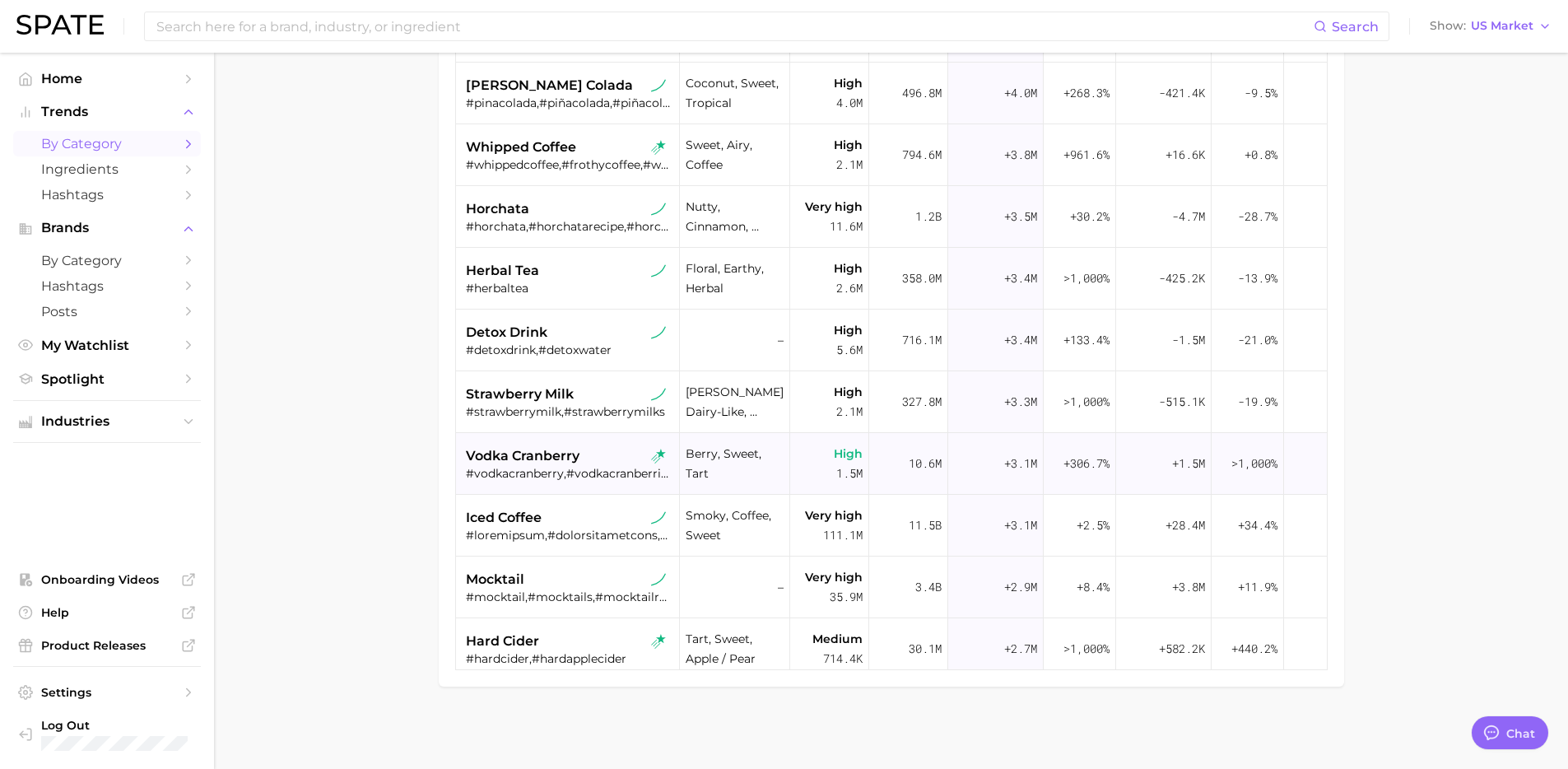 click on "vodka cranberry" at bounding box center [523, 456] 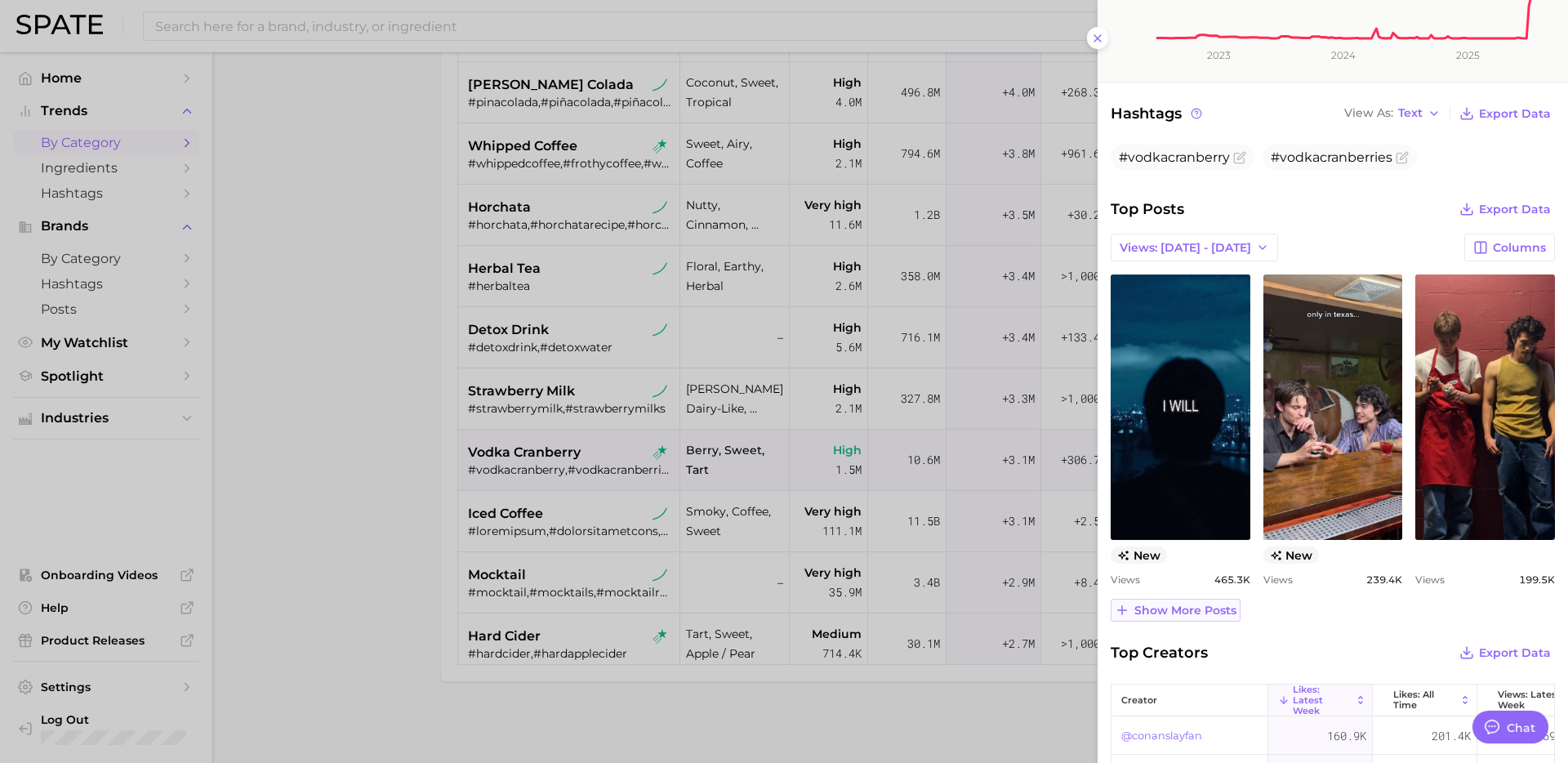 click on "Show more posts" at bounding box center [1185, 610] 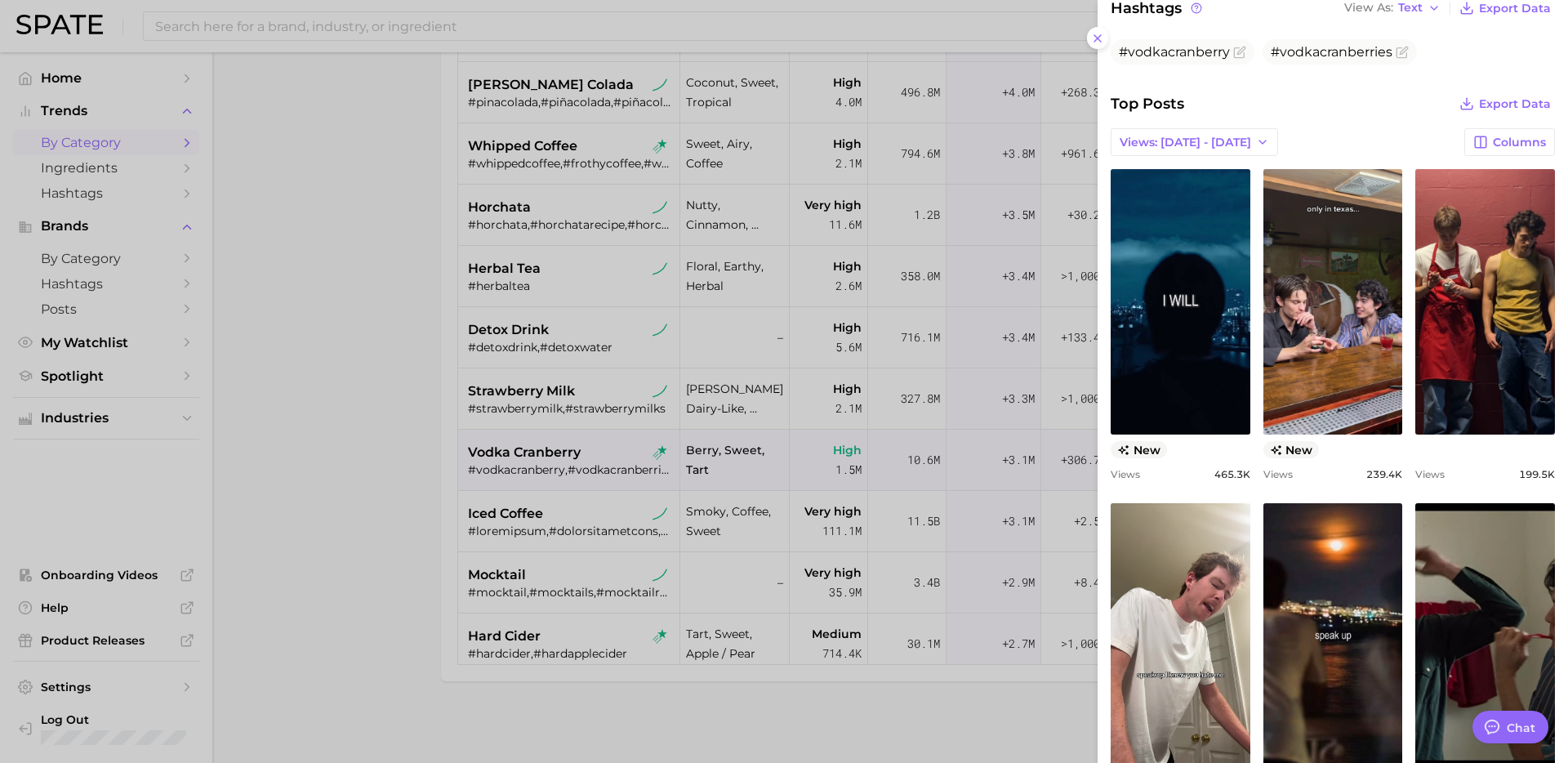 click at bounding box center [784, 382] 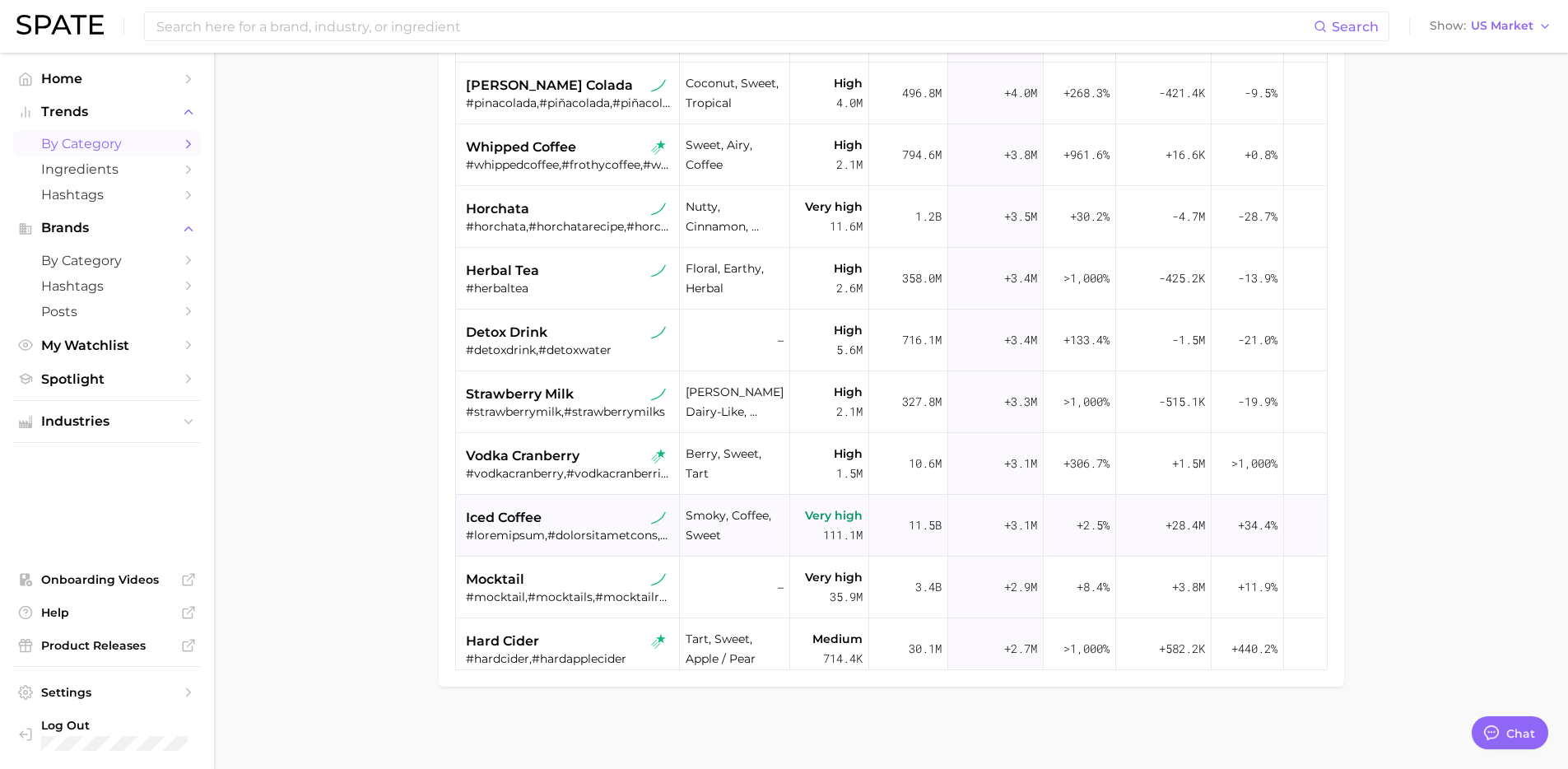 click at bounding box center [570, 535] 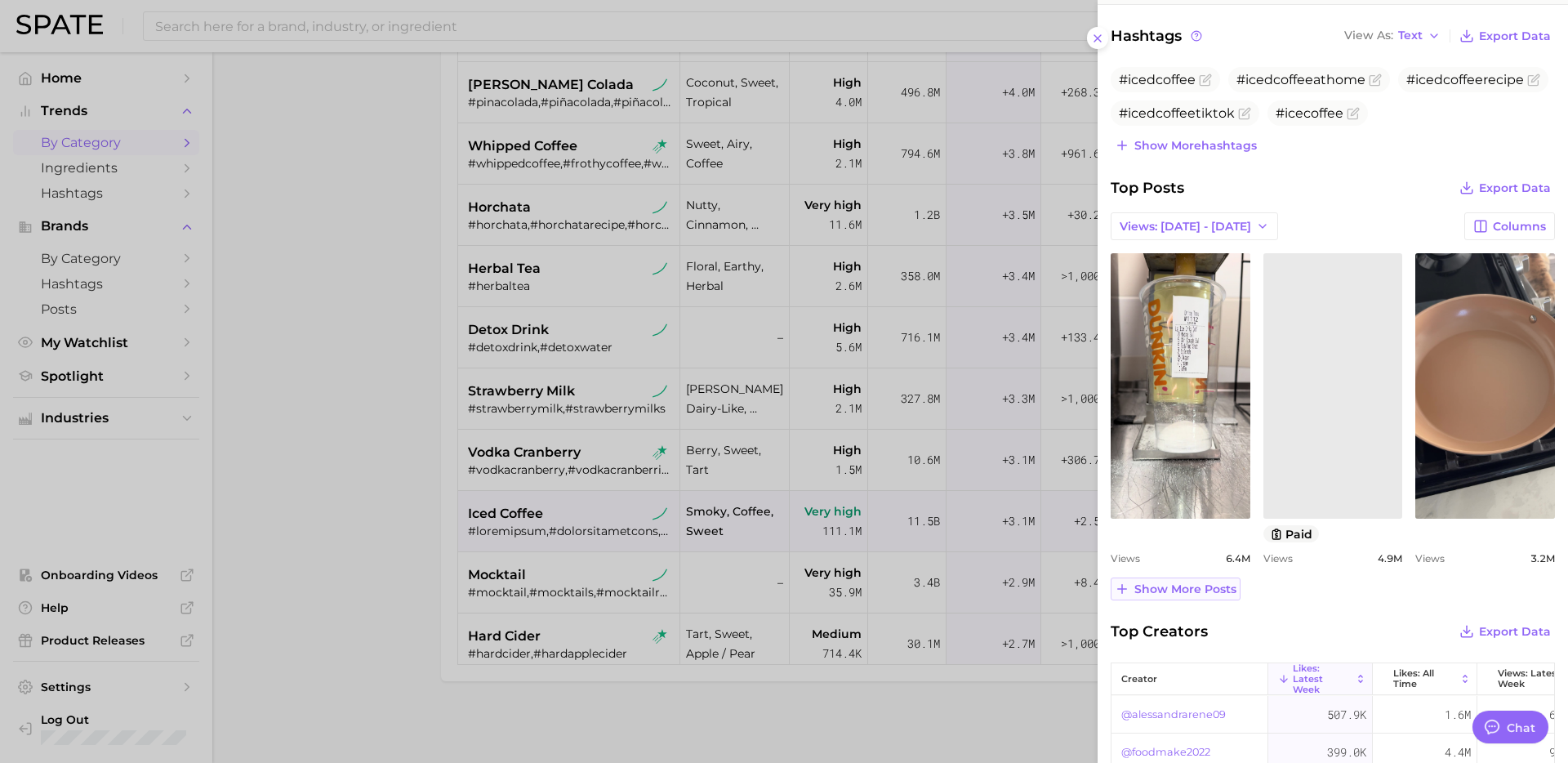 click on "Show more posts" at bounding box center [1185, 589] 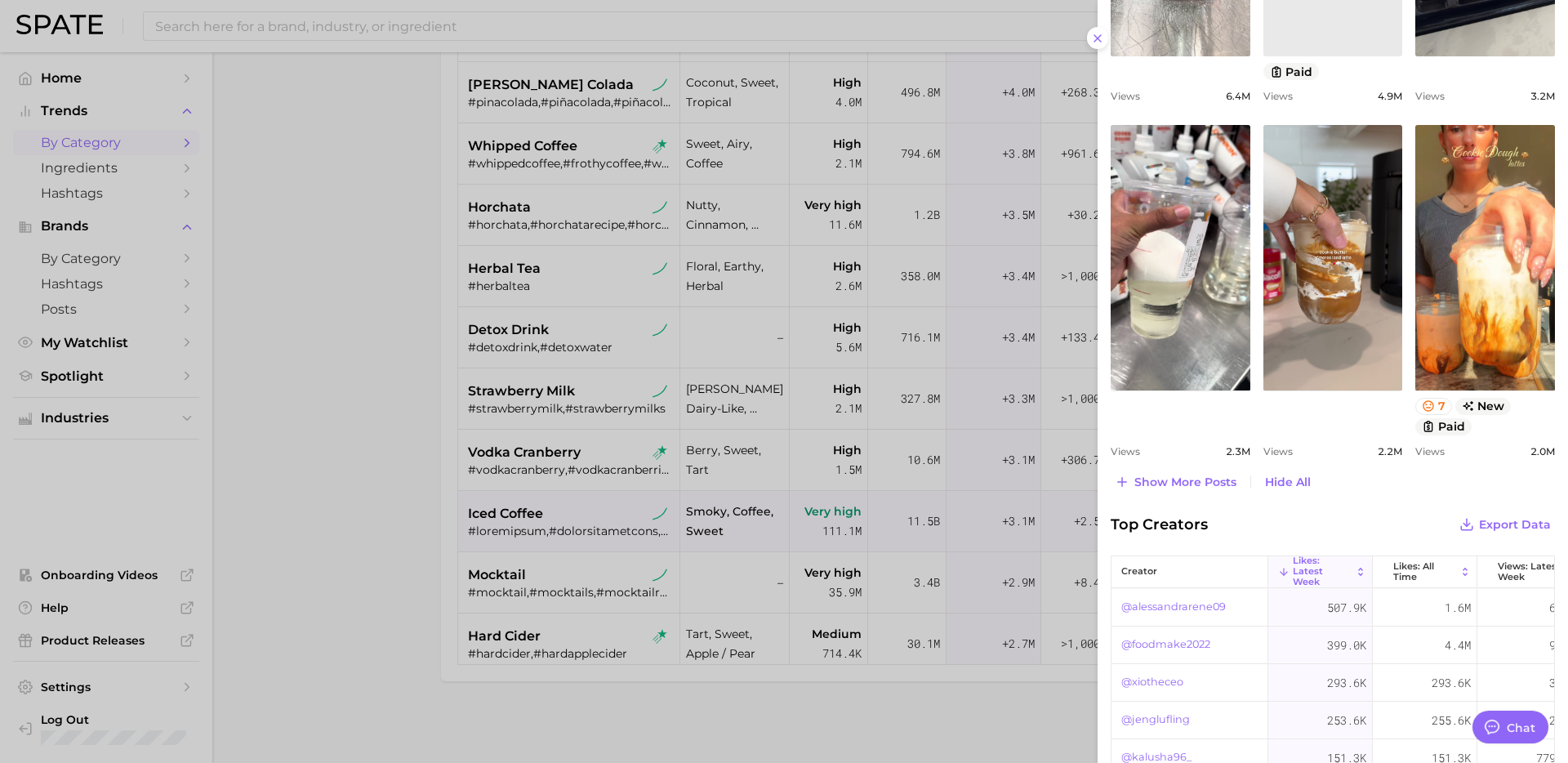 click at bounding box center (784, 382) 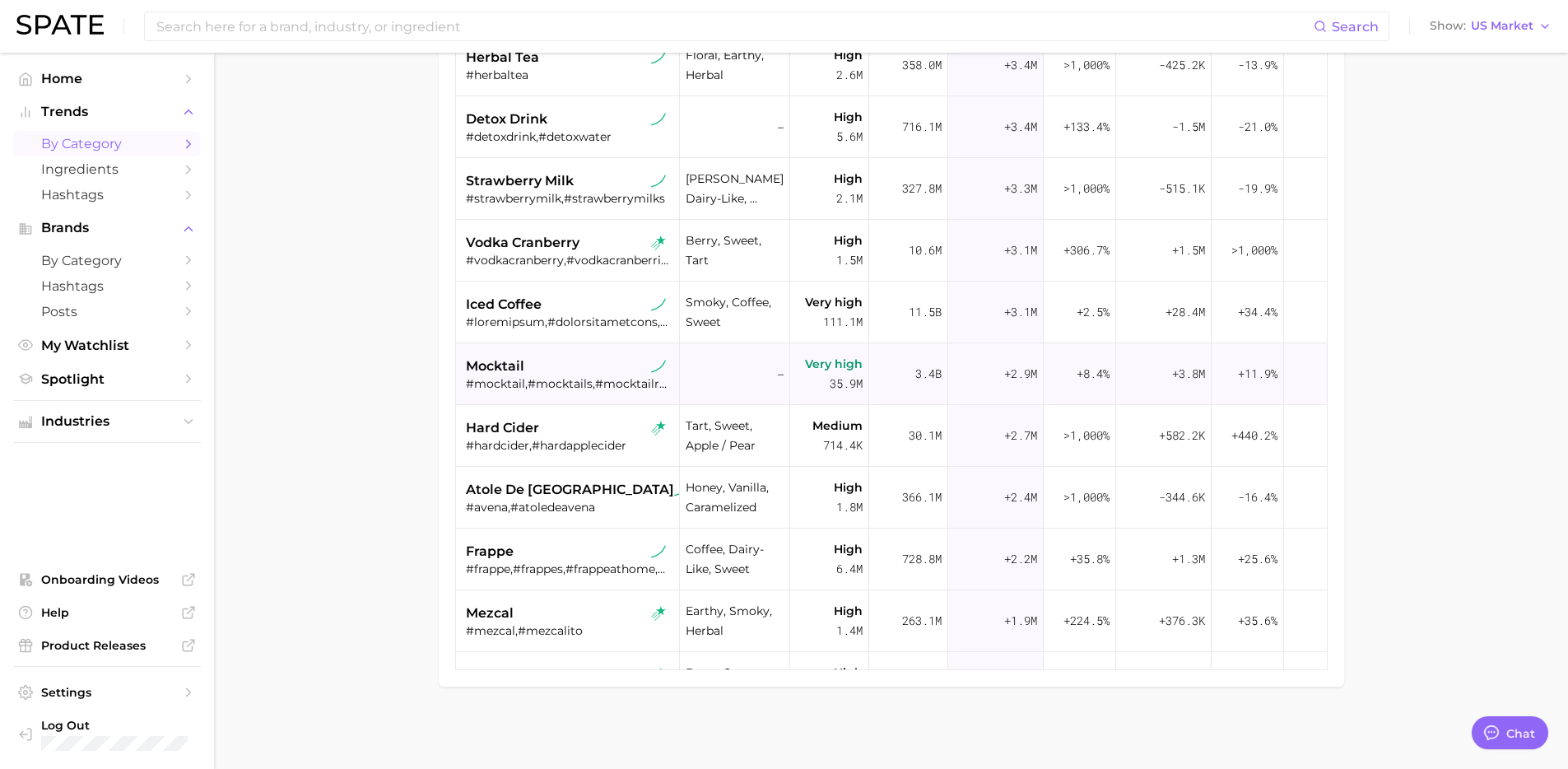 click on "mocktail" at bounding box center (570, 366) 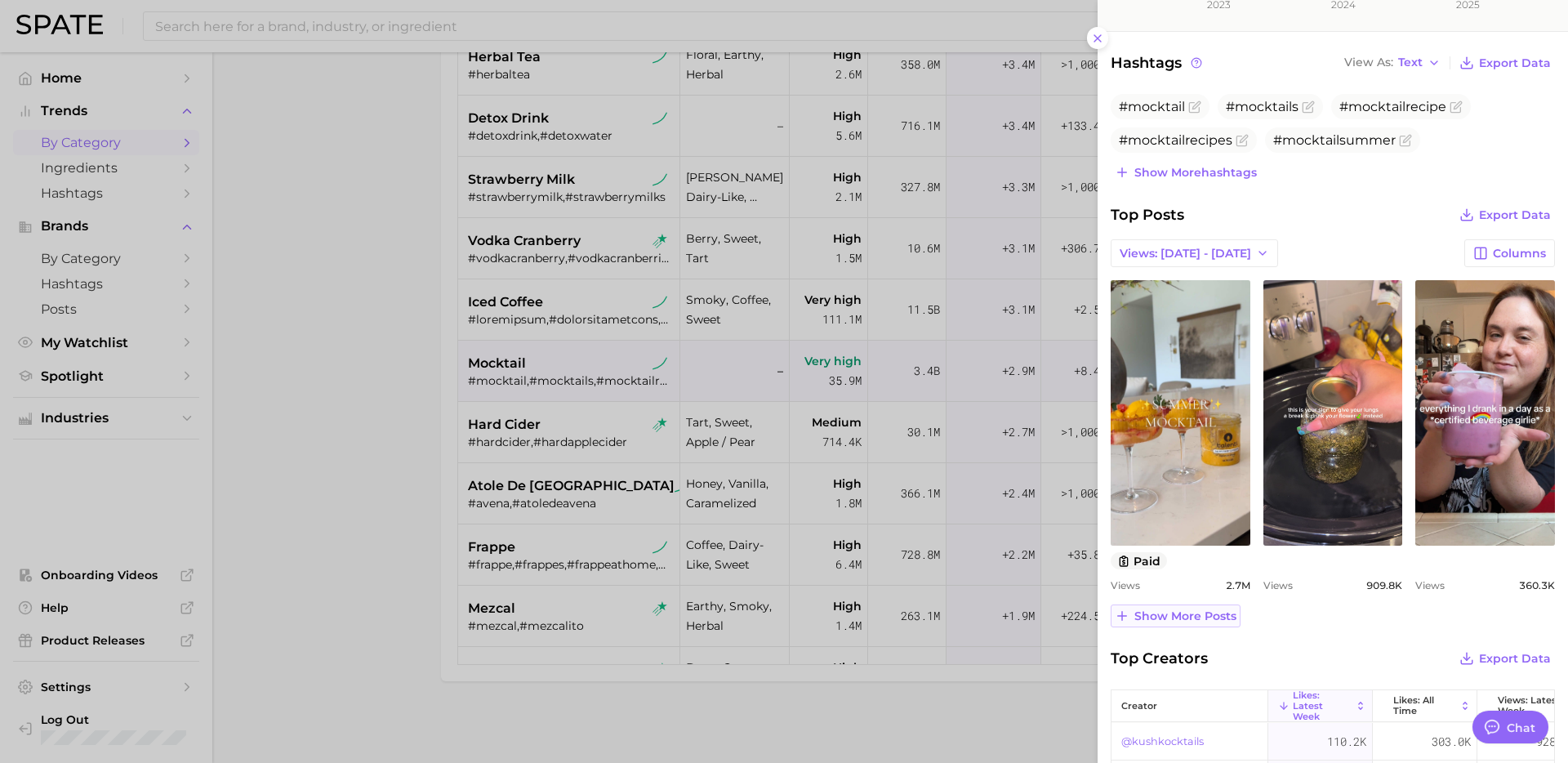 click on "Show more posts" at bounding box center [1185, 616] 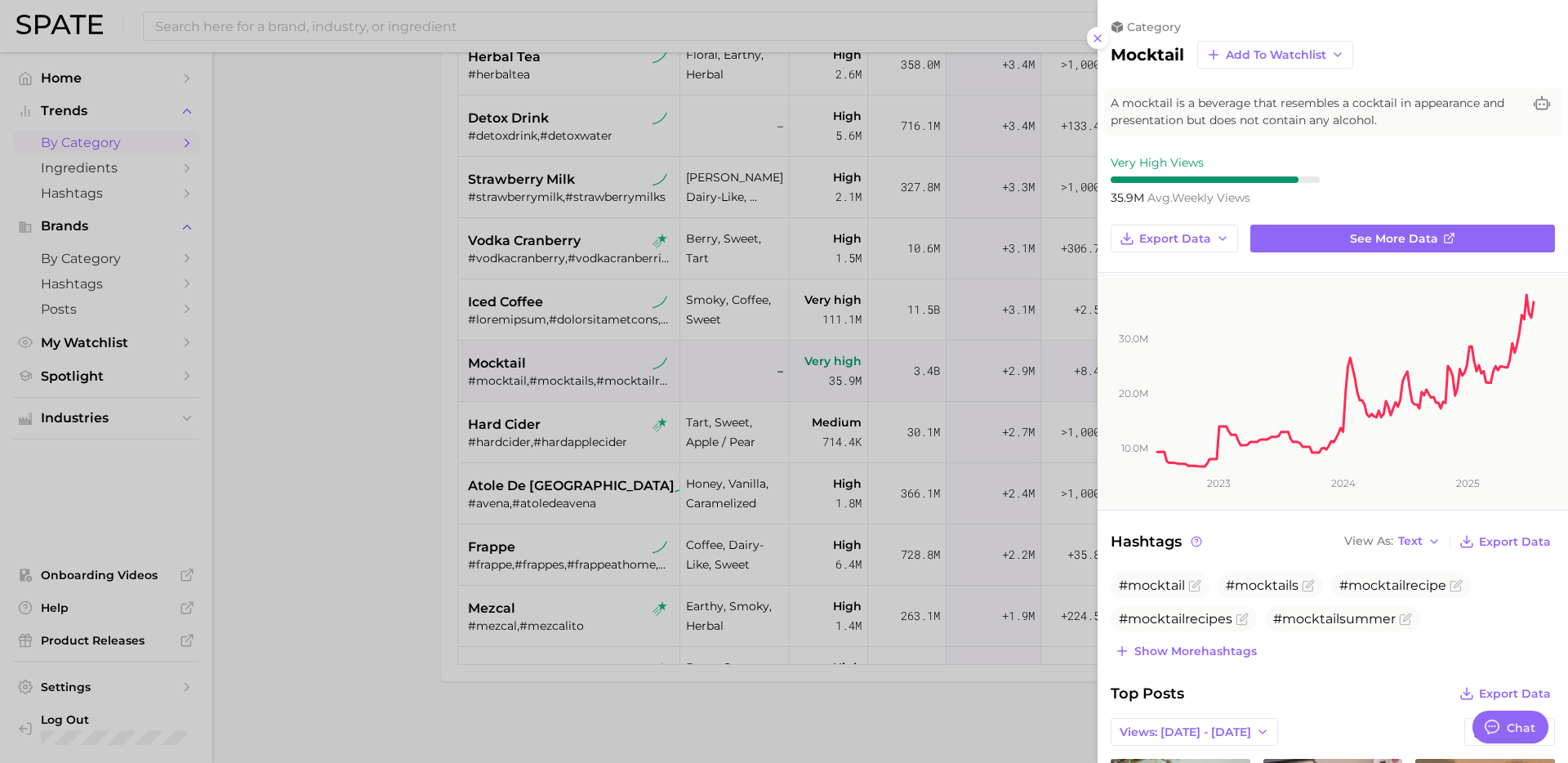 click at bounding box center (784, 382) 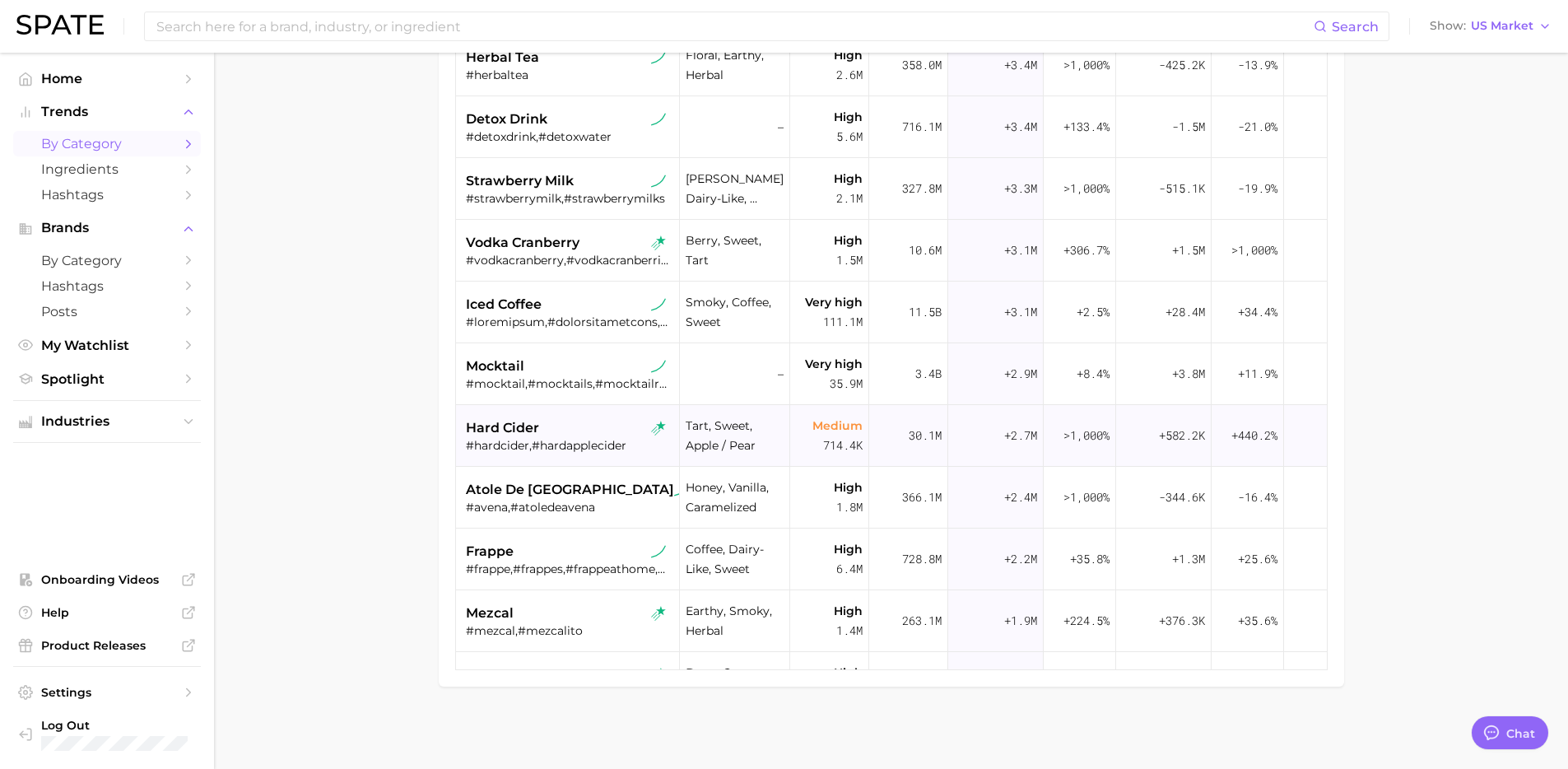 click on "#hardcider,#hardapplecider" at bounding box center [570, 445] 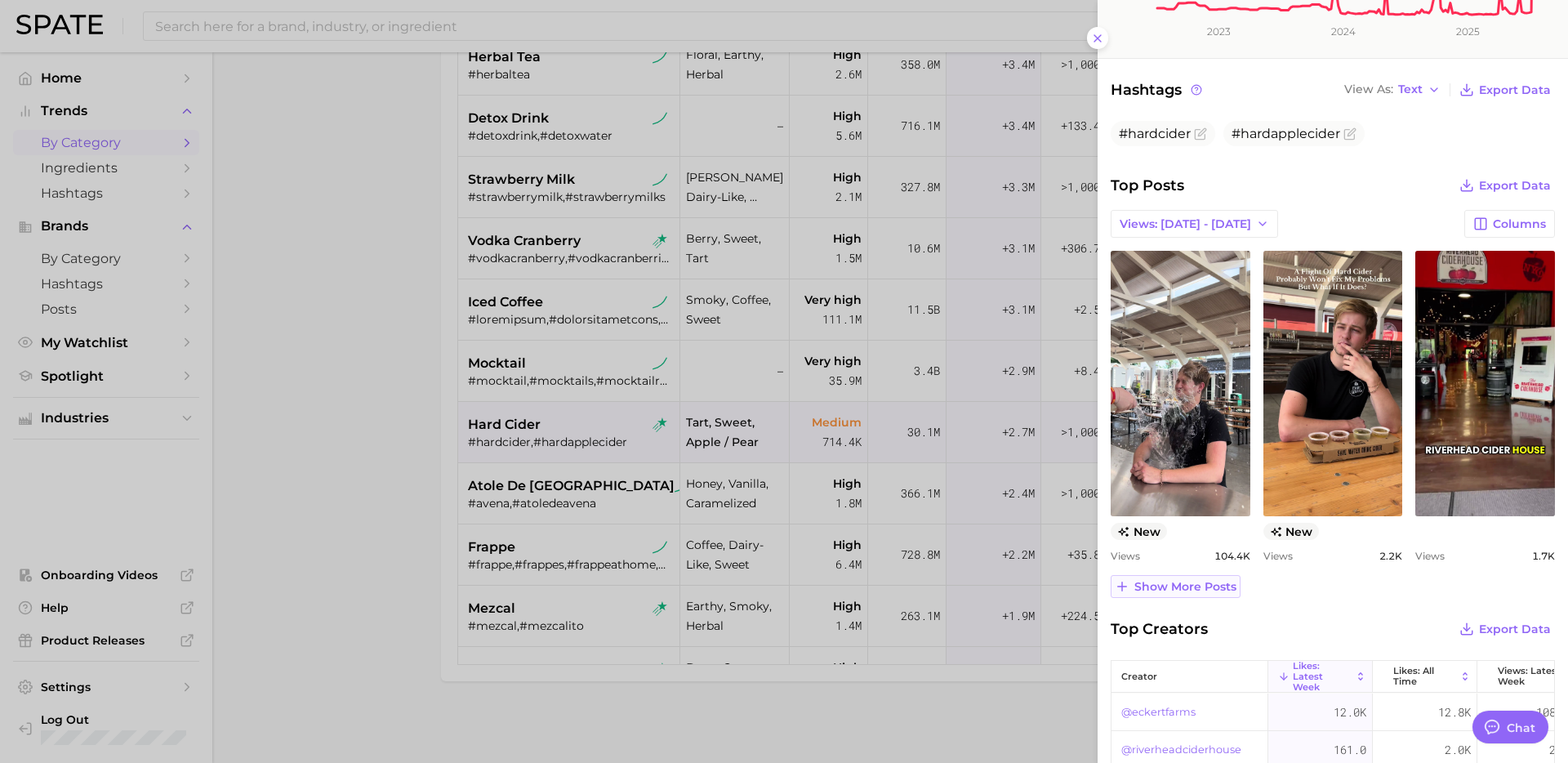 click on "Show more posts" at bounding box center (1185, 587) 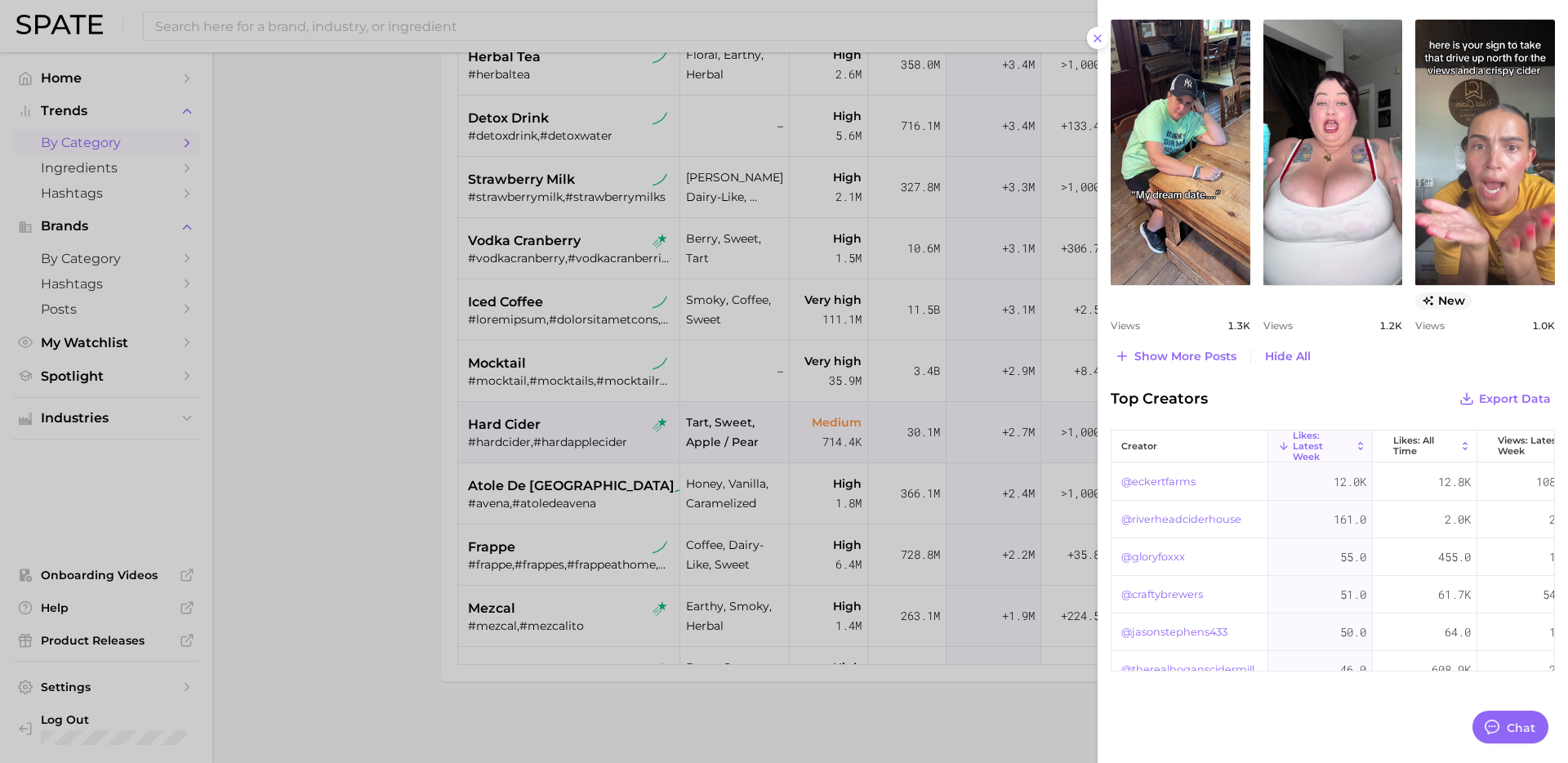 scroll, scrollTop: 387, scrollLeft: 0, axis: vertical 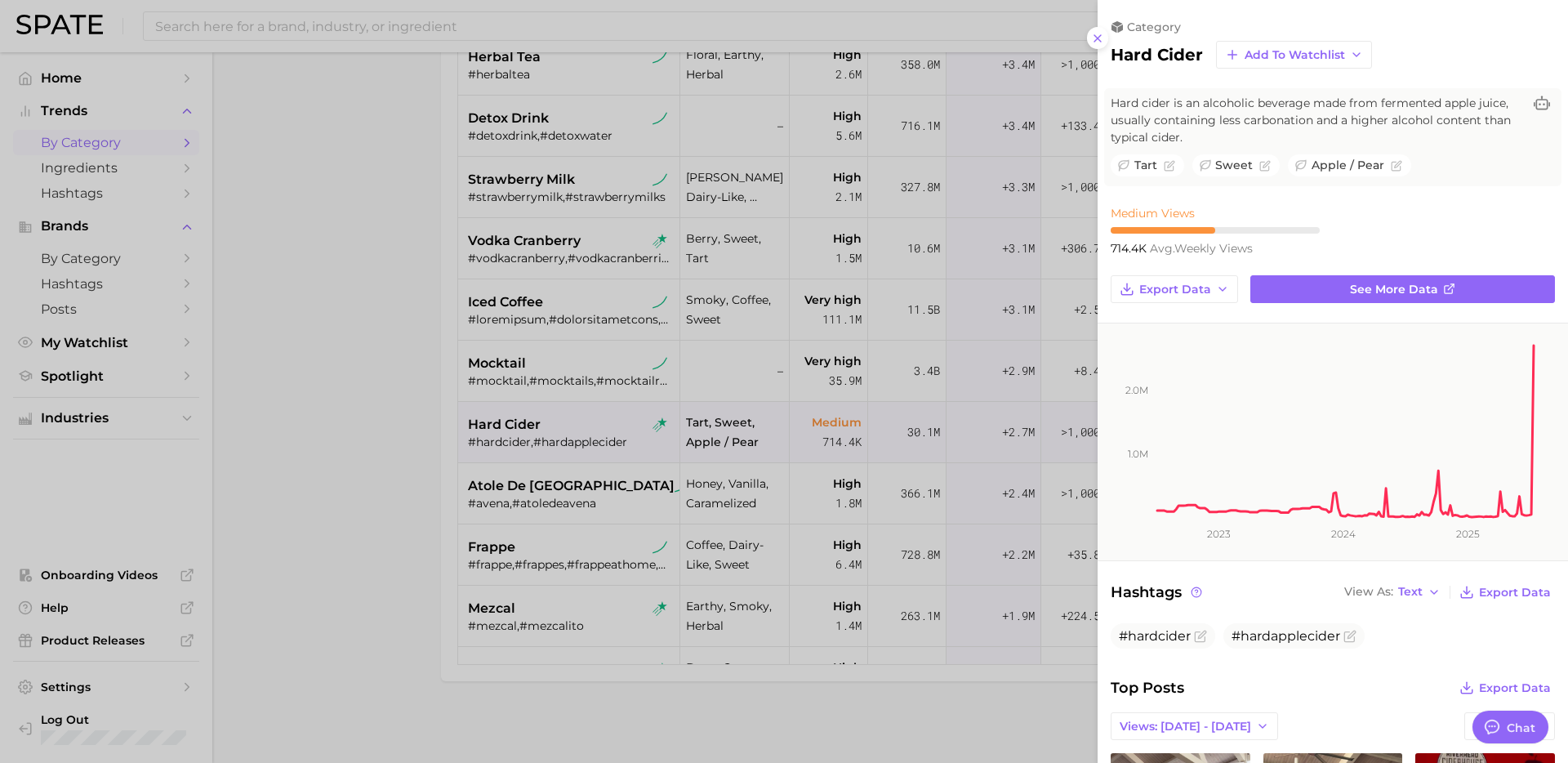 click at bounding box center (784, 382) 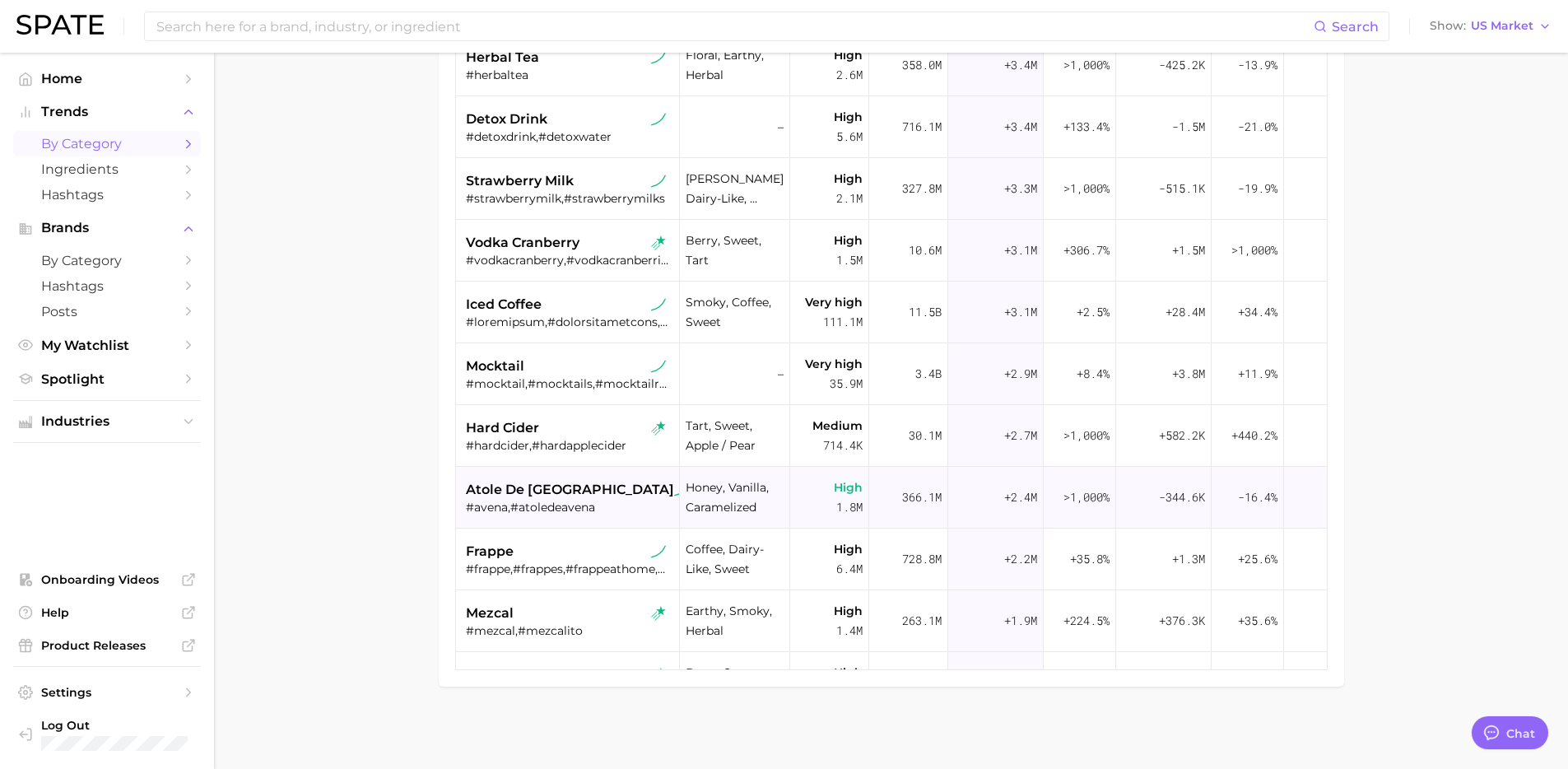 click on "atole de avena" at bounding box center (570, 490) 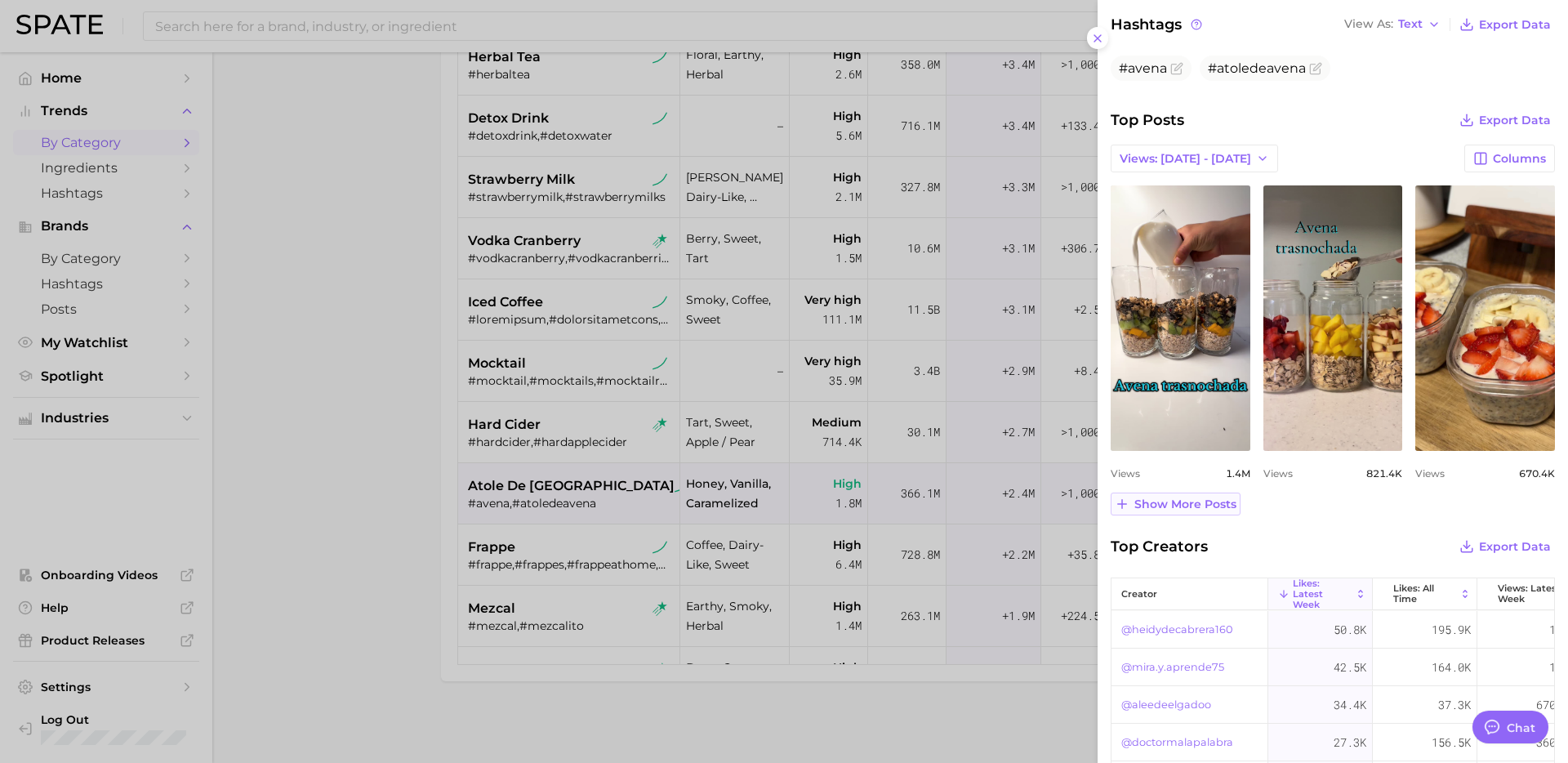click on "Show more posts" at bounding box center [1185, 504] 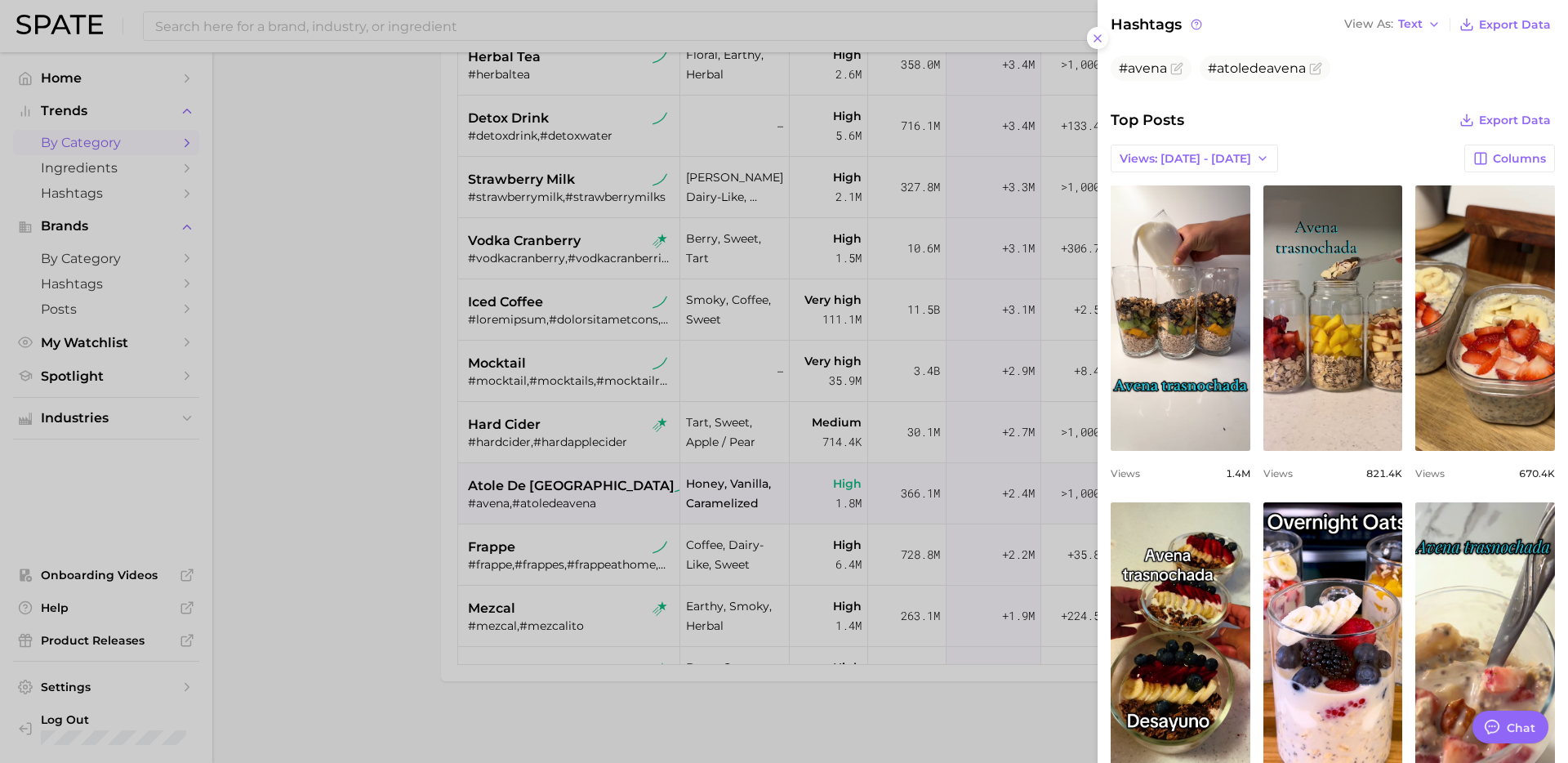 scroll, scrollTop: 0, scrollLeft: 0, axis: both 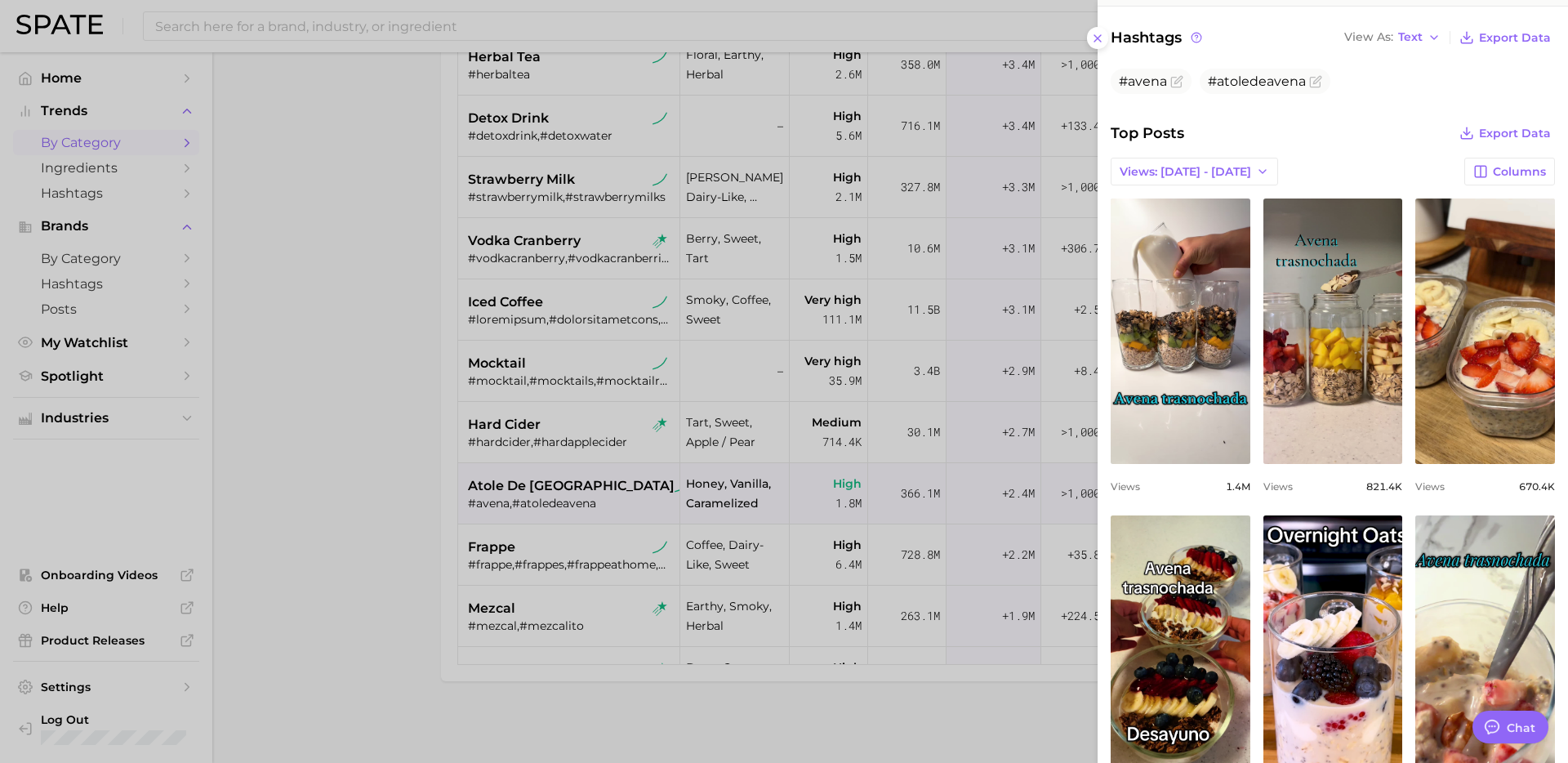 click at bounding box center (784, 382) 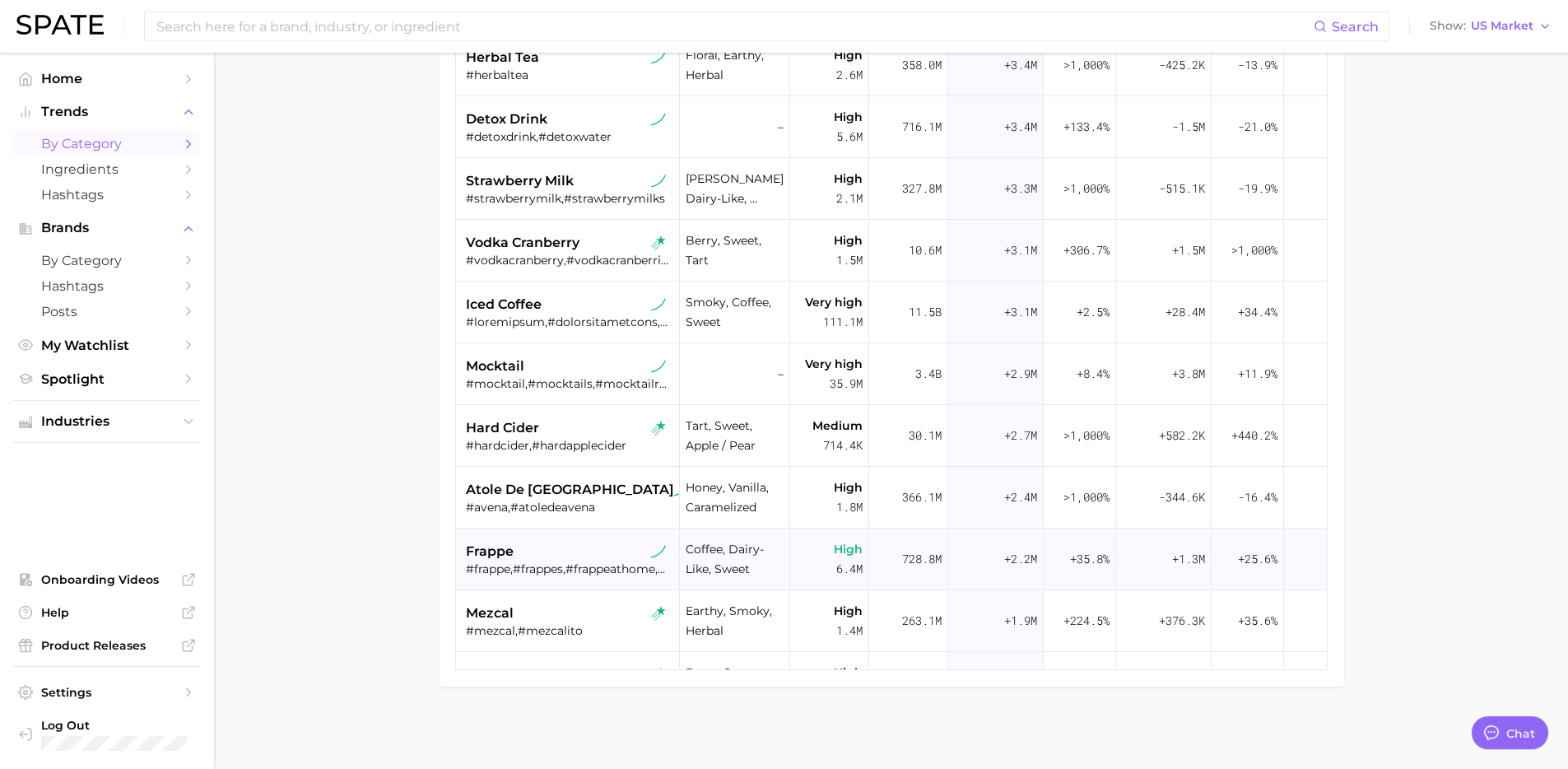 click on "frappe #frappe,#frappes,#frappeathome,#frapperecipe,#frappetiktok,#frappefan,#frappesathome,#homemadefrappe" at bounding box center [570, 559] 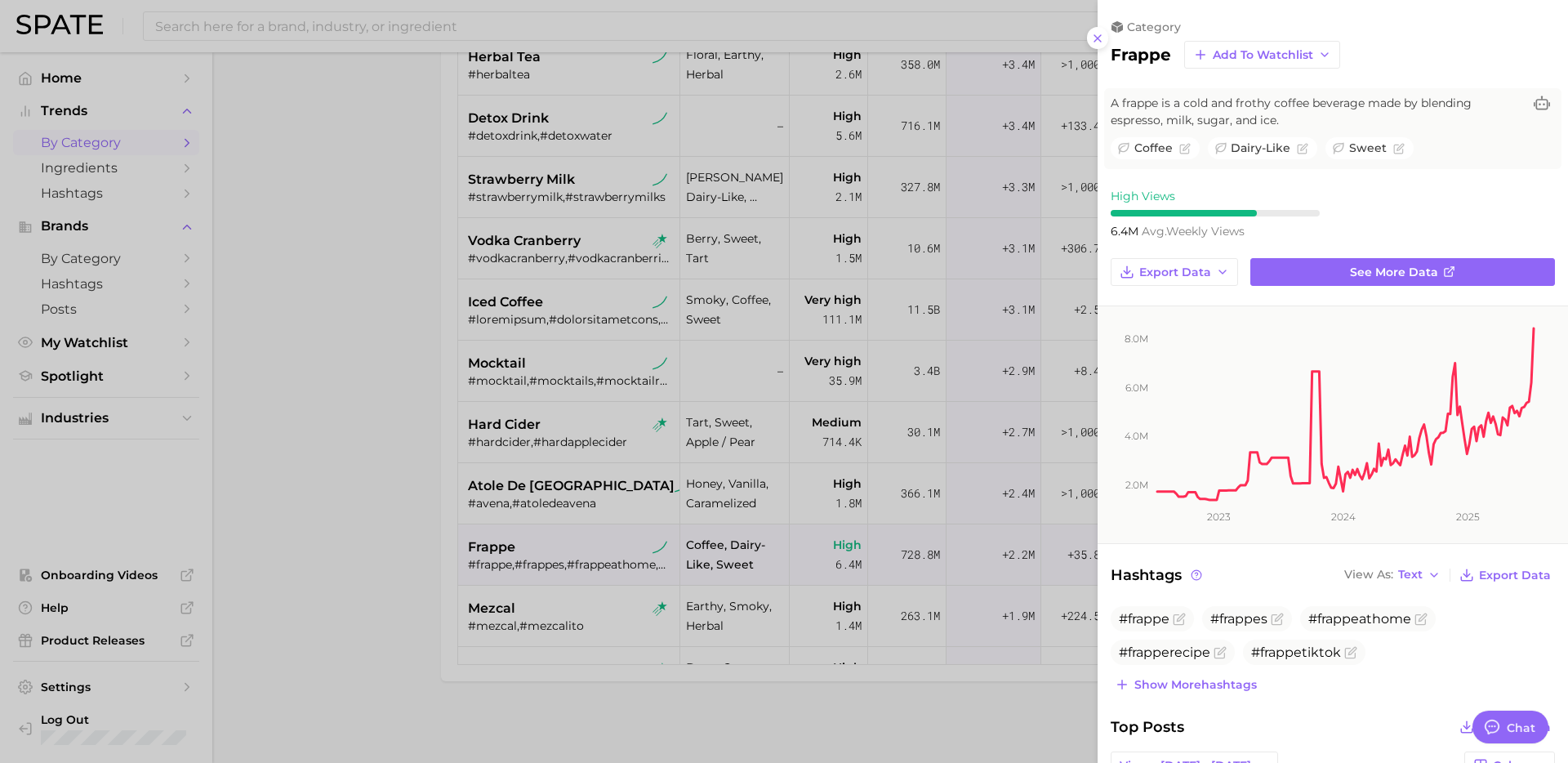 scroll, scrollTop: 0, scrollLeft: 0, axis: both 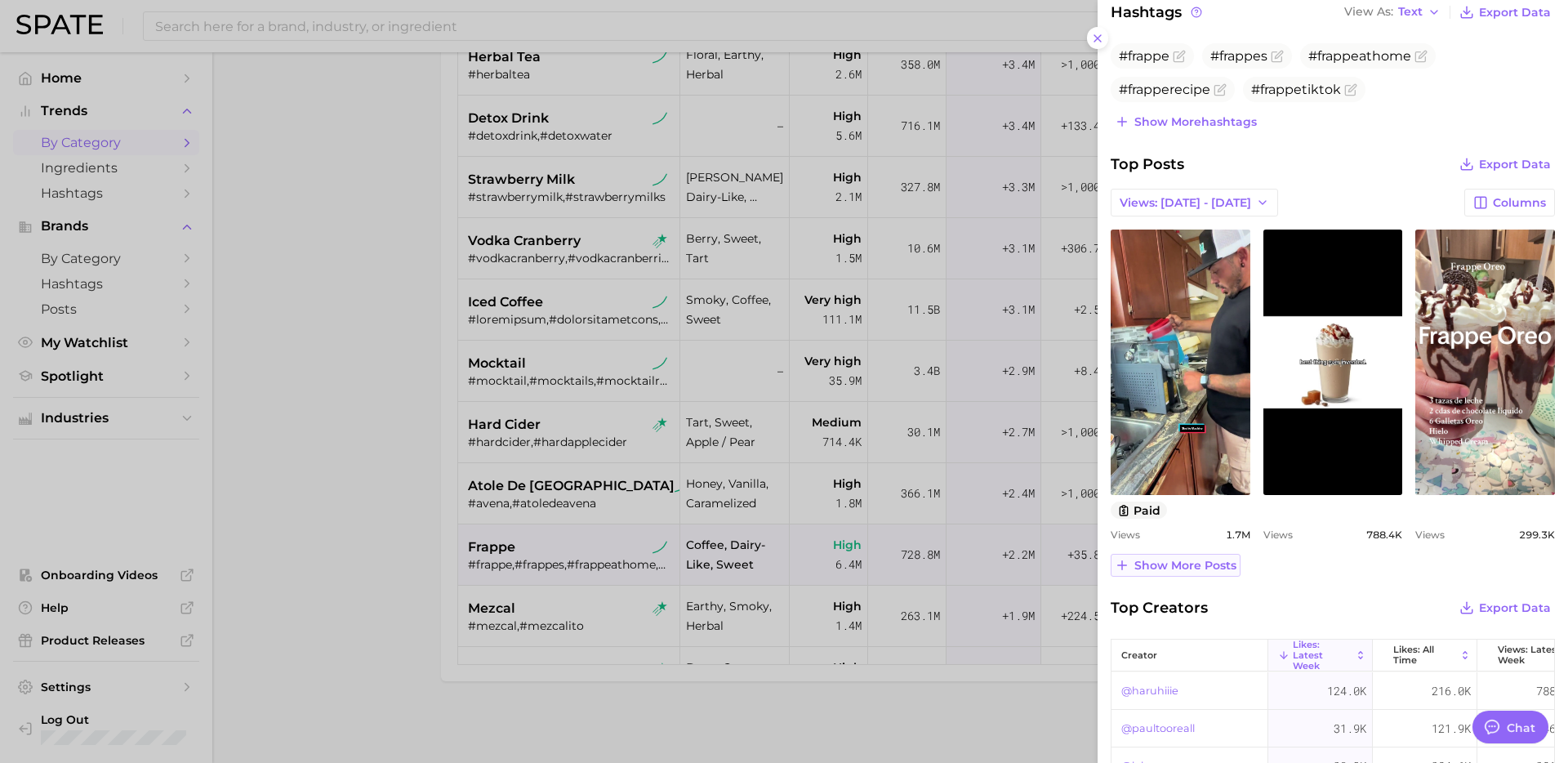 click on "Show more posts" at bounding box center [1185, 565] 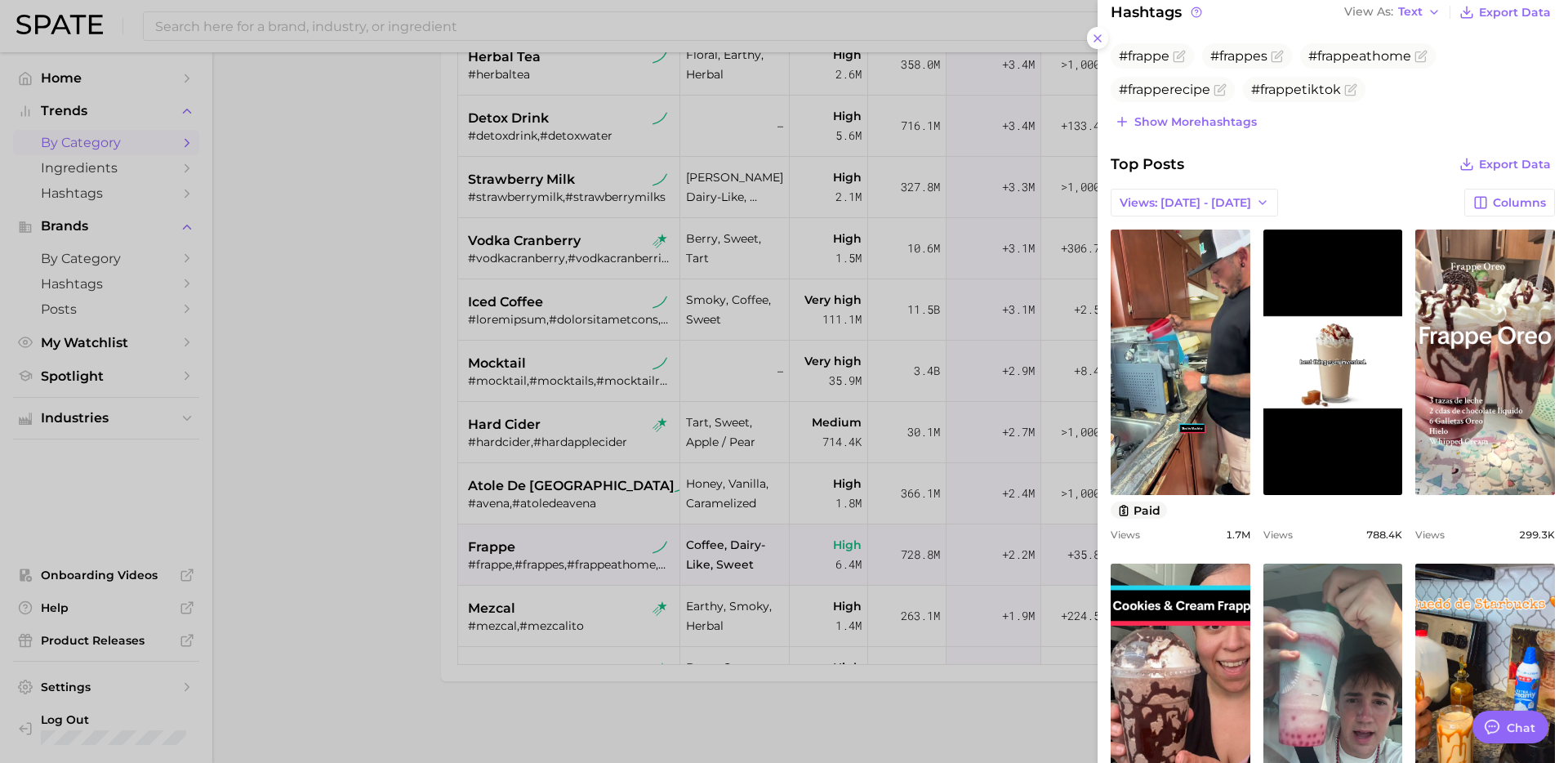 scroll, scrollTop: 0, scrollLeft: 0, axis: both 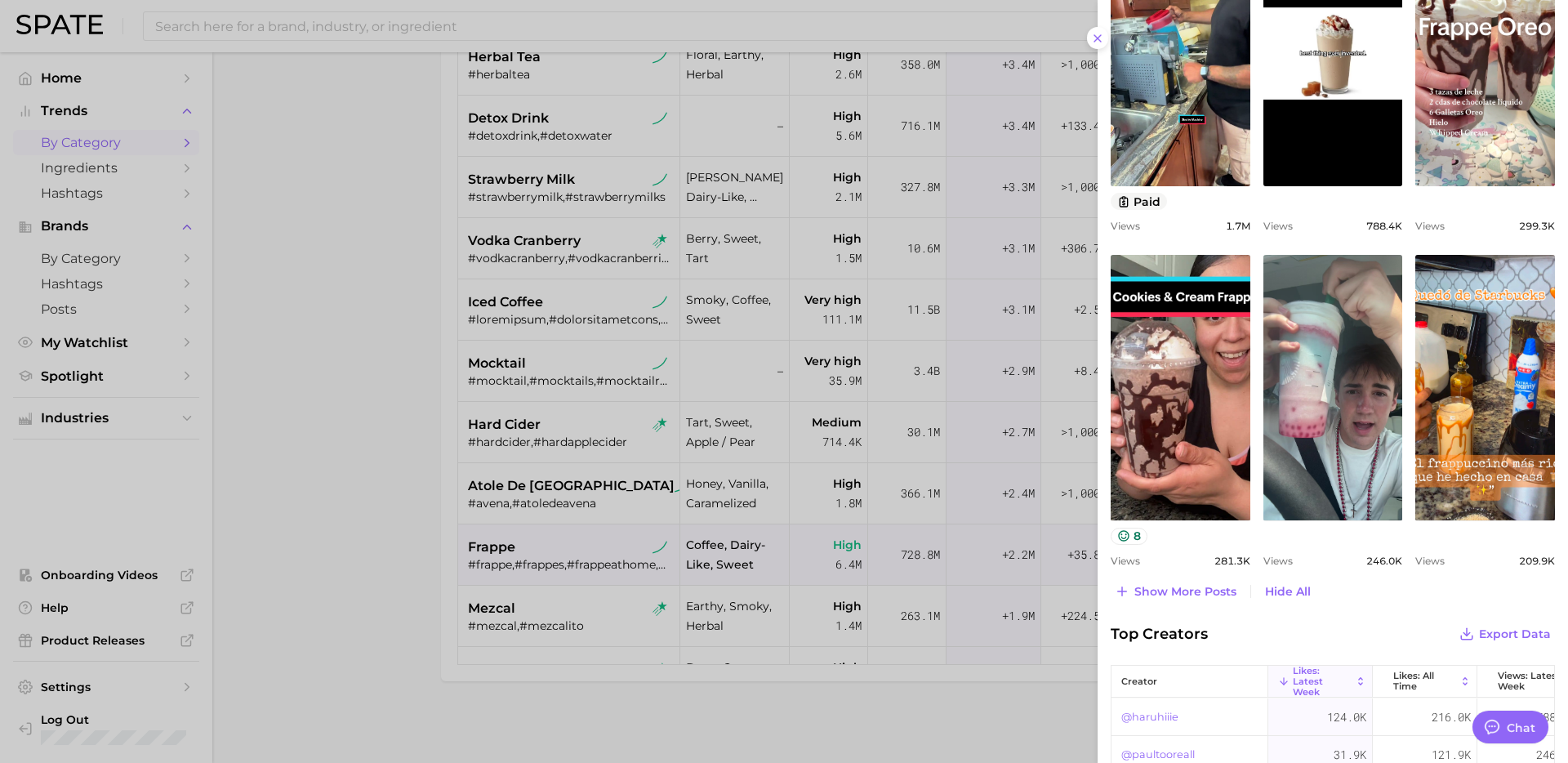 click at bounding box center (784, 382) 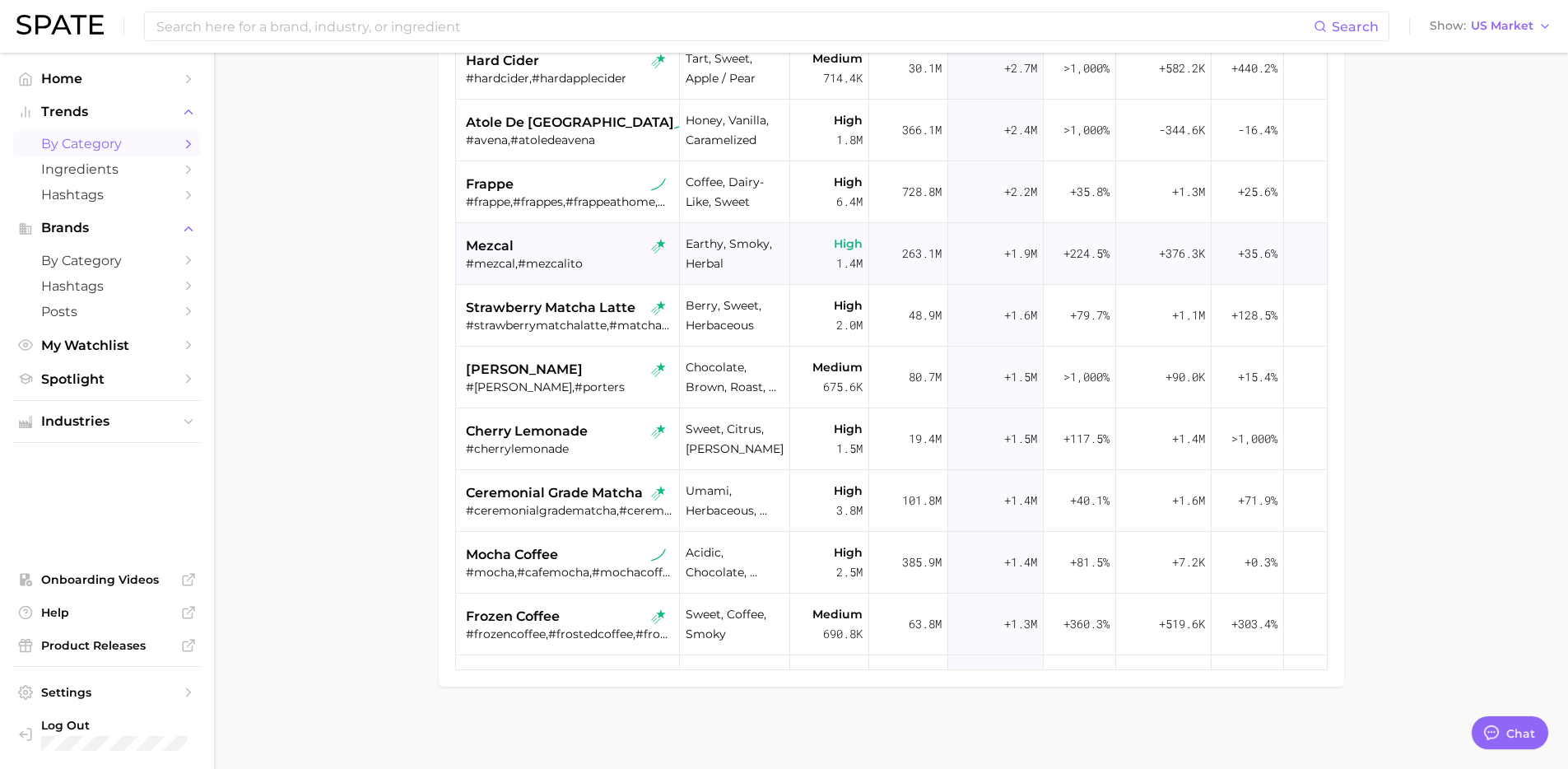 click on "mezcal" at bounding box center [570, 246] 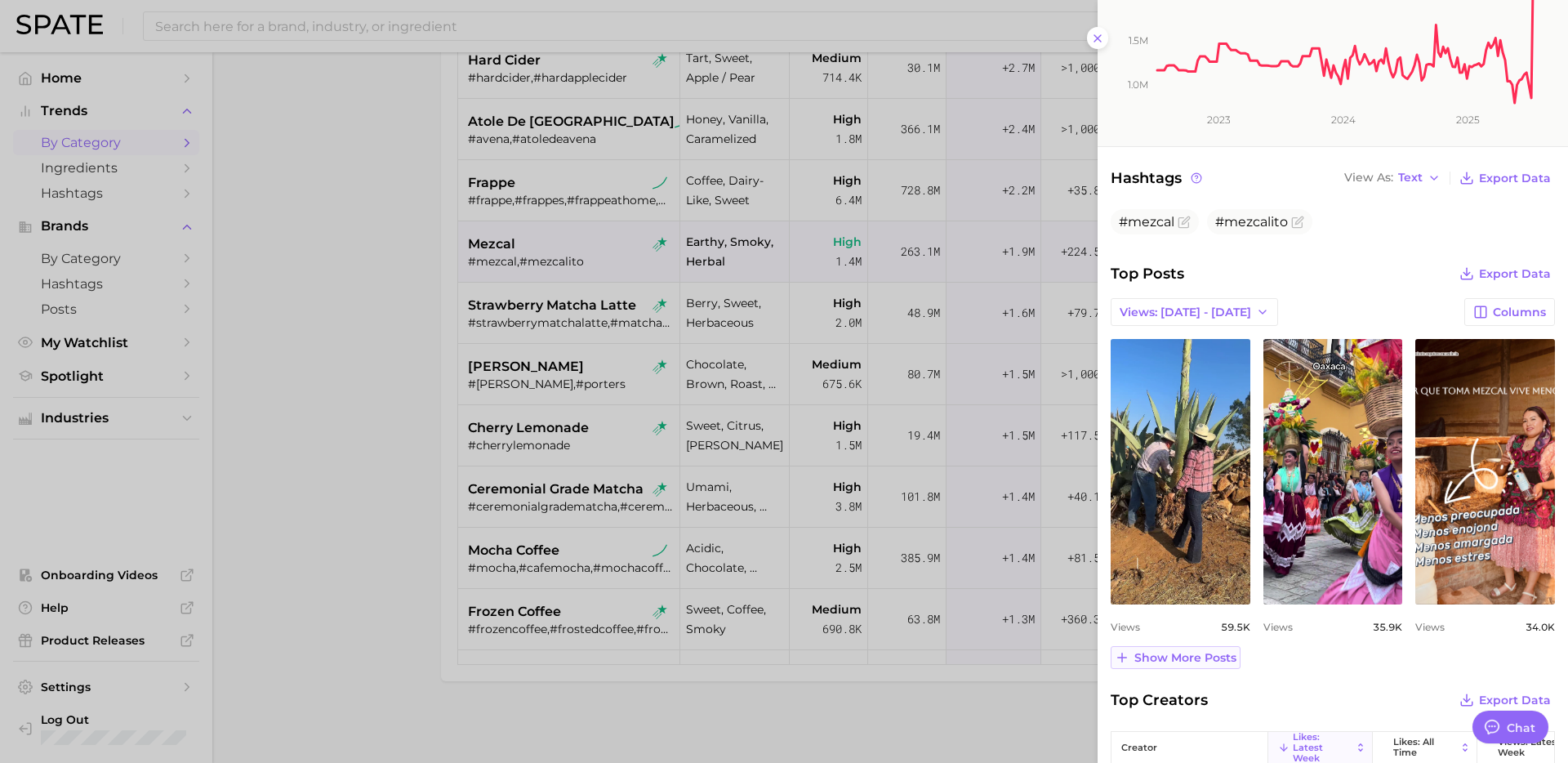click on "Show more posts" at bounding box center (1185, 658) 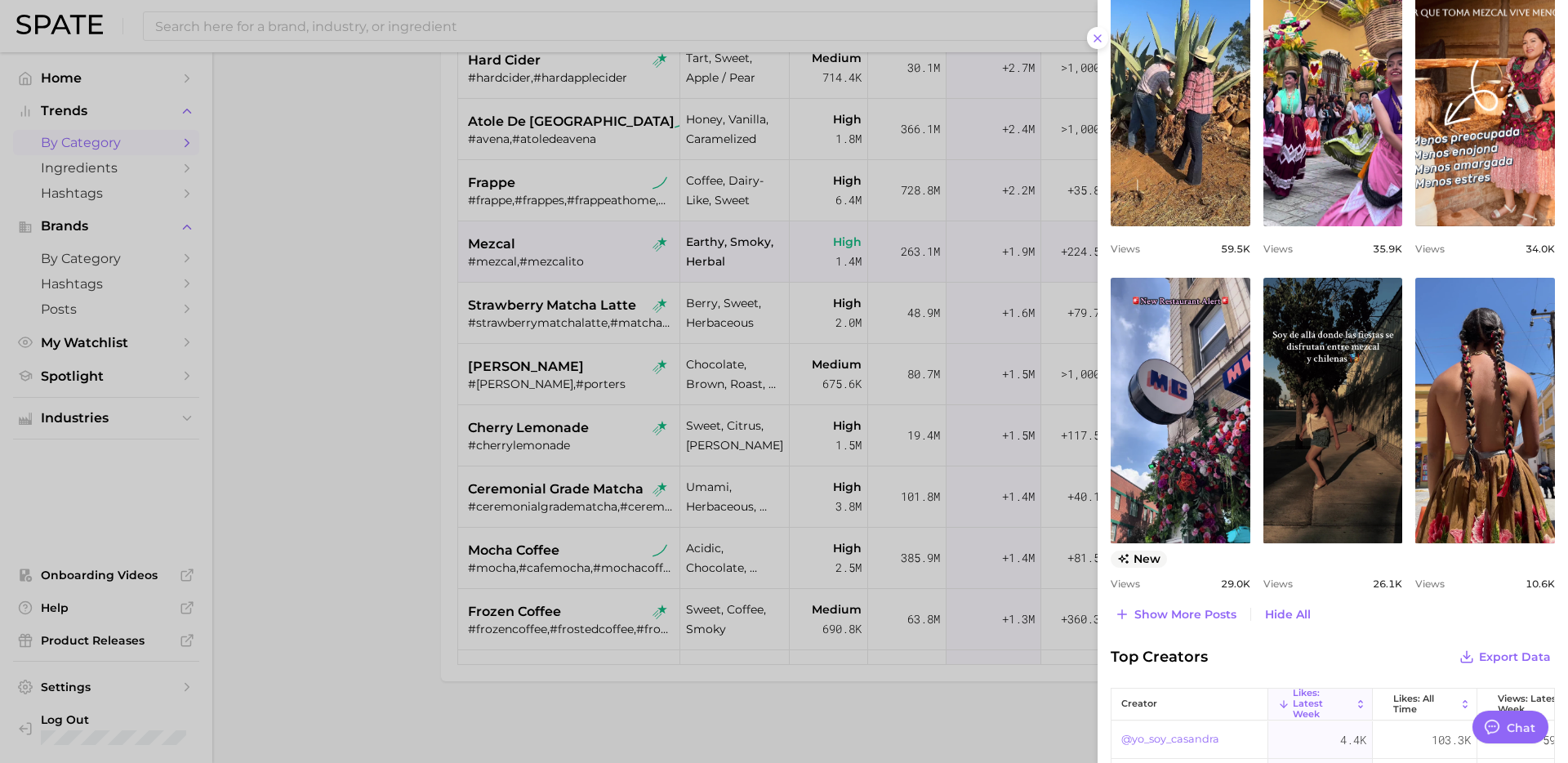 click at bounding box center (784, 382) 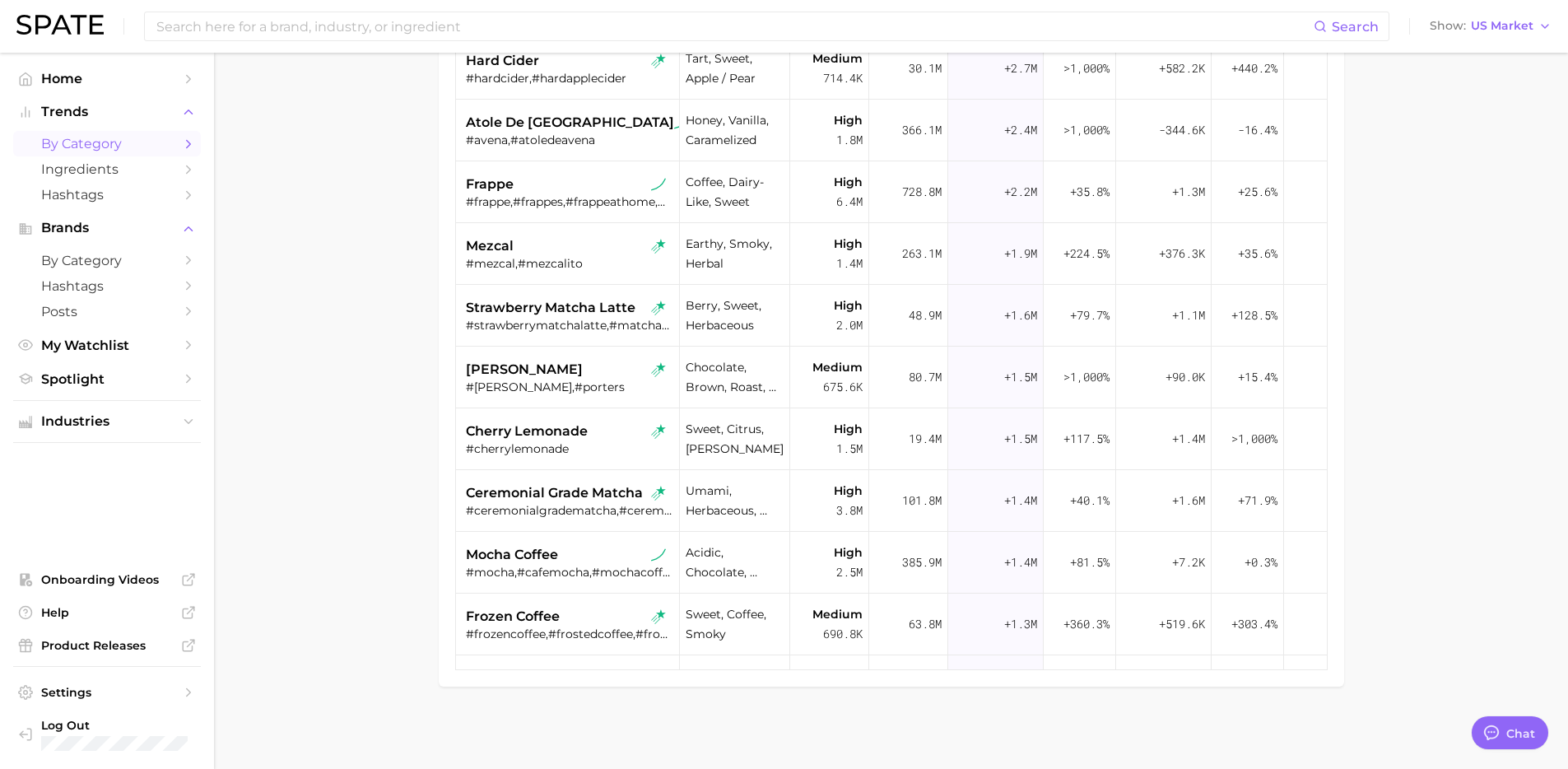 click on "#strawberrymatchalatte,#matchastrawberry,#strawberrymatchalatte🍓🍵,#strawberrymatchalattes" at bounding box center (570, 325) 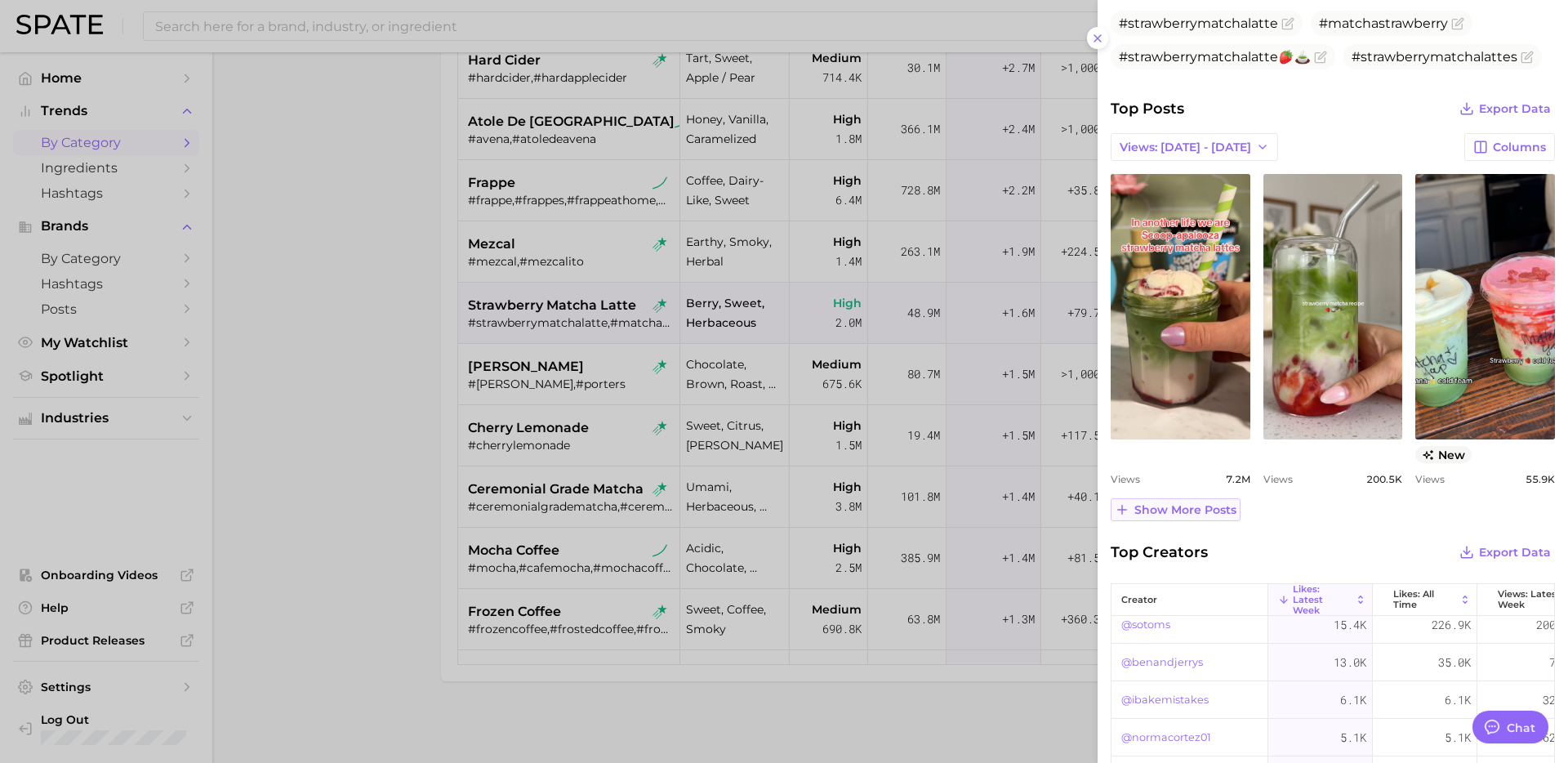 click on "Show more posts" at bounding box center [1175, 510] 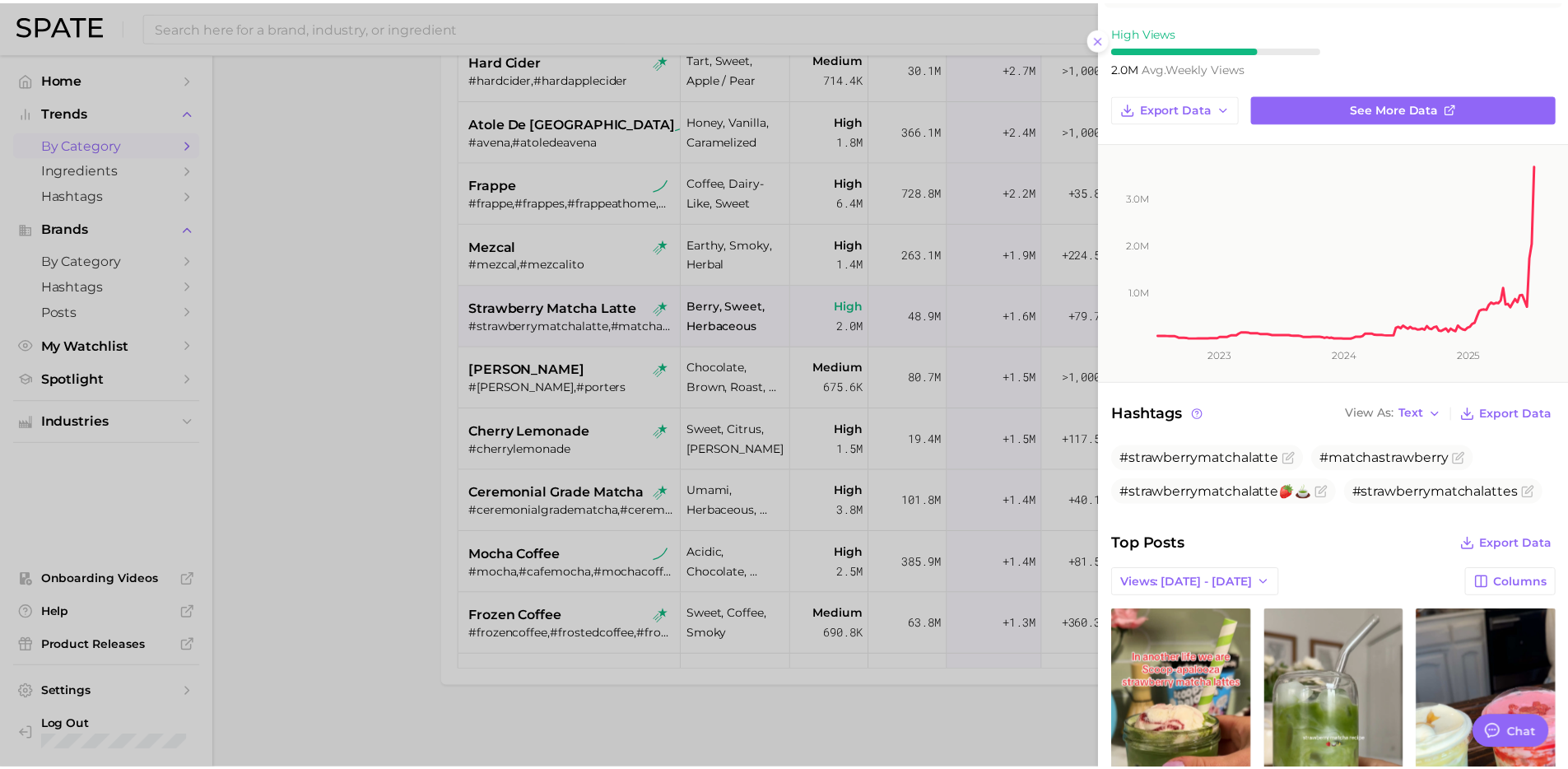 scroll, scrollTop: 0, scrollLeft: 0, axis: both 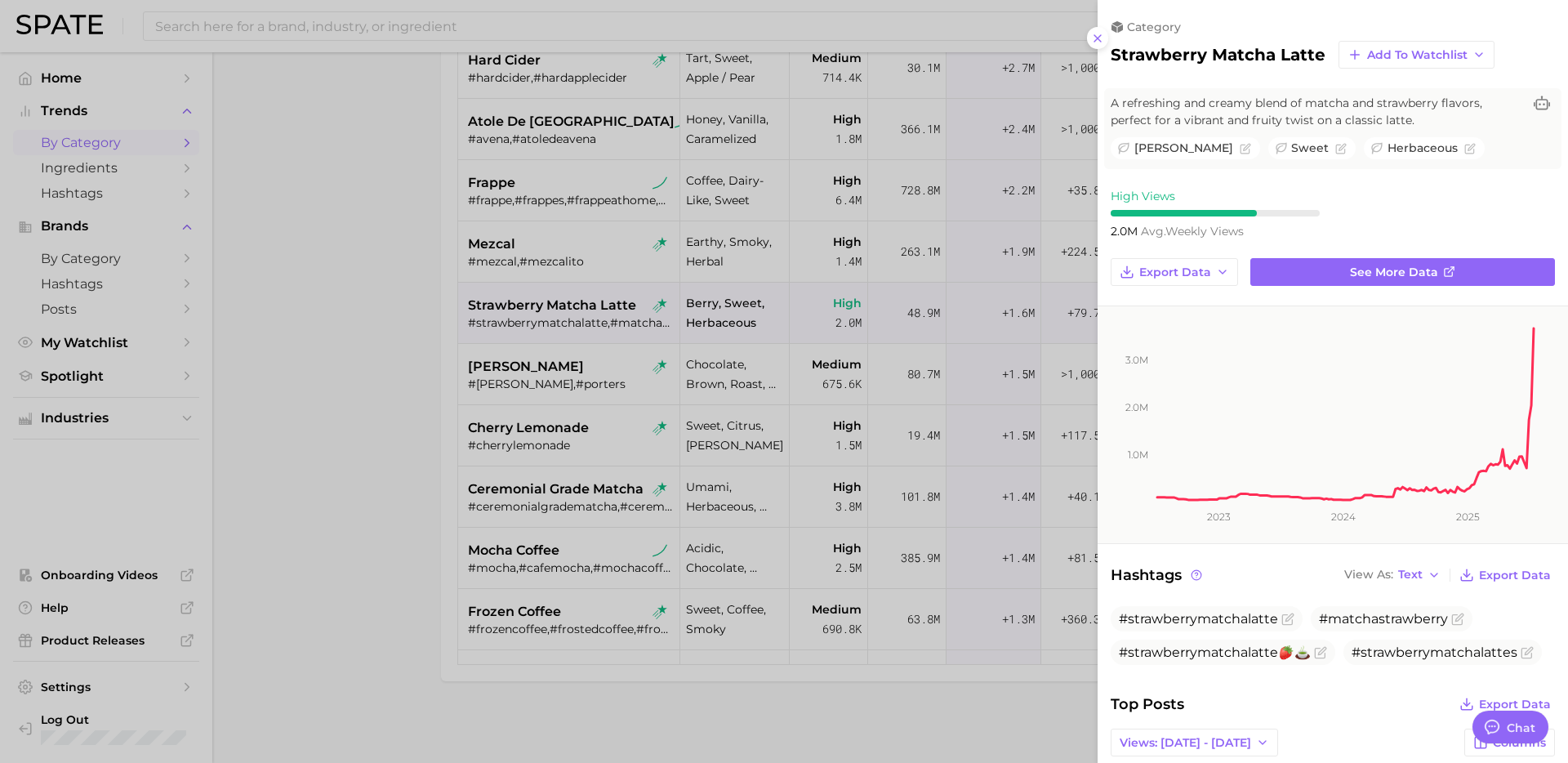 click at bounding box center [784, 382] 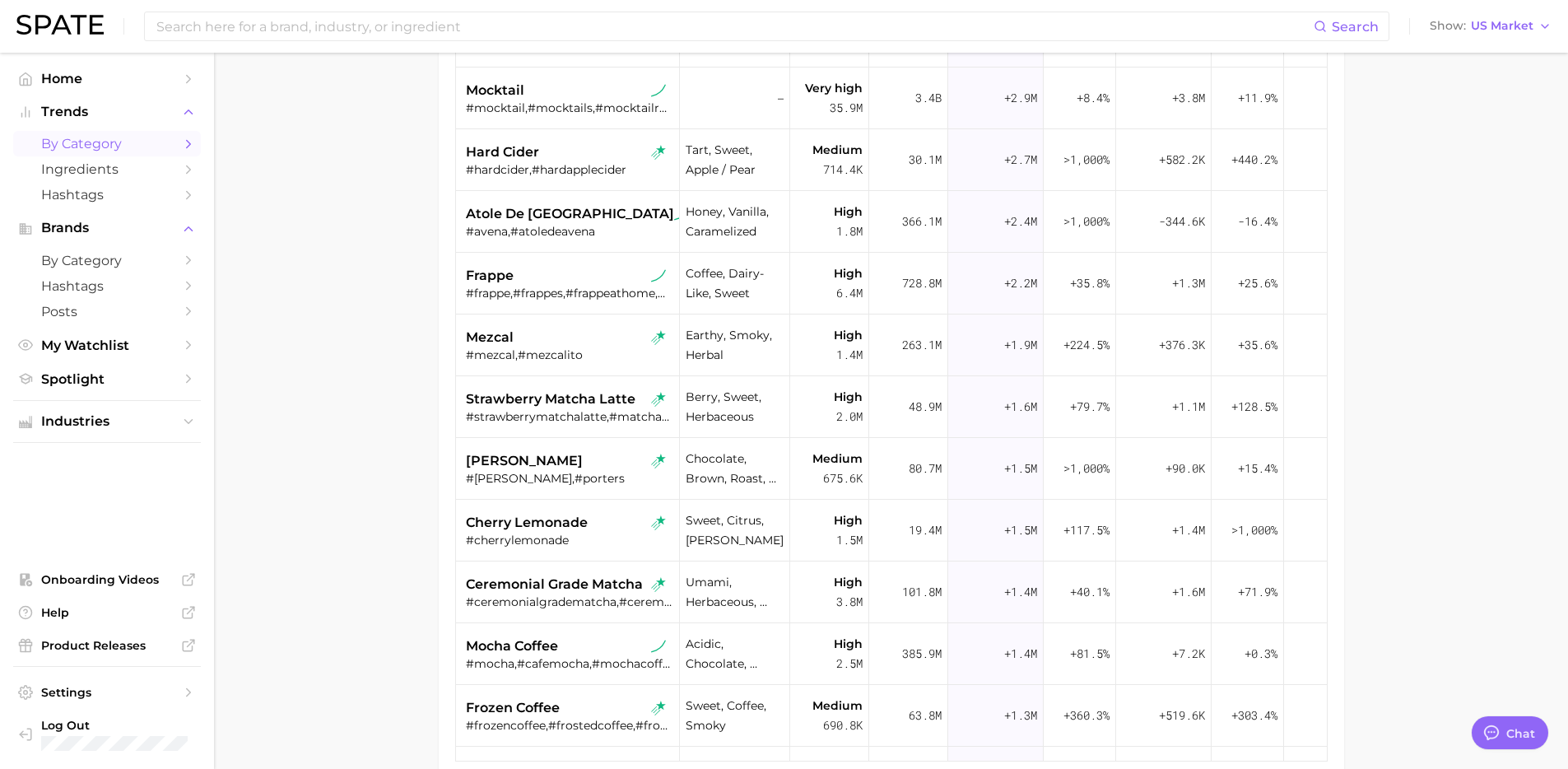scroll, scrollTop: 0, scrollLeft: 0, axis: both 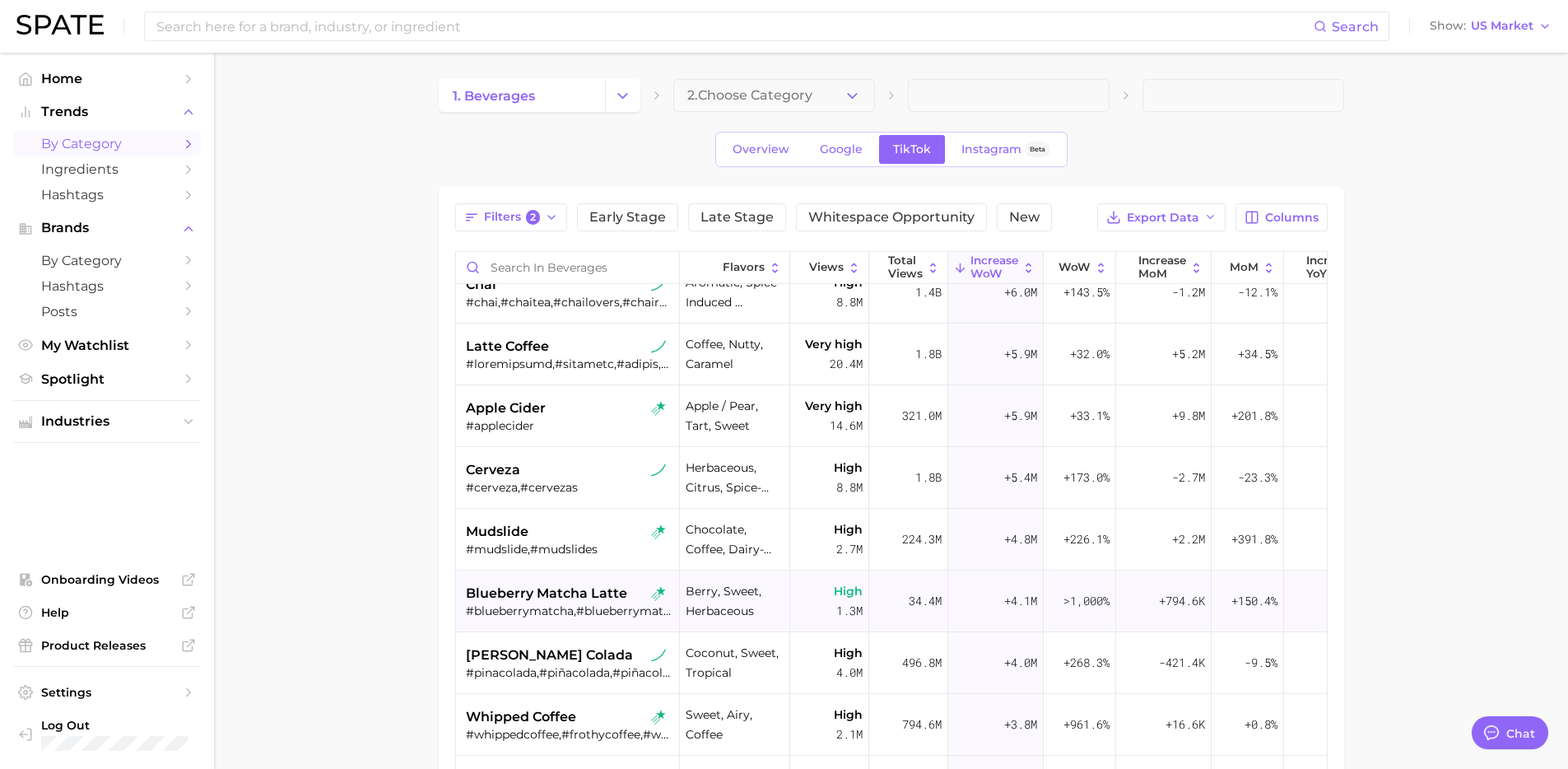 click on "blueberry matcha latte" at bounding box center [547, 594] 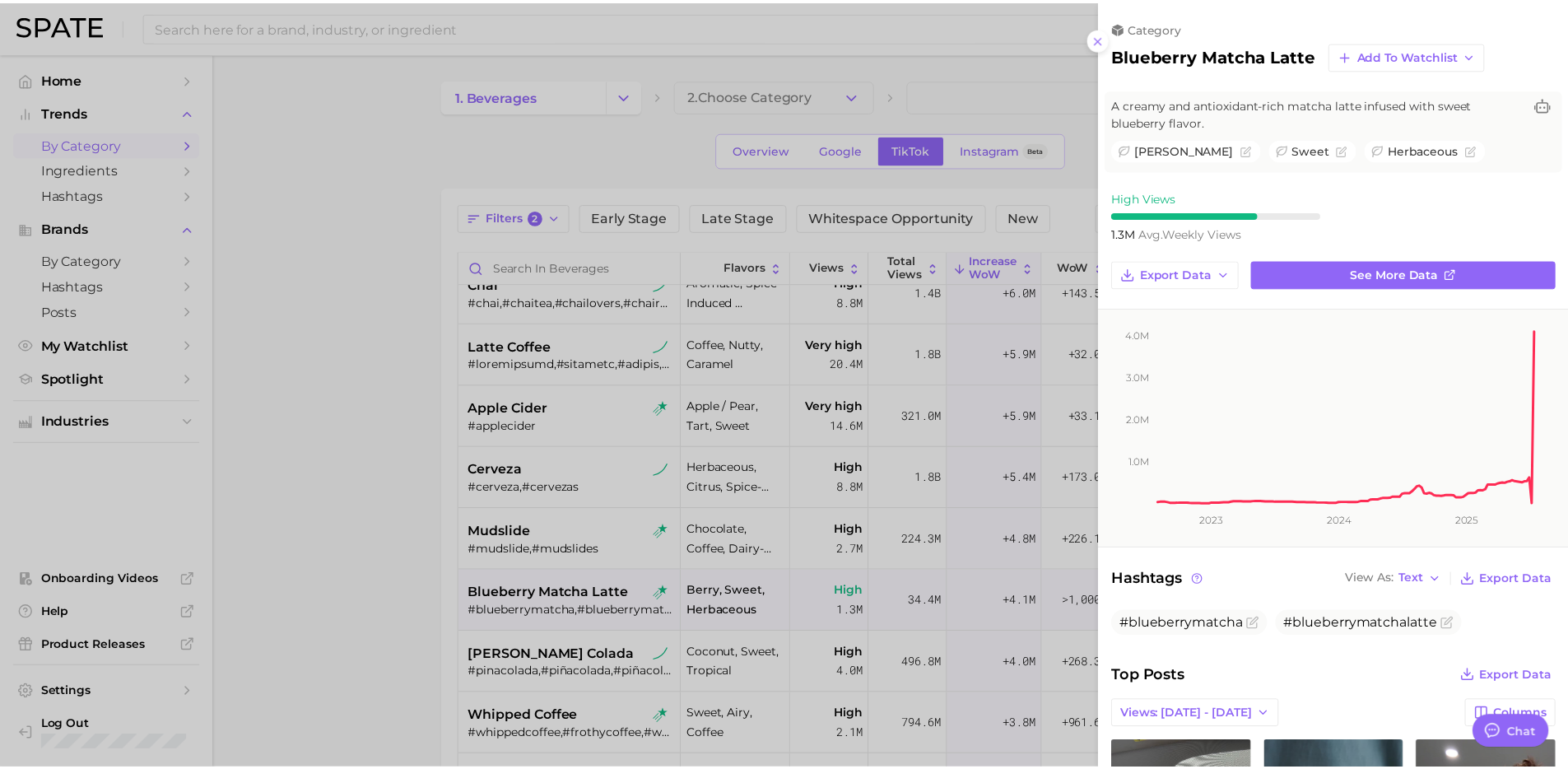 scroll, scrollTop: 0, scrollLeft: 0, axis: both 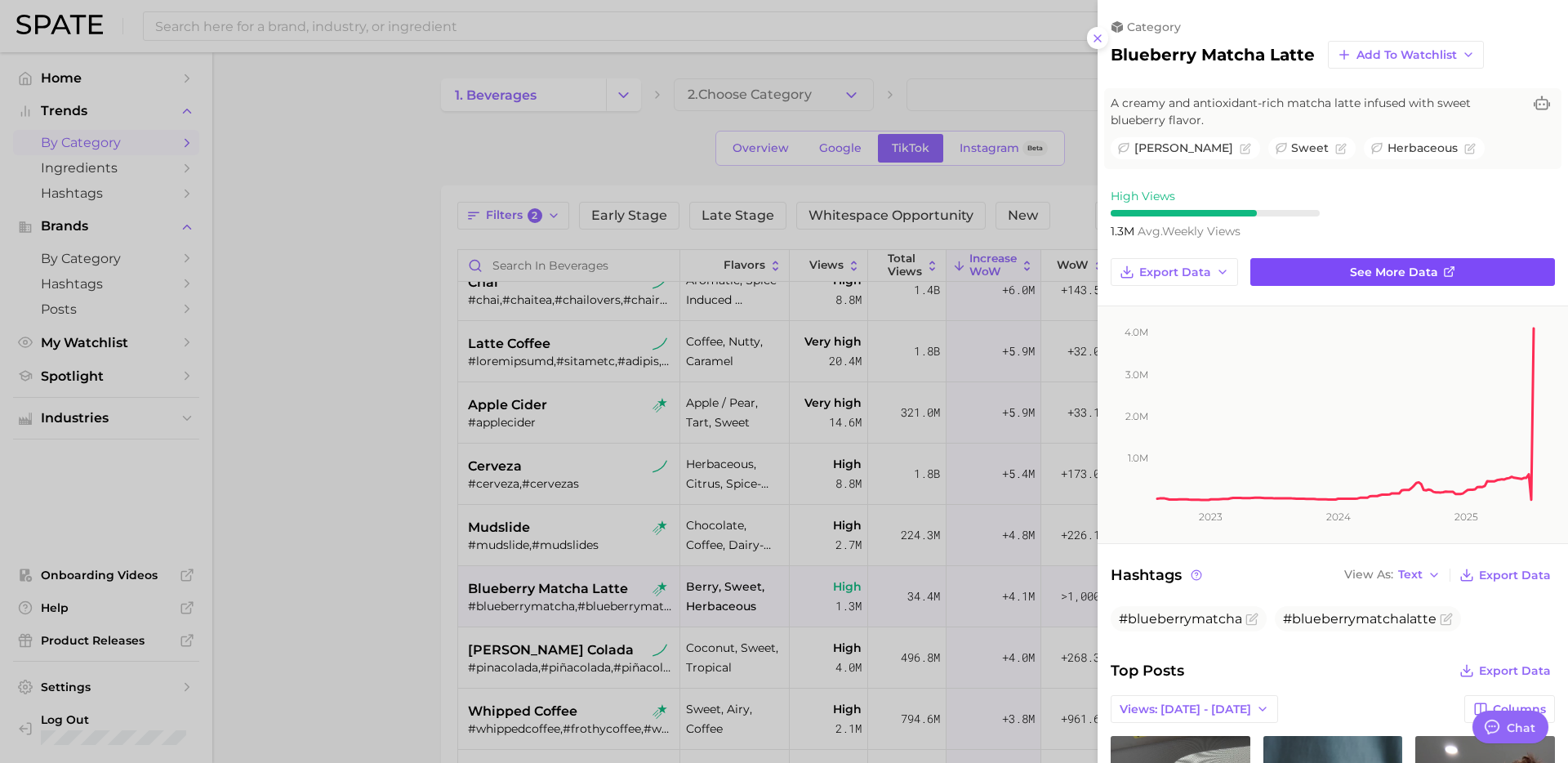 click on "See more data" at bounding box center [1402, 272] 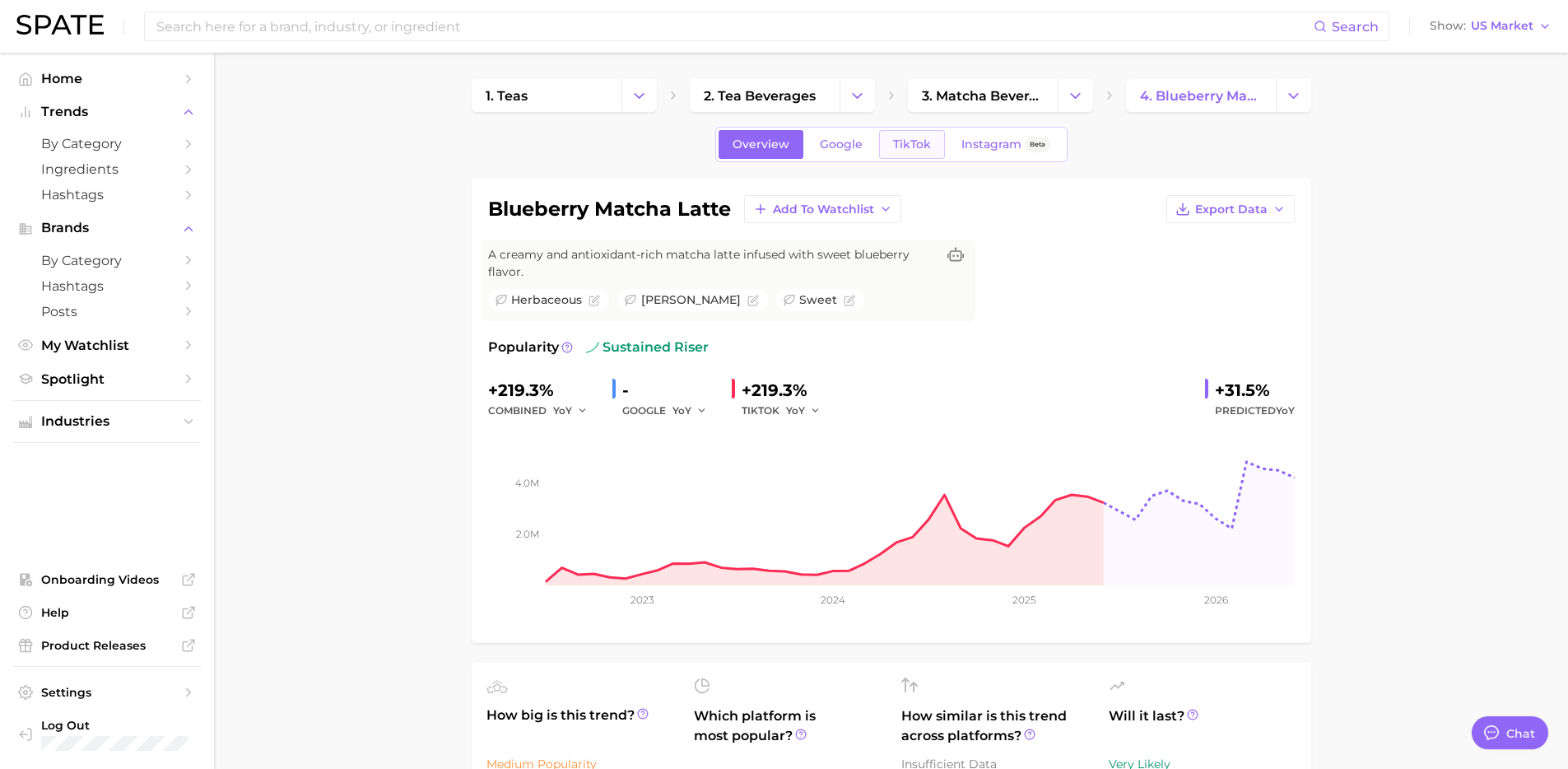 click on "TikTok" at bounding box center (912, 144) 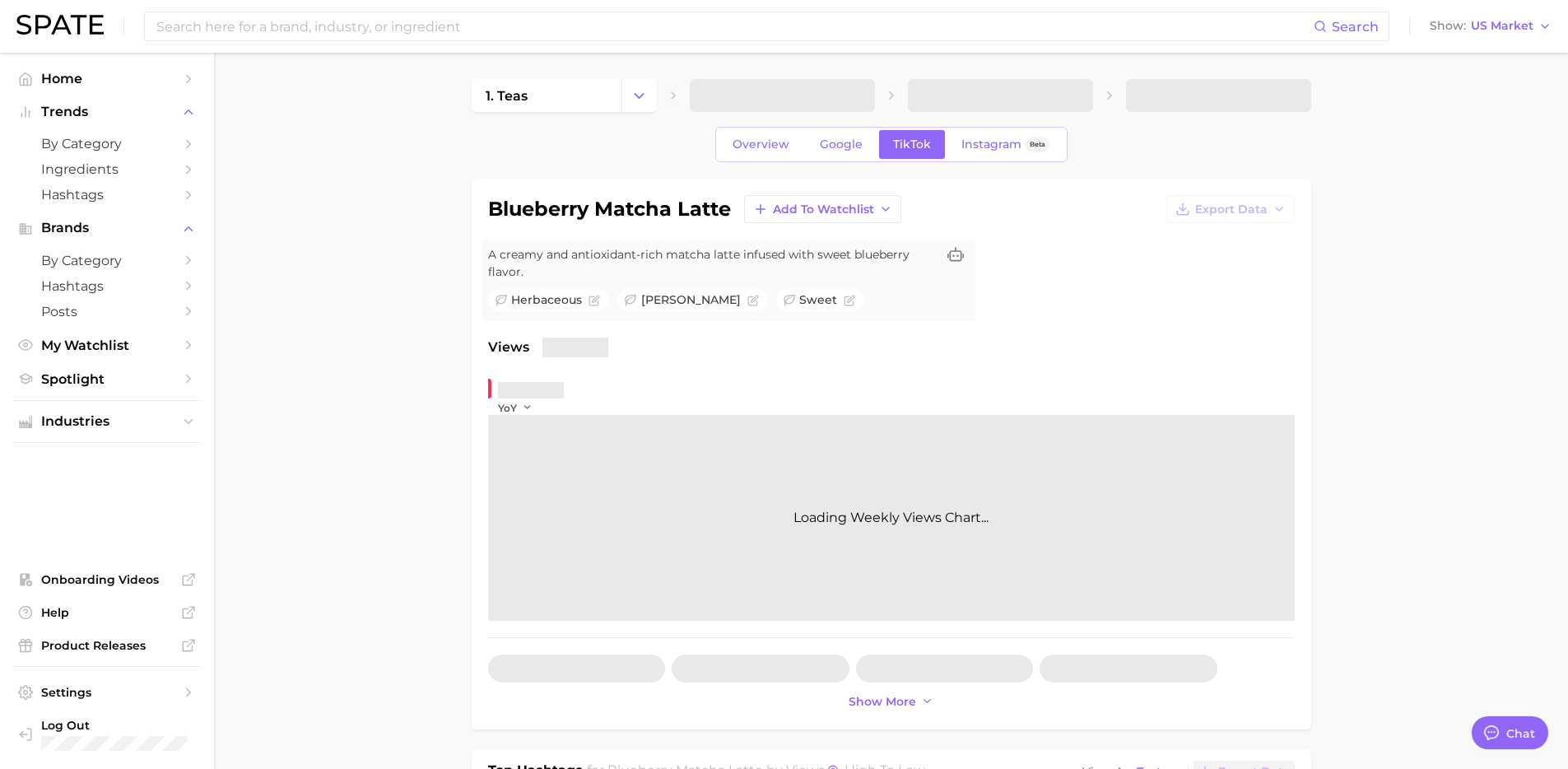 scroll, scrollTop: 0, scrollLeft: 0, axis: both 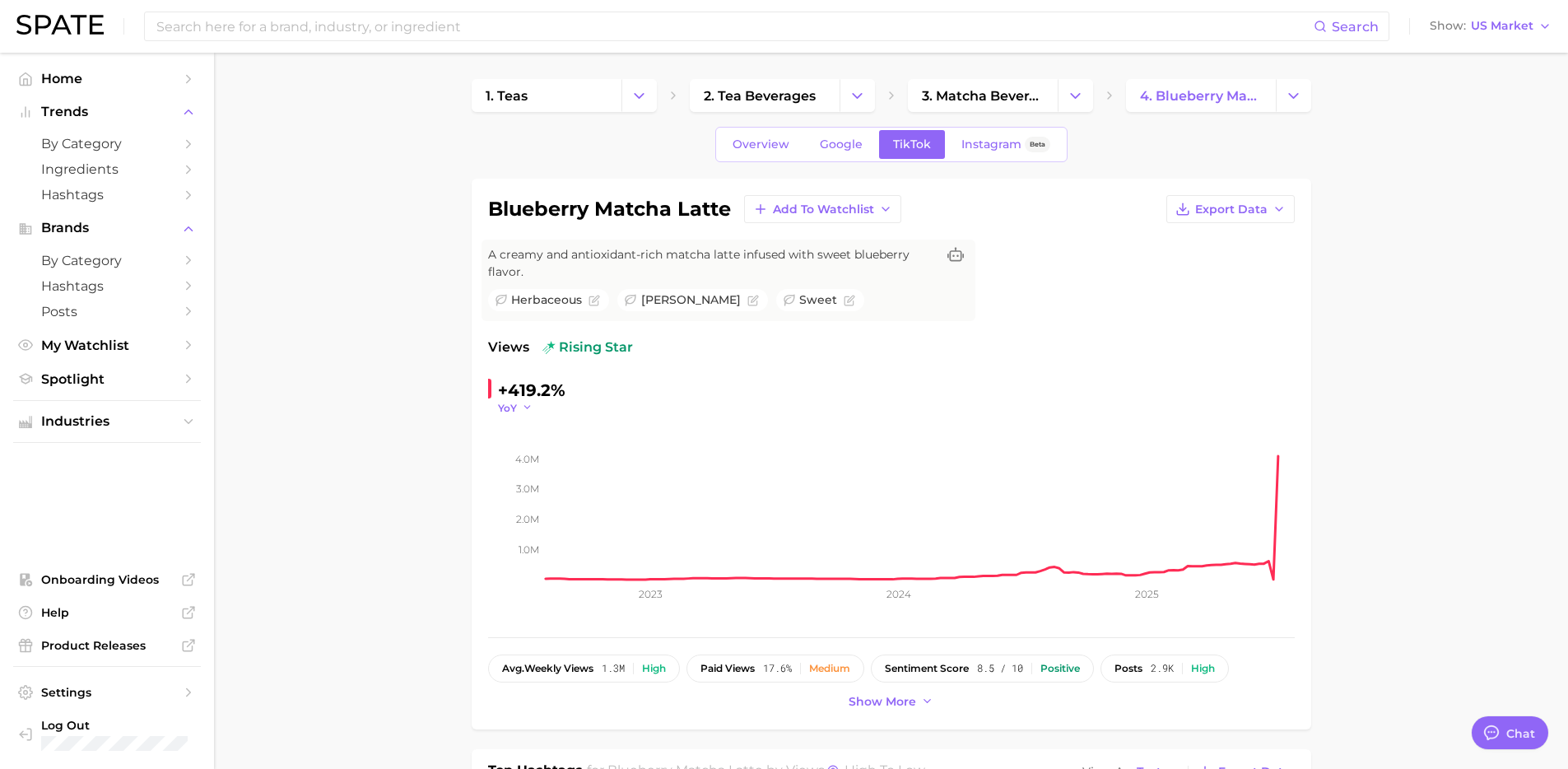 click 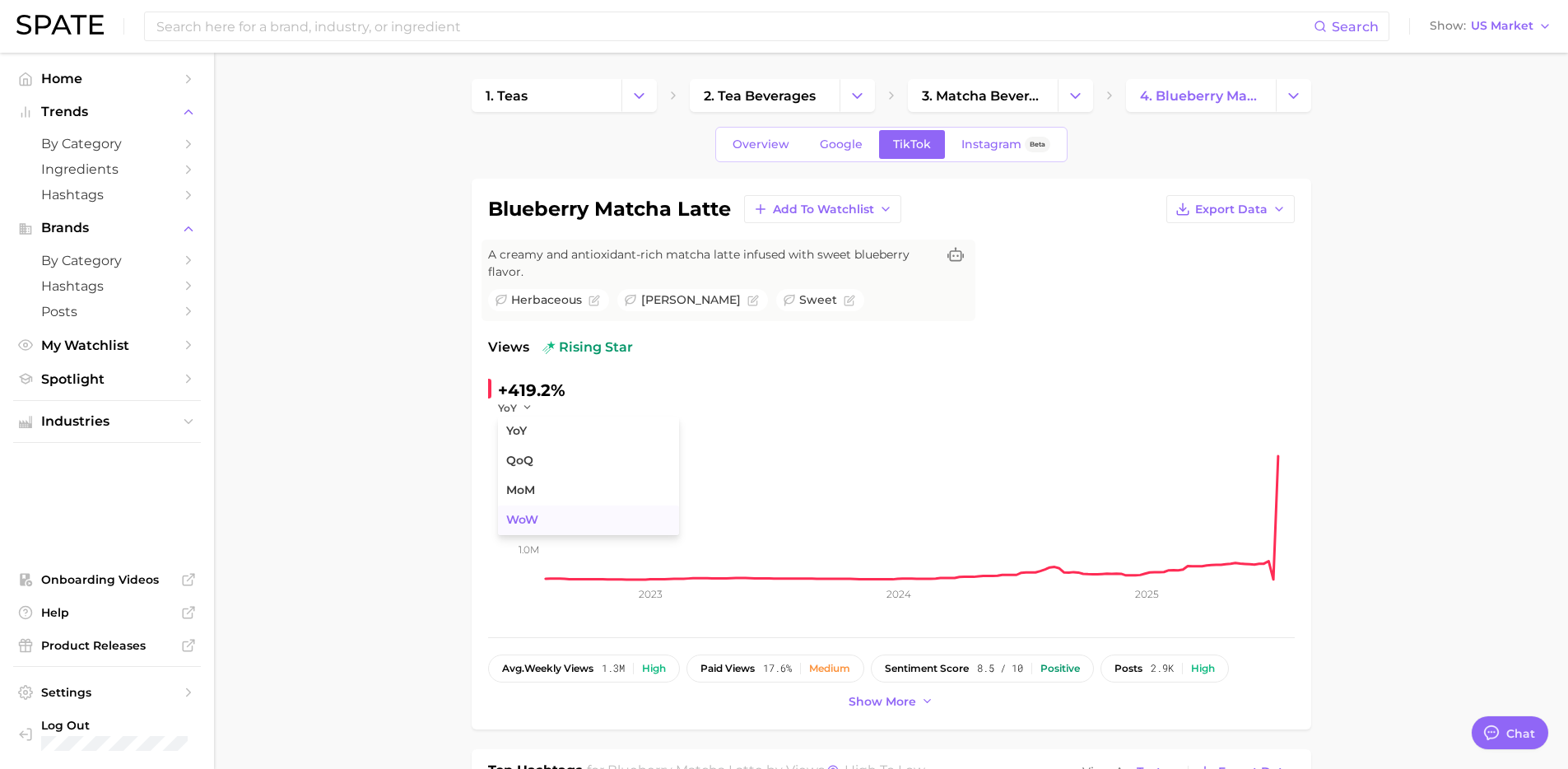 click on "WoW" at bounding box center (522, 520) 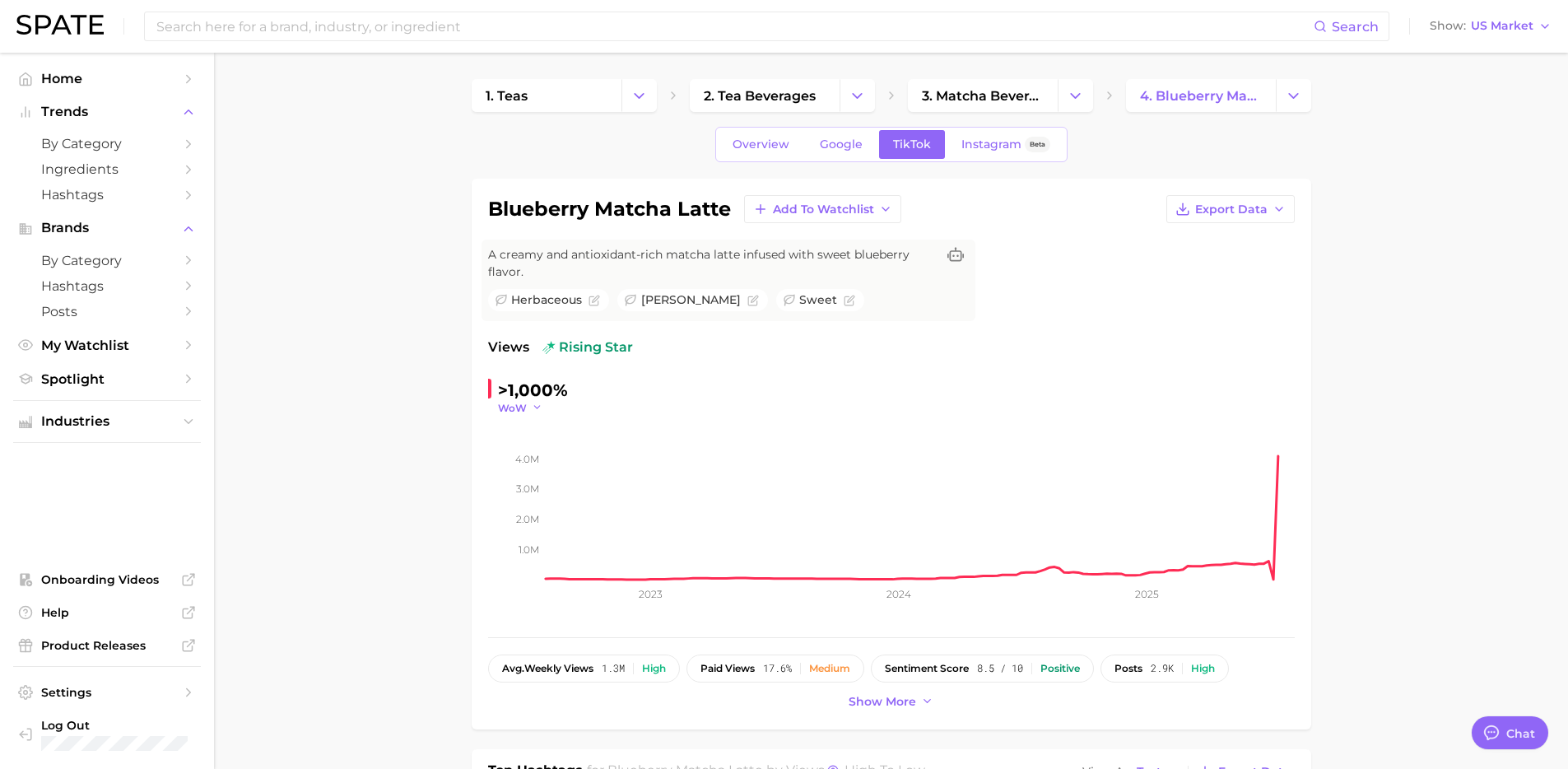 click on "WoW" at bounding box center [512, 408] 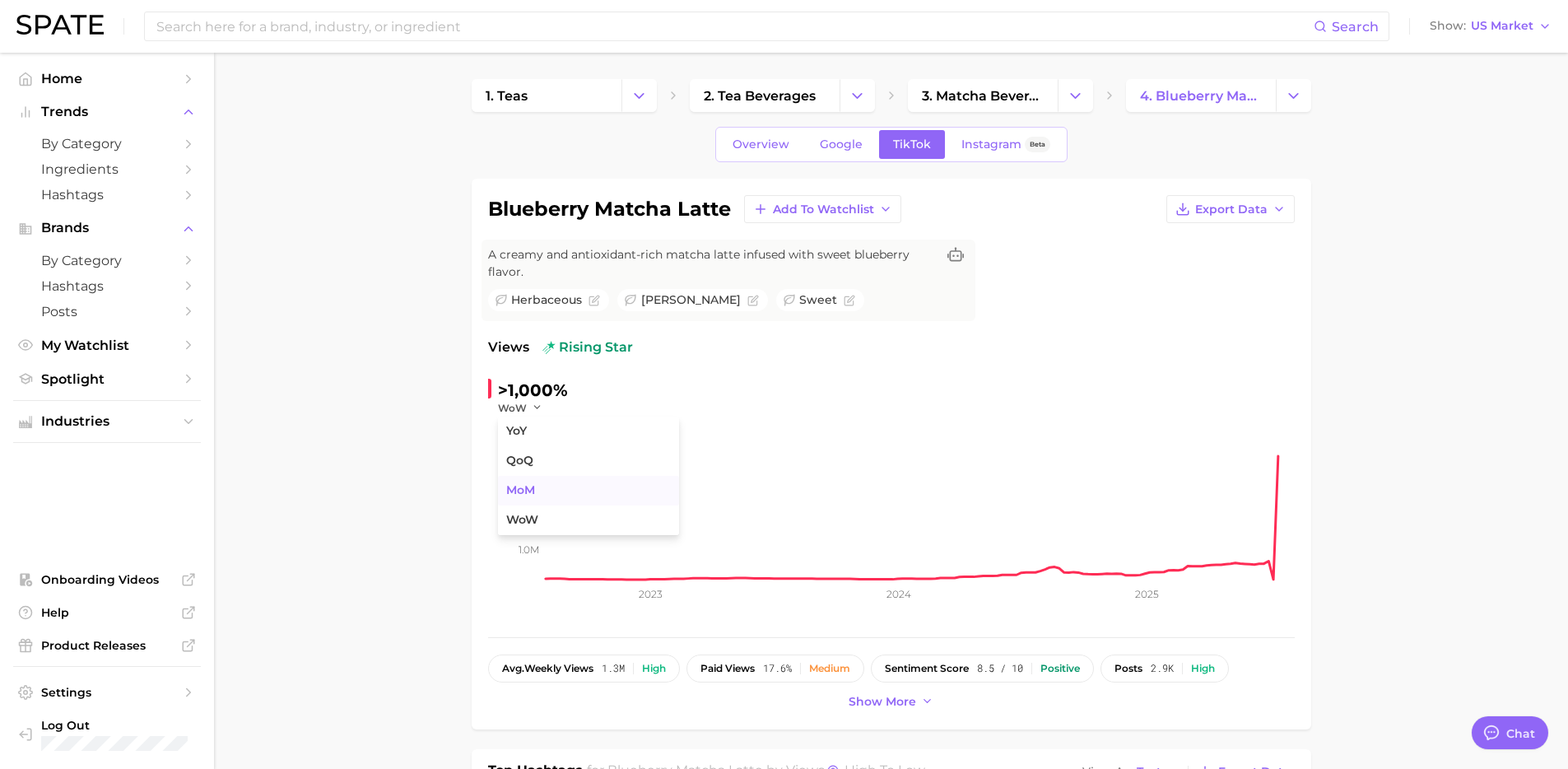 click on "MoM" at bounding box center [589, 491] 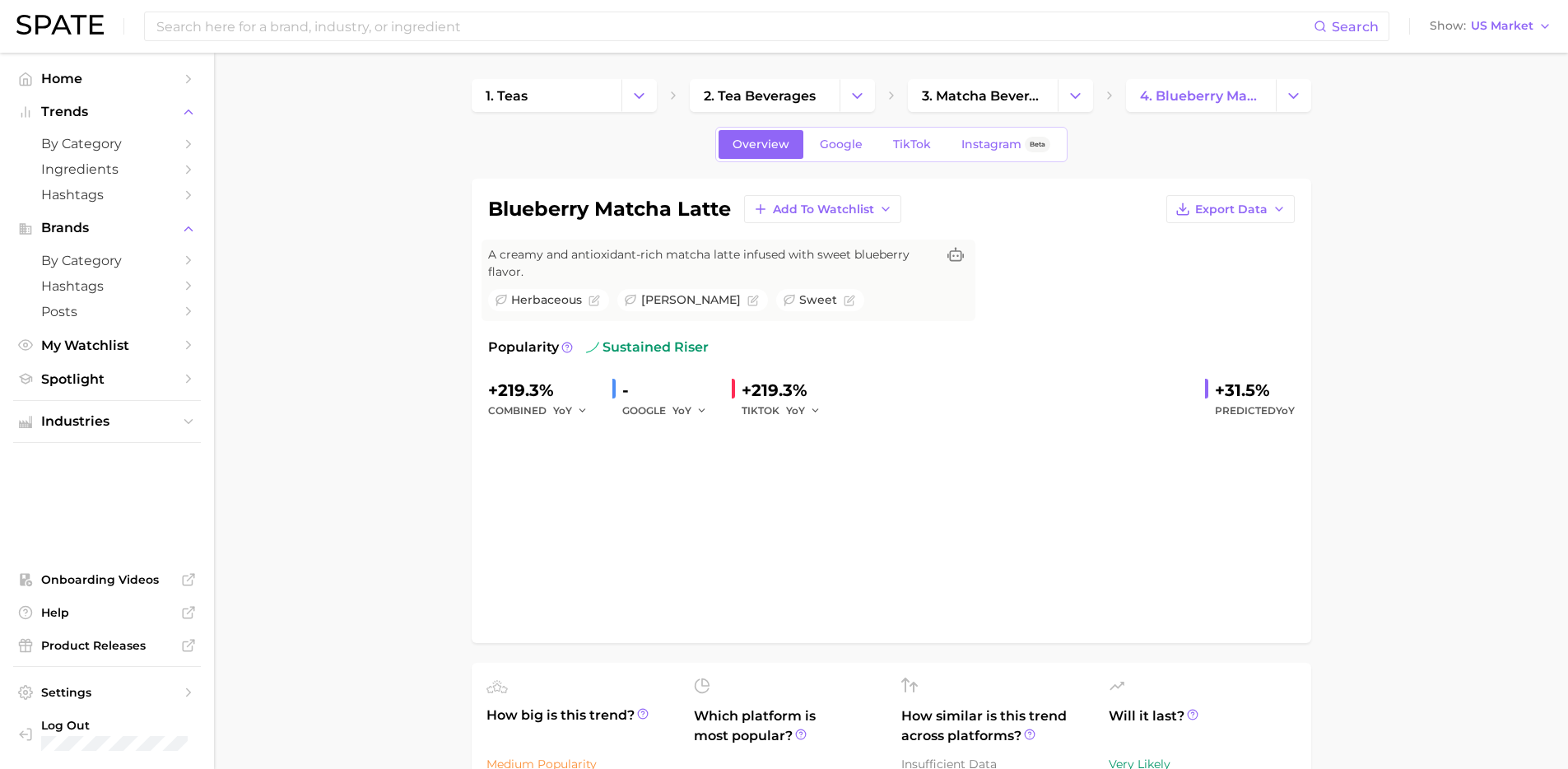 scroll, scrollTop: 0, scrollLeft: 0, axis: both 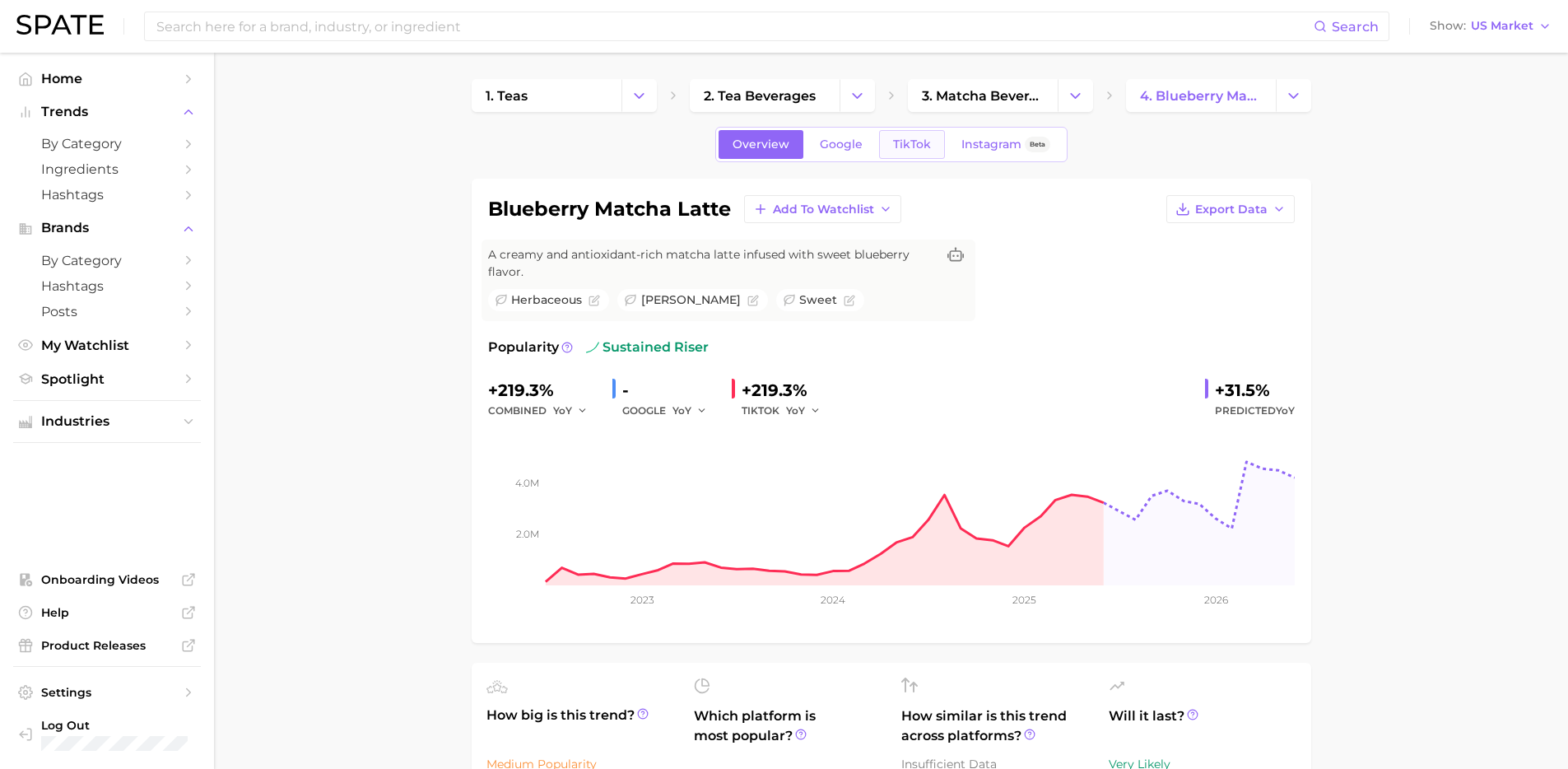 click on "TikTok" at bounding box center [912, 144] 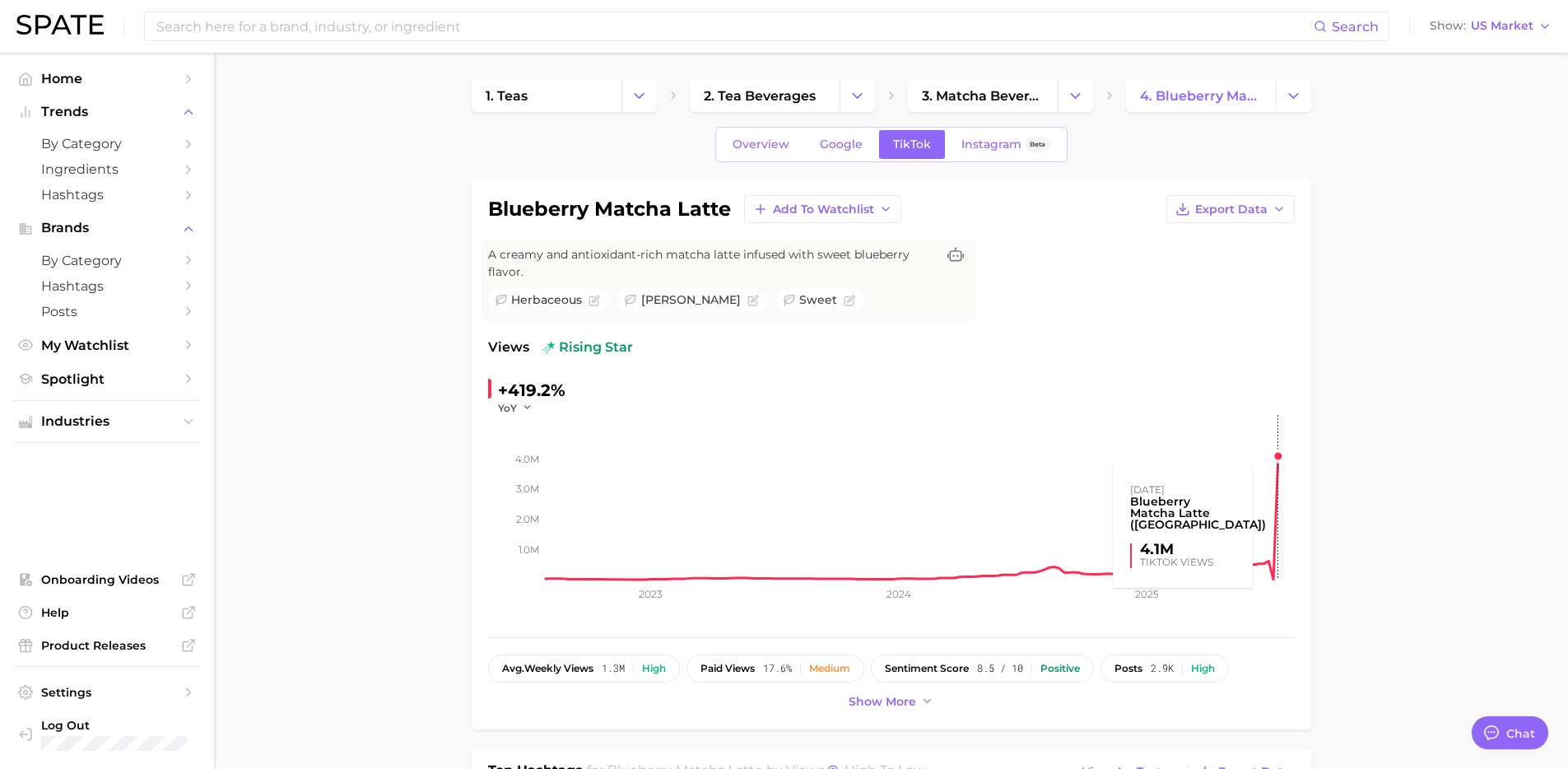 scroll, scrollTop: 0, scrollLeft: 0, axis: both 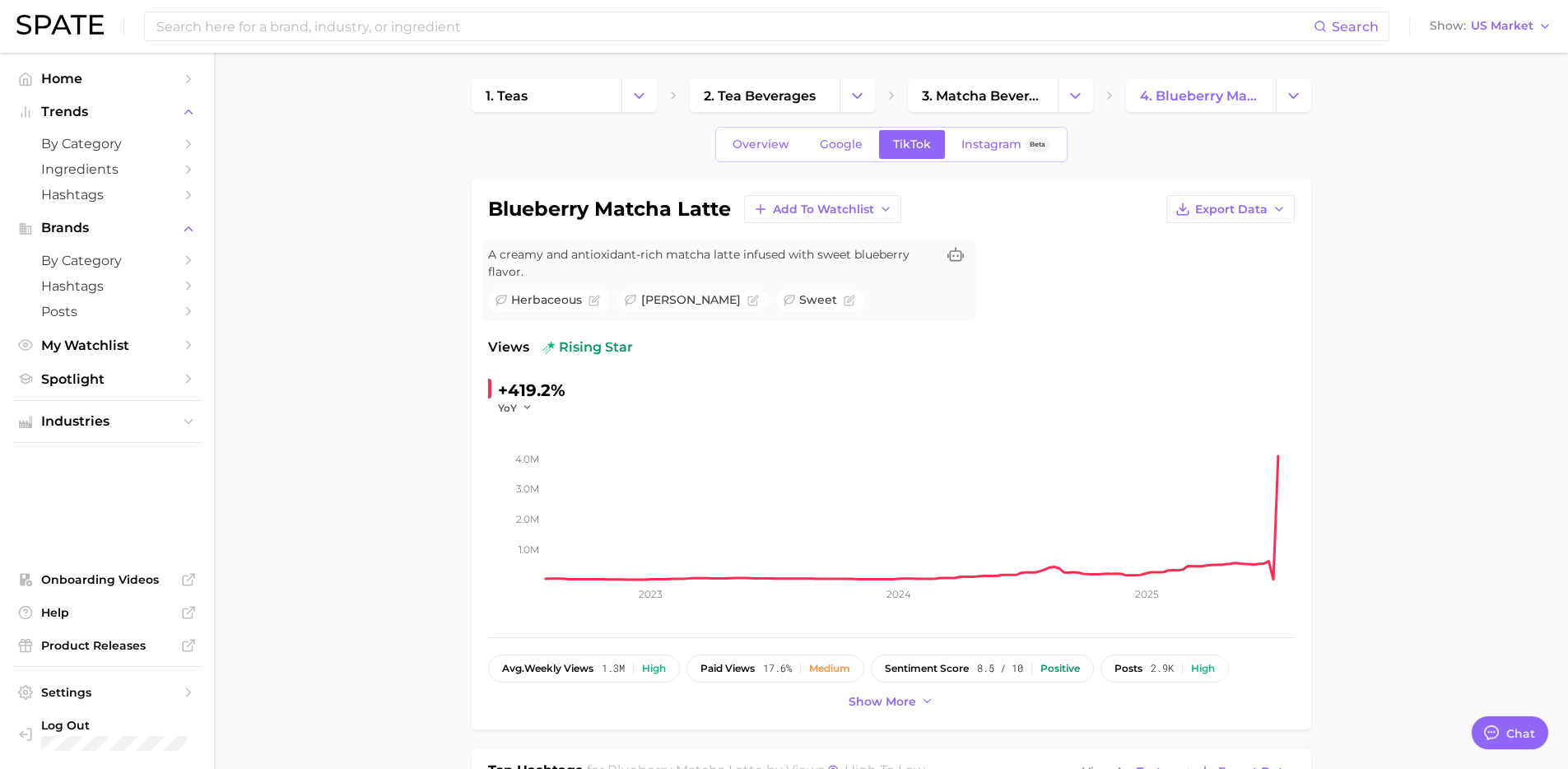 click on "1. teas 2. tea beverages 3. matcha beverages 4. blueberry matcha latte Overview Google TikTok Instagram Beta blueberry matcha latte Add to Watchlist Export Data A creamy and antioxidant-rich matcha latte infused with sweet blueberry flavor. herbaceous berry sweet Views rising star +419.2% YoY 1.0m 2.0m 3.0m 4.0m 2023 2024 2025 avg.  weekly views 1.3m High paid views 17.6% Medium sentiment score 8.5 / 10 Positive posts 2.9k High engagement 5.8% Medium TikTok shop 17.6% Medium Show more Top Hashtags for   blueberry matcha latte   by Views   high to low View As Text Export Data # blueberry matcha # blueberry matcha latte Top Posts for  blueberry matcha latte Export Data Views: Jul 6 -  13 Positive 2 Mixed 0 Negative 0 Columns view post on TikTok Views 38.6k view post on TikTok Views 22.8k view post on TikTok paid Views 14.8k view post on TikTok Views 9.1k view post on TikTok Views 7.6k Show more posts Related Hashtags Brand Hashtags Flavors new Creators Related Hashtags 1341  total blueberry matcha latte ?" at bounding box center (891, 1238) 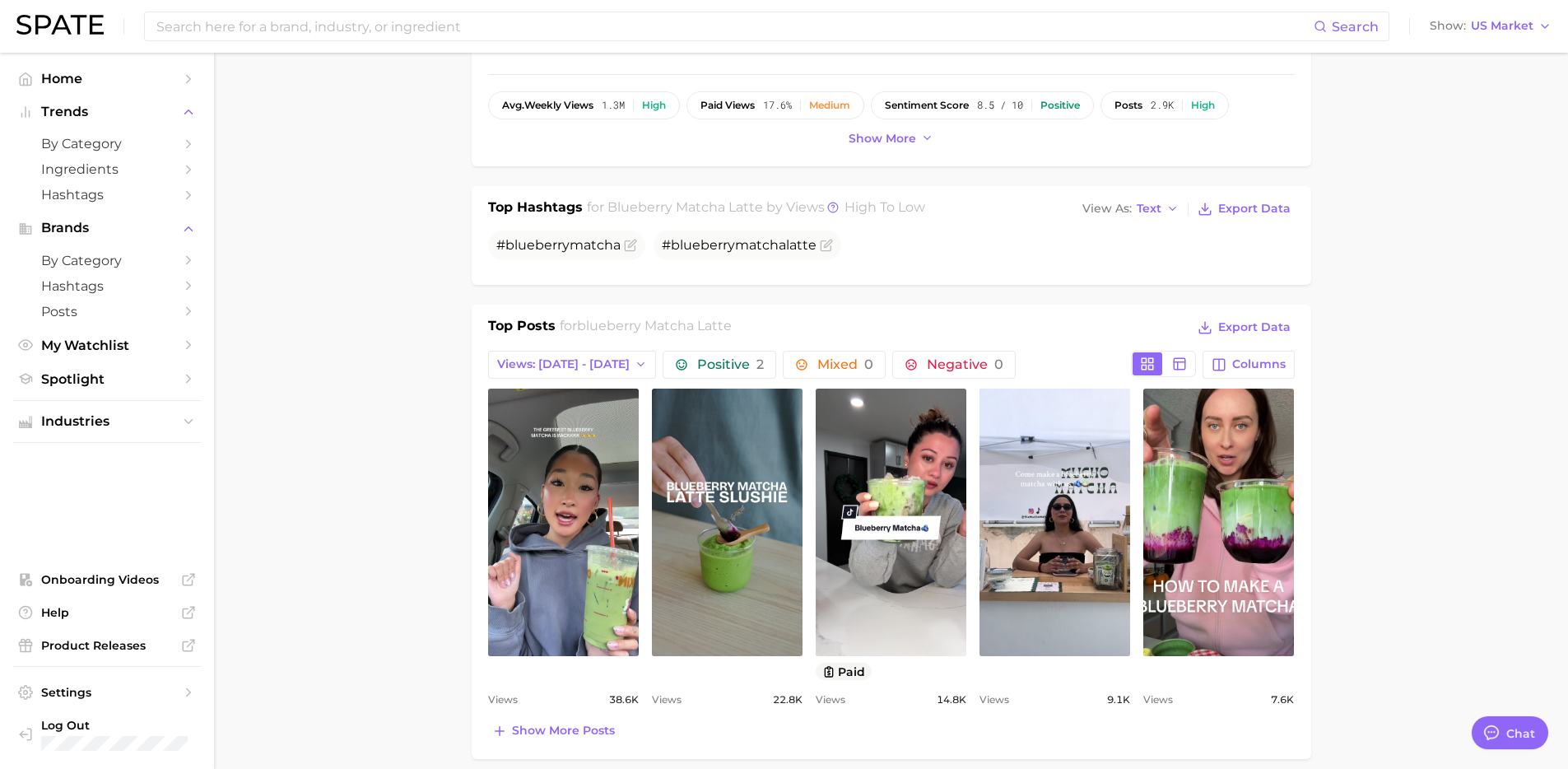 scroll, scrollTop: 573, scrollLeft: 0, axis: vertical 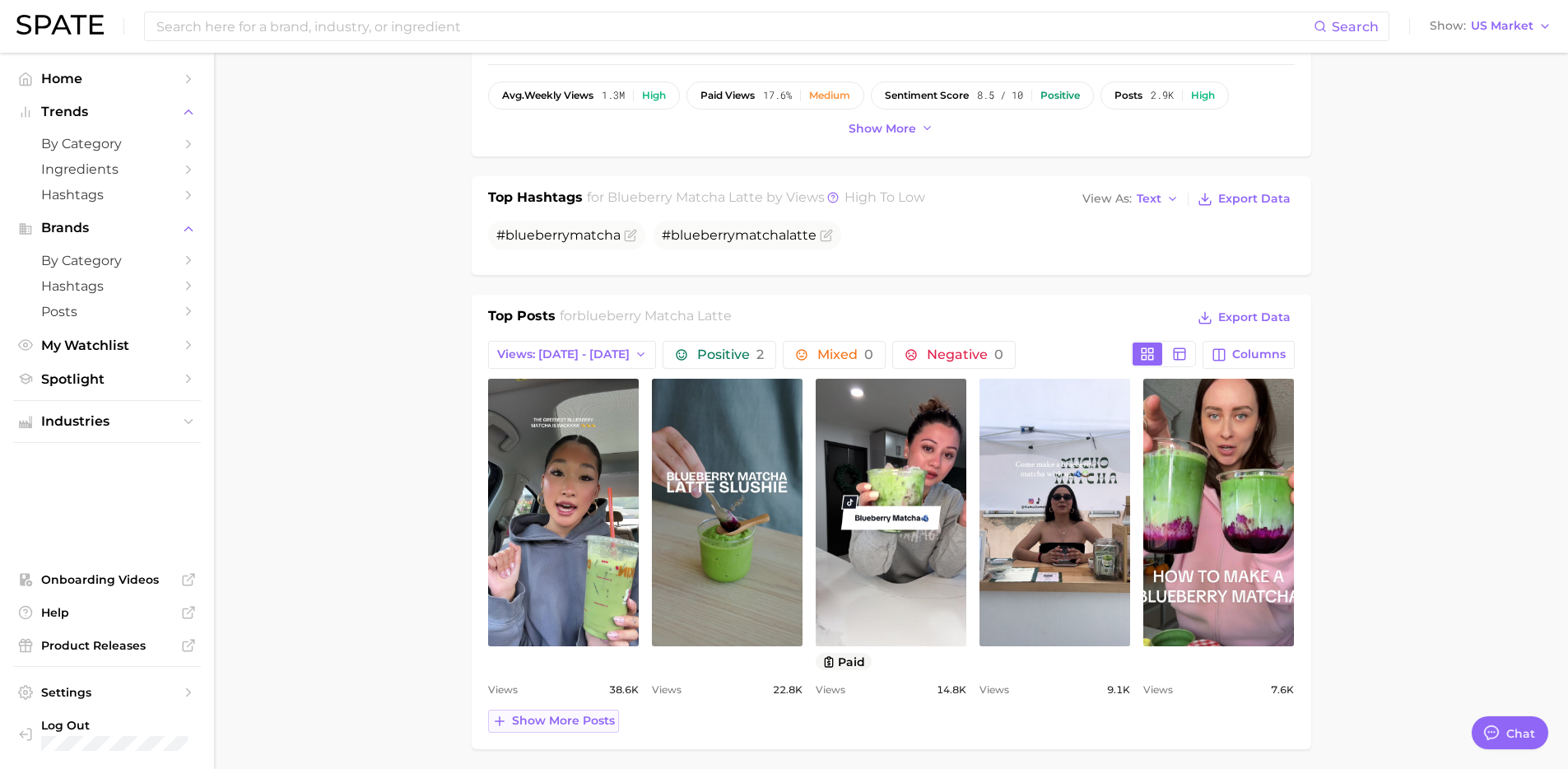 click on "Show more posts" at bounding box center [563, 720] 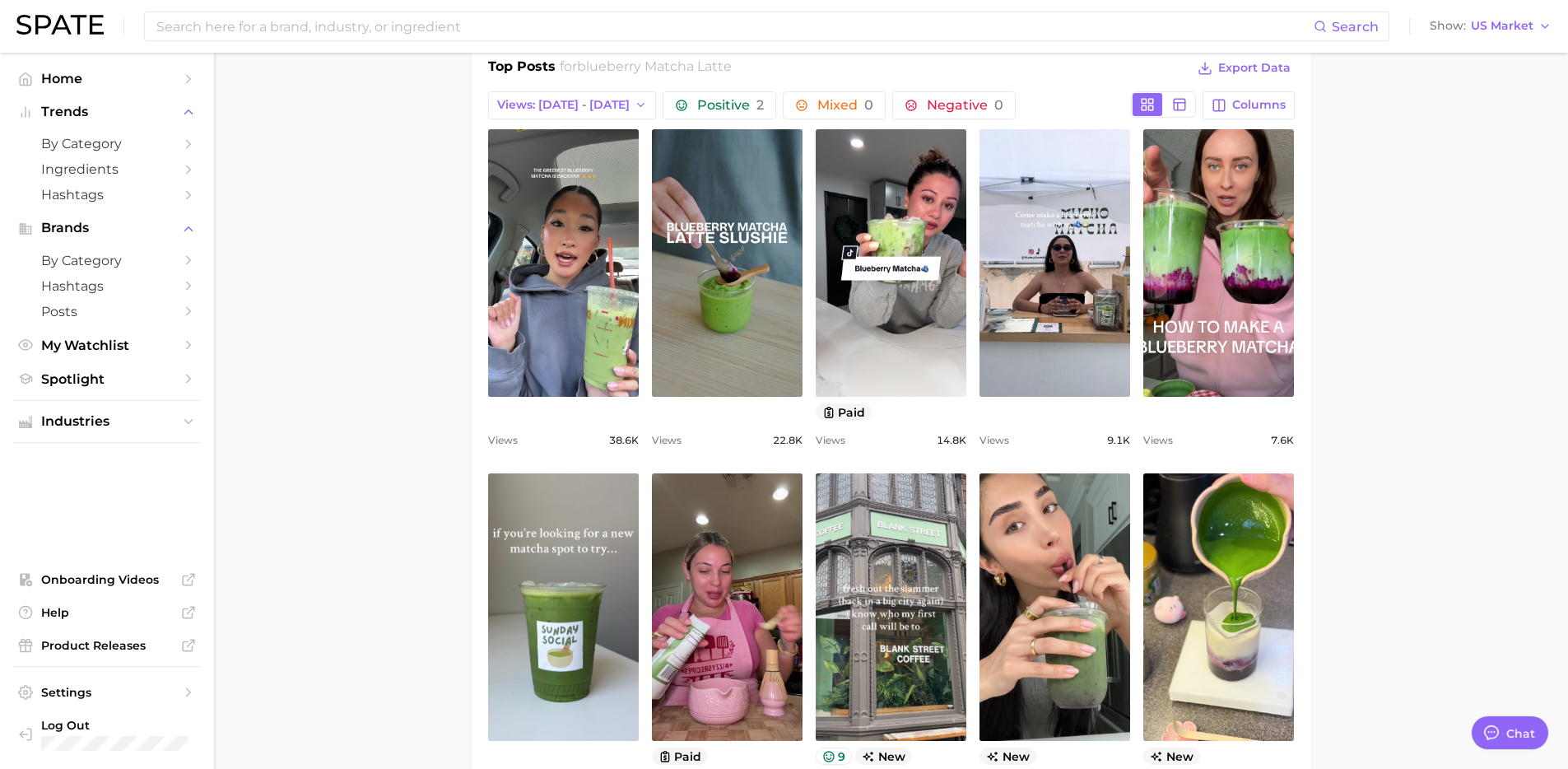 scroll, scrollTop: 816, scrollLeft: 0, axis: vertical 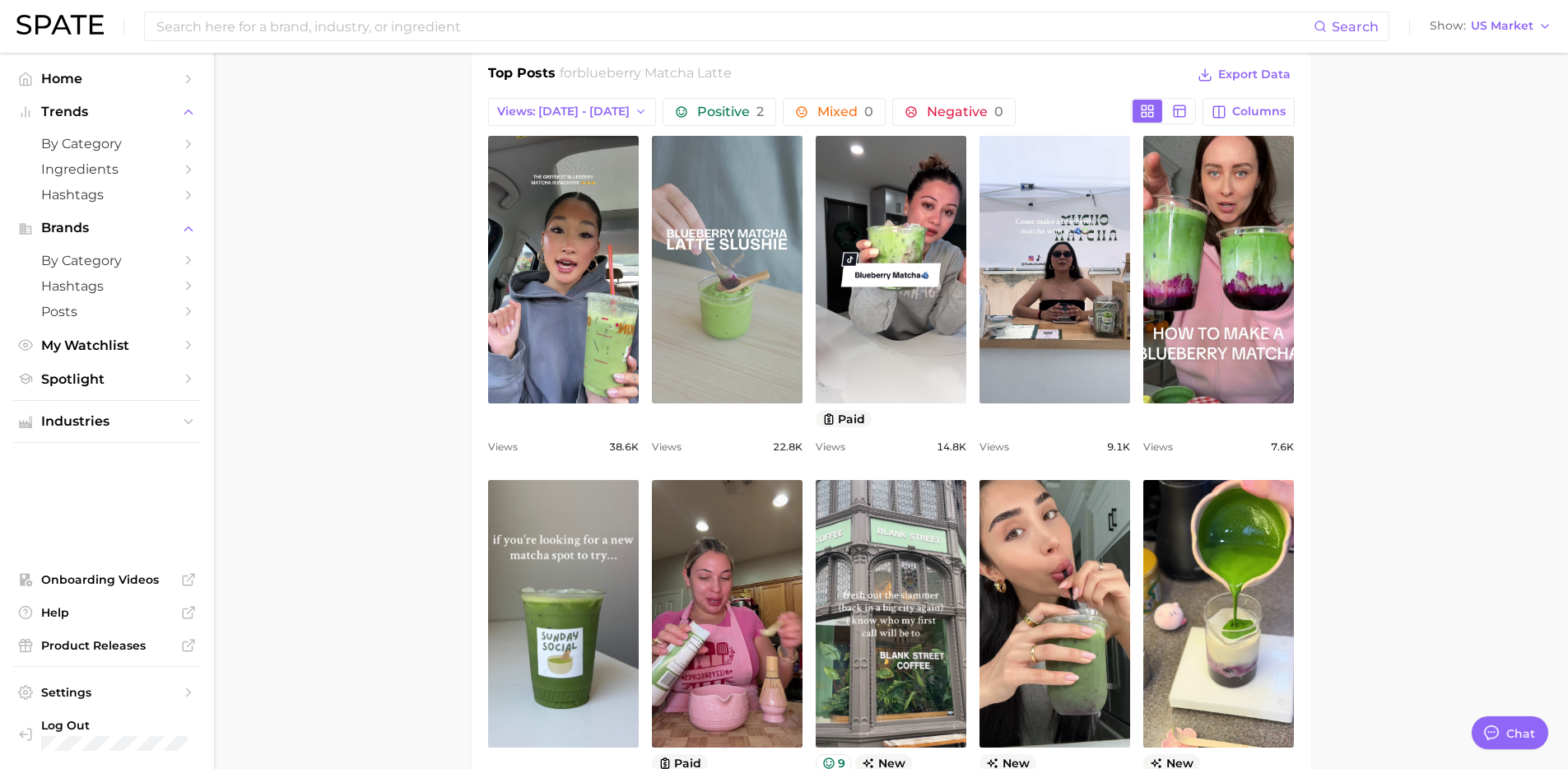 click on "view post on TikTok" at bounding box center [727, 269] 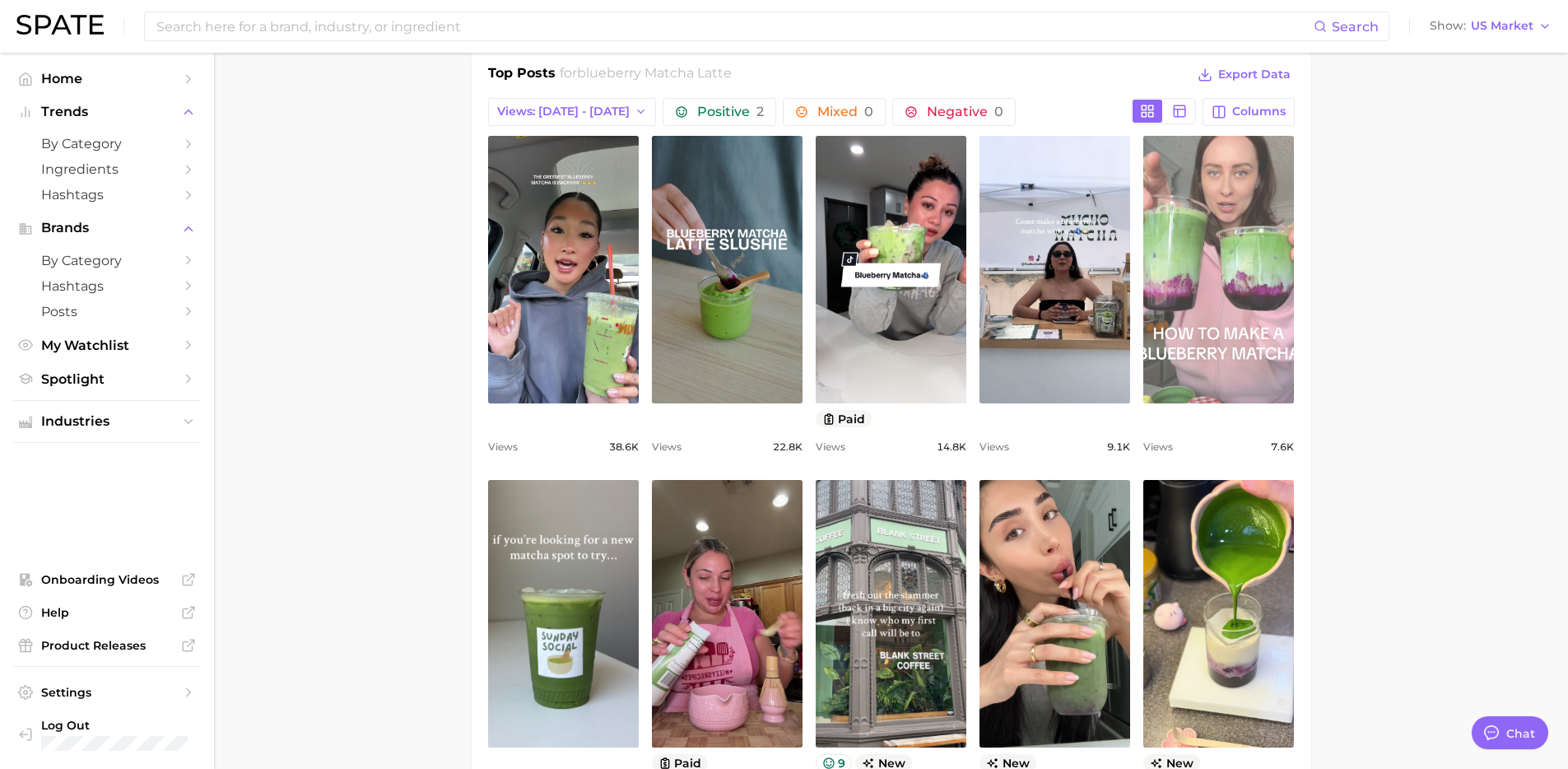click on "view post on TikTok" at bounding box center [1218, 269] 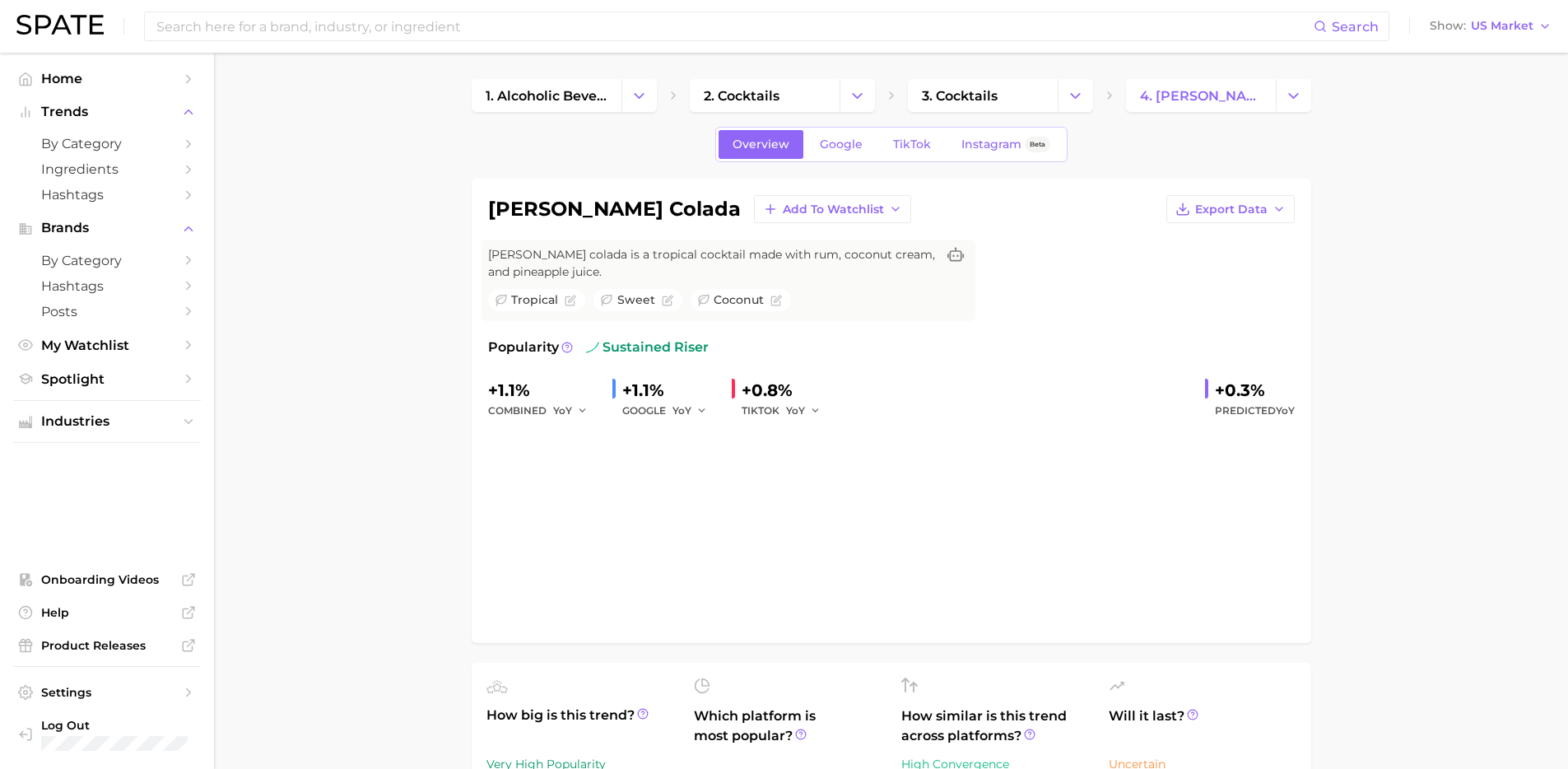 scroll, scrollTop: 0, scrollLeft: 0, axis: both 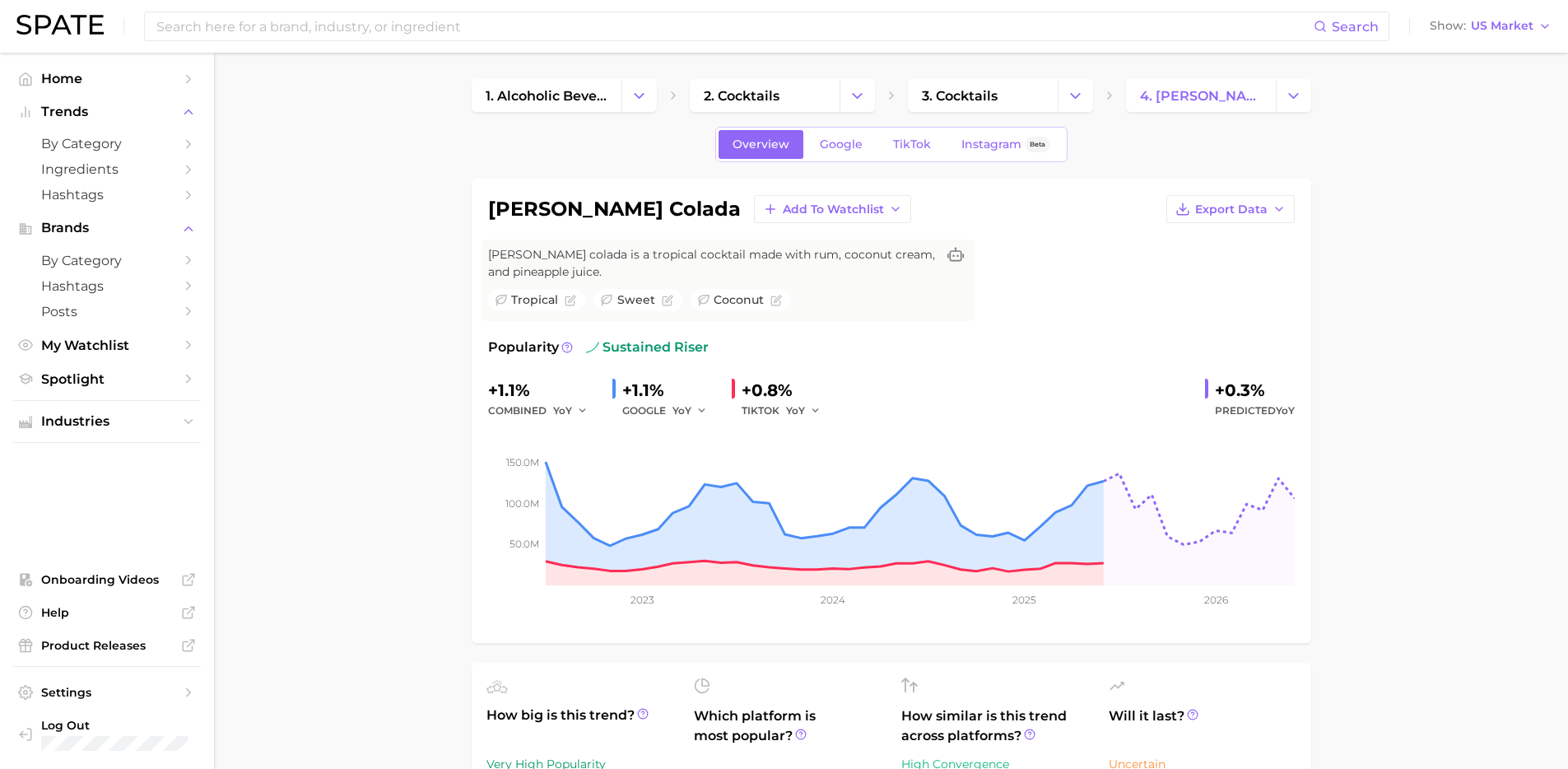 click on "1. alcoholic beverages 2. cocktails 3. cocktails 4. piña colada Overview Google TikTok Instagram Beta piña colada Add to Watchlist Export Data Piña colada is a tropical cocktail made with rum, coconut cream, and pineapple juice. tropical sweet coconut Popularity sustained riser +1.1% combined YoY +1.1% GOOGLE YoY +0.8% TIKTOK YoY +0.3% Predicted  YoY 50.0m 100.0m 150.0m 2023 2024 2025 2026 How big is this trend? Very High Popularity 88.3m avg.  monthly popularity Which platform is most popular? Google 73.9% popularity share How similar is this trend across platforms? High Convergence 71.5% pop.  convergence Will it last? Uncertain +0.3% pop.  predicted growth related categories brands Flavors new Related Categories 2377  total What are consumers viewing alongside  piña colada ? Export Data Filters ingredients   245.3k food ingredients   192.5k product format   159.1k routines   62.8k questions   43.3k sentiment   26.7k Columns group Popularity YoY QoQ piña colada recipe product format 82.8k High +17.4% -" at bounding box center (891, 993) 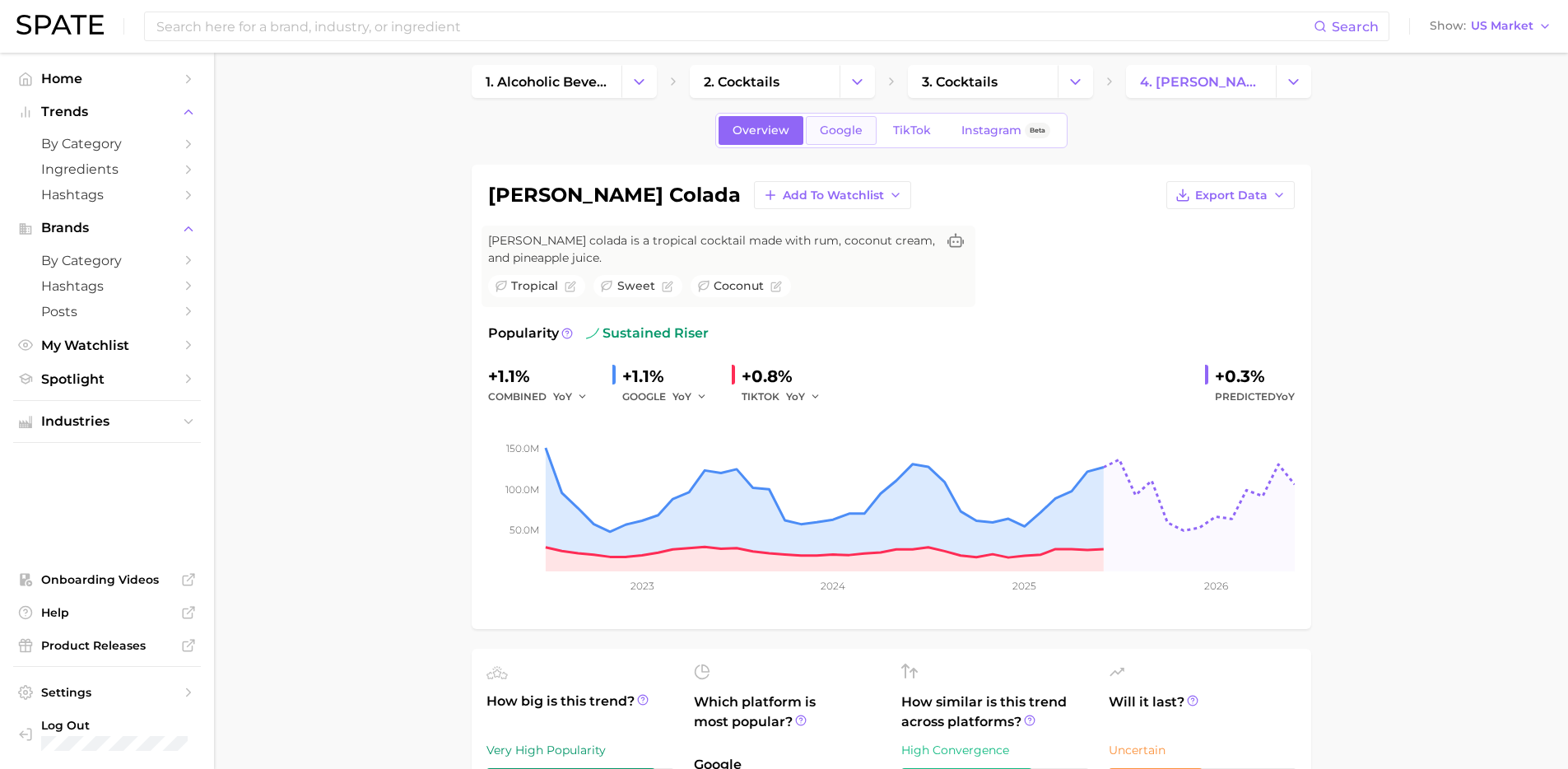 click on "Google" at bounding box center (841, 130) 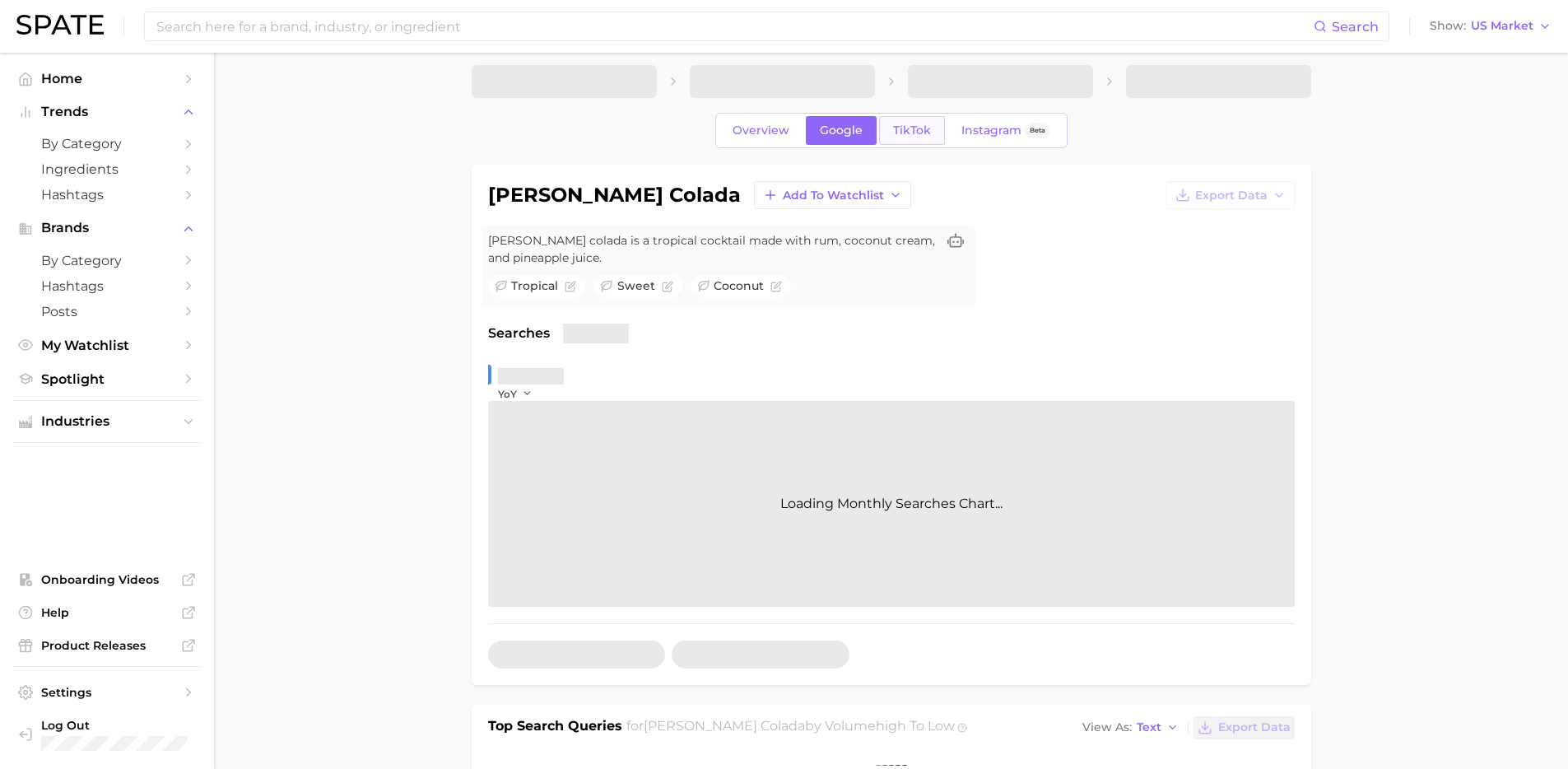 scroll, scrollTop: 0, scrollLeft: 0, axis: both 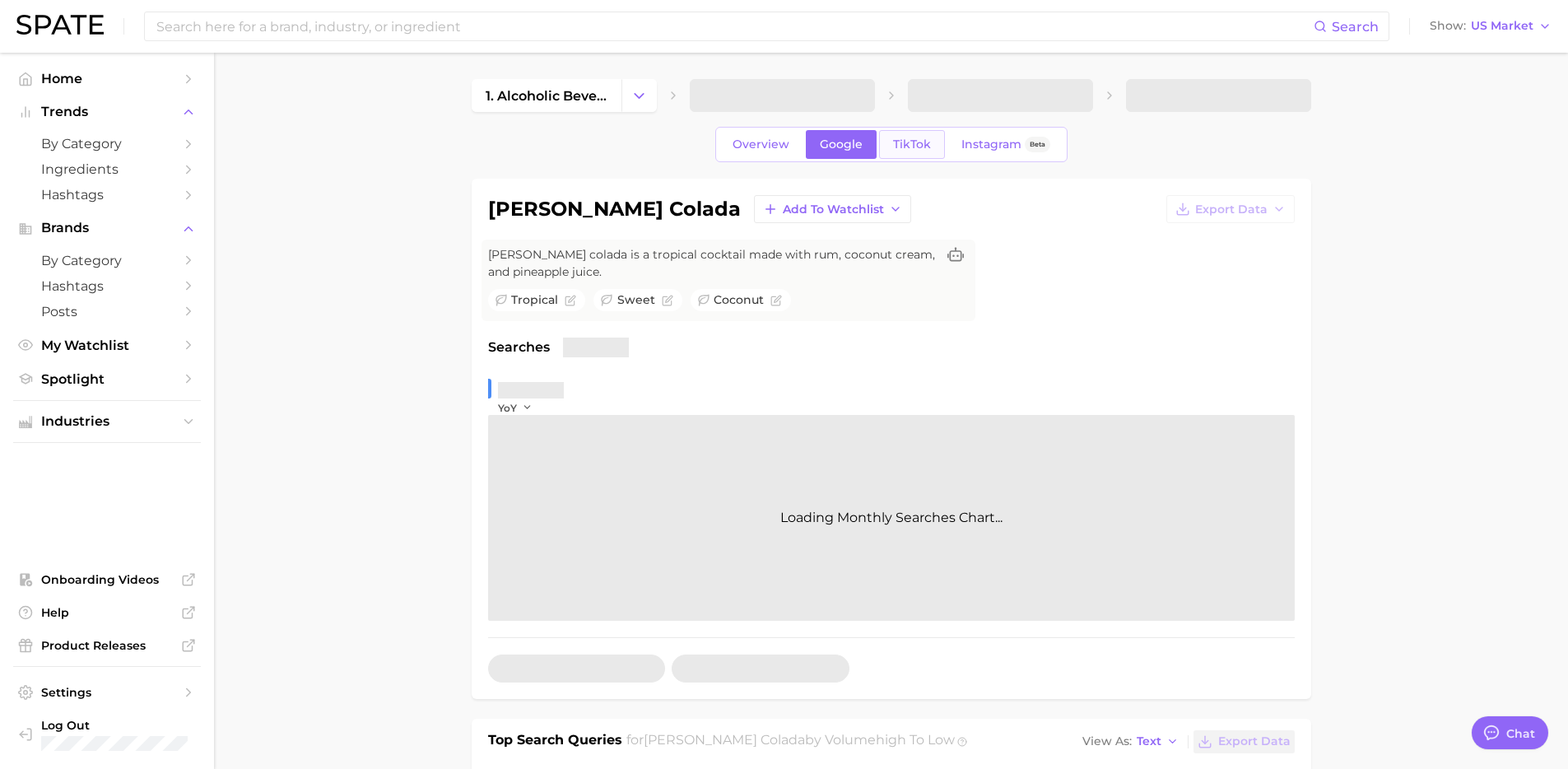 type on "x" 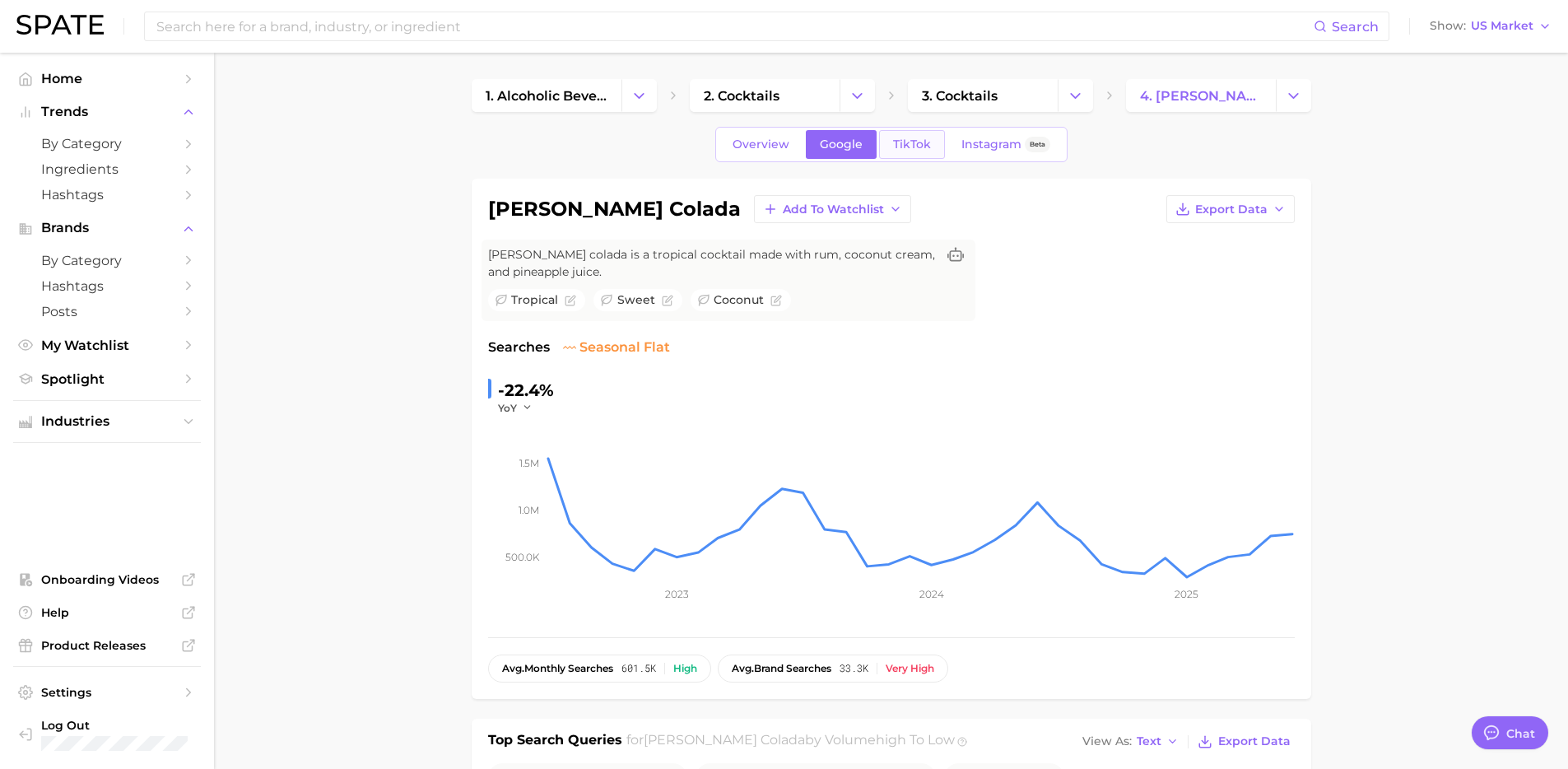 click on "TikTok" at bounding box center [912, 144] 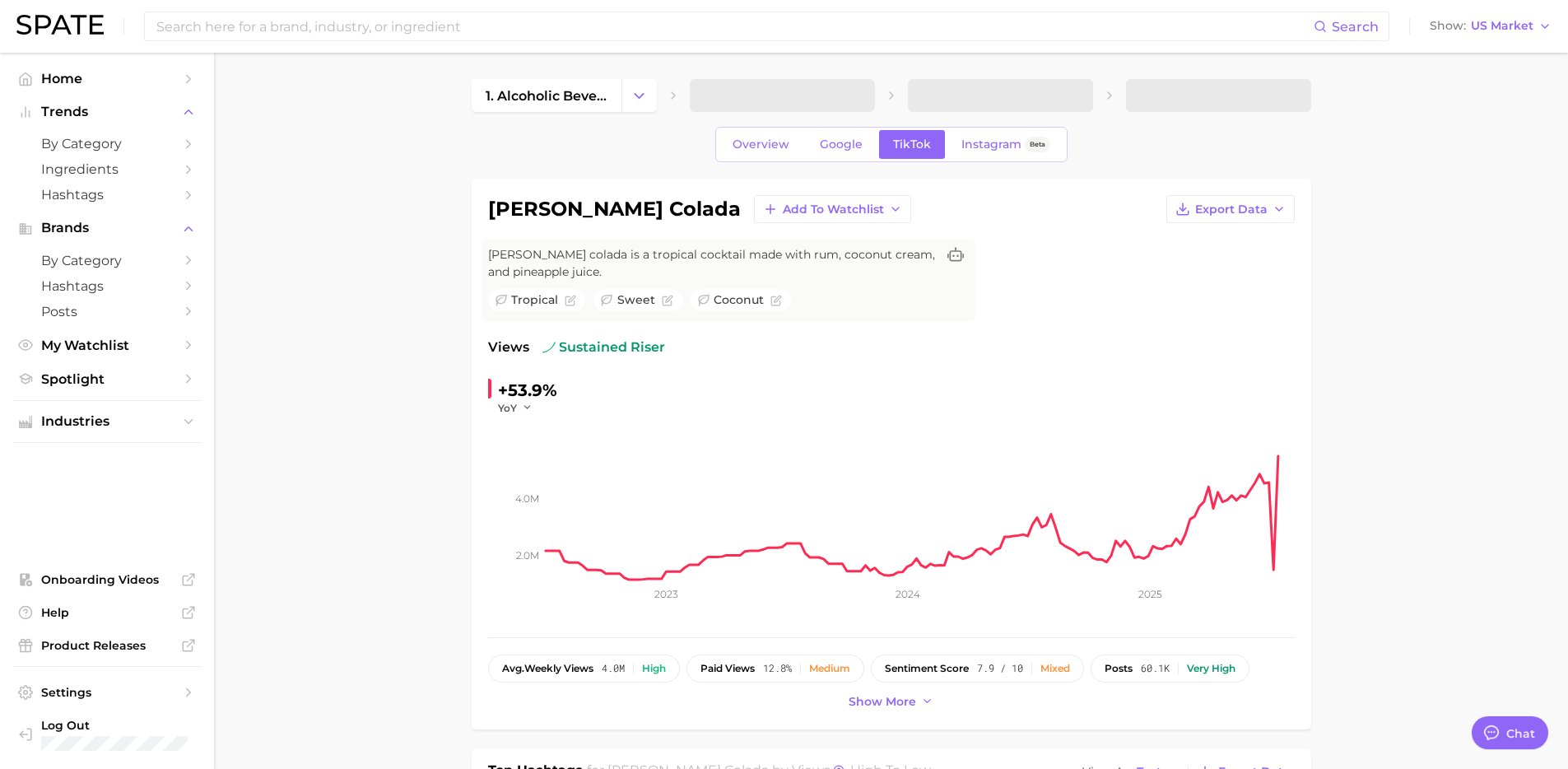 scroll, scrollTop: 0, scrollLeft: 0, axis: both 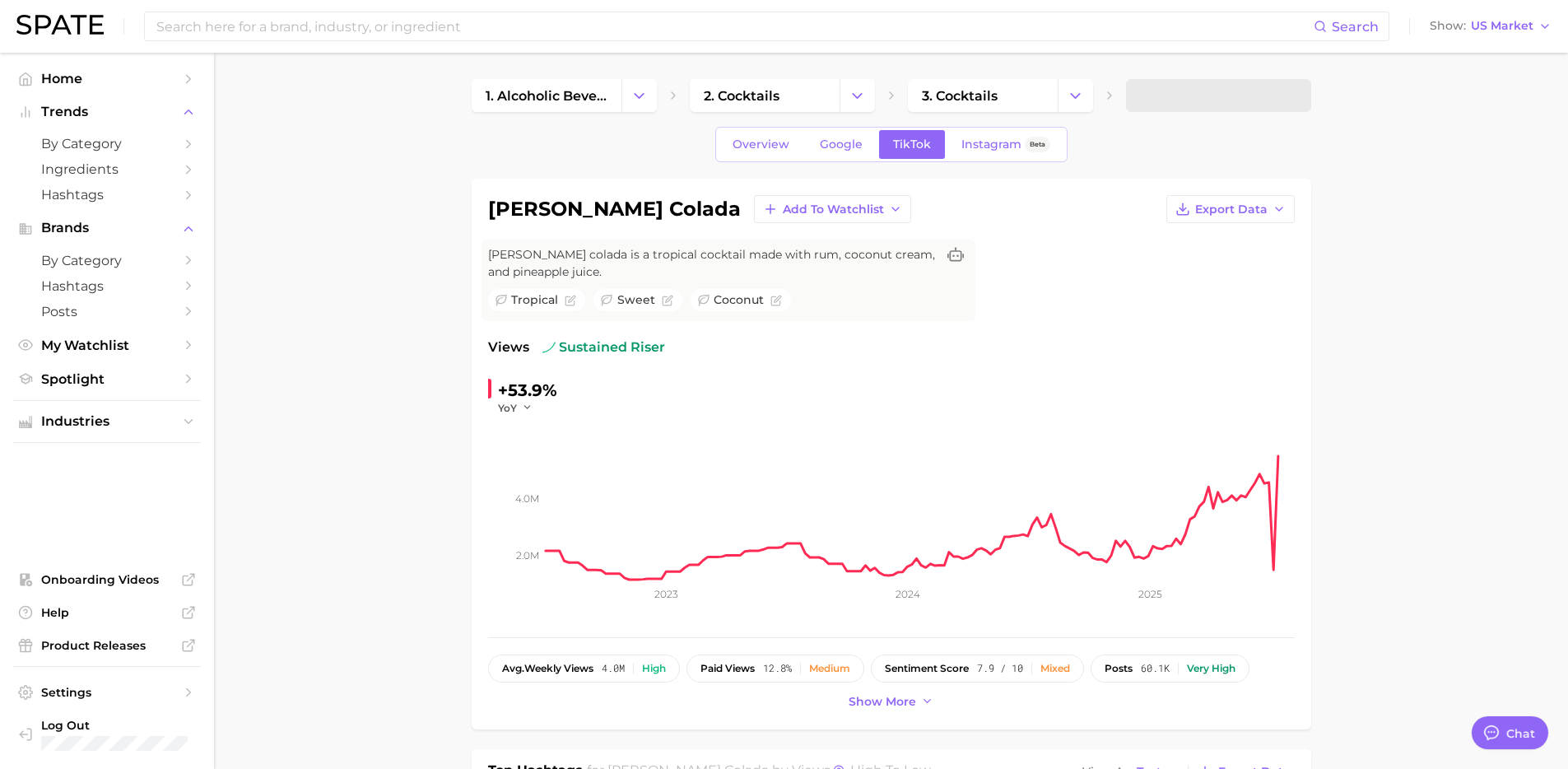 click on "1. alcoholic beverages 2. cocktails 3. cocktails Overview Google TikTok Instagram Beta piña colada Add to Watchlist Export Data Piña colada is a tropical cocktail made with rum, coconut cream, and pineapple juice. tropical sweet coconut Views sustained riser +53.9% YoY 2.0m 4.0m 2023 2024 2025 avg.  weekly views 4.0m High paid views 12.8% Medium sentiment score 7.9 / 10 Mixed posts 60.1k Very high engagement 5.7% Medium TikTok shop 12.7% Medium Show more Top Hashtags for   piña colada   by Views   high to low View As Text Export Data #pina colada # piña colada # piña colada s #pina colada icecream Top Posts for  piña colada Export Data Views: Jul 6 -  13 Positive 2 Mixed 1 Negative 0 Columns view post on TikTok 8 Views 1.4m view post on TikTok new Views 377.3k view post on TikTok Views 332.0k view post on TikTok new Views 280.6k view post on TikTok Views 254.1k Show more posts Related Hashtags Brand Hashtags Flavors new Creators Related Hashtags 5229  total What are consumers viewing alongside  ?" at bounding box center (891, 1238) 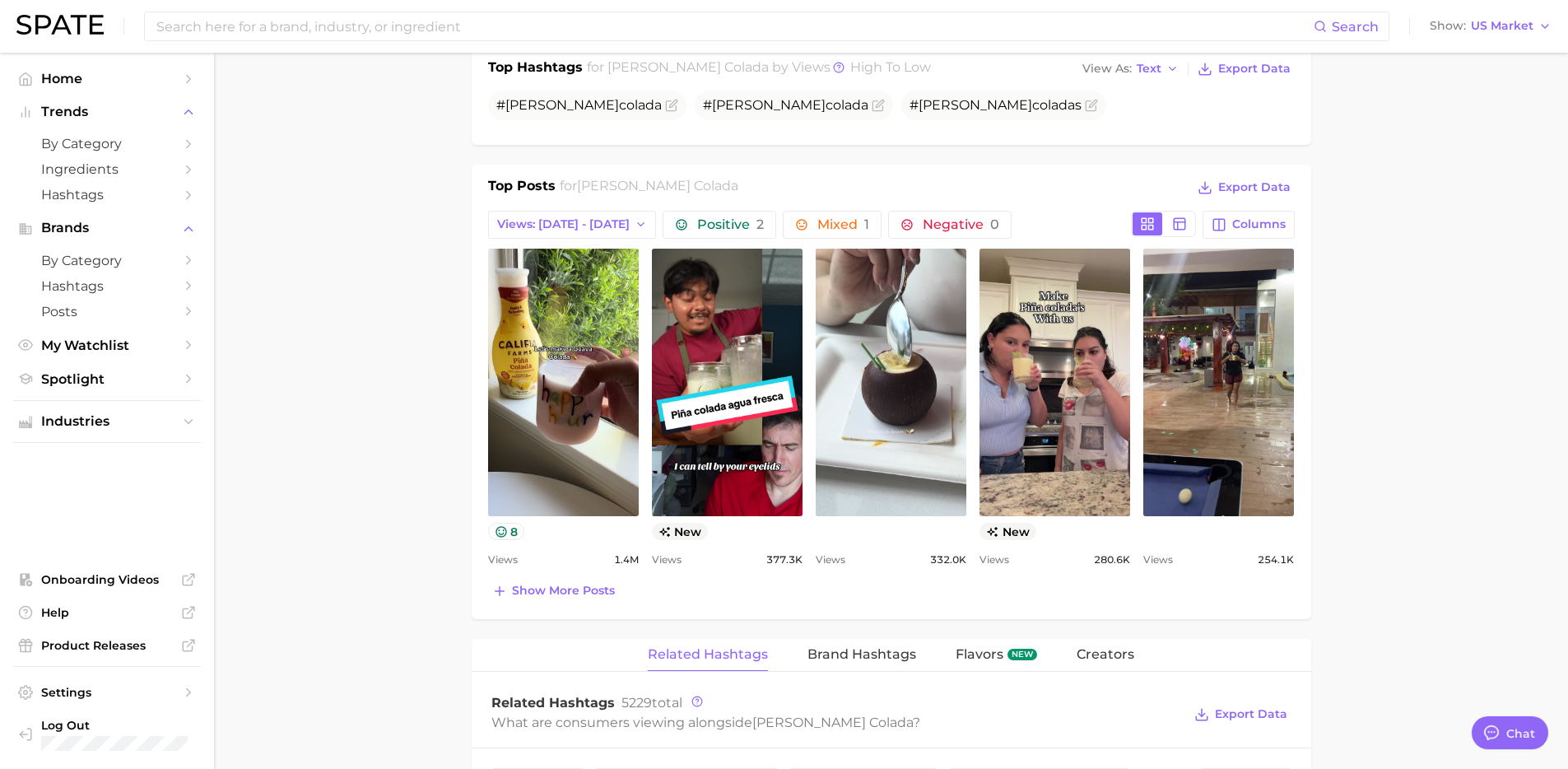 scroll, scrollTop: 705, scrollLeft: 0, axis: vertical 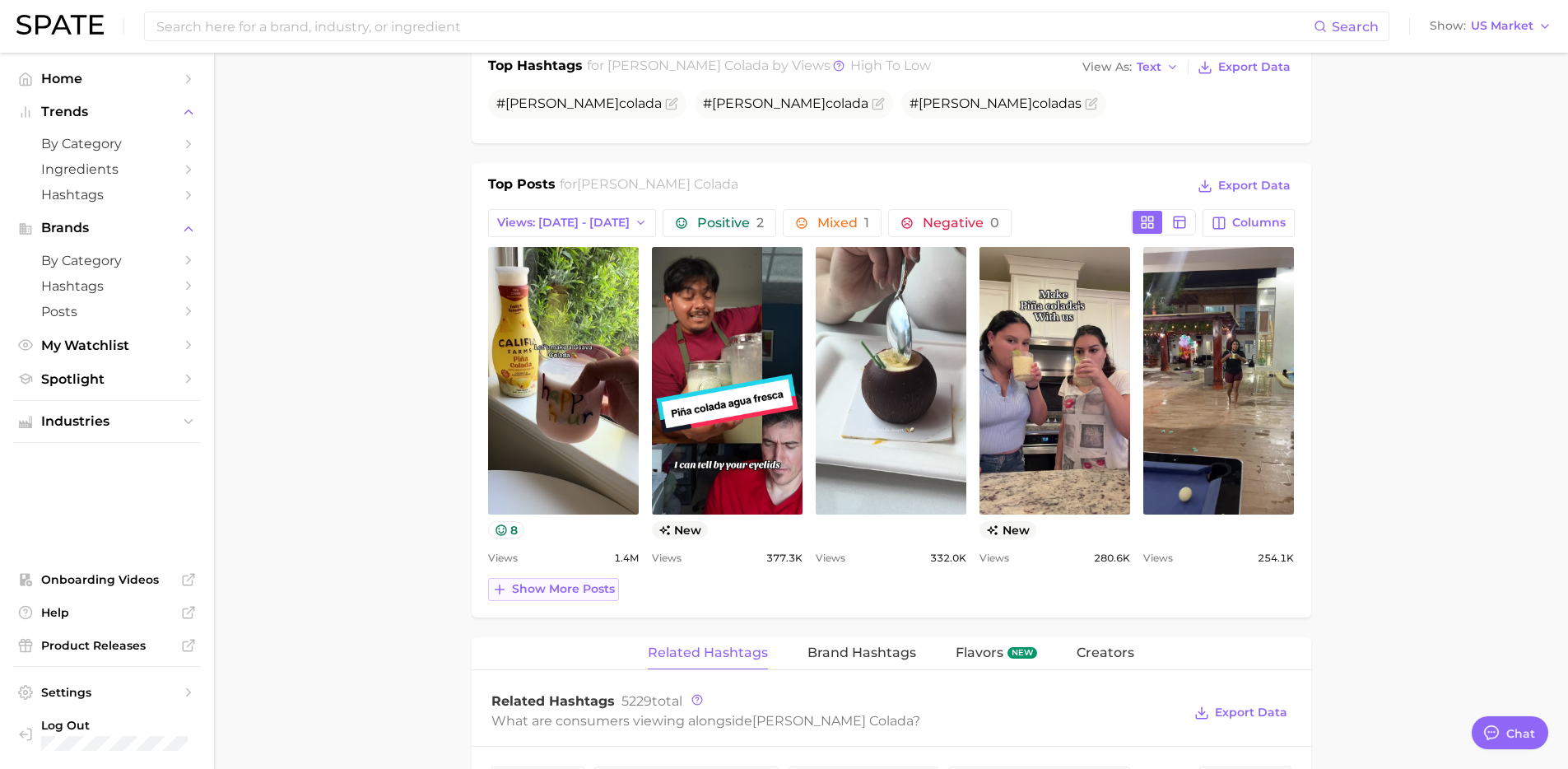 click on "Show more posts" at bounding box center (563, 589) 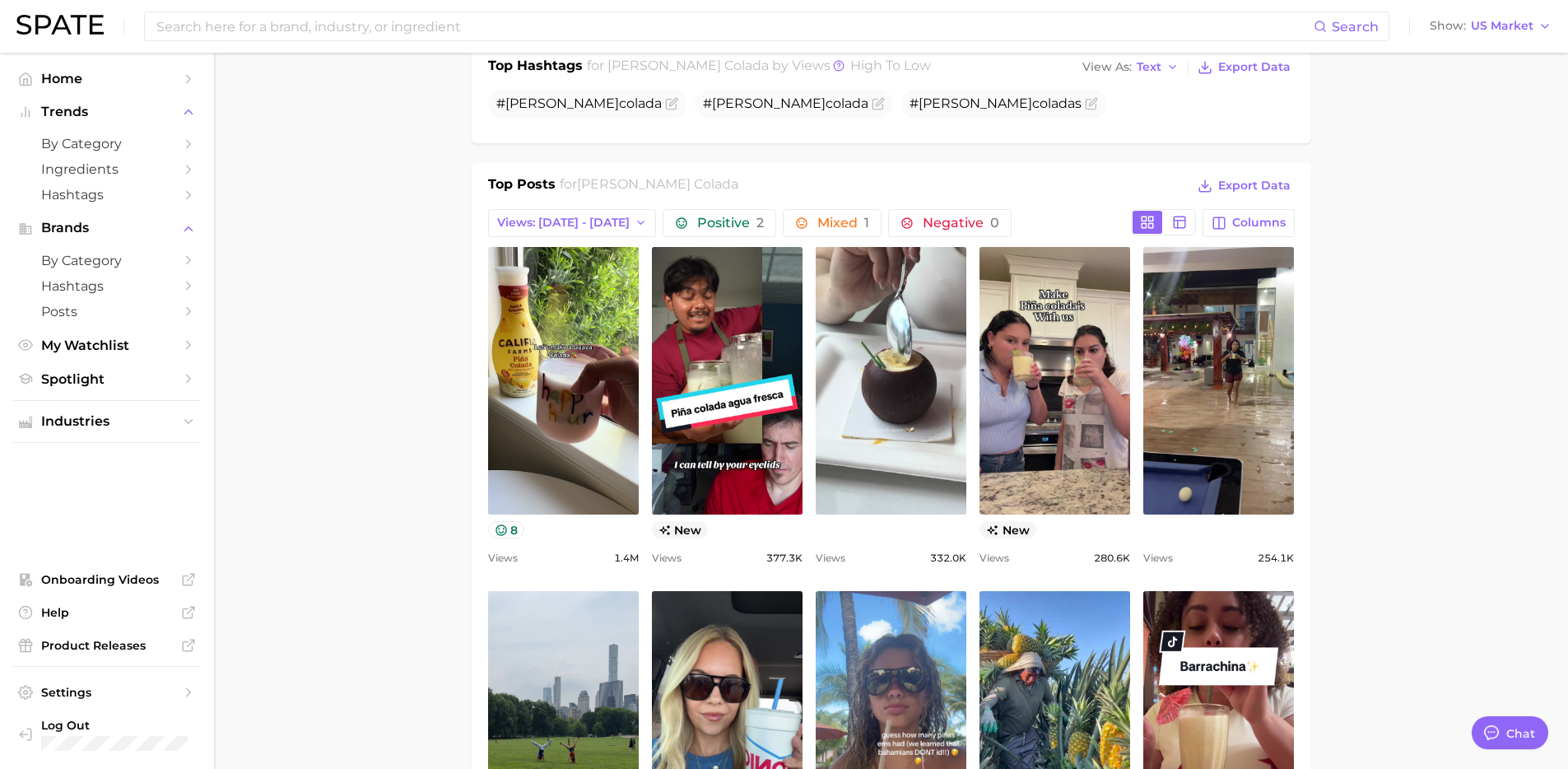 scroll, scrollTop: 0, scrollLeft: 0, axis: both 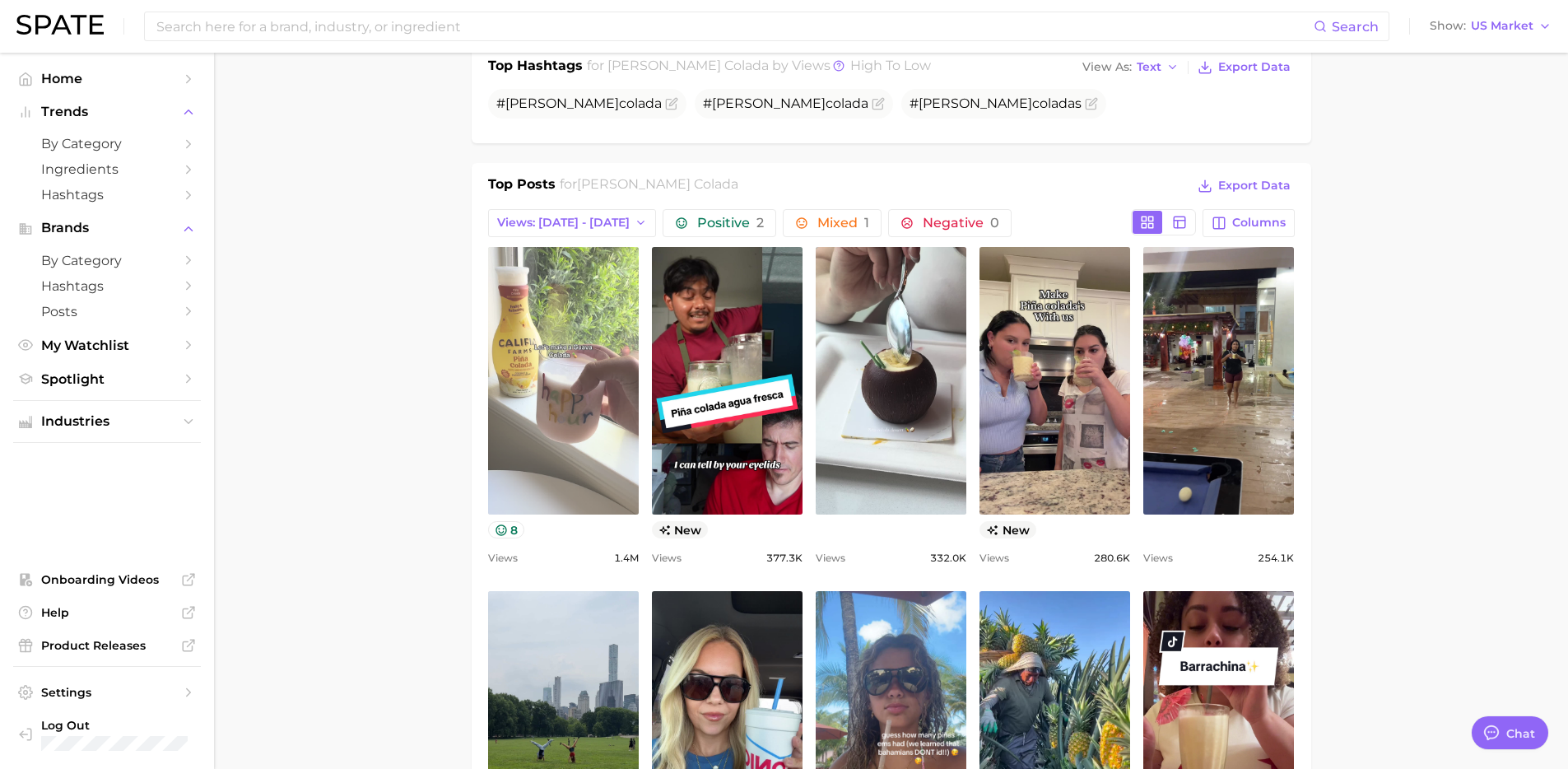click on "view post on TikTok" at bounding box center (563, 380) 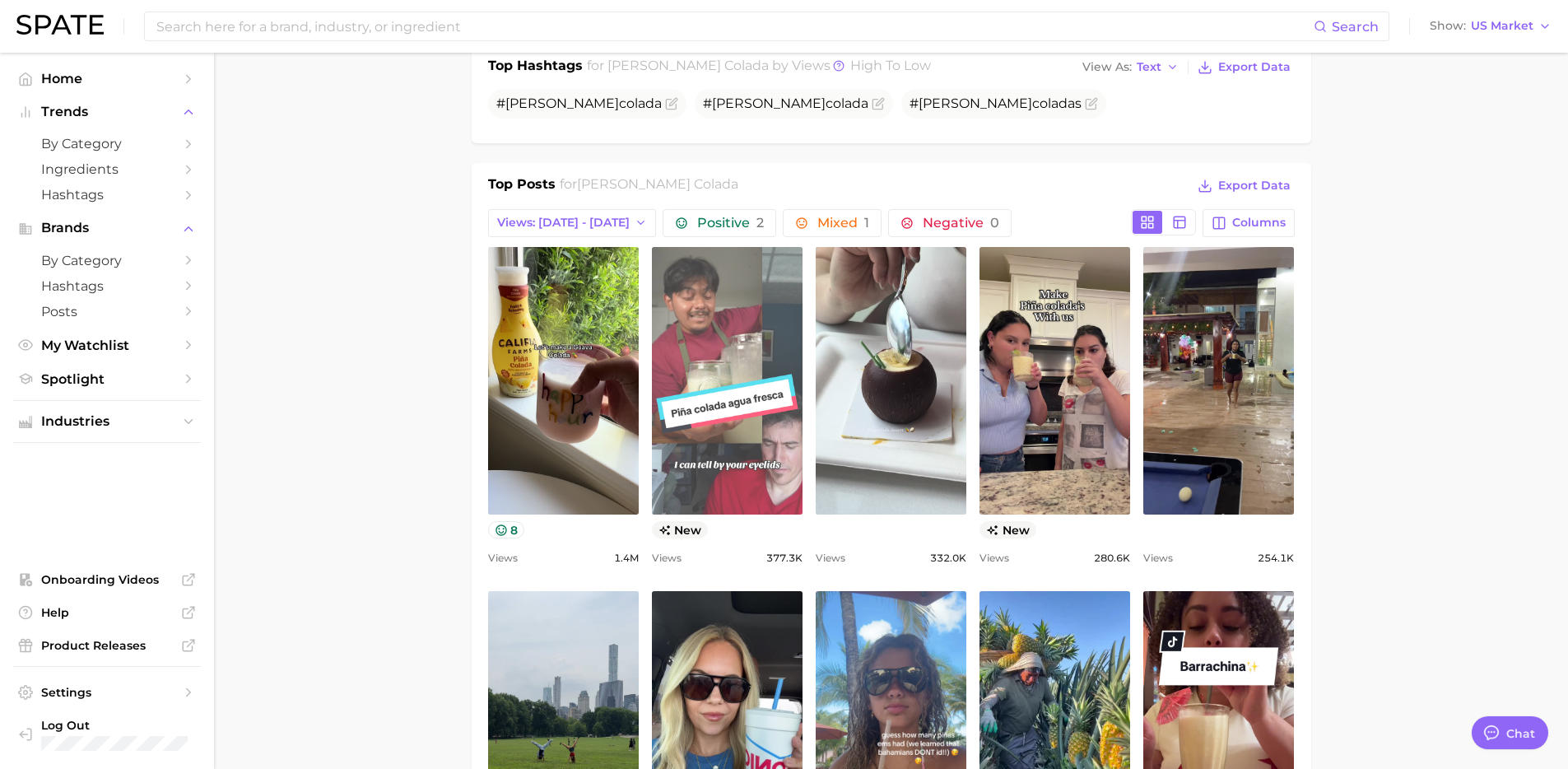 click on "view post on TikTok" at bounding box center (727, 380) 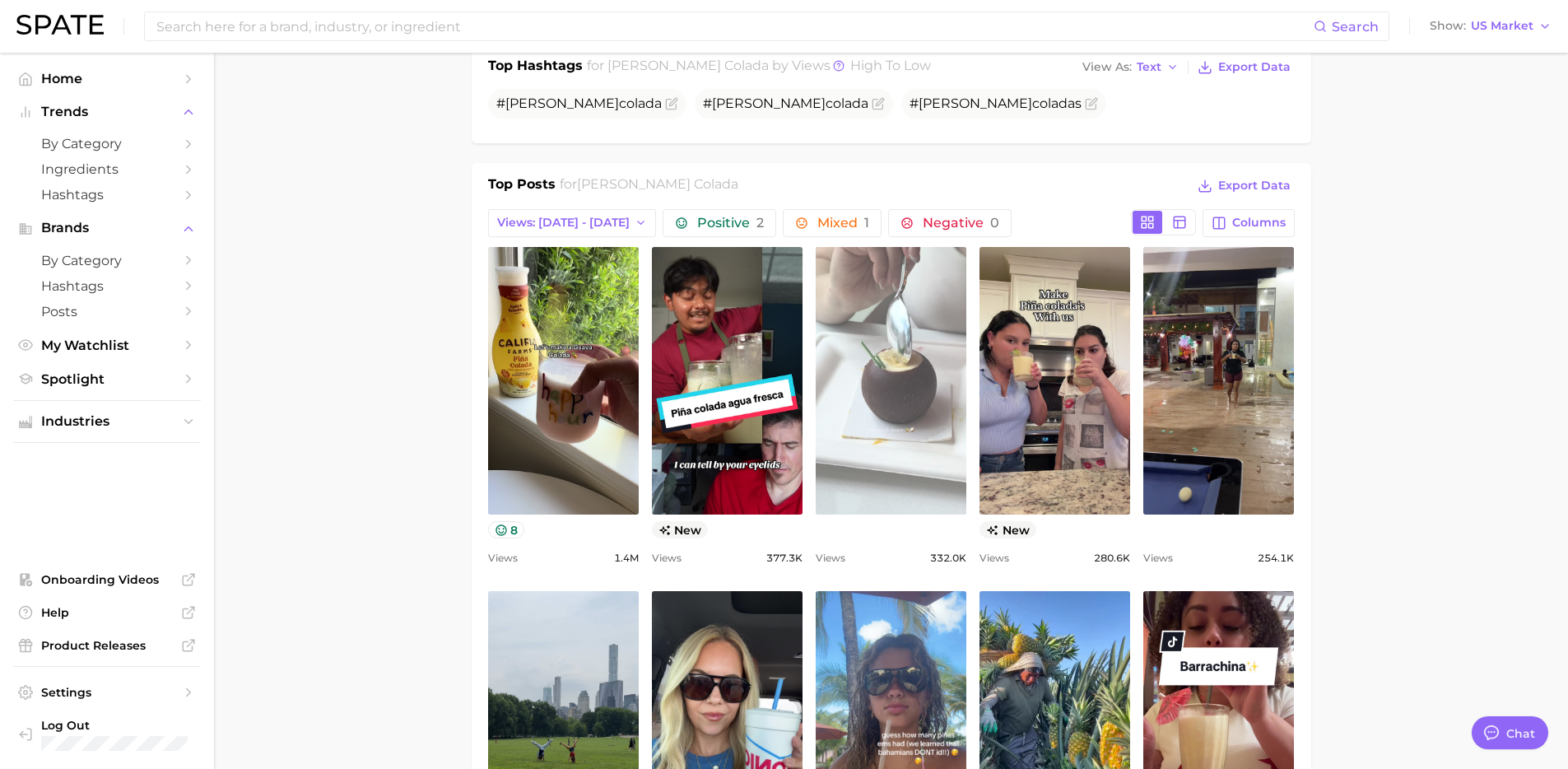 click on "view post on TikTok" at bounding box center (891, 380) 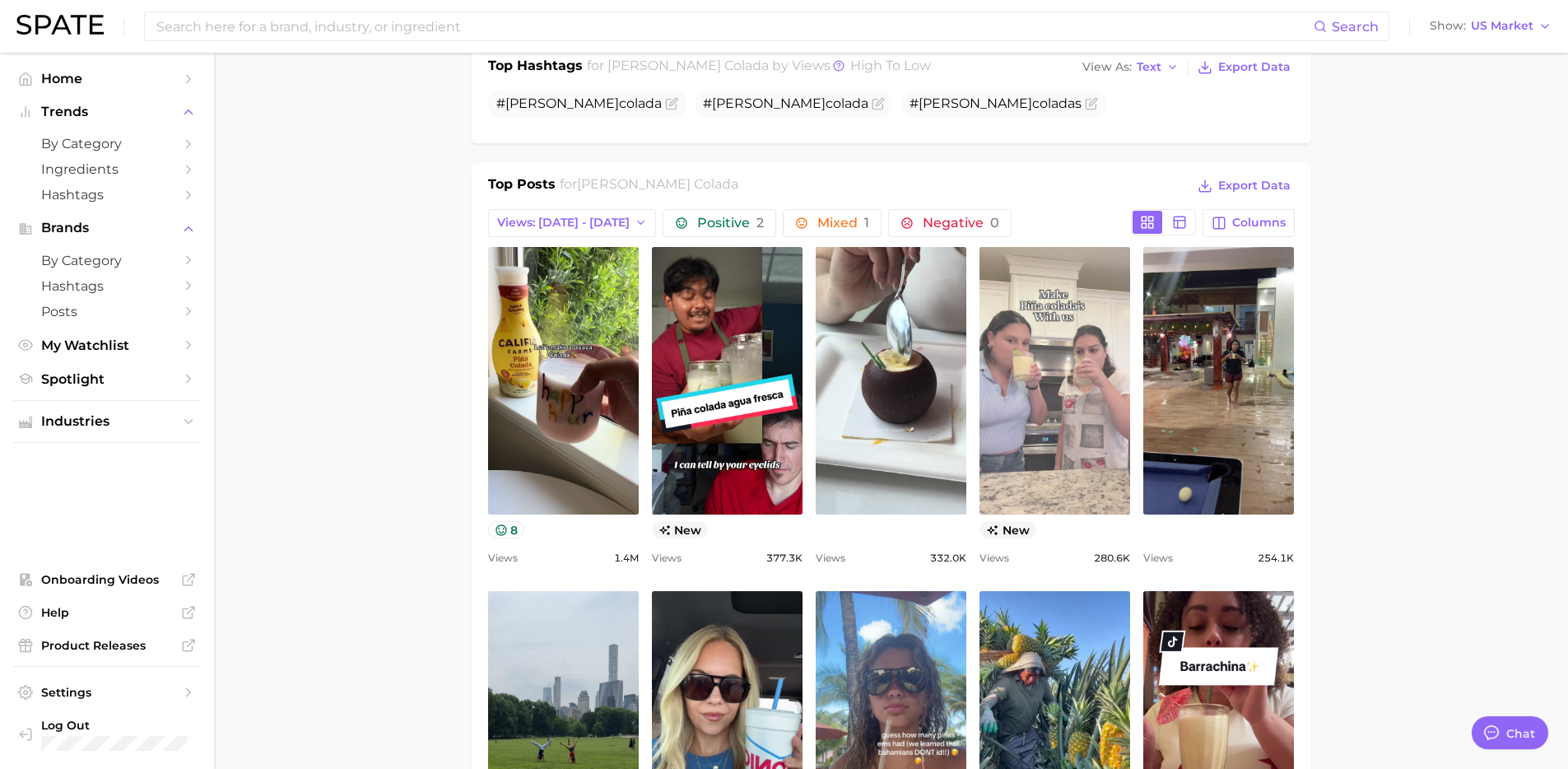 click on "view post on TikTok" at bounding box center (1054, 380) 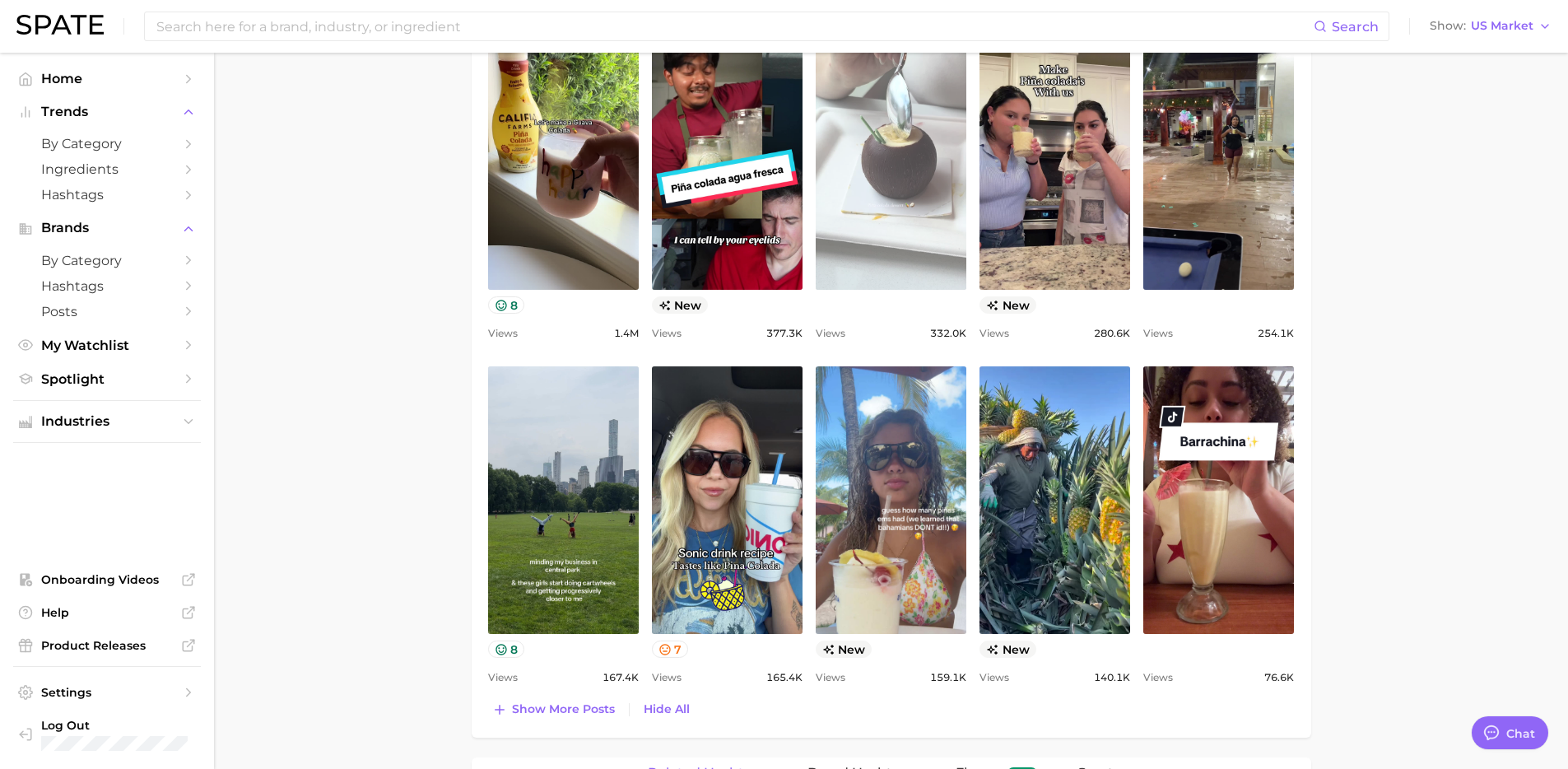 scroll, scrollTop: 930, scrollLeft: 0, axis: vertical 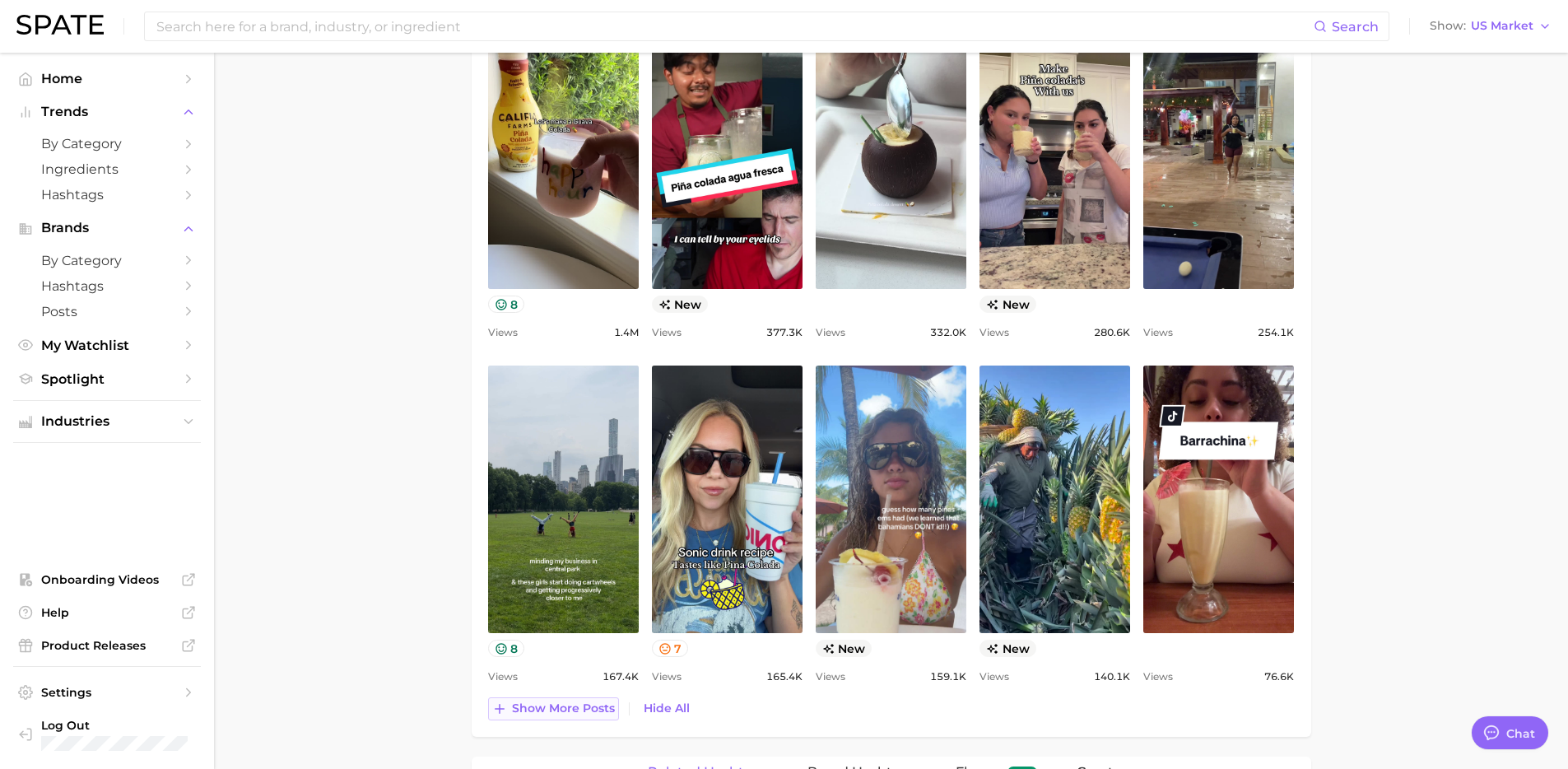 click on "Show more posts" at bounding box center [563, 708] 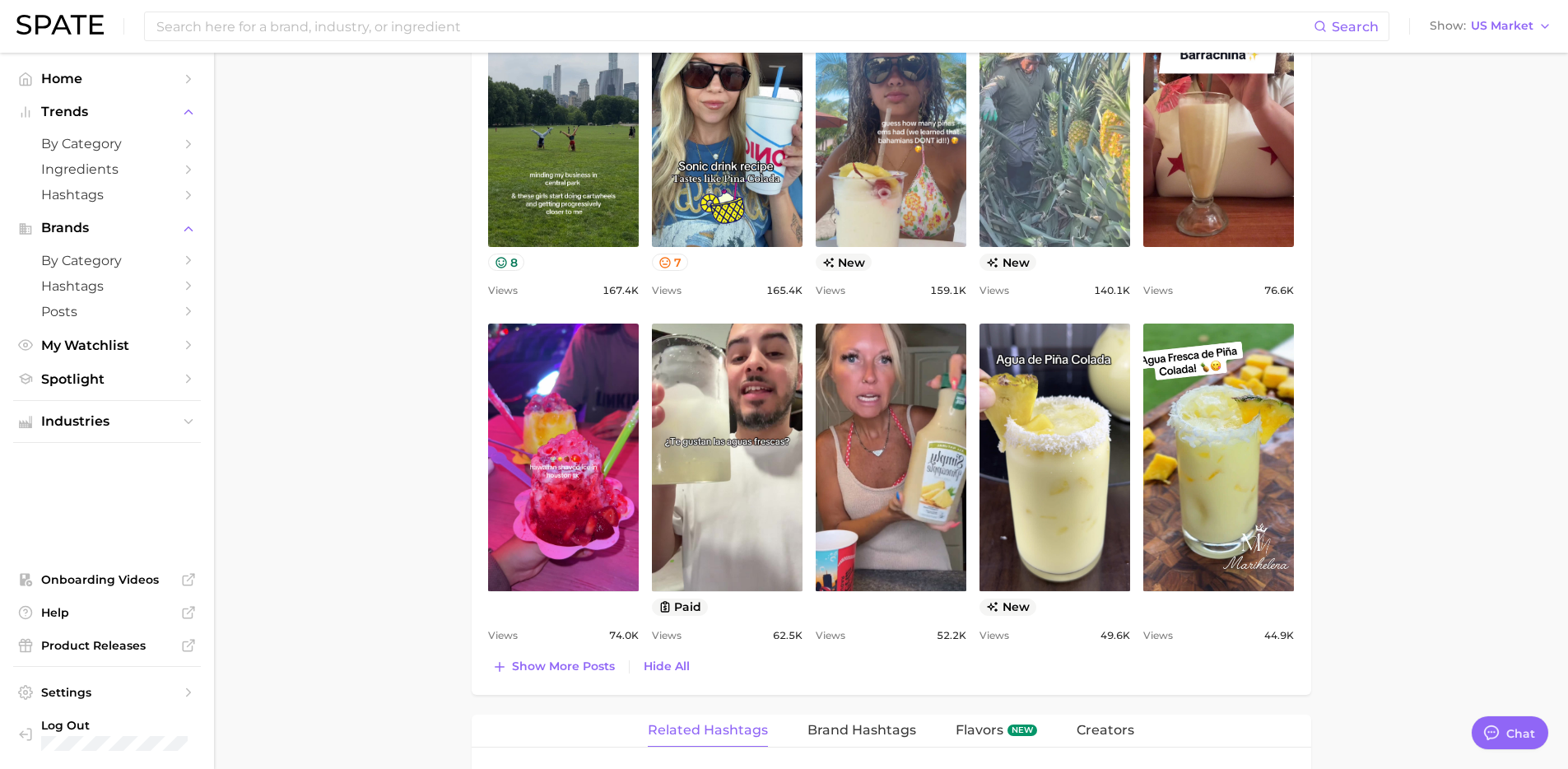 scroll, scrollTop: 1275, scrollLeft: 0, axis: vertical 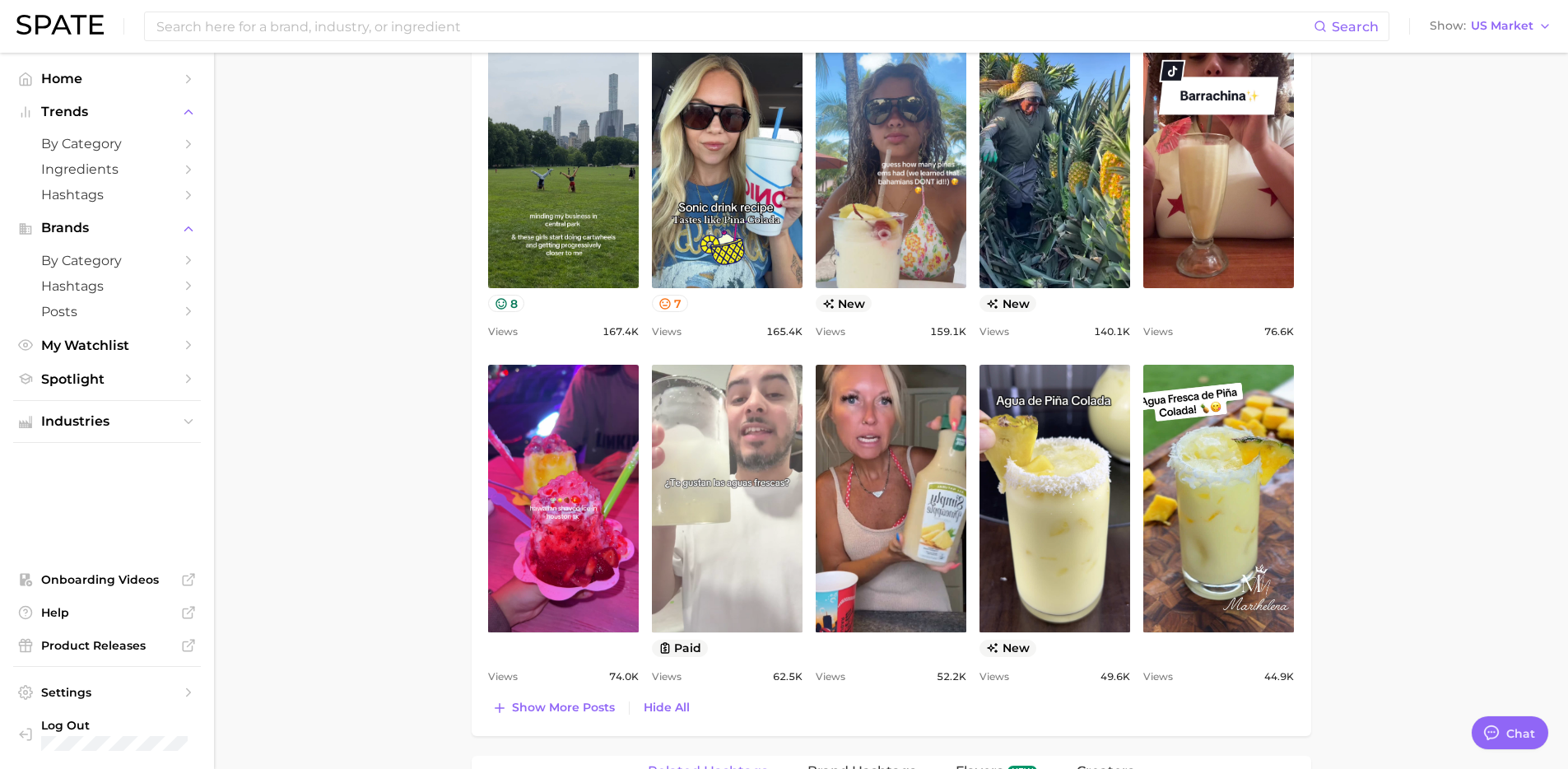 click on "view post on TikTok" at bounding box center (727, 498) 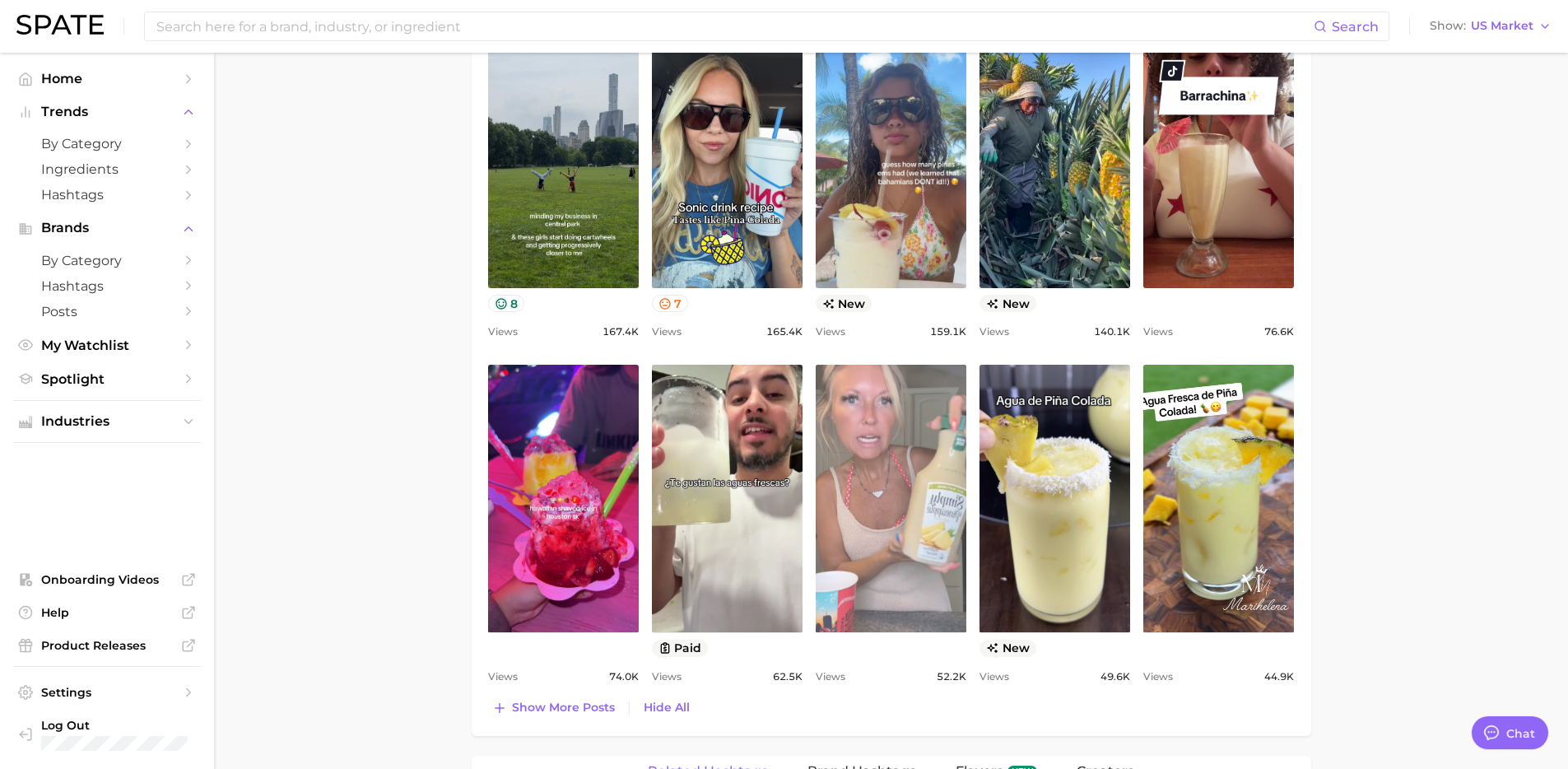 click on "view post on TikTok" at bounding box center [891, 498] 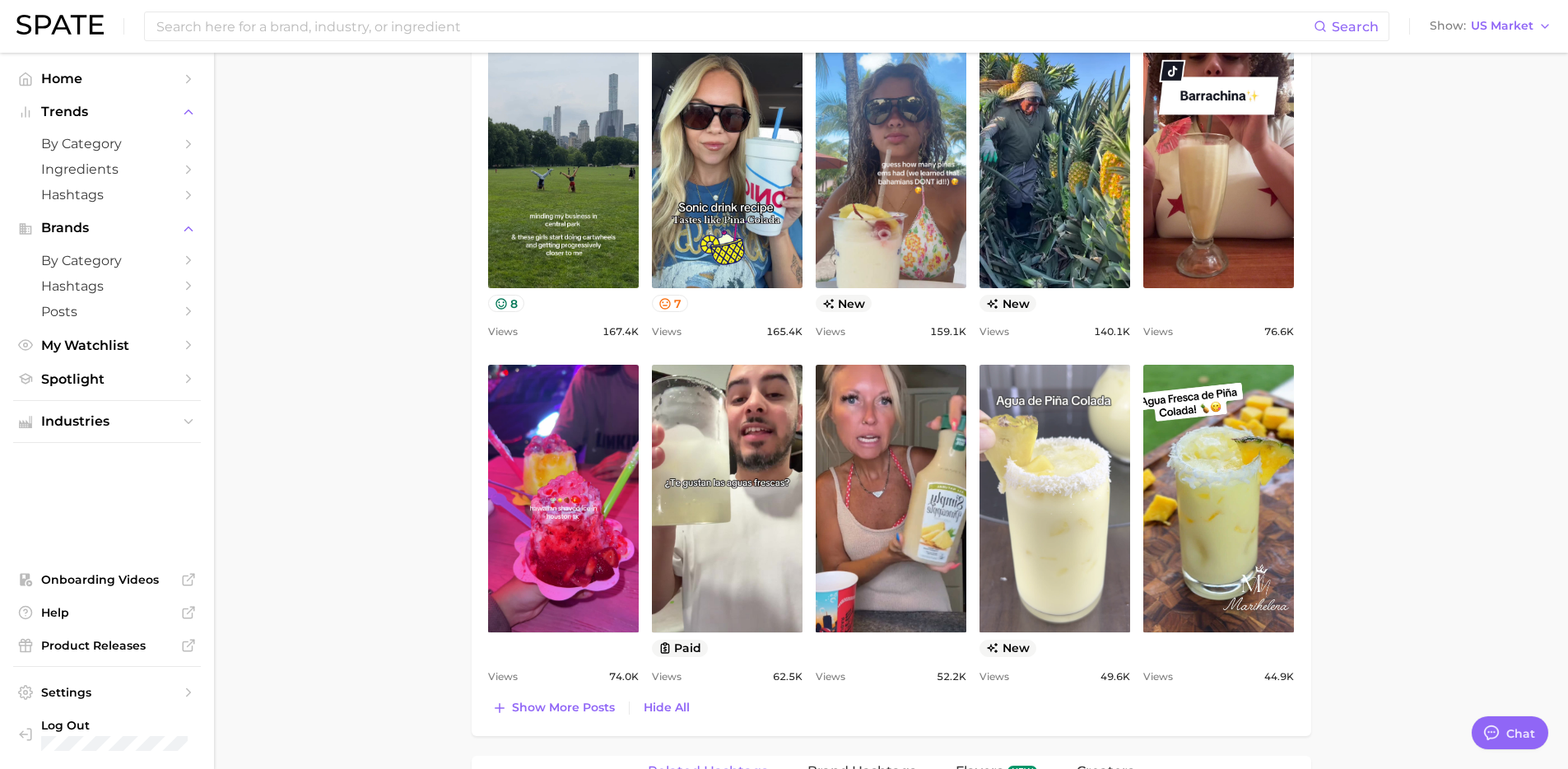 click on "view post on TikTok" at bounding box center [1054, 498] 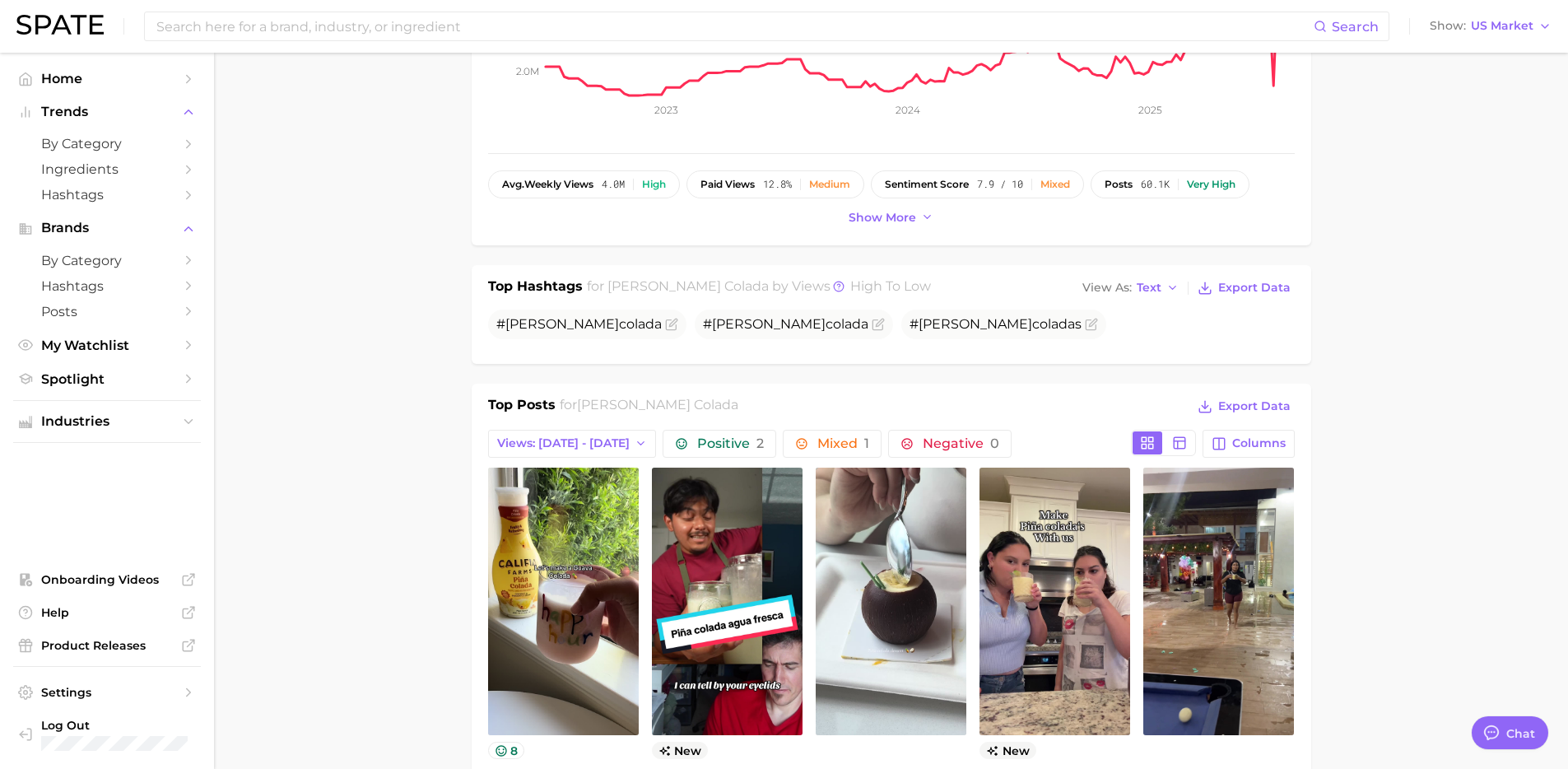scroll, scrollTop: 0, scrollLeft: 0, axis: both 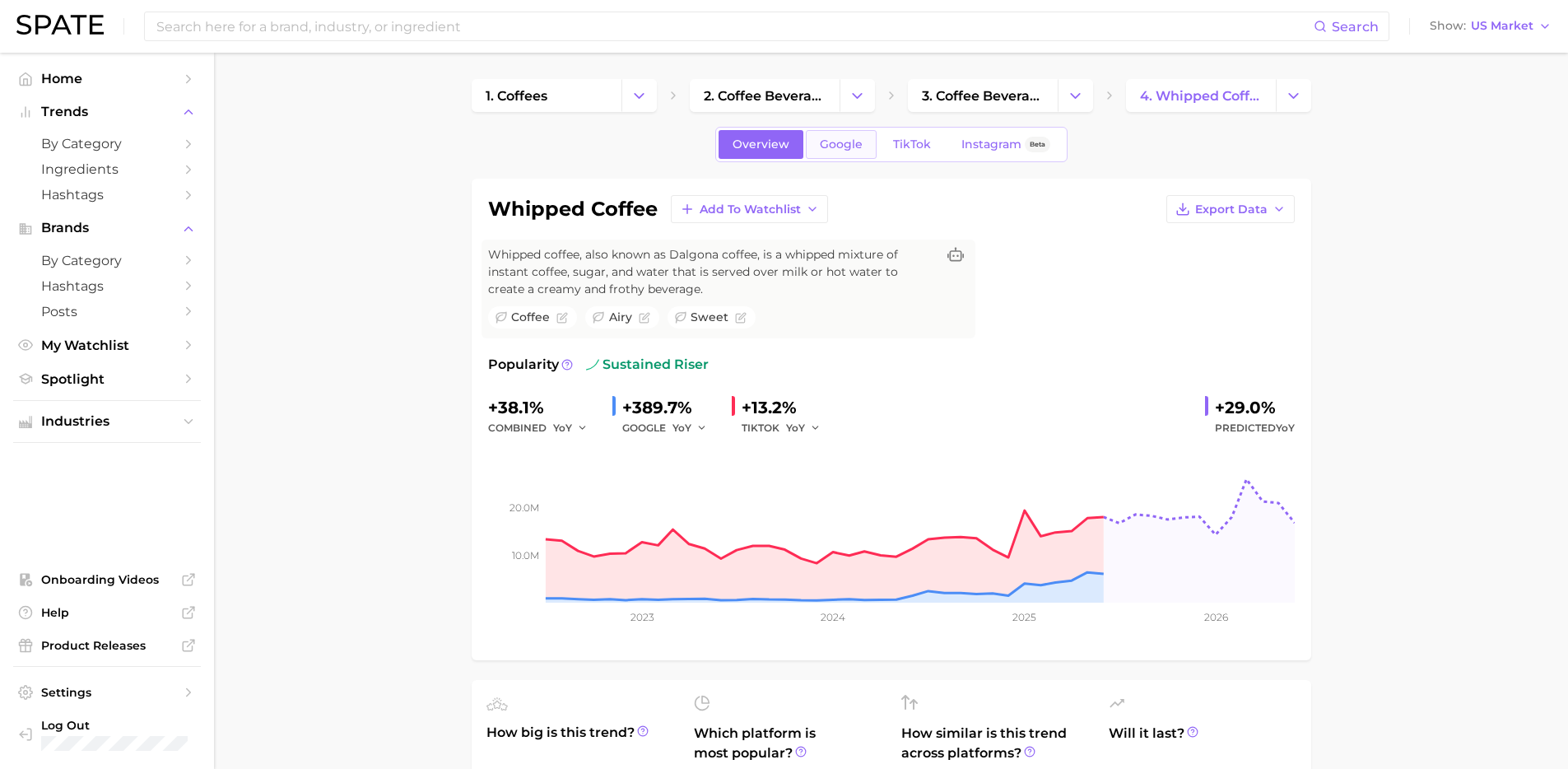 click on "Google" at bounding box center (841, 144) 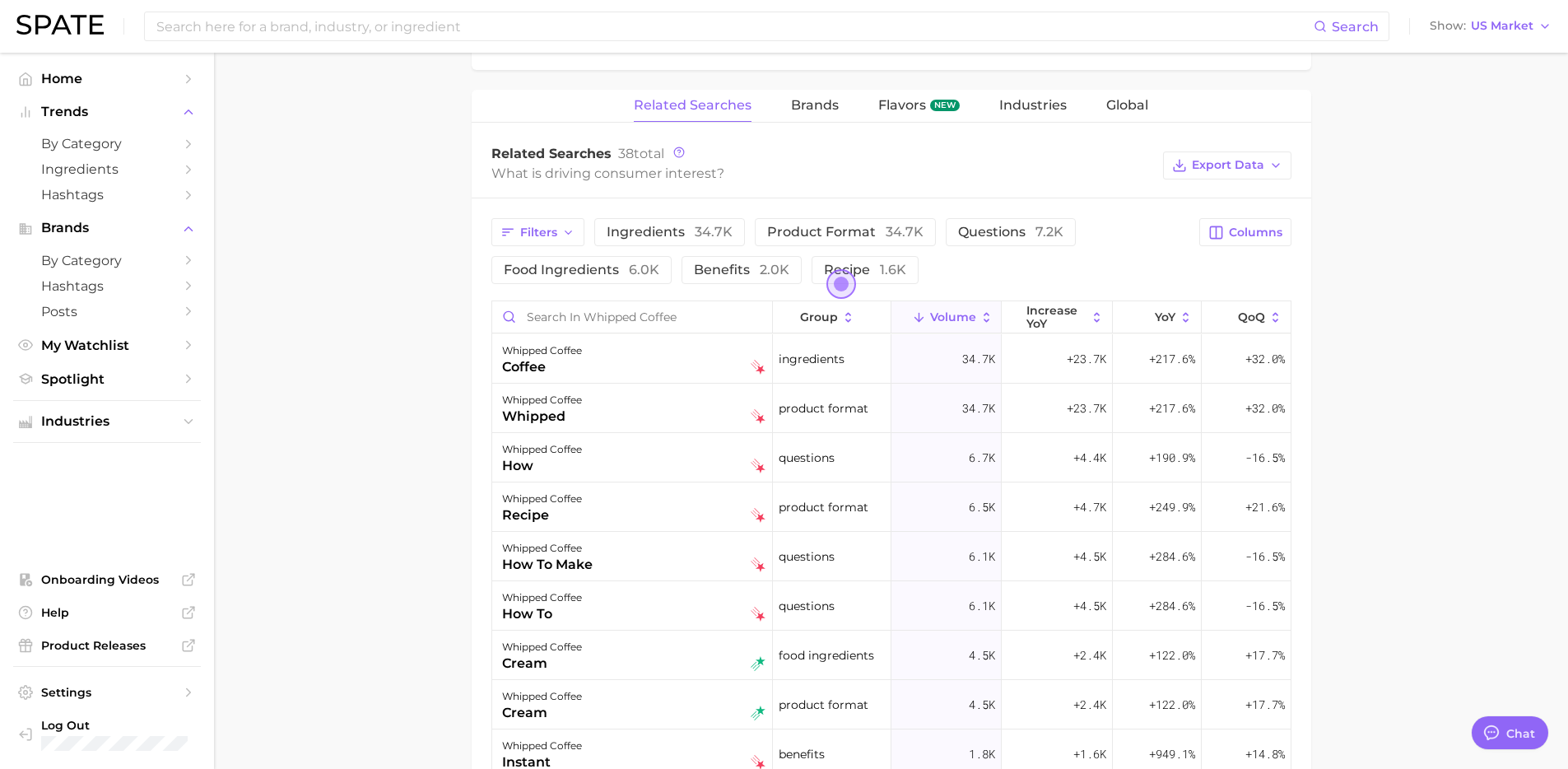 scroll, scrollTop: 0, scrollLeft: 0, axis: both 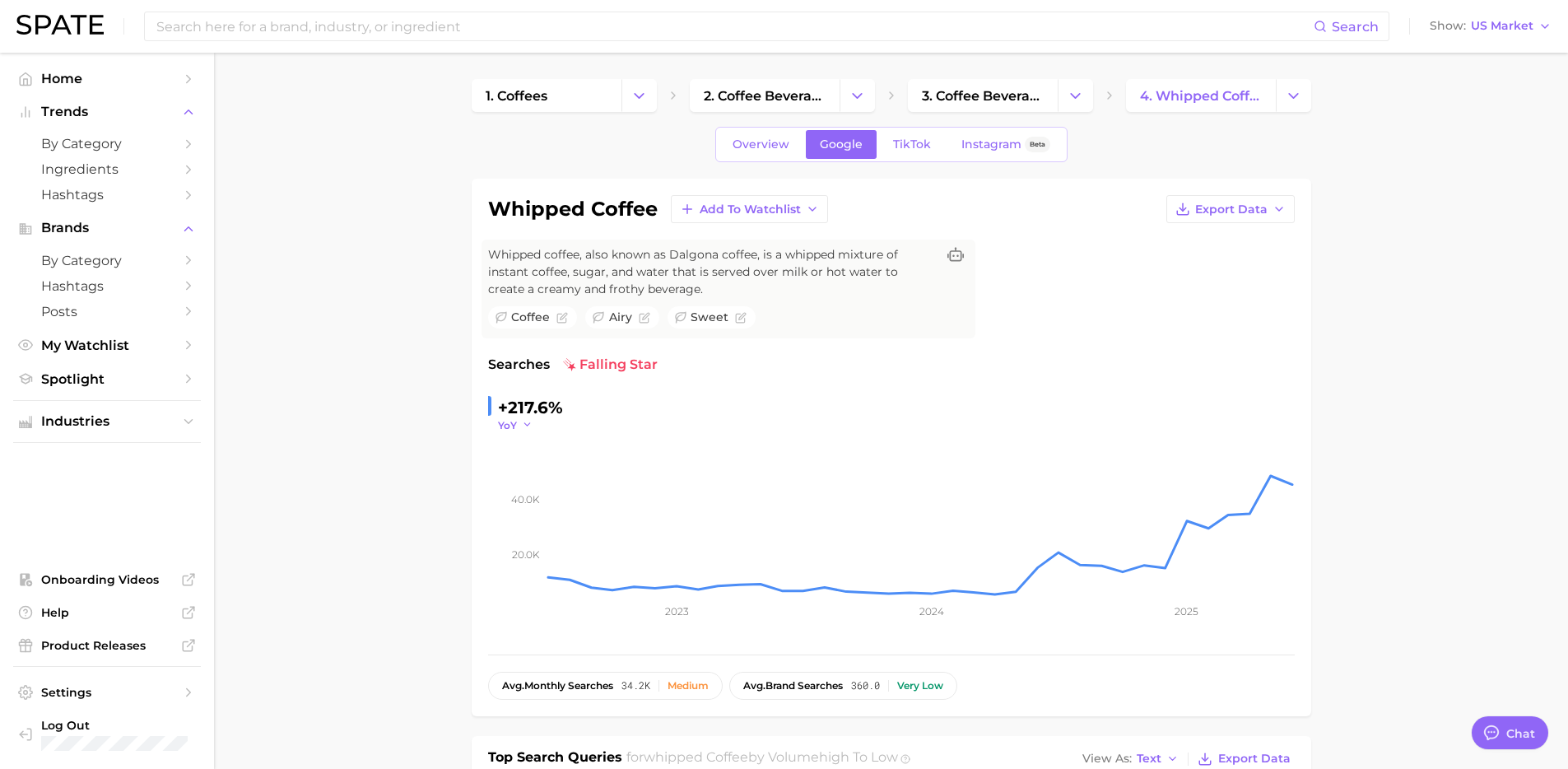 click on "YoY" at bounding box center [515, 425] 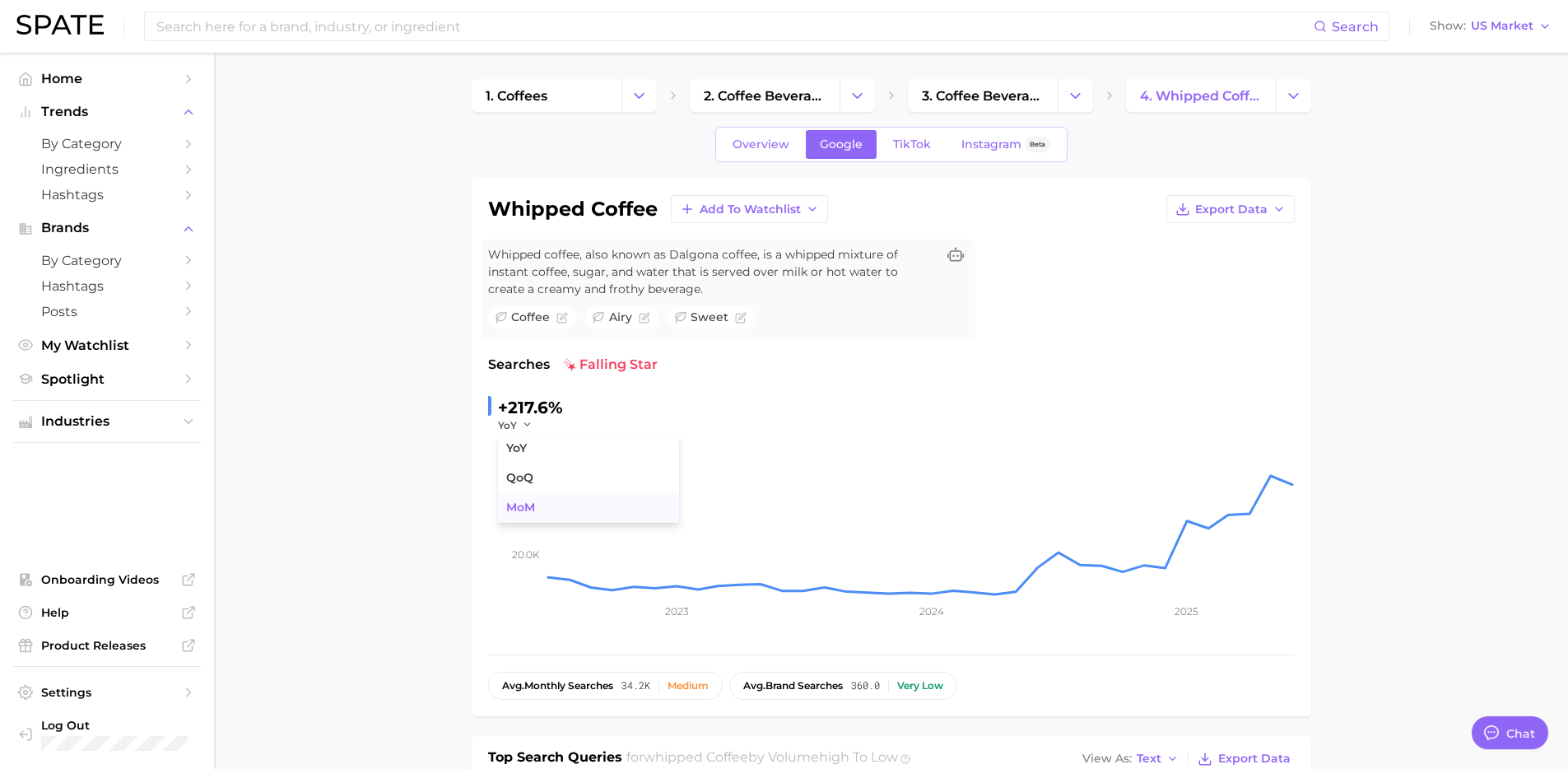 click on "MoM" at bounding box center [589, 508] 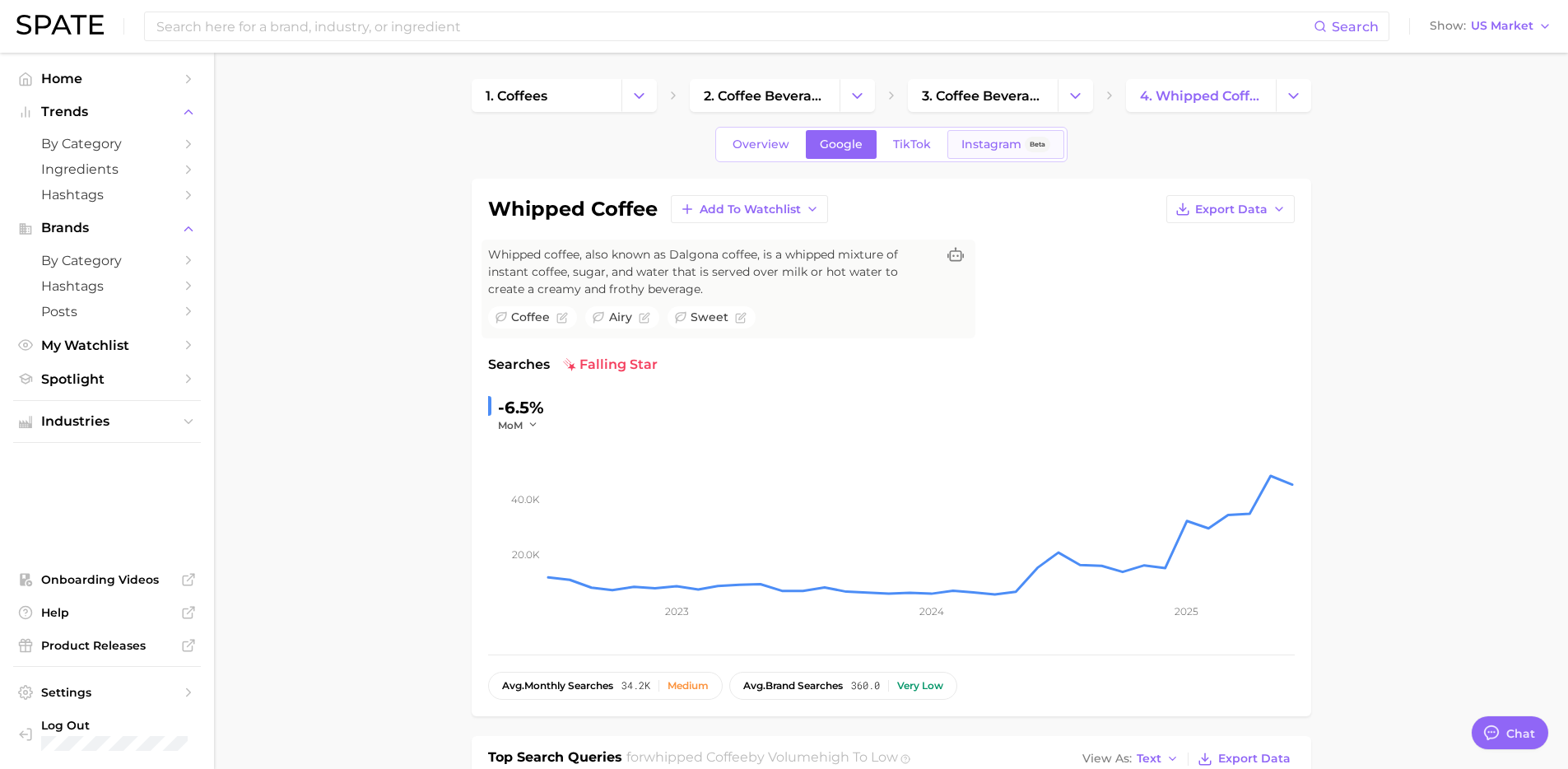 click on "Instagram Beta" at bounding box center (1006, 144) 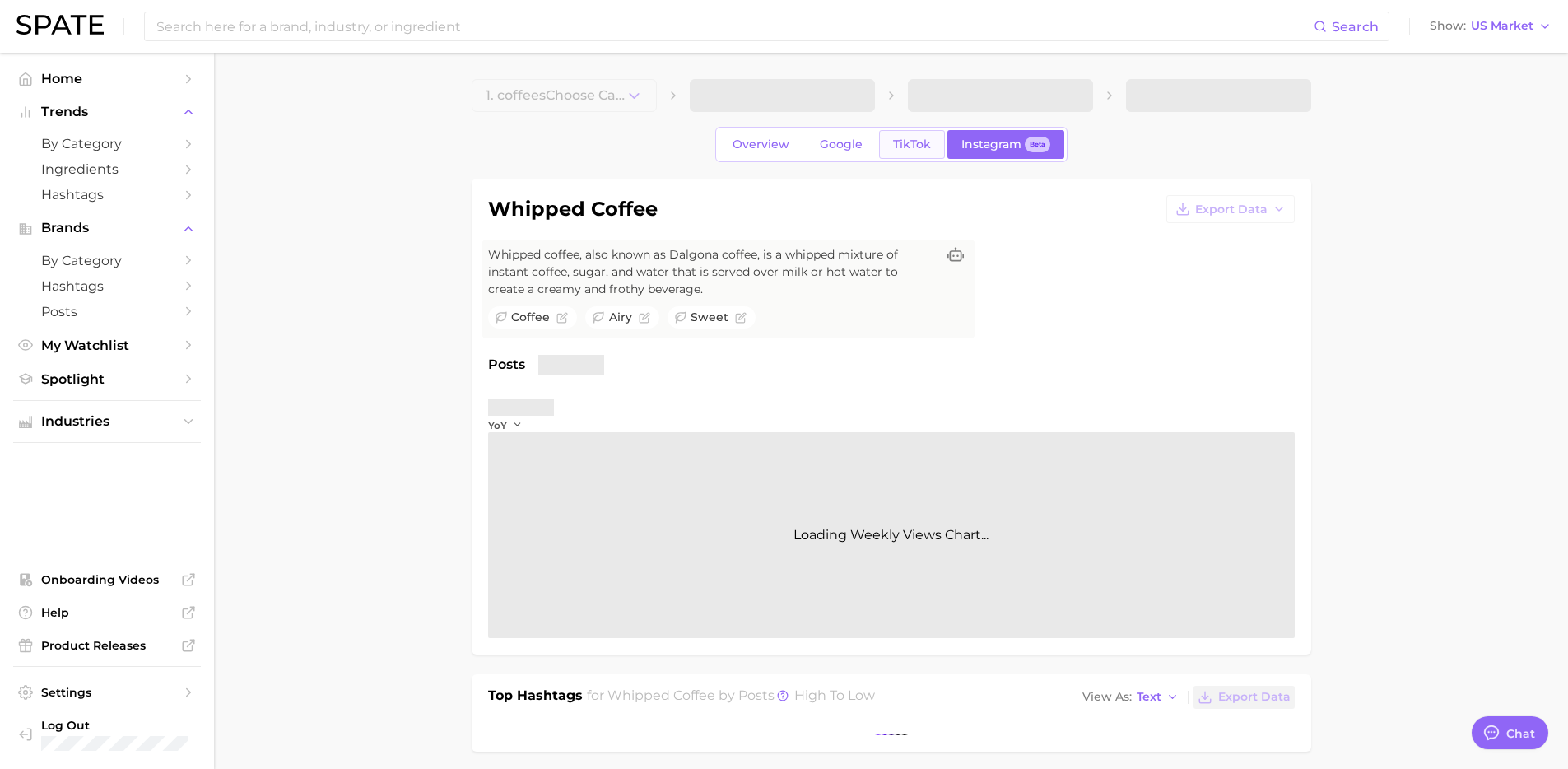 click on "TikTok" at bounding box center [912, 144] 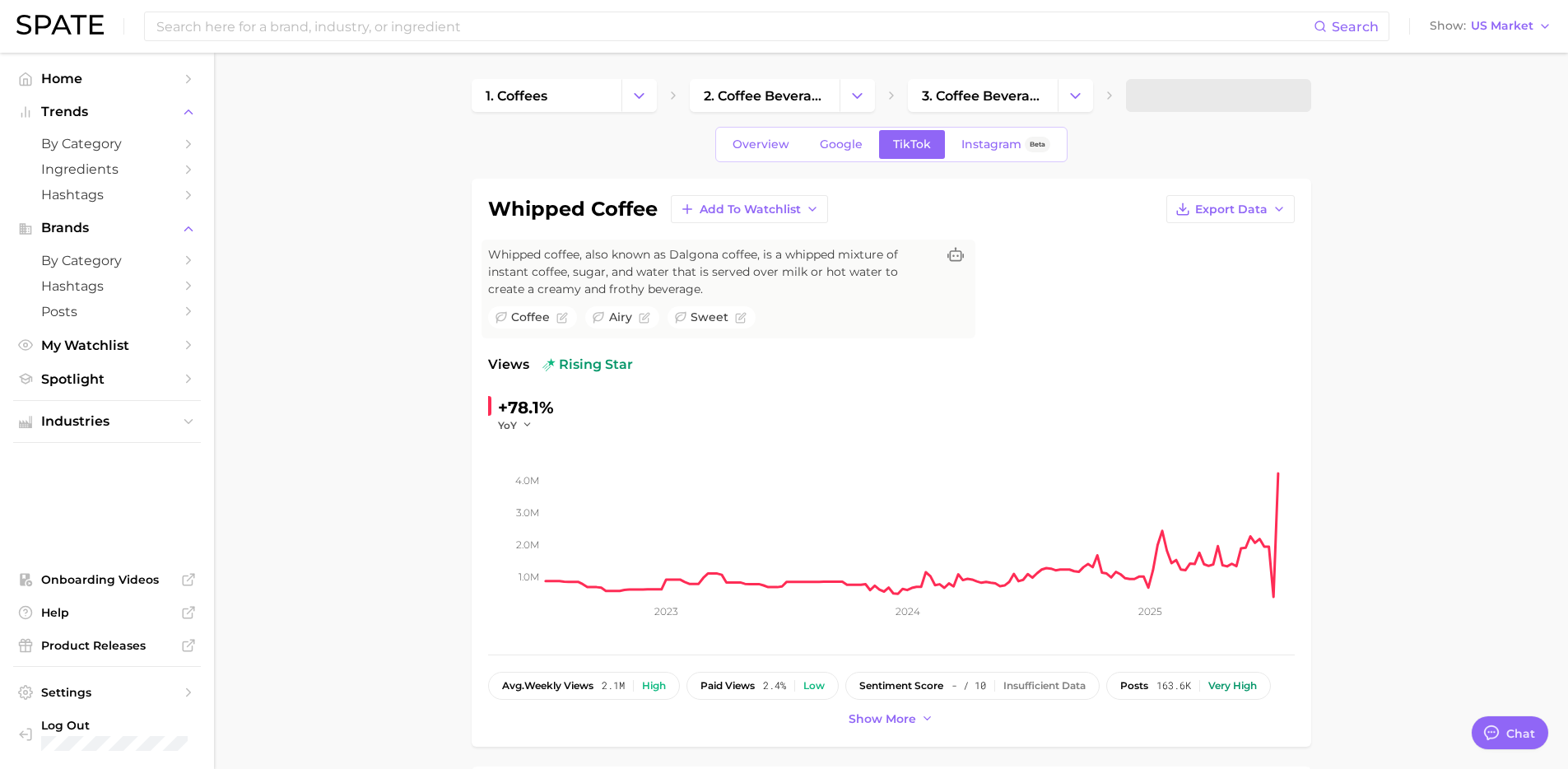 scroll, scrollTop: 0, scrollLeft: 0, axis: both 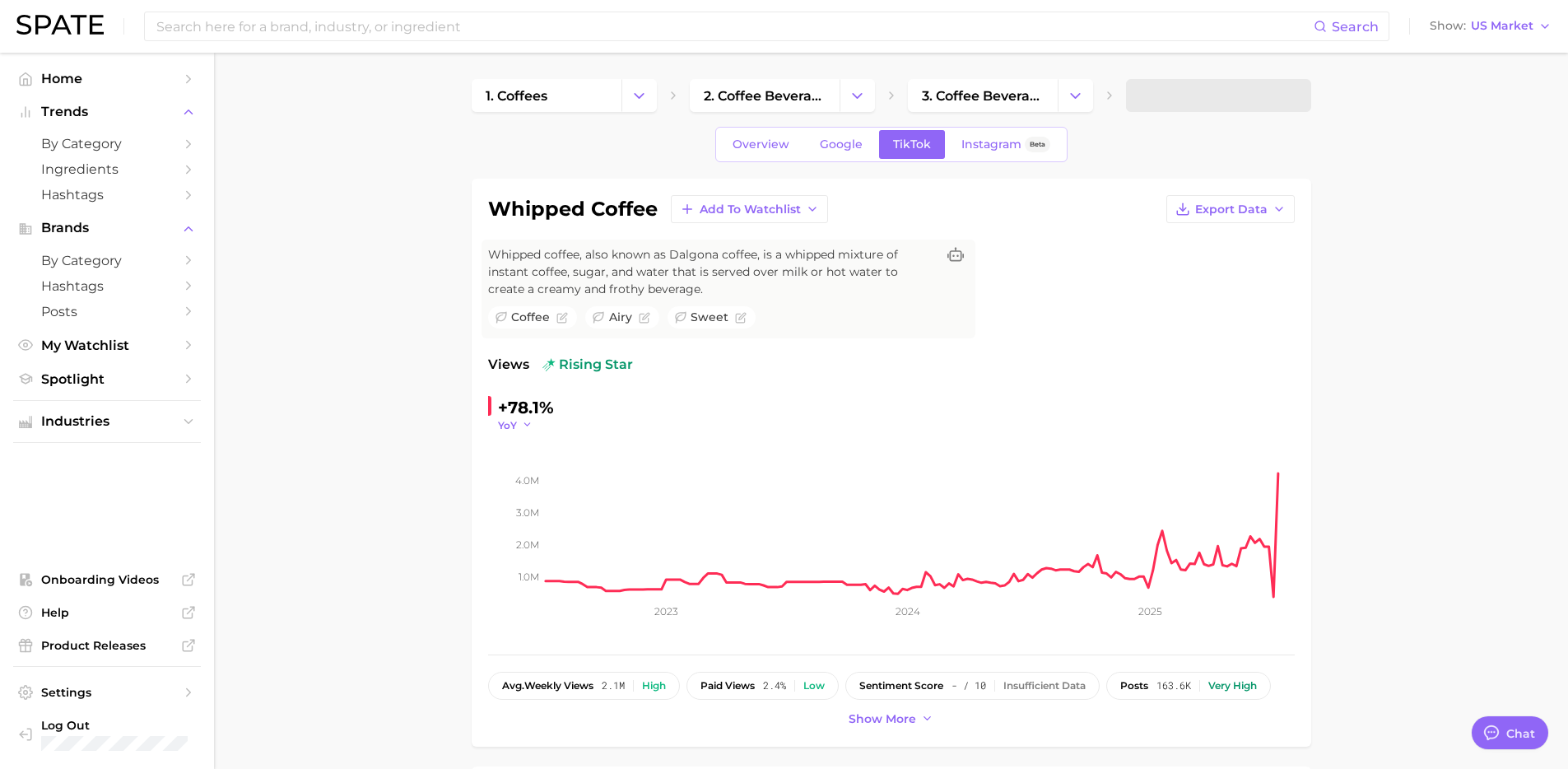 click on "YoY" at bounding box center (515, 425) 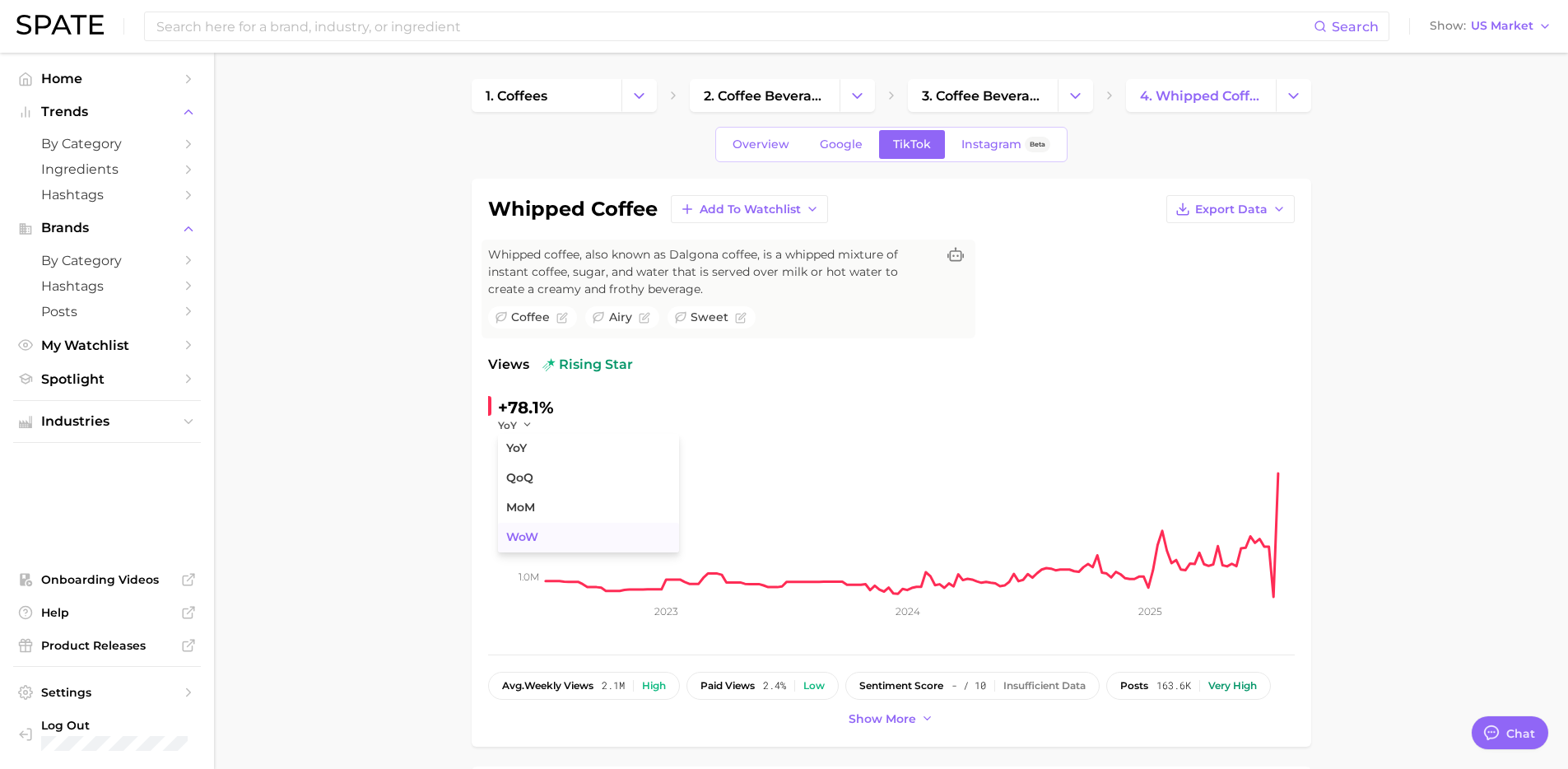 click on "WoW" at bounding box center (589, 538) 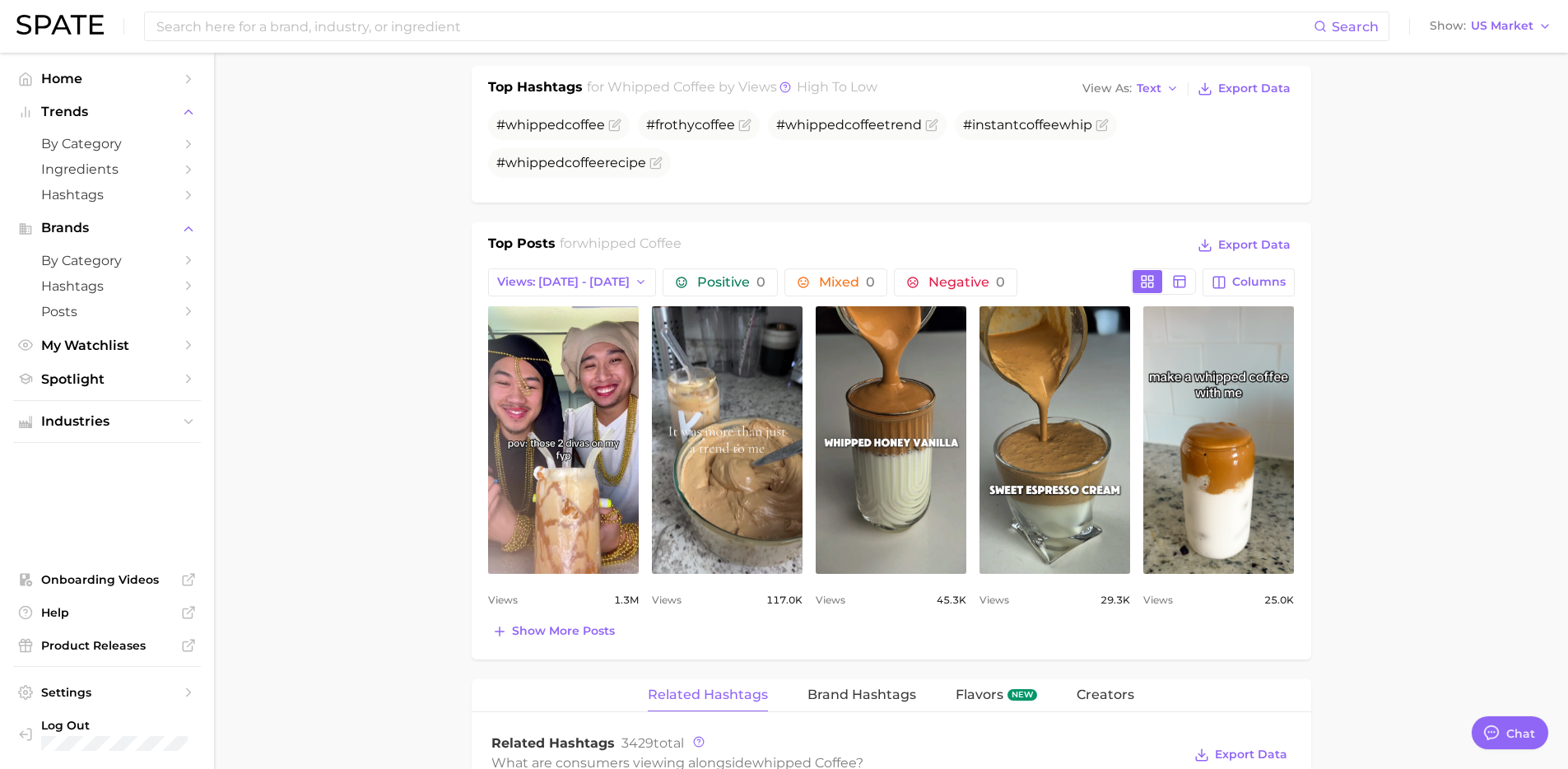 scroll, scrollTop: 715, scrollLeft: 0, axis: vertical 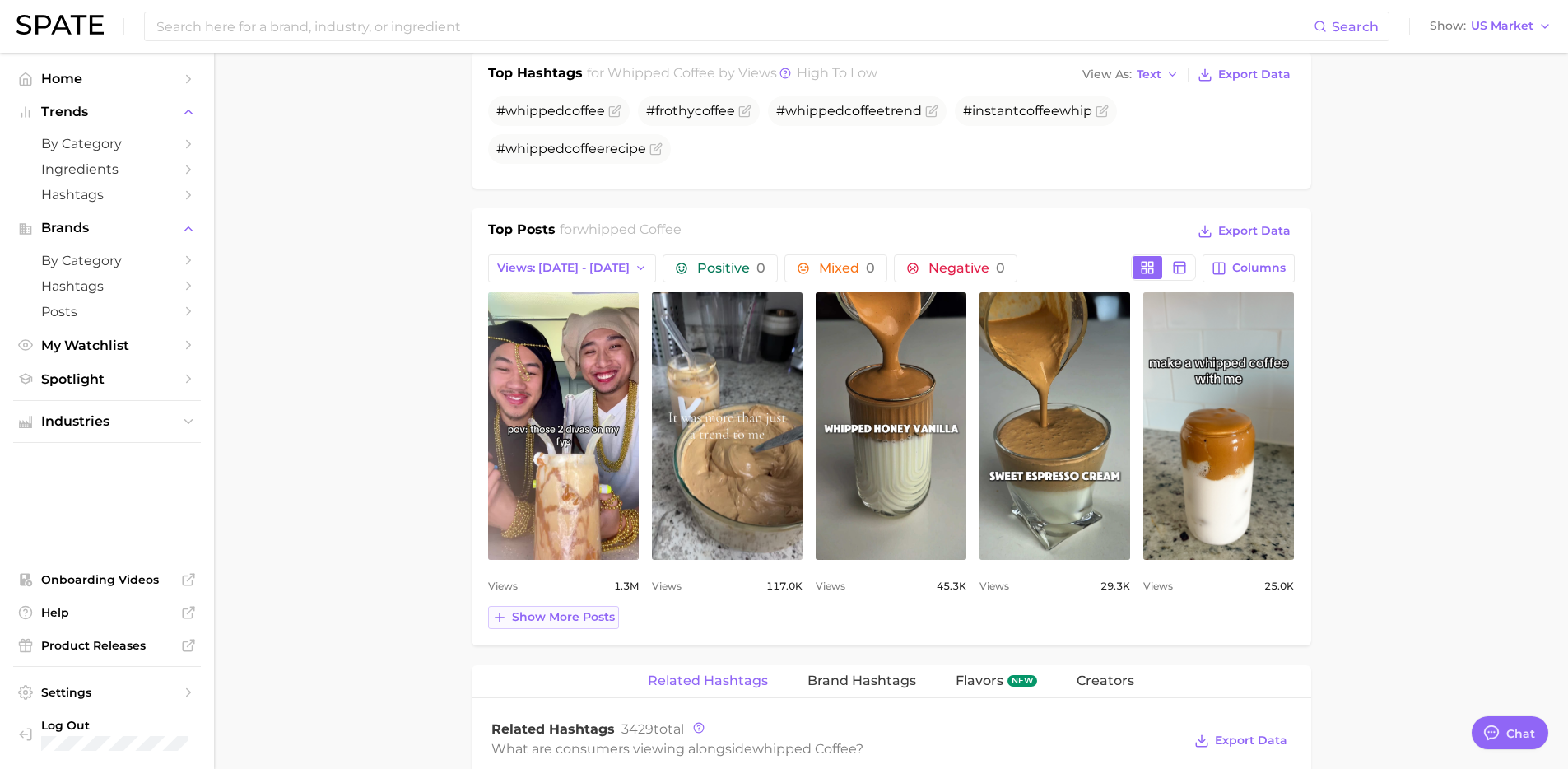 click on "Show more posts" at bounding box center [563, 617] 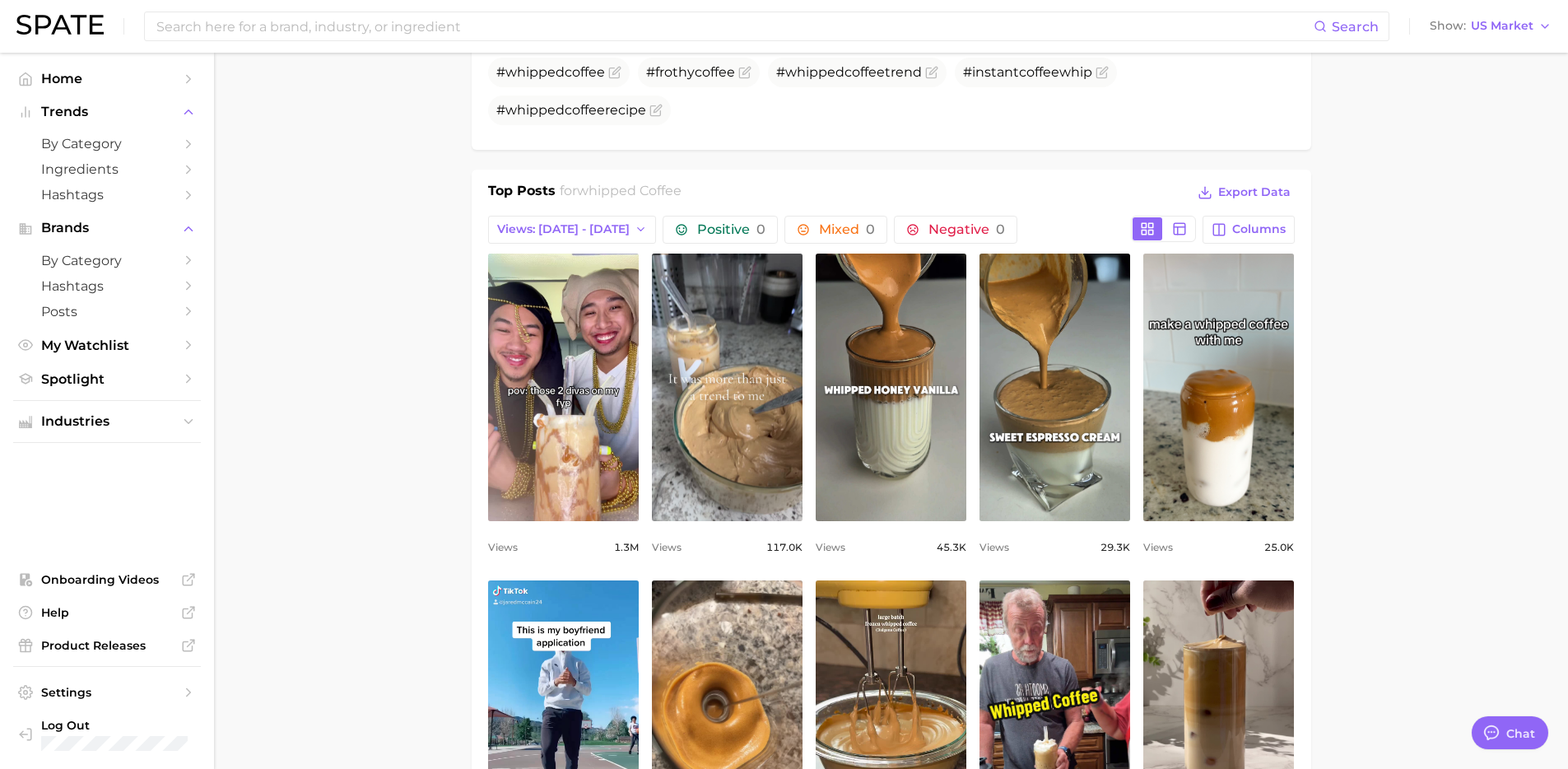 scroll, scrollTop: 721, scrollLeft: 0, axis: vertical 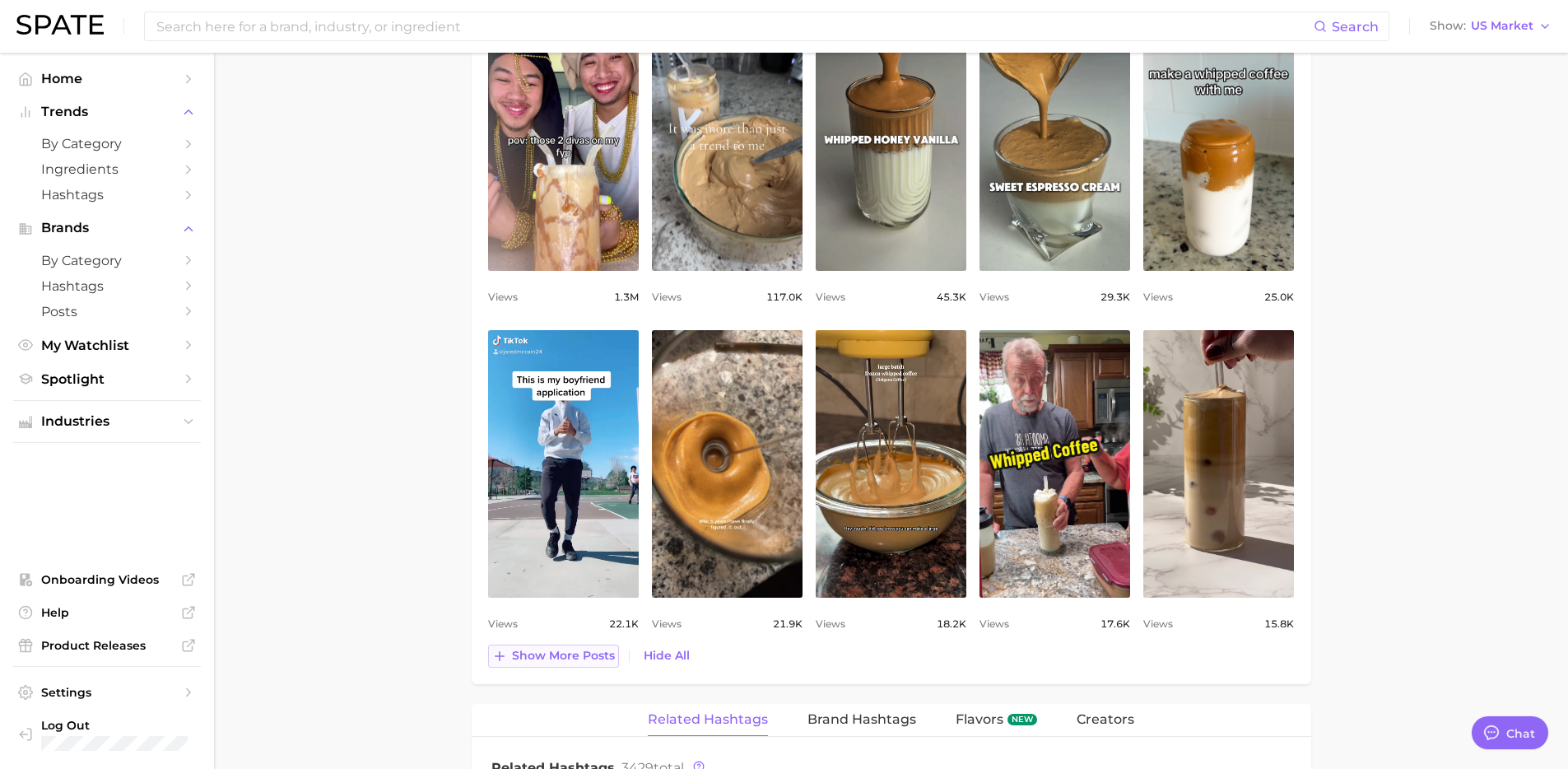 click on "Show more posts" at bounding box center [553, 656] 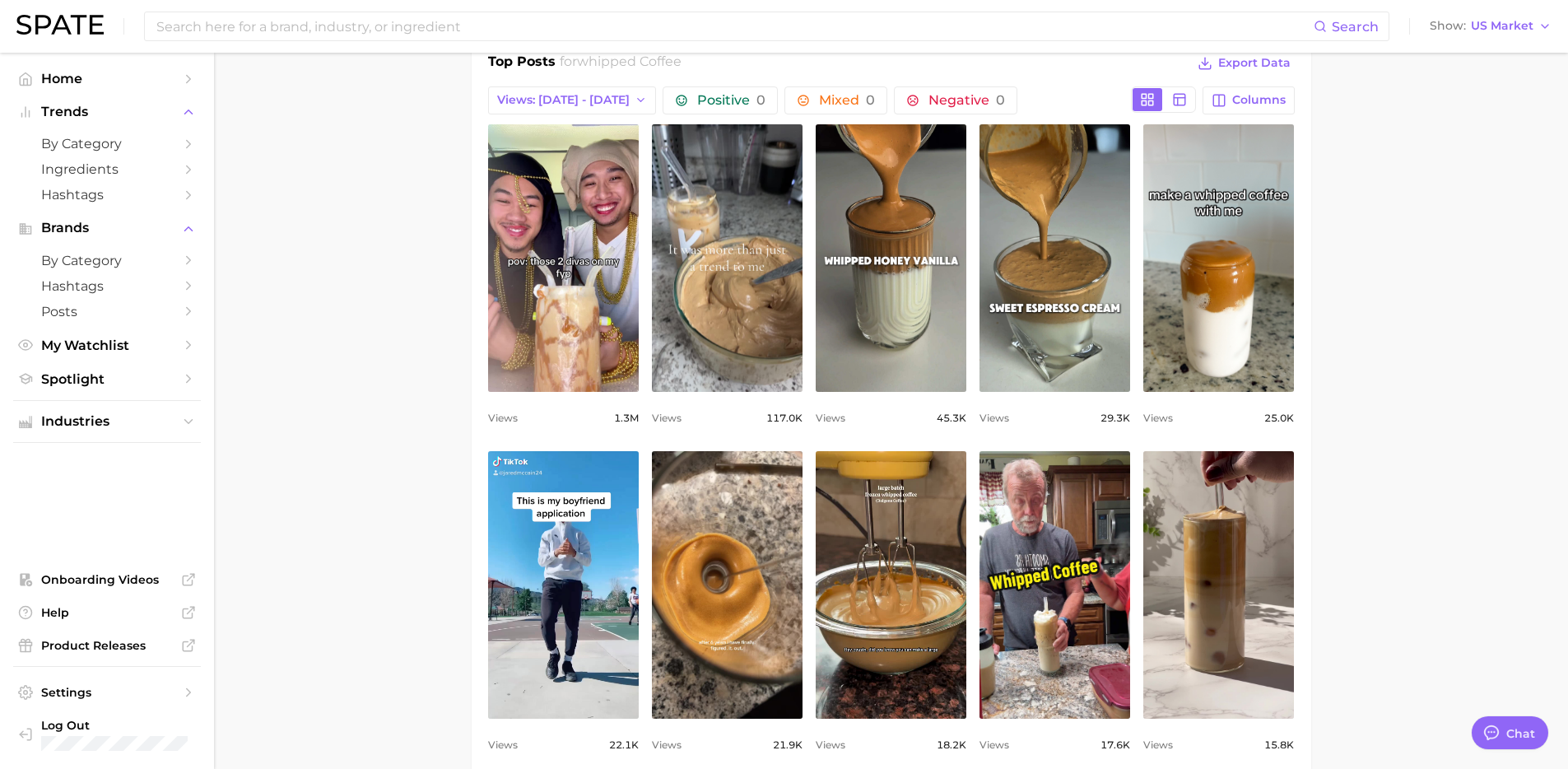 scroll, scrollTop: 886, scrollLeft: 0, axis: vertical 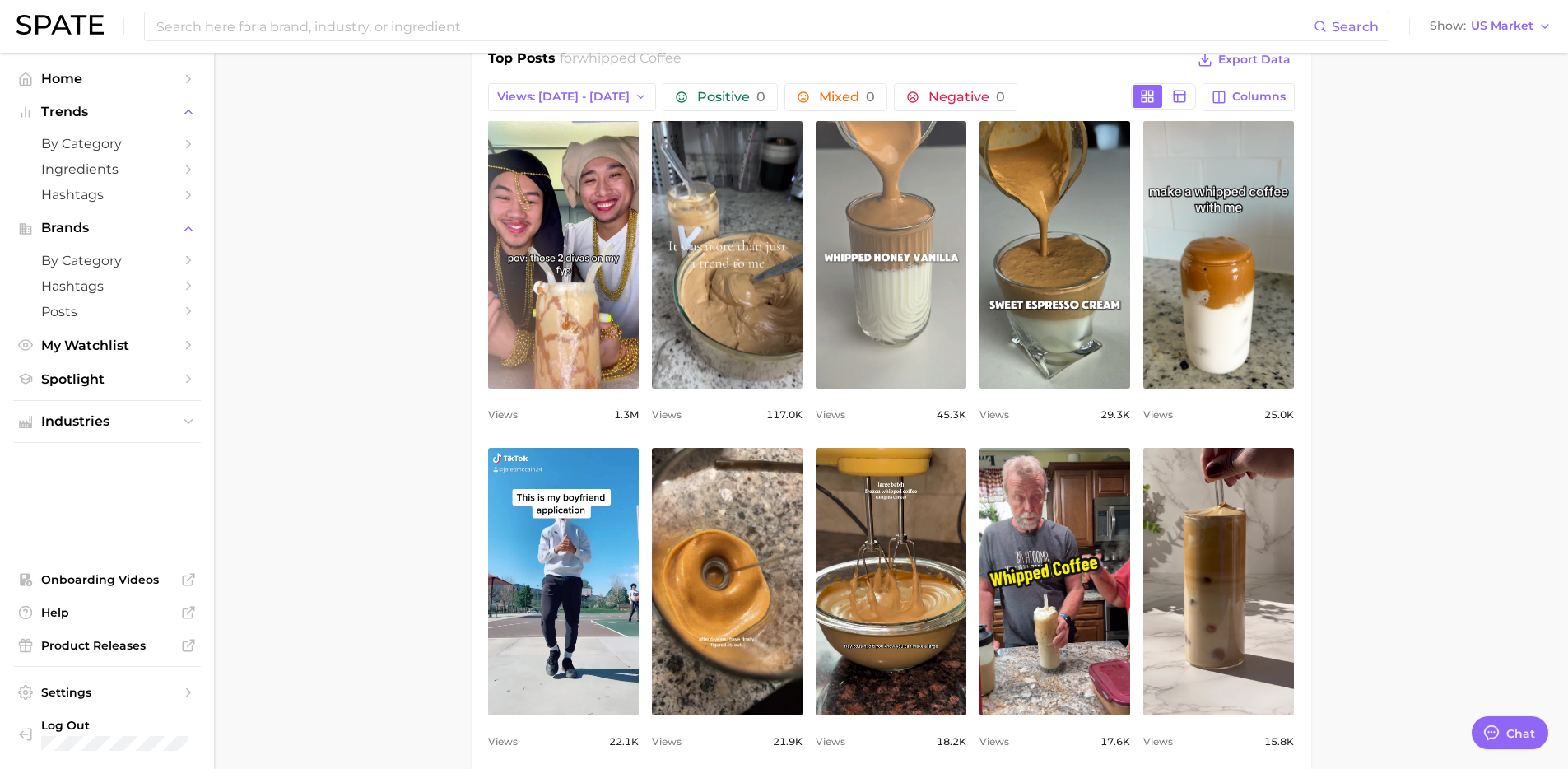 click on "view post on TikTok" at bounding box center (891, 254) 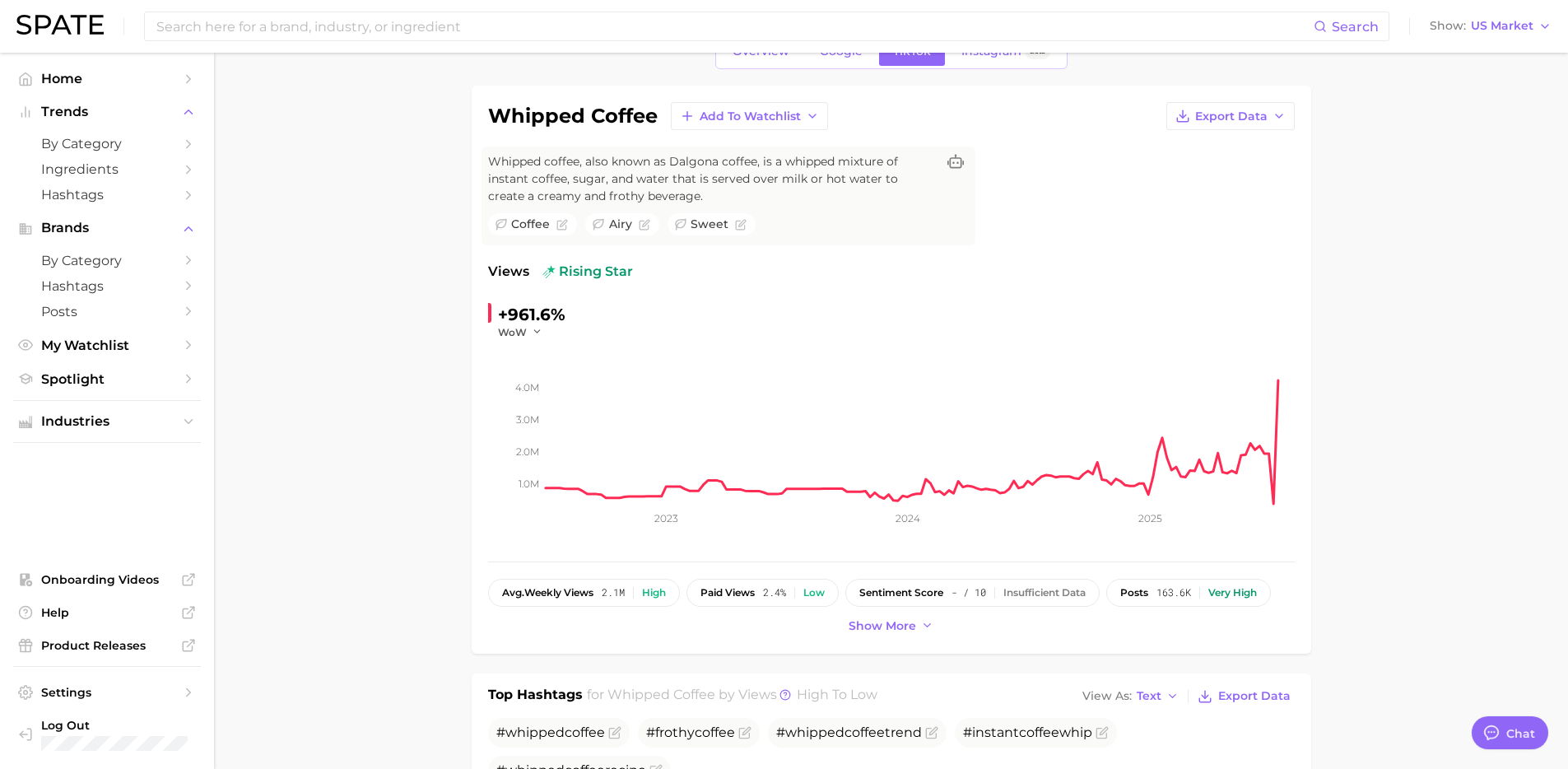 scroll, scrollTop: 0, scrollLeft: 0, axis: both 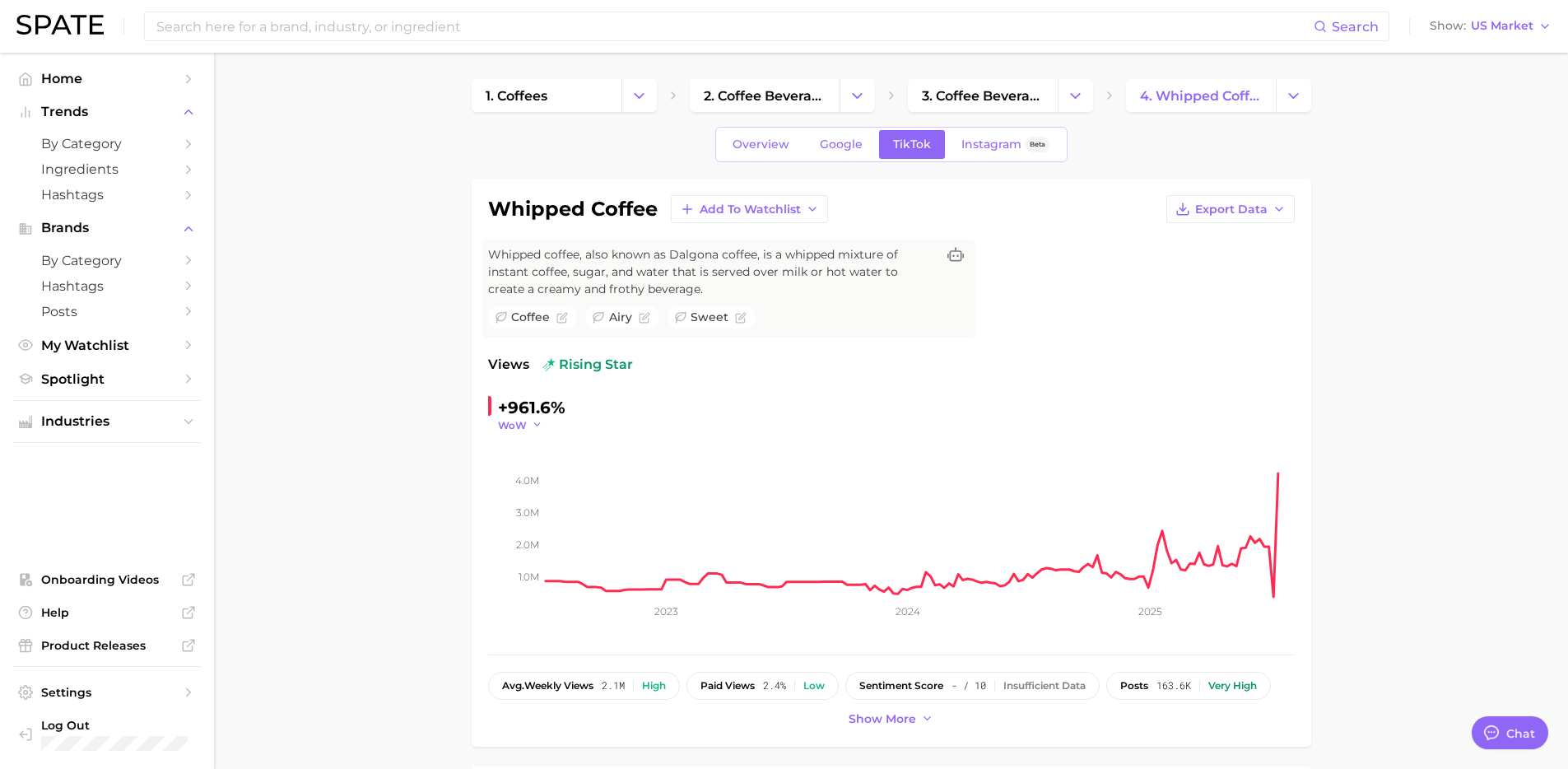 click 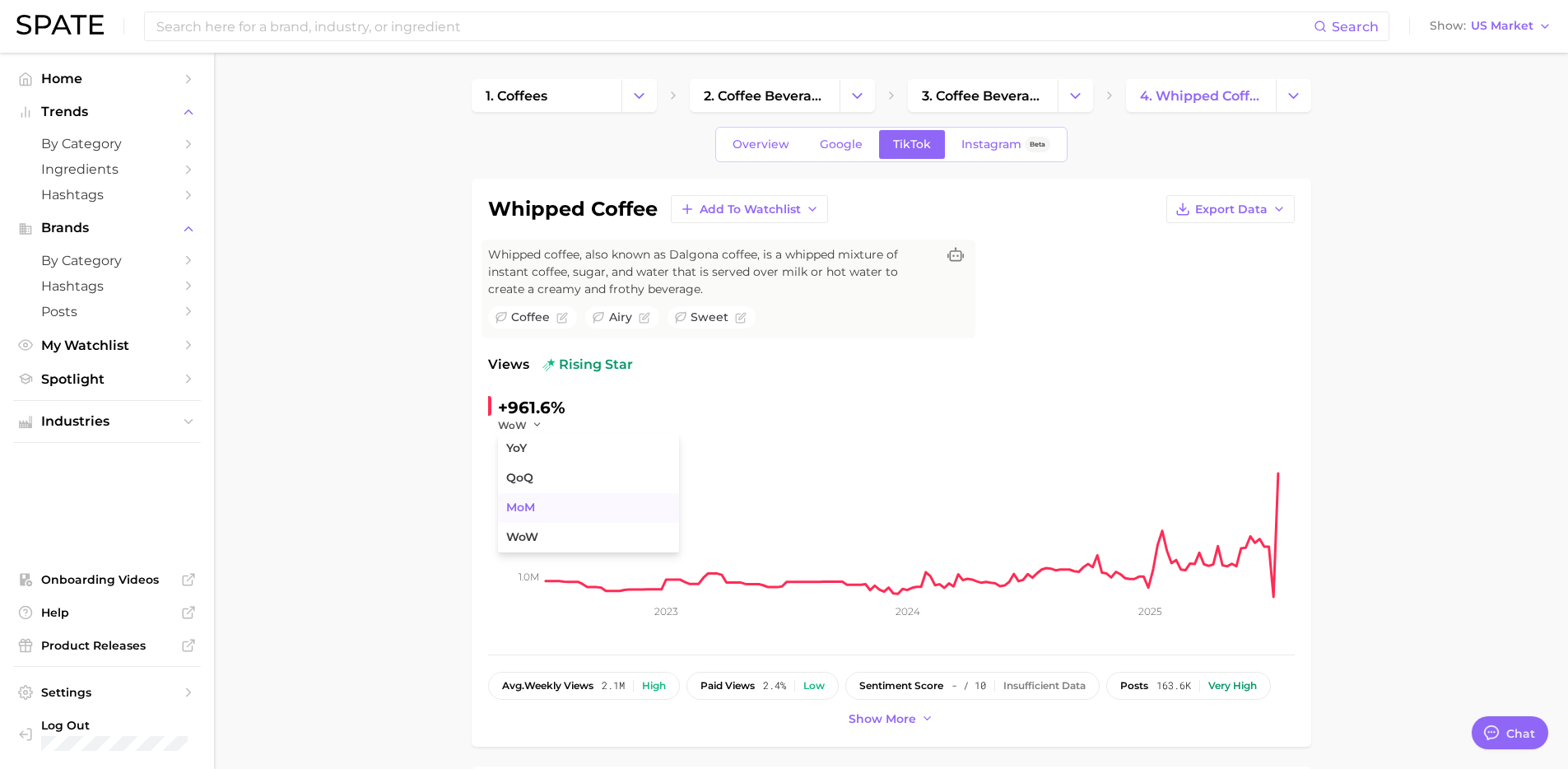 click on "MoM" at bounding box center [589, 508] 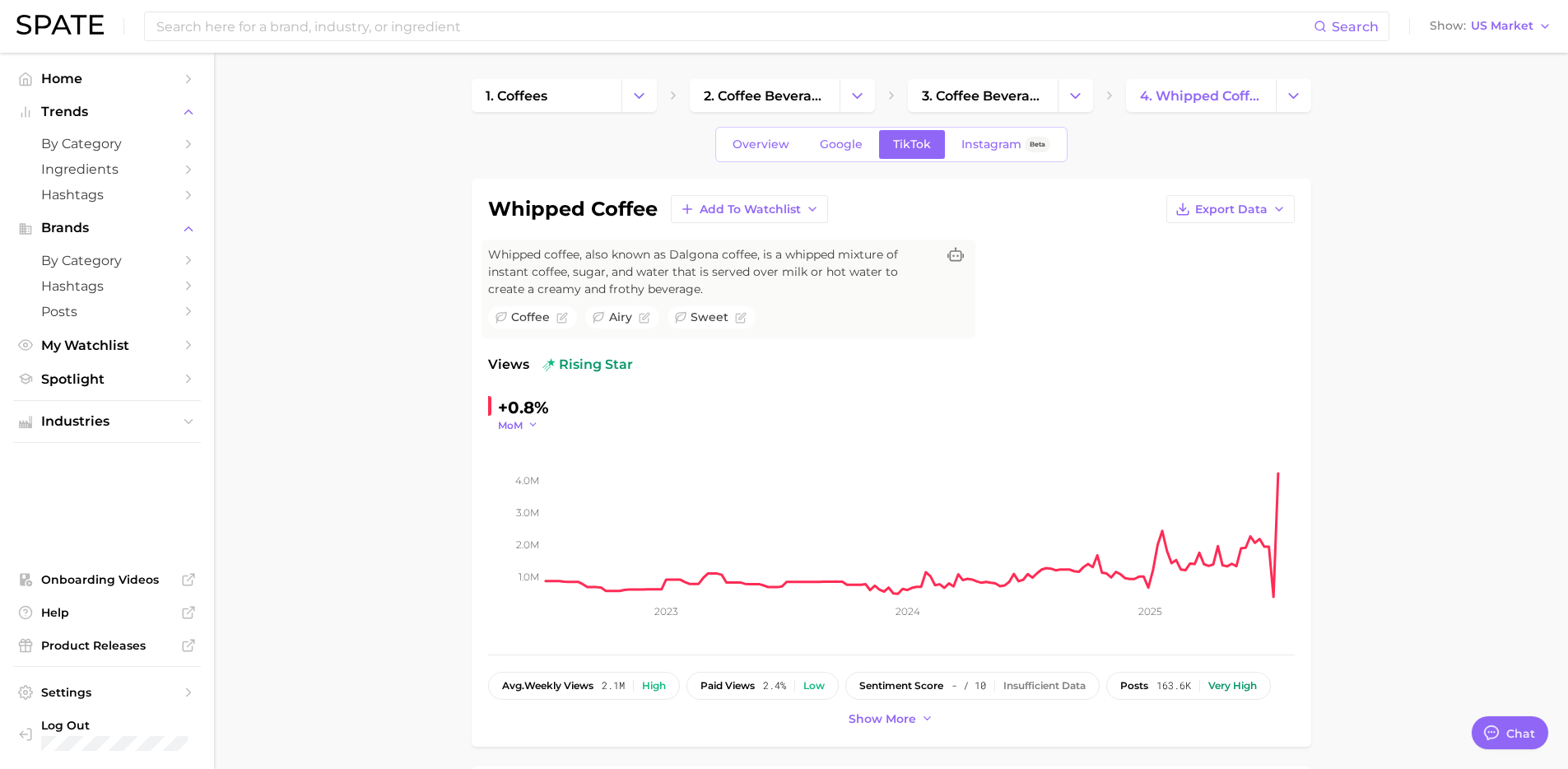 click on "MoM" at bounding box center (510, 425) 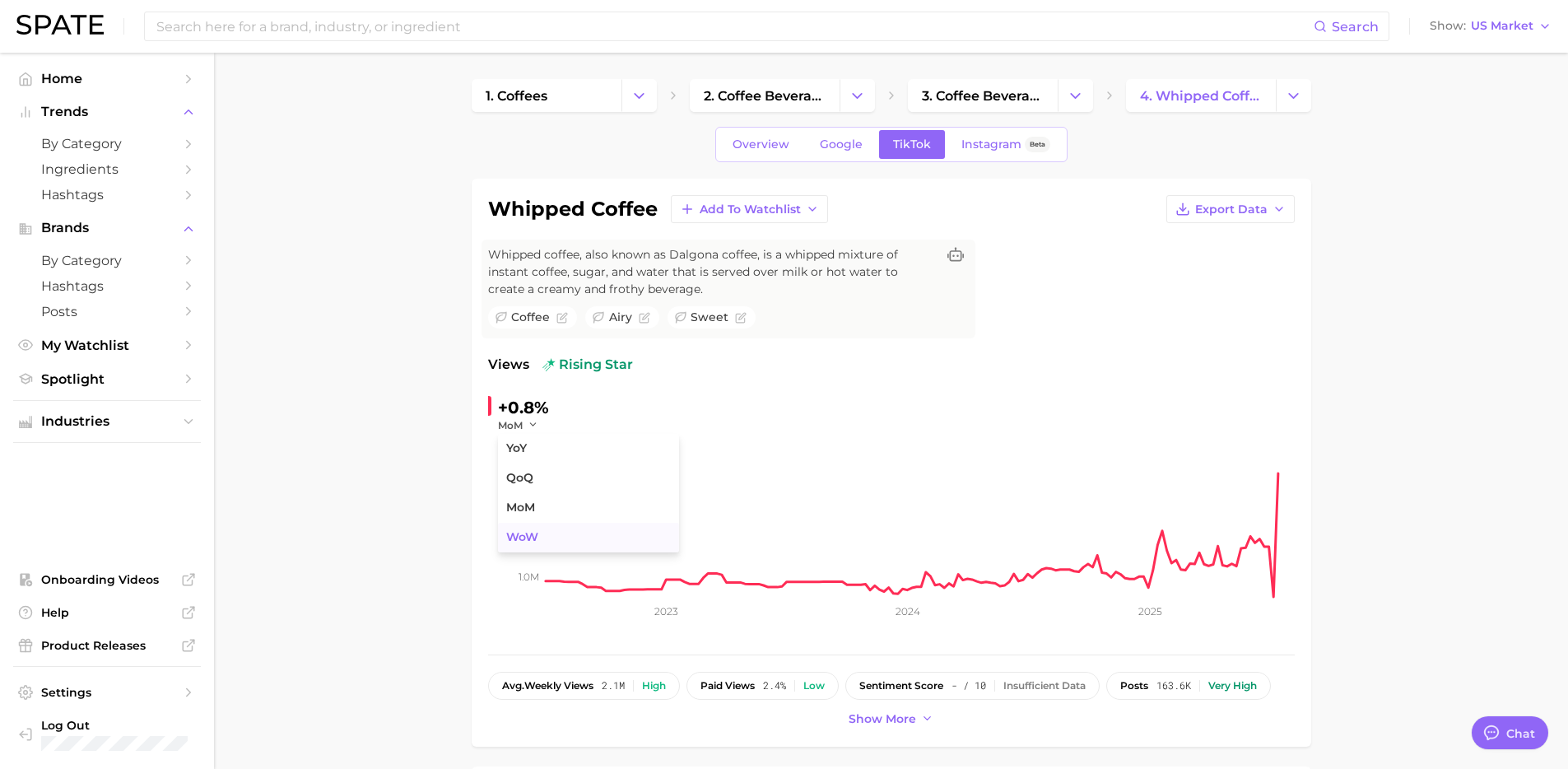 click on "WoW" at bounding box center [589, 538] 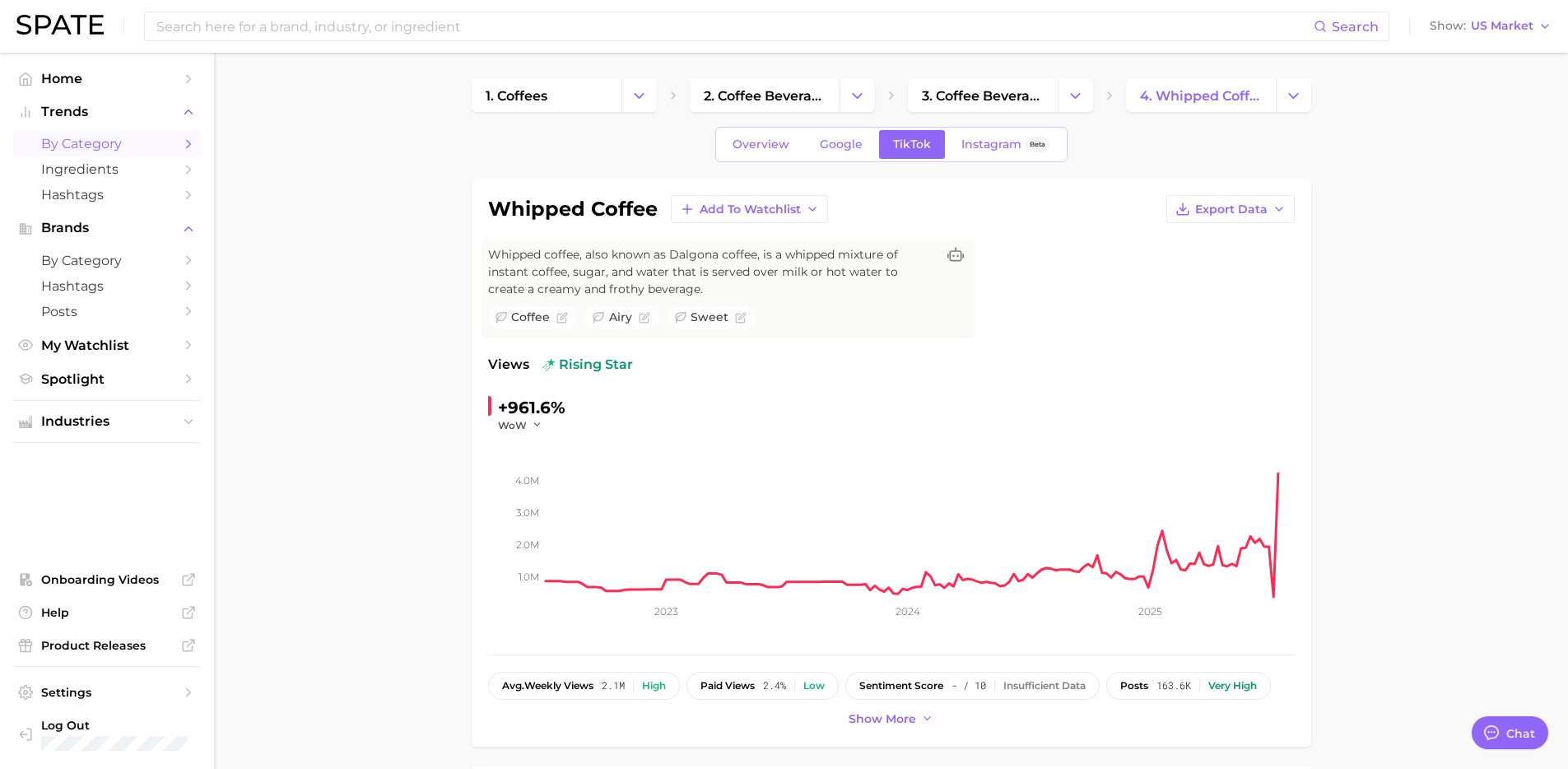 click on "by Category" at bounding box center (107, 143) 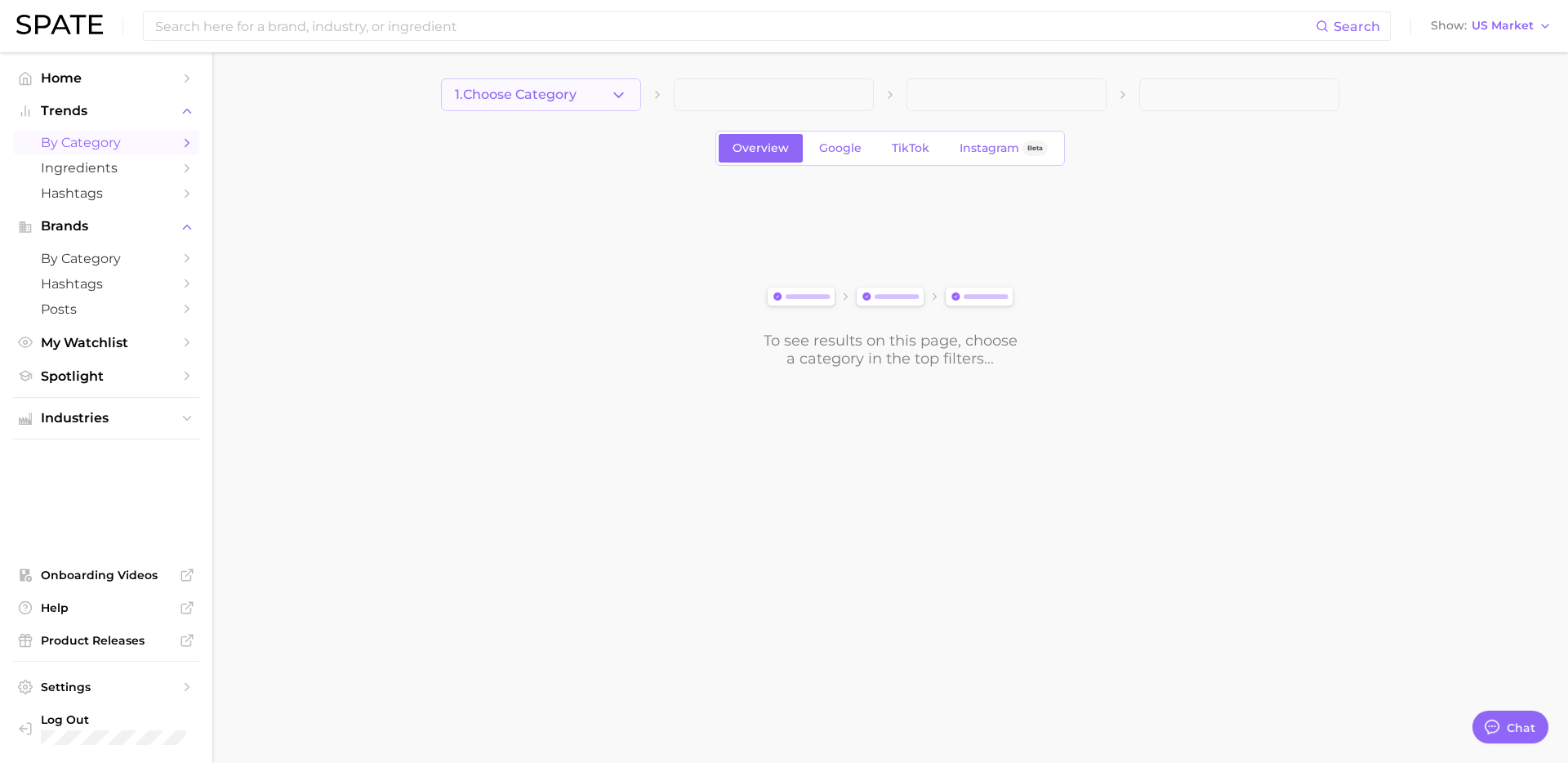 click 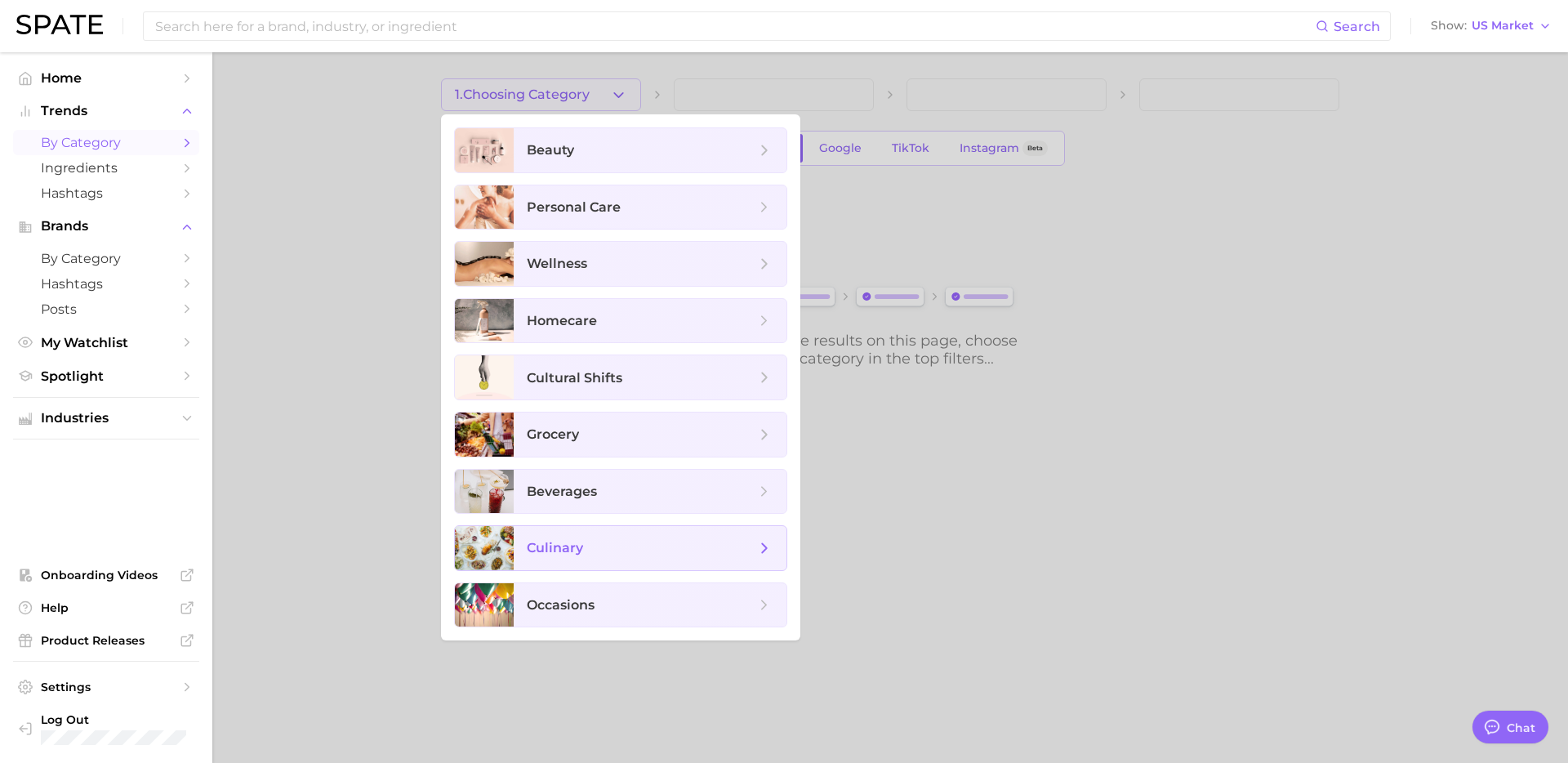 click on "culinary" at bounding box center [650, 548] 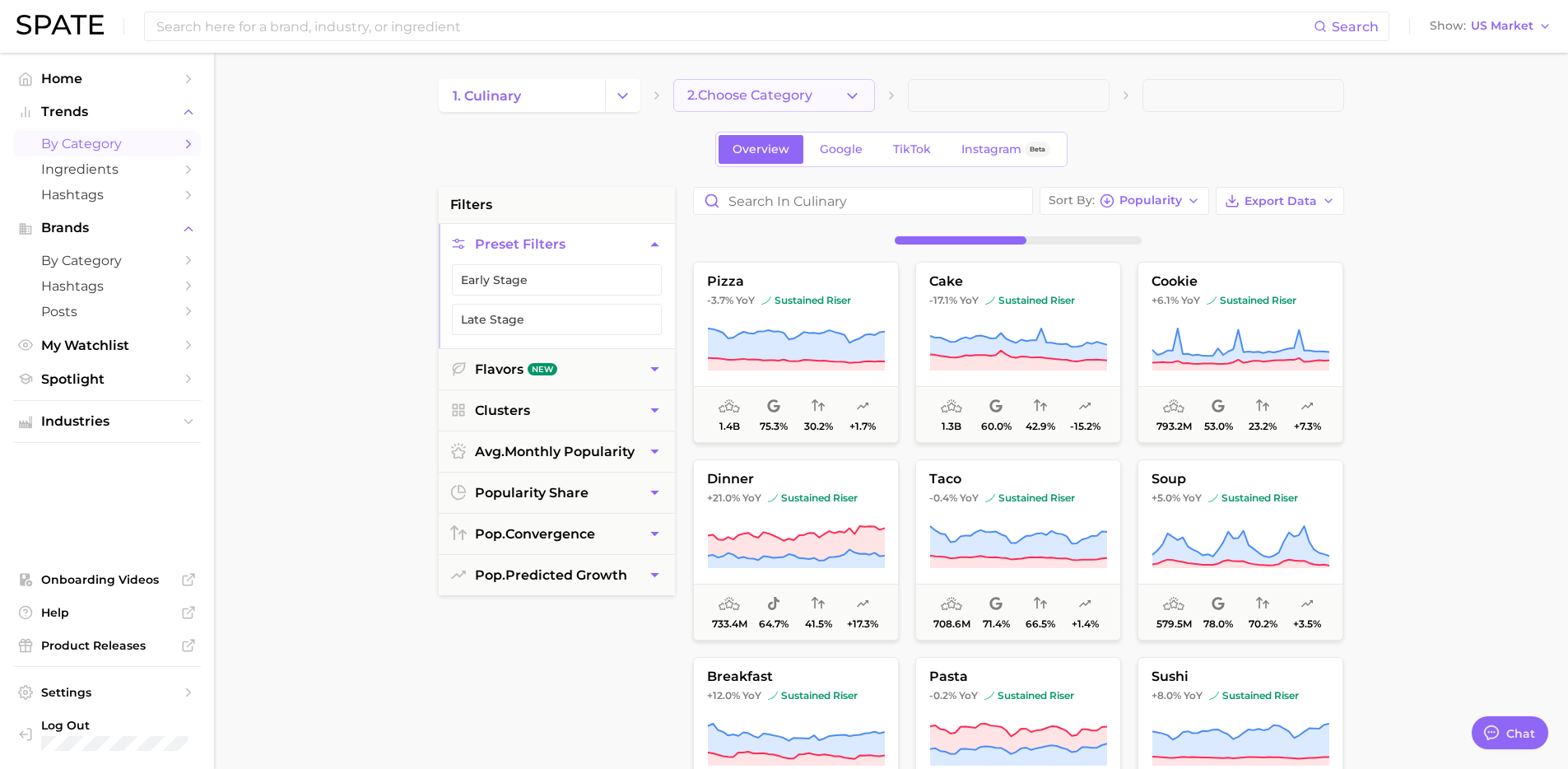 click 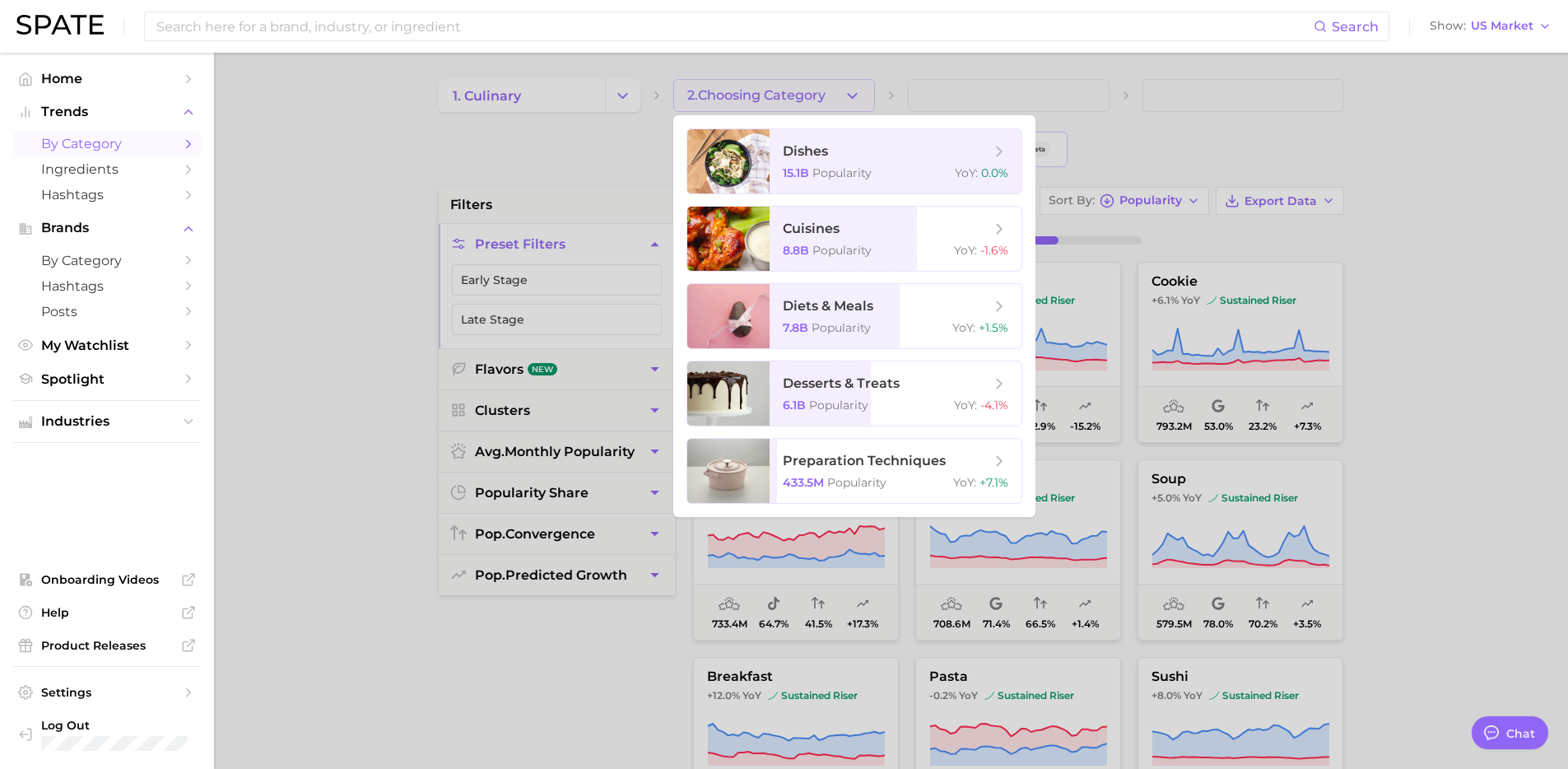 click at bounding box center [784, 384] 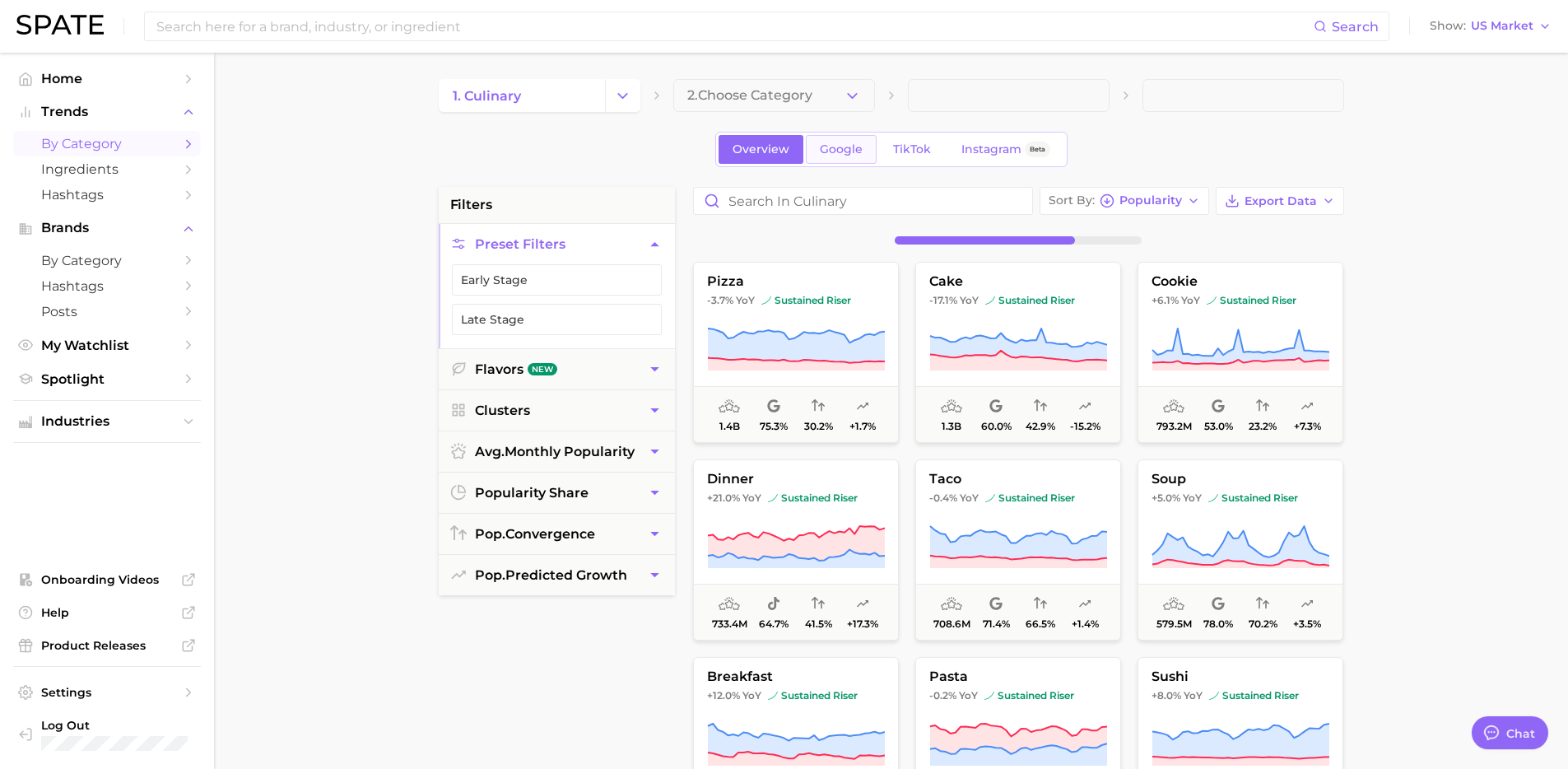 click on "Google" at bounding box center [841, 149] 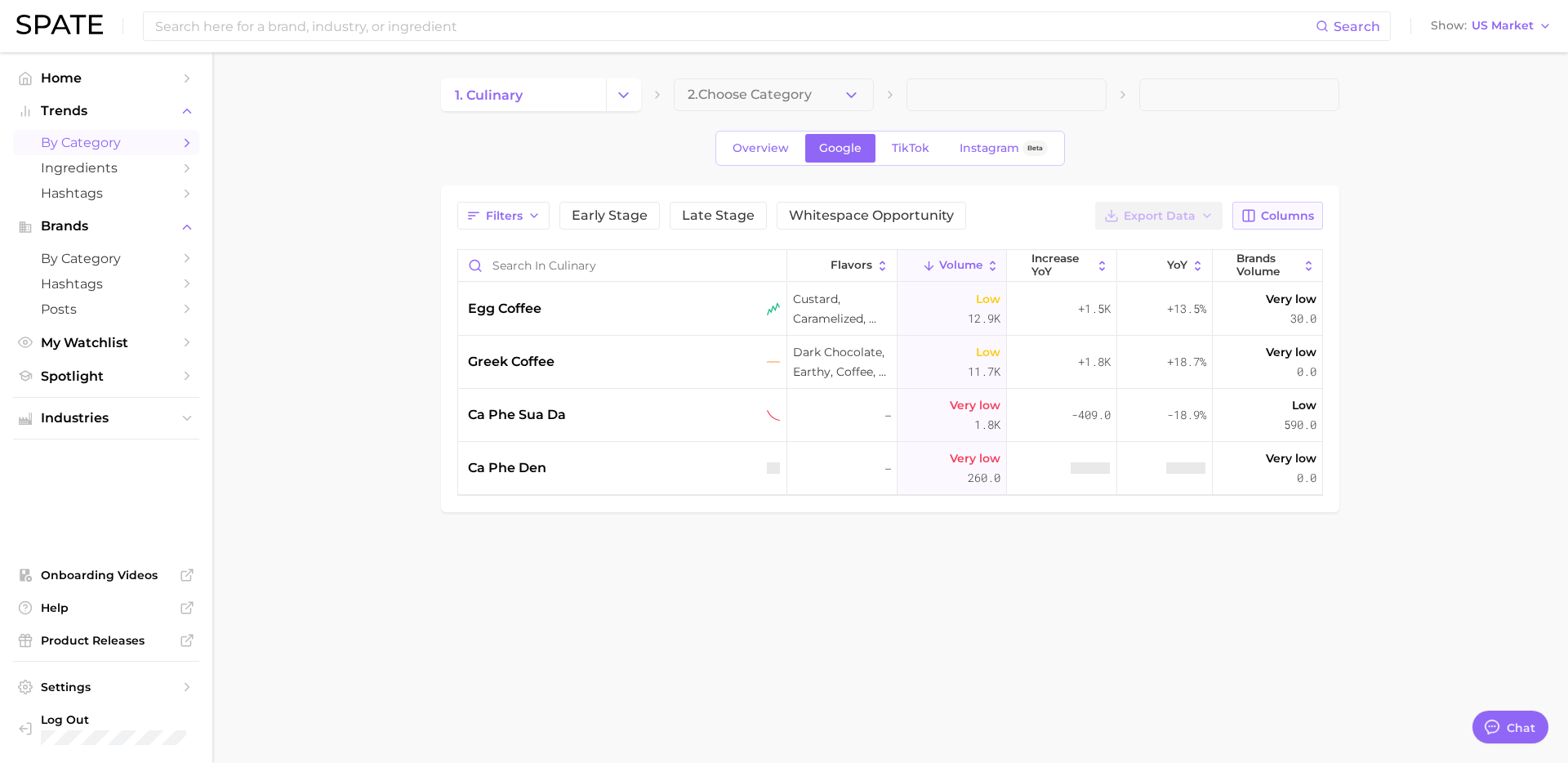 click on "Columns" at bounding box center [1287, 216] 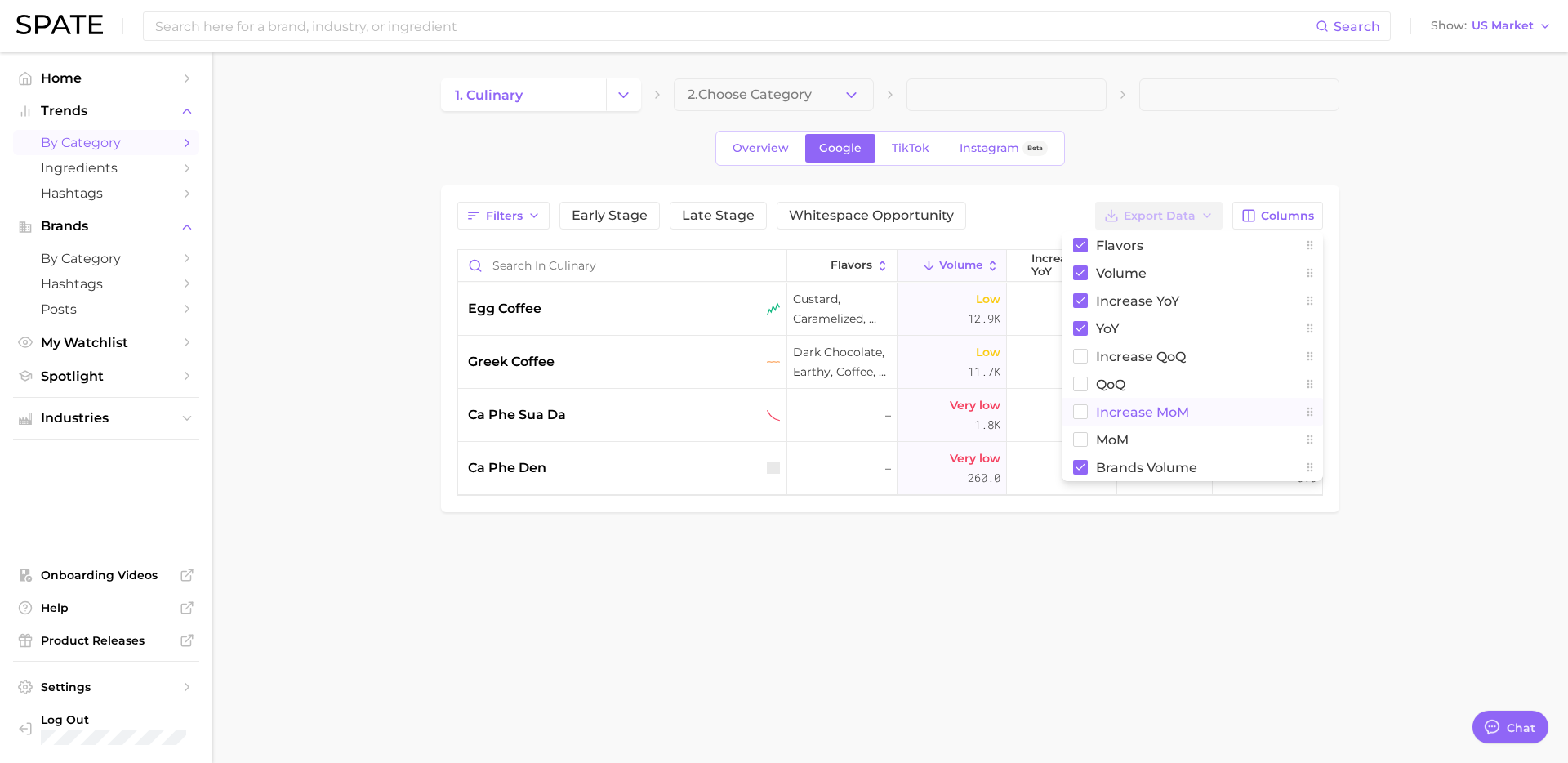 click 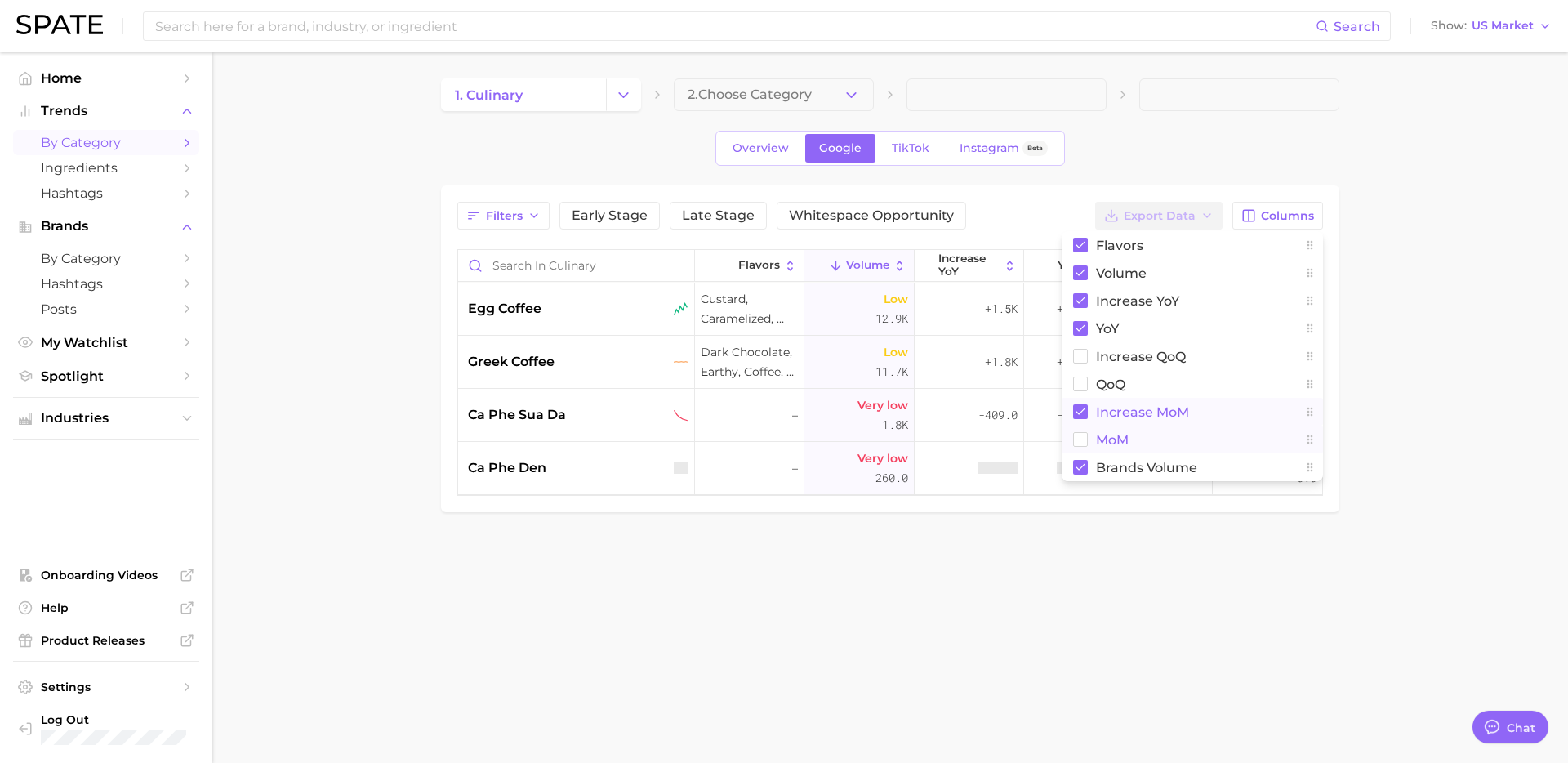 click 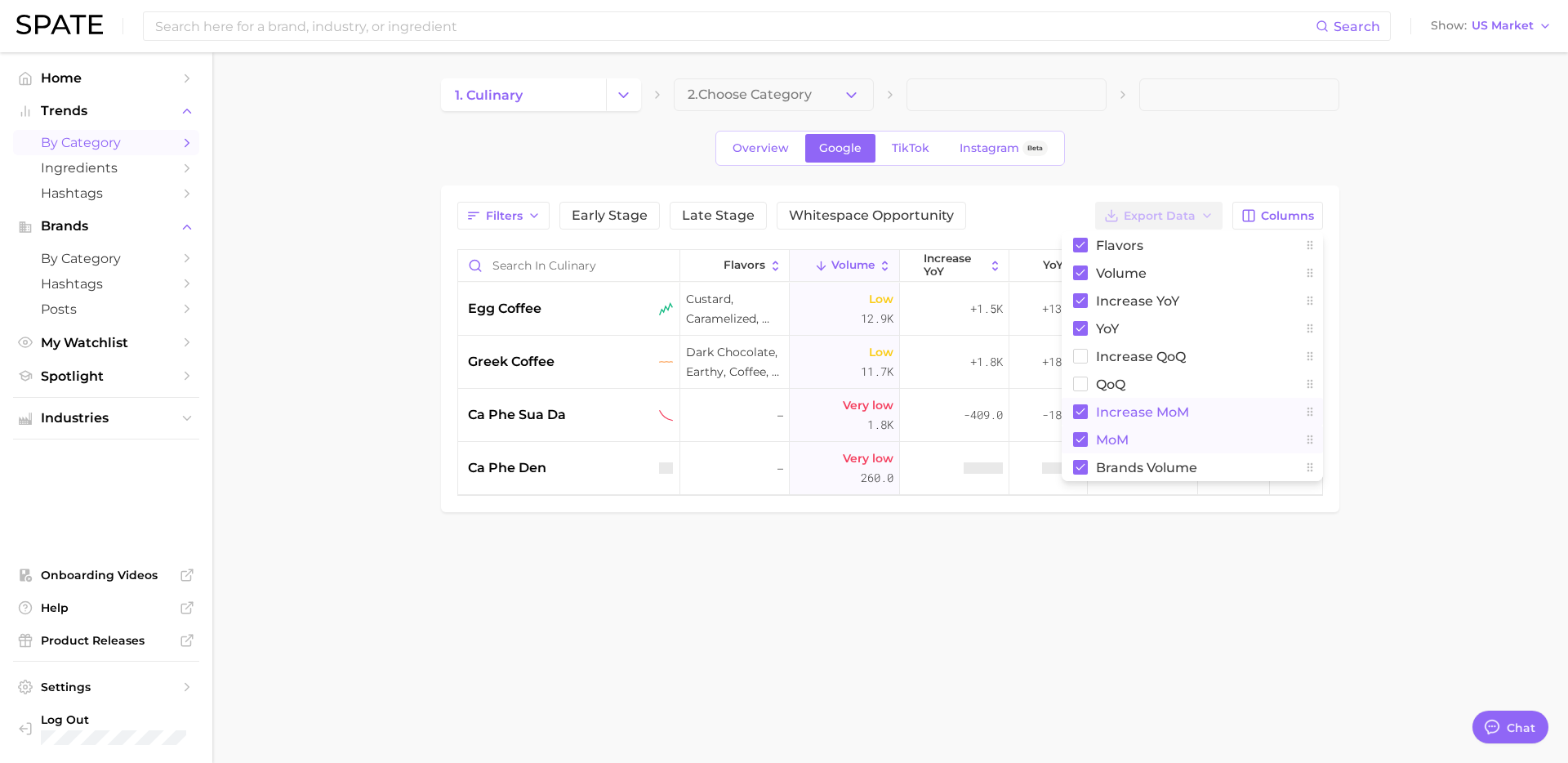 click on "1. culinary 2.  Choose Category Overview Google TikTok Instagram Beta Filters Early Stage Late Stage Whitespace Opportunity Export Data Columns Flavors Volume increase YoY YoY increase QoQ QoQ increase MoM MoM Brands Volume Flavors Volume increase YoY YoY increase MoM MoM Brands Volume egg coffee custard, caramelized, coffee Low 12.9k +1.5k +13.5% -1.2k -12.8% Very low 30.0 greek coffee dark chocolate, earthy, coffee, smoky Low 11.7k +1.8k +18.7% 54.0 +0.7% Very low 0.0 ca phe sua da – Very low 1.8k -409.0 -18.9% -2.8k -100.0% Low 590.0 ca phe den – Very low 260.0 Very low 0.0" at bounding box center [890, 323] 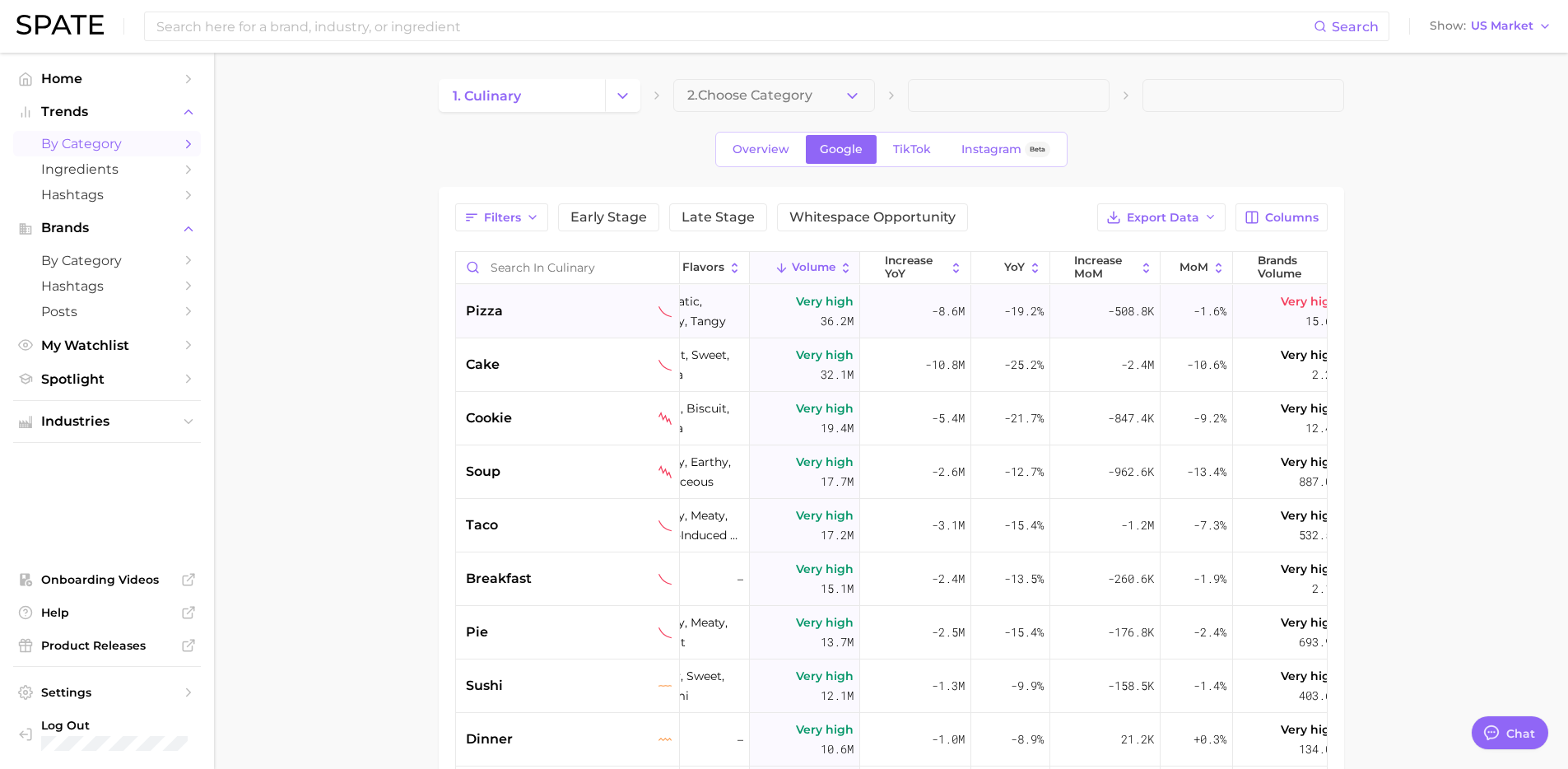scroll, scrollTop: 0, scrollLeft: 70, axis: horizontal 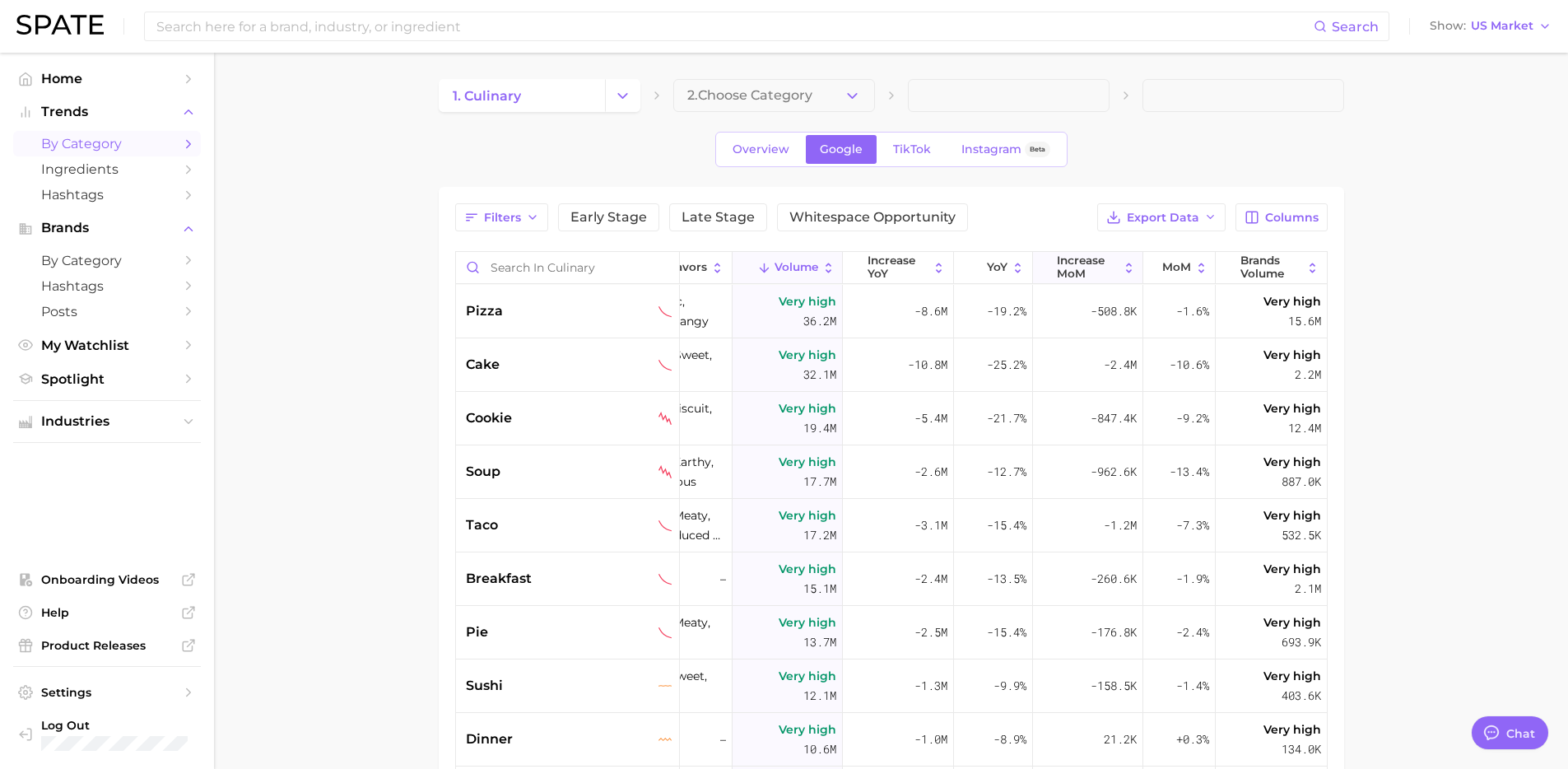 click on "increase MoM" at bounding box center (1087, 267) 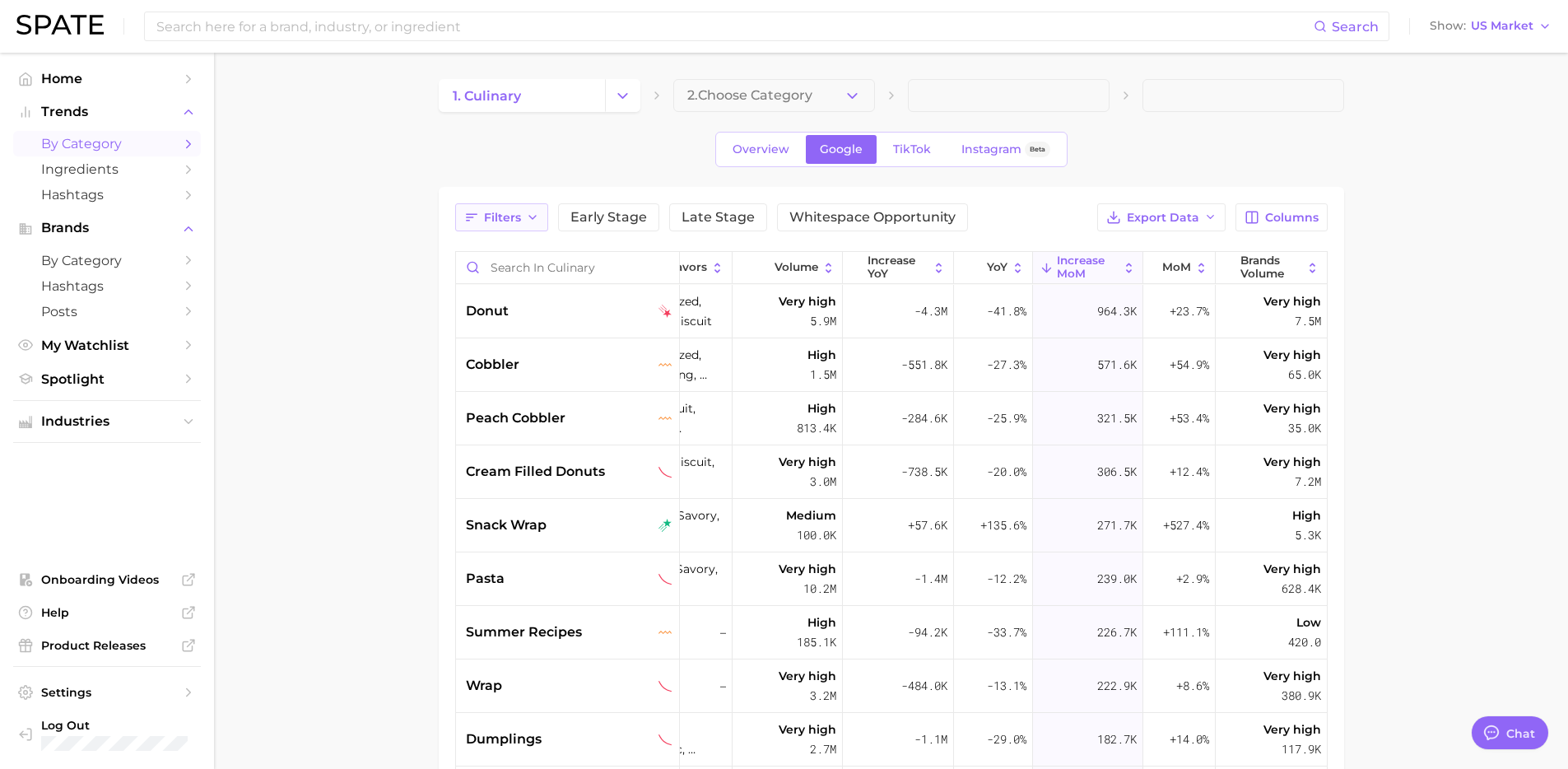 click on "Filters" at bounding box center [502, 217] 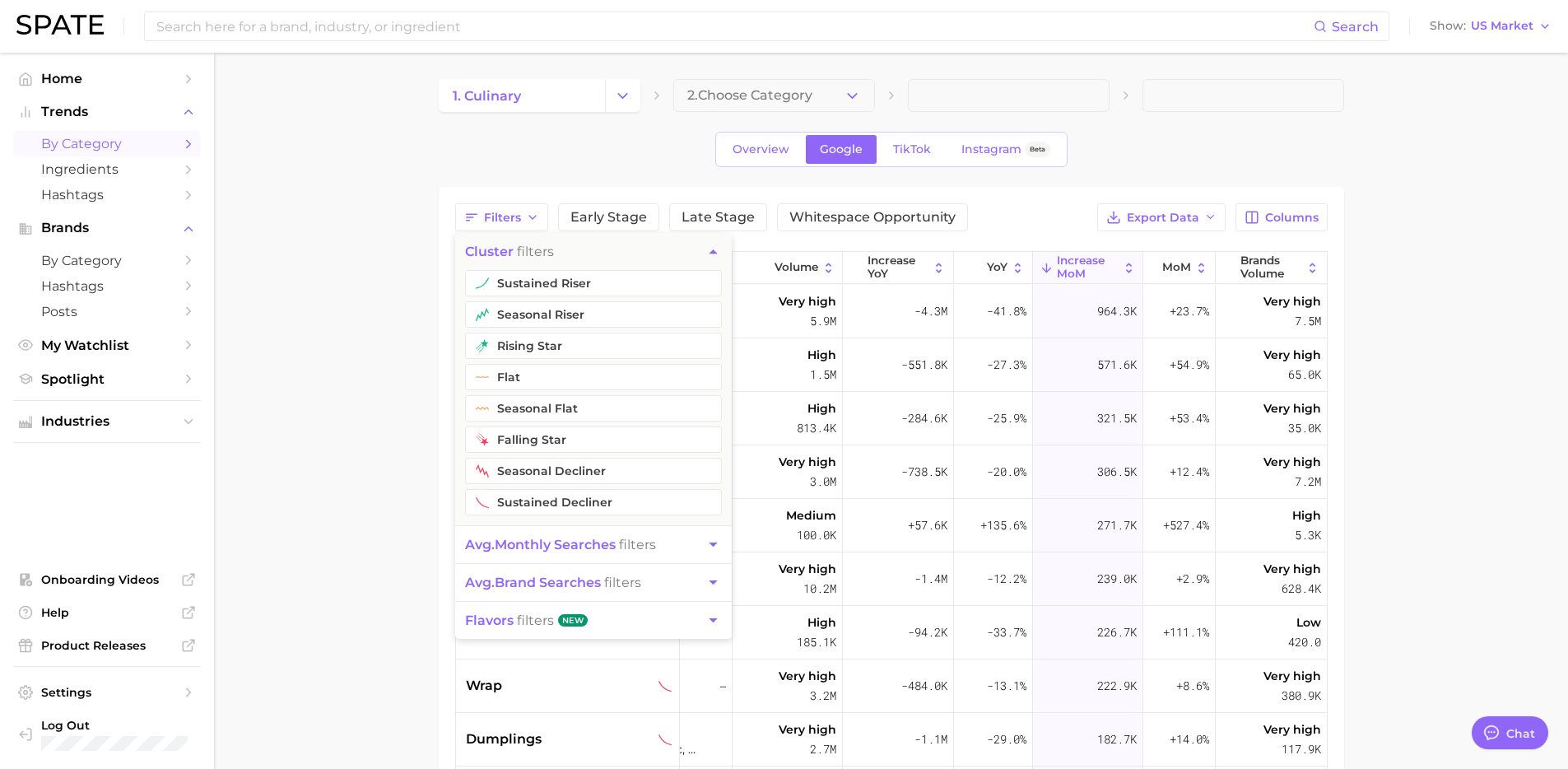 drag, startPoint x: 542, startPoint y: 284, endPoint x: 542, endPoint y: 295, distance: 11 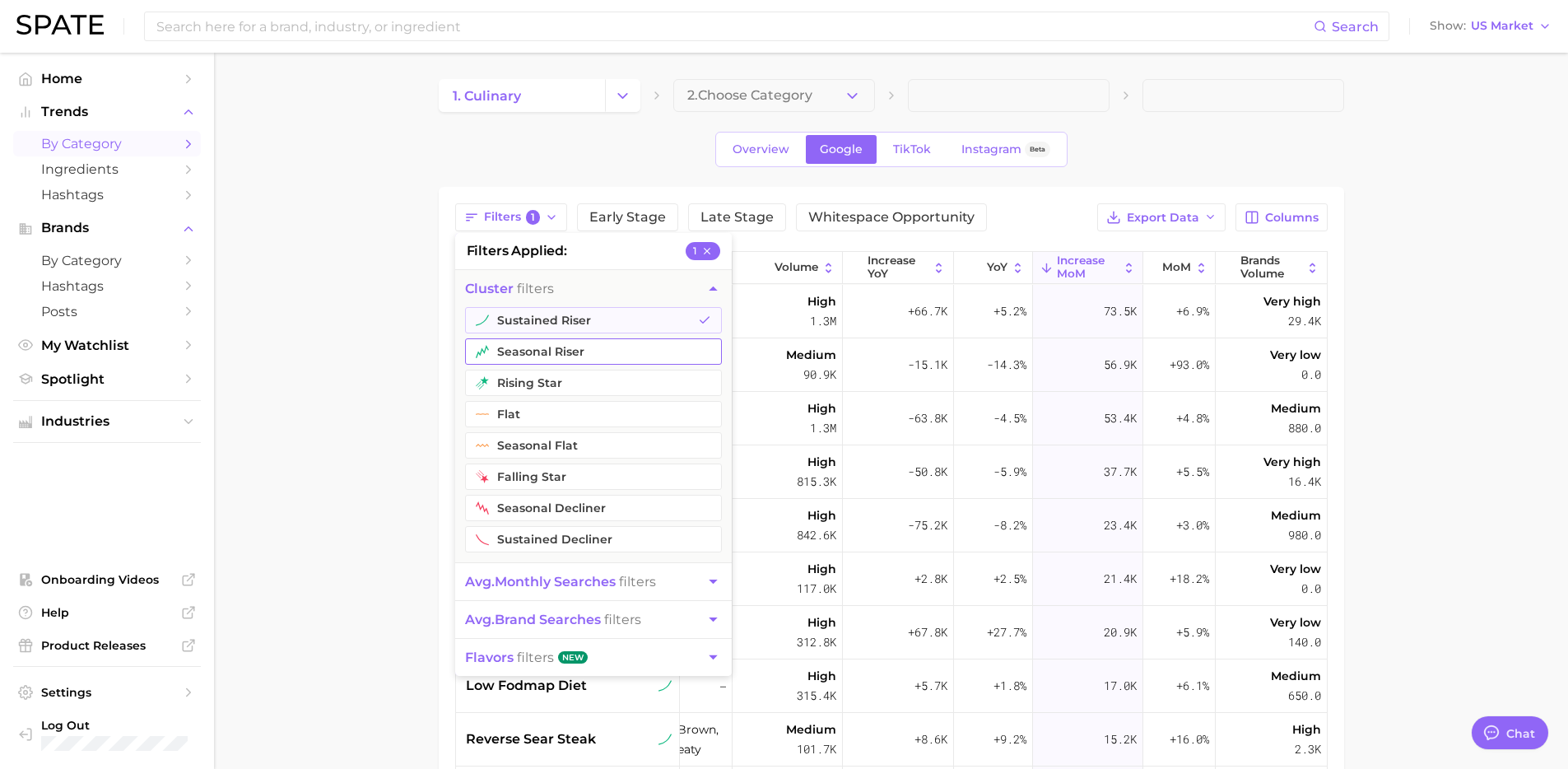 click on "seasonal riser" at bounding box center (593, 352) 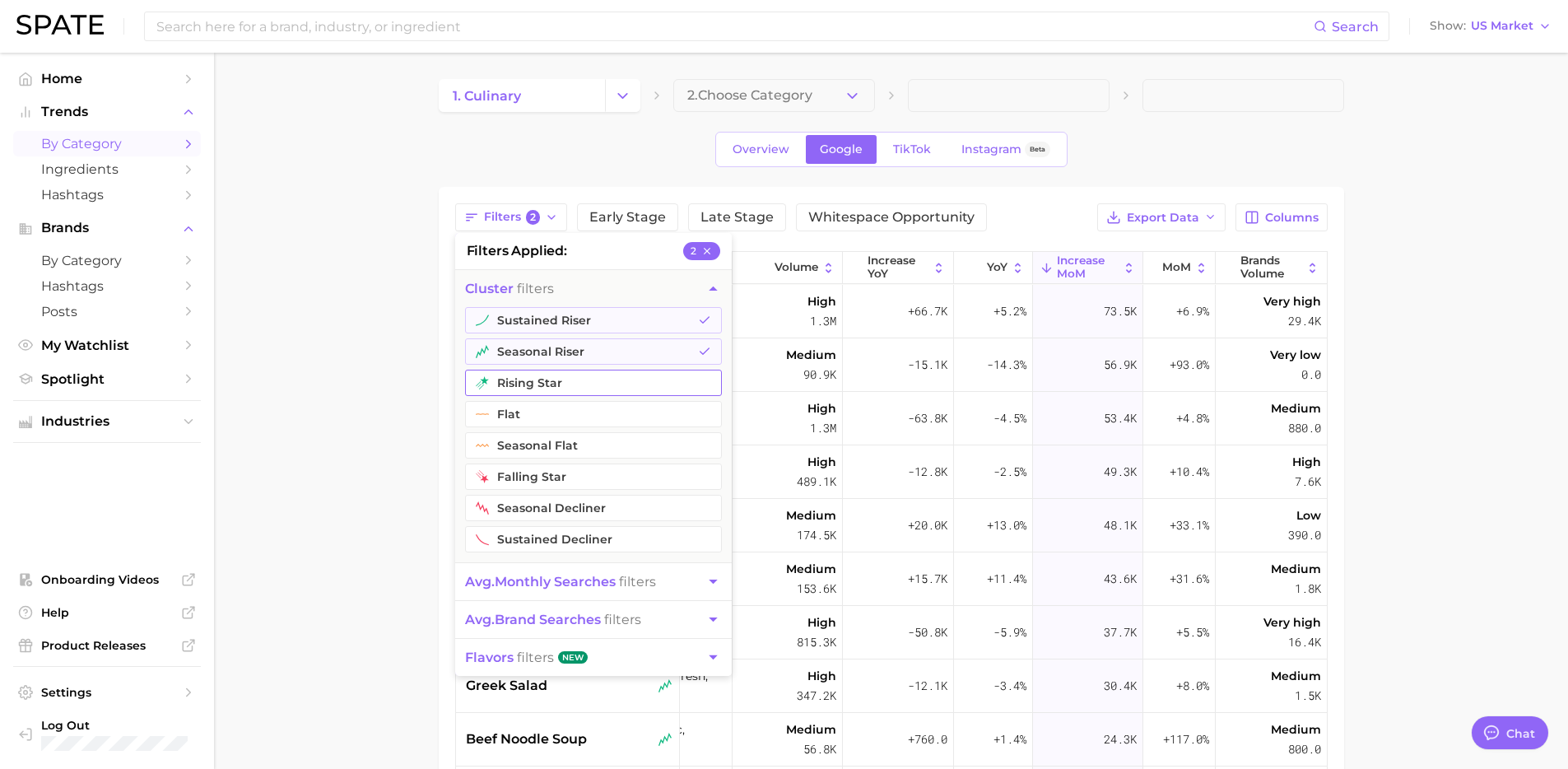 click on "rising star" at bounding box center (593, 383) 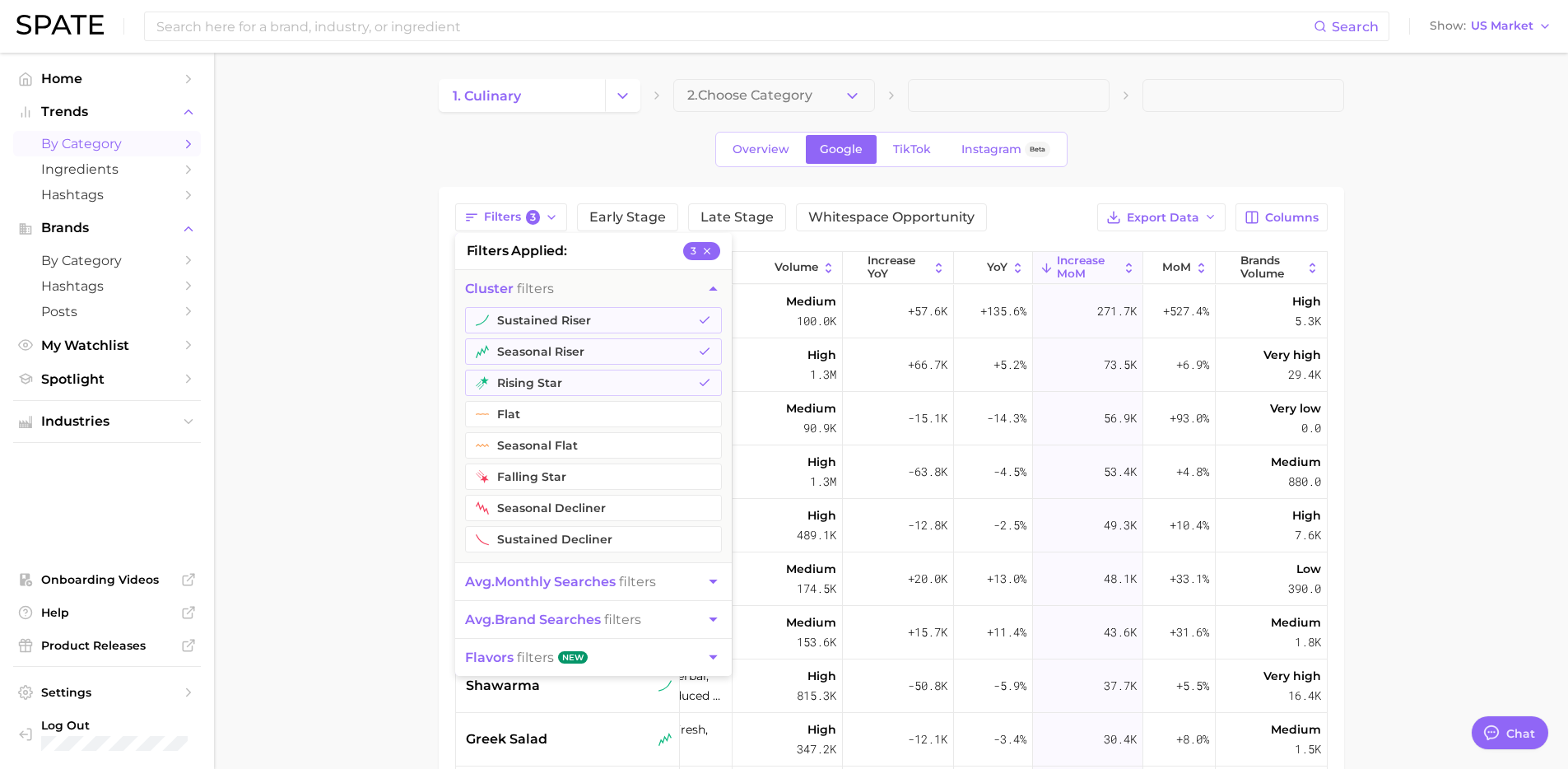click on "1. culinary 2.  Choose Category Overview Google TikTok Instagram Beta Filters 3 filters applied 3 cluster   filters sustained riser   seasonal riser   rising star   flat   seasonal flat   falling star   seasonal decliner   sustained decliner   avg.  monthly searches   filters avg.  brand searches   filters flavors   filters New Early Stage Late Stage Whitespace Opportunity Export Data Columns Flavors Volume increase YoY YoY increase MoM MoM Brands Volume snack wrap umami, savory, fresh Medium 100.0k +57.6k +135.6% 271.7k +527.4% High 5.3k high protein diet – High 1.3m +66.7k +5.2% 73.5k +6.9% Very high 29.4k ube champorado earthy, nutty, vanilla Medium 90.9k -15.1k -14.3% 56.9k +93.0% Very low 0.0 easy dinner – High 1.3m -63.8k -4.5% 53.4k +4.8% Medium 880.0 tuna salad fresh, savory, briny High 489.1k -12.8k -2.5% 49.3k +10.4% High 7.6k greek chicken herbaceous, citrusy, umami Medium 174.5k +20.0k +13.0% 48.1k +33.1% Low 390.0 asian salad savory, tangy, fresh Medium 153.6k +15.7k +11.4% 43.6k +31.6% 1.8k" at bounding box center (891, 585) 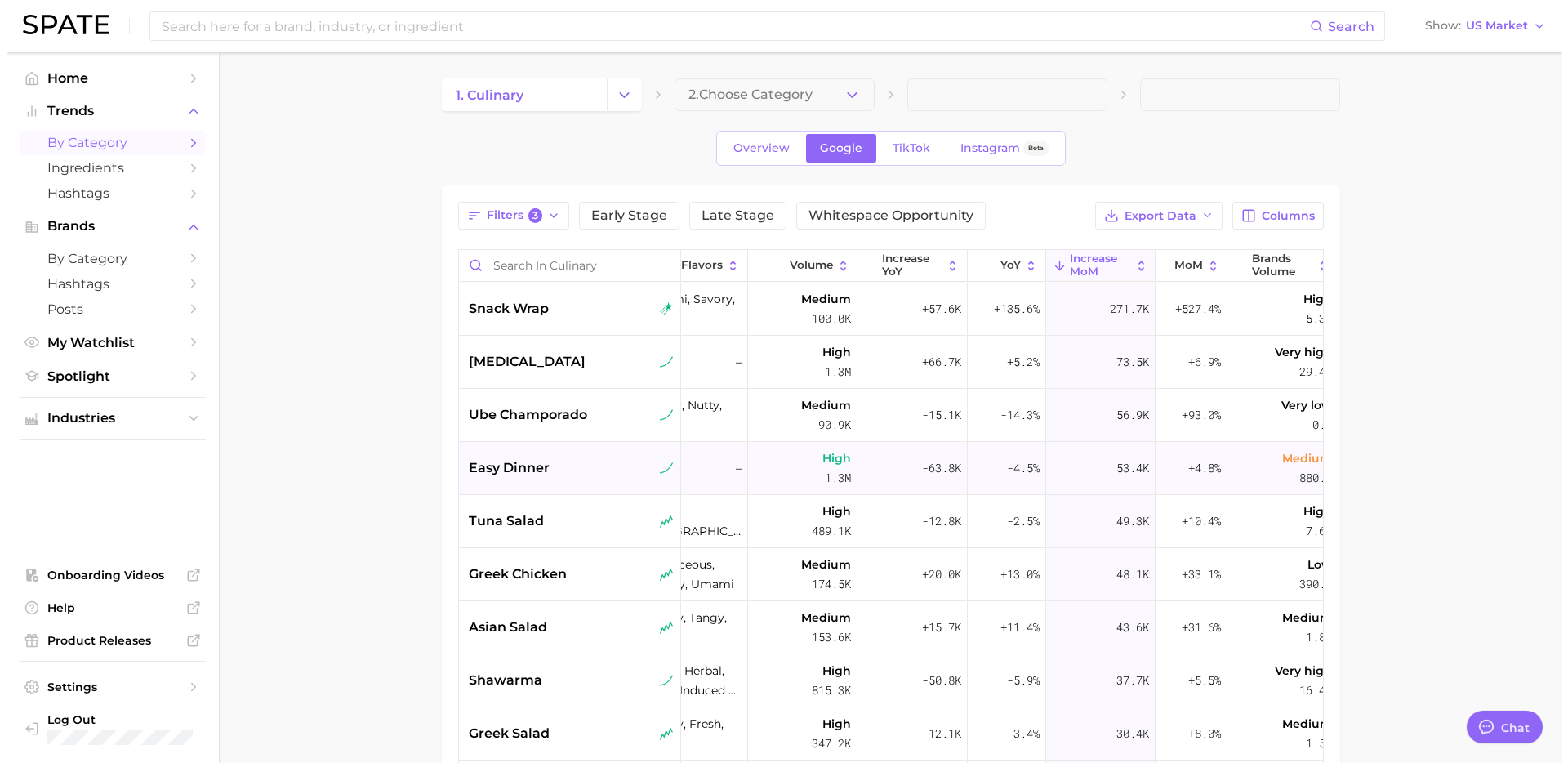 scroll, scrollTop: 0, scrollLeft: 0, axis: both 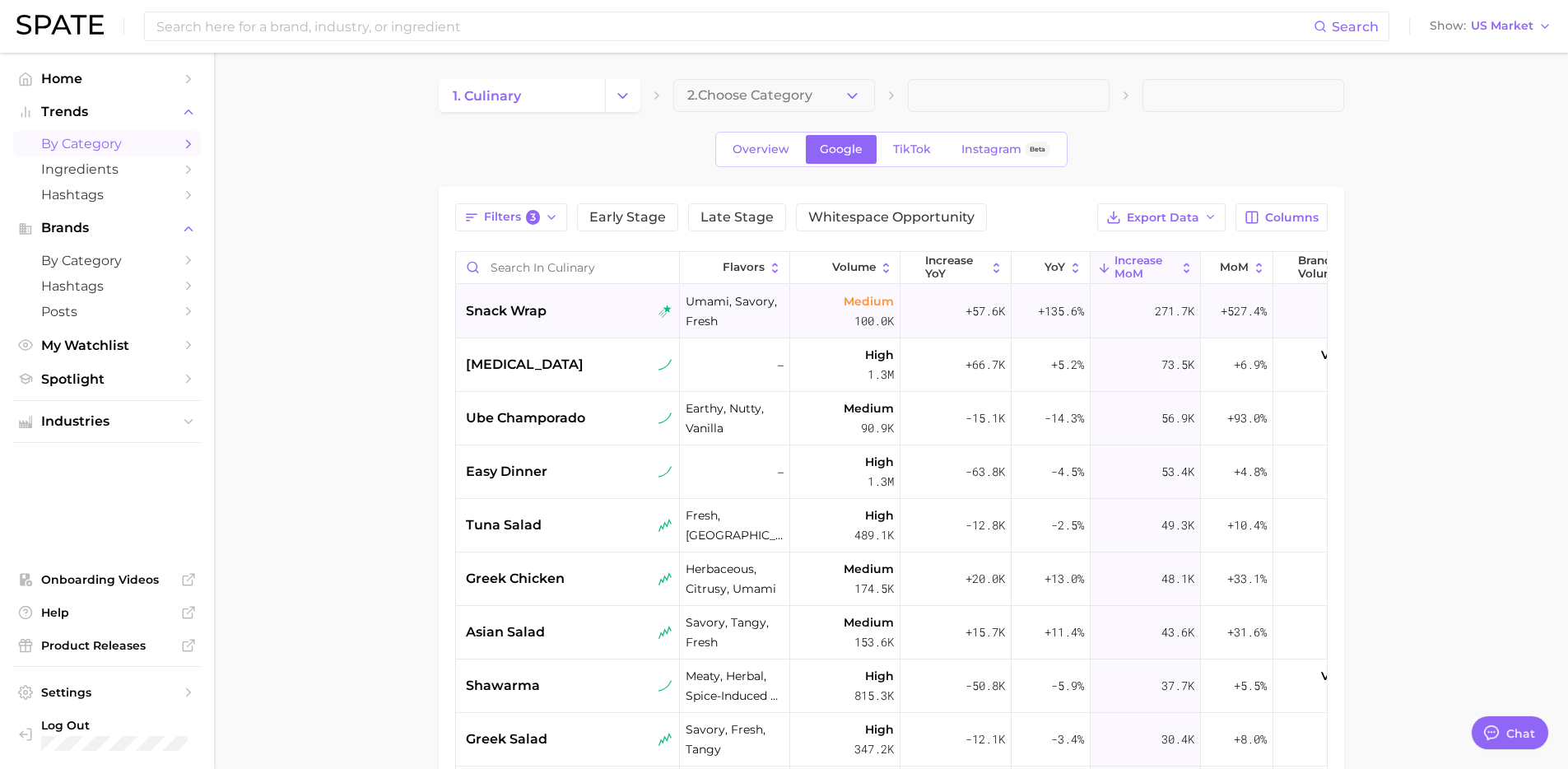 click on "snack wrap" at bounding box center [568, 311] 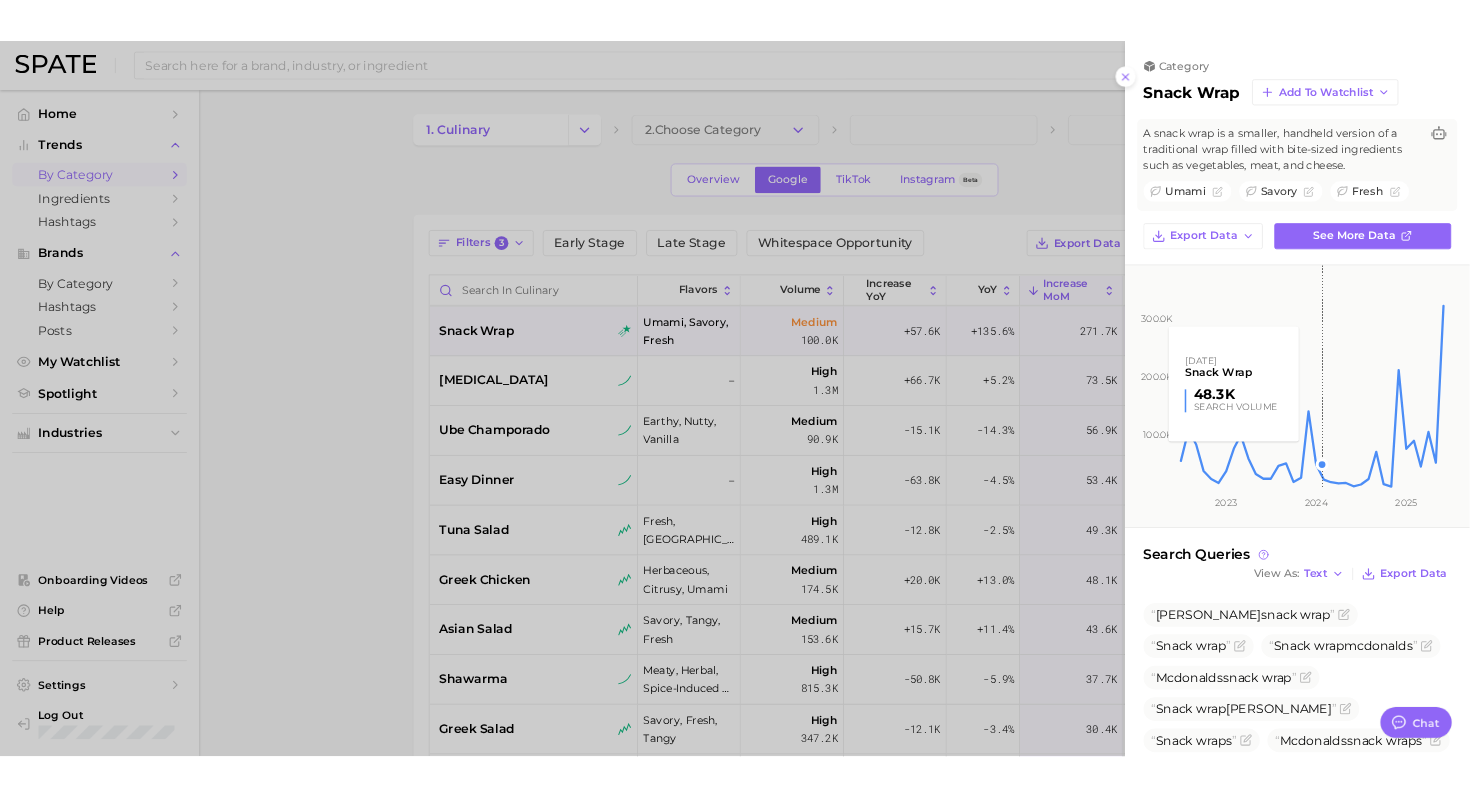 scroll, scrollTop: 274, scrollLeft: 0, axis: vertical 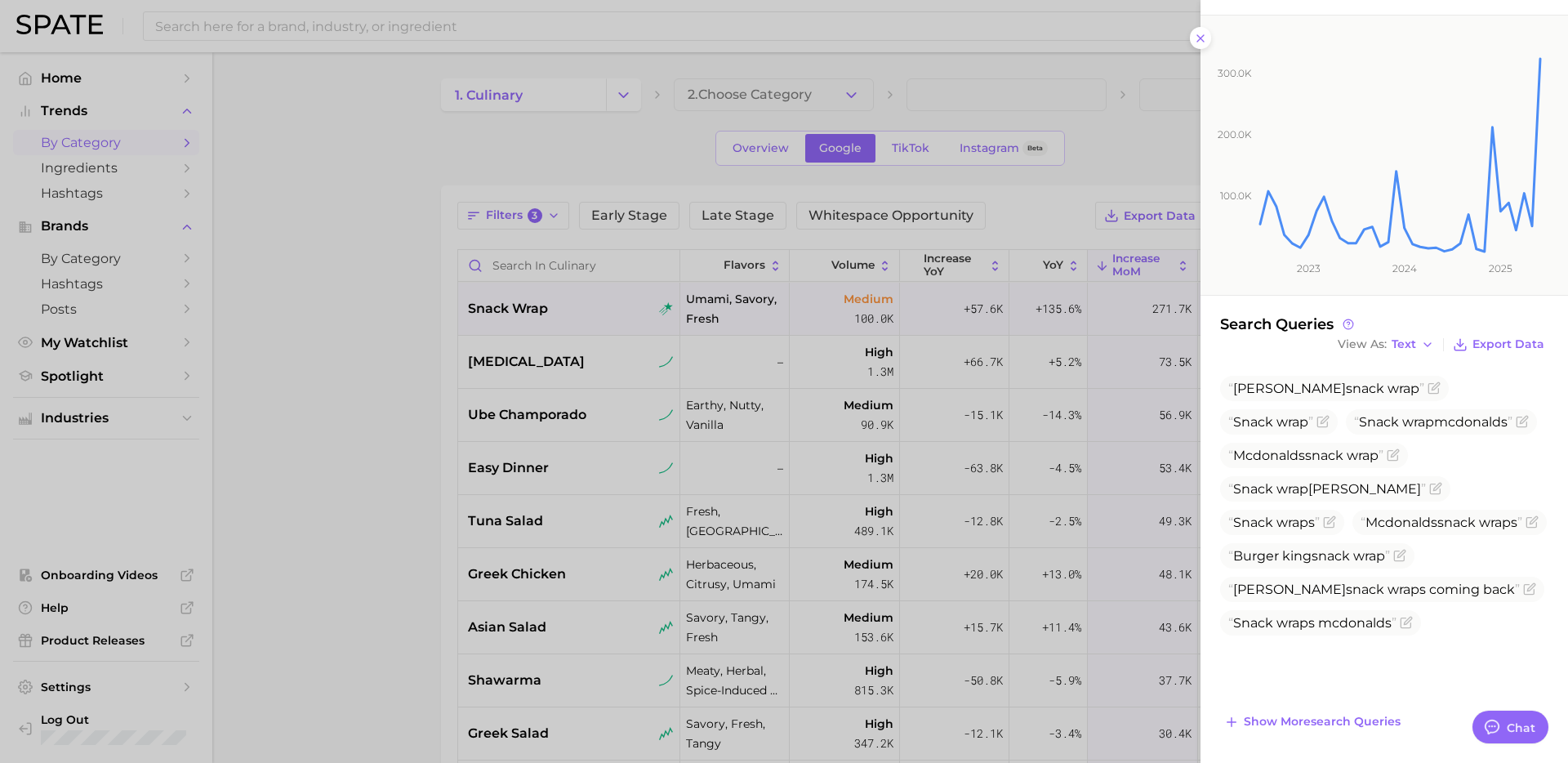 click at bounding box center [784, 382] 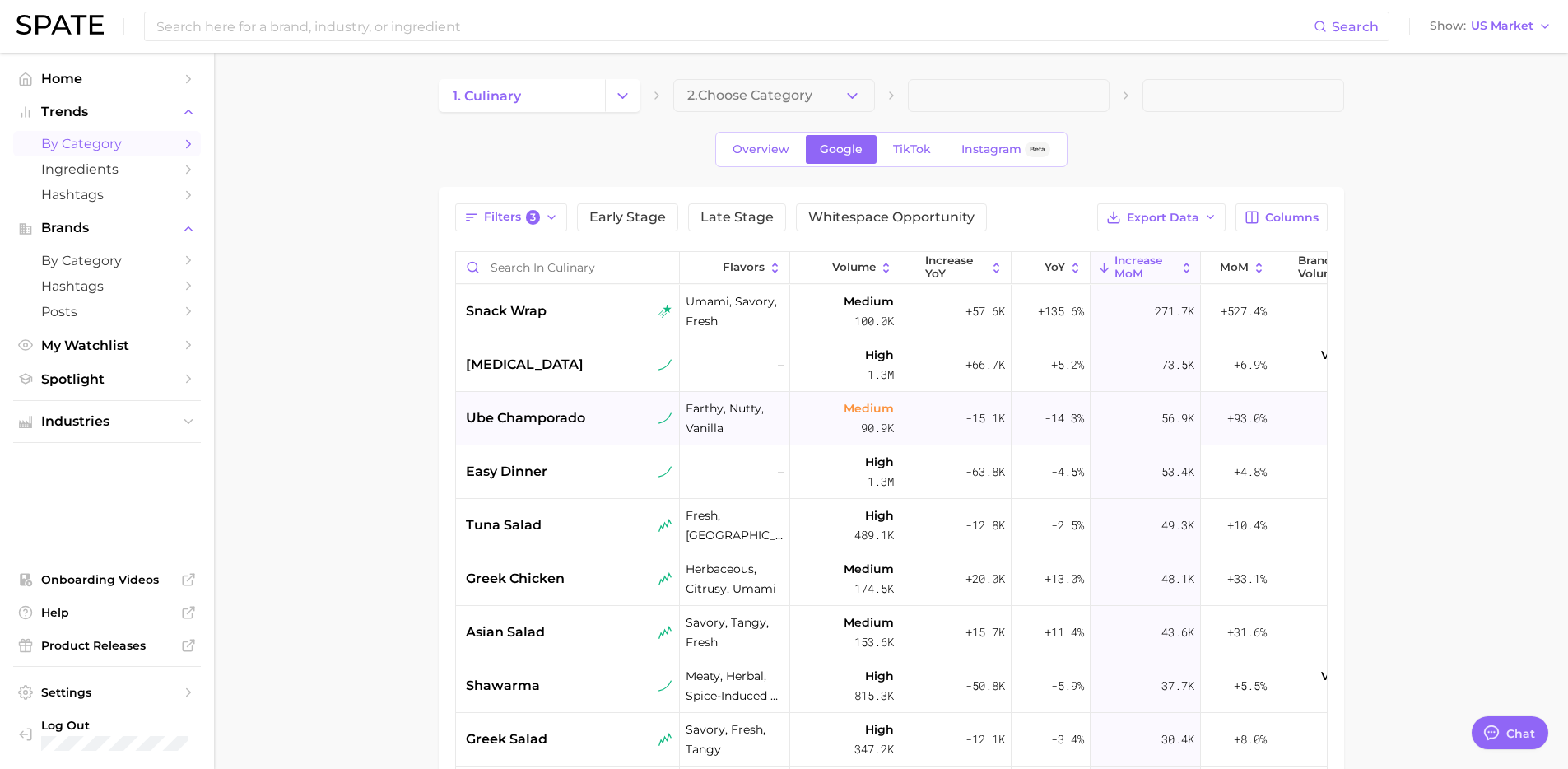 click on "ube champorado" at bounding box center (570, 418) 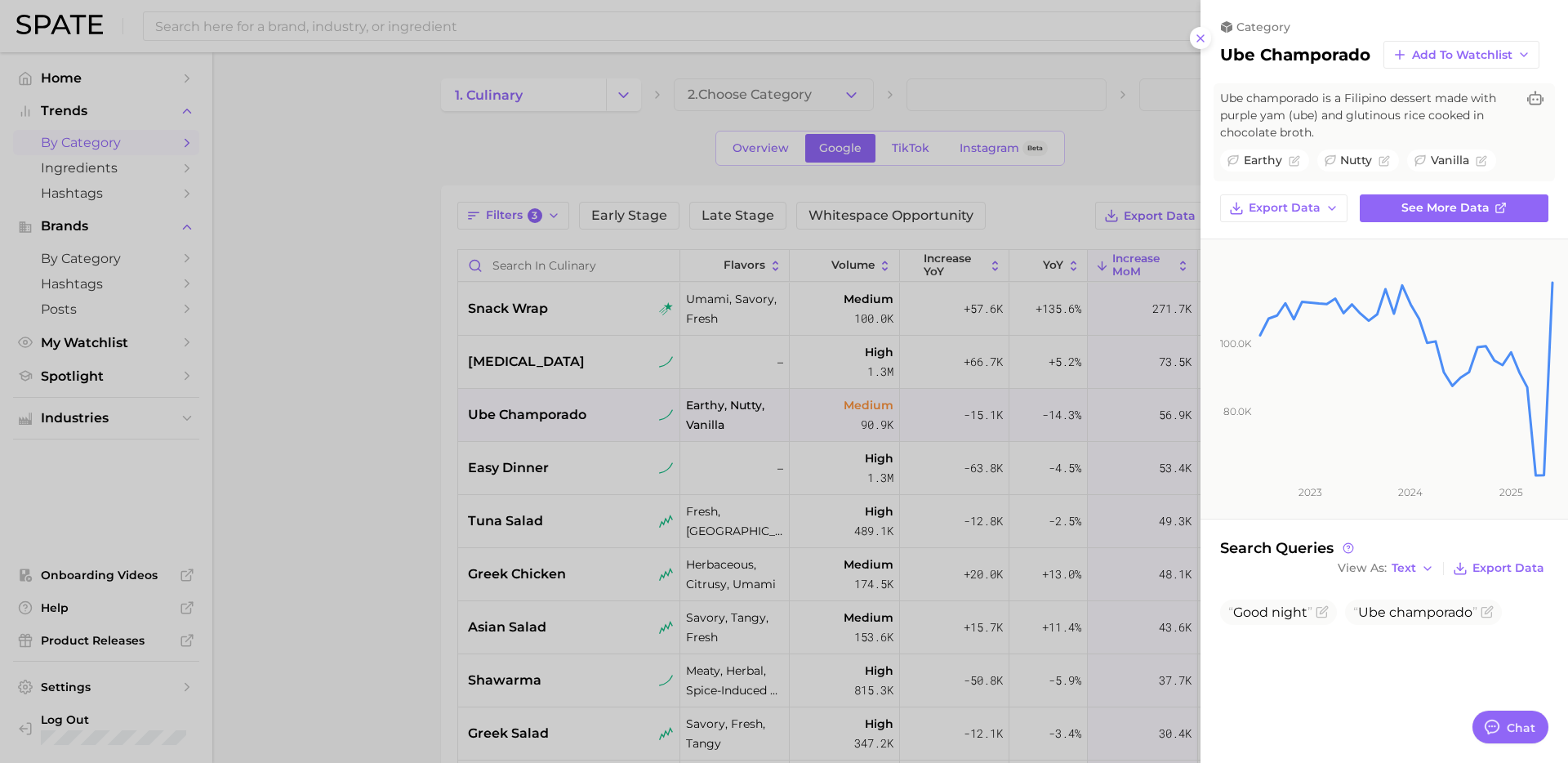 click at bounding box center [784, 382] 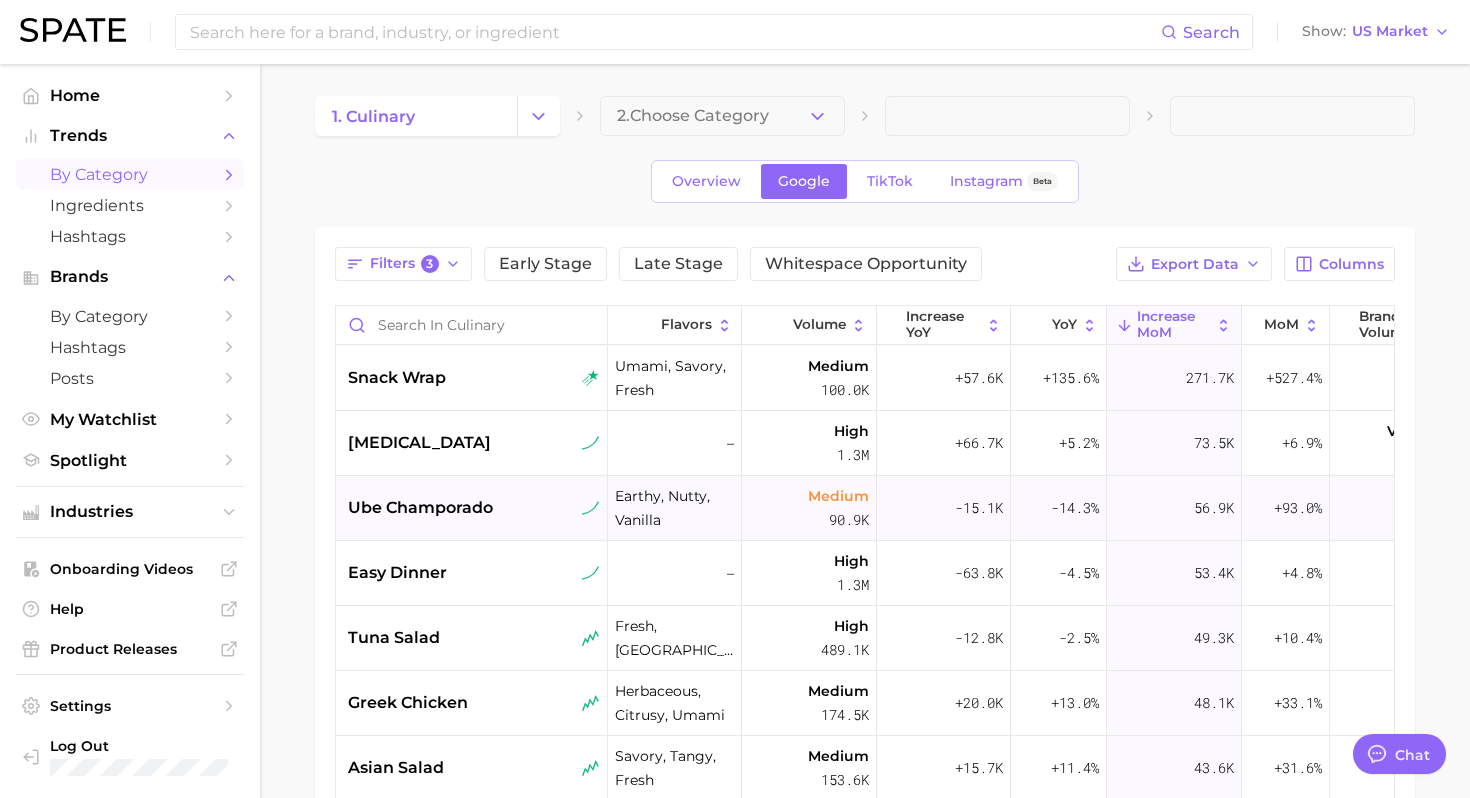 click on "ube champorado" at bounding box center [474, 508] 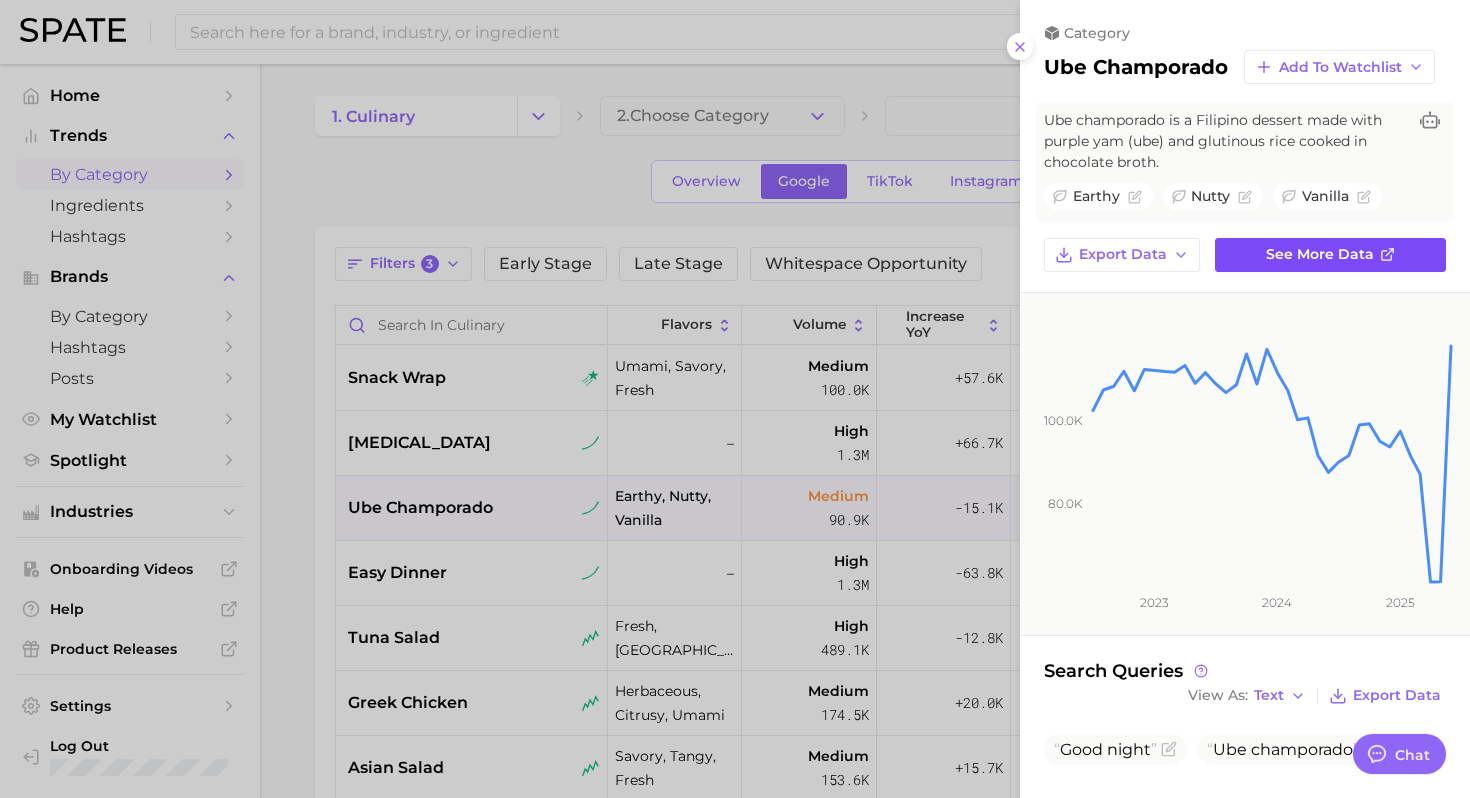 scroll, scrollTop: 13, scrollLeft: 0, axis: vertical 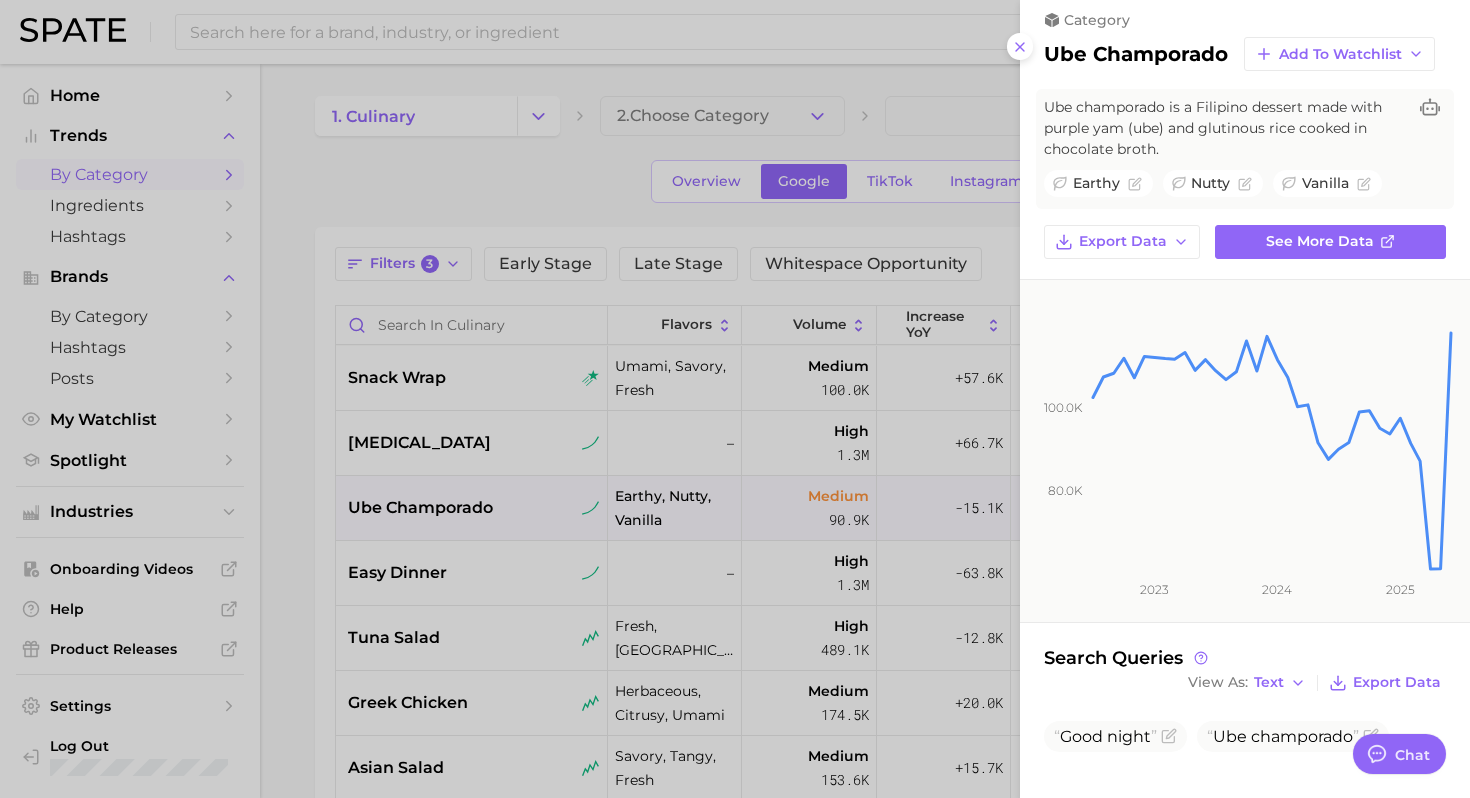 click at bounding box center [735, 399] 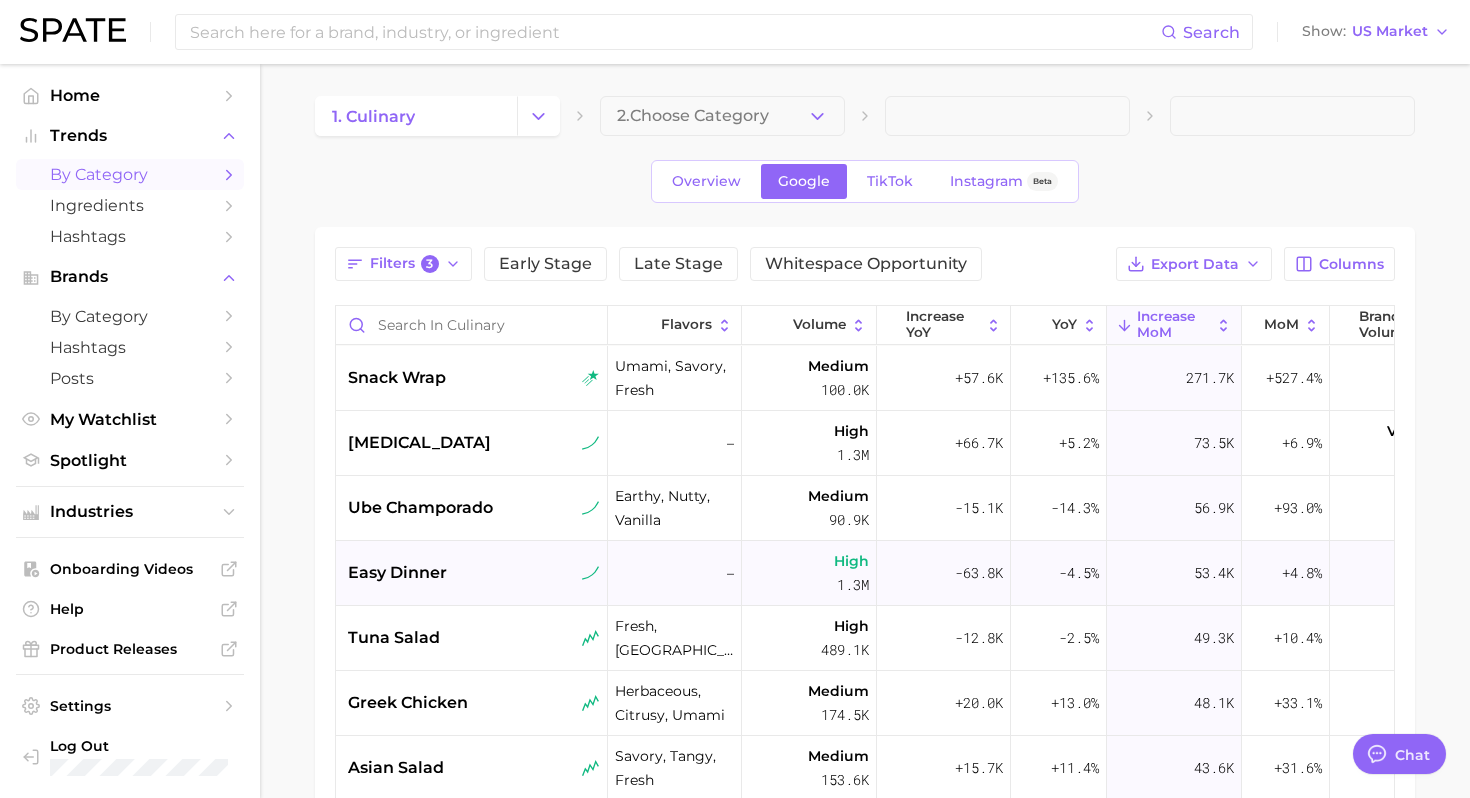click on "easy dinner" at bounding box center (474, 573) 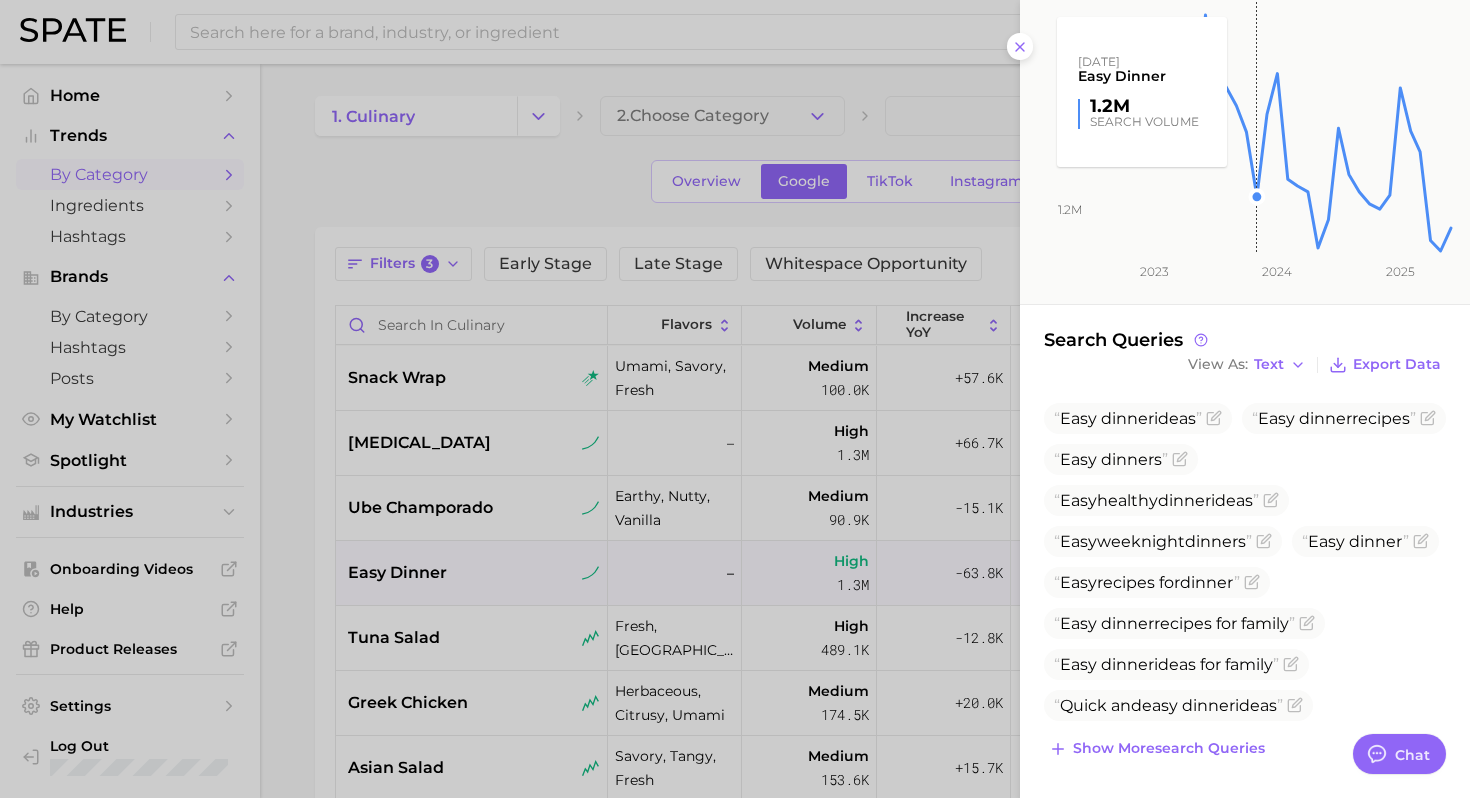 scroll, scrollTop: 0, scrollLeft: 0, axis: both 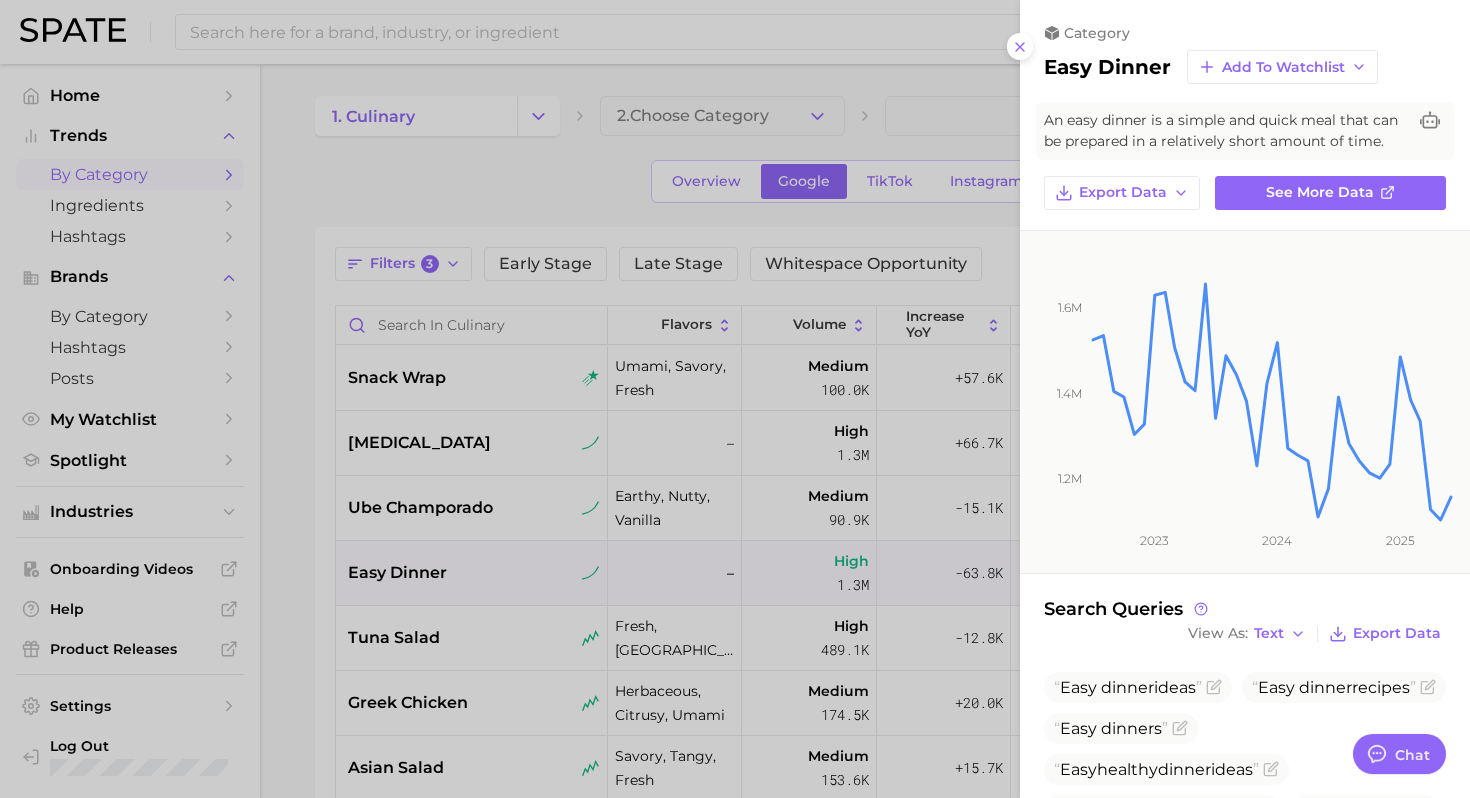 click at bounding box center [735, 399] 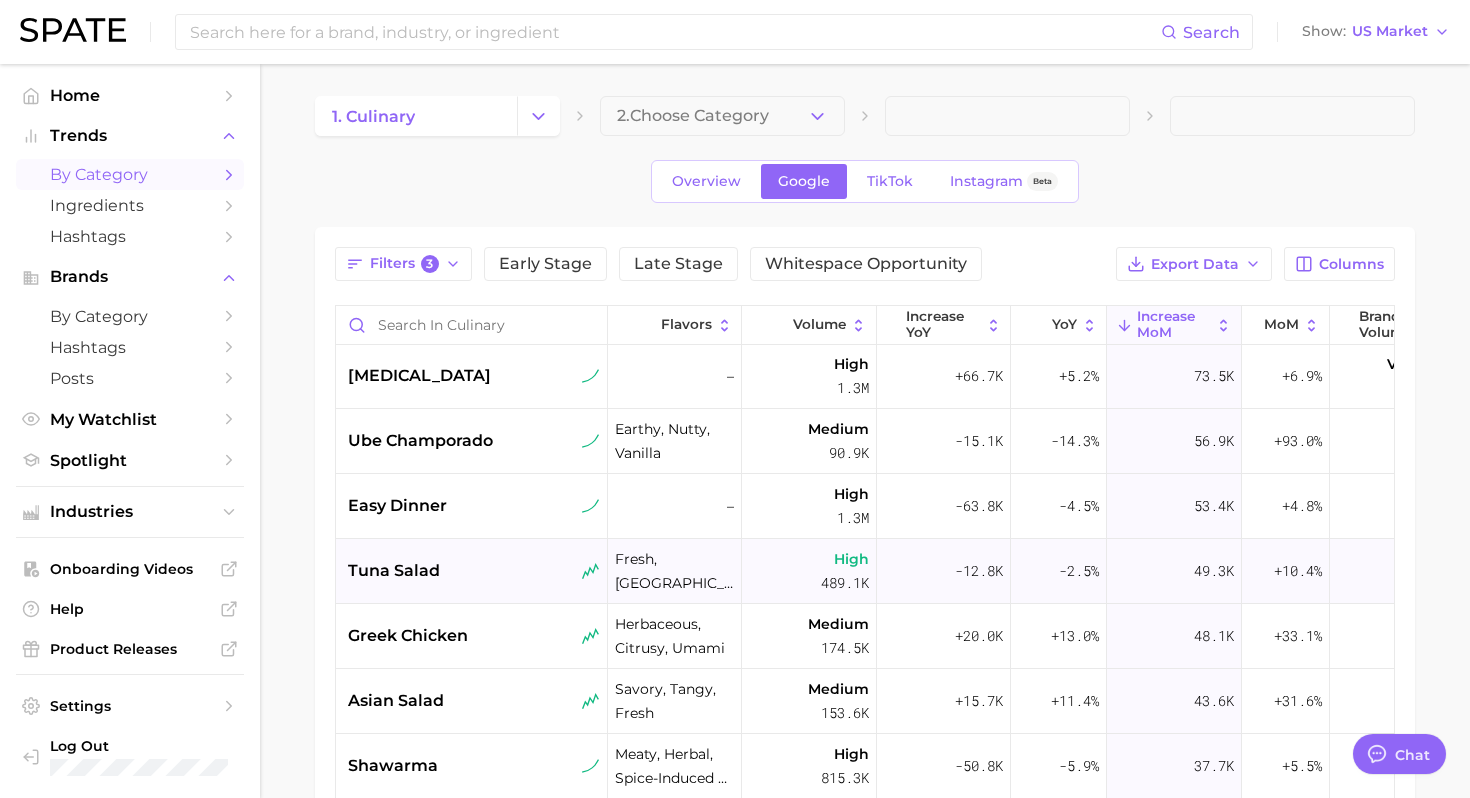 scroll, scrollTop: 79, scrollLeft: 0, axis: vertical 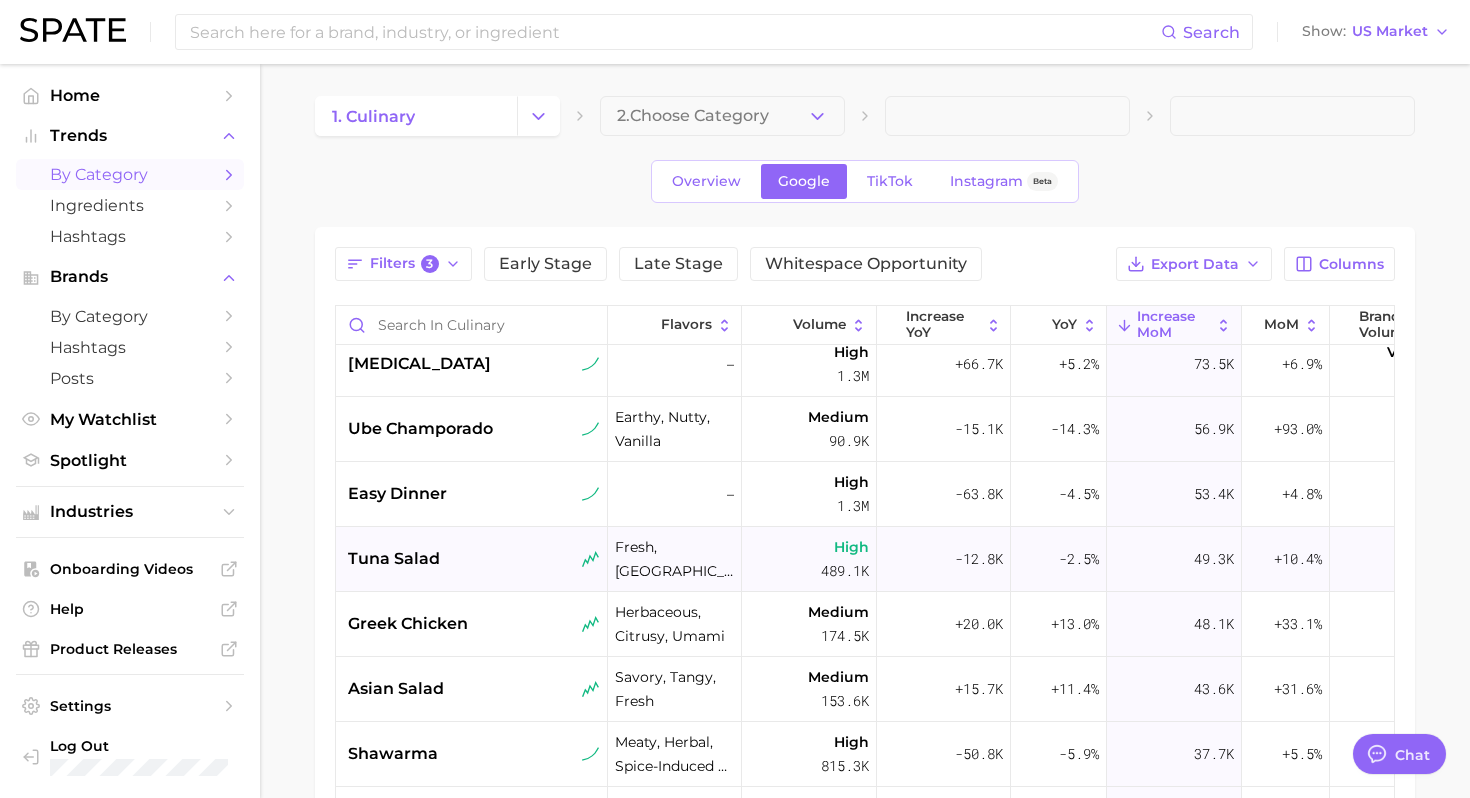 click on "tuna salad" at bounding box center (472, 559) 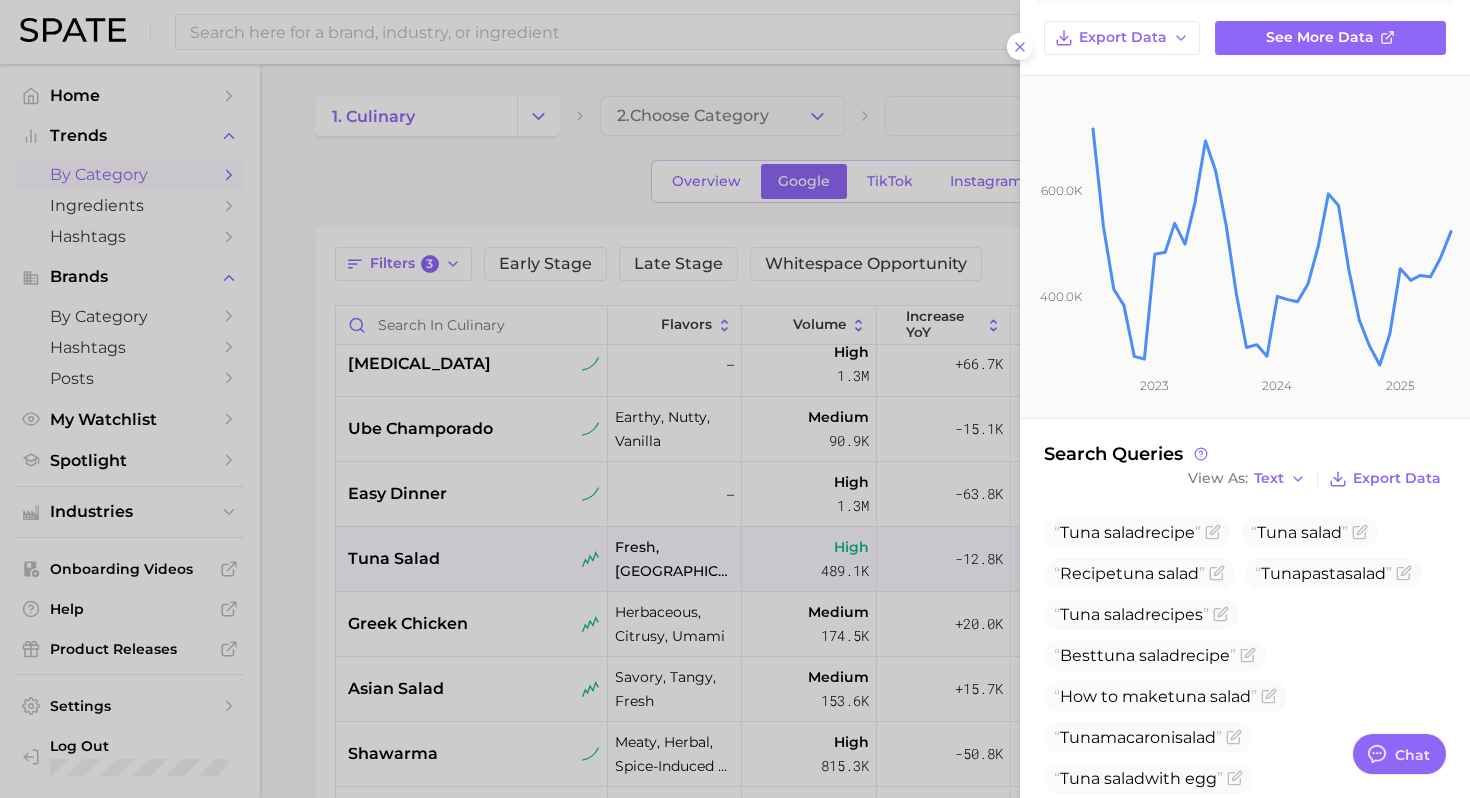 scroll, scrollTop: 352, scrollLeft: 0, axis: vertical 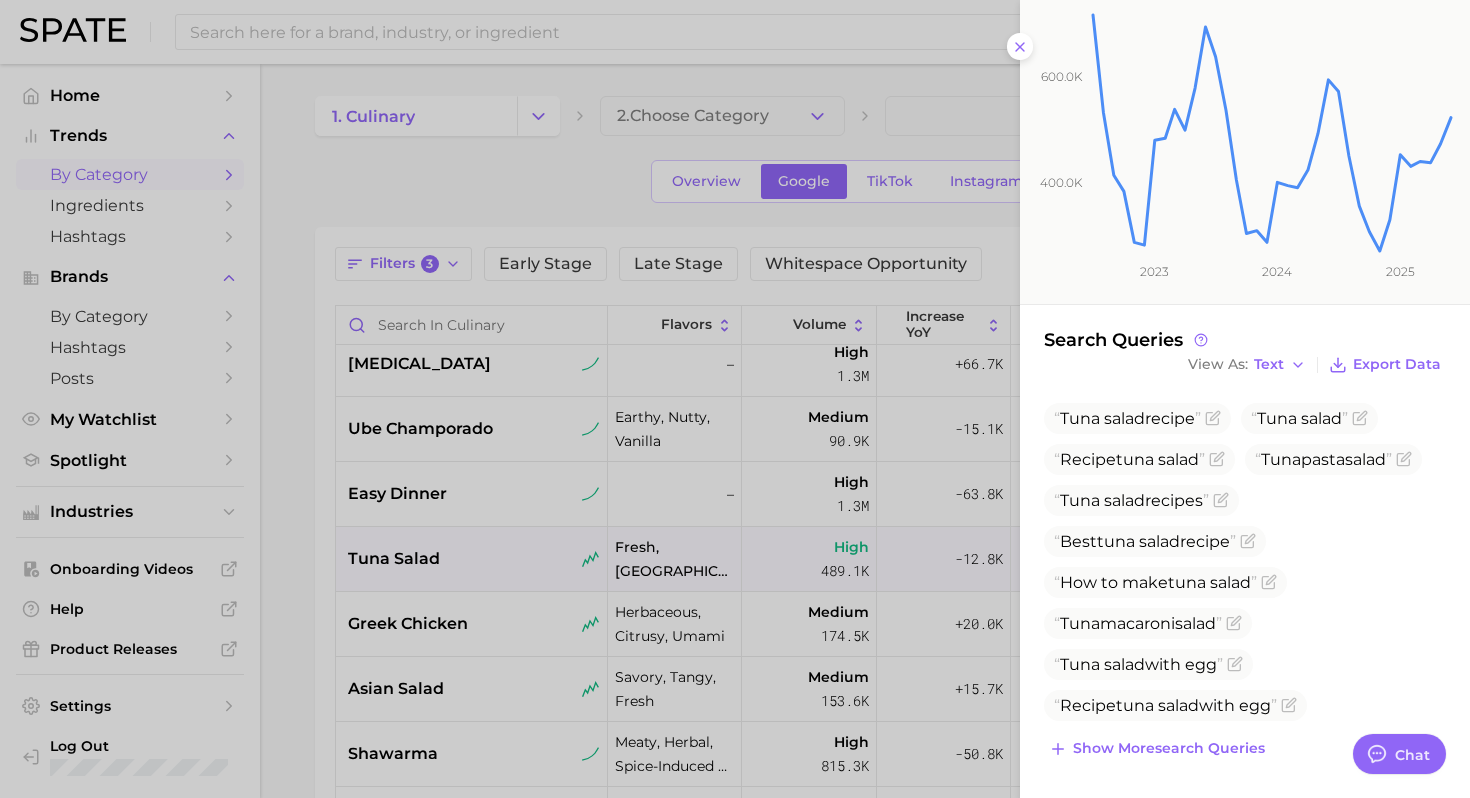 click at bounding box center (735, 399) 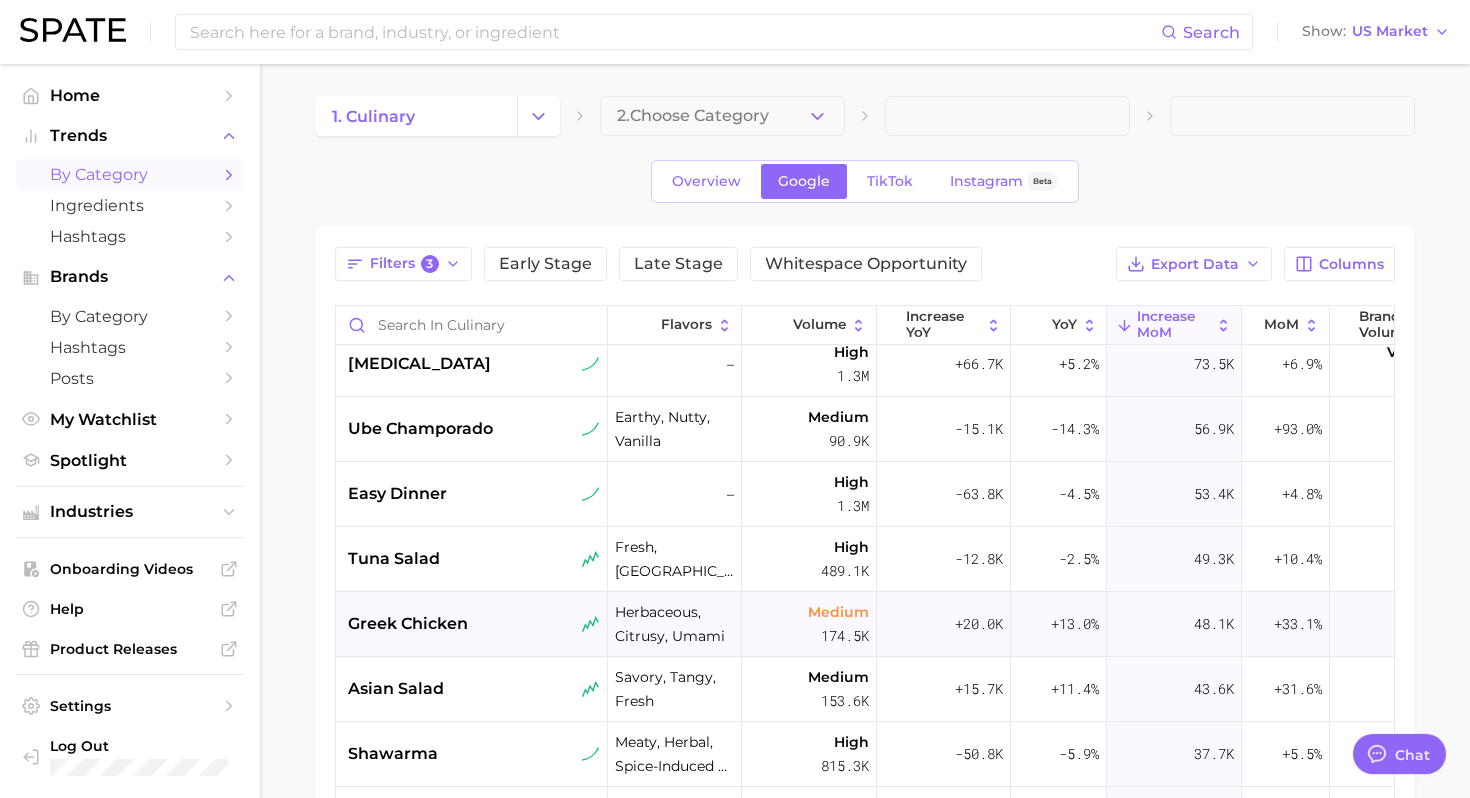 click on "greek chicken" at bounding box center [474, 624] 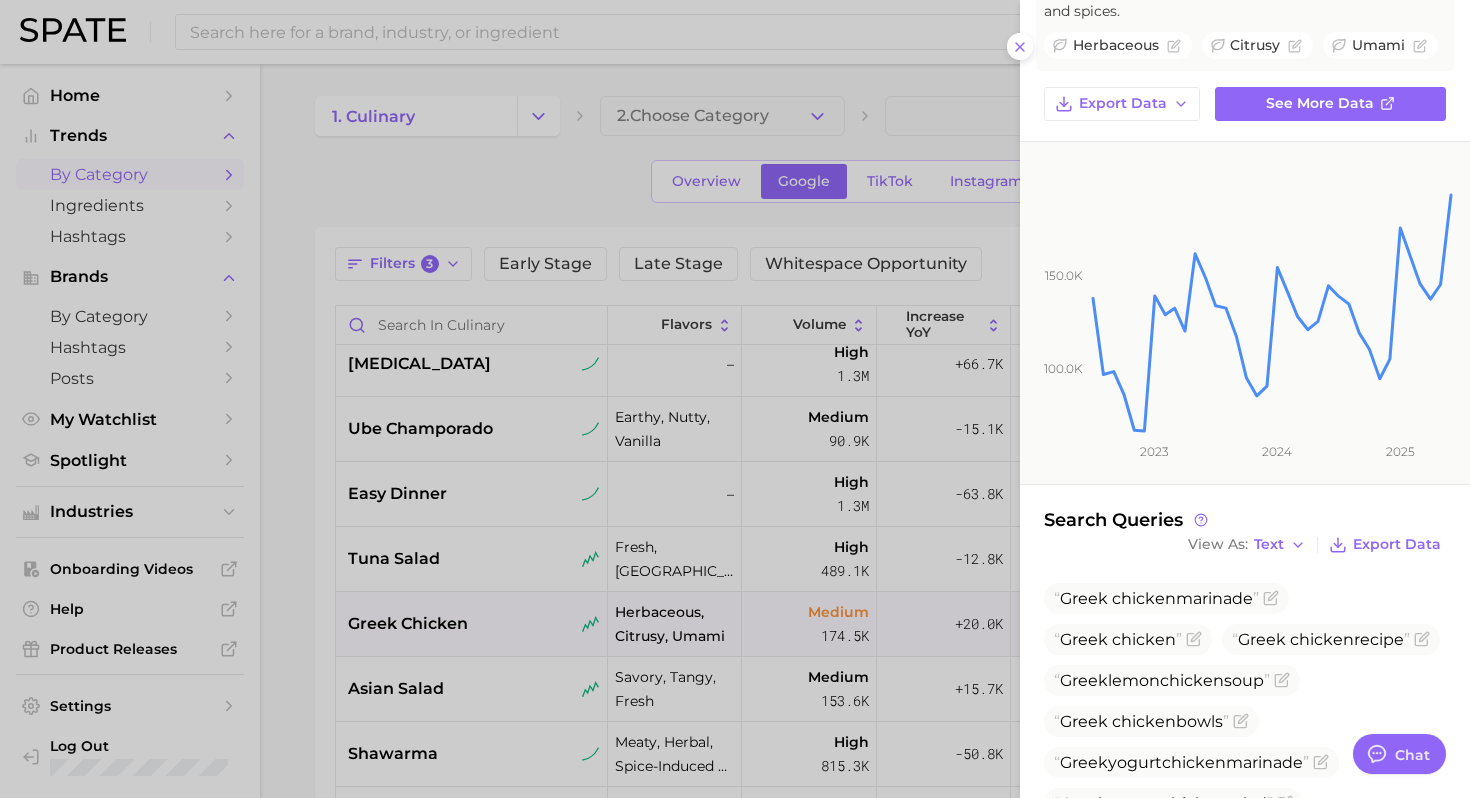 scroll, scrollTop: 0, scrollLeft: 0, axis: both 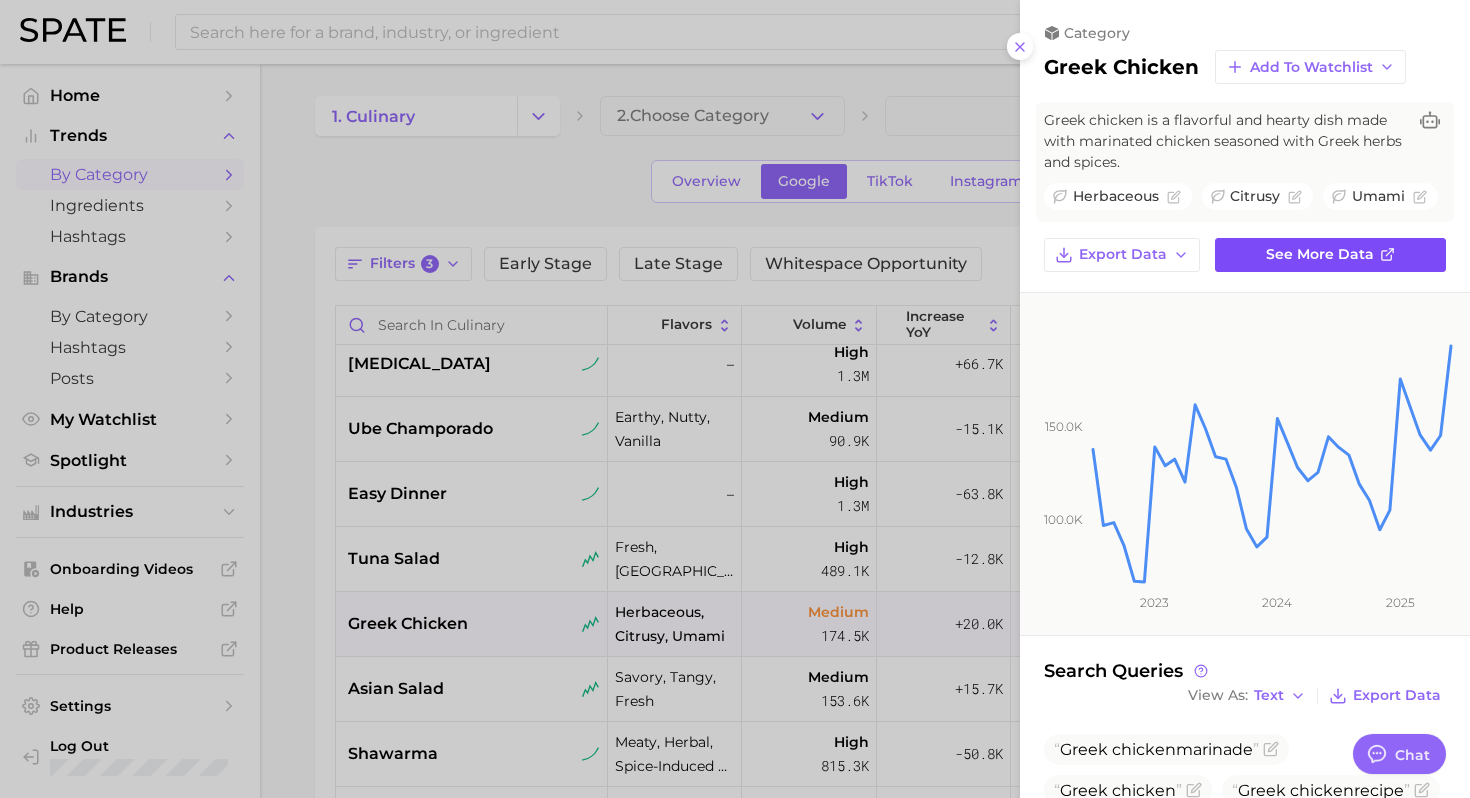 click on "See more data" at bounding box center (1320, 254) 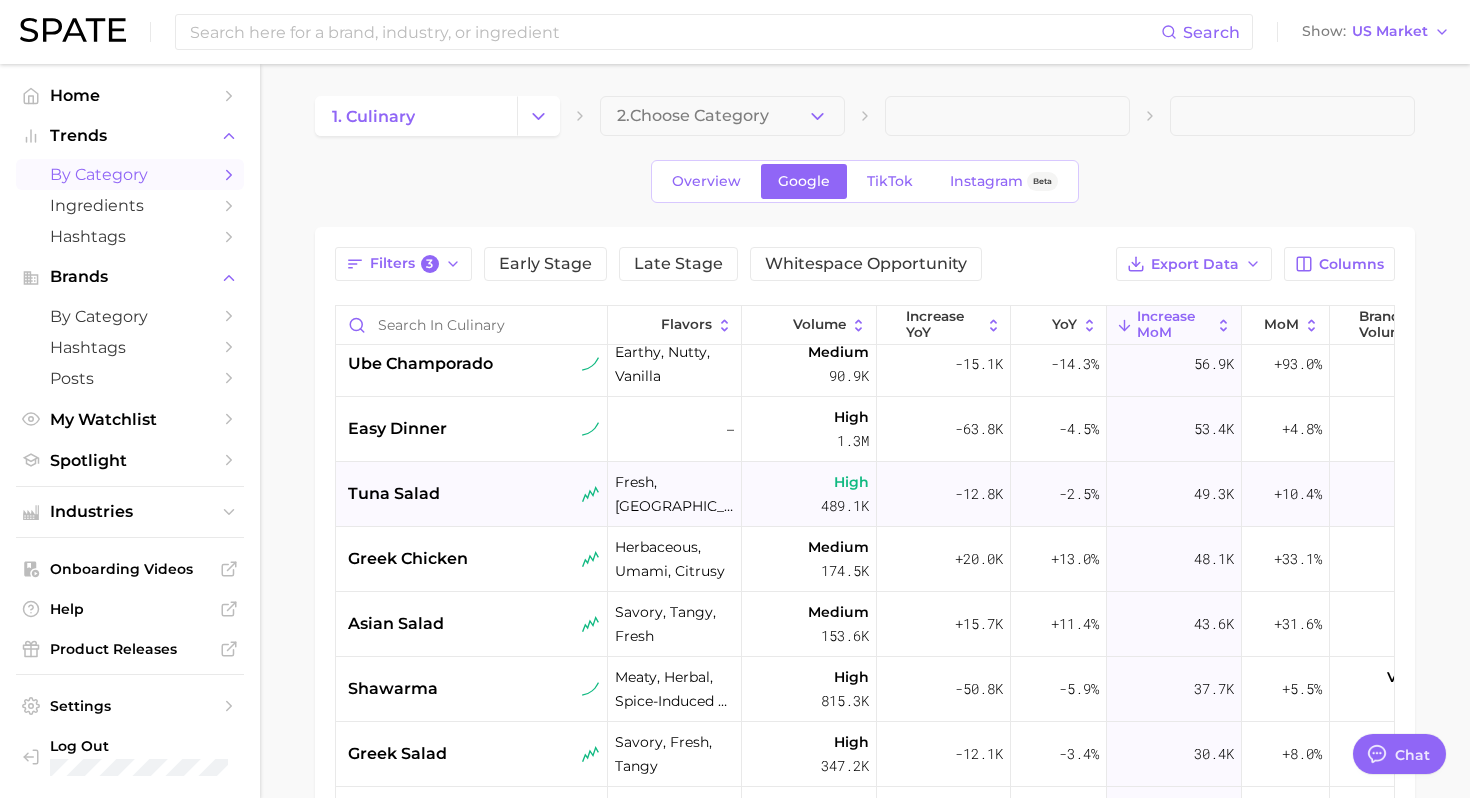 scroll, scrollTop: 162, scrollLeft: 0, axis: vertical 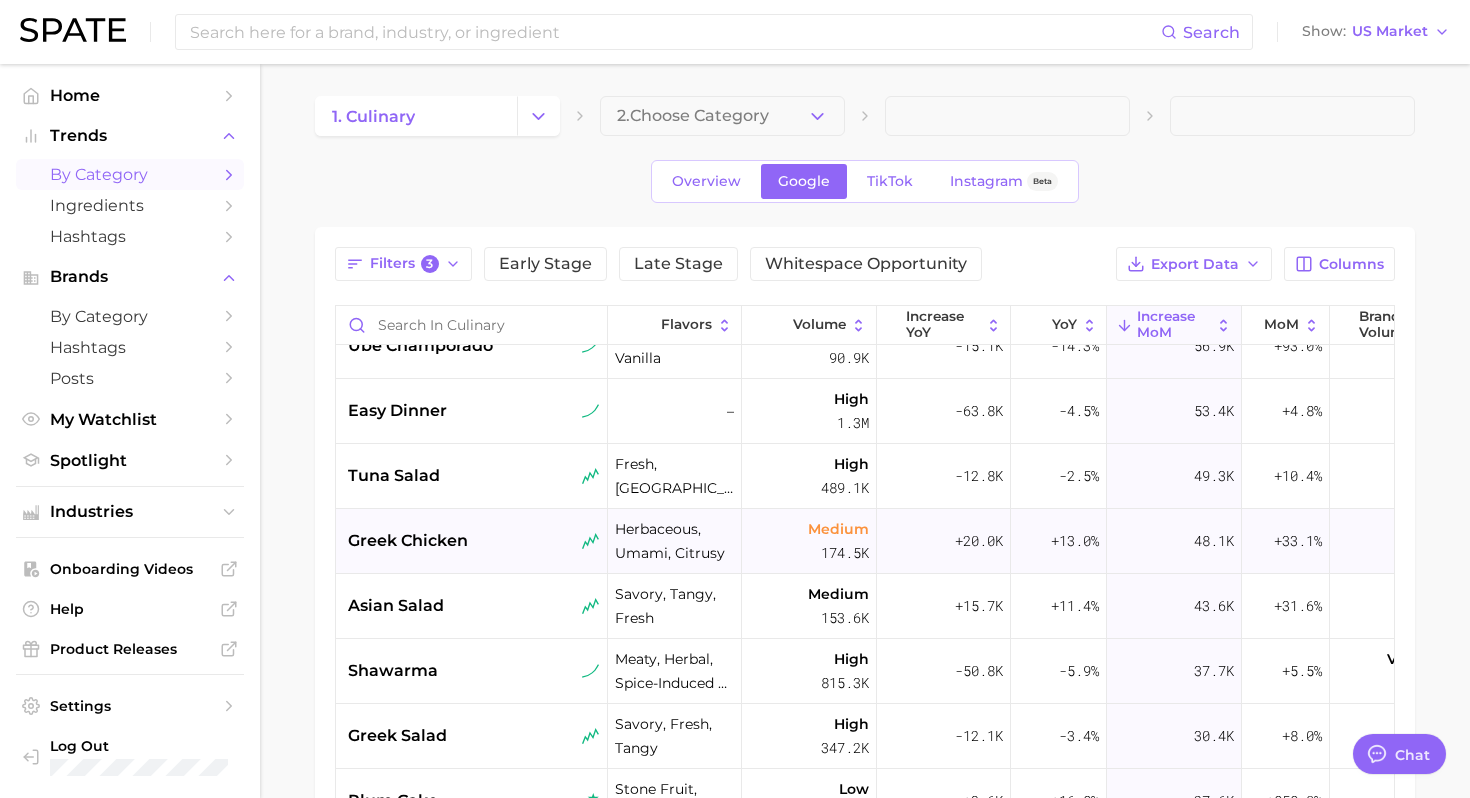 click on "greek chicken" at bounding box center [474, 541] 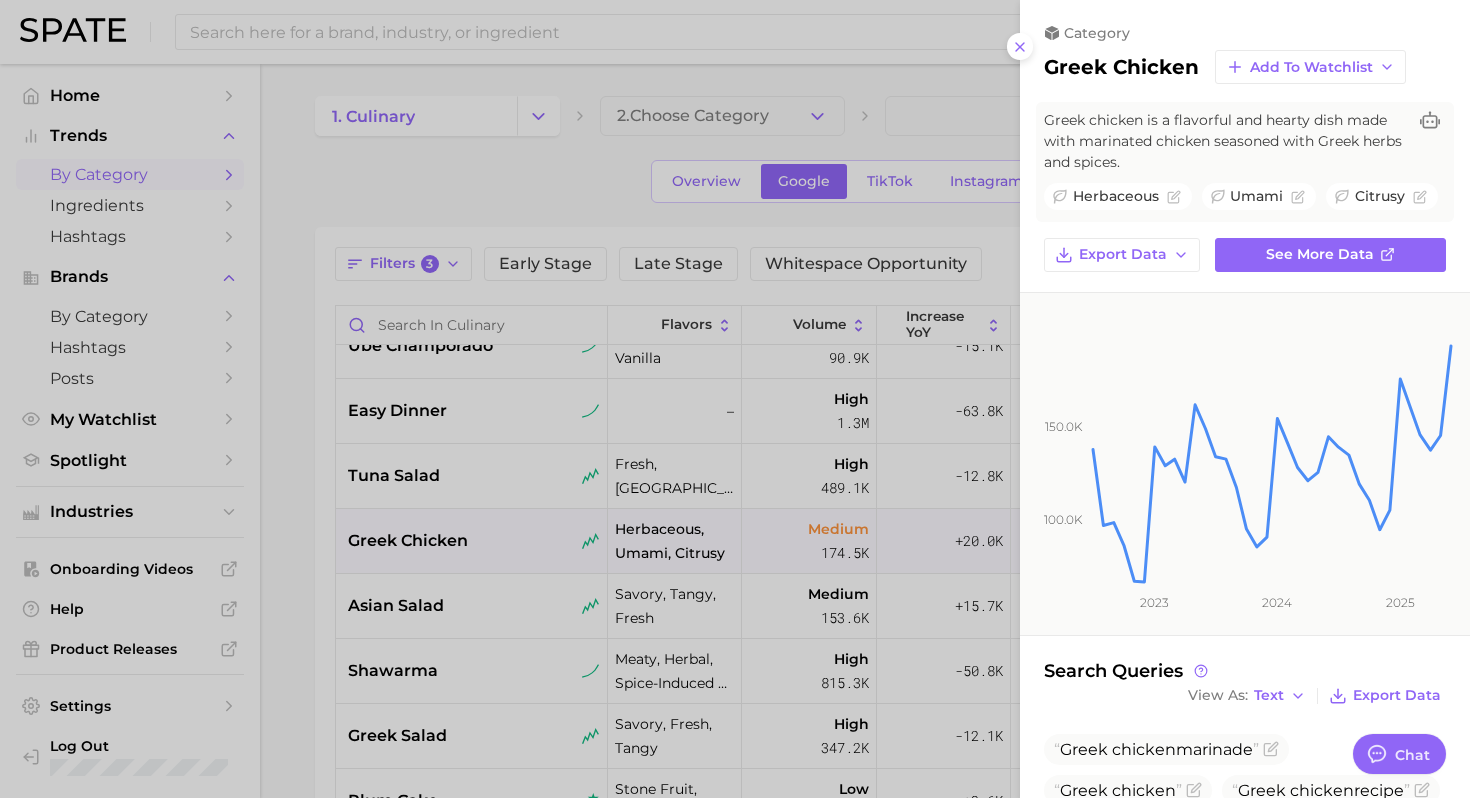 click at bounding box center (735, 399) 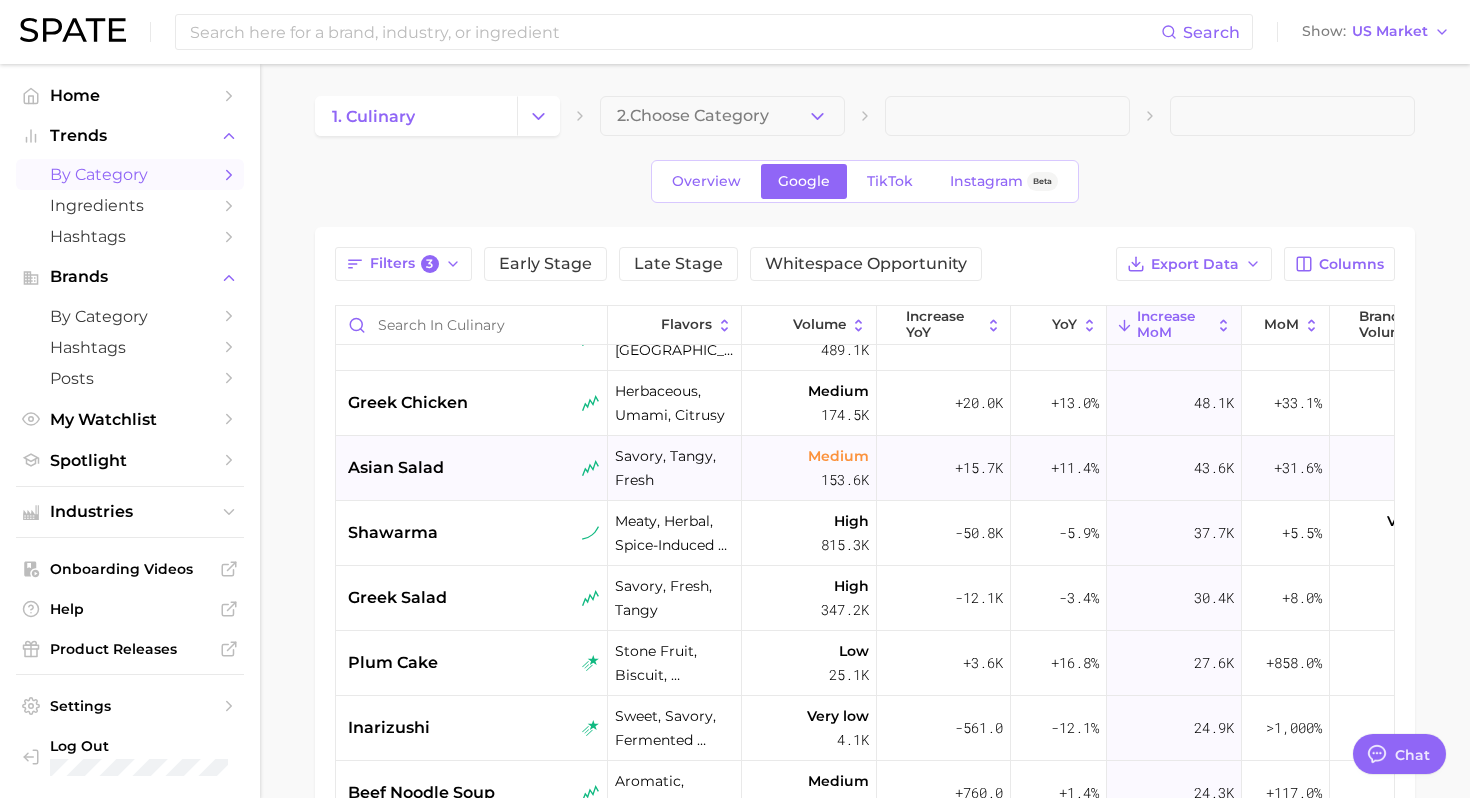 scroll, scrollTop: 304, scrollLeft: 0, axis: vertical 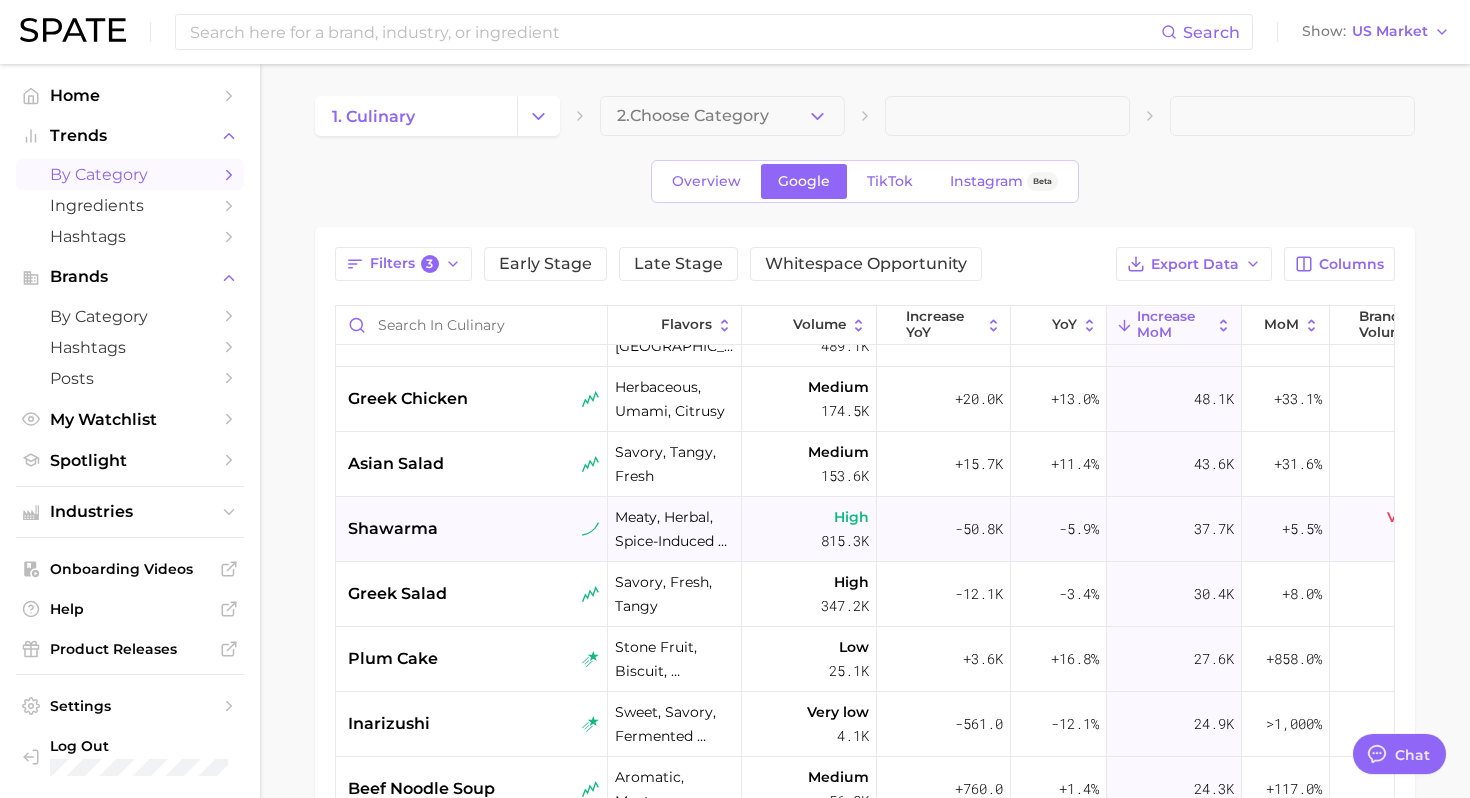 click on "shawarma" at bounding box center (472, 529) 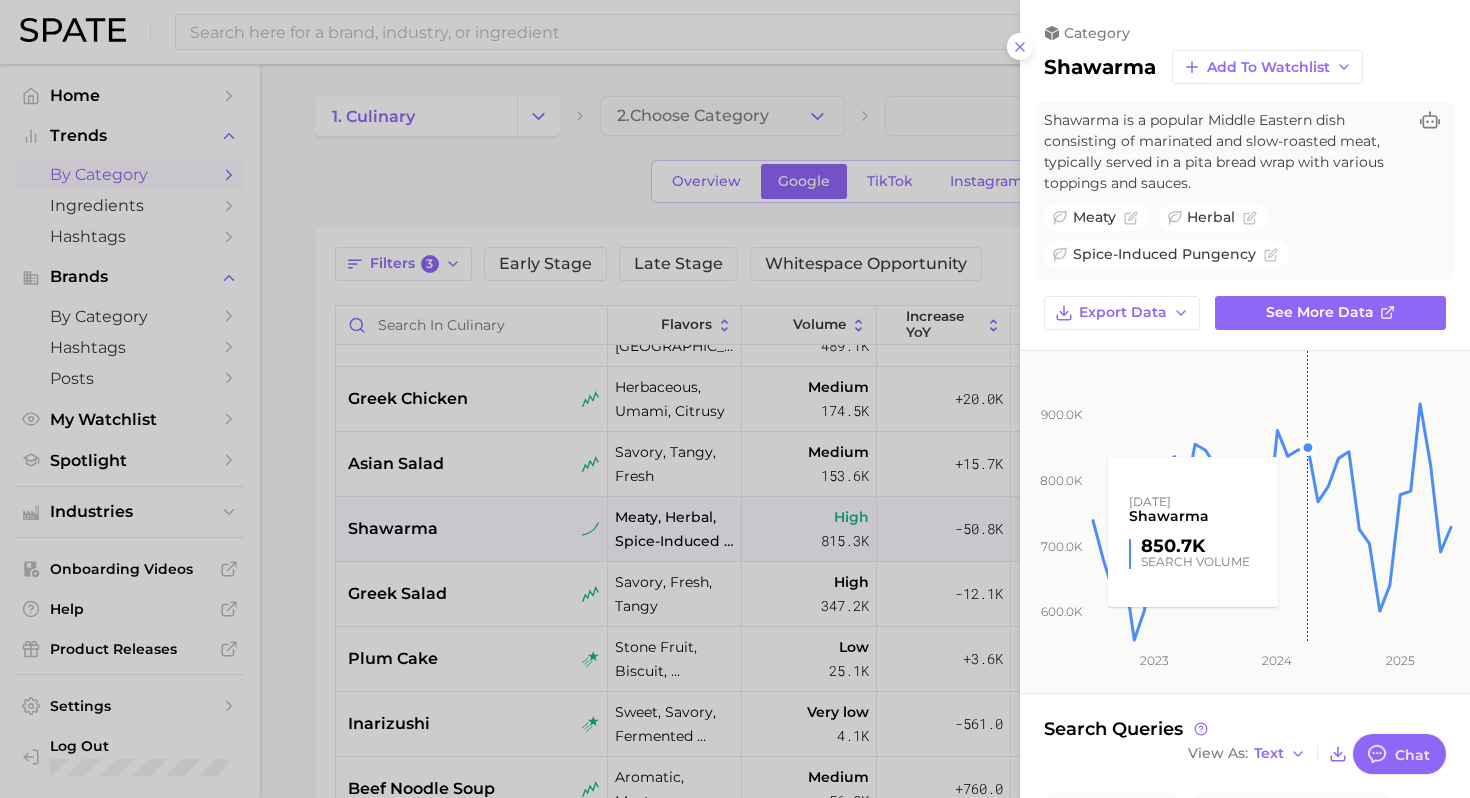 scroll, scrollTop: 128, scrollLeft: 0, axis: vertical 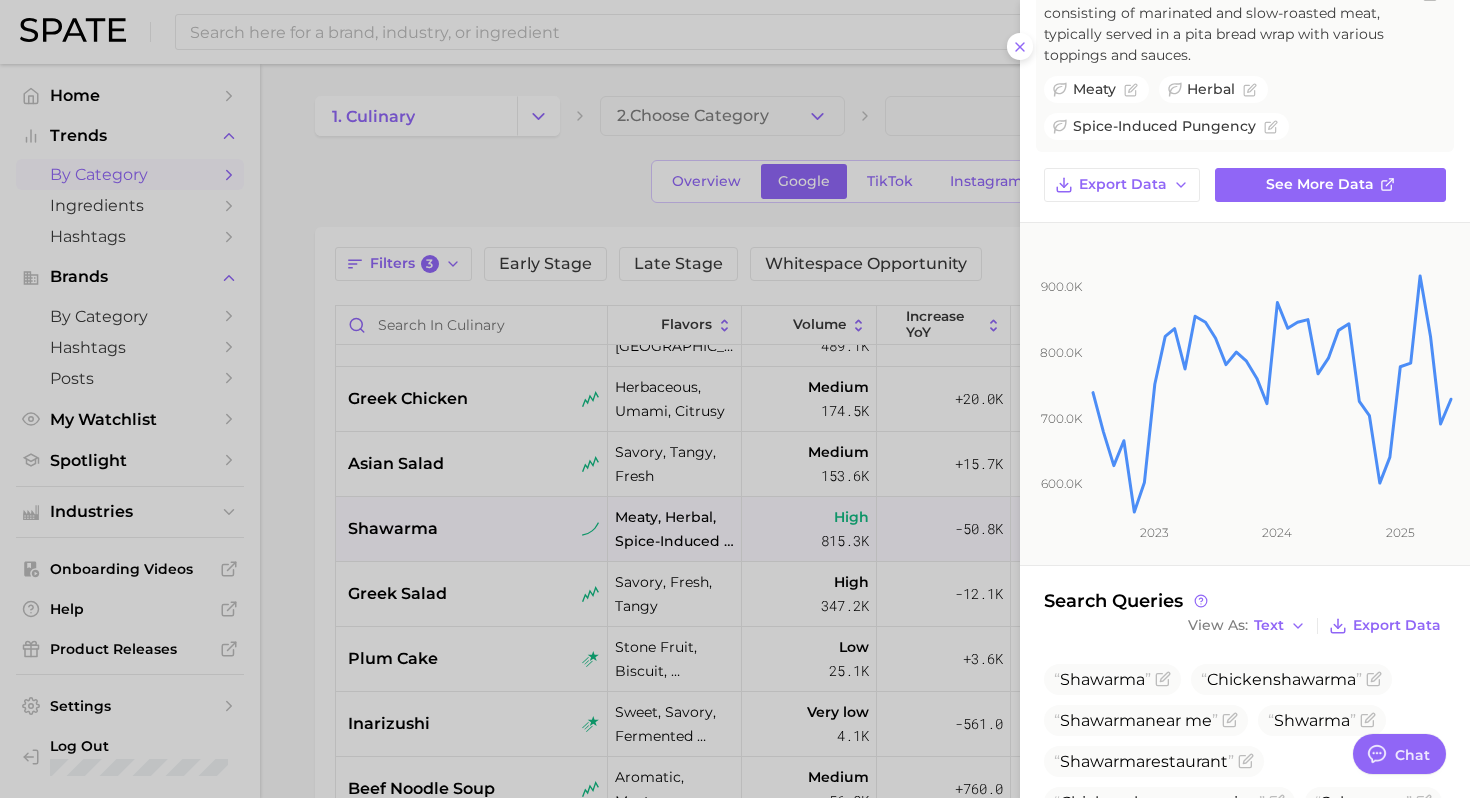click at bounding box center [735, 399] 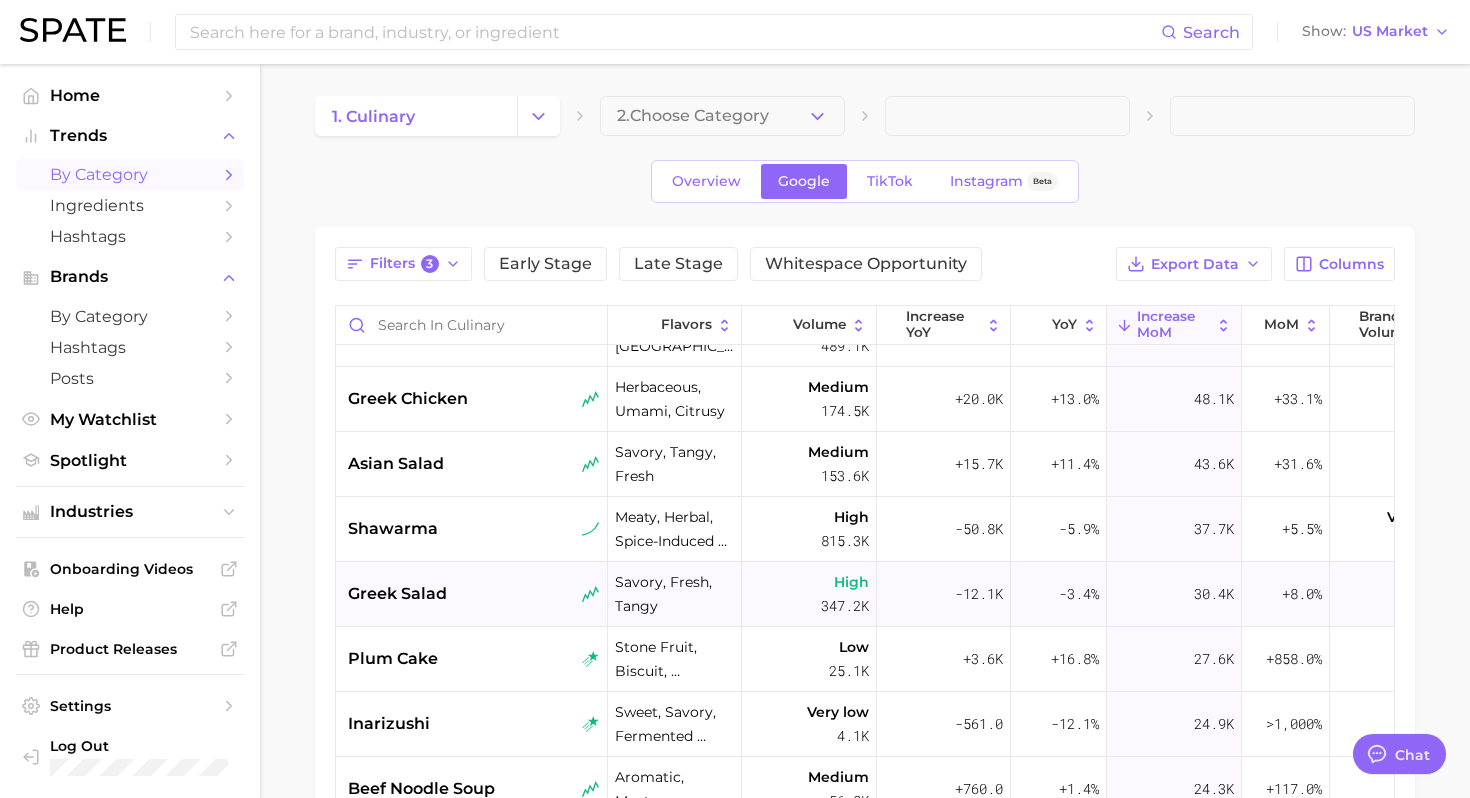 click on "greek salad" at bounding box center (474, 594) 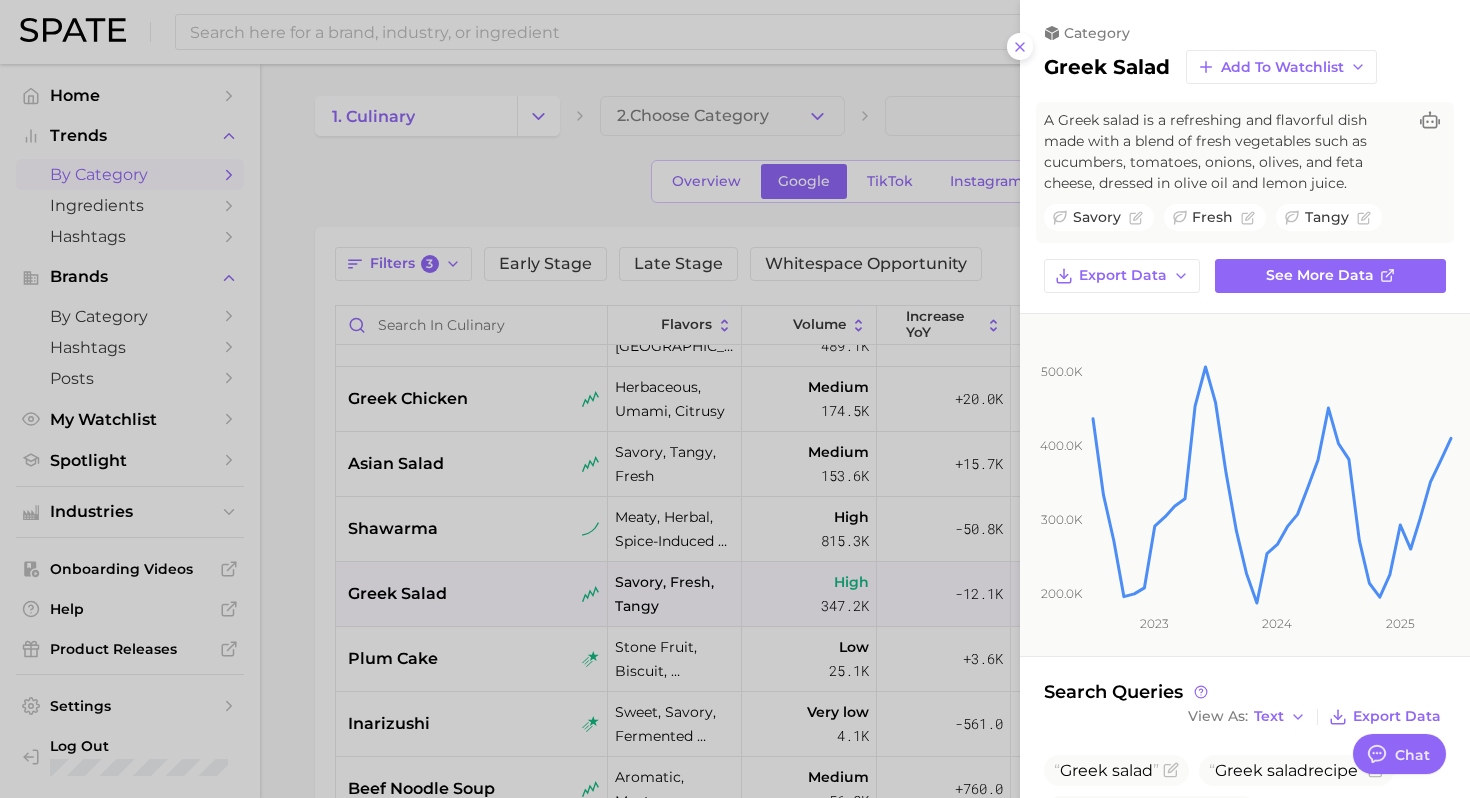 click at bounding box center [735, 399] 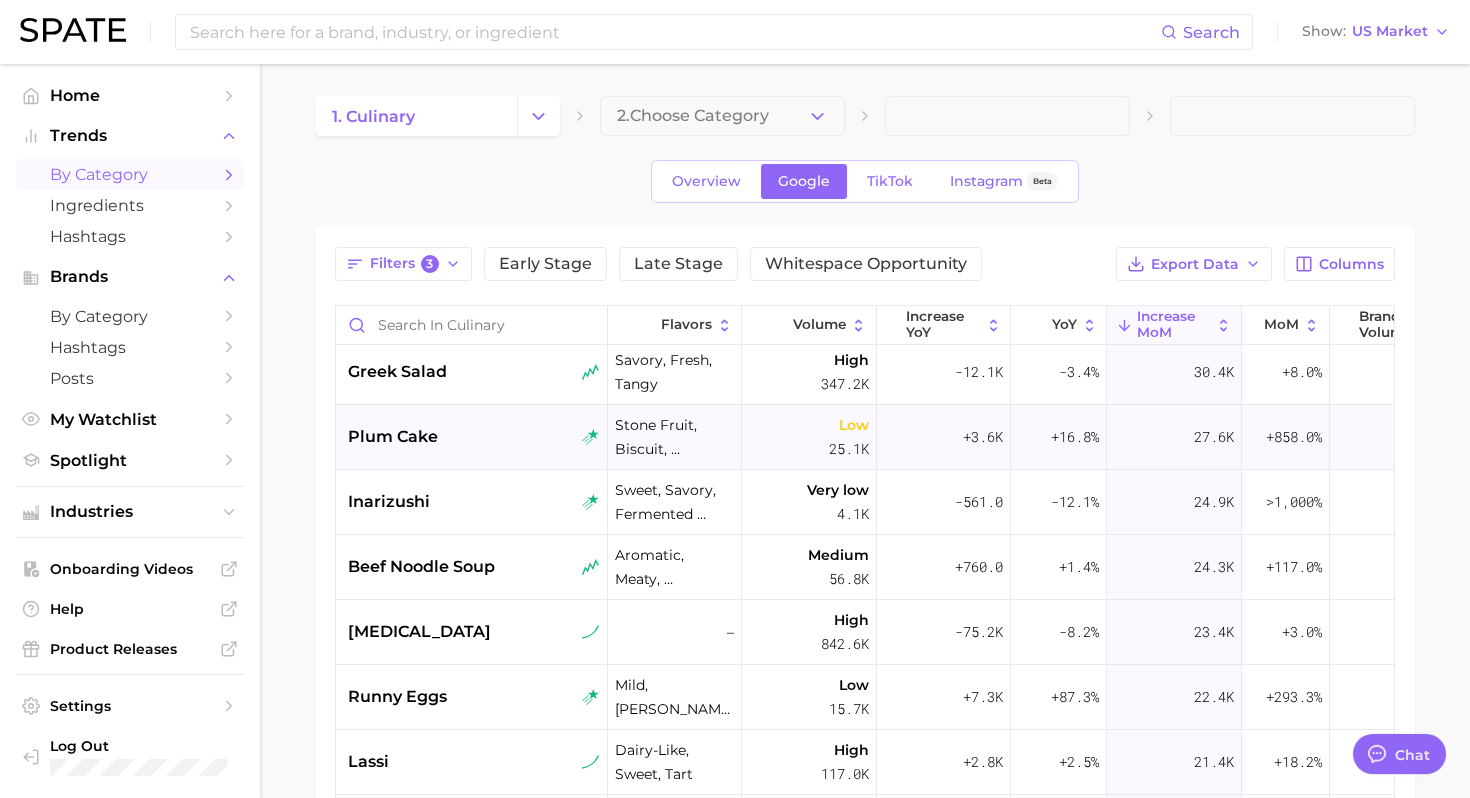 scroll, scrollTop: 547, scrollLeft: 0, axis: vertical 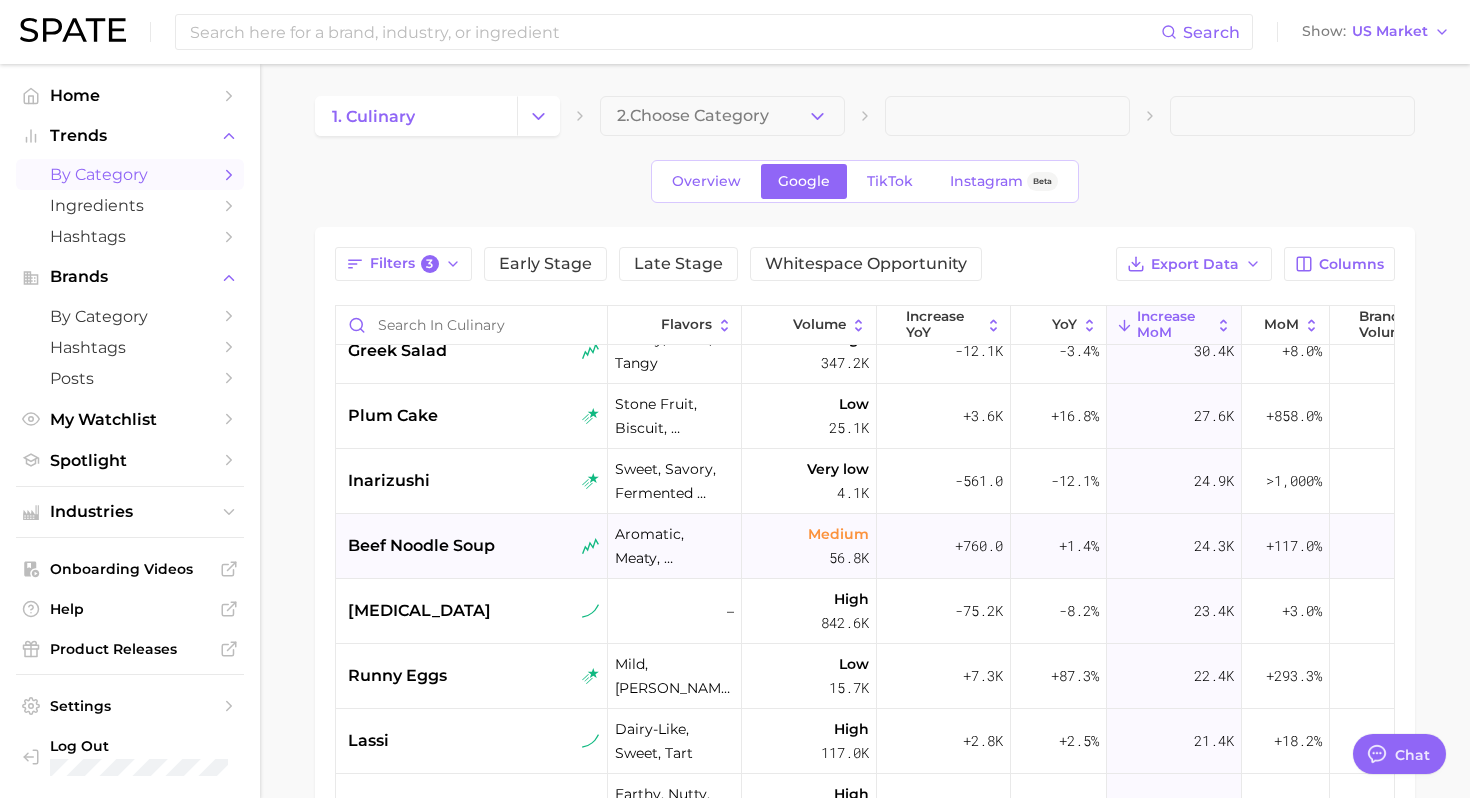 click on "beef noodle soup" at bounding box center [474, 546] 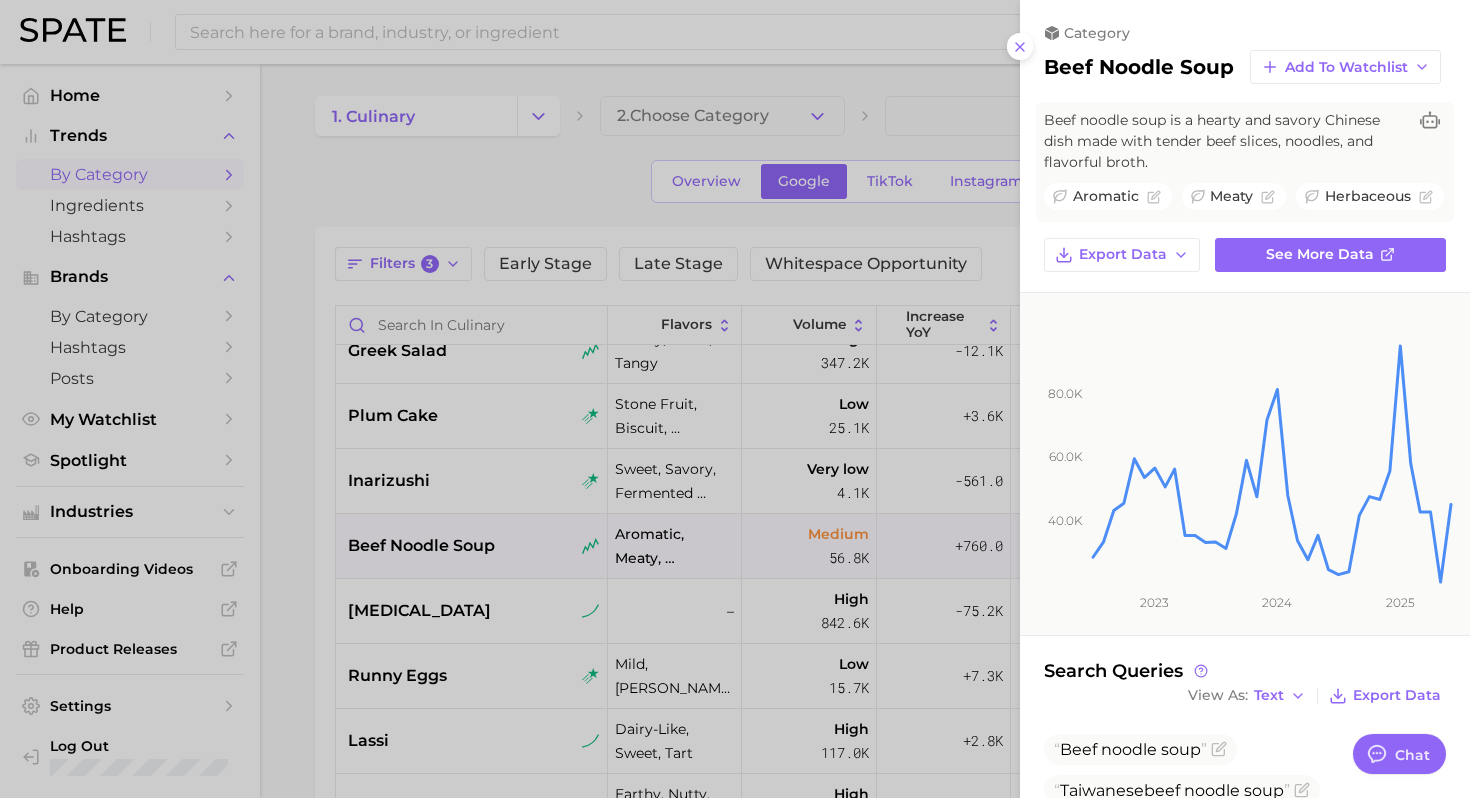 click at bounding box center [735, 399] 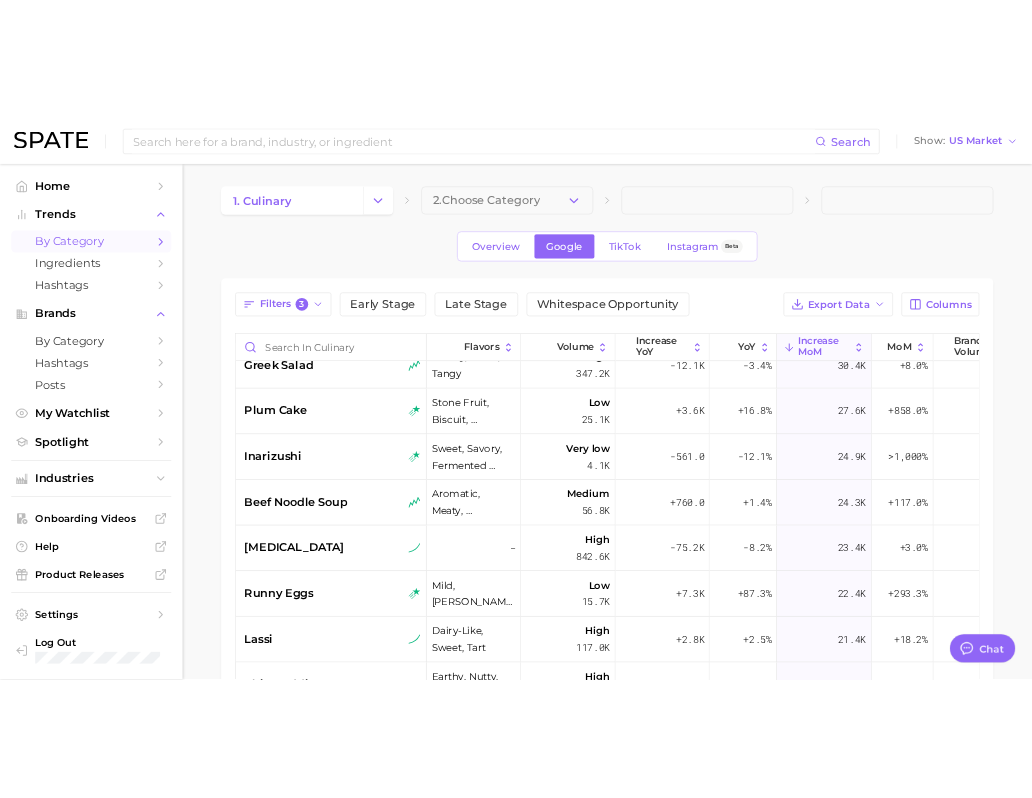 scroll, scrollTop: 0, scrollLeft: 0, axis: both 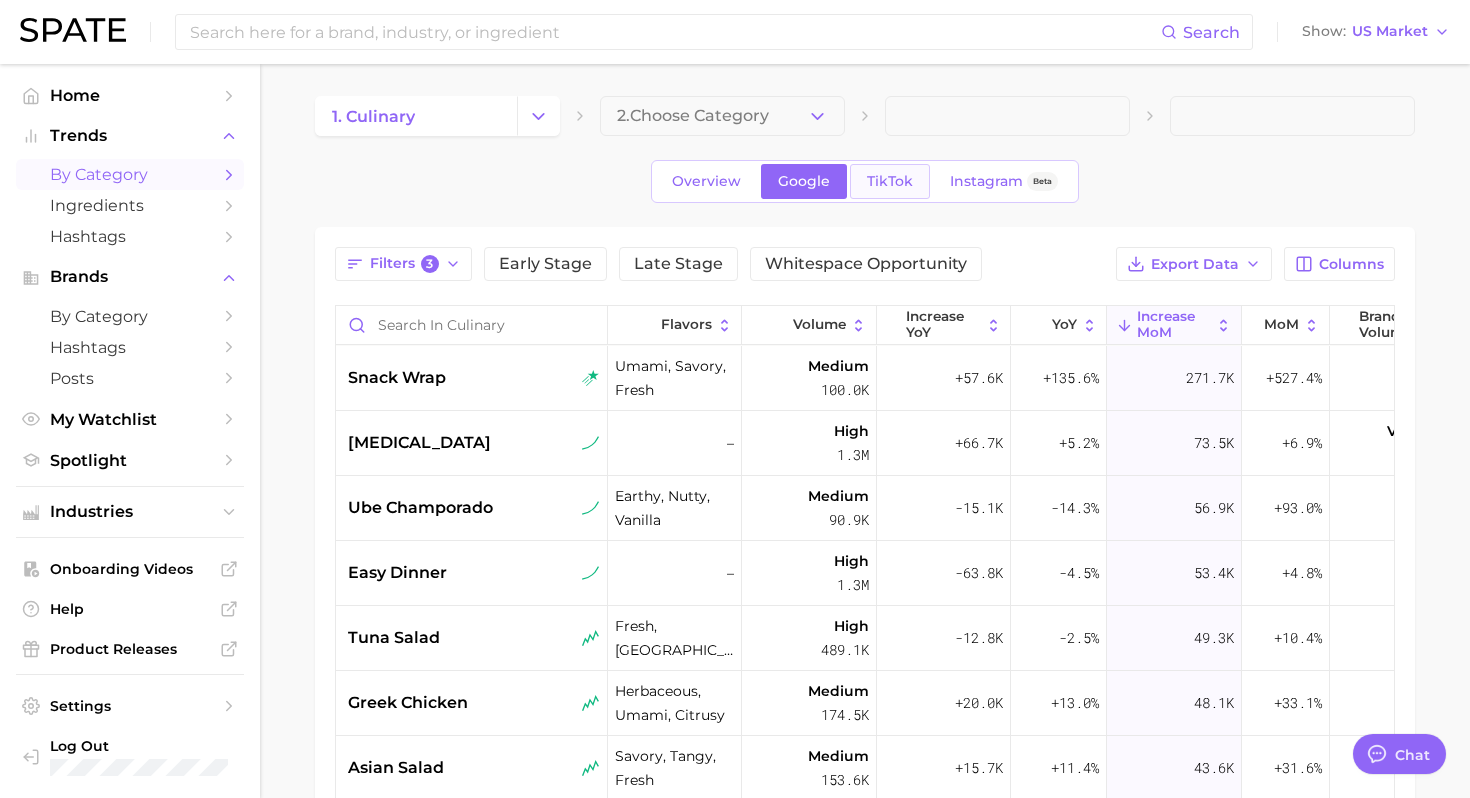 click on "TikTok" at bounding box center [890, 181] 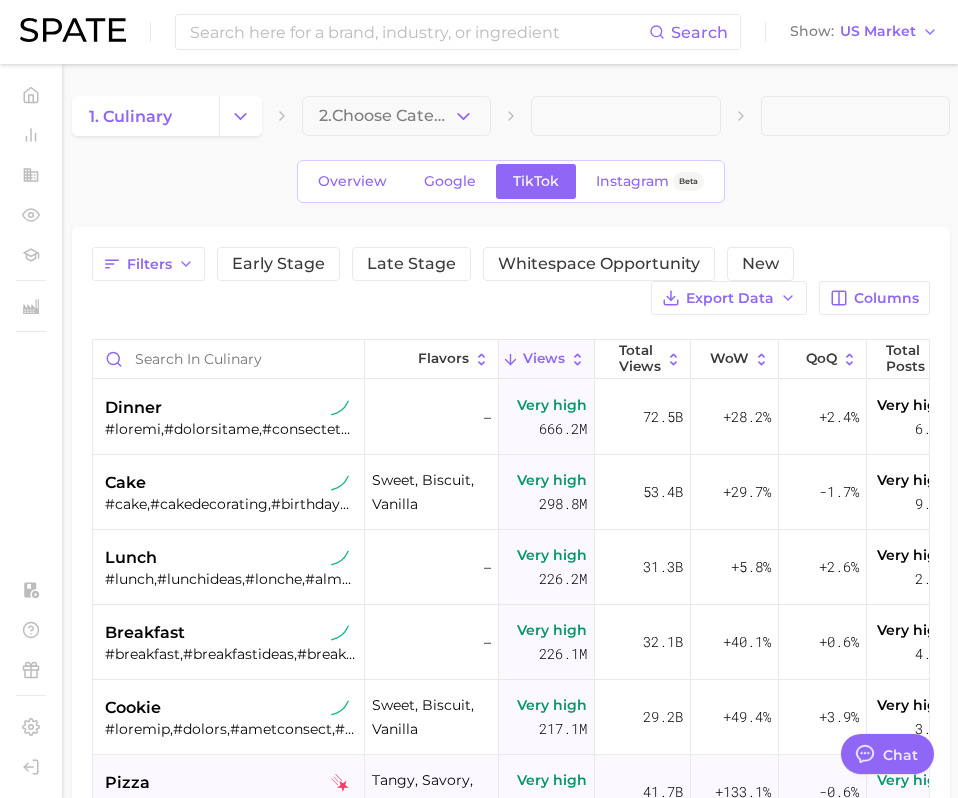 type on "x" 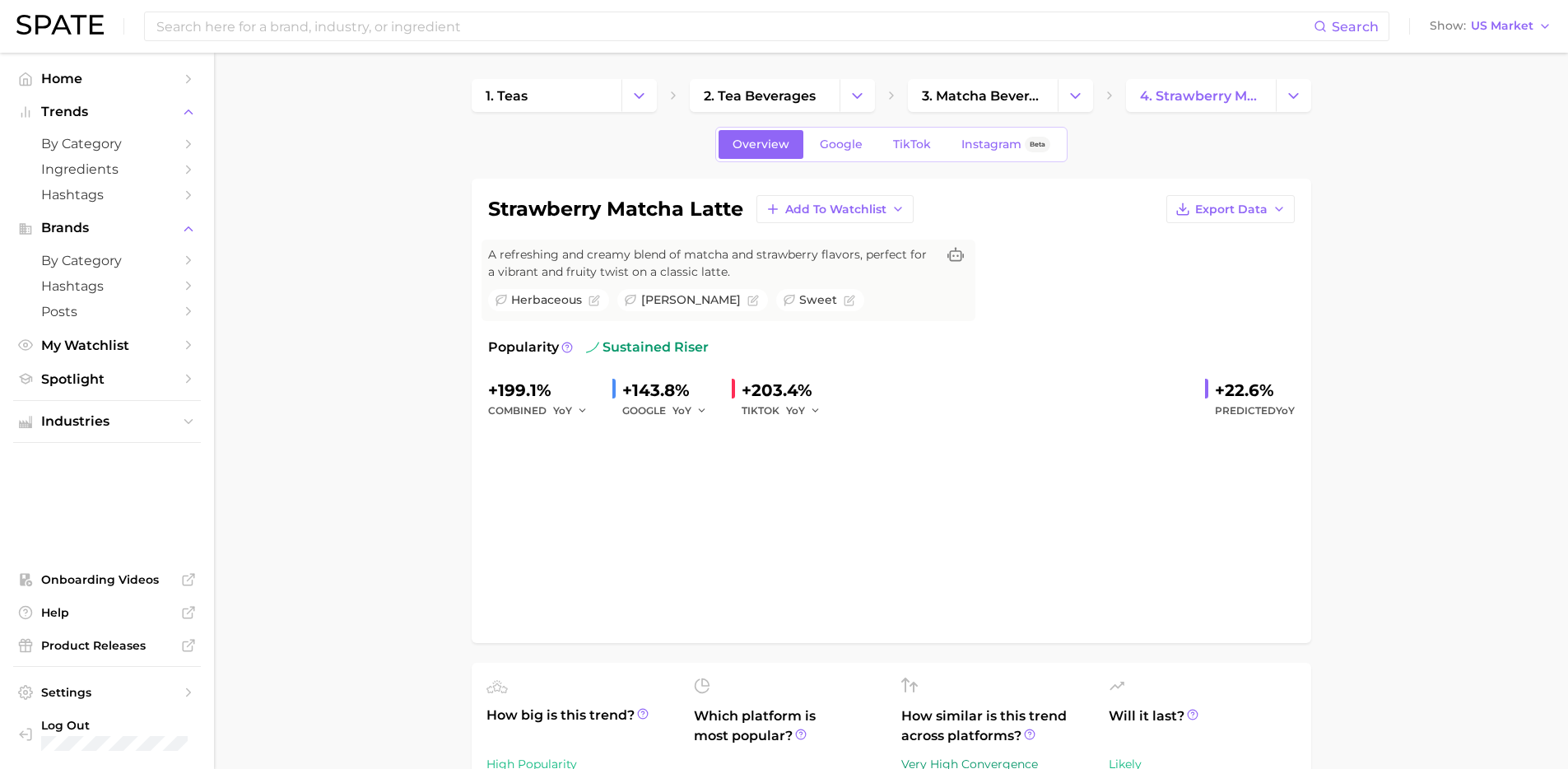 scroll, scrollTop: 0, scrollLeft: 0, axis: both 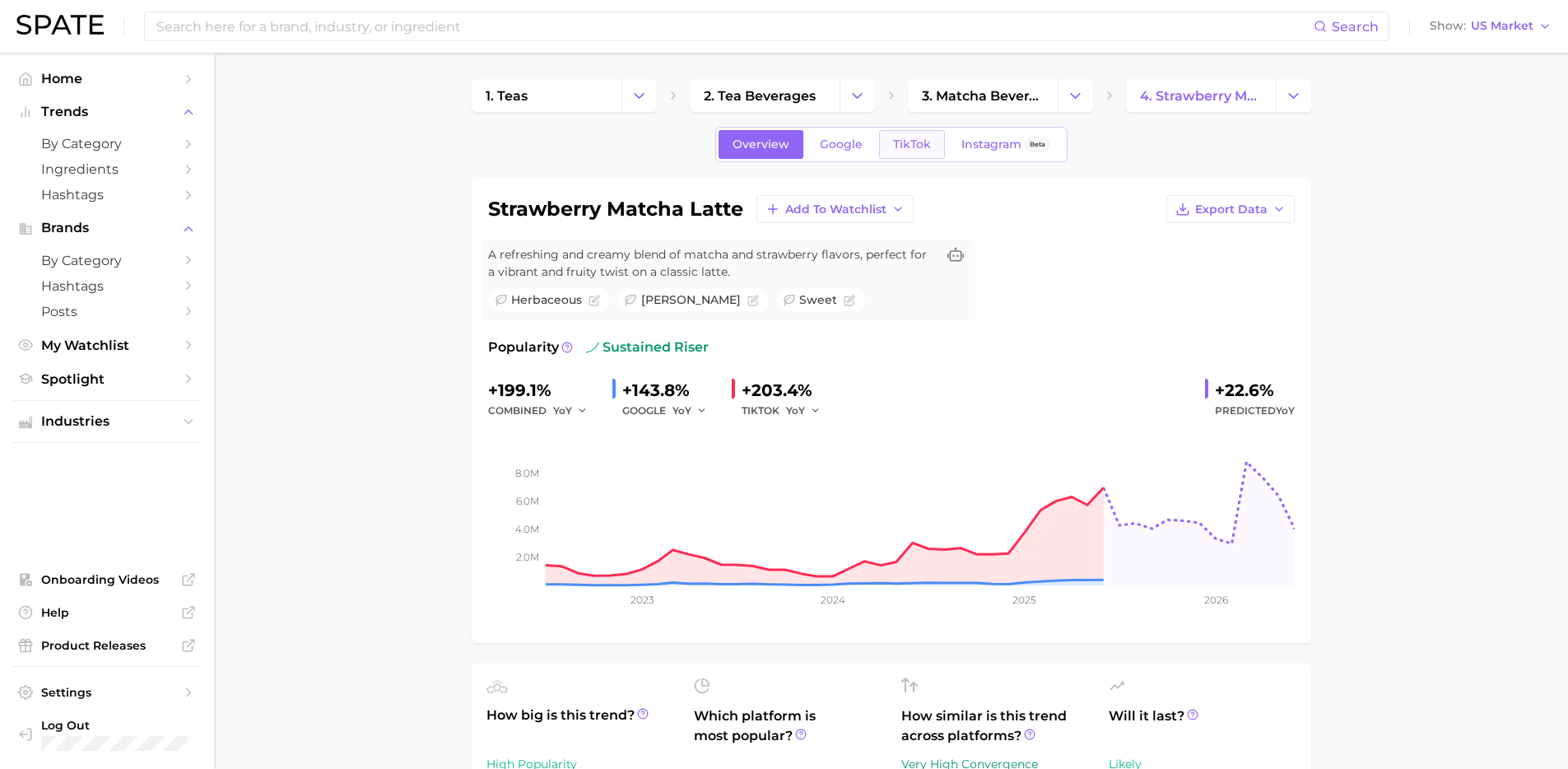 click on "TikTok" at bounding box center (912, 144) 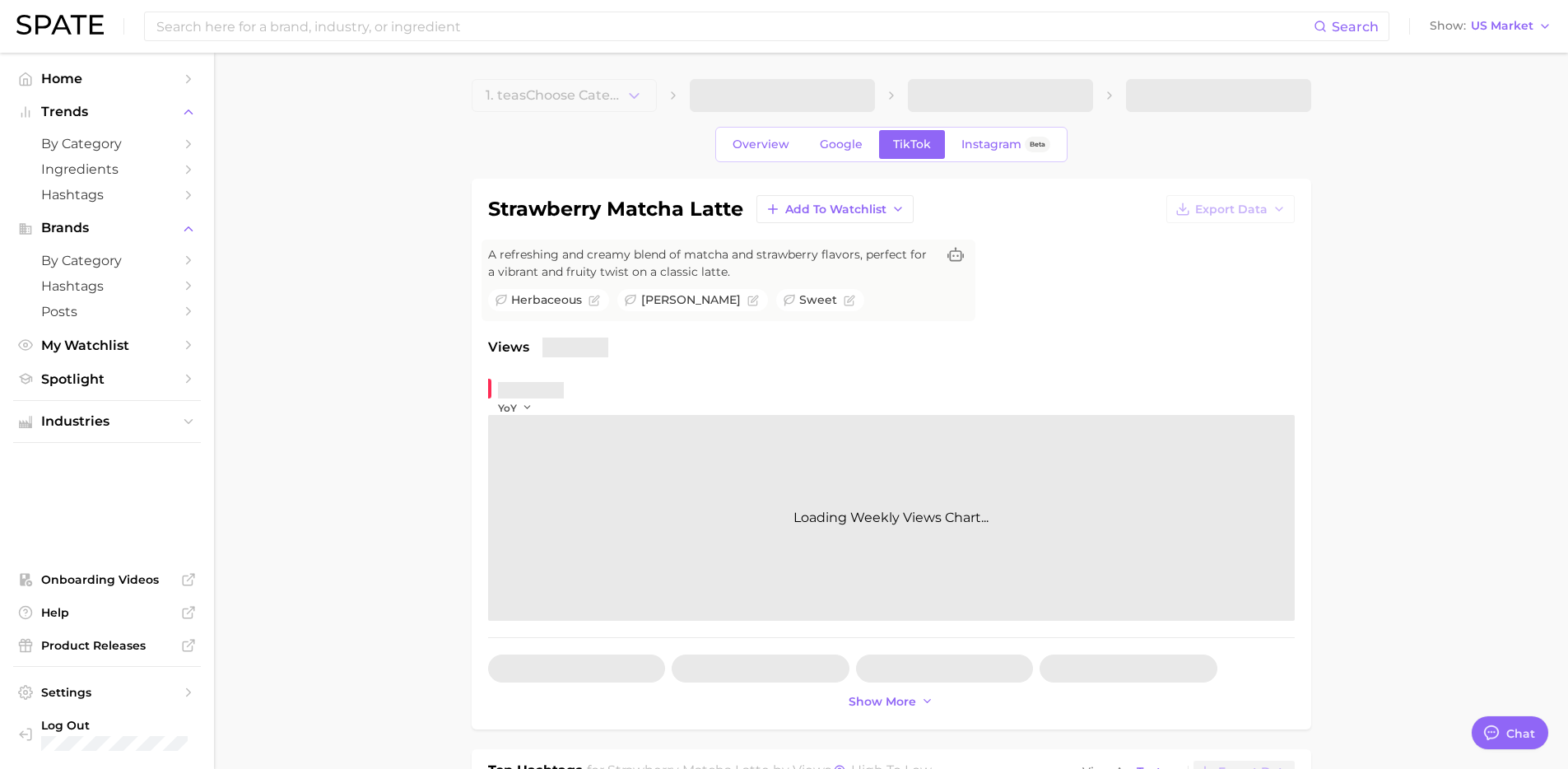 type on "x" 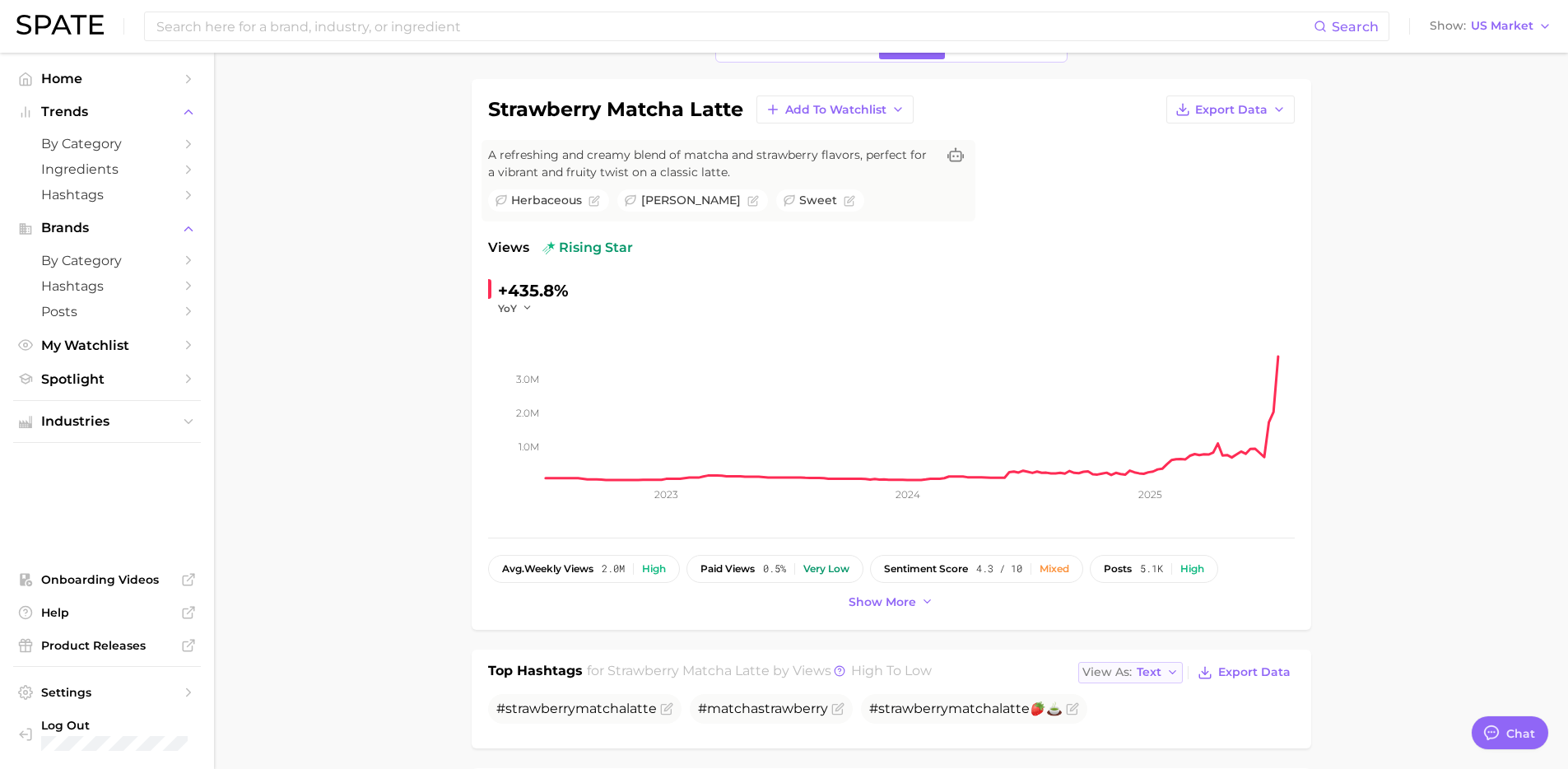 scroll, scrollTop: 101, scrollLeft: 0, axis: vertical 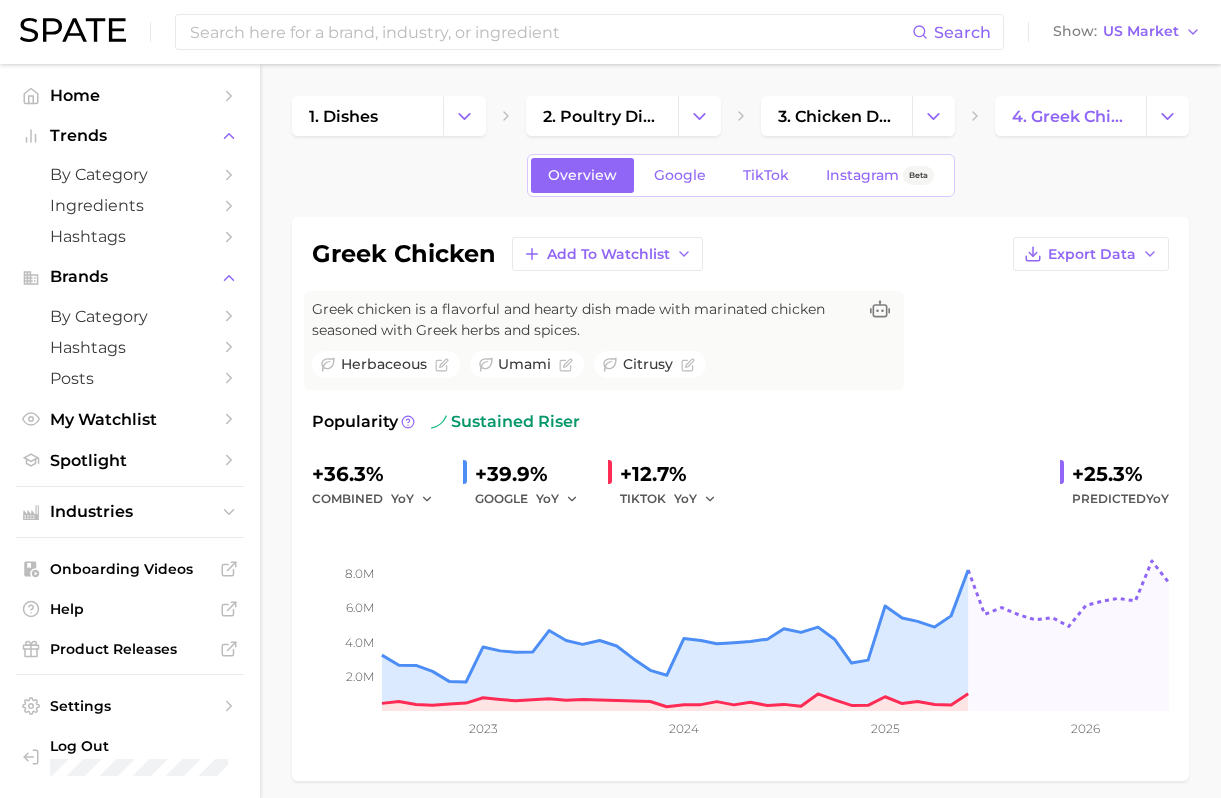 click on "greek chicken Add to Watchlist Export Data Greek chicken is a flavorful and hearty dish made with marinated chicken seasoned with Greek herbs and spices. herbaceous umami citrusy Popularity sustained riser +36.3% combined YoY +39.9% GOOGLE YoY +12.7% TIKTOK YoY +25.3% Predicted  YoY 2.0m 4.0m 6.0m 8.0m 2023 2024 2025 2026" at bounding box center (740, 499) 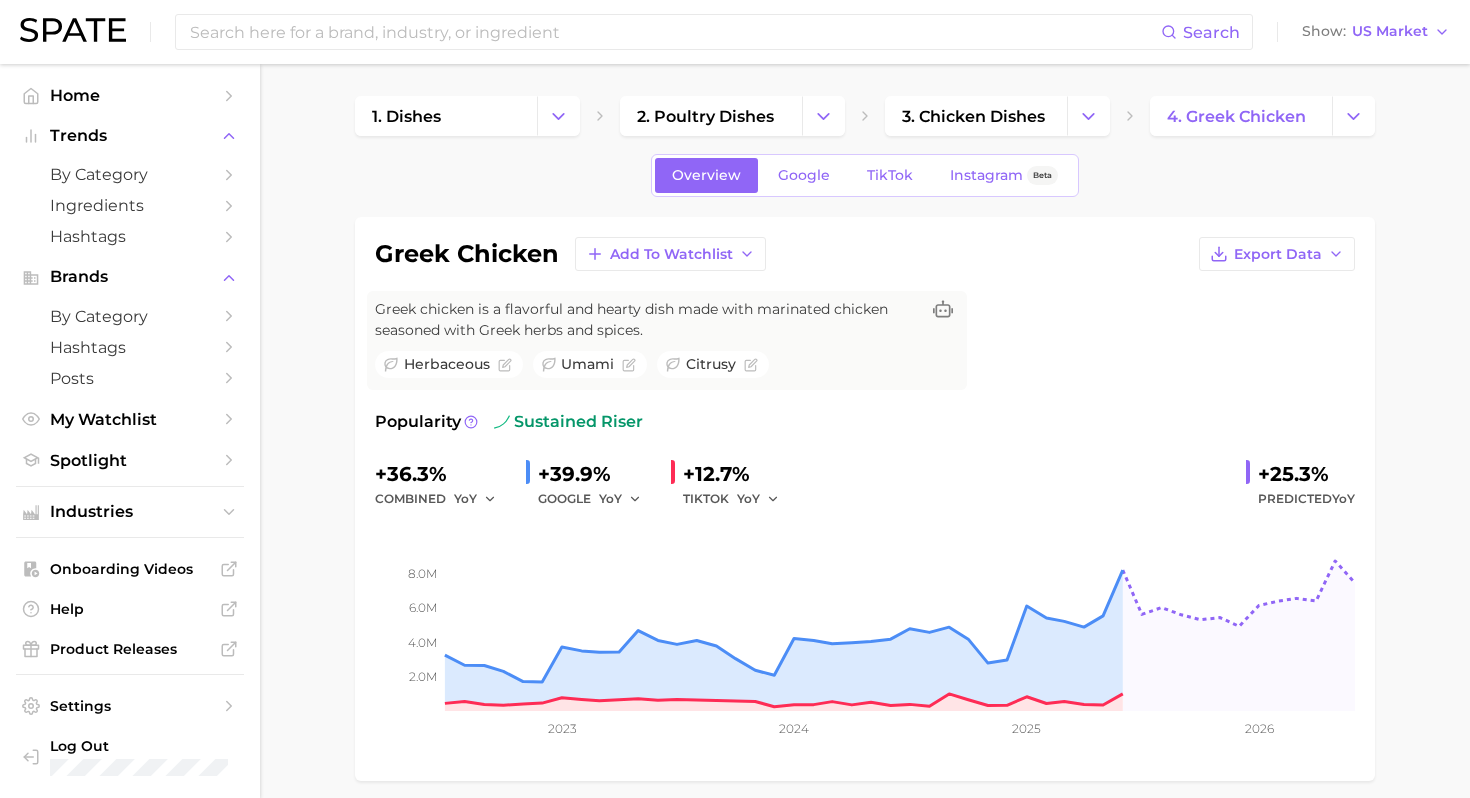 click on "1. dishes 2. poultry dishes 3. chicken dishes 4. greek chicken Overview Google TikTok Instagram Beta greek chicken Add to Watchlist Export Data Greek chicken is a flavorful and hearty dish made with marinated chicken seasoned with Greek herbs and spices. herbaceous umami citrusy Popularity sustained riser +36.3% combined YoY +39.9% GOOGLE YoY +12.7% TIKTOK YoY +25.3% Predicted  YoY 2.0m 4.0m 6.0m 8.0m 2023 2024 2025 2026 How big is this trend? High Popularity 5.0m avg.  monthly popularity Which platform is most popular? Google 89.1% popularity share How similar is this trend across platforms? Medium Convergence 45.3% pop.  convergence Will it last? Very Likely +25.3% pop.  predicted growth related categories brands Flavors new Related Categories 591  total What are consumers viewing alongside  greek chicken ? Export Data Filters food ingredients   276.4k ingredients   192.4k product format   39.9k body parts   19.0k routines   18.9k benefits   9.1k Columns group Popularity YoY QoQ greek chicken chicken 168.9k" at bounding box center [865, 1138] 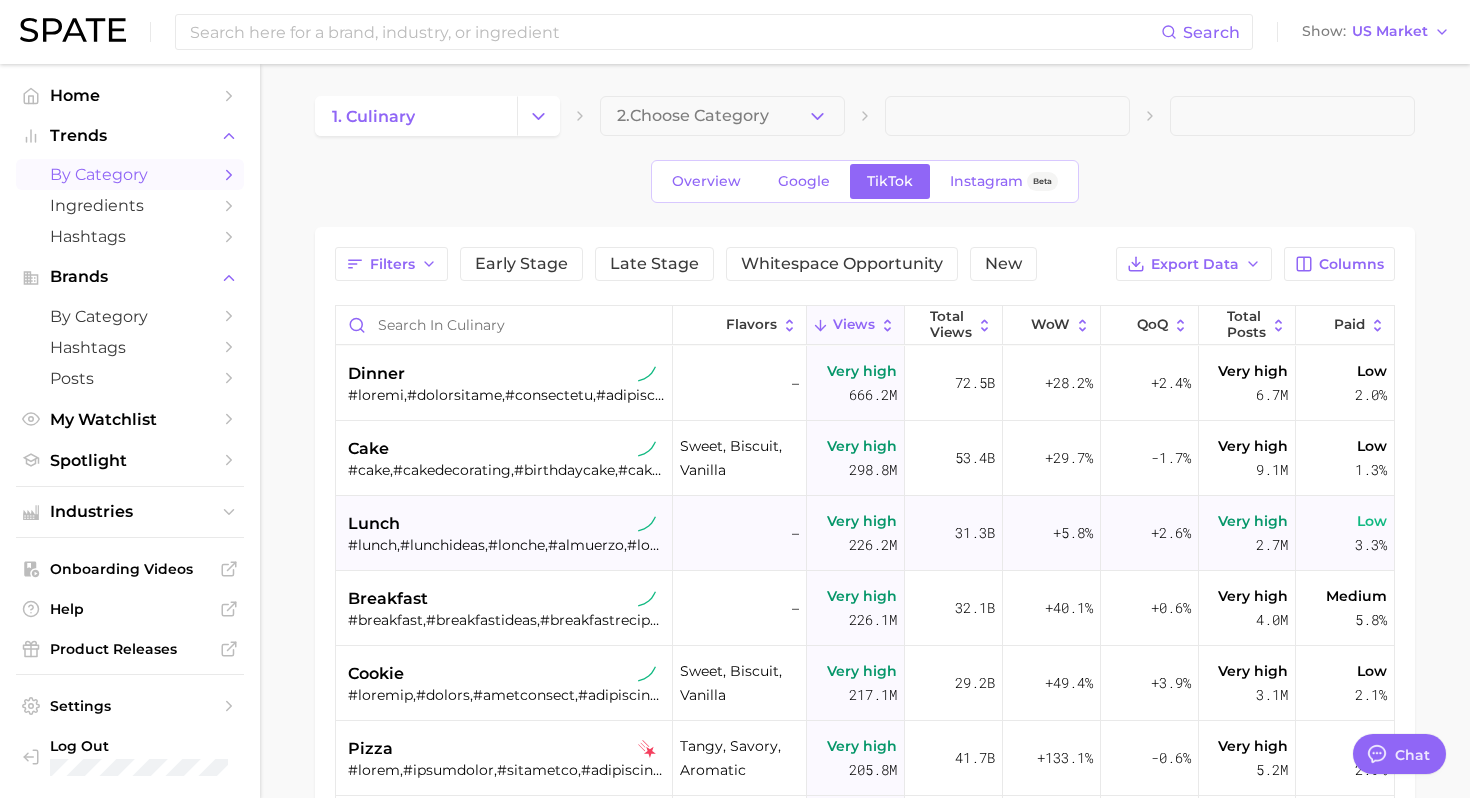 scroll, scrollTop: 0, scrollLeft: 0, axis: both 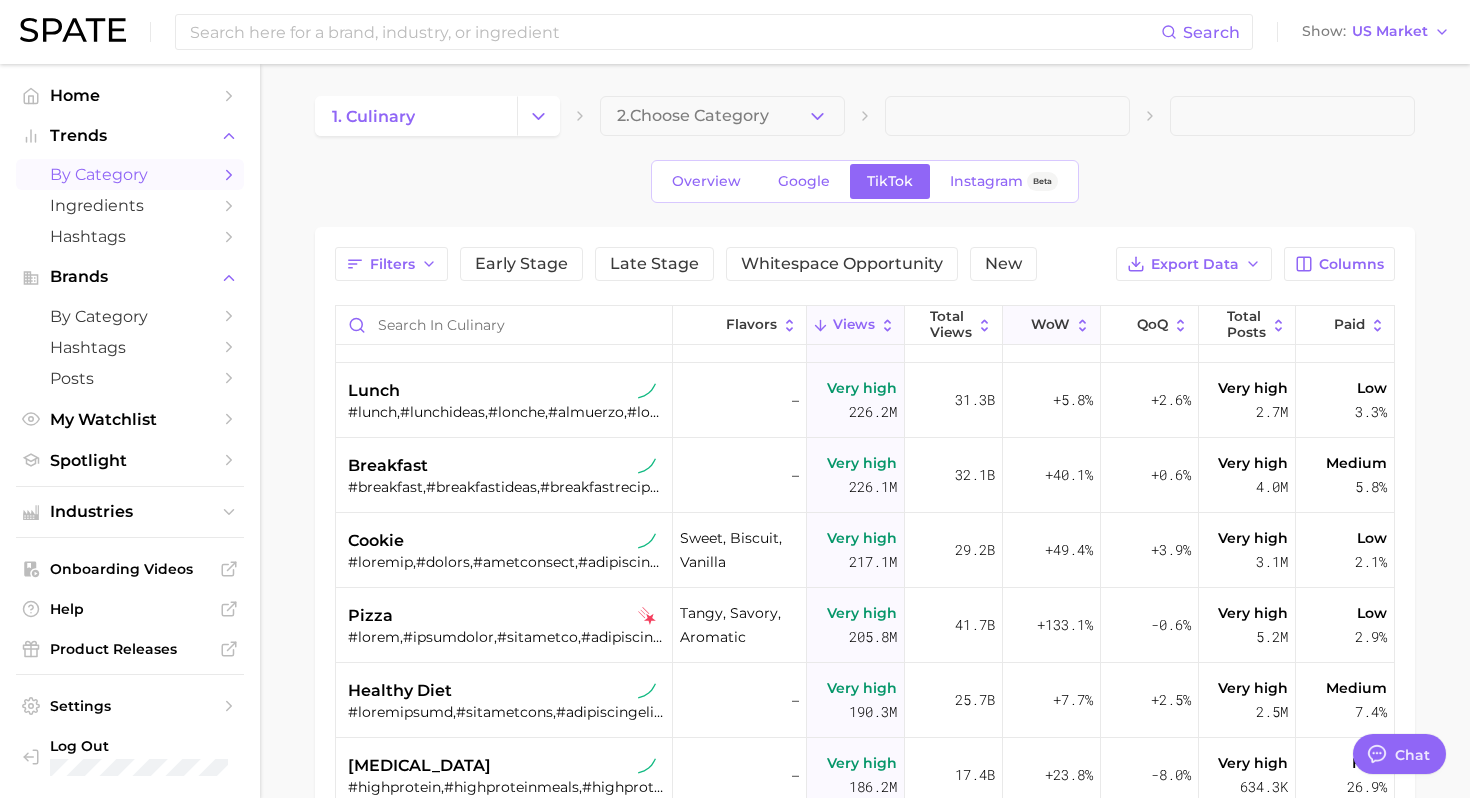 click on "WoW" at bounding box center (1050, 325) 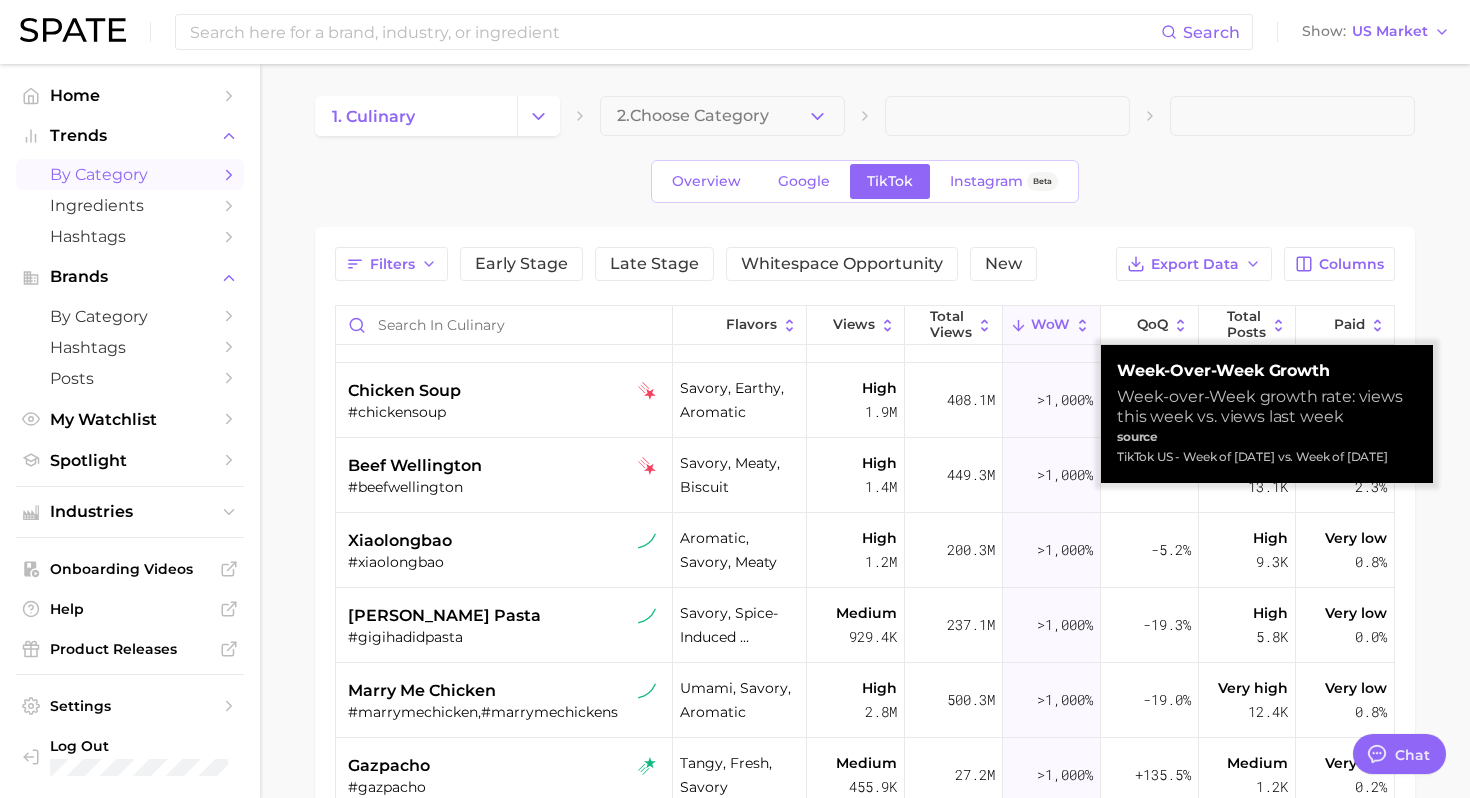 scroll, scrollTop: 0, scrollLeft: 0, axis: both 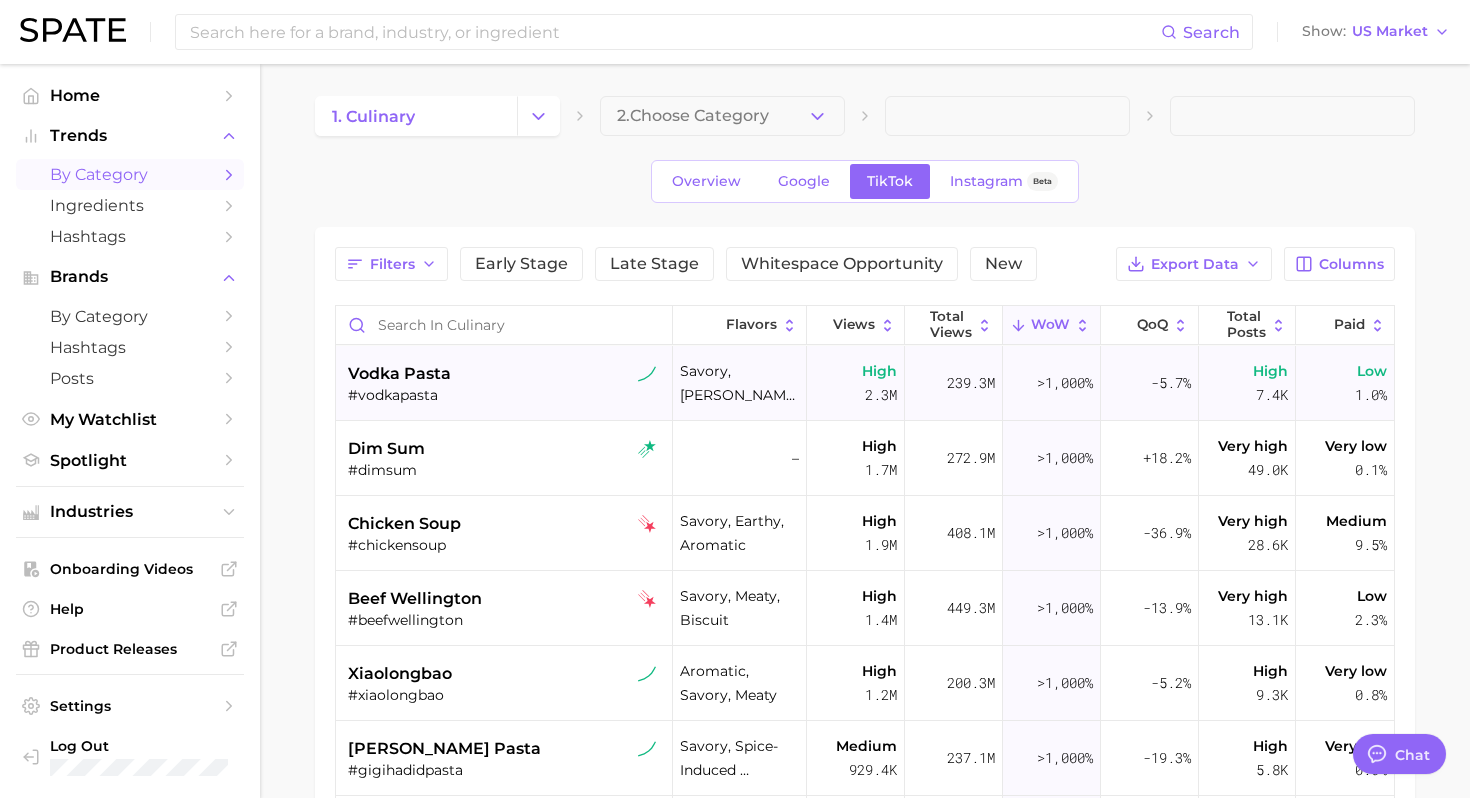 click on "vodka pasta" at bounding box center (506, 374) 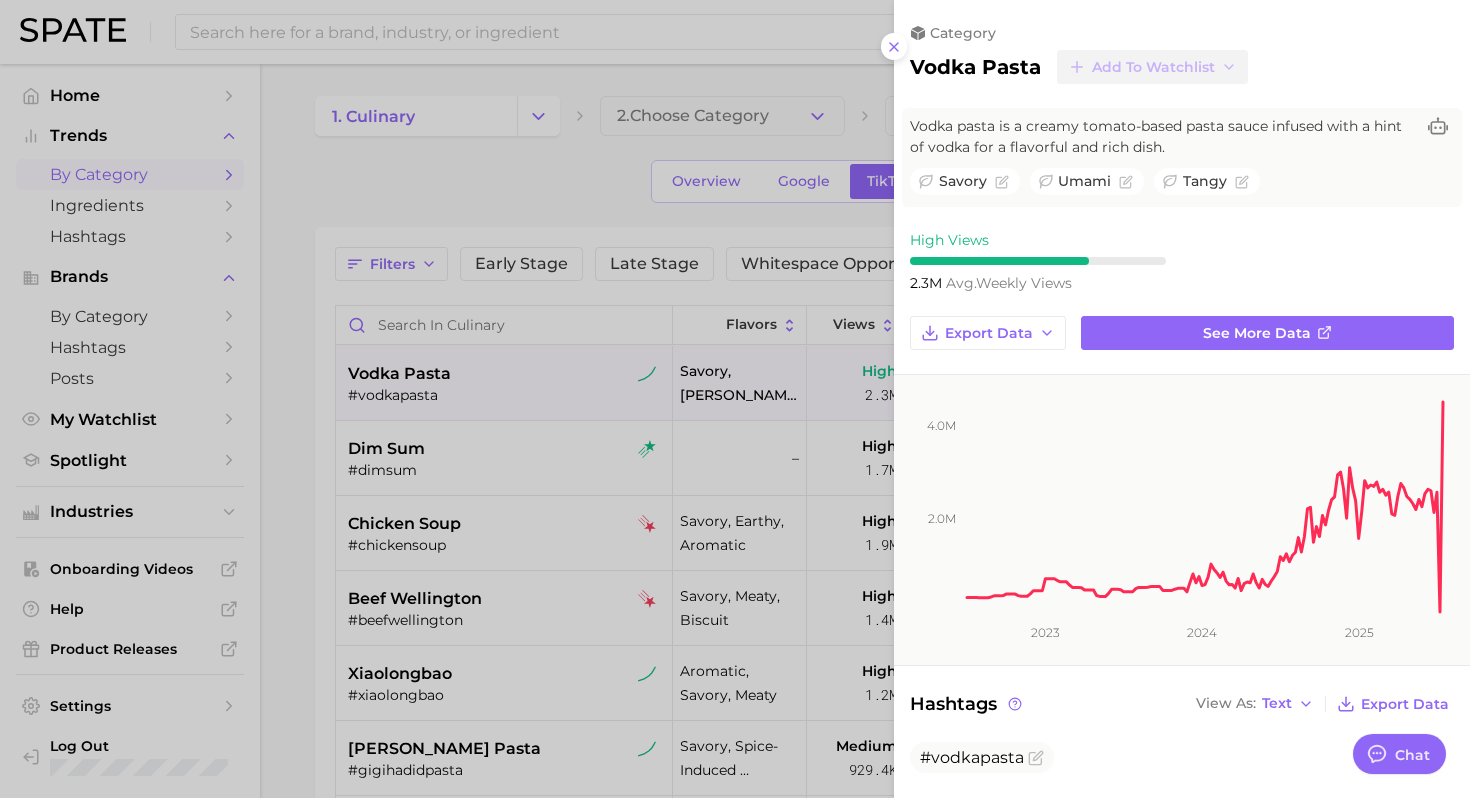 scroll, scrollTop: 0, scrollLeft: 0, axis: both 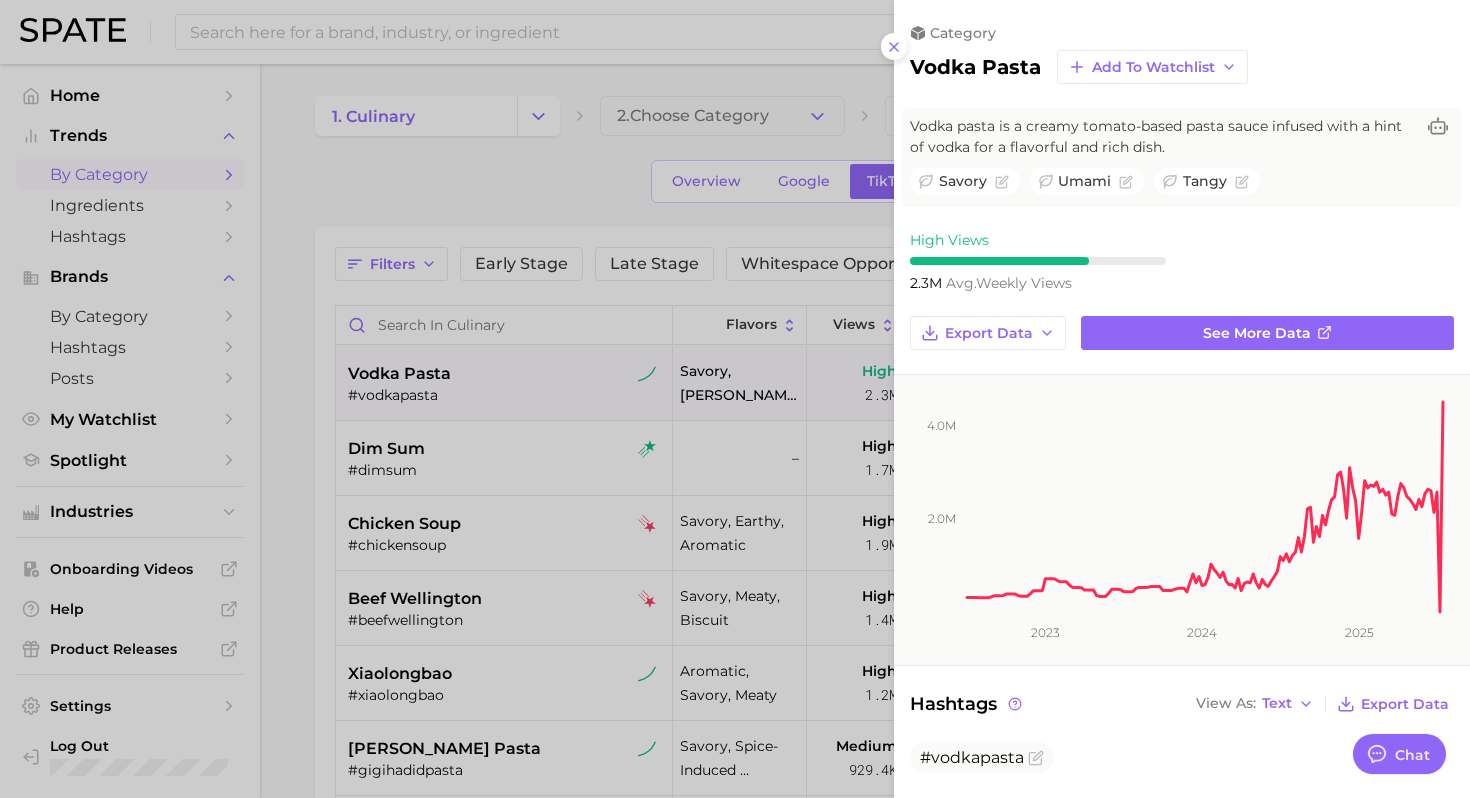 click at bounding box center [735, 399] 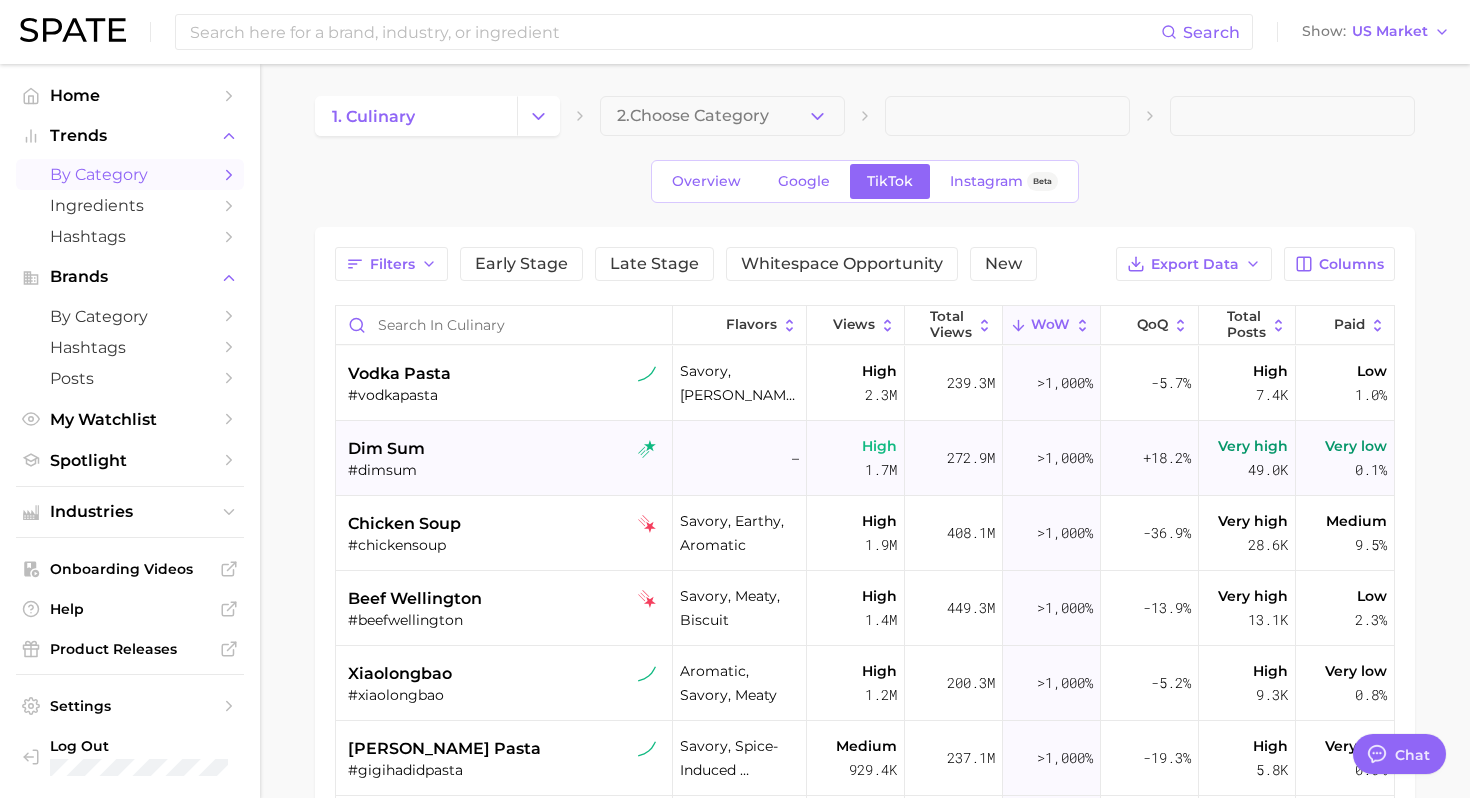 click on "dim sum #dimsum" at bounding box center (506, 458) 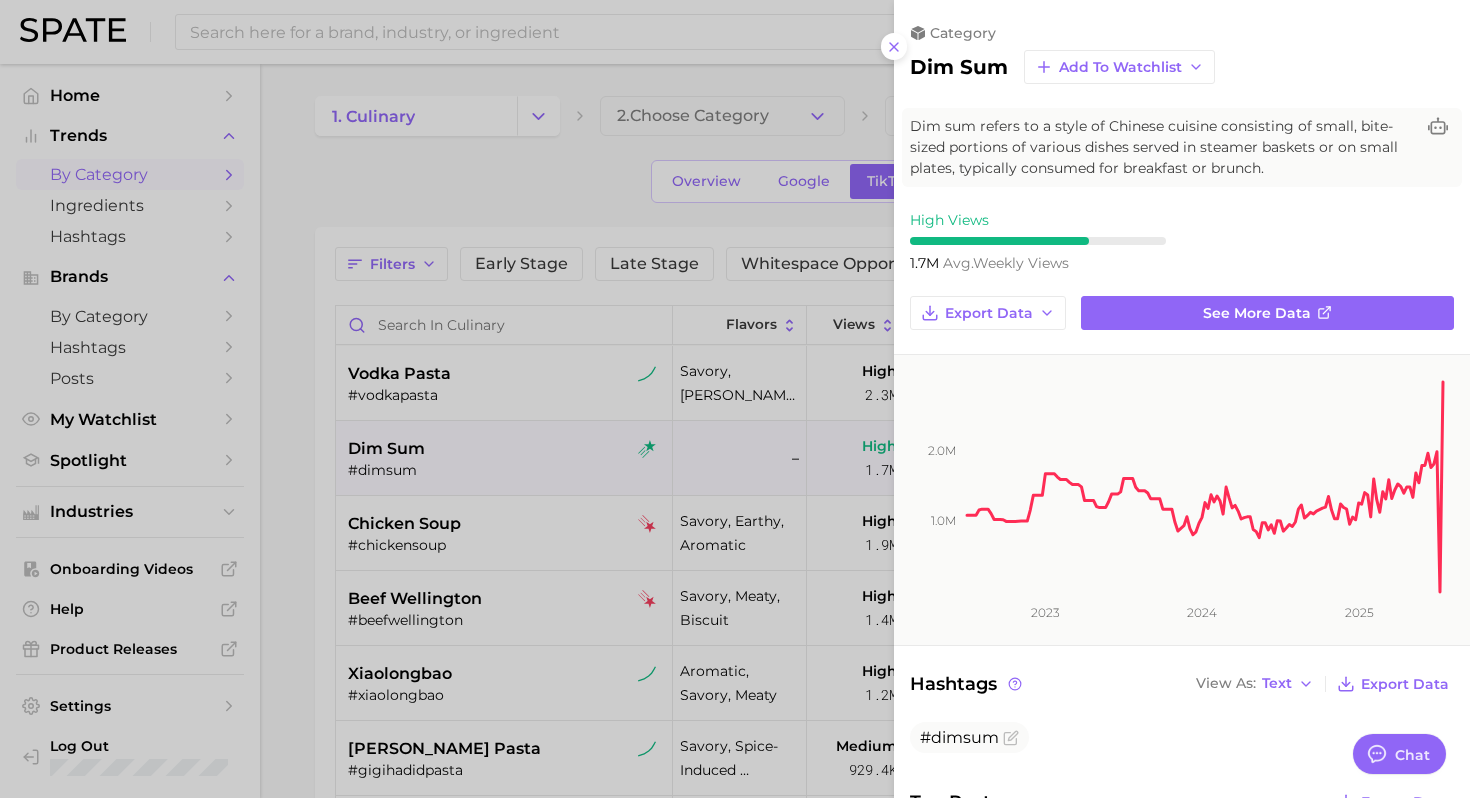 scroll, scrollTop: 0, scrollLeft: 0, axis: both 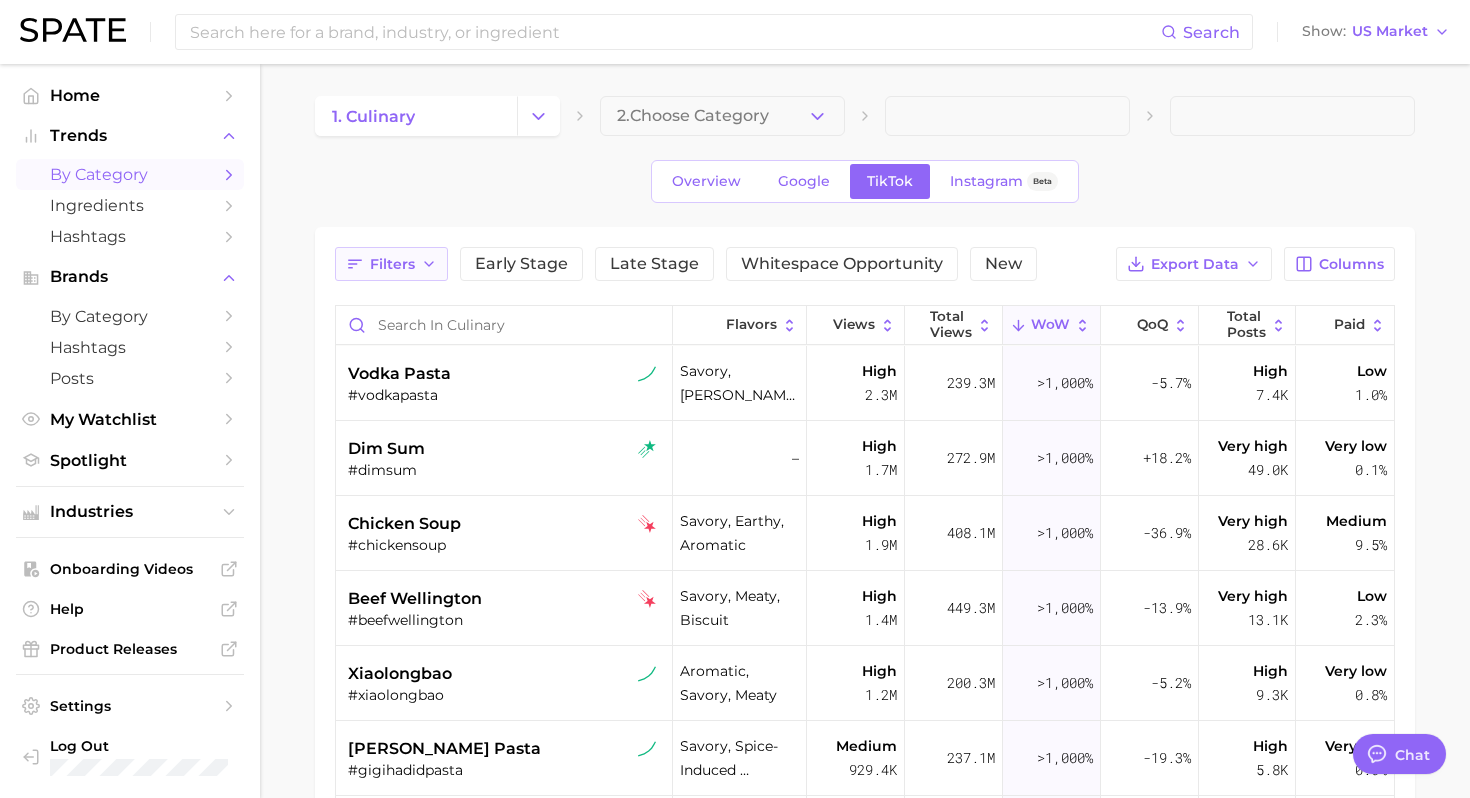 click on "Filters" at bounding box center (392, 264) 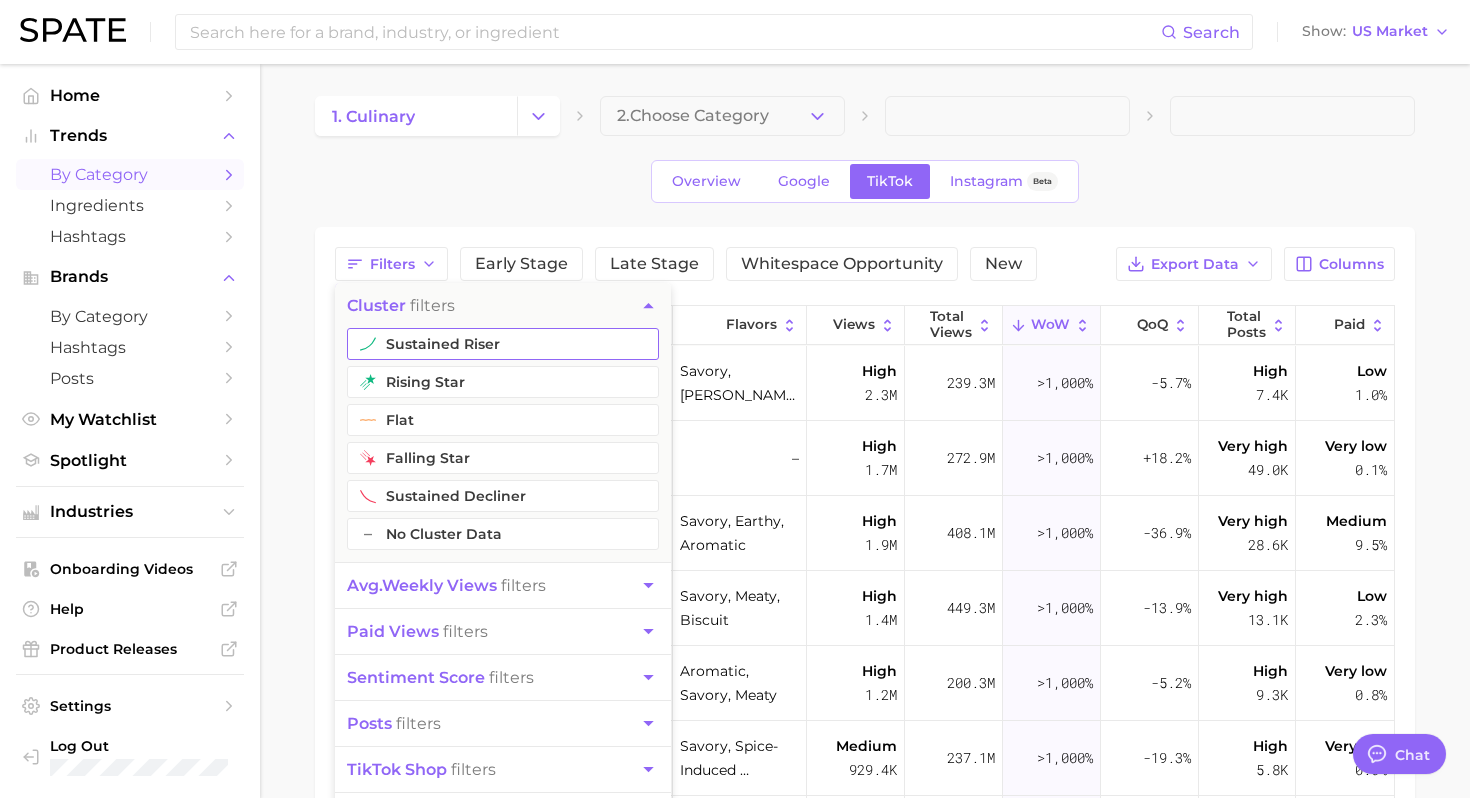 click on "sustained riser" at bounding box center [503, 344] 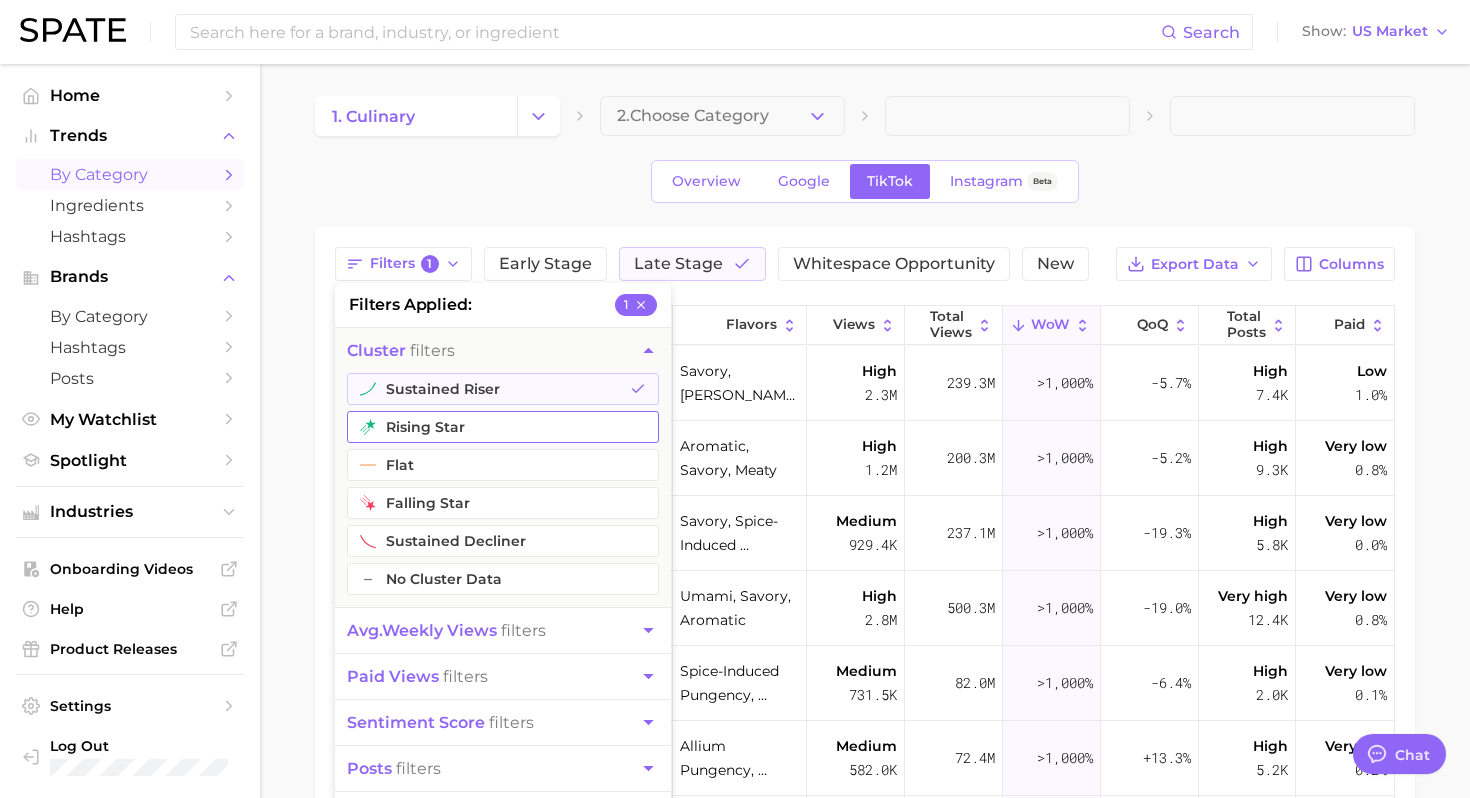 click on "rising star" at bounding box center (503, 427) 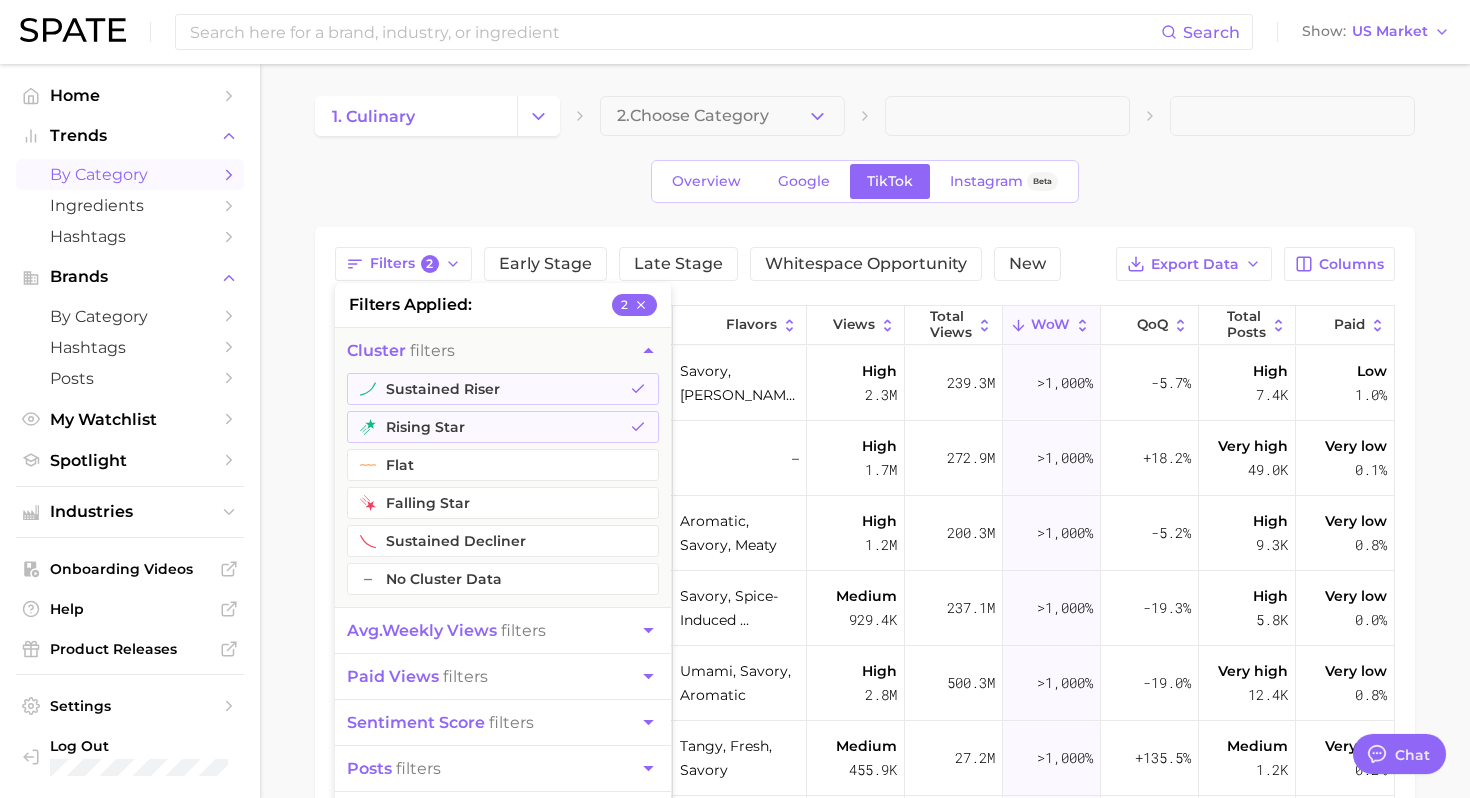 click on "1. culinary 2.  Choose Category Overview Google TikTok Instagram Beta Filters 2 filters applied 2 cluster   filters sustained riser   rising star   flat   falling star   sustained decliner   – No Cluster Data   avg.  weekly views   filters paid views   filters sentiment score   filters posts   filters TikTok shop   filters engagement   filters flavors   filters New Early Stage Late Stage Whitespace Opportunity New Export Data Columns Flavors Views Total Views WoW QoQ Total Posts Paid vodka pasta #vodkapasta savory, umami, tangy High 2.3m 239.3m >1,000% -5.7% High 7.4k Low 1.0% dim sum #dimsum – High 1.7m 272.9m >1,000% +18.2% Very high 49.0k Very low 0.1% xiaolongbao #xiaolongbao aromatic, savory, meaty High 1.2m 200.3m >1,000% -5.2% High 9.3k Very low 0.8% gigi hadid pasta #gigihadidpasta savory, spice-induced pungency, tangy Medium 929.4k 237.1m >1,000% -19.3% High 5.8k Very low 0.0% marry me chicken #marrymechicken,#marrymechickens umami, savory, aromatic High 2.8m 500.3m >1,000% -19.0% Very high 12.4k" at bounding box center (865, 643) 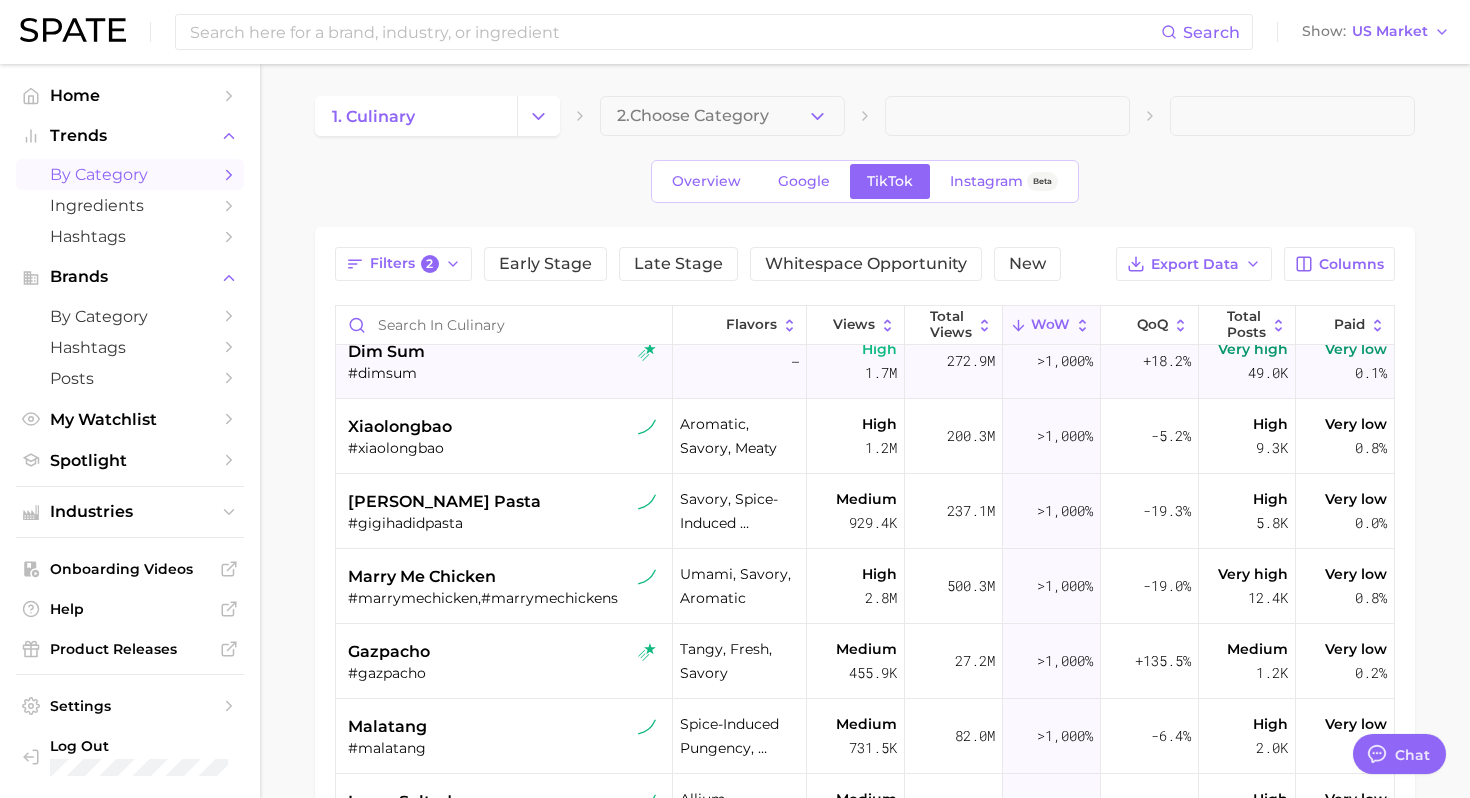 scroll, scrollTop: 98, scrollLeft: 0, axis: vertical 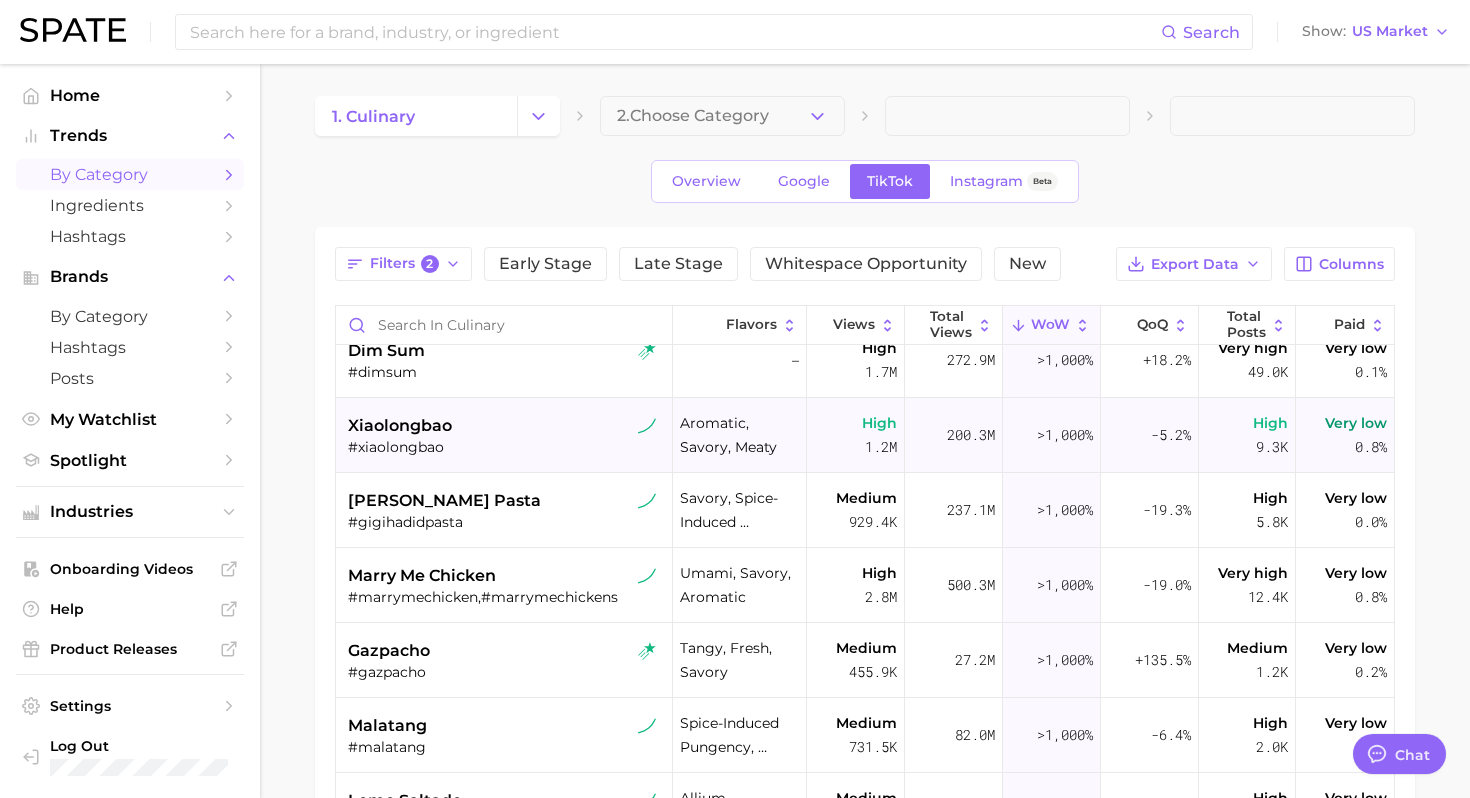 click on "#xiaolongbao" at bounding box center (506, 447) 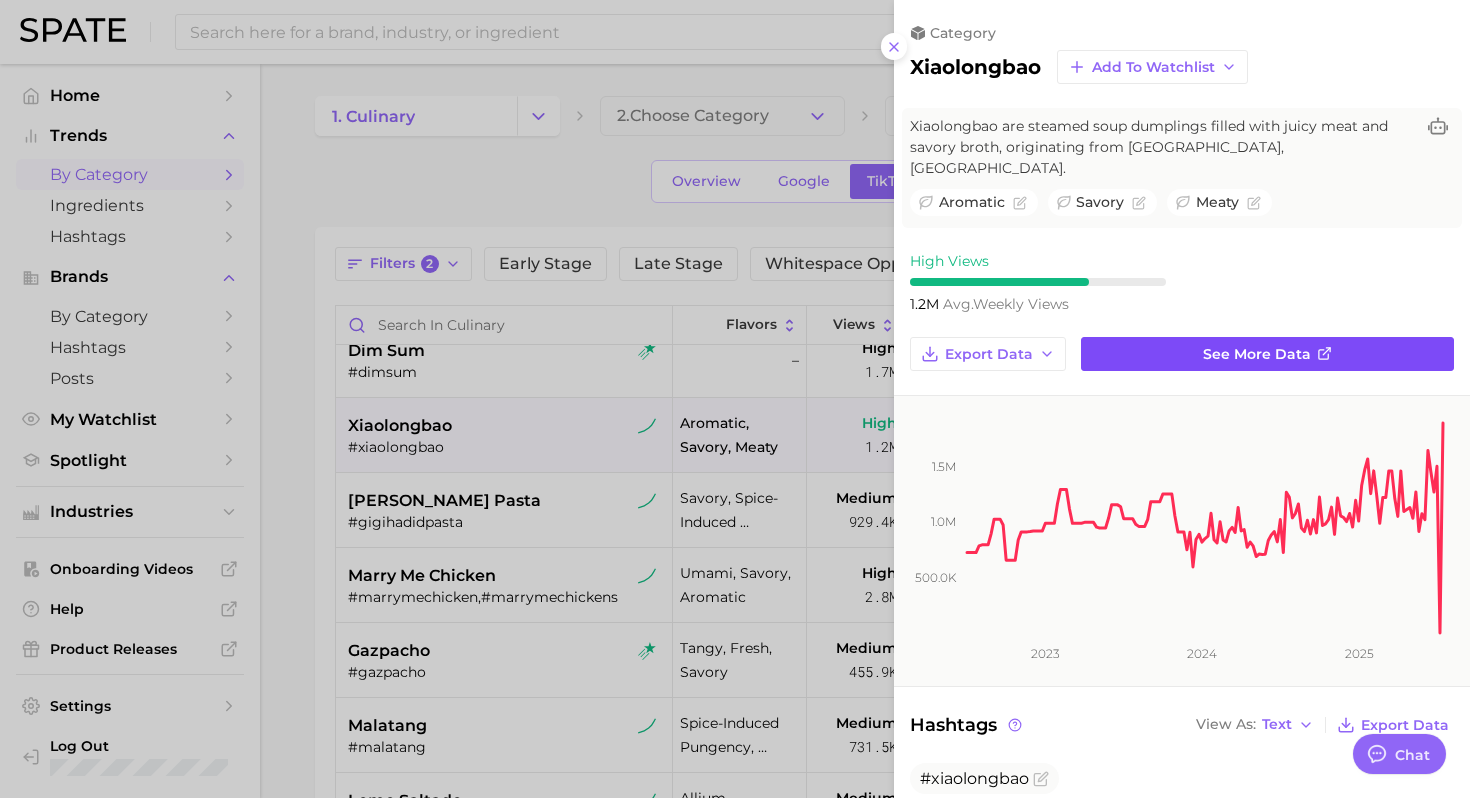 scroll, scrollTop: 0, scrollLeft: 0, axis: both 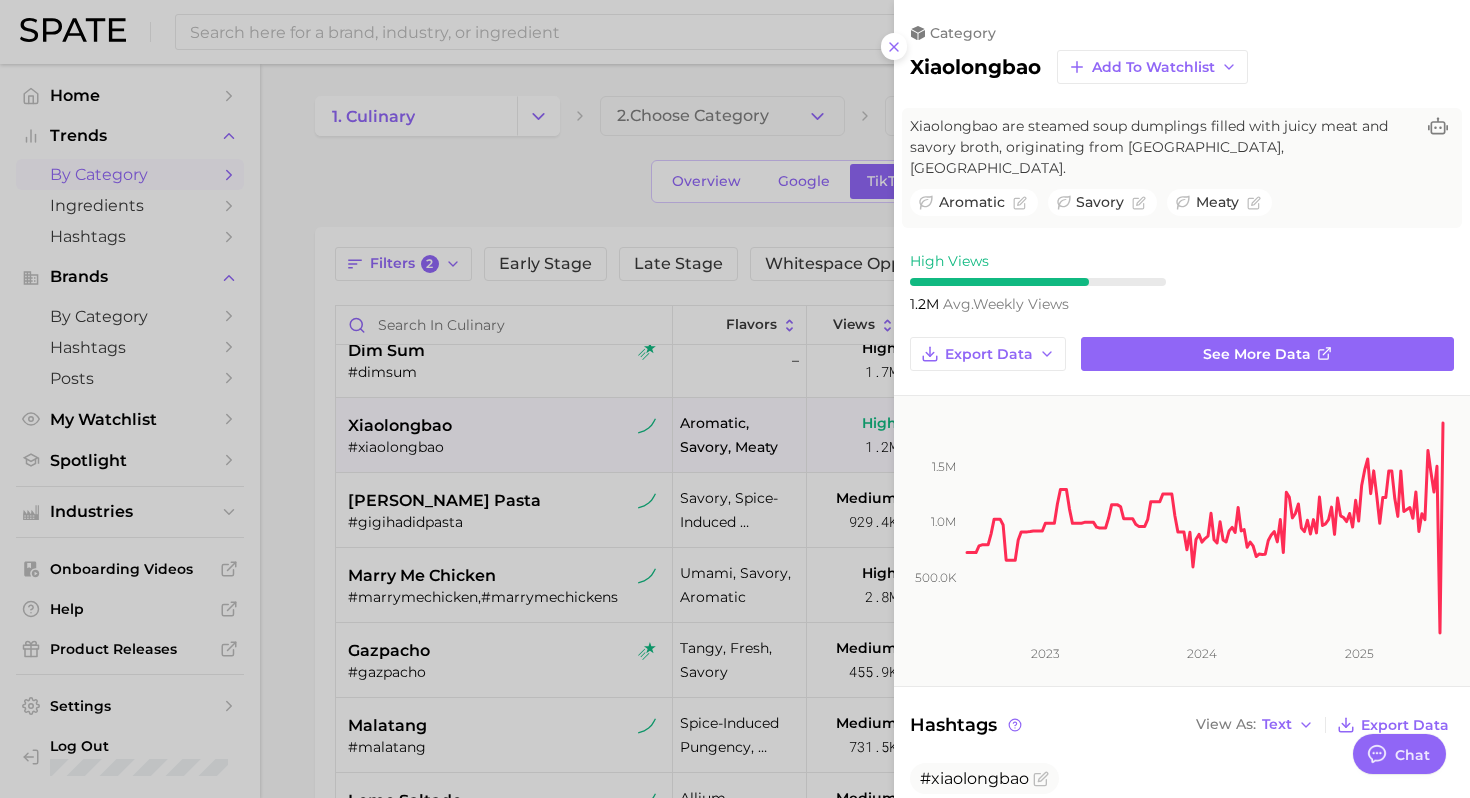 click at bounding box center (735, 399) 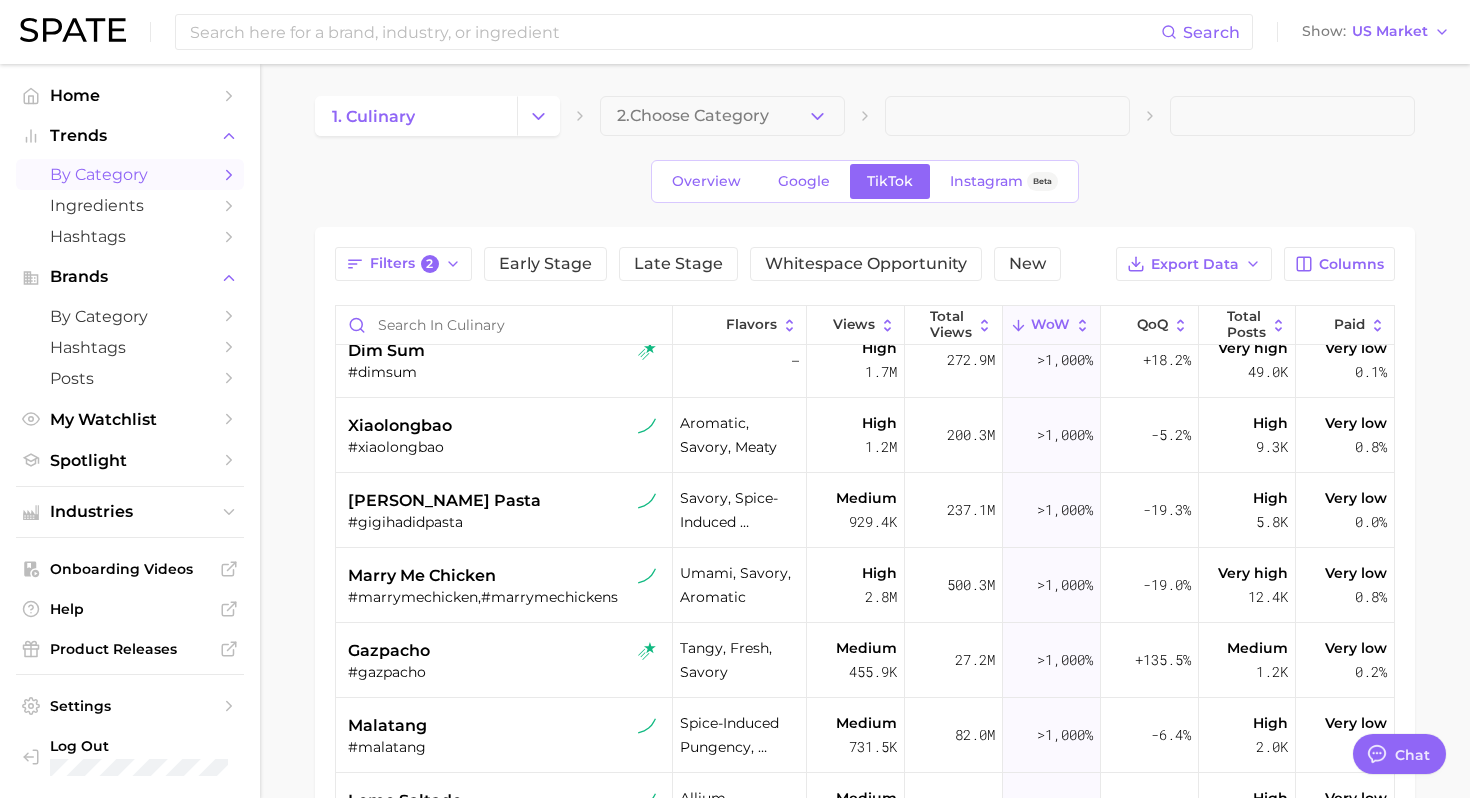 click on "gigi hadid pasta #gigihadidpasta" at bounding box center [506, 510] 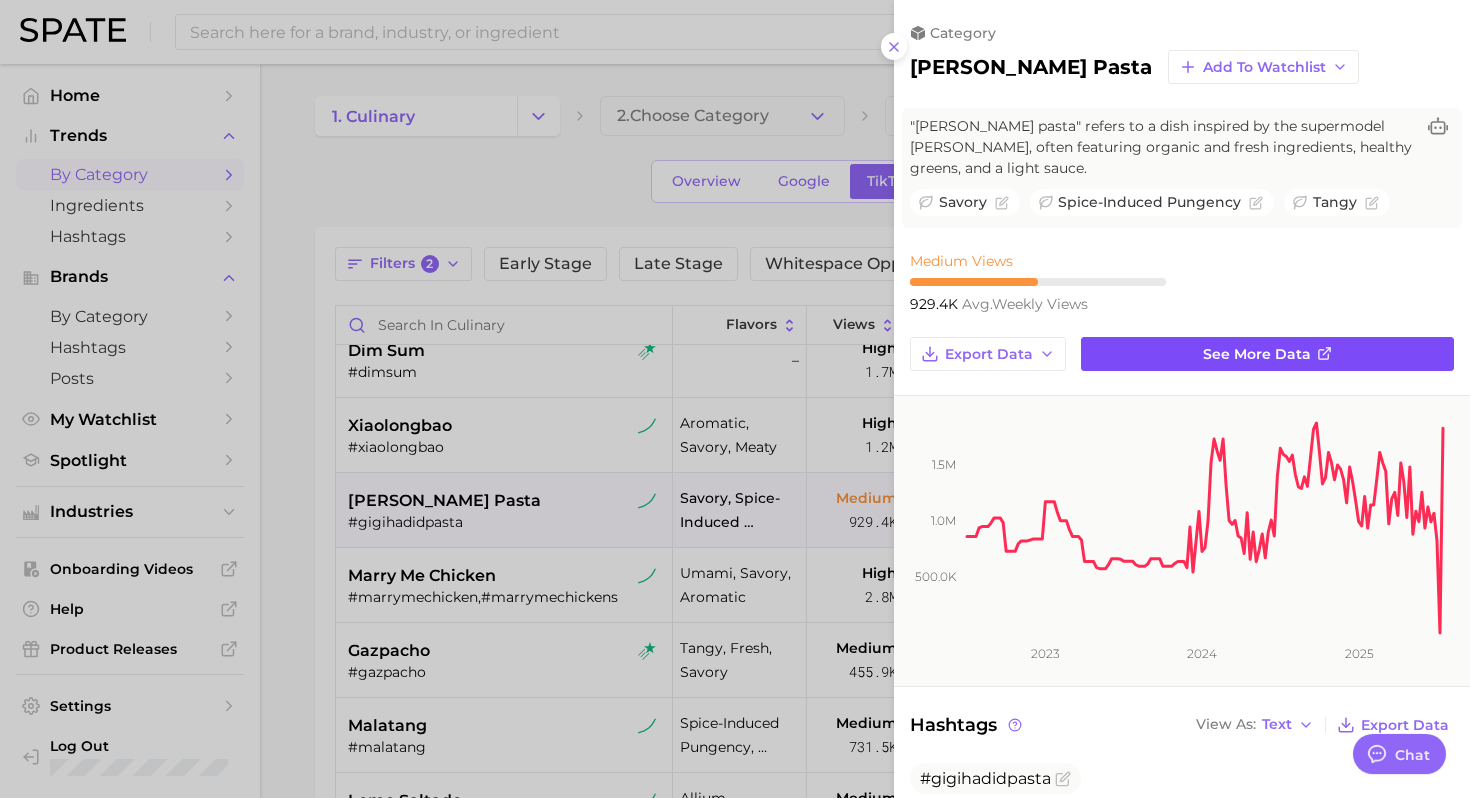 scroll, scrollTop: 0, scrollLeft: 0, axis: both 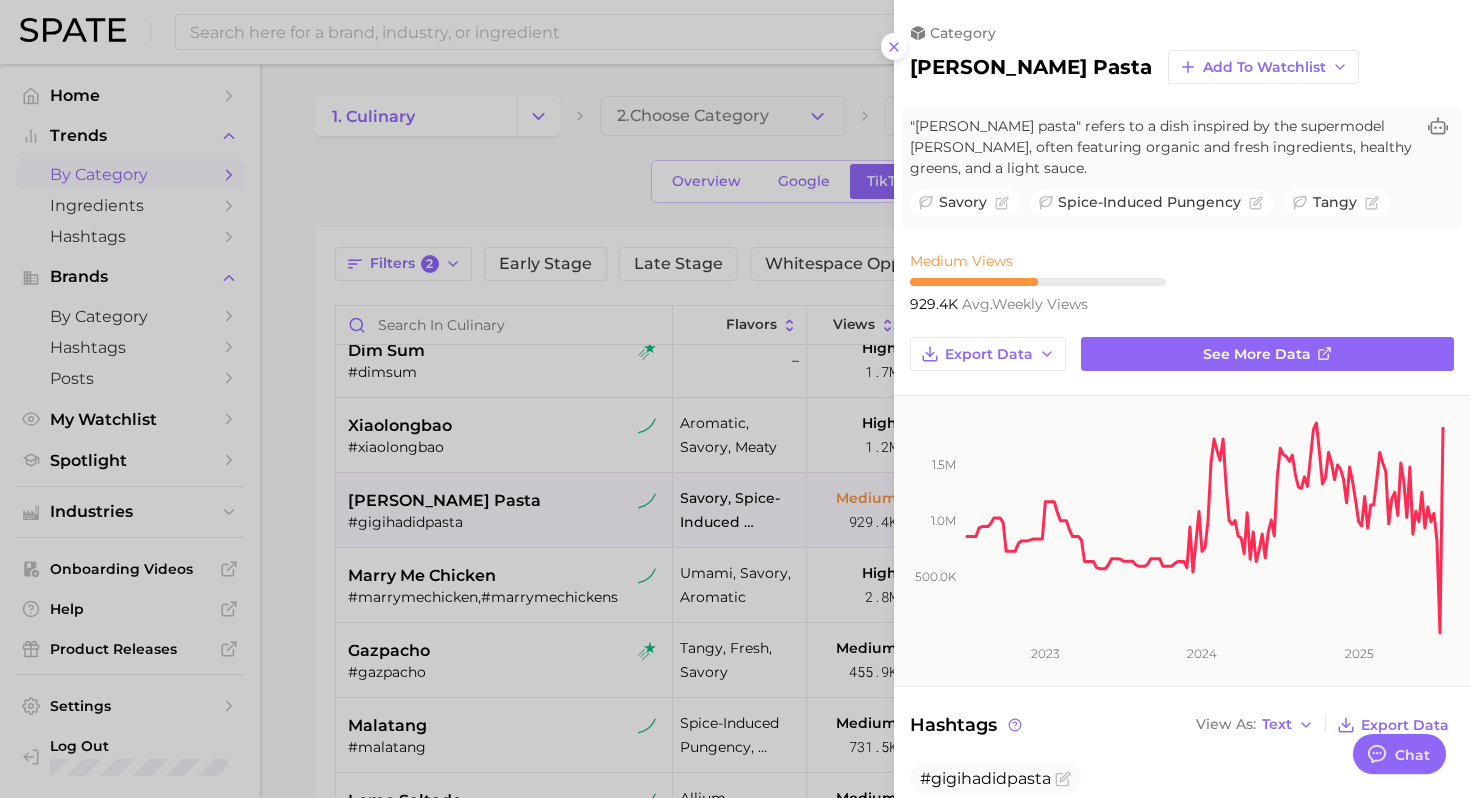 click at bounding box center [735, 399] 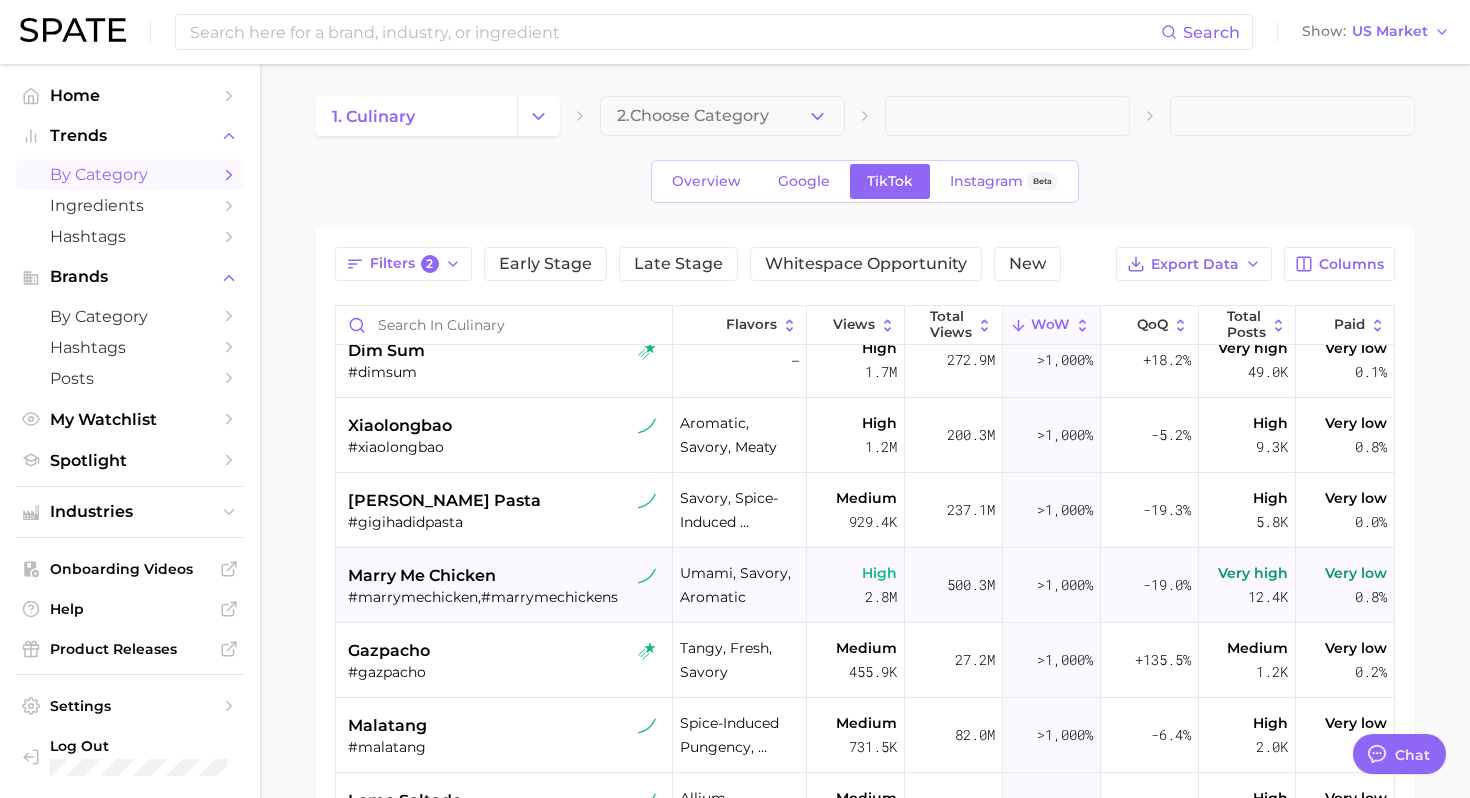 click on "marry me chicken" at bounding box center [506, 576] 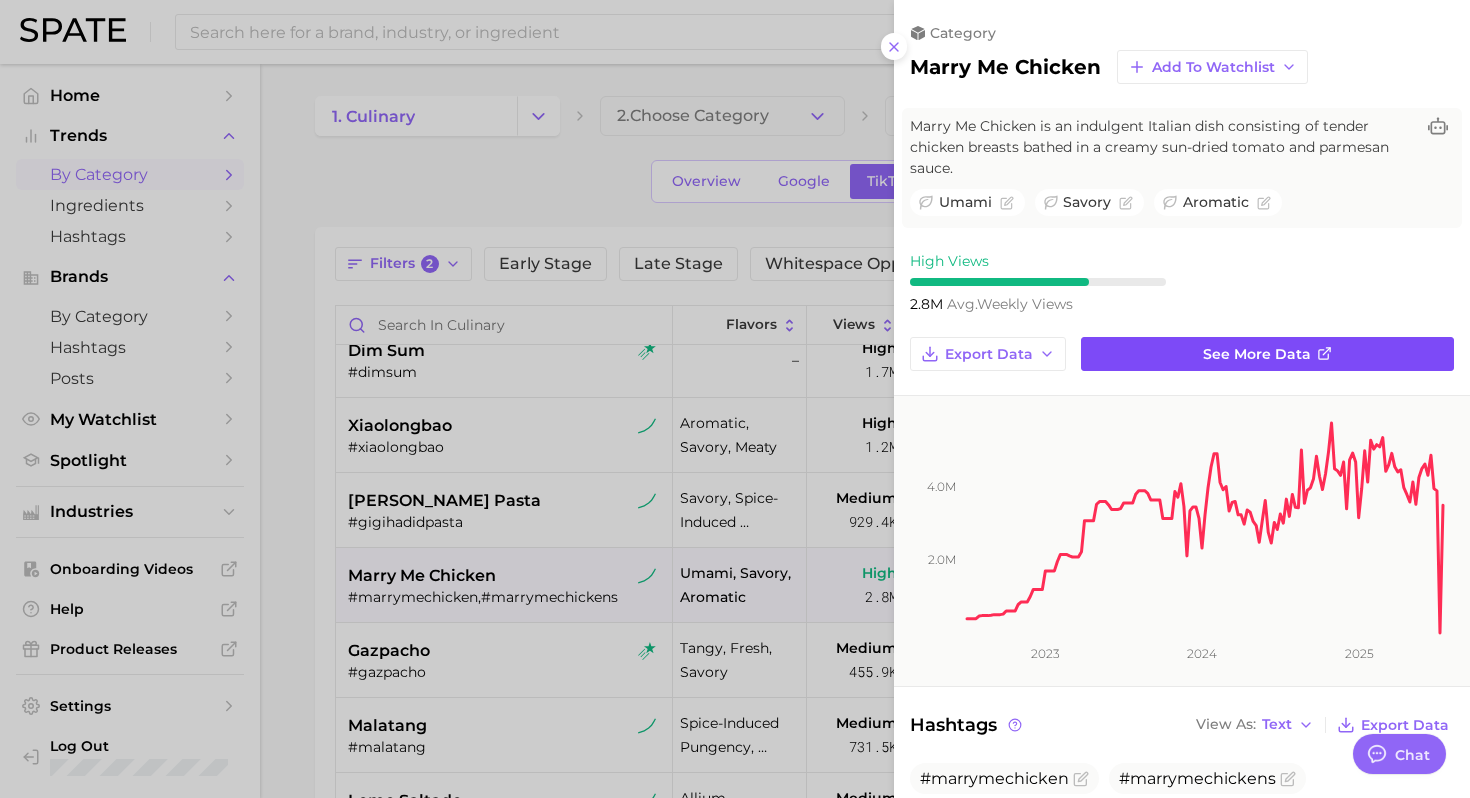 scroll, scrollTop: 0, scrollLeft: 0, axis: both 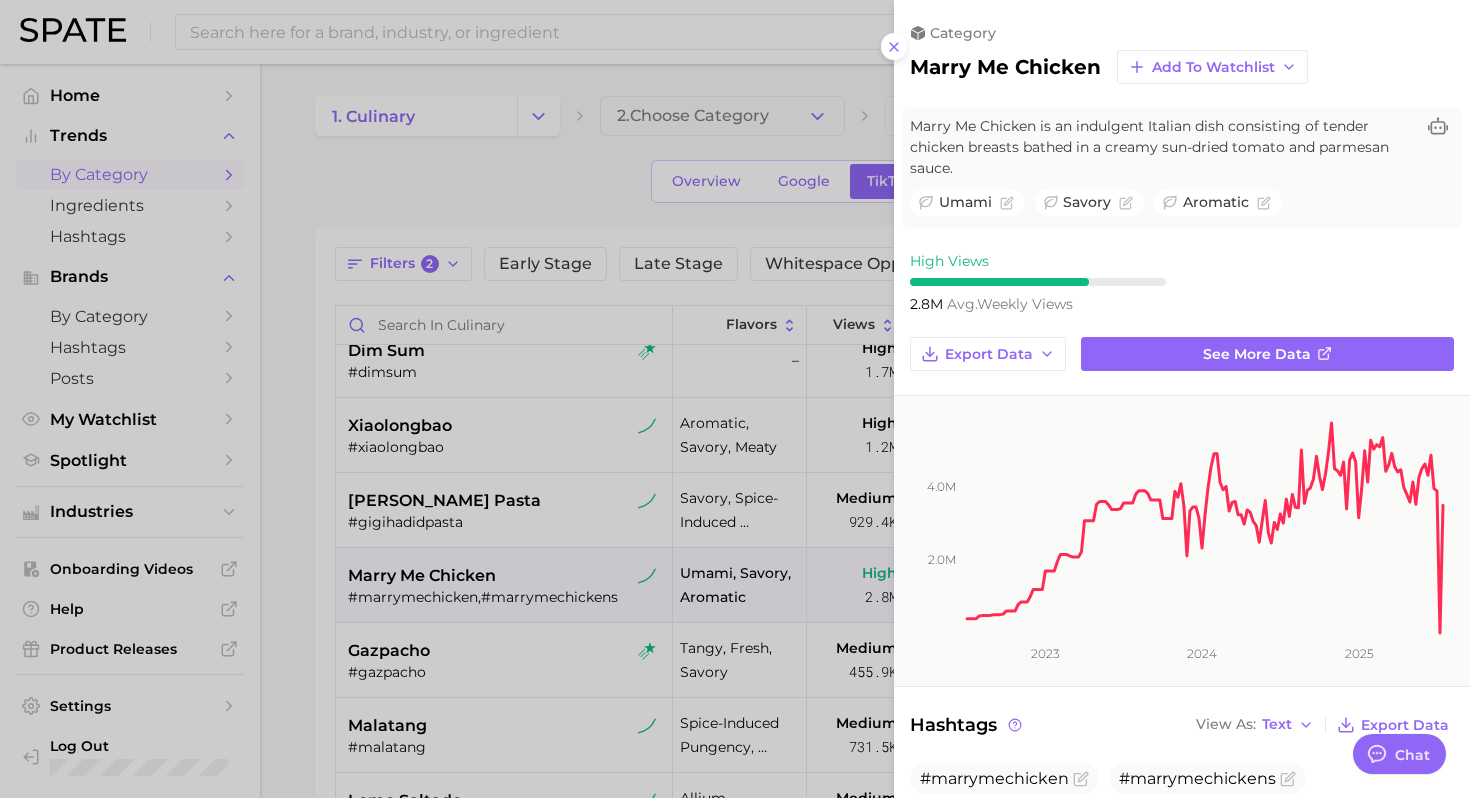 click at bounding box center [735, 399] 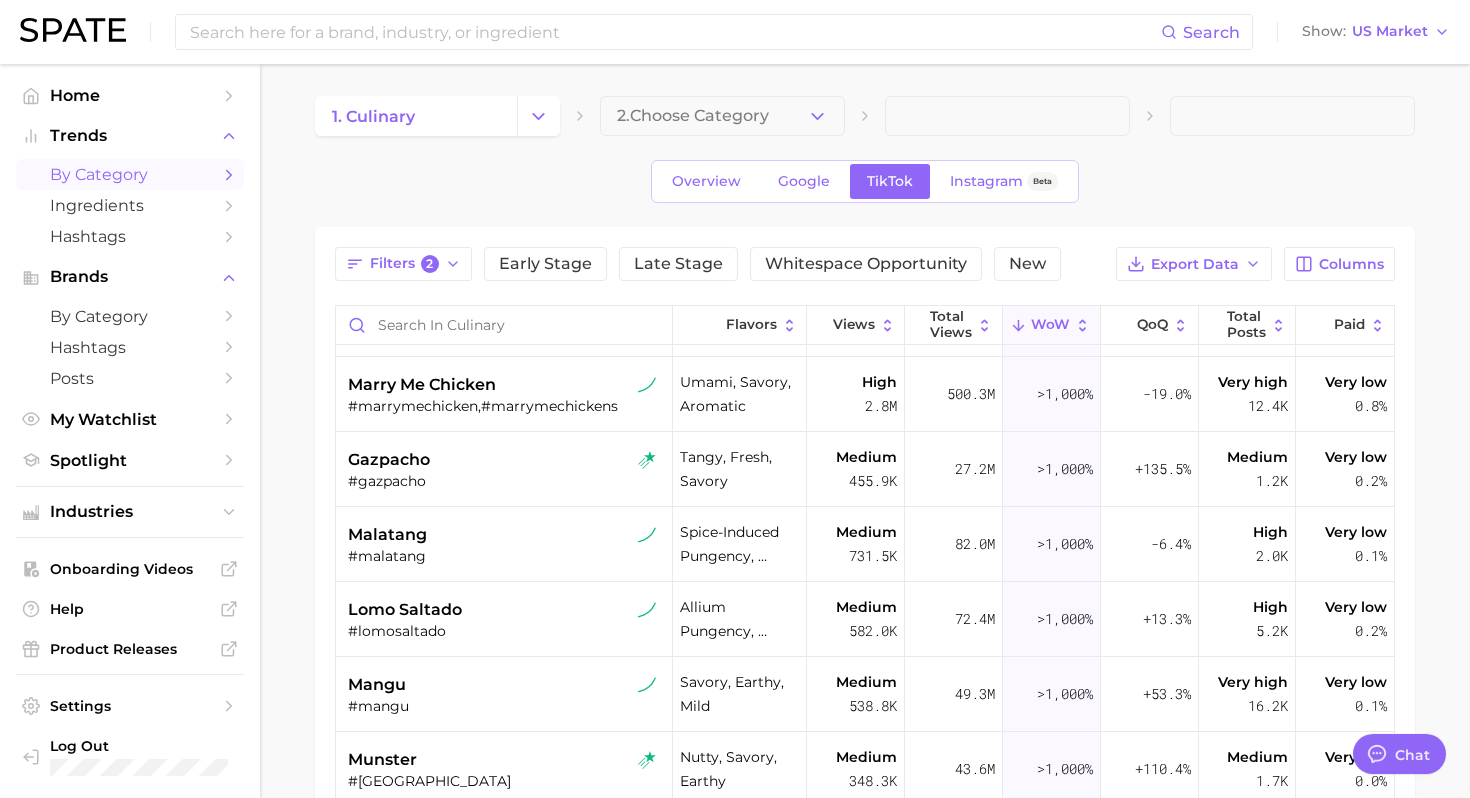 scroll, scrollTop: 298, scrollLeft: 0, axis: vertical 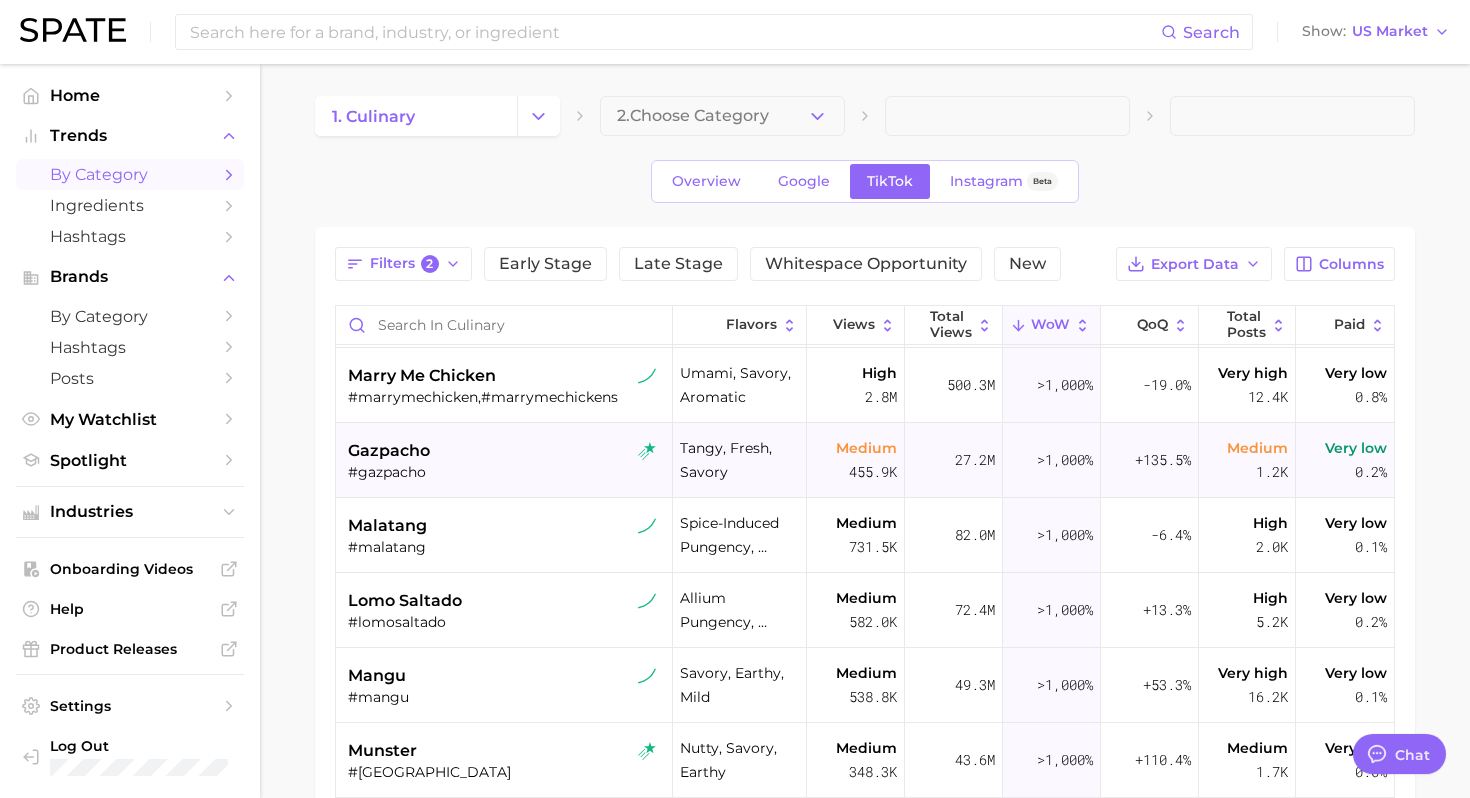 click on "gazpacho" at bounding box center [506, 451] 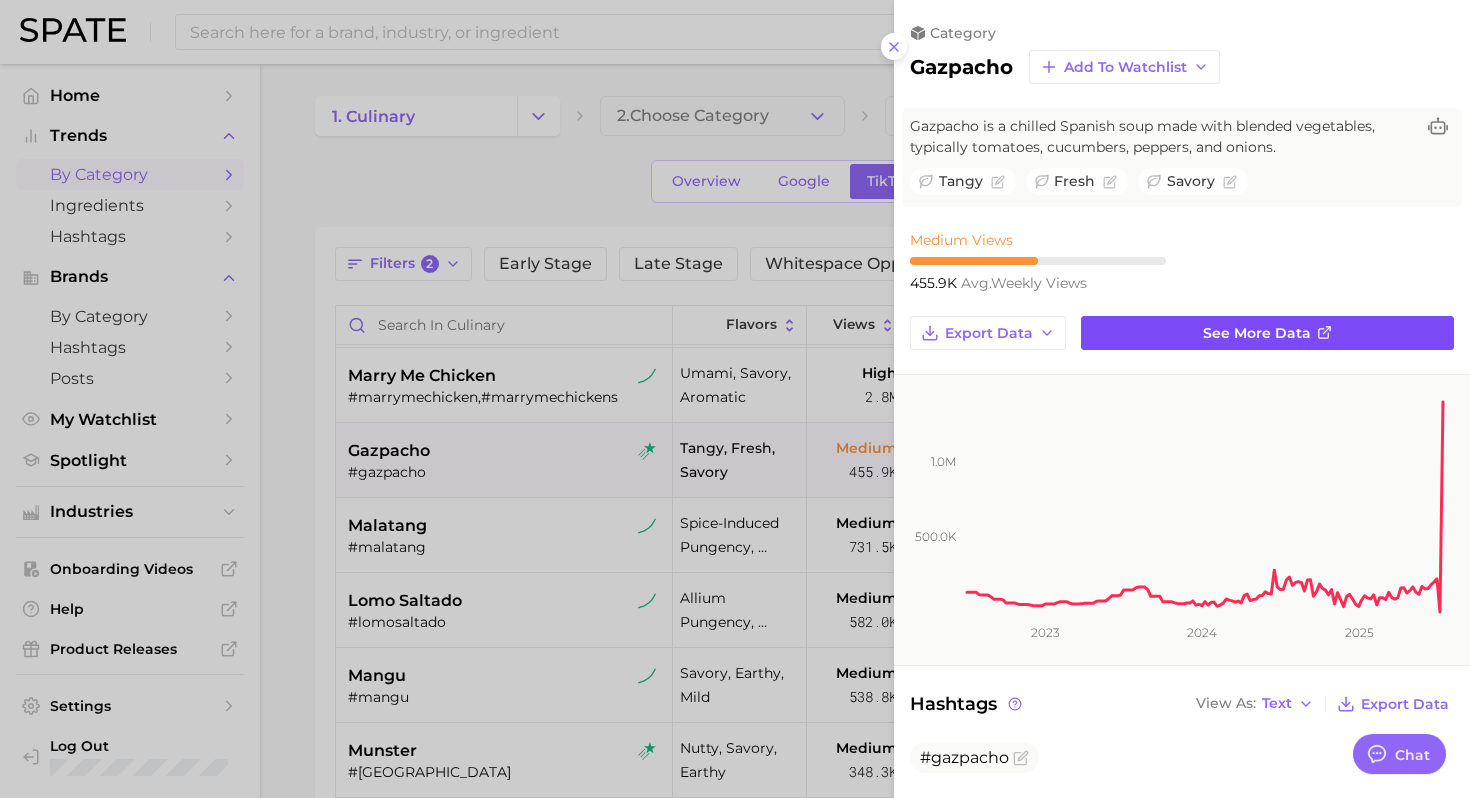 scroll, scrollTop: 0, scrollLeft: 0, axis: both 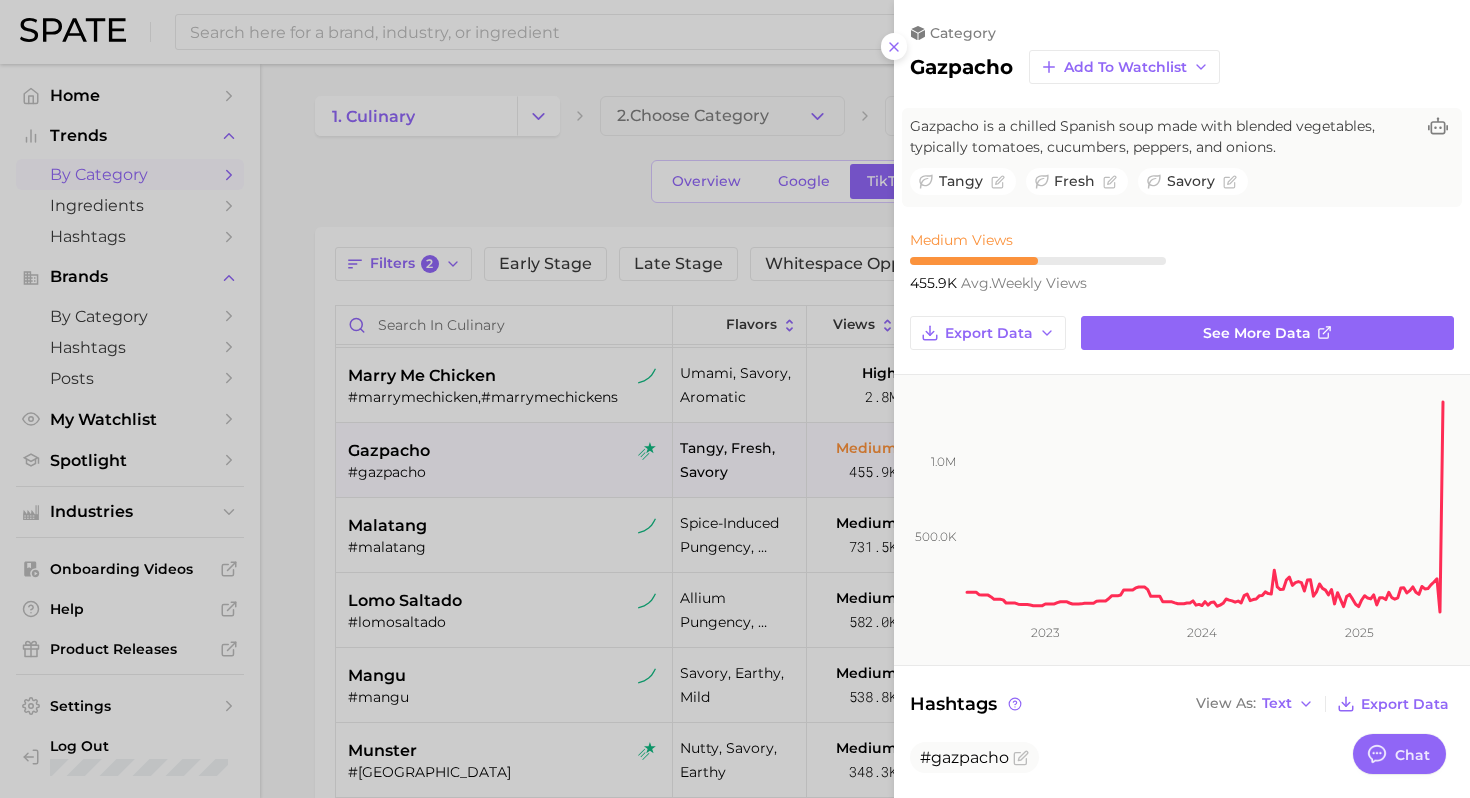 click at bounding box center [735, 399] 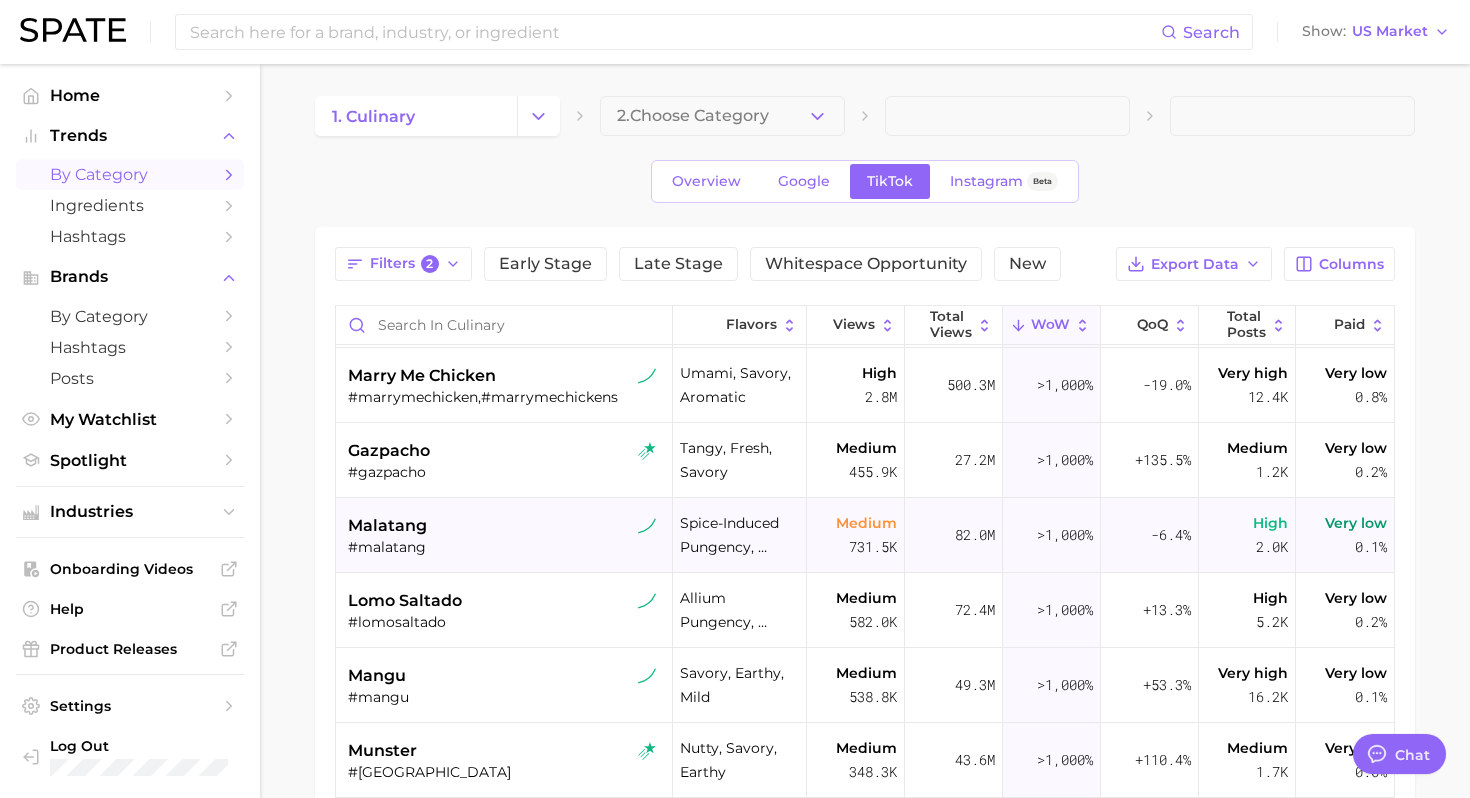 click on "#malatang" at bounding box center [506, 547] 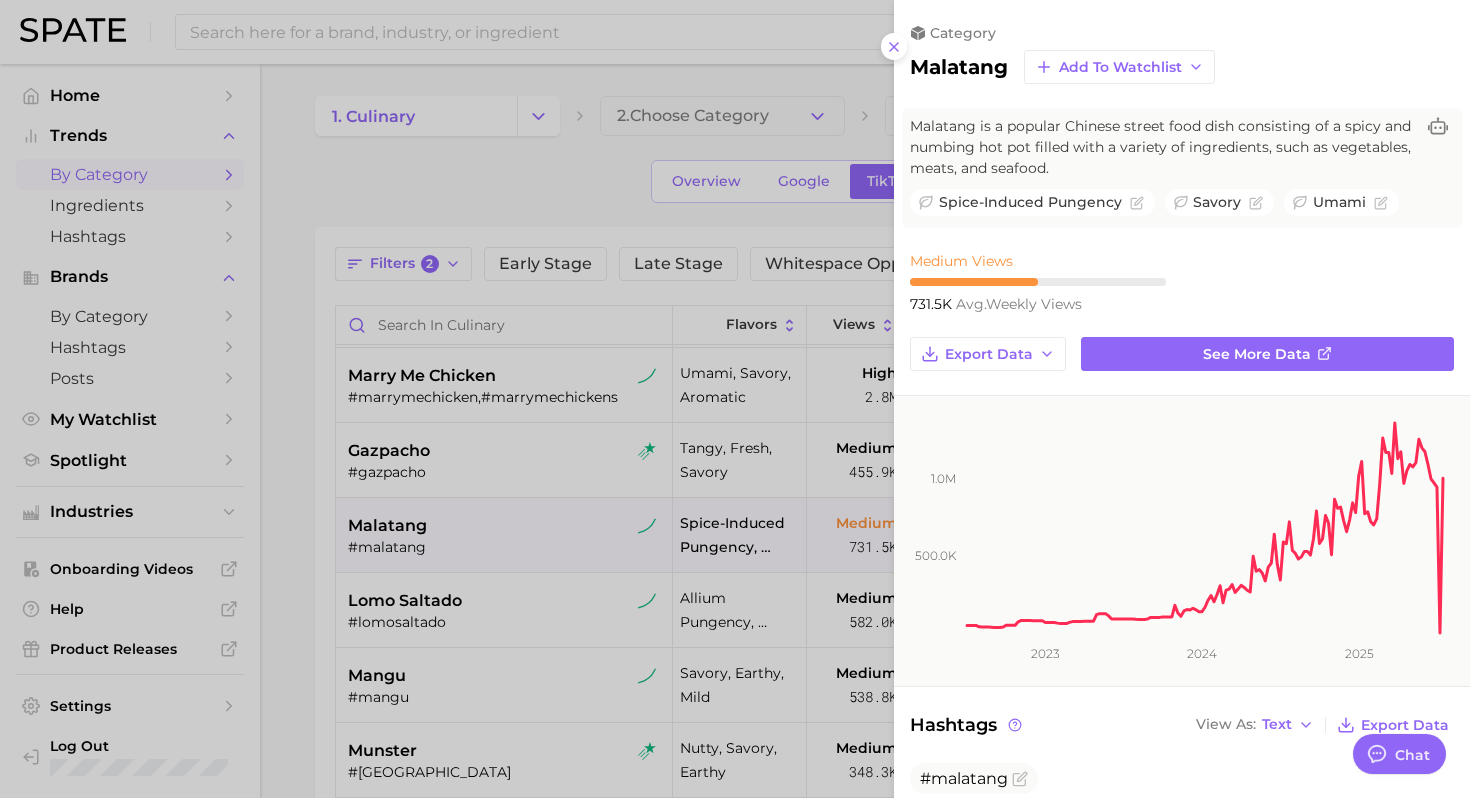 scroll, scrollTop: 0, scrollLeft: 0, axis: both 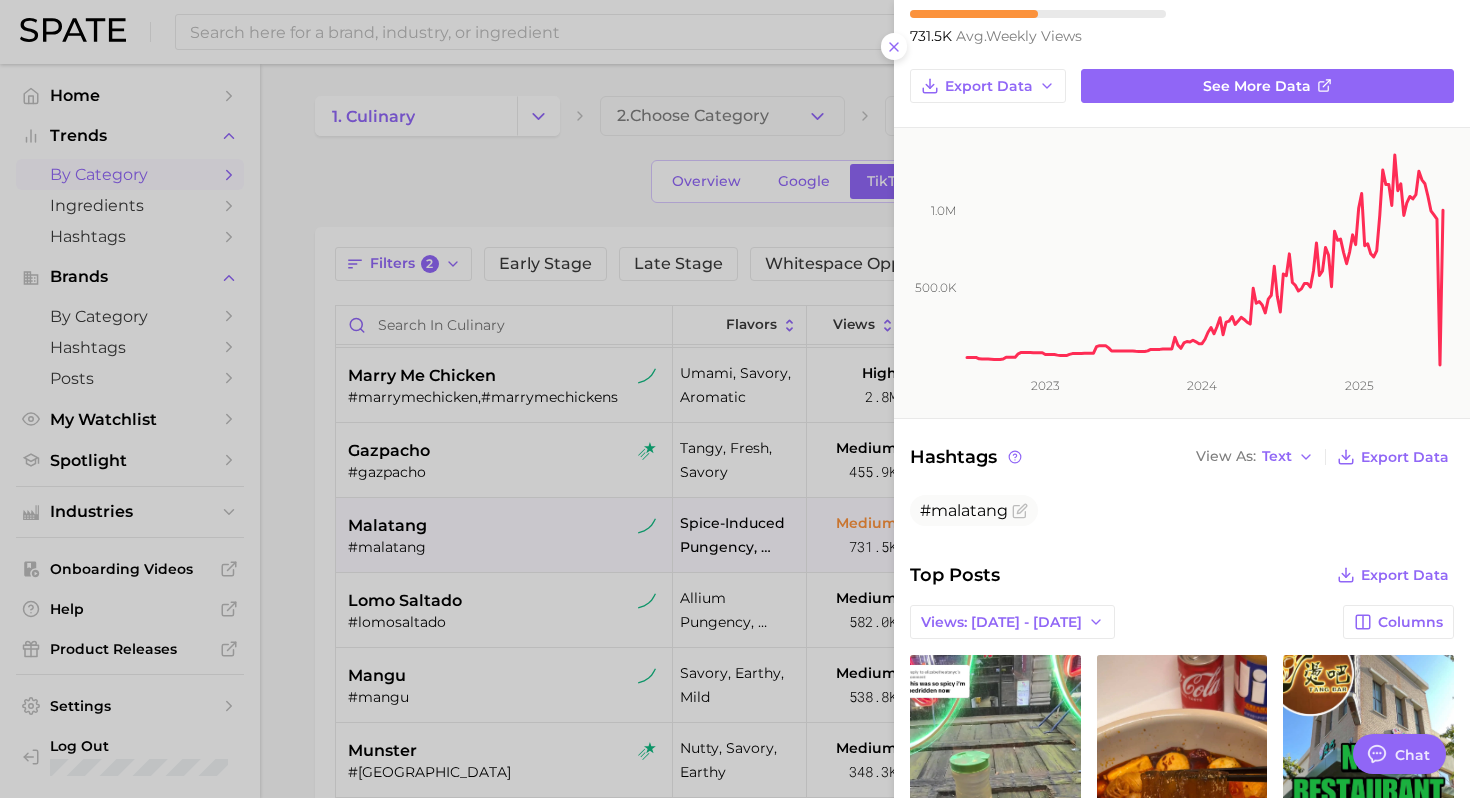 click at bounding box center (735, 399) 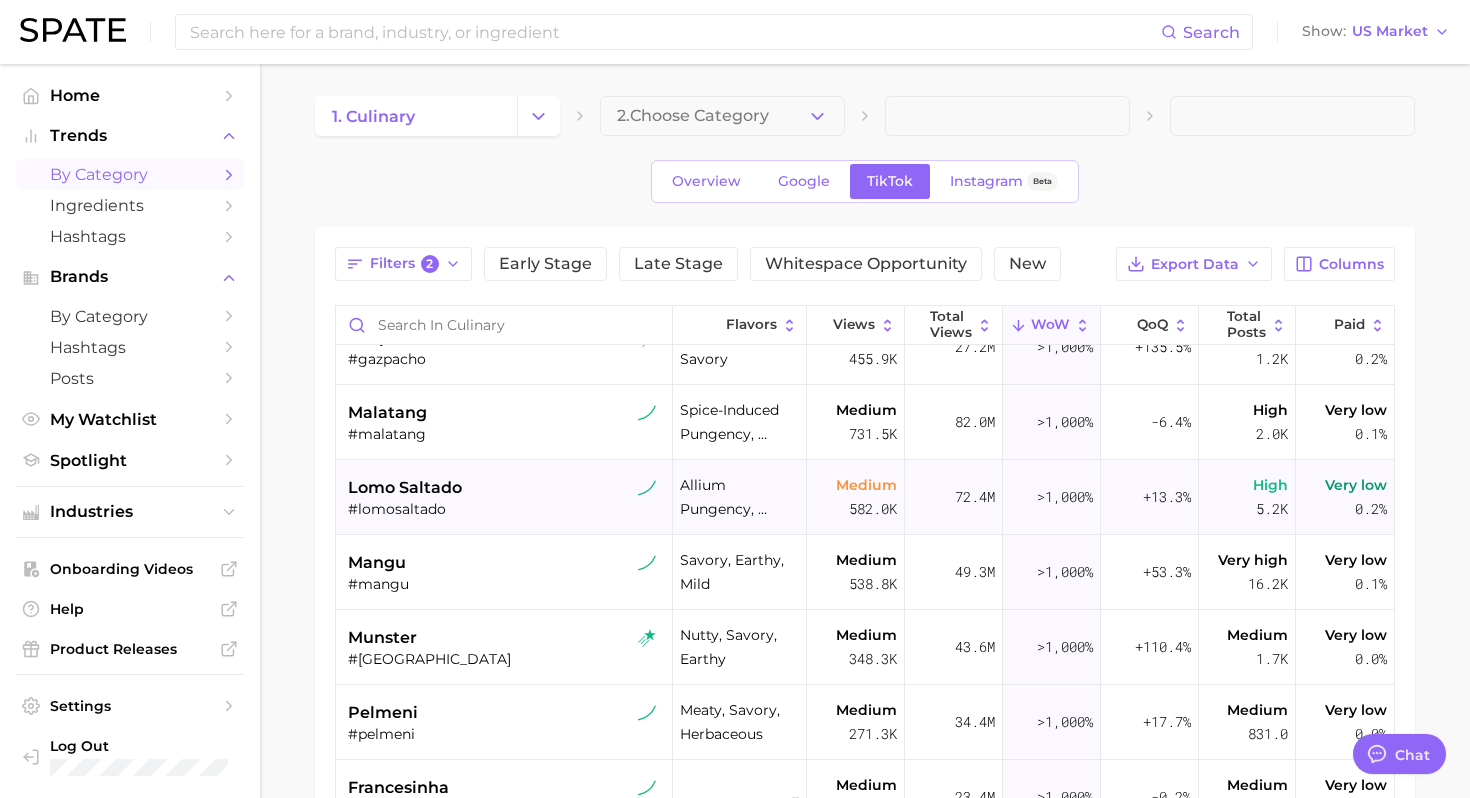 scroll, scrollTop: 413, scrollLeft: 0, axis: vertical 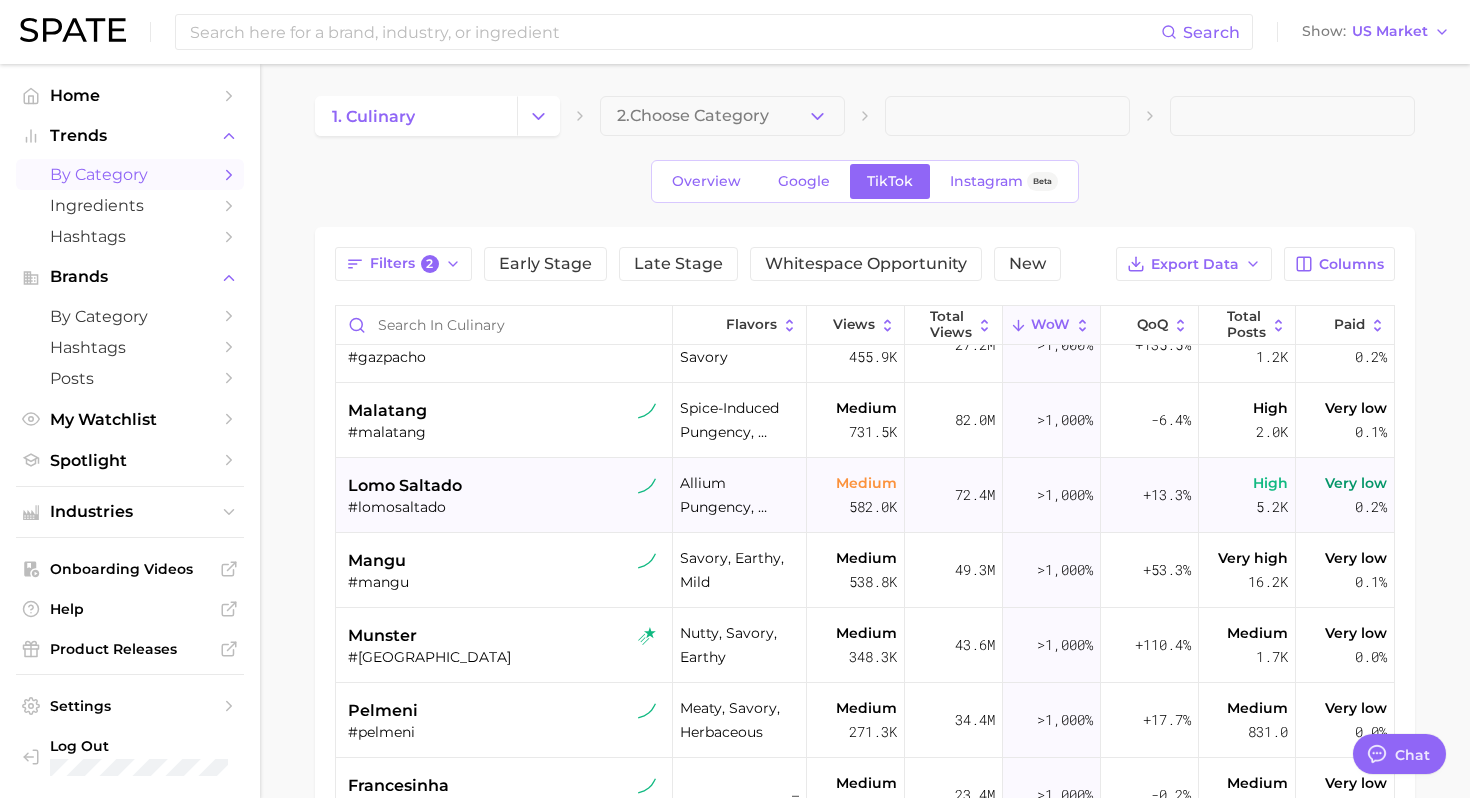 click on "lomo saltado" at bounding box center (506, 486) 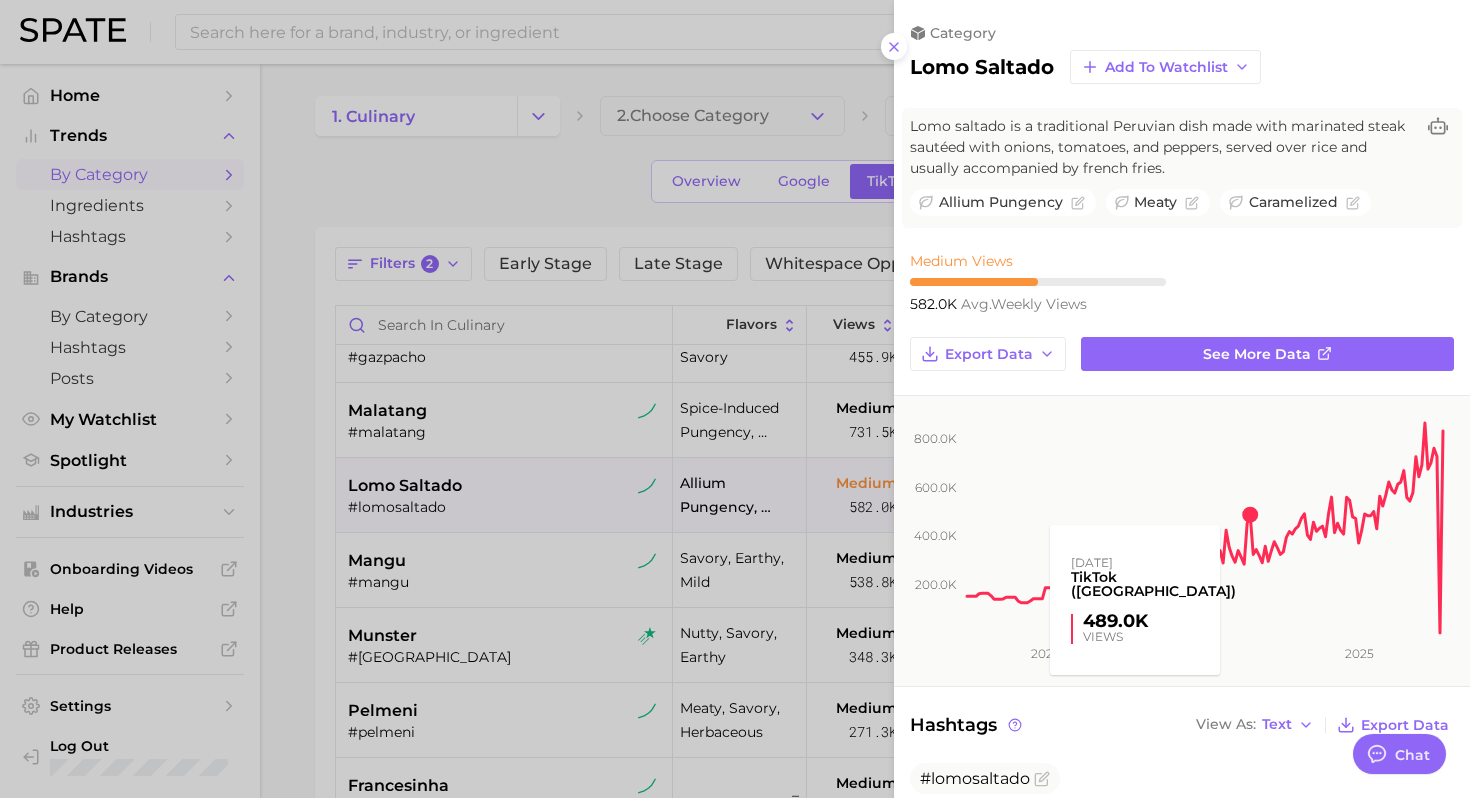 scroll 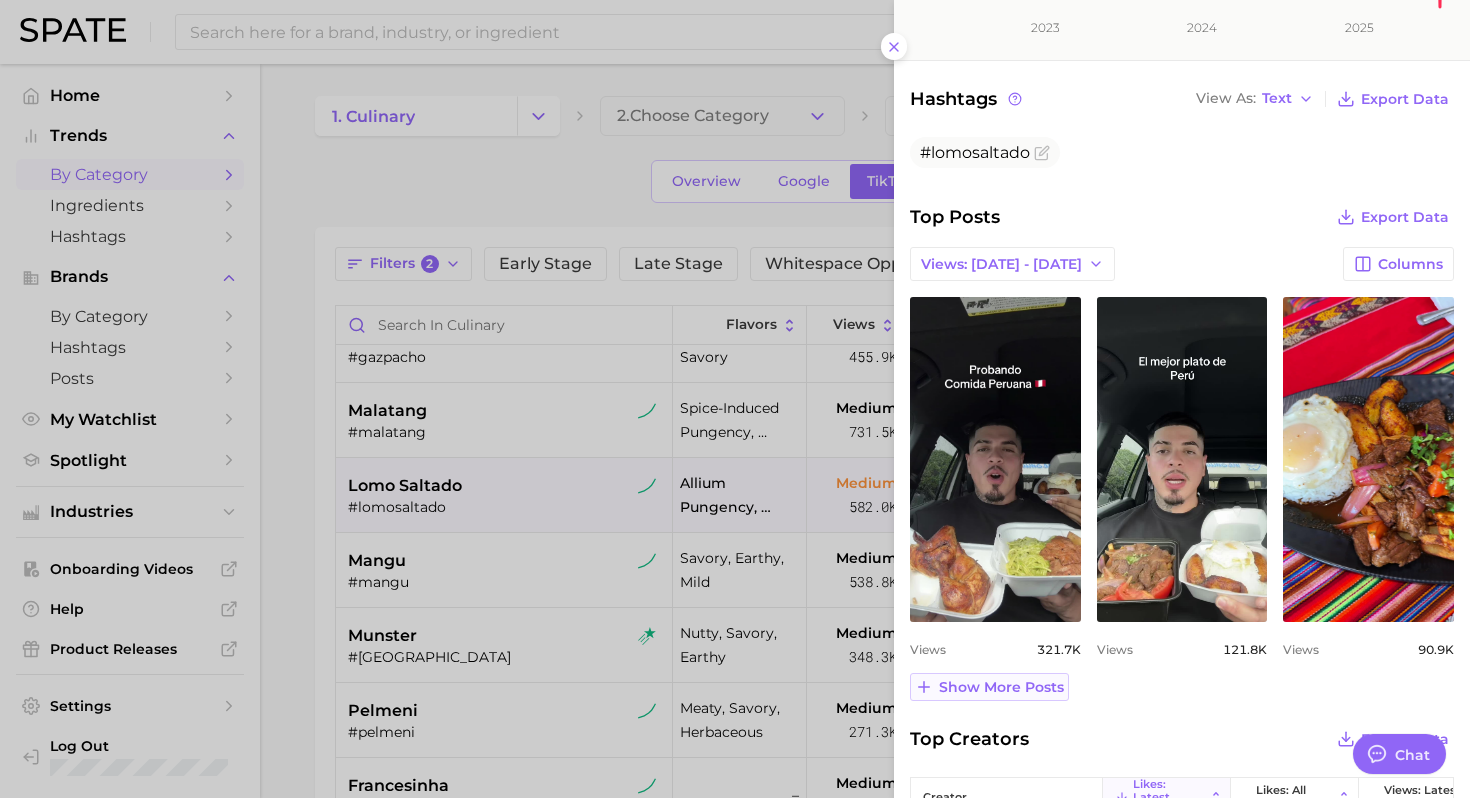 click on "Show more posts" at bounding box center (989, 687) 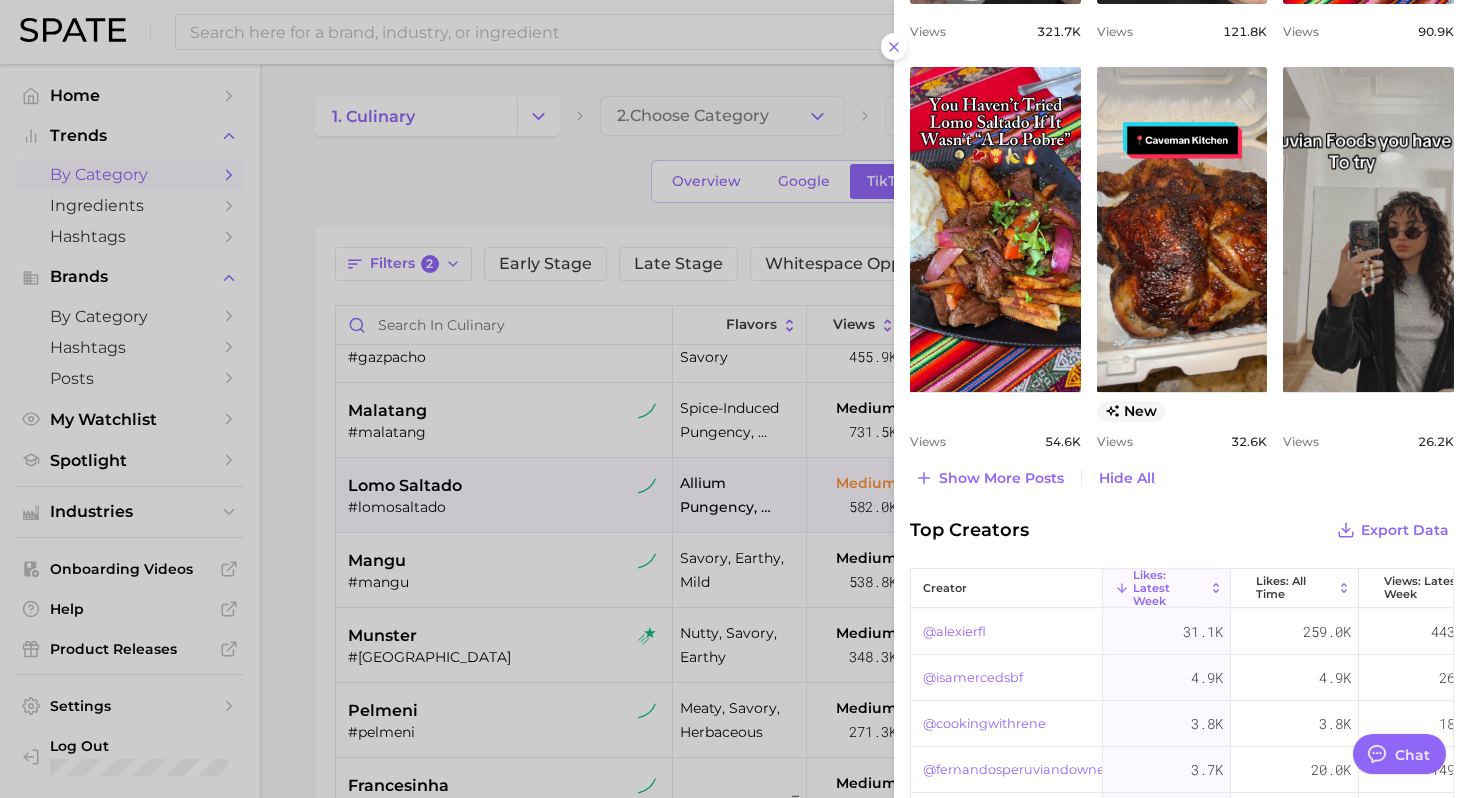 click at bounding box center [735, 399] 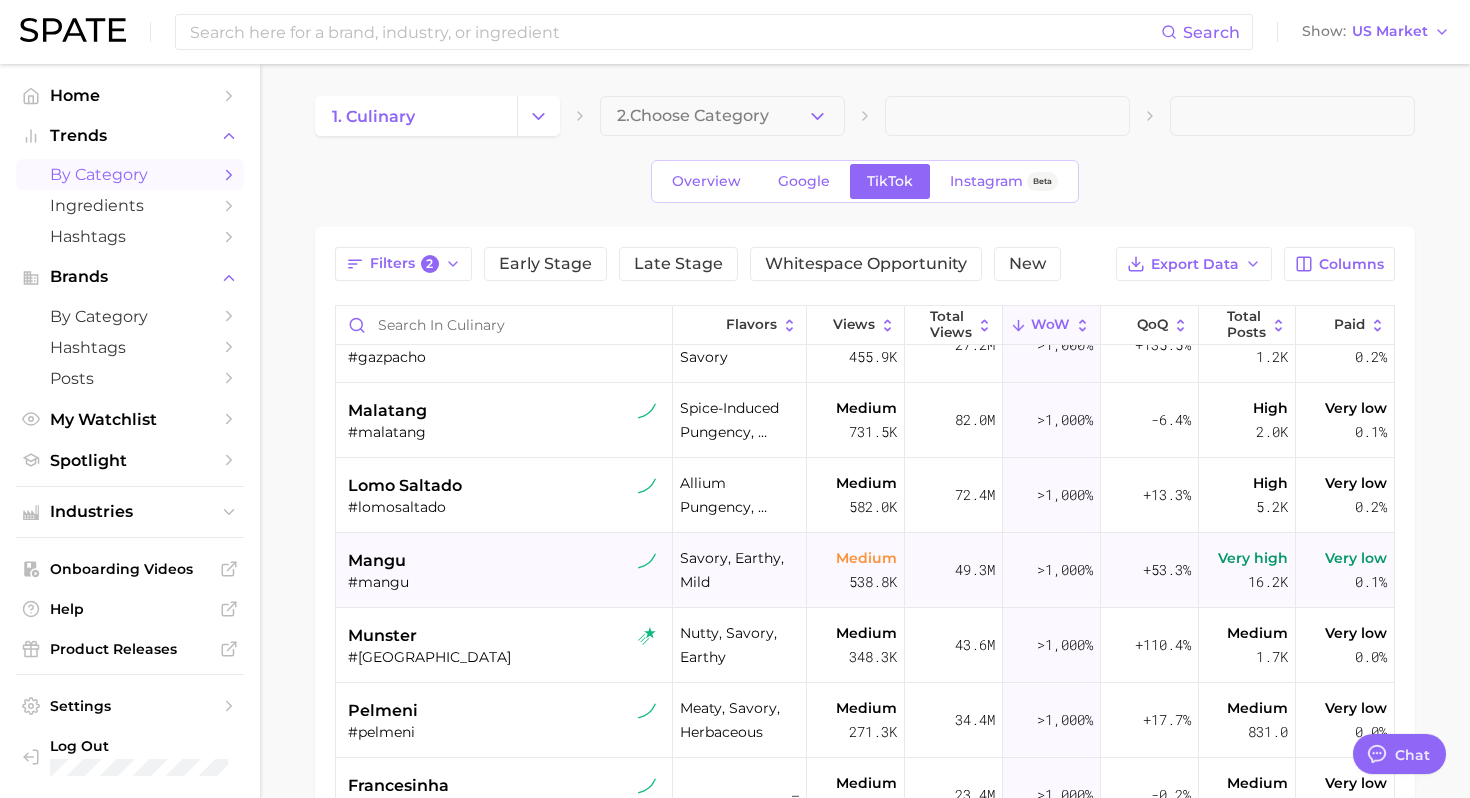 click on "#mangu" at bounding box center [506, 582] 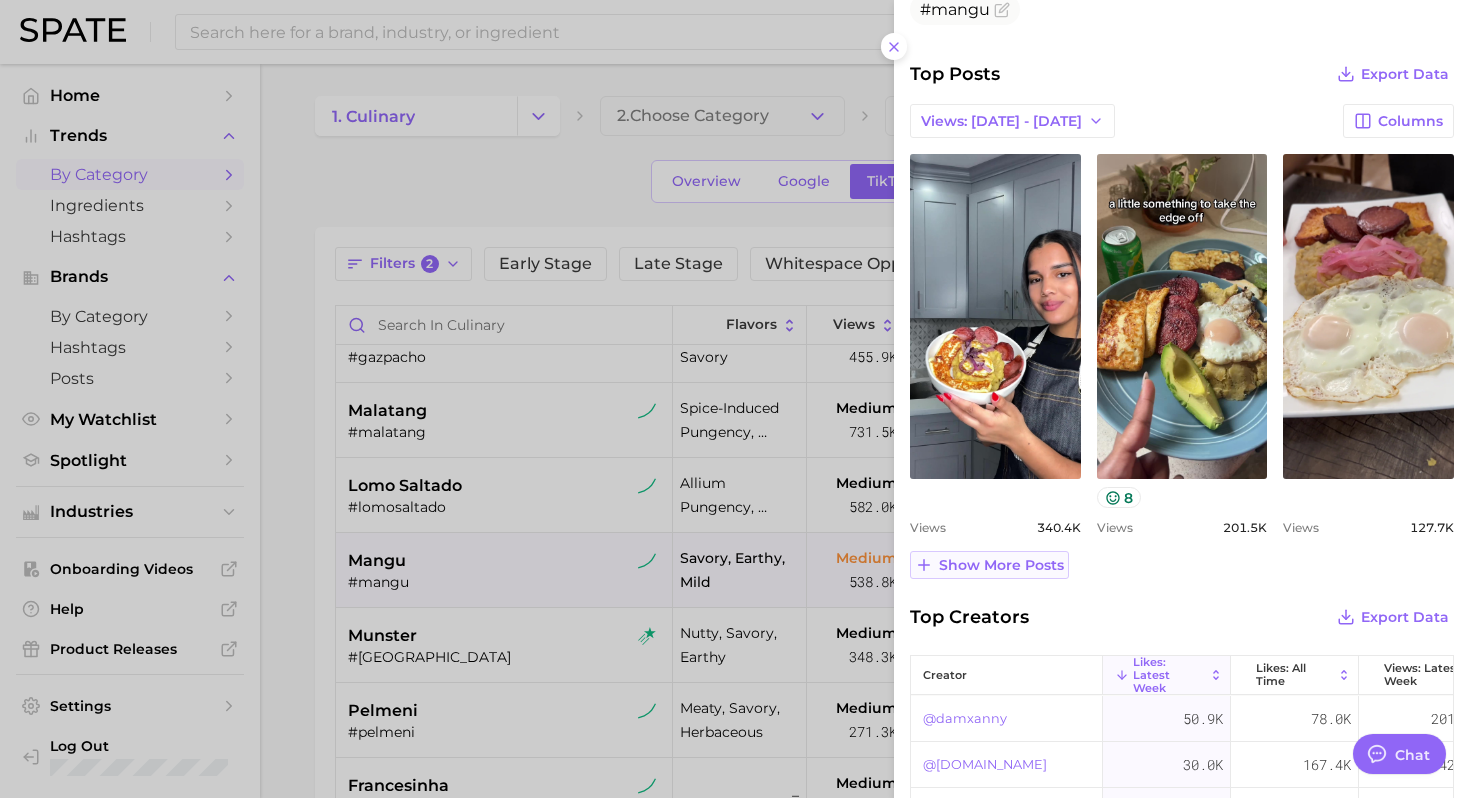 click on "Show more posts" at bounding box center [1001, 565] 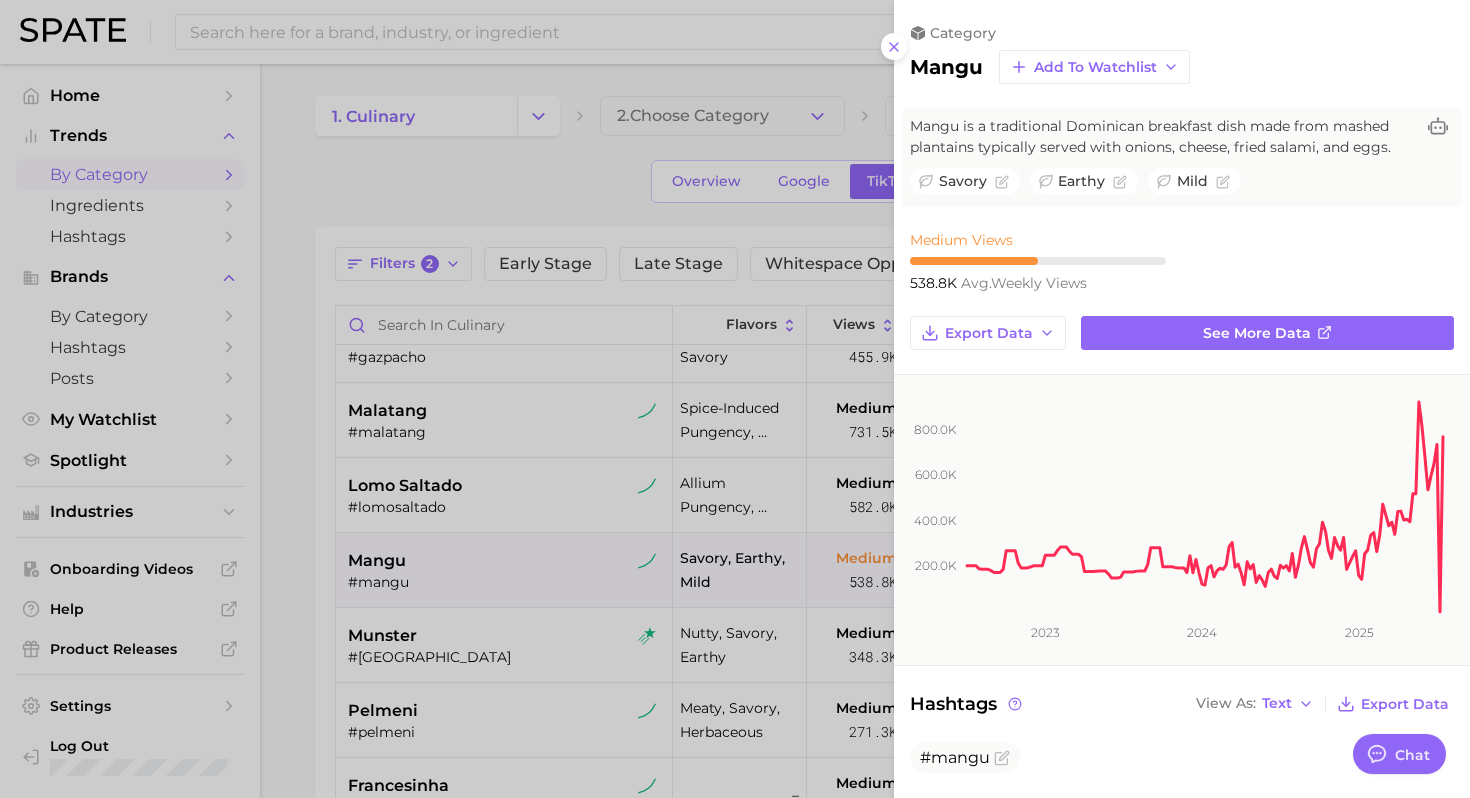 click at bounding box center [735, 399] 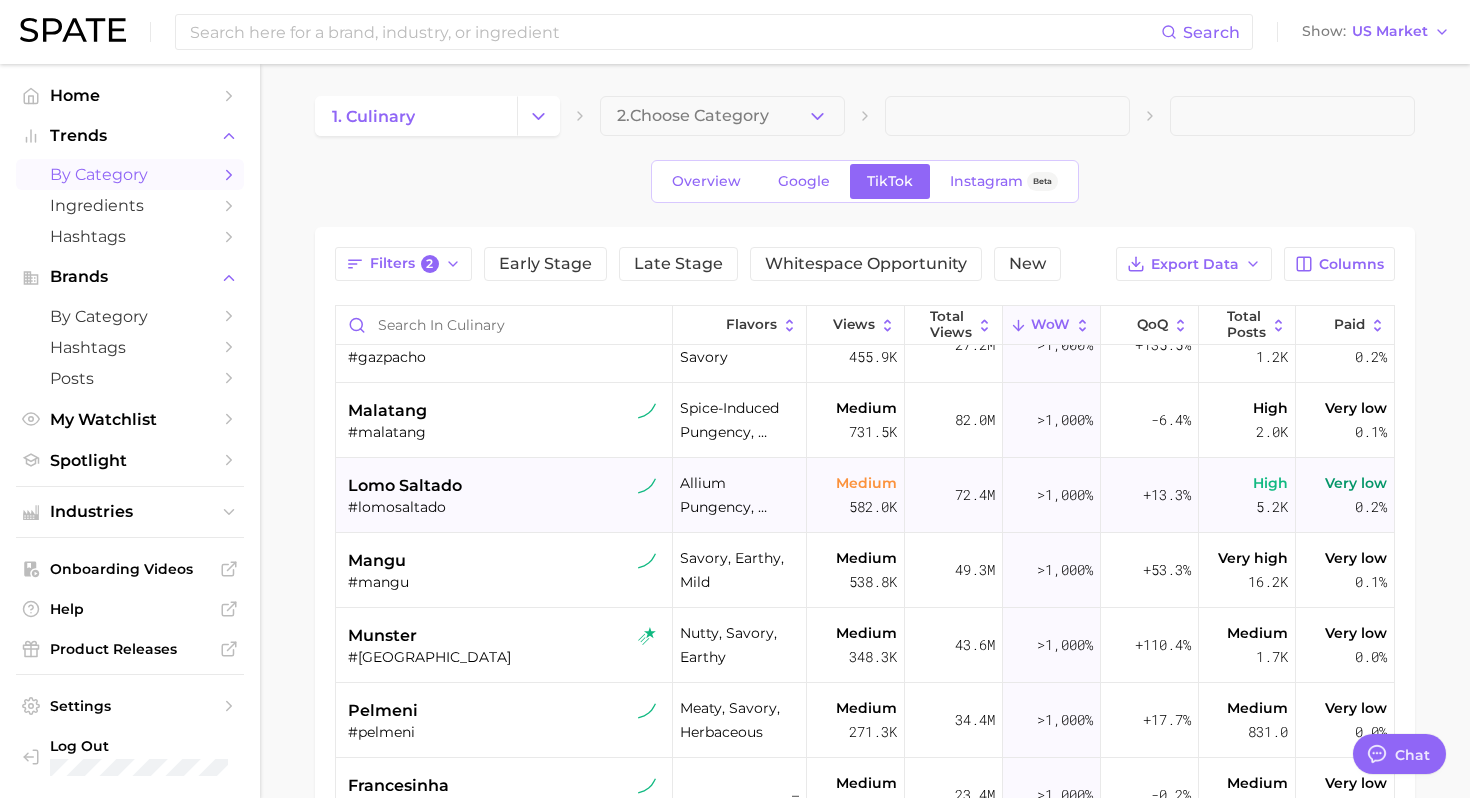 click on "lomo saltado" at bounding box center (506, 486) 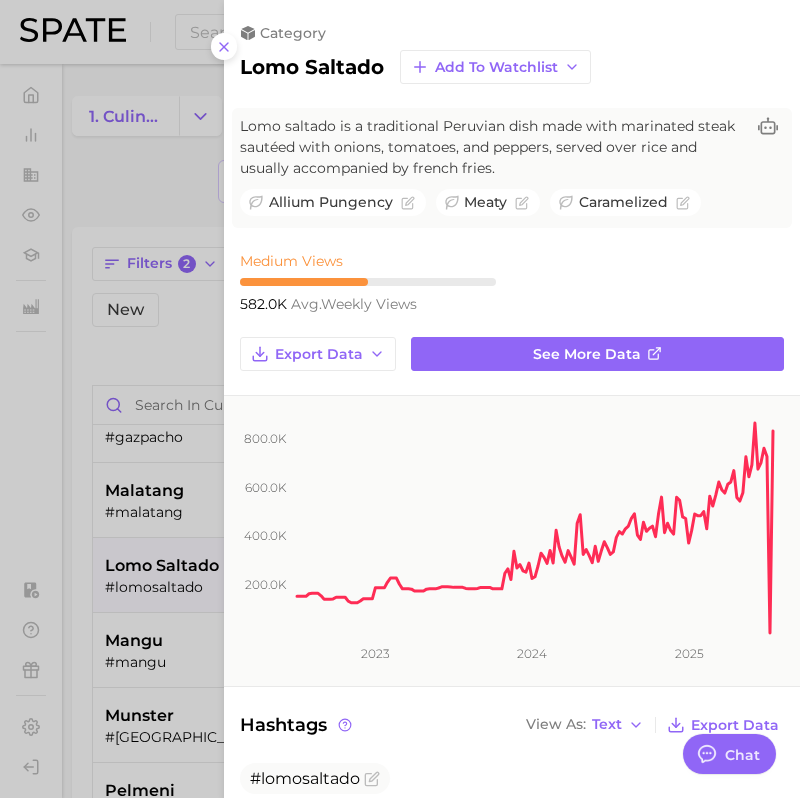 type on "x" 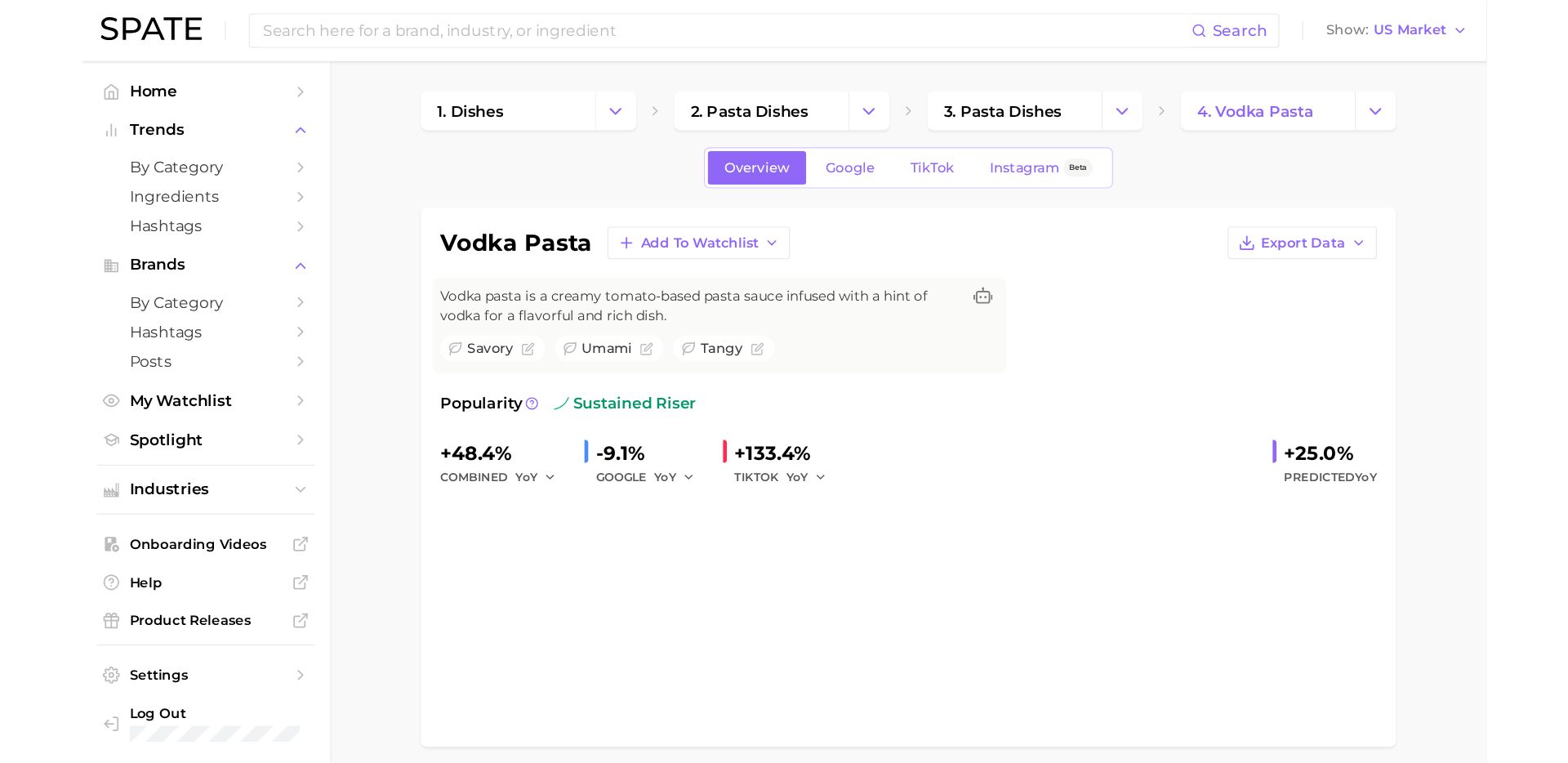 scroll, scrollTop: 0, scrollLeft: 0, axis: both 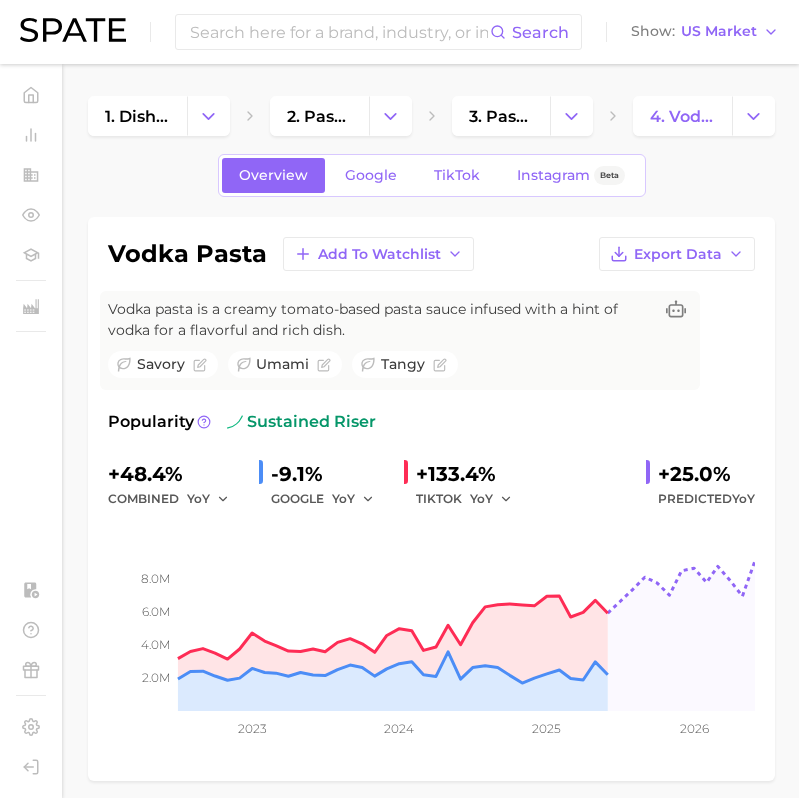 click on "Overview Google TikTok Instagram Beta" at bounding box center [431, 175] 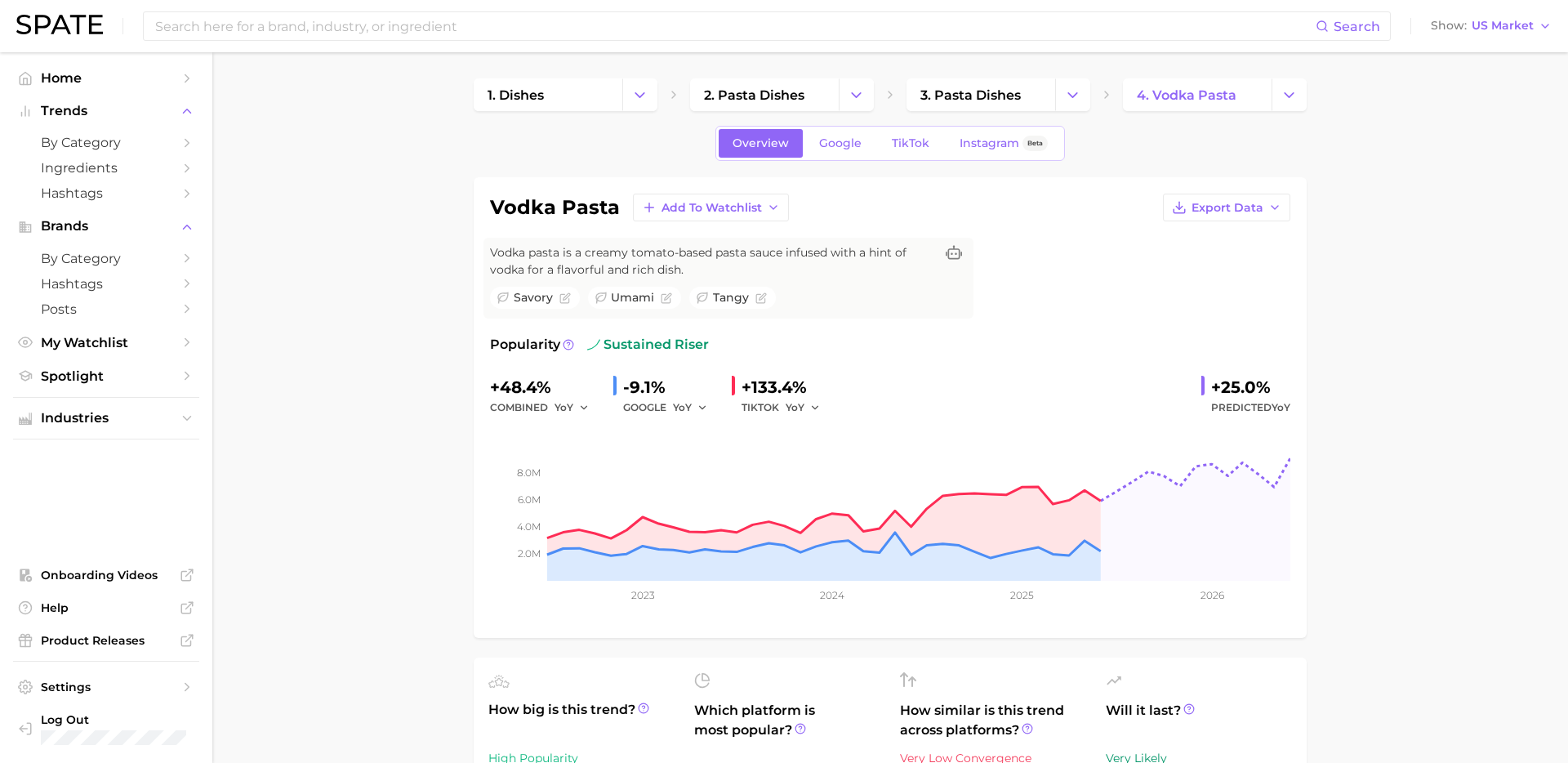 click on "1. dishes 2. pasta dishes 3. pasta dishes 4. vodka pasta Overview Google TikTok Instagram Beta vodka pasta Add to Watchlist Export Data Vodka pasta is a creamy tomato-based pasta sauce infused with a hint of vodka for a flavorful and rich dish. savory umami tangy Popularity sustained riser +48.4% combined YoY -9.1% GOOGLE YoY +133.4% TIKTOK YoY +25.0% Predicted  YoY 2.0m 4.0m 6.0m 8.0m 2023 2024 2025 2026 How big is this trend? High Popularity 6.3m avg.  monthly popularity Which platform is most popular? TikTok 63.5% popularity share How similar is this trend across platforms? Very Low Convergence 19.8% pop.  convergence Will it last? Very Likely +25.0% pop.  predicted growth related categories brands Flavors new Related Categories 824  total What are consumers viewing alongside  vodka pasta ? Export Data Filters food ingredients   362.8k ingredients   104.6k routines   104.4k product format   64.2k benefits   52.1k creator content   22.9k Columns group Popularity YoY QoQ vodka pasta vodka pasta sauce 83.0k -" at bounding box center [890, 985] 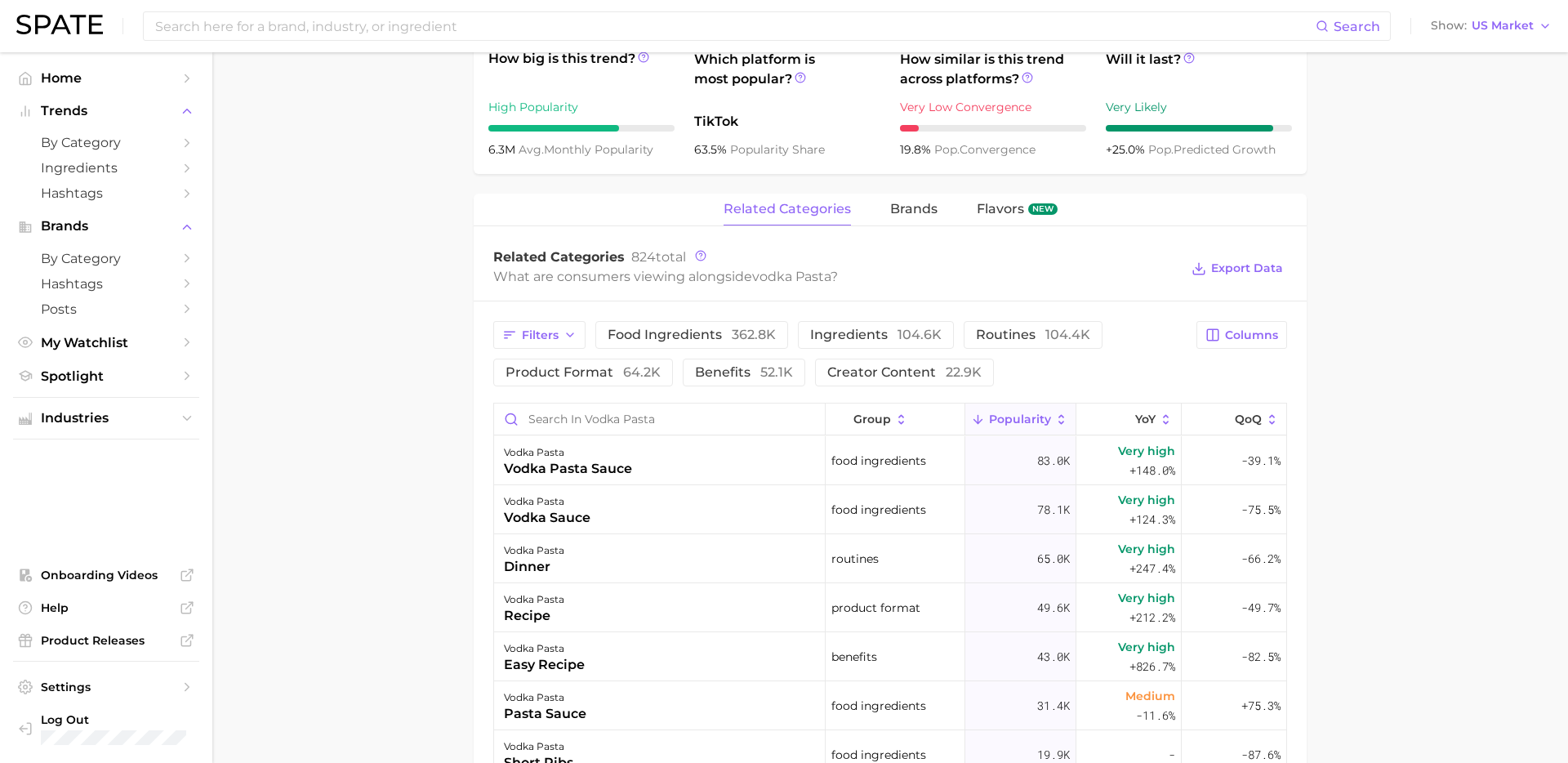 scroll, scrollTop: 0, scrollLeft: 0, axis: both 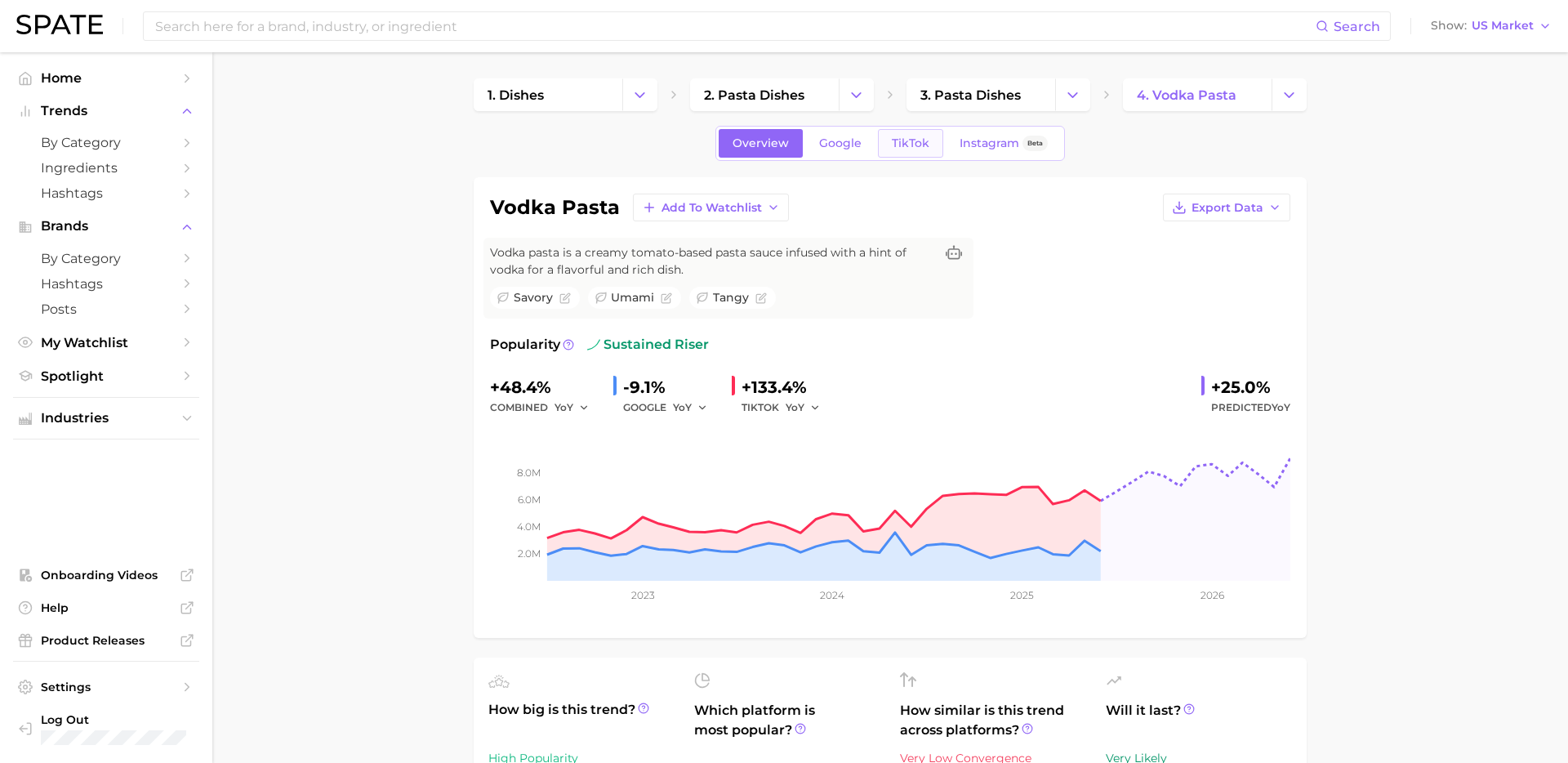 click on "TikTok" at bounding box center (911, 143) 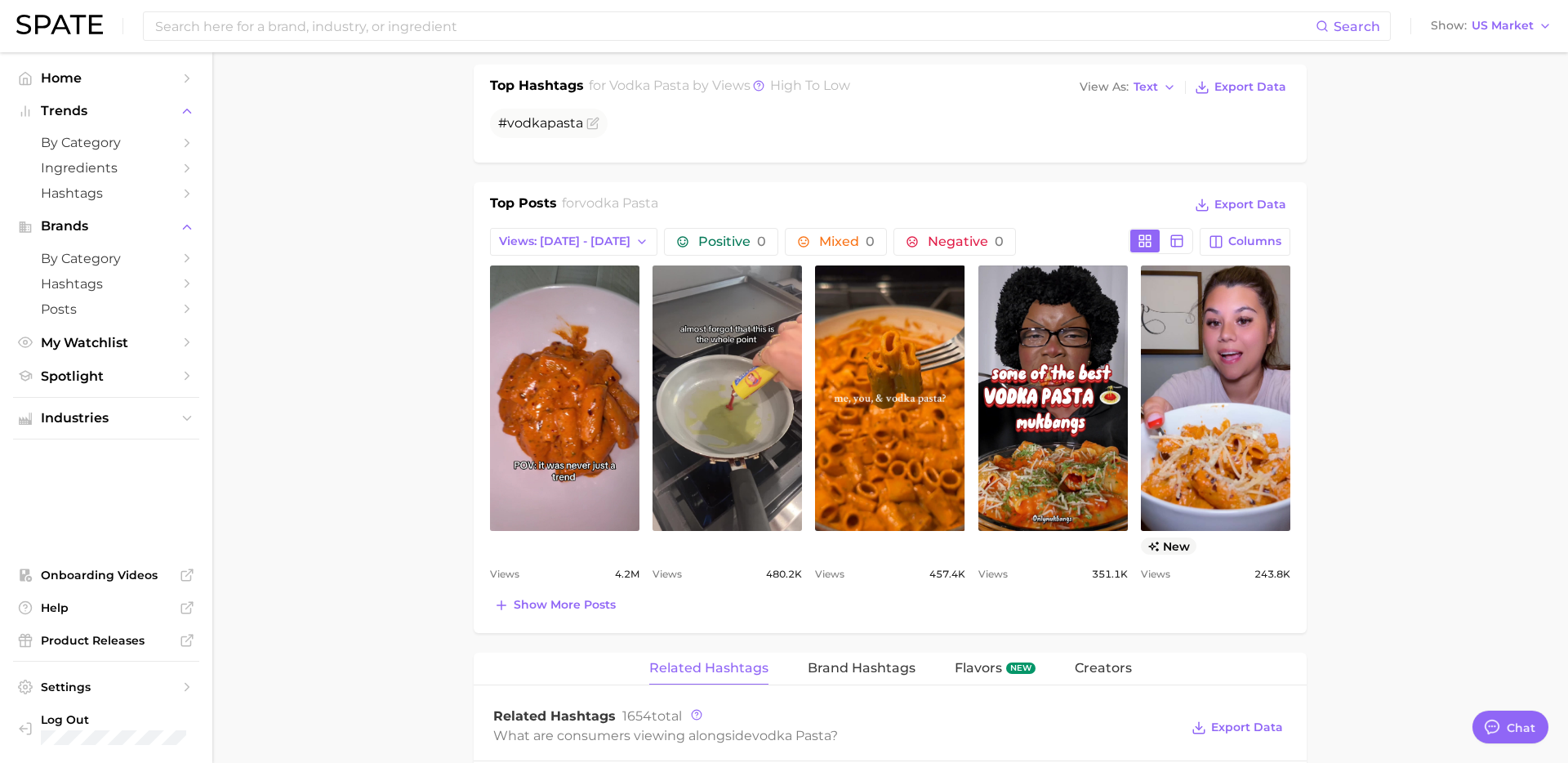 scroll, scrollTop: 721, scrollLeft: 0, axis: vertical 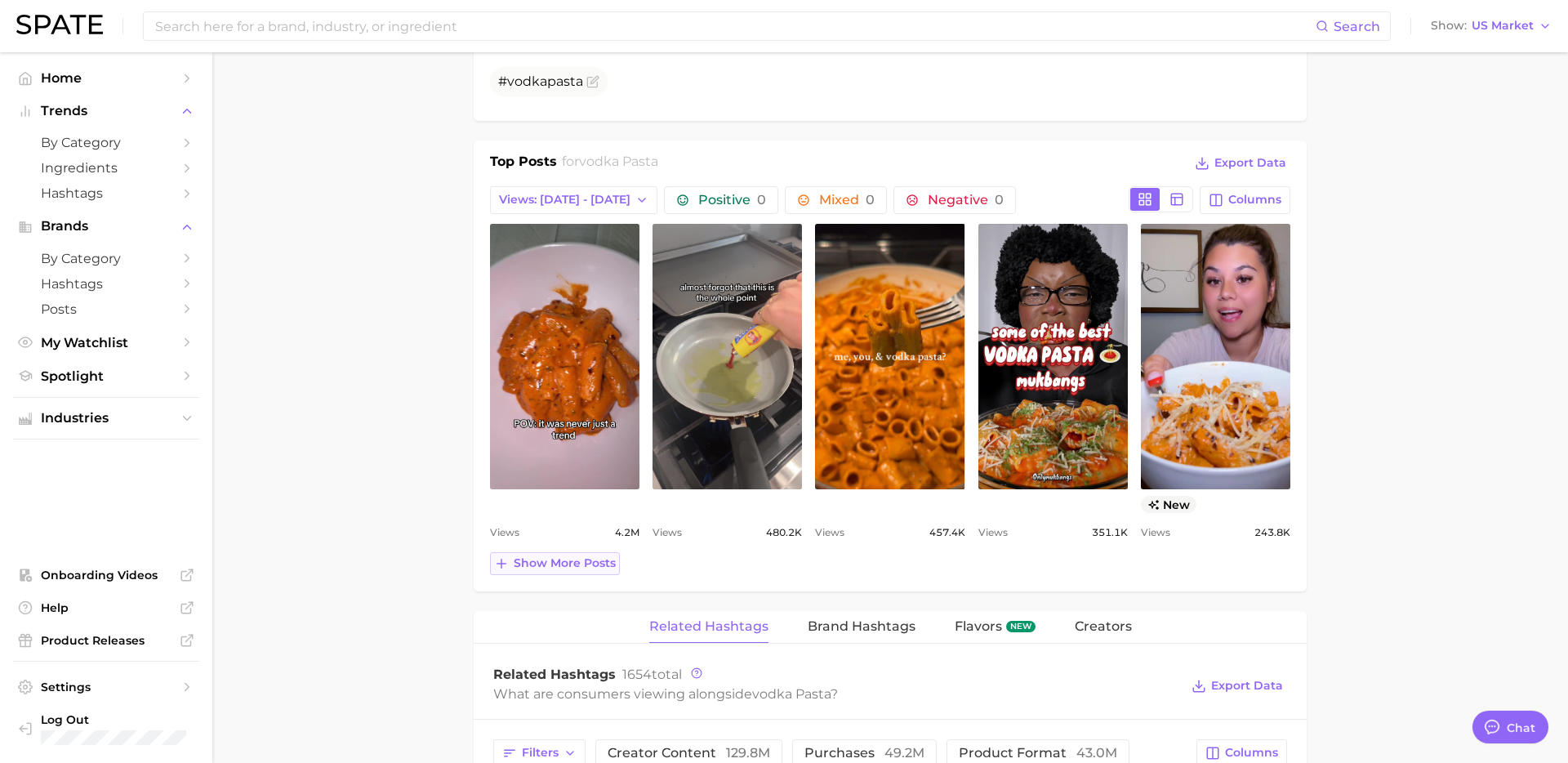 click on "Show more posts" at bounding box center [564, 563] 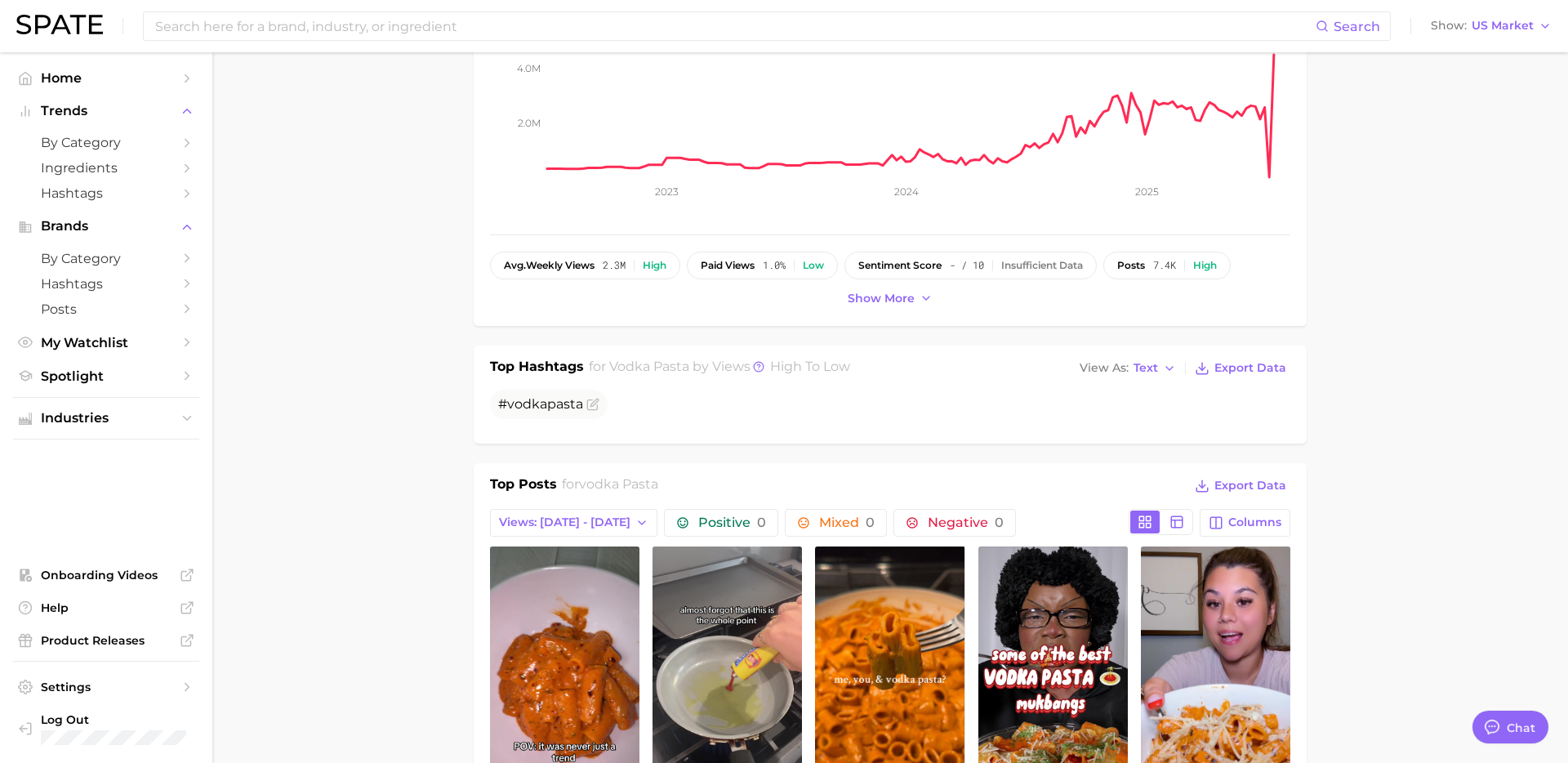 scroll, scrollTop: 0, scrollLeft: 0, axis: both 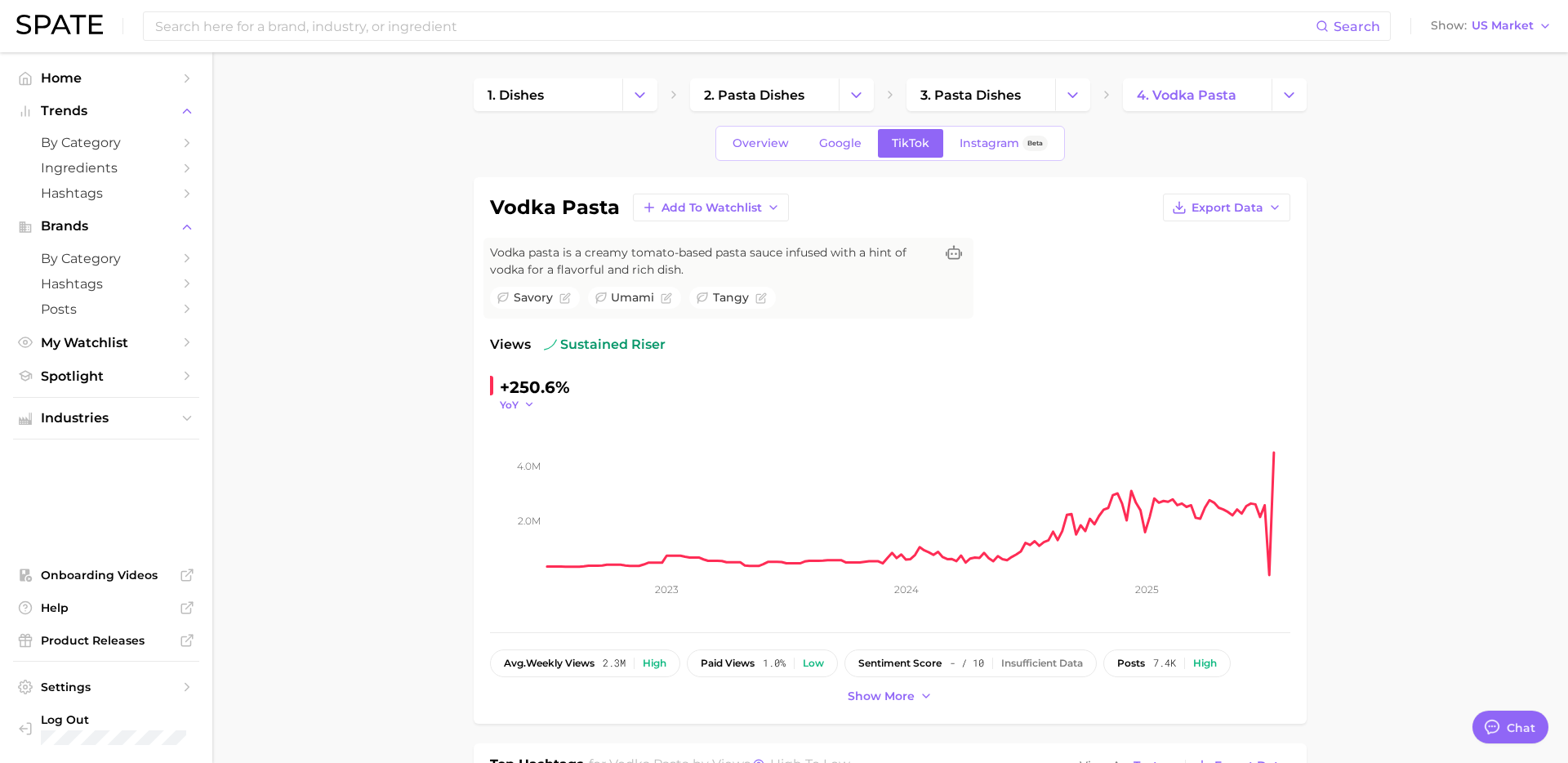 click on "YoY" at bounding box center [509, 404] 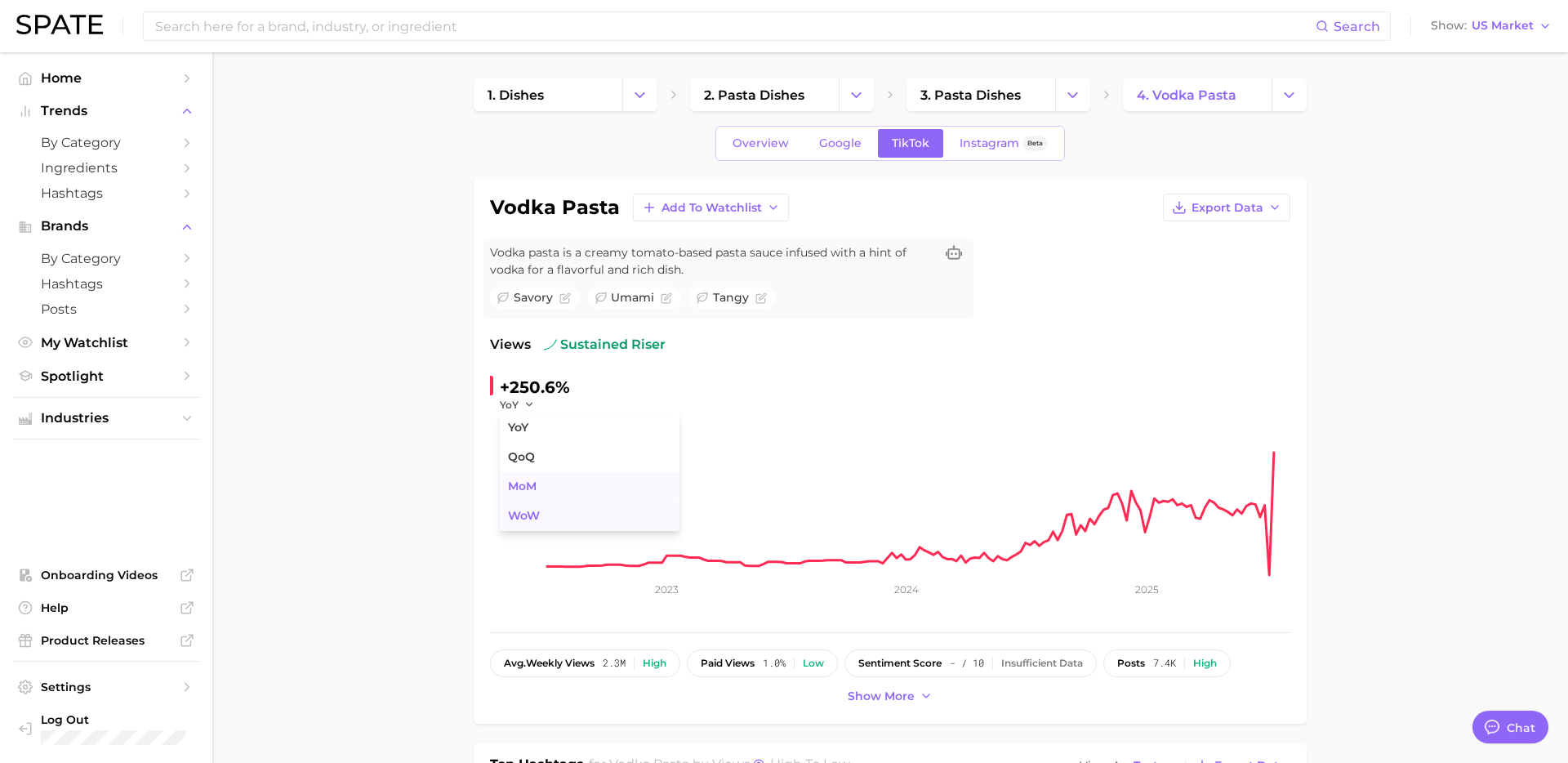 click on "WoW" at bounding box center (523, 515) 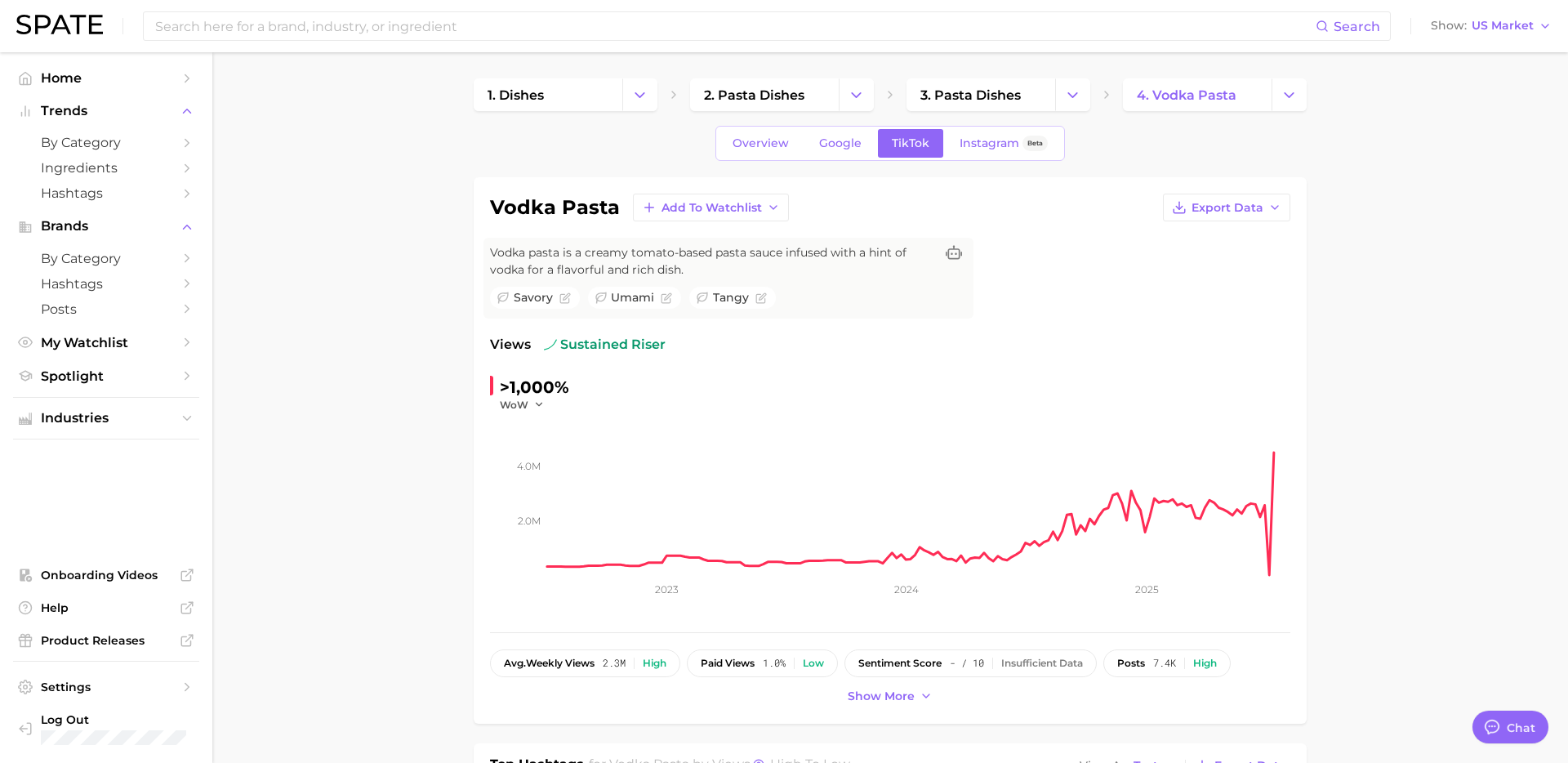 click on "1. dishes 2. pasta dishes 3. pasta dishes 4. vodka pasta Overview Google TikTok Instagram Beta vodka pasta Add to Watchlist Export Data Vodka pasta is a creamy tomato-based pasta sauce infused with a hint of vodka for a flavorful and rich dish. savory umami tangy Views sustained riser >1,000% WoW 2.0m 4.0m 2023 2024 2025 avg.  weekly views 2.3m High paid views 1.0% Low sentiment score - / 10 Insufficient Data posts 7.4k High engagement 7.5% High TikTok shop 0.0% Very low Show more Top Hashtags for   vodka pasta   by Views   high to low View As Text Export Data # vodka pasta Top Posts for  vodka pasta Export Data Views: [DATE] -  [DATE] Positive 0 Mixed 0 Negative 0 Columns view post on TikTok Views 4.2m view post on TikTok Views 480.2k view post on TikTok Views 457.4k view post on TikTok Views 351.1k view post on TikTok new Views 243.8k view post on TikTok Views 124.6k view post on TikTok Views 89.7k view post on TikTok new Views 52.0k view post on TikTok Views 46.6k view post on TikTok Views 44.8k Show more posts" at bounding box center (890, 1400) 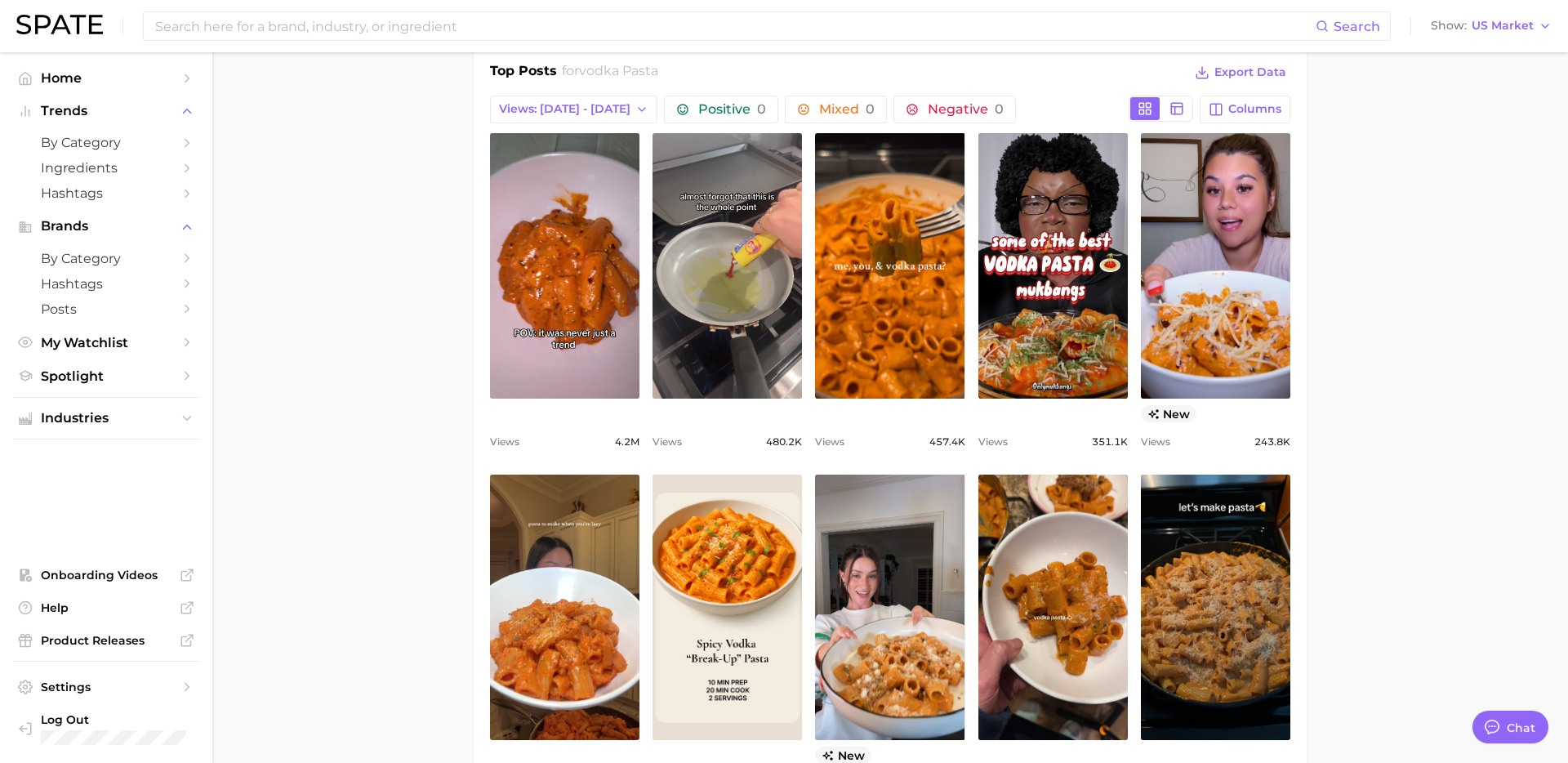scroll, scrollTop: 814, scrollLeft: 0, axis: vertical 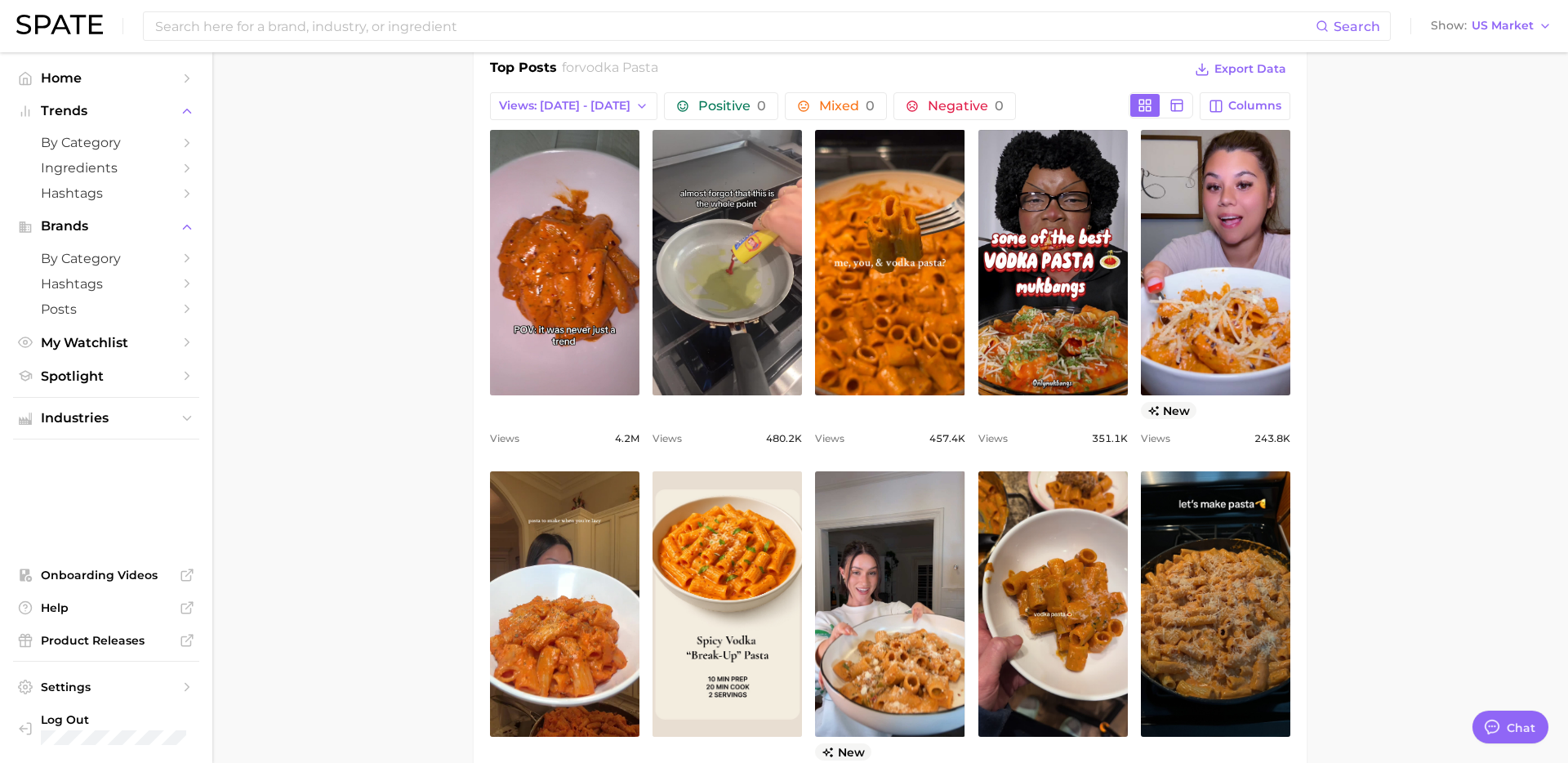 click on "1. dishes 2. pasta dishes 3. pasta dishes 4. vodka pasta Overview Google TikTok Instagram Beta vodka pasta Add to Watchlist Export Data Vodka pasta is a creamy tomato-based pasta sauce infused with a hint of vodka for a flavorful and rich dish. savory umami tangy Views sustained riser >1,000% WoW 2.0m 4.0m 2023 2024 2025 avg.  weekly views 2.3m High paid views 1.0% Low sentiment score - / 10 Insufficient Data posts 7.4k High engagement 7.5% High TikTok shop 0.0% Very low Show more Top Hashtags for   vodka pasta   by Views   high to low View As Text Export Data # vodka pasta Top Posts for  vodka pasta Export Data Views: [DATE] -  [DATE] Positive 0 Mixed 0 Negative 0 Columns view post on TikTok Views 4.2m view post on TikTok Views 480.2k view post on TikTok Views 457.4k view post on TikTok Views 351.1k view post on TikTok new Views 243.8k view post on TikTok Views 124.6k view post on TikTok Views 89.7k view post on TikTok new Views 52.0k view post on TikTok Views 46.6k view post on TikTok Views 44.8k Show more posts" at bounding box center [890, 586] 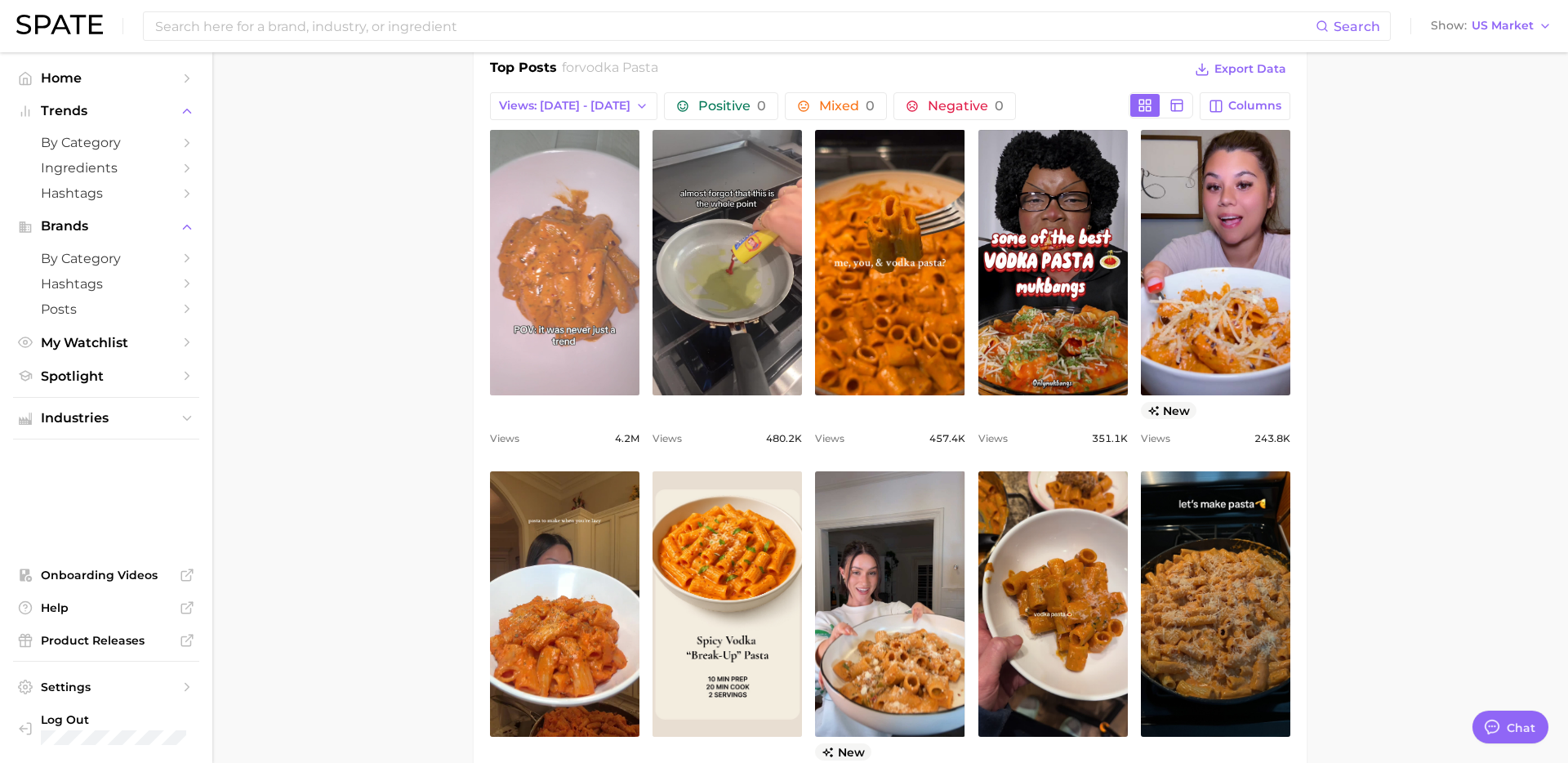 click on "view post on TikTok" at bounding box center (564, 262) 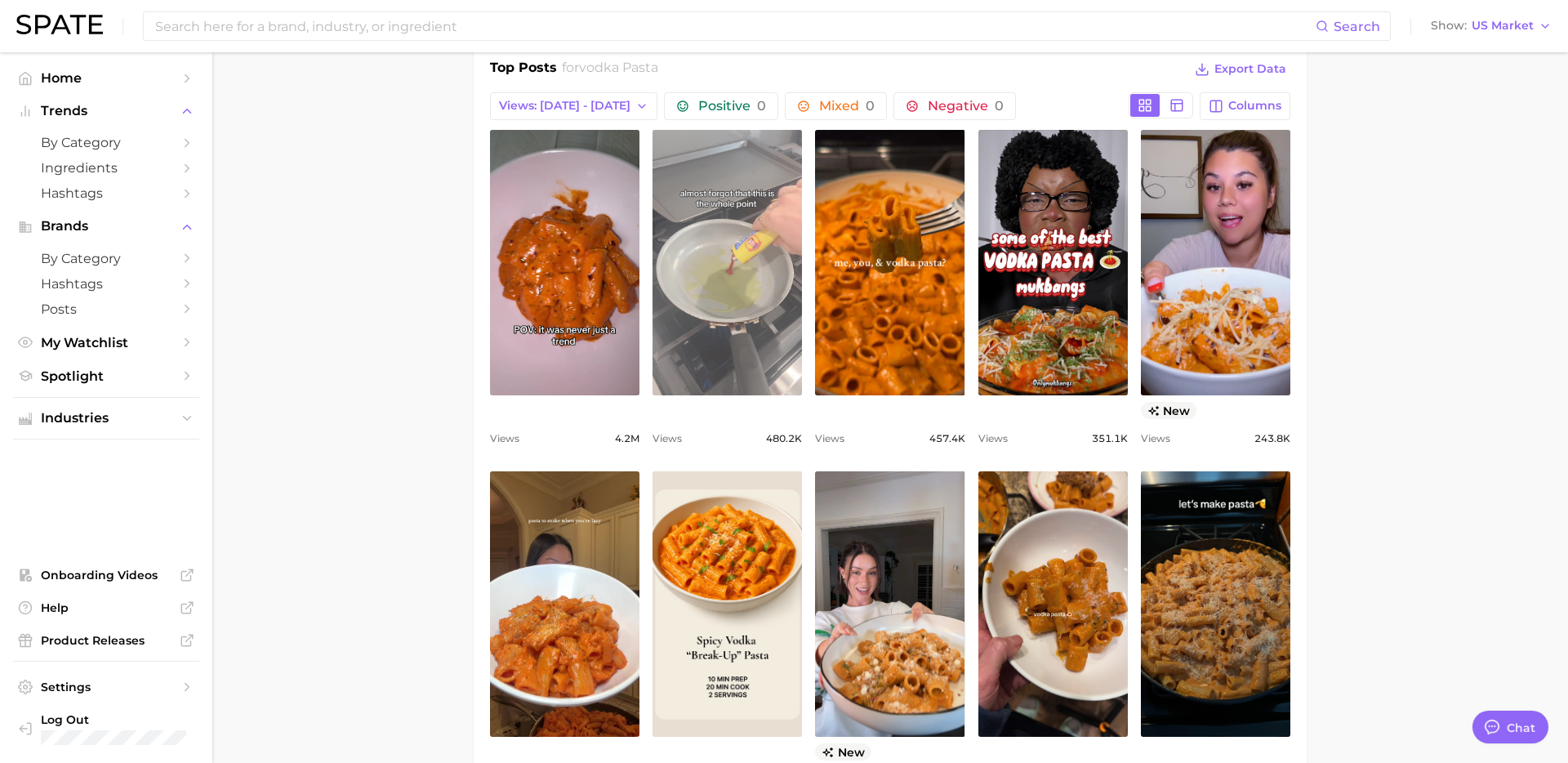 click on "view post on TikTok" at bounding box center (727, 262) 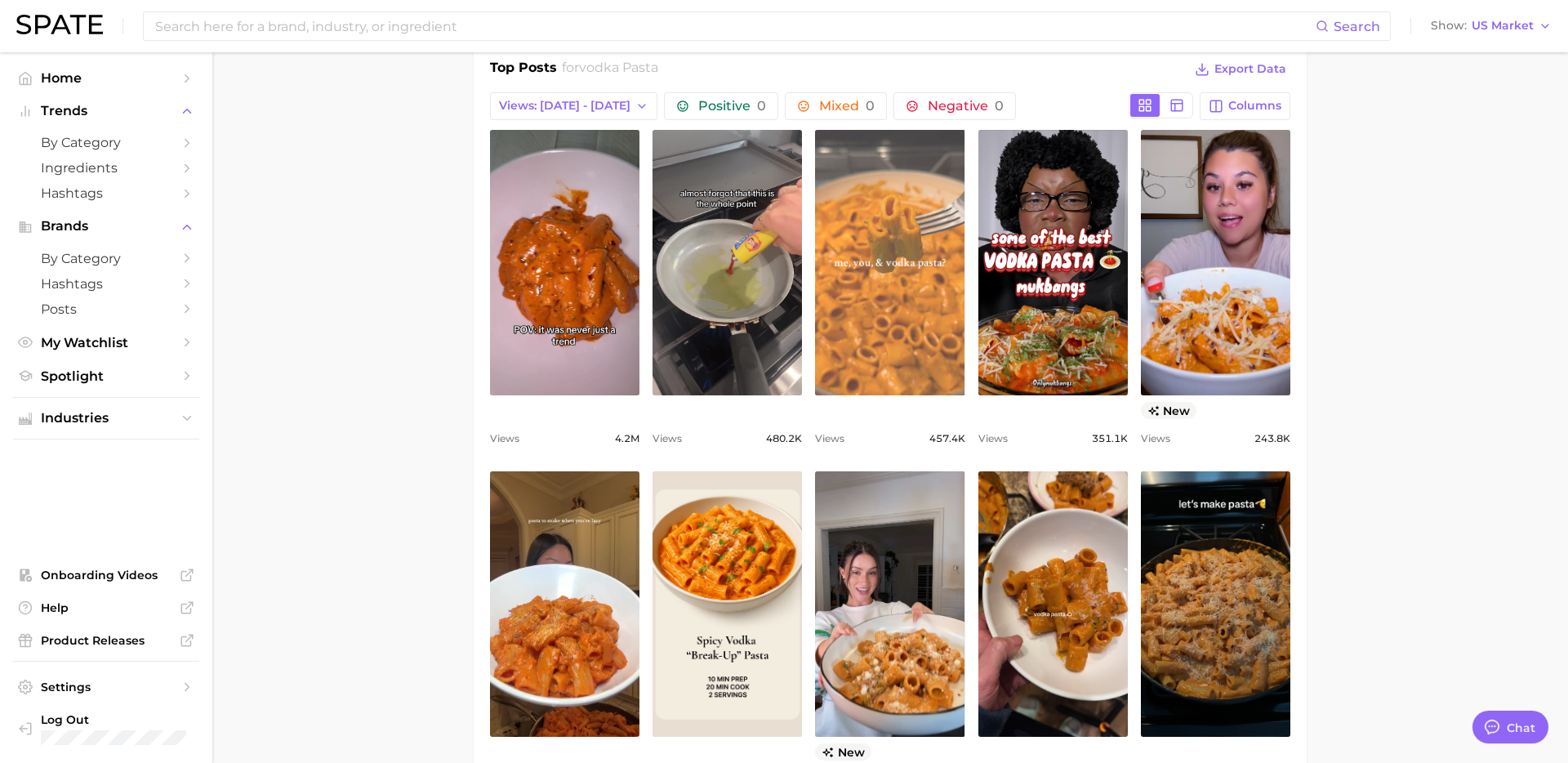 click on "view post on TikTok" at bounding box center [889, 262] 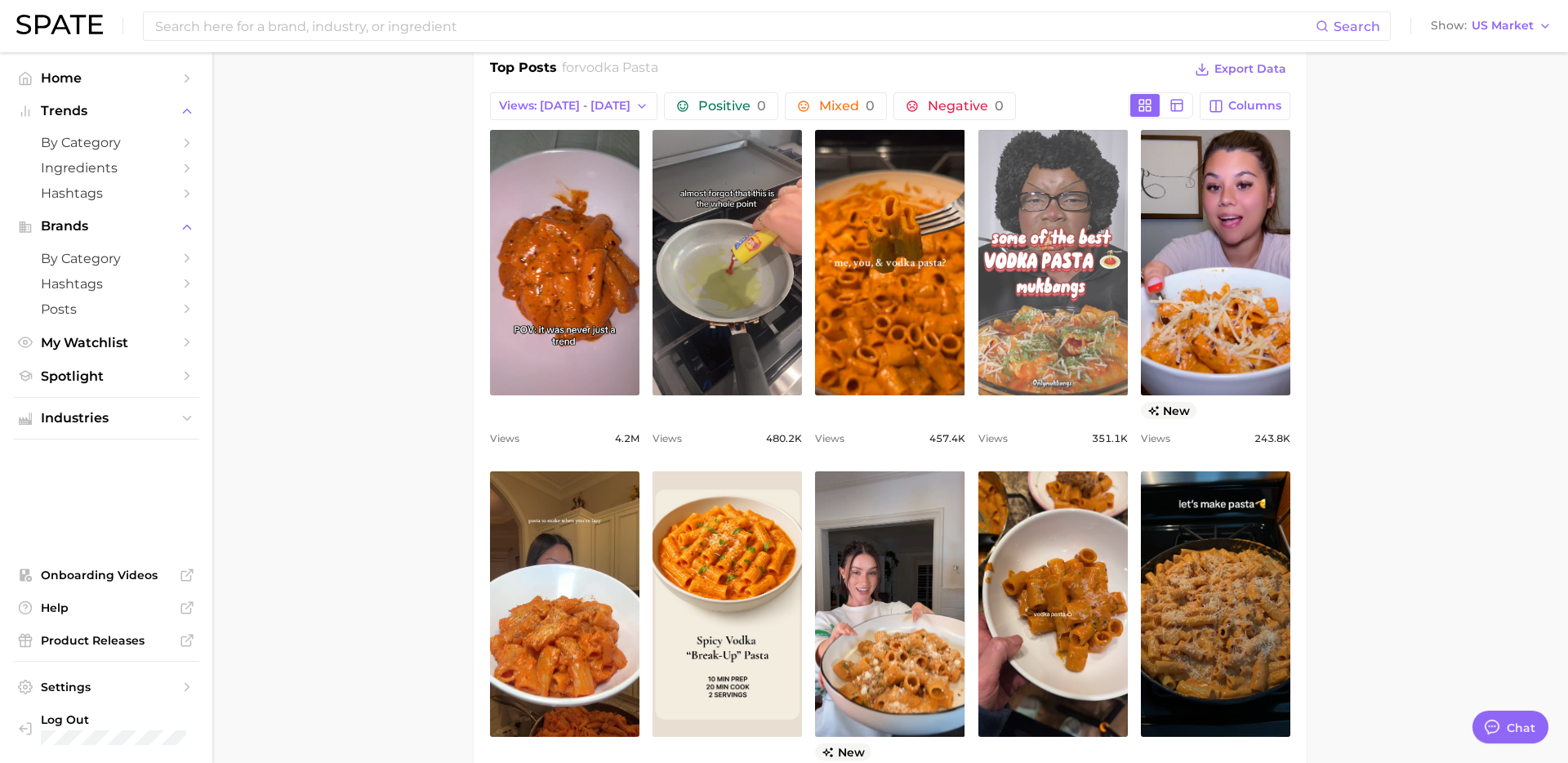 click on "view post on TikTok" at bounding box center (1053, 262) 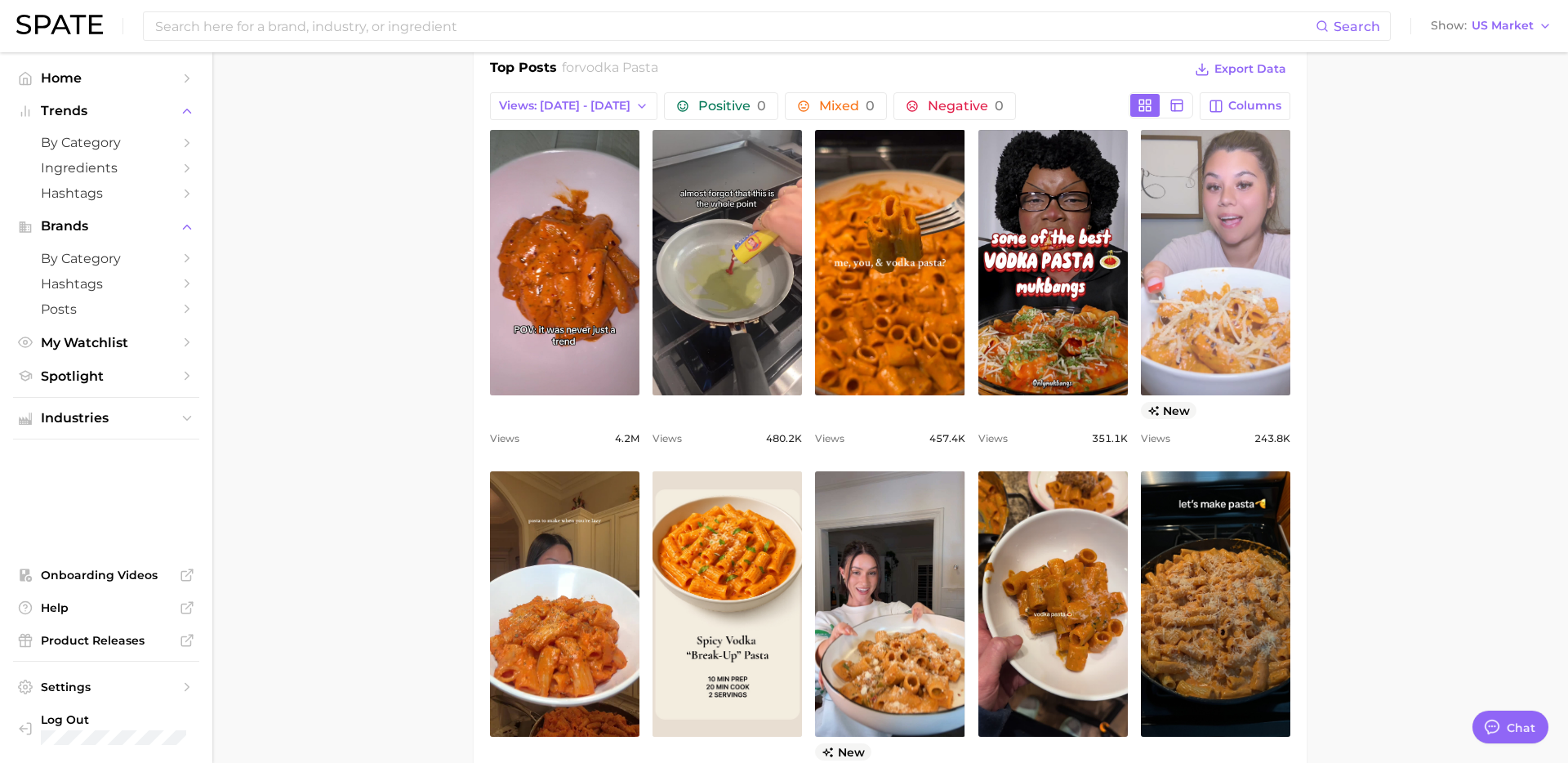 click on "view post on TikTok" at bounding box center [1215, 262] 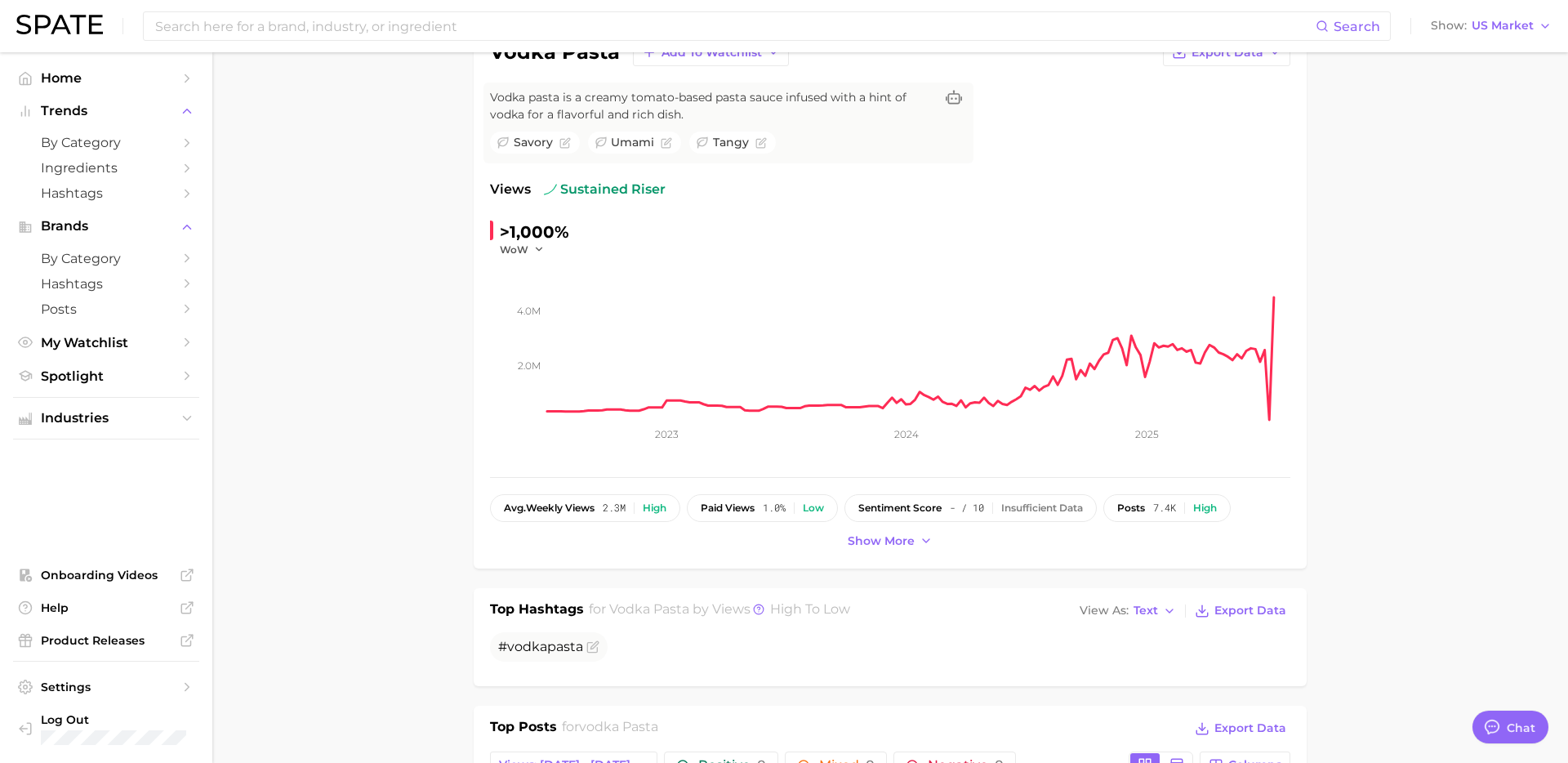 scroll, scrollTop: 182, scrollLeft: 0, axis: vertical 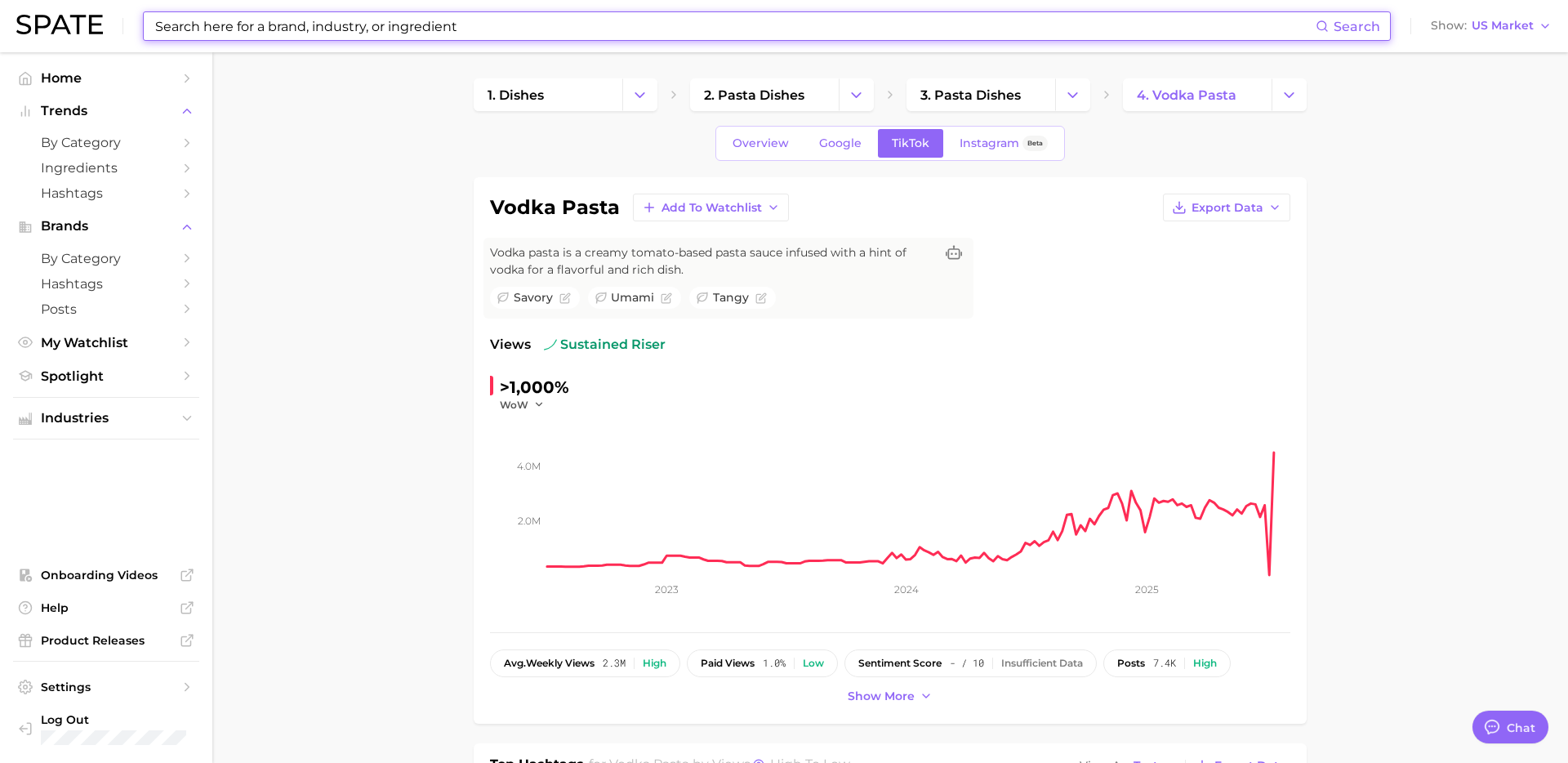 click at bounding box center [734, 26] 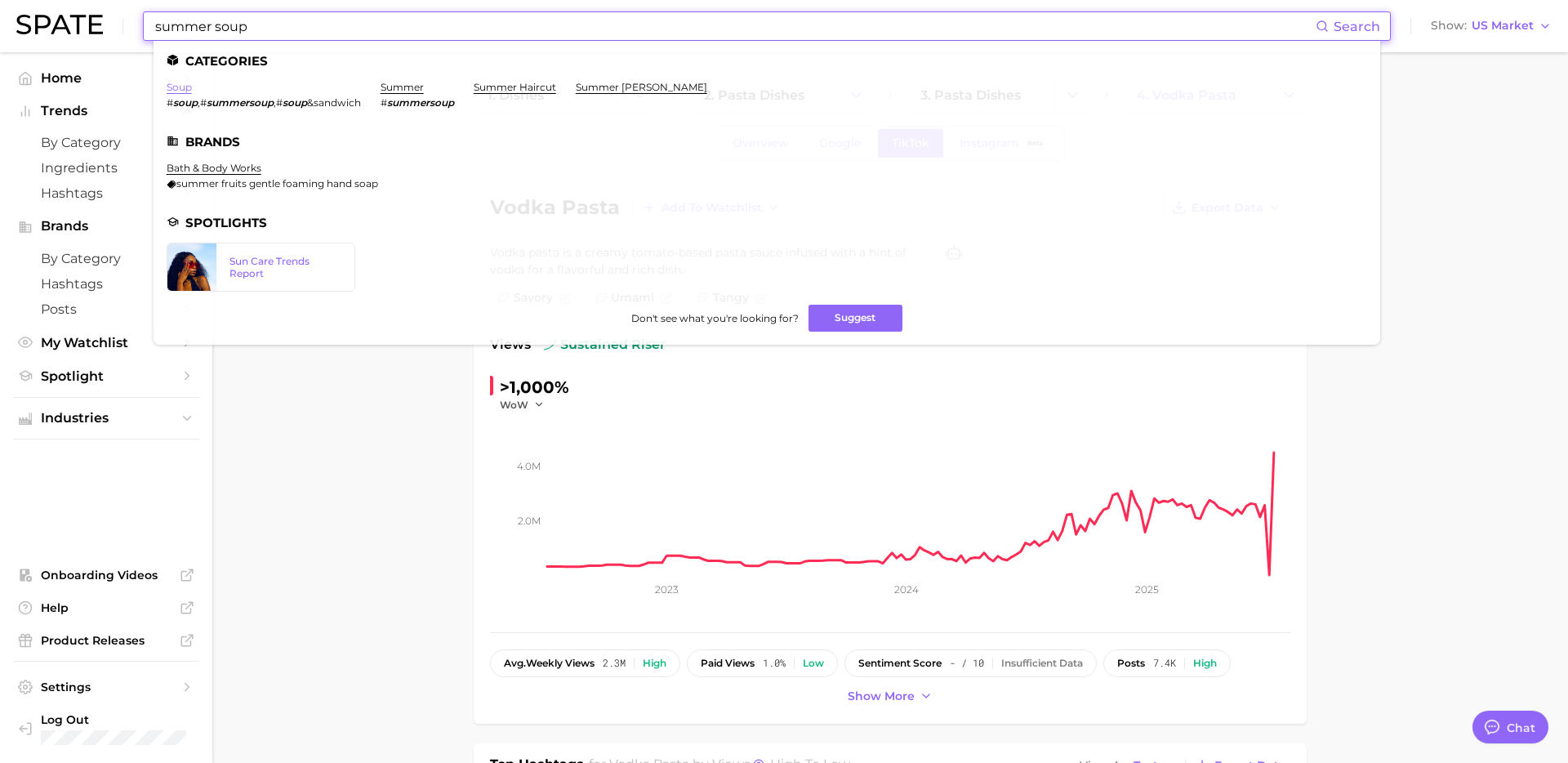 type on "summer soup" 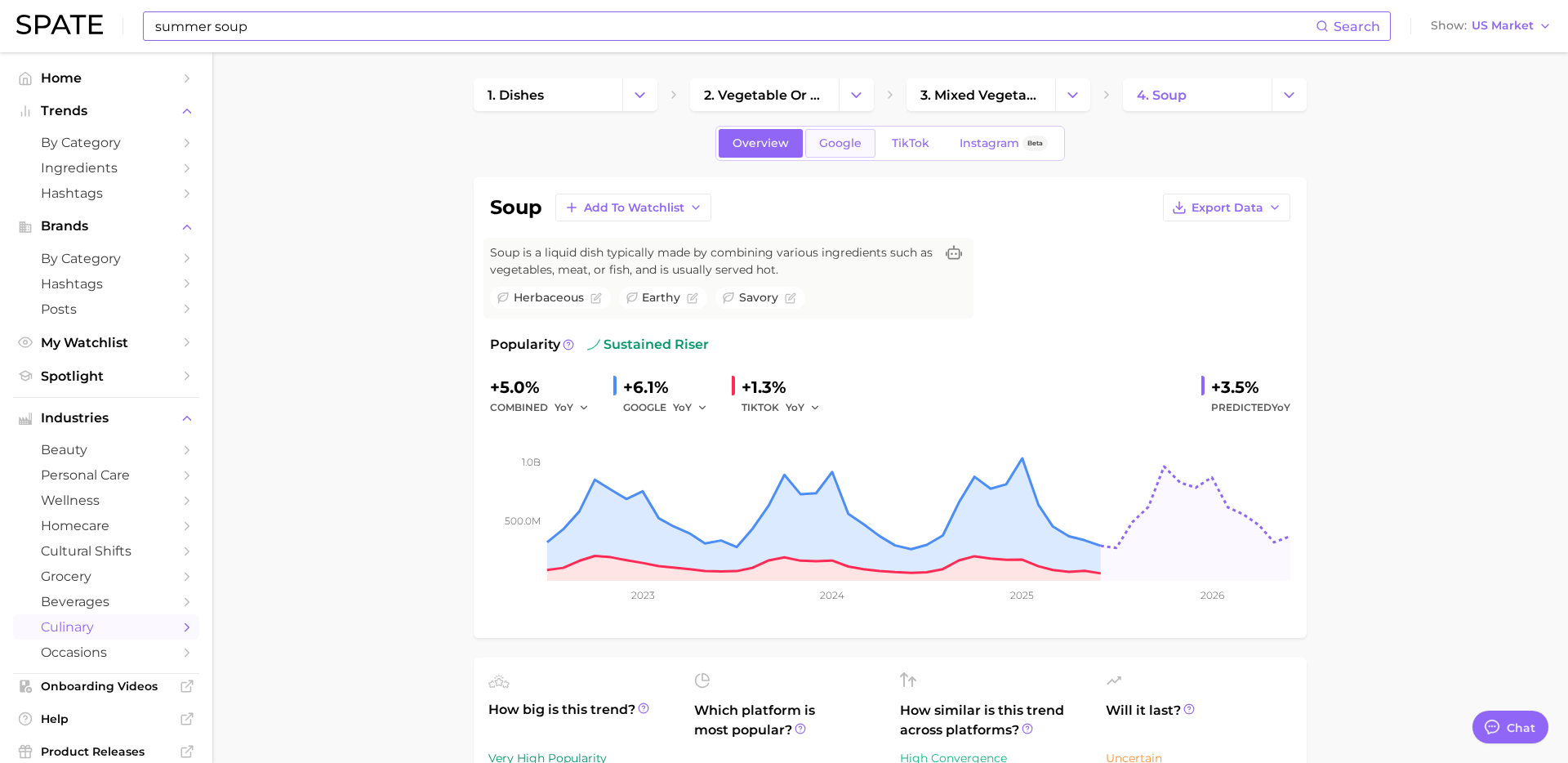click on "Google" at bounding box center (840, 143) 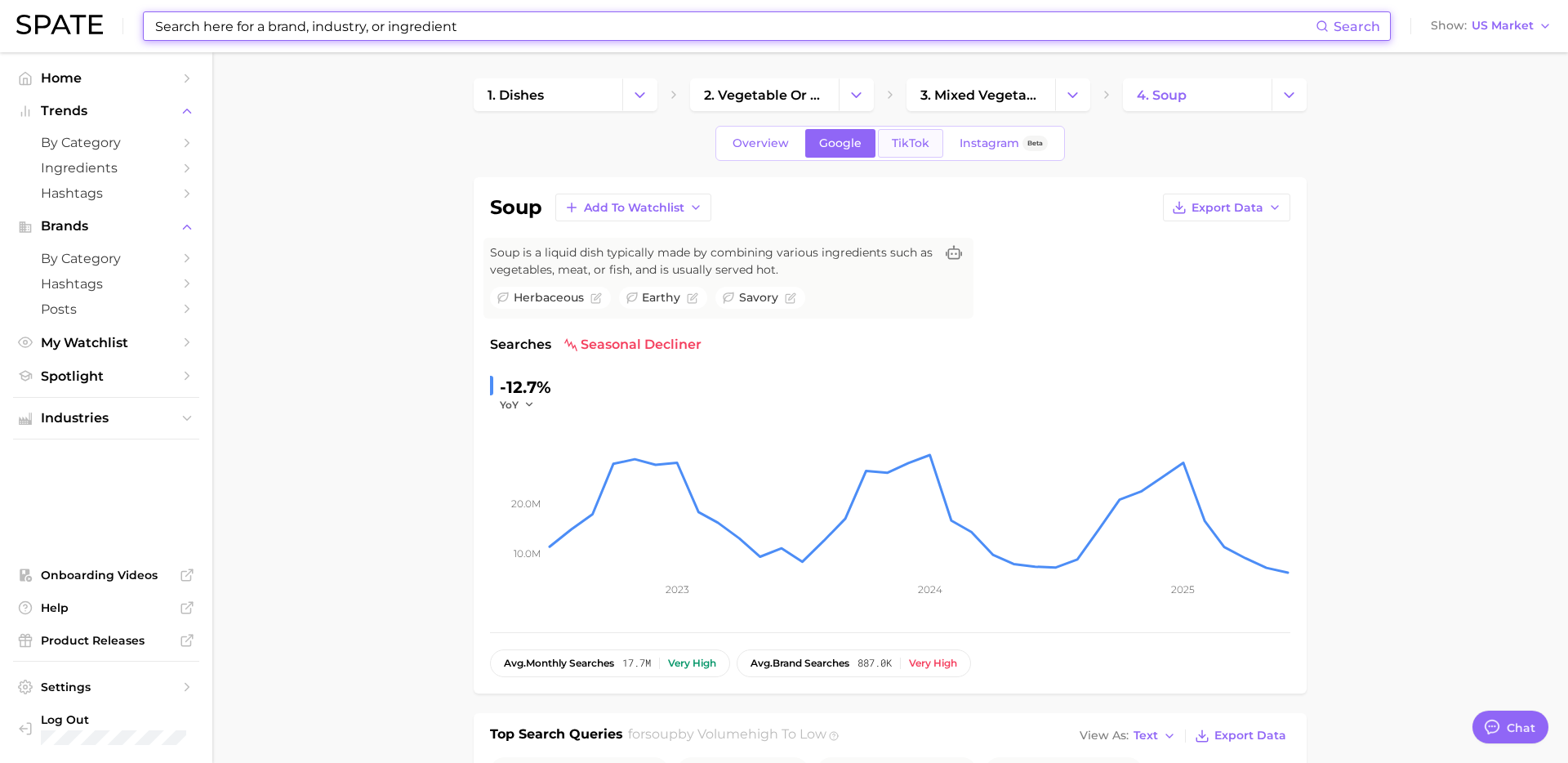 click on "TikTok" at bounding box center [911, 143] 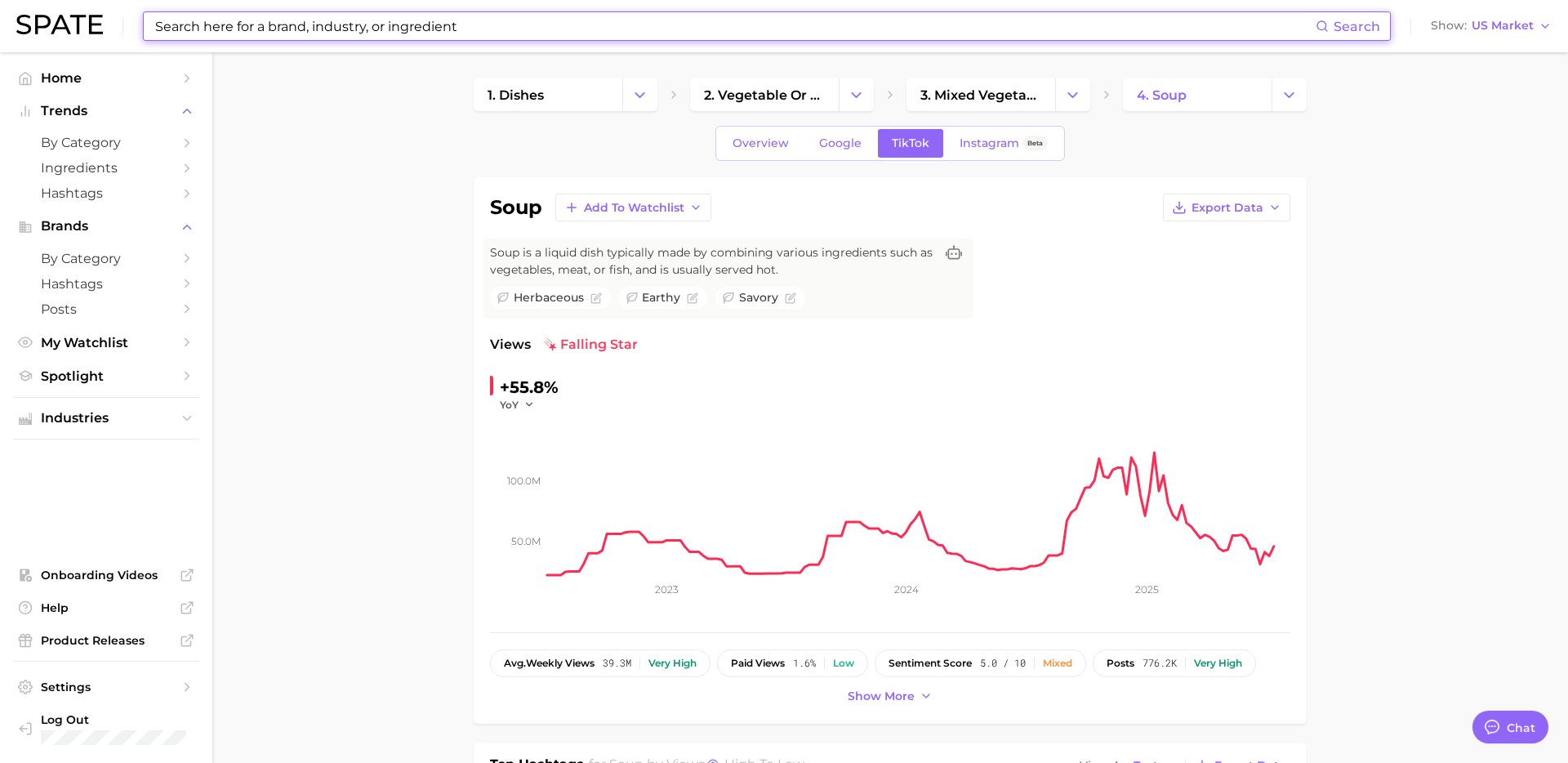 scroll, scrollTop: 0, scrollLeft: 0, axis: both 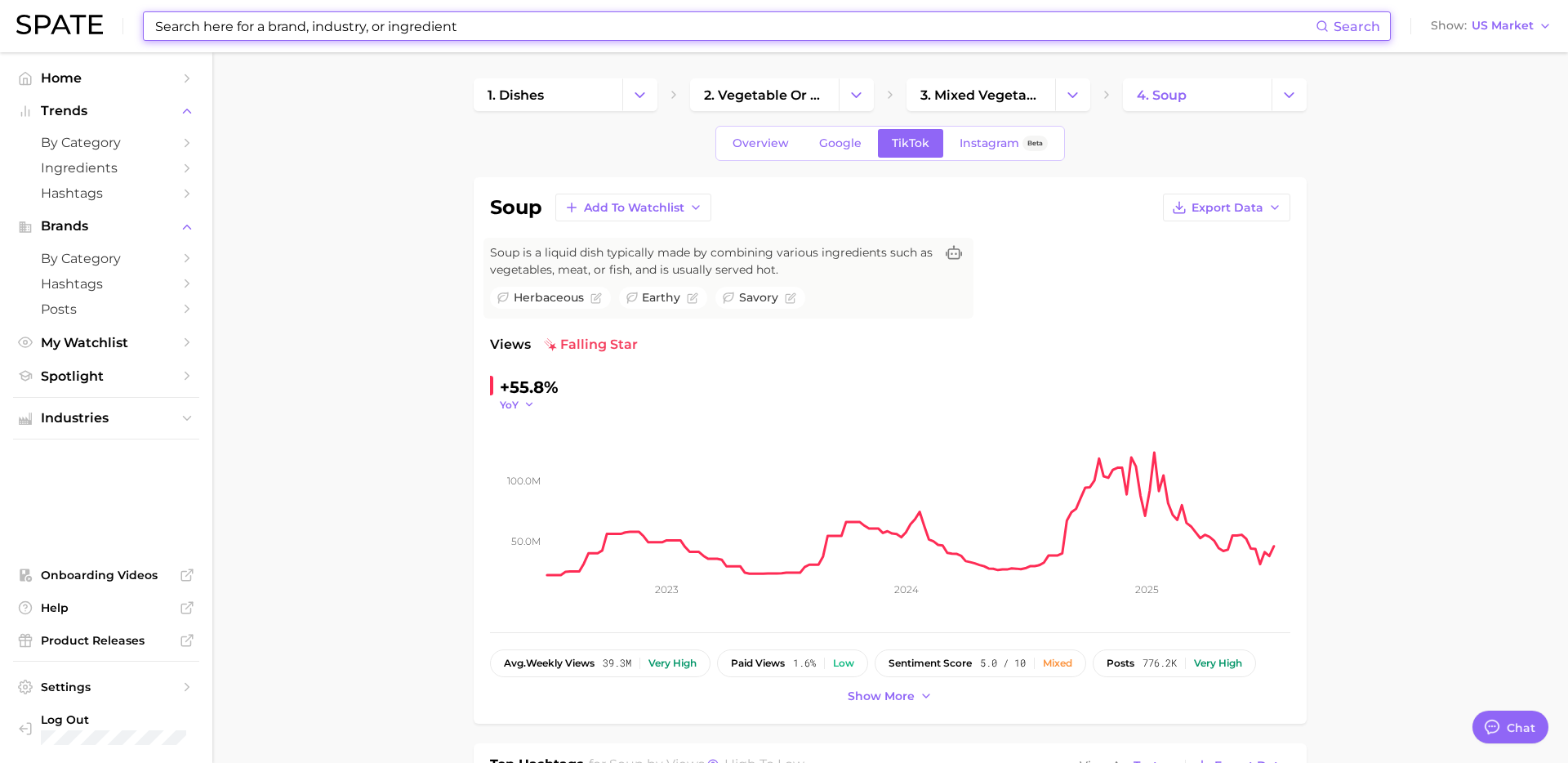 click on "YoY" at bounding box center (517, 404) 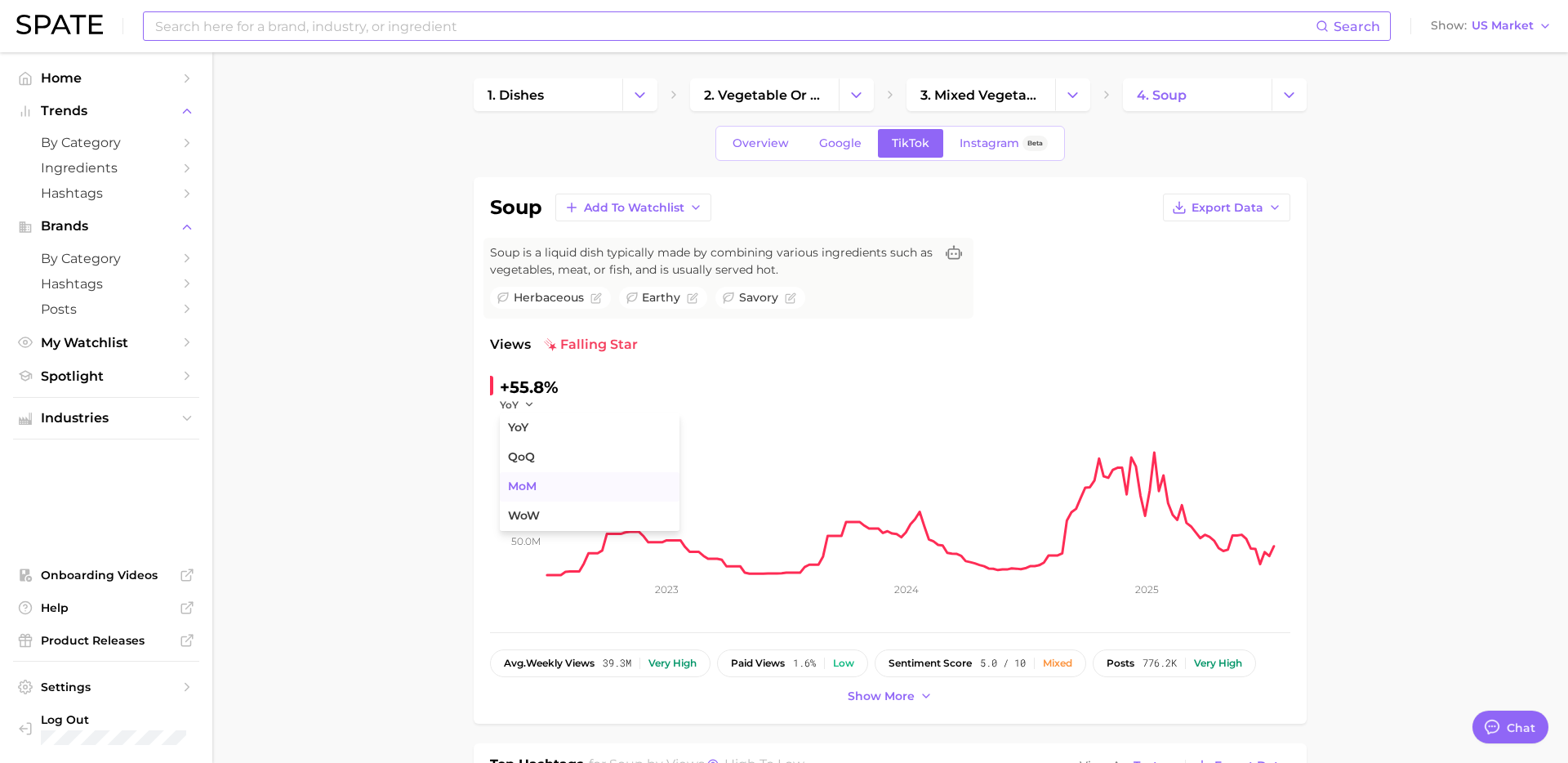click on "MoM" at bounding box center (590, 487) 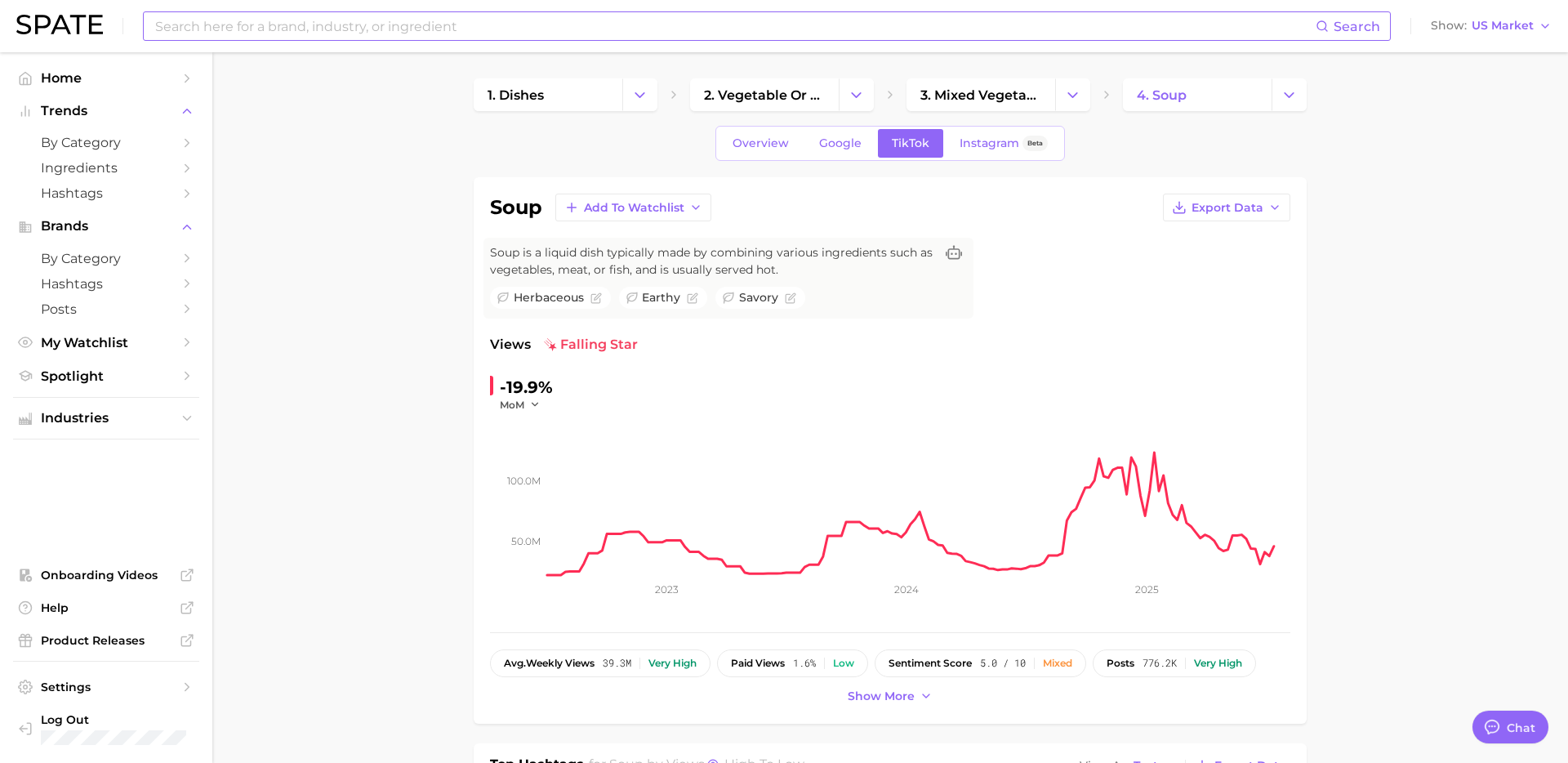 click on "50.0m 100.0m 2023 2024 2025" 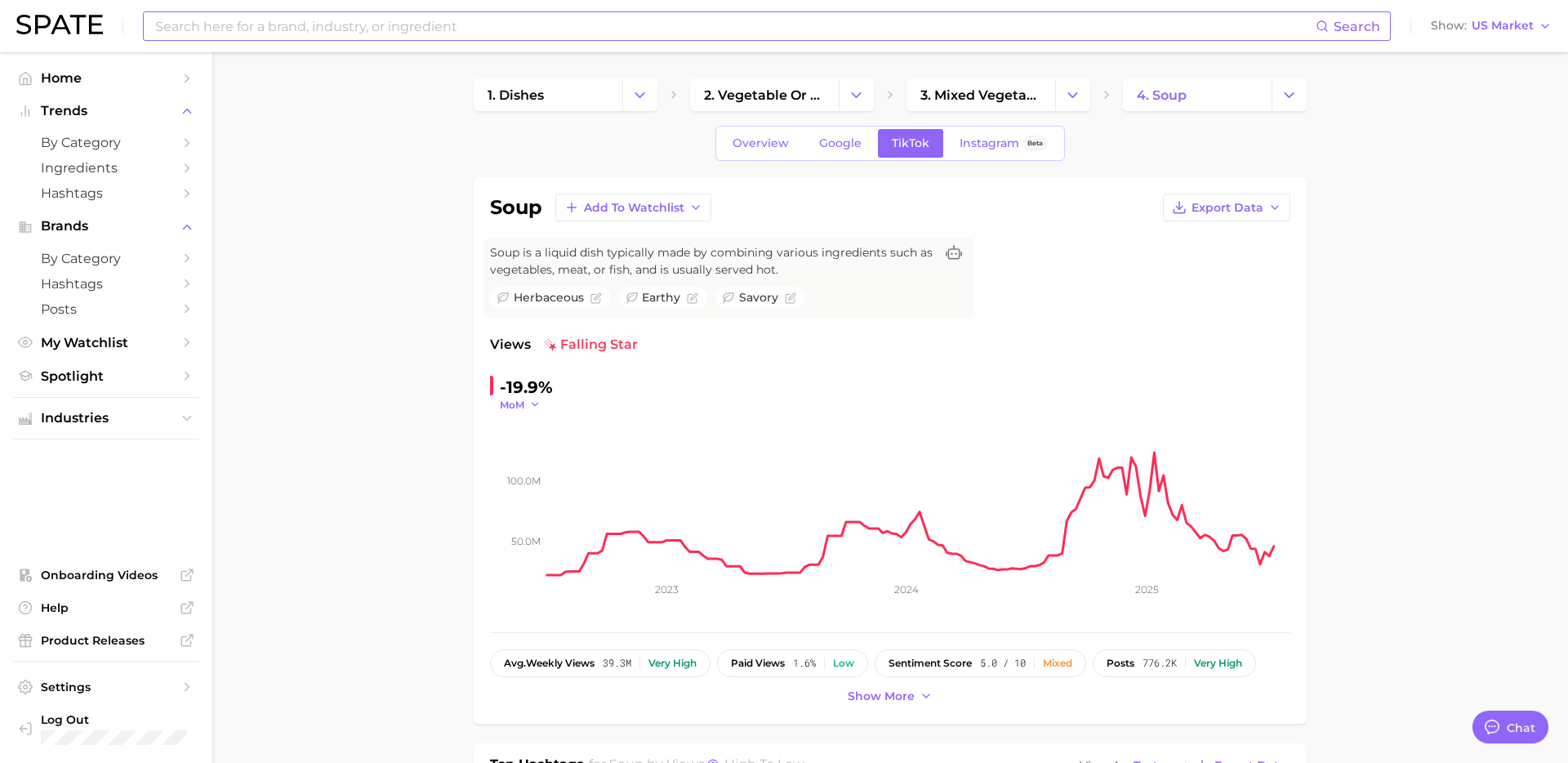 click on "MoM" at bounding box center (512, 404) 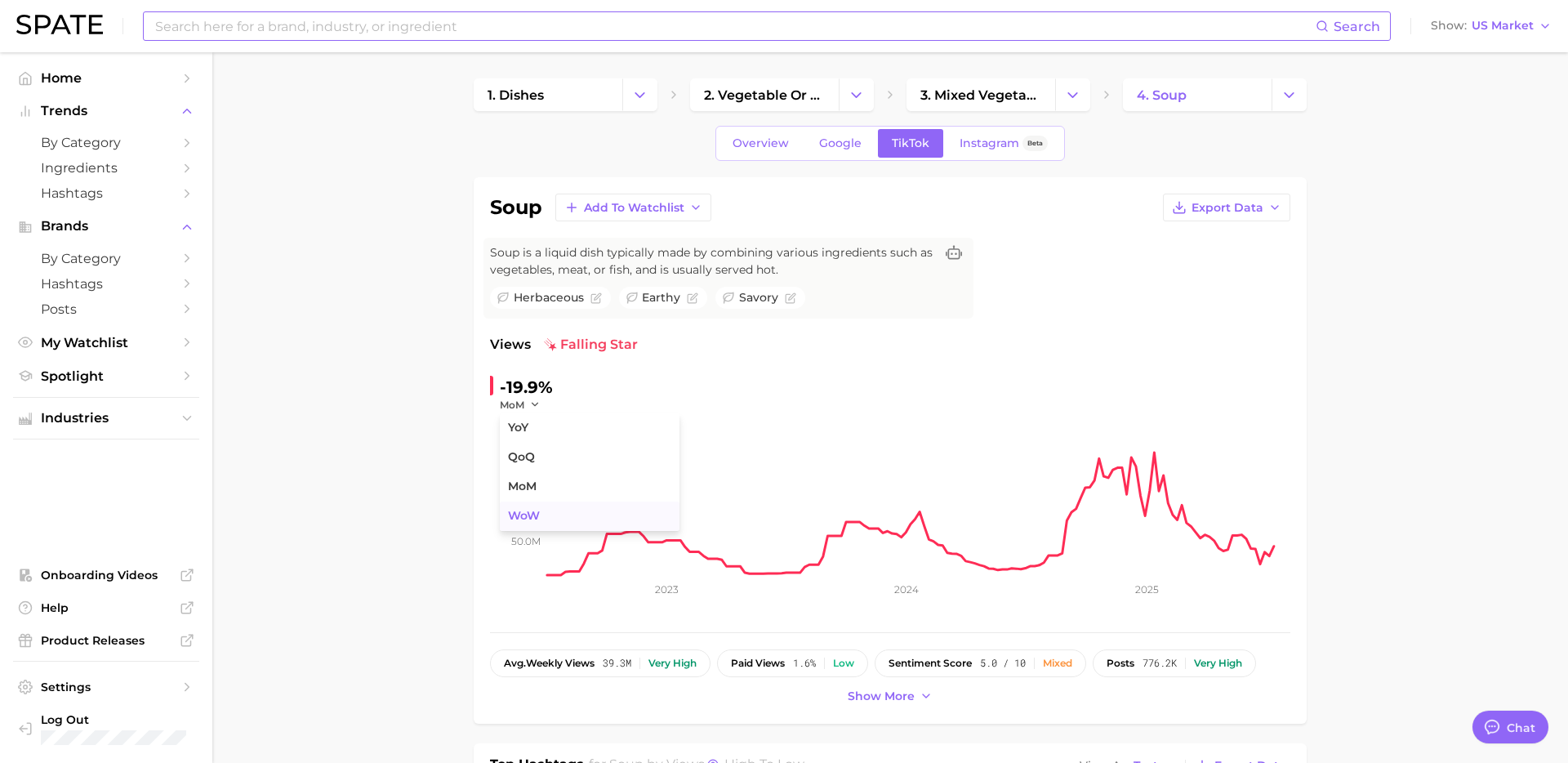 click on "WoW" at bounding box center (590, 516) 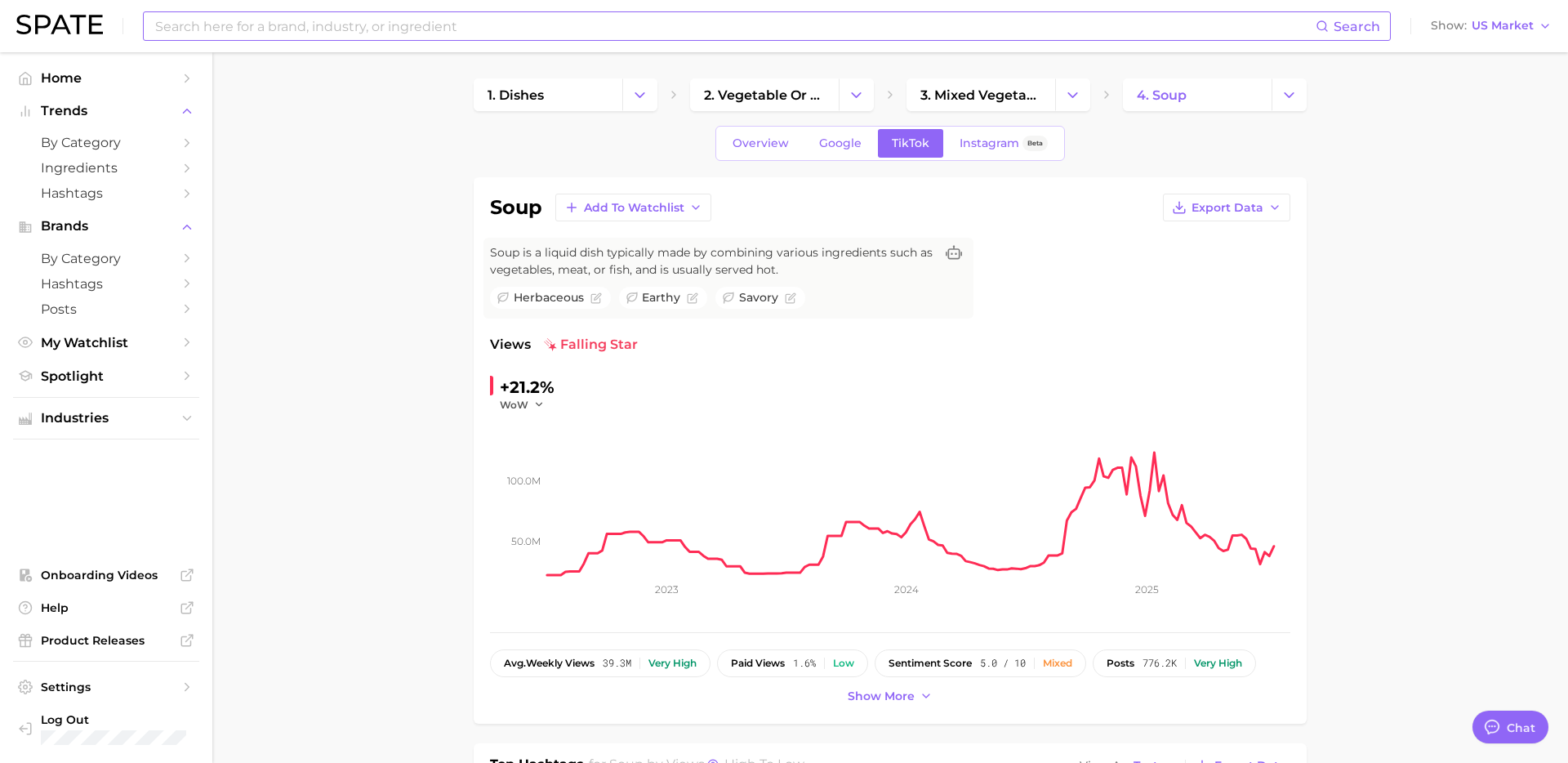 click on "1. dishes 2. vegetable or plant-based dishes 3. mixed vegetable dishes 4. soup Overview Google TikTok Instagram Beta soup Add to Watchlist Export Data Soup is a liquid dish typically made by combining various ingredients such as vegetables, meat, or fish, and is usually served hot. herbaceous earthy savory Views falling star +21.2% WoW 50.0m 100.0m 2023 2024 2025 avg.  weekly views 39.3m Very high paid views 1.6% Low sentiment score 5.0 / 10 Mixed posts 776.2k Very high engagement 6.7% High TikTok shop 0.5% Very low Show more Top Hashtags for   soup   by Views   high to low View As Text Export Data # soup # soup season # soup recipe # soup tok #good soup Show more  hashtags Top Posts for  soup Export Data Views: Jul 6 -  13 Positive 0 Mixed 1 Negative 0 Columns view post on TikTok Views 3.3m view post on TikTok Views 2.7m view post on TikTok Views 1.9m view post on TikTok Views 1.3m view post on TikTok new Views 1.0m Show more posts Related Hashtags Brand Hashtags Flavors new Creators Related Hashtags 12020 ?" at bounding box center [890, 1240] 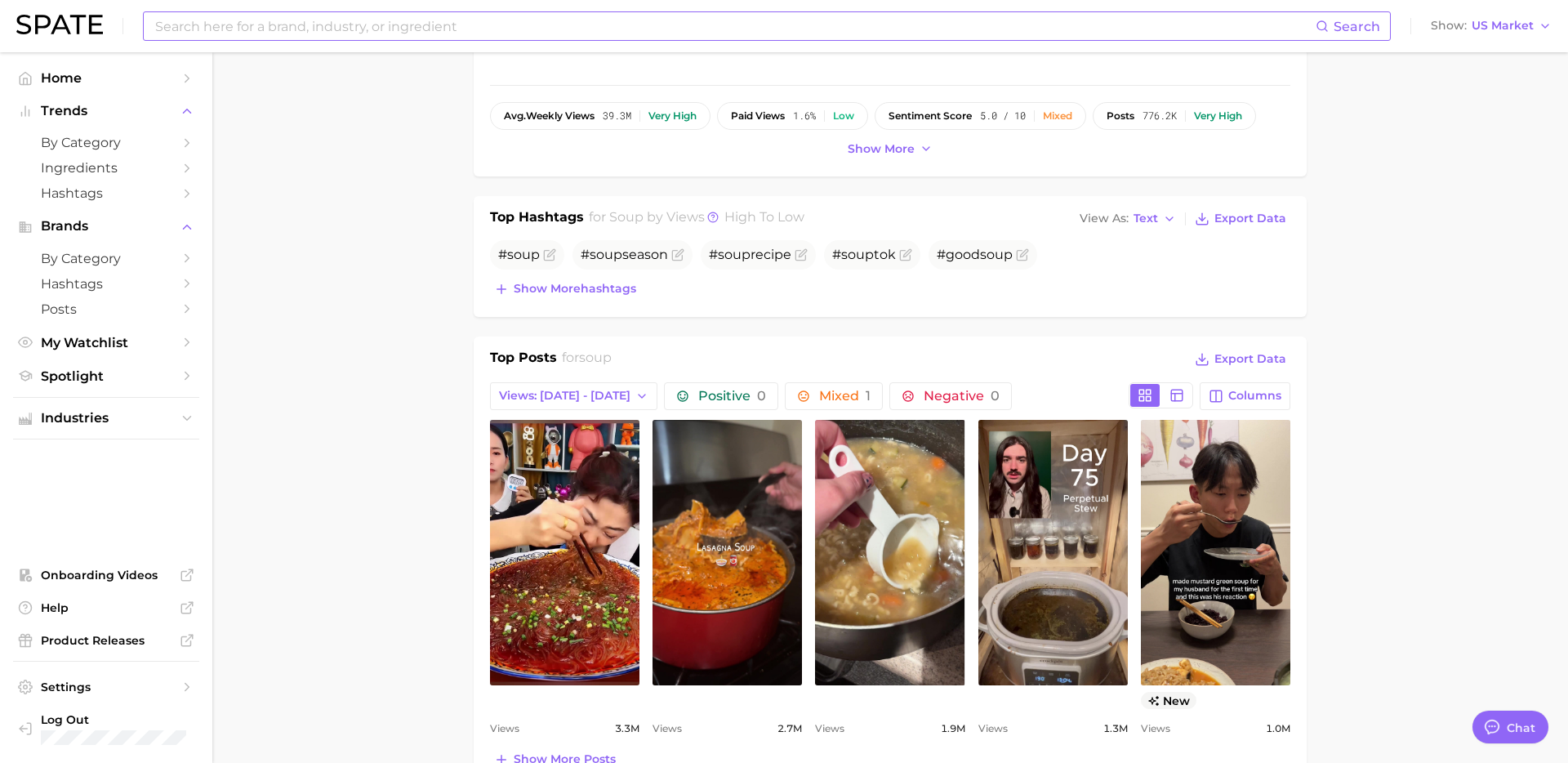 scroll, scrollTop: 0, scrollLeft: 0, axis: both 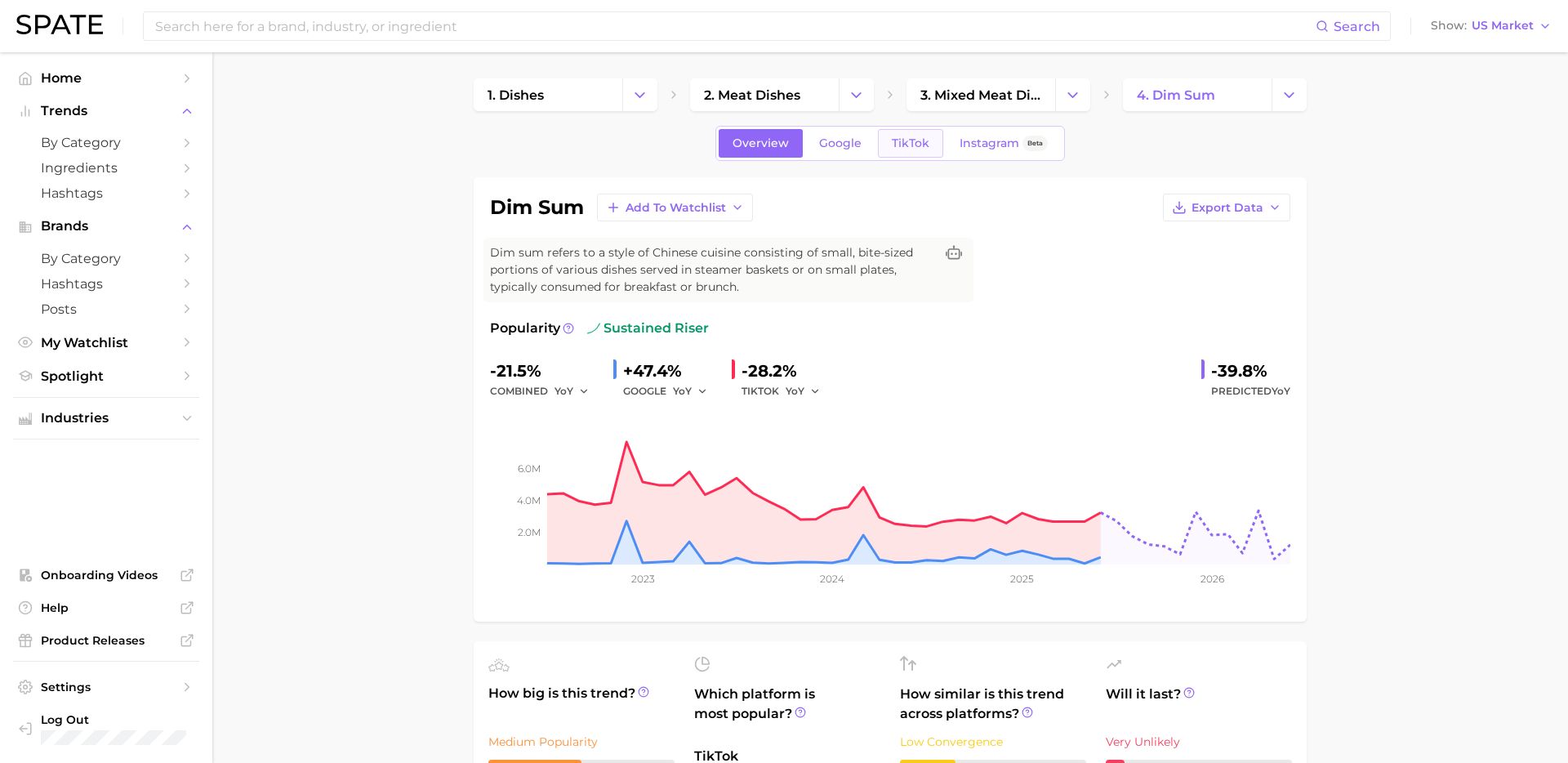 click on "TikTok" at bounding box center [911, 143] 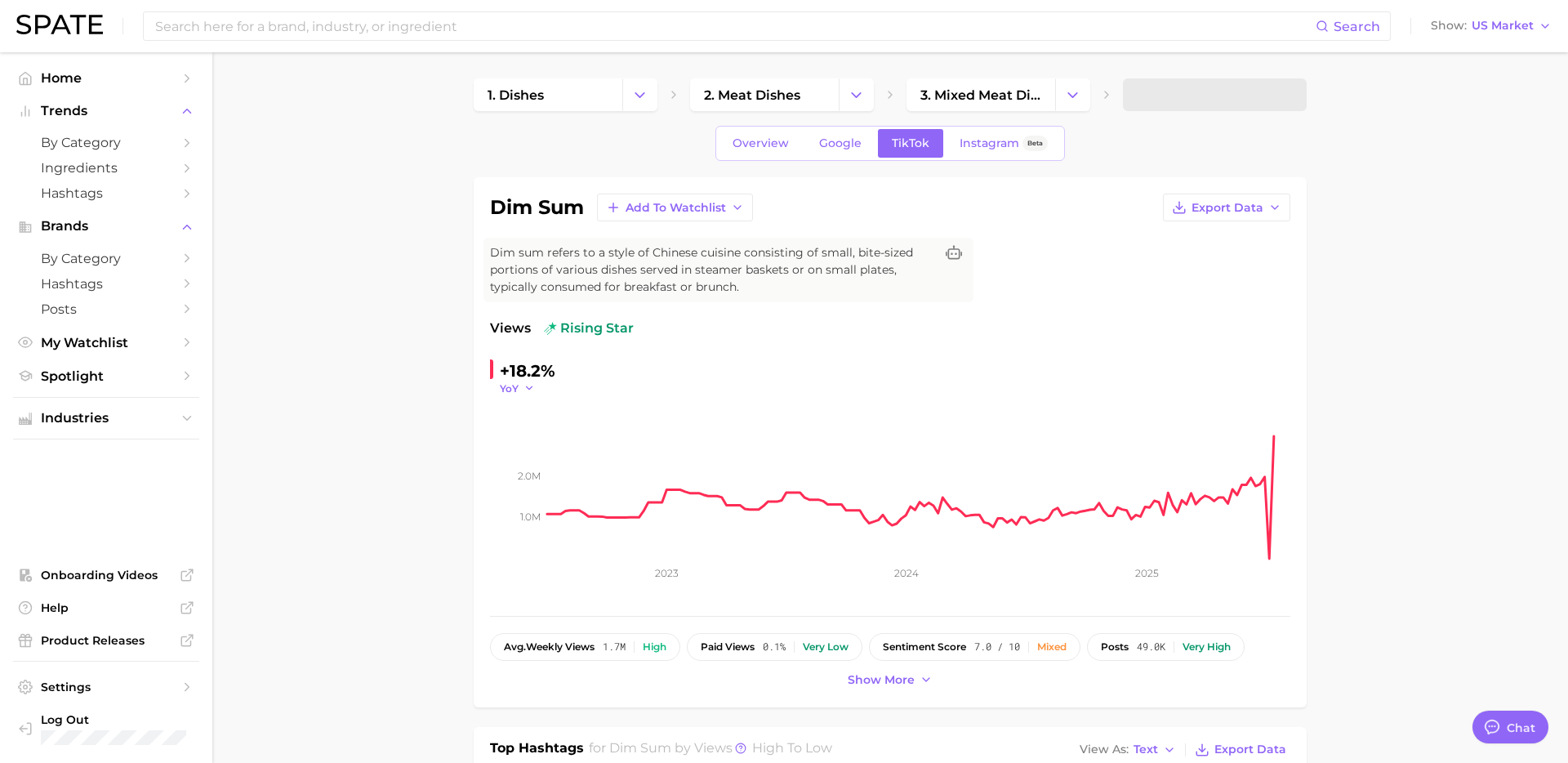 scroll, scrollTop: 0, scrollLeft: 0, axis: both 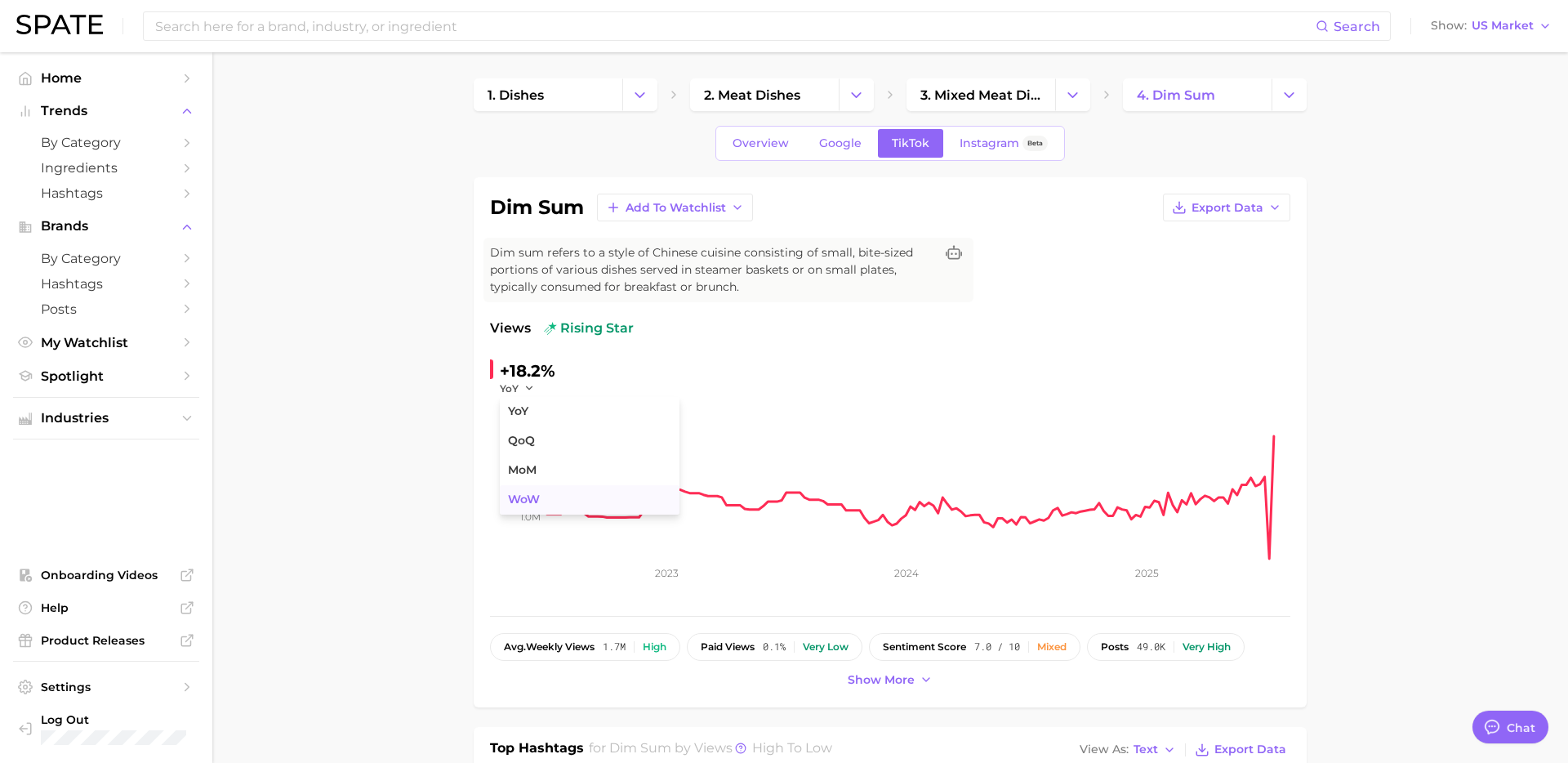 click on "WoW" at bounding box center [590, 500] 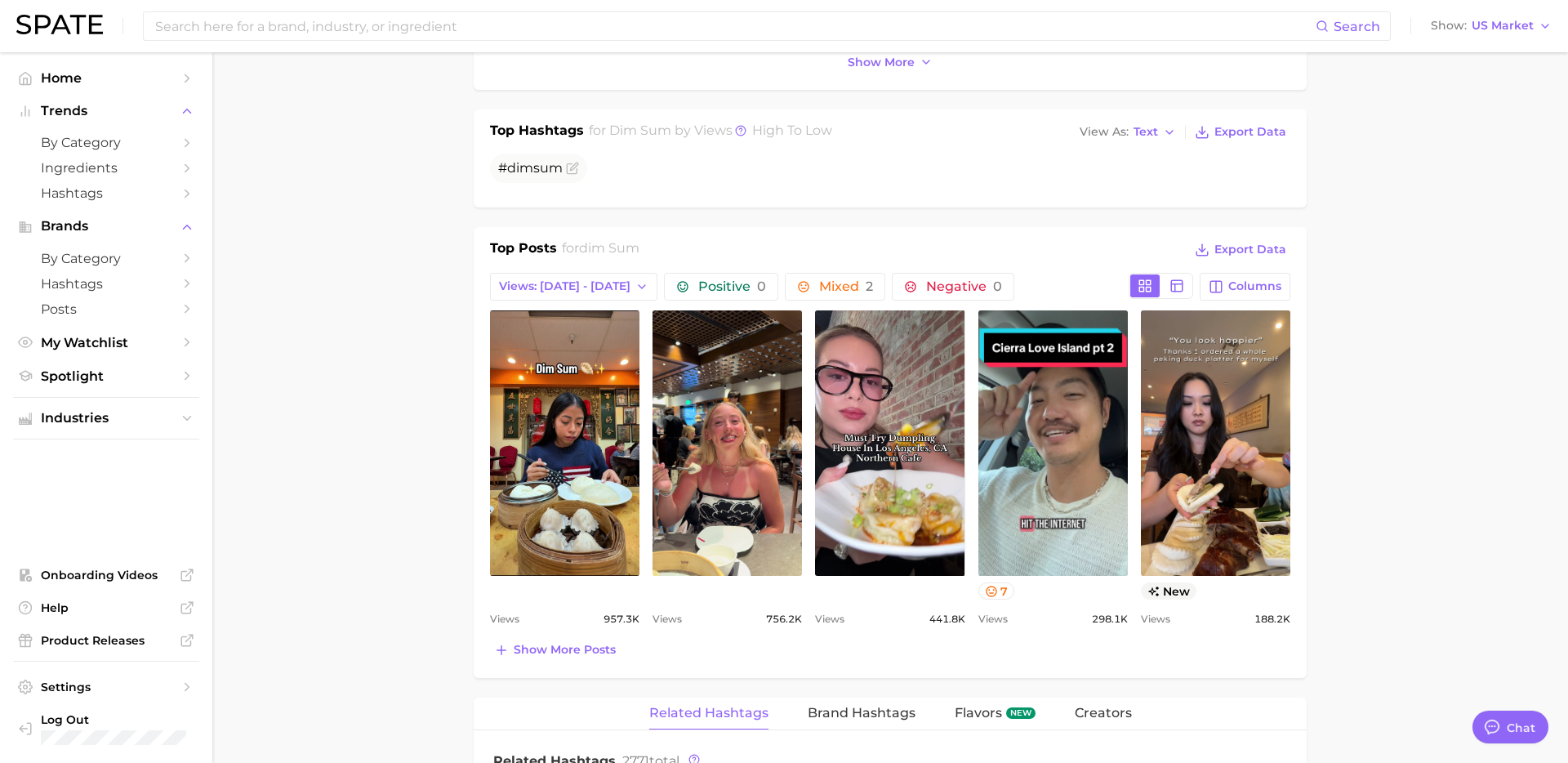 scroll, scrollTop: 619, scrollLeft: 0, axis: vertical 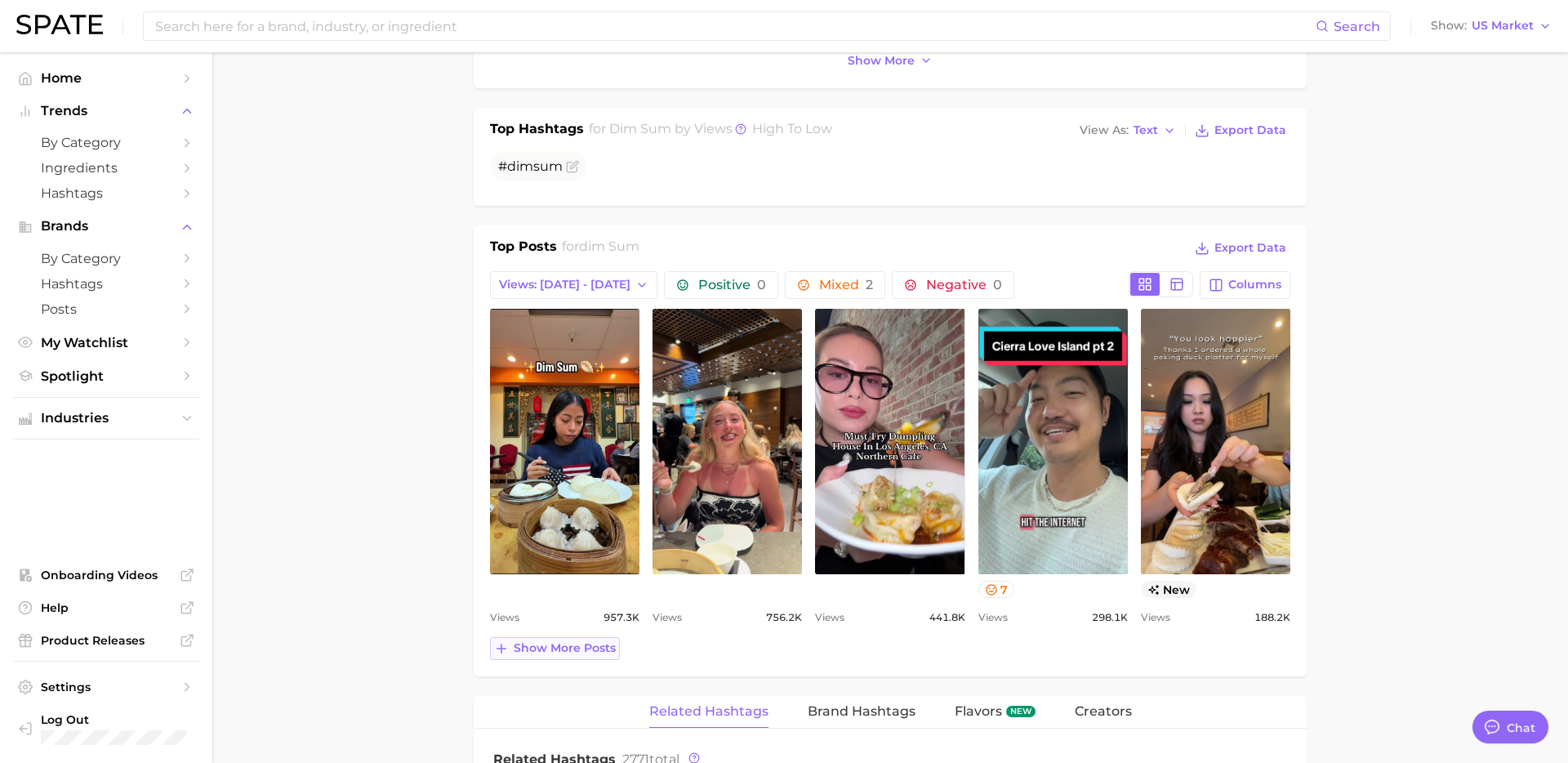 click on "Show more posts" at bounding box center [564, 648] 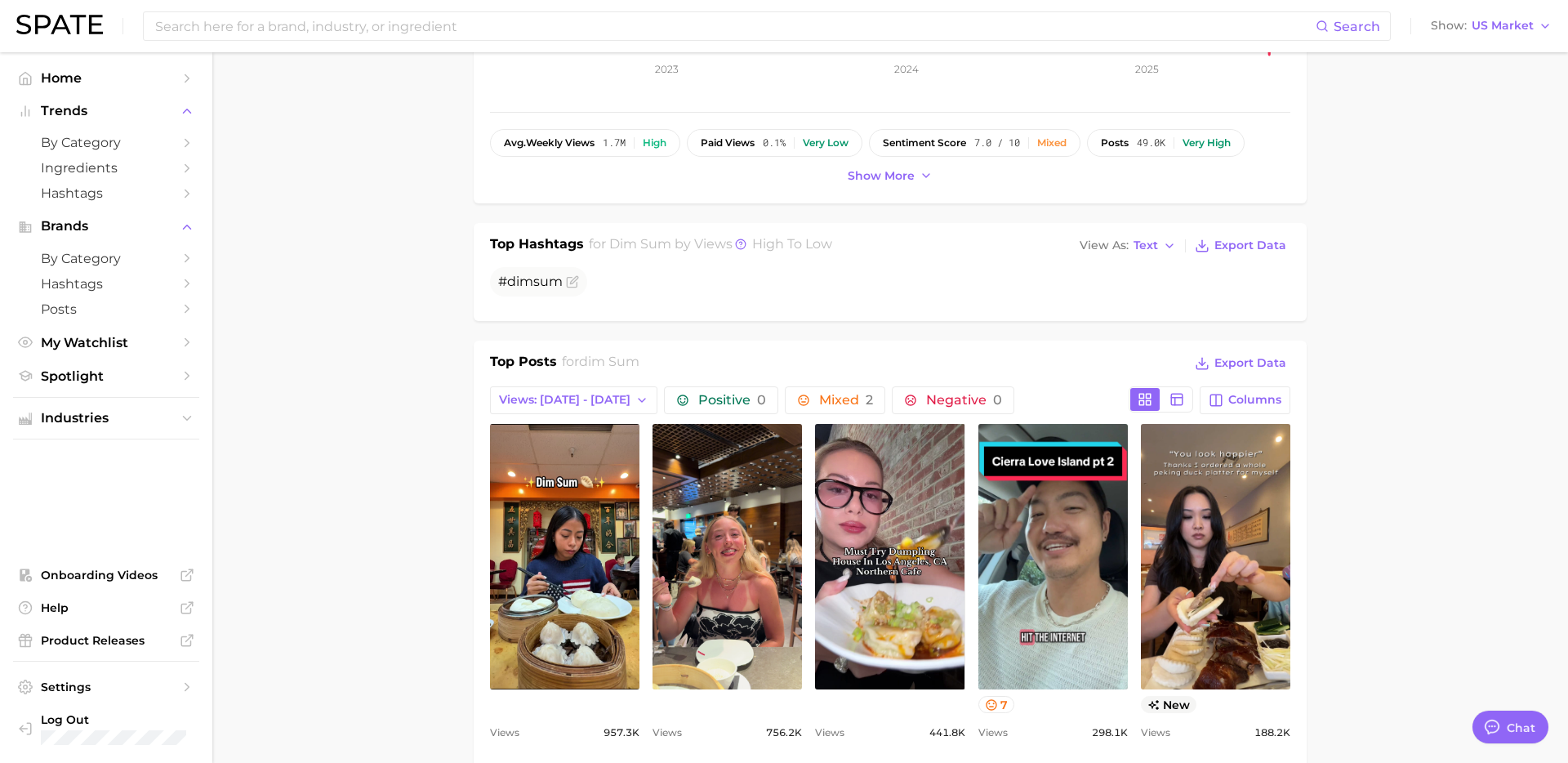scroll, scrollTop: 0, scrollLeft: 0, axis: both 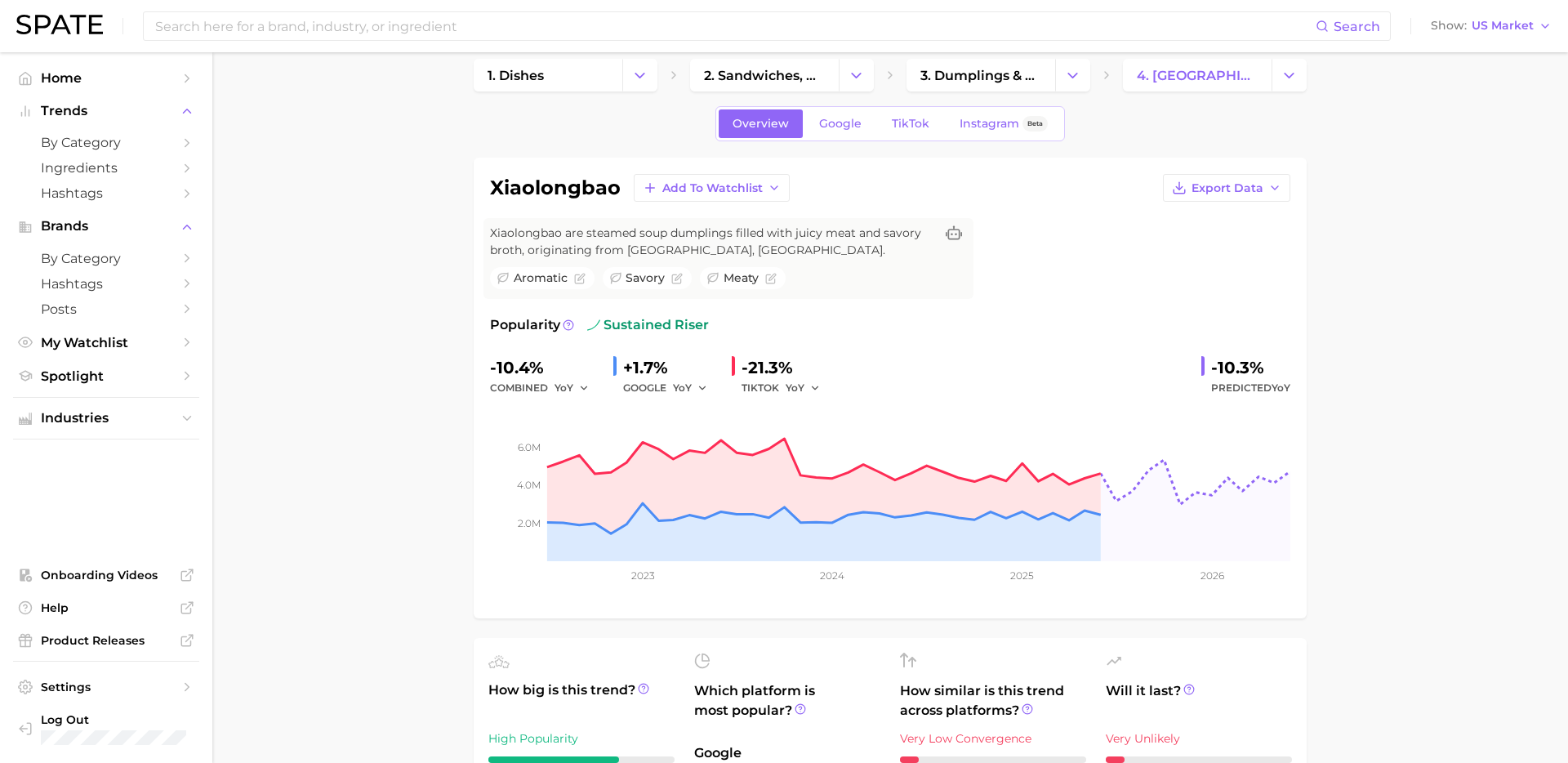 click on "Overview Google TikTok Instagram Beta" at bounding box center (890, 123) 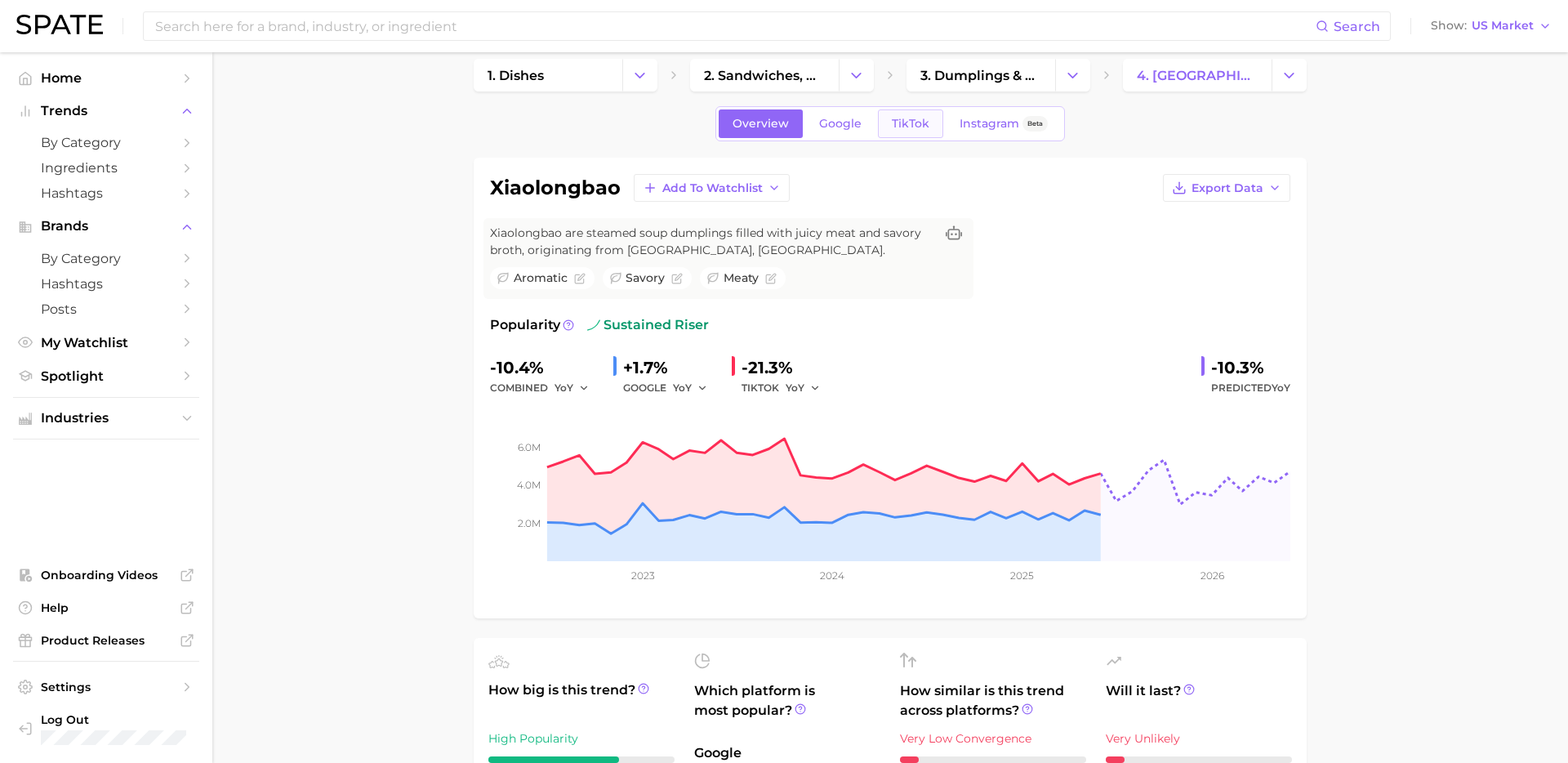 click on "TikTok" at bounding box center [911, 123] 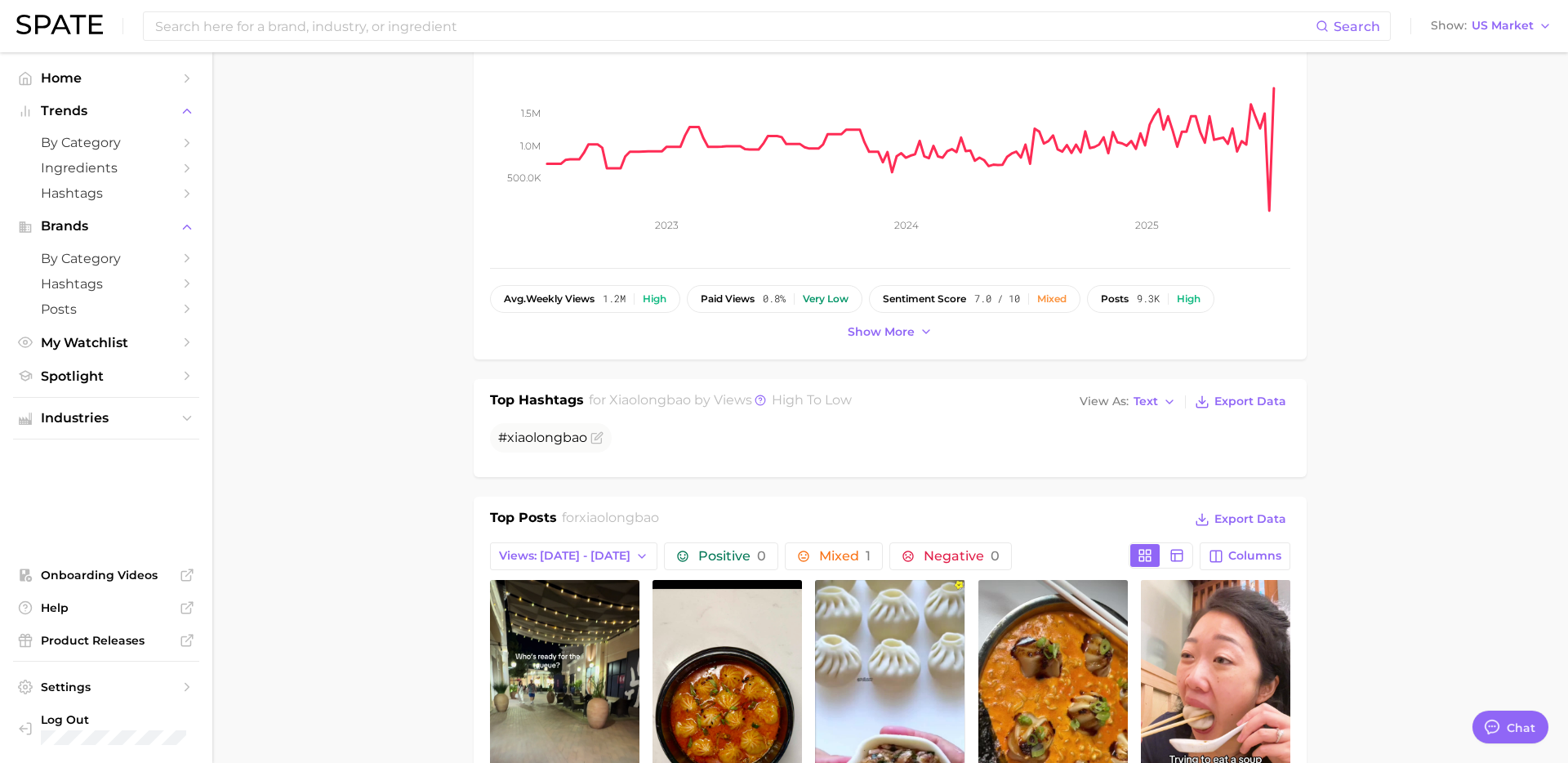 scroll, scrollTop: 0, scrollLeft: 0, axis: both 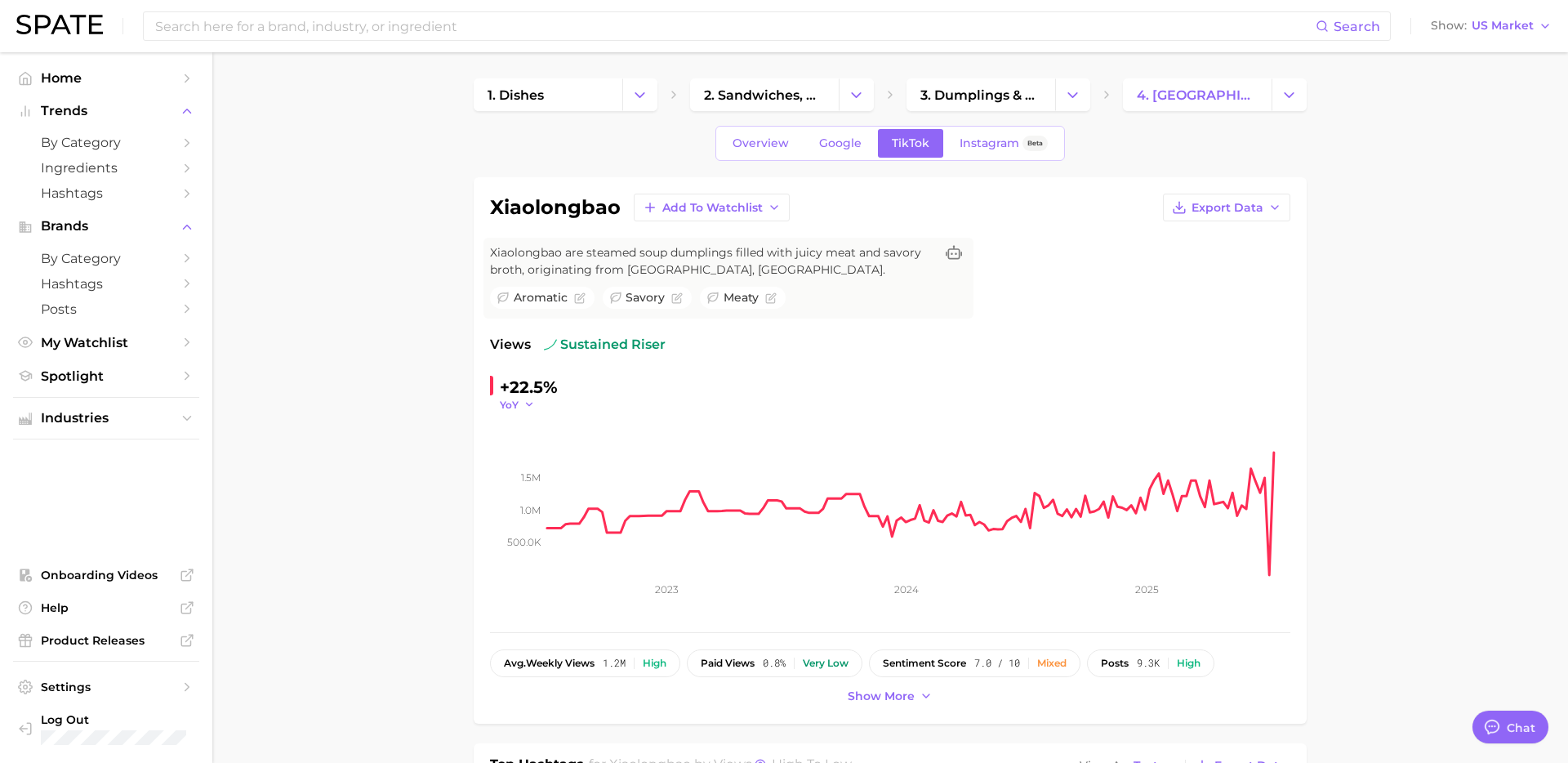 click on "YoY" at bounding box center (517, 404) 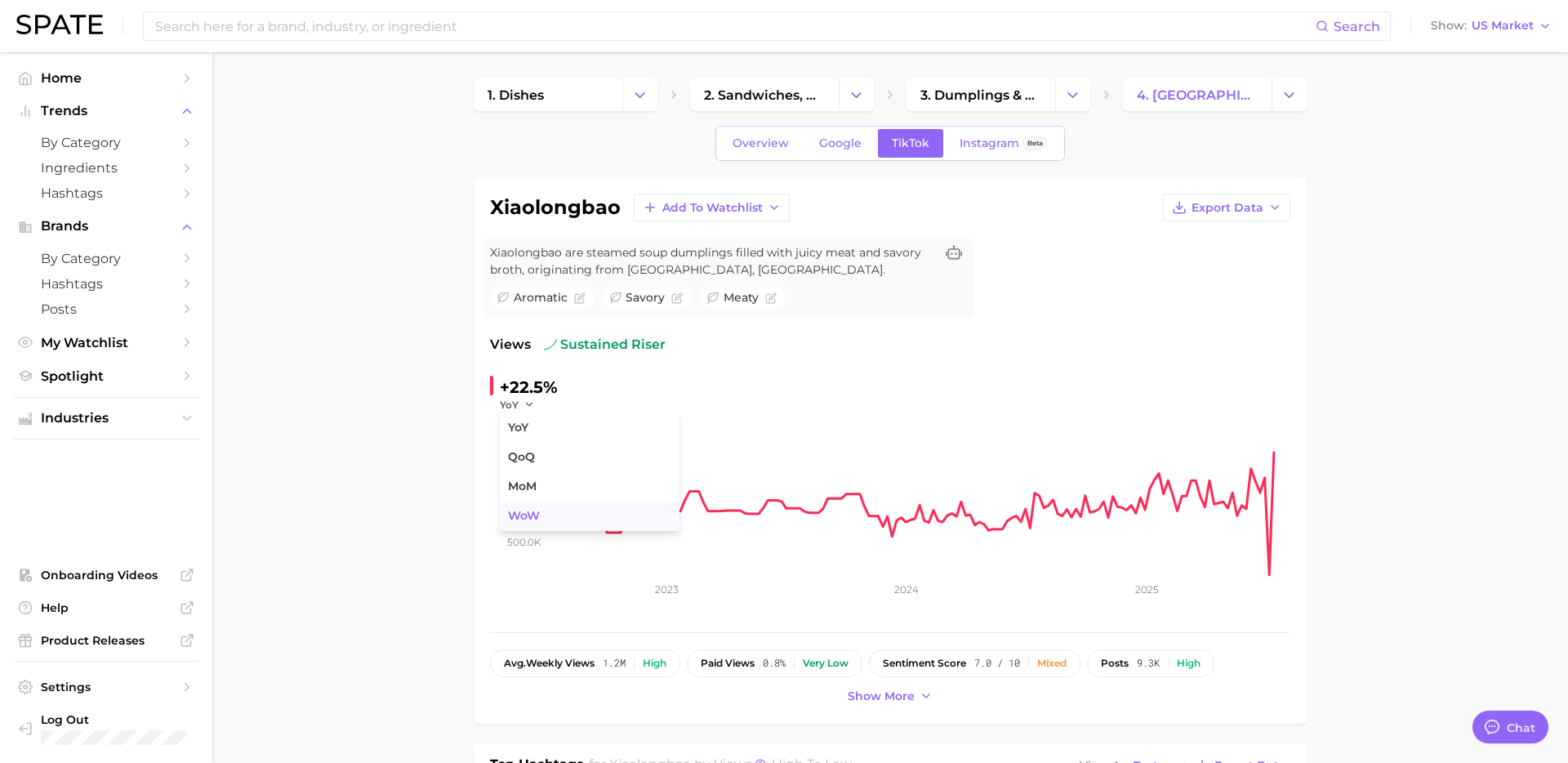 click on "WoW" at bounding box center (590, 516) 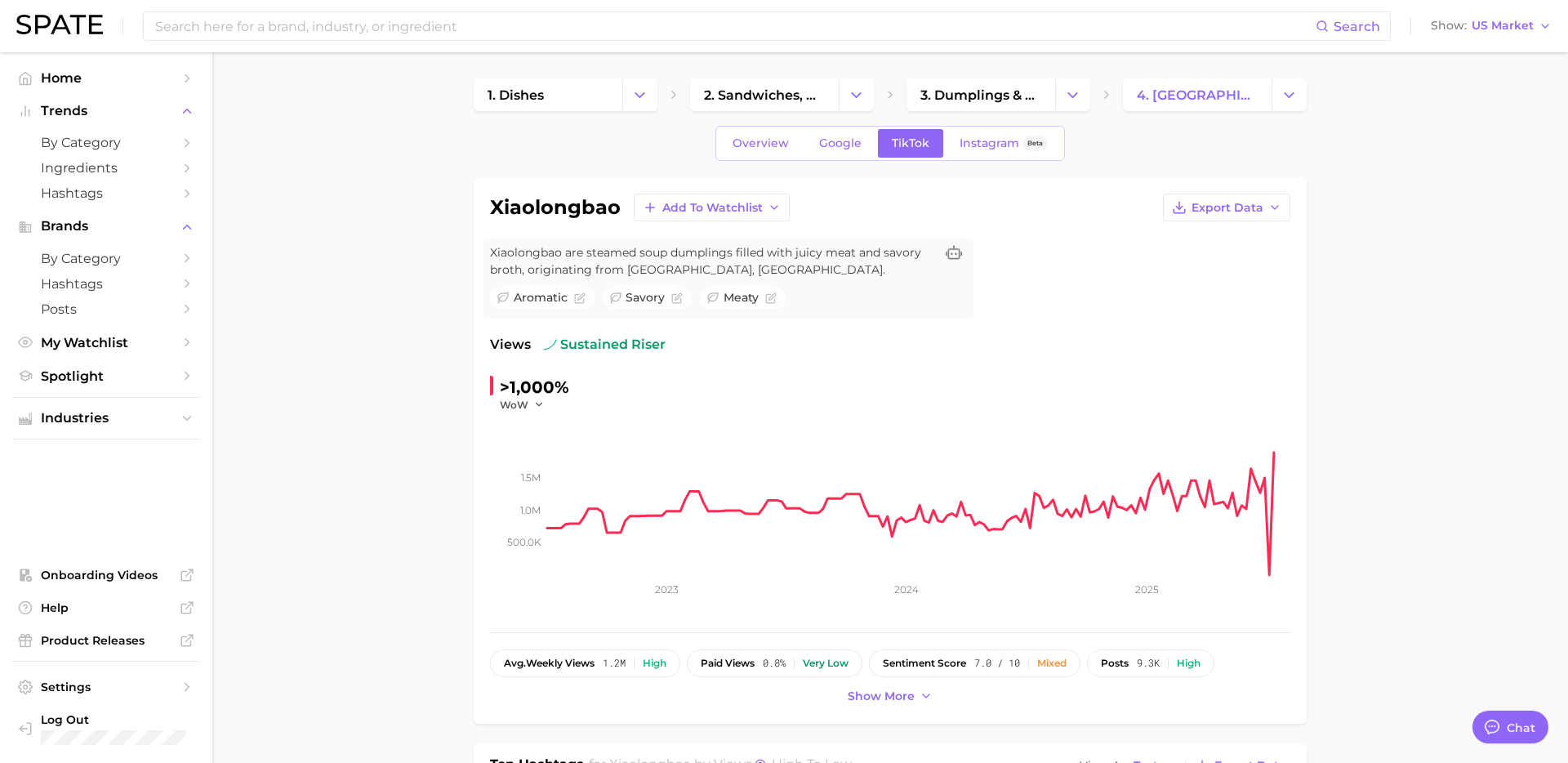 click on "1. dishes 2. sandwiches, pizzas & tortilla dishes 3. dumplings & rolls 4. xiaolongbao Overview Google TikTok Instagram Beta xiaolongbao Add to Watchlist Export Data Xiaolongbao are steamed soup dumplings filled with juicy meat and savory broth, originating from Shanghai, China. aromatic savory meaty Views sustained riser >1,000% WoW 500.0k 1.0m 1.5m 2023 2024 2025 avg.  weekly views 1.2m High paid views 0.8% Very low sentiment score 7.0 / 10 Mixed posts 9.3k High engagement 6.5% High TikTok shop 0.6% Very low Show more Top Hashtags for   xiaolongbao   by Views   high to low View As Text Export Data # xiaolongbao Top Posts for  xiaolongbao Export Data Views: Jul 6 -  13 Positive 0 Mixed 1 Negative 0 Columns view post on TikTok Views 130.9k view post on TikTok Views 112.5k view post on TikTok Views 92.8k view post on TikTok Views 72.1k view post on TikTok Views 41.6k Show more posts Related Hashtags Brand Hashtags Flavors new Creators Related Hashtags 1448  total What are consumers viewing alongside  ? Filters" at bounding box center (890, 1220) 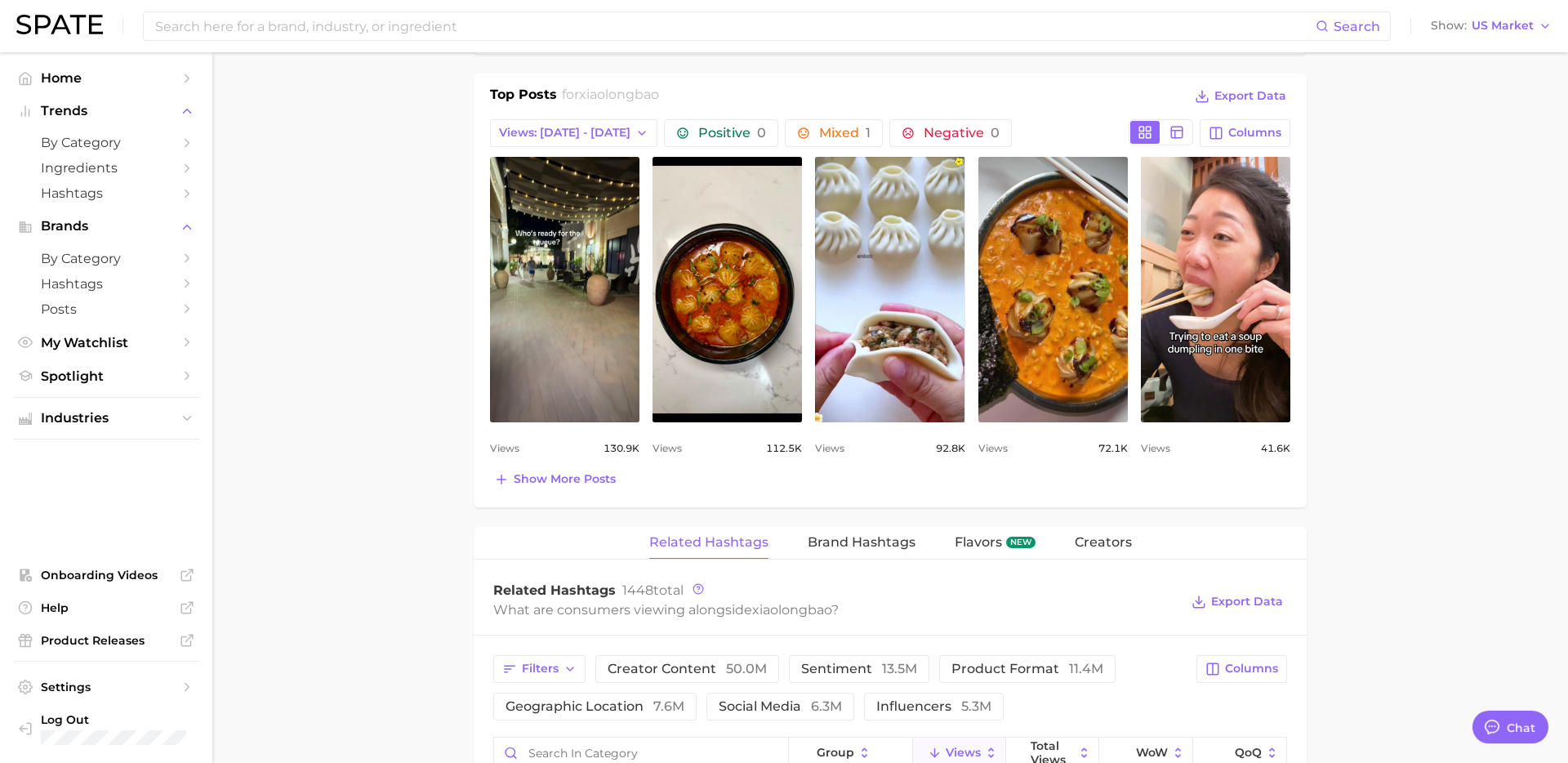 scroll, scrollTop: 772, scrollLeft: 0, axis: vertical 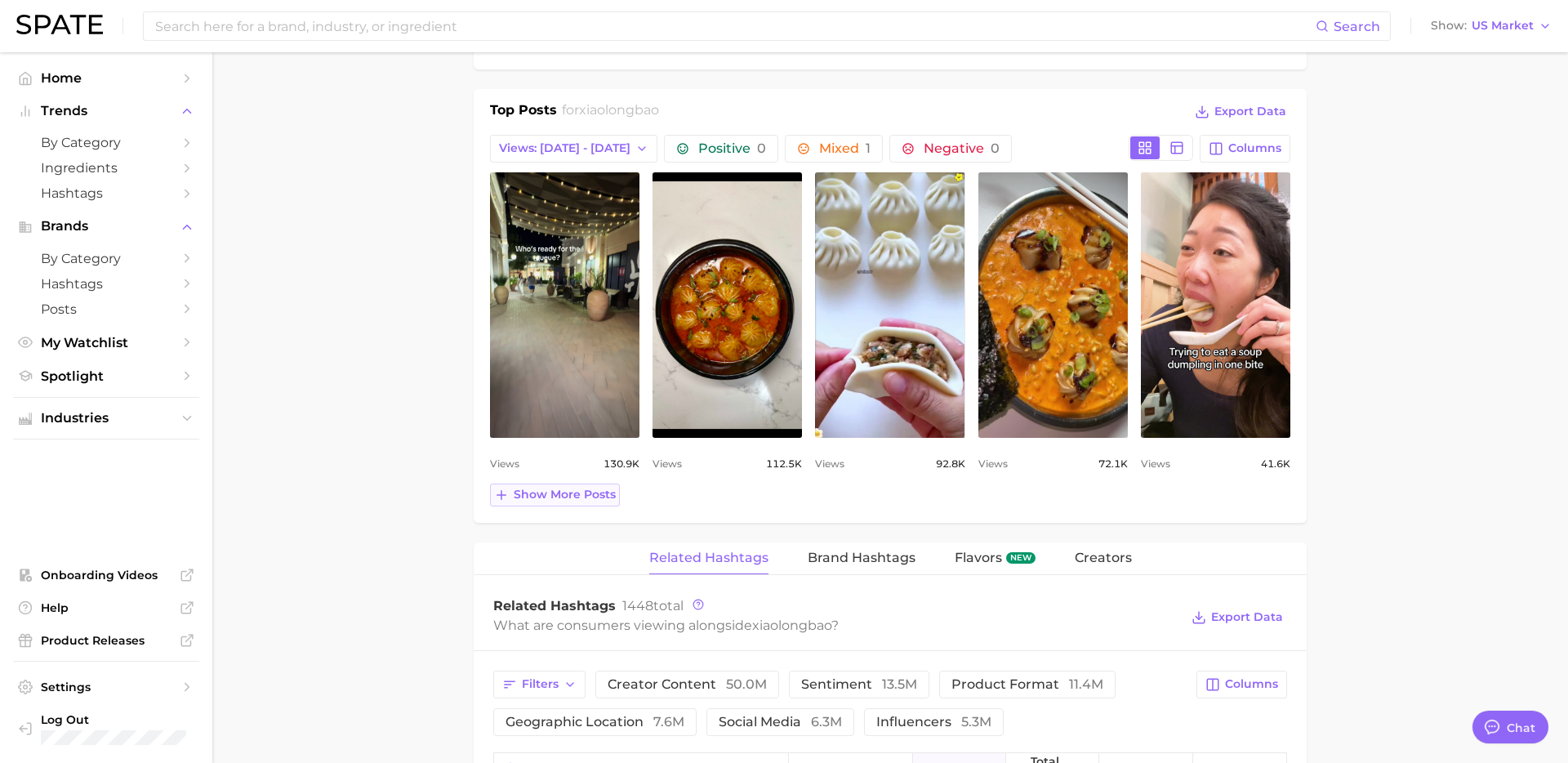 click on "Show more posts" at bounding box center (564, 494) 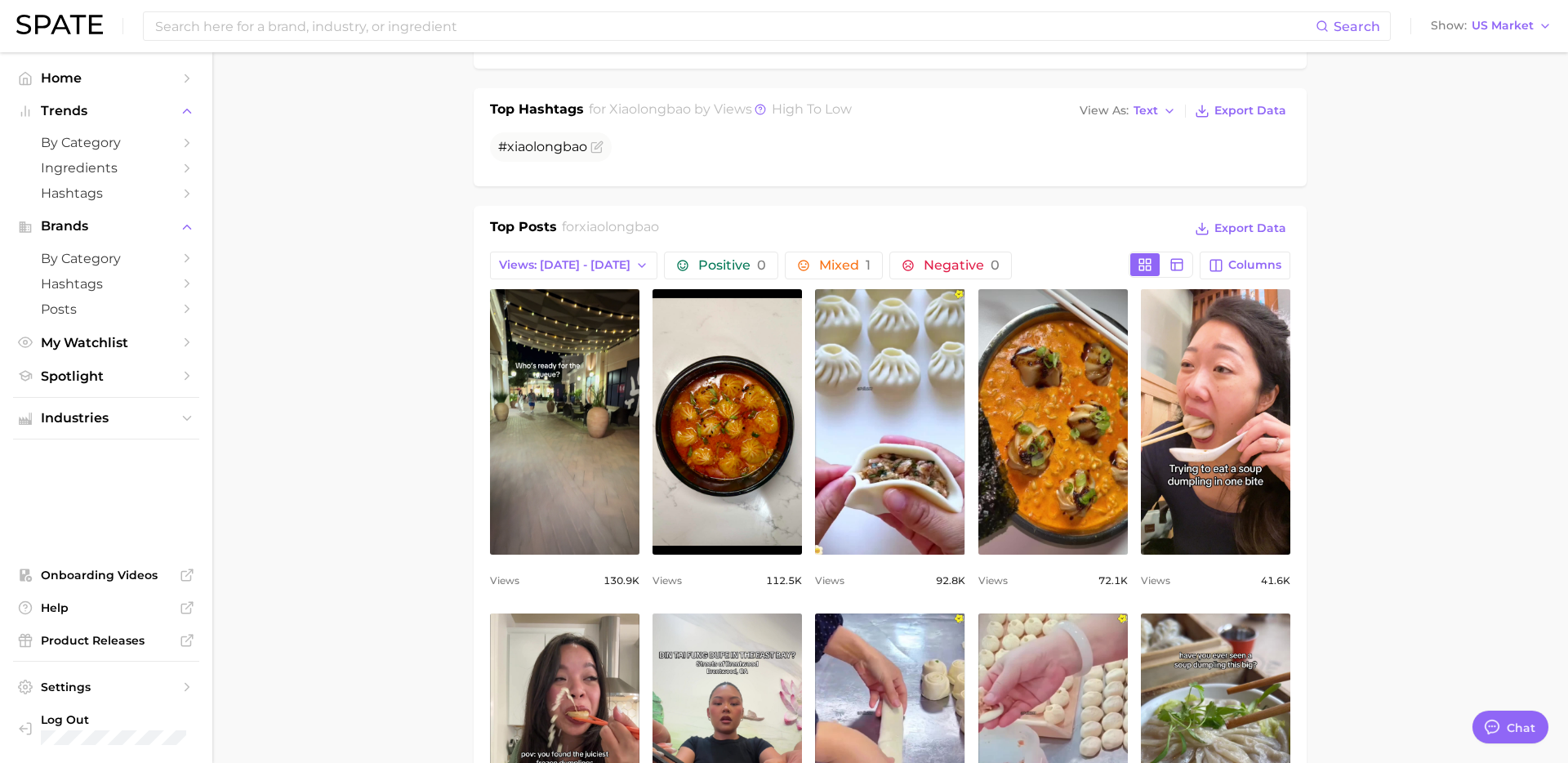 scroll, scrollTop: 553, scrollLeft: 0, axis: vertical 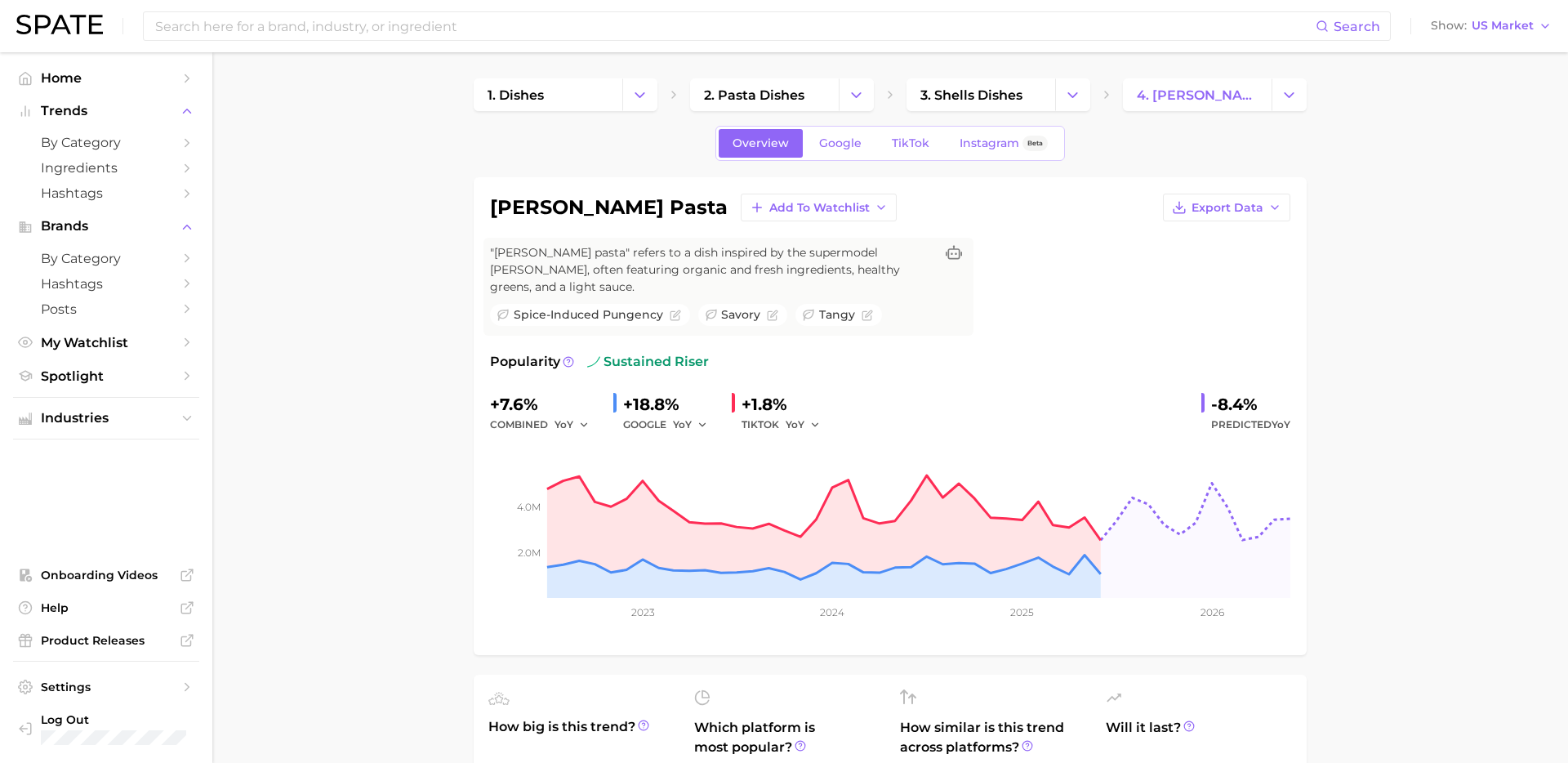 click on "Overview Google TikTok Instagram Beta [PERSON_NAME] pasta Add to Watchlist Export Data "[PERSON_NAME] pasta" refers to a dish inspired by the supermodel [PERSON_NAME], often featuring organic and fresh ingredients, healthy greens, and a light sauce. spice-induced pungency savory tangy Popularity sustained riser +7.6% combined YoY +18.8% GOOGLE YoY +1.8% TIKTOK YoY -8.4% Predicted  YoY 2.0m 4.0m 2023 2024 2025 2026 How big is this trend? High Popularity 3.9m avg.  monthly popularity Which platform is most popular? TikTok 62.5% popularity share How similar is this trend across platforms? Medium Convergence 46.5% pop.  convergence Will it last? Very Unlikely -8.4% pop.  predicted growth related categories brands Flavors new Related Categories 523  total What are consumers viewing alongside  [PERSON_NAME] pasta ? Export Data Filters food ingredients   79.4k ingredients   54.9k routines   50.1k product format   30.6k influencers   15.9k benefits   14.2k Columns group Popularity YoY QoQ [PERSON_NAME] pasta cocoa butter 63.5k - -" at bounding box center [890, 989] 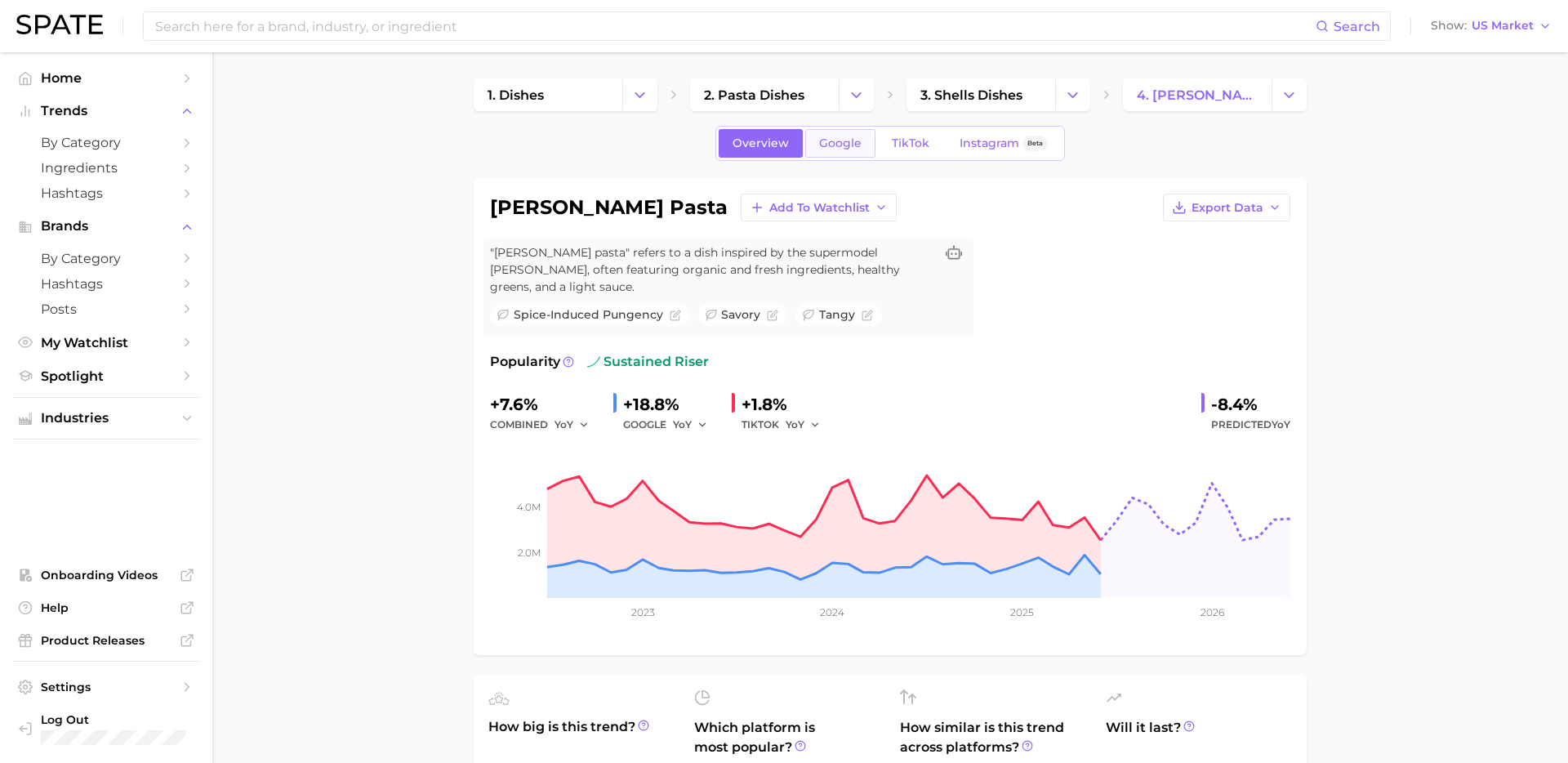 click on "Google" at bounding box center [840, 143] 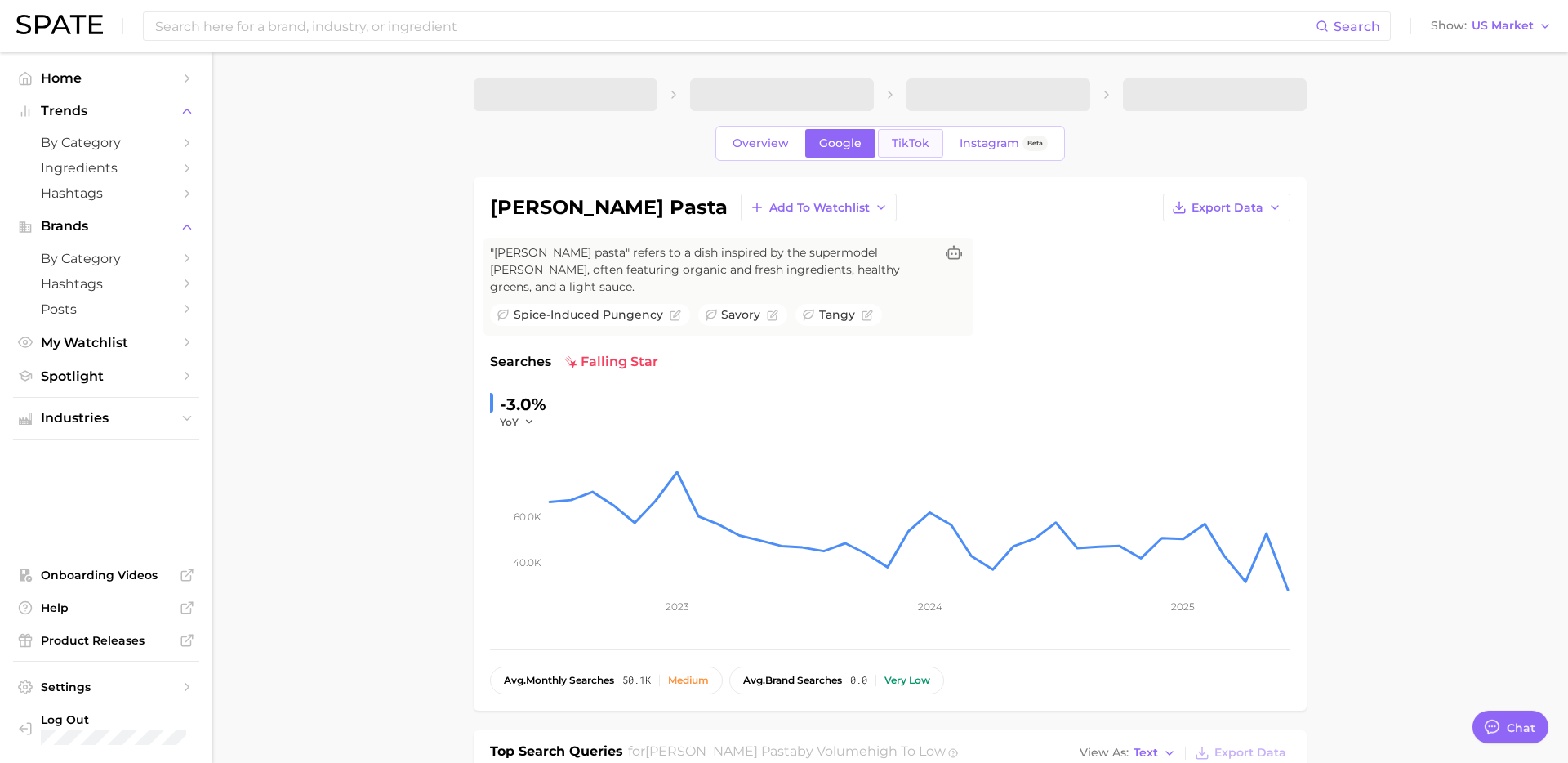 type on "x" 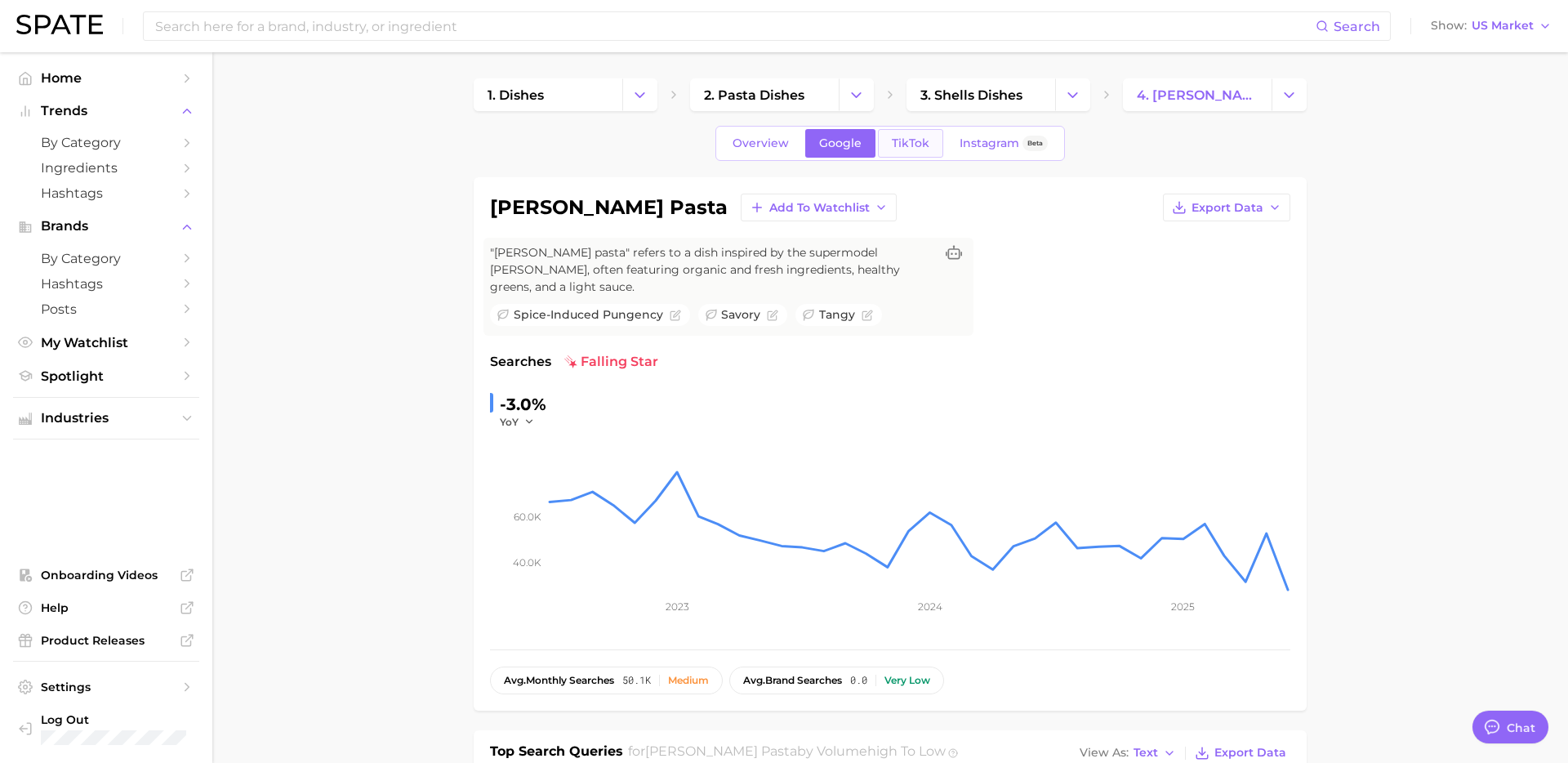 click on "TikTok" at bounding box center [911, 143] 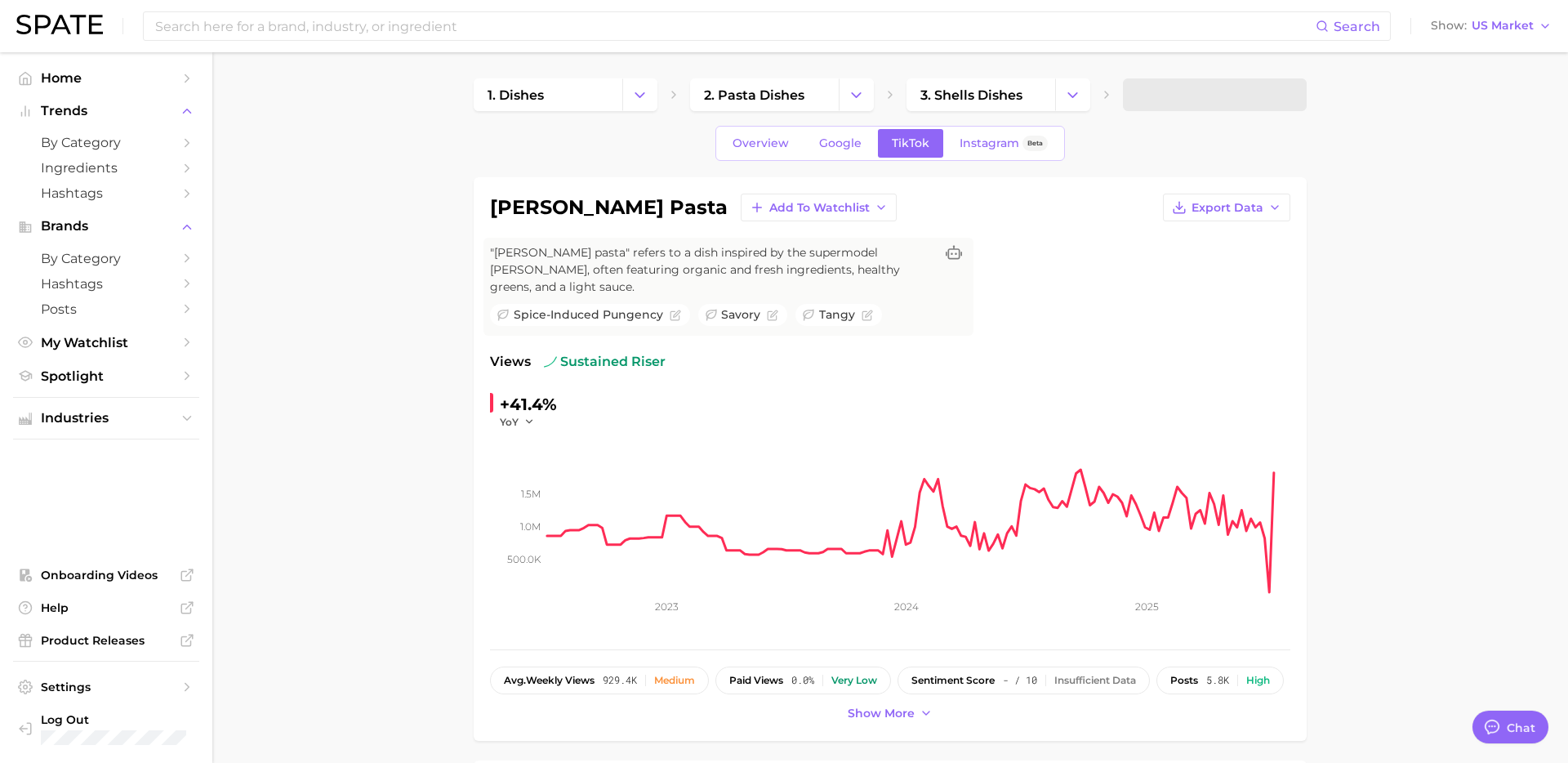 scroll, scrollTop: 0, scrollLeft: 0, axis: both 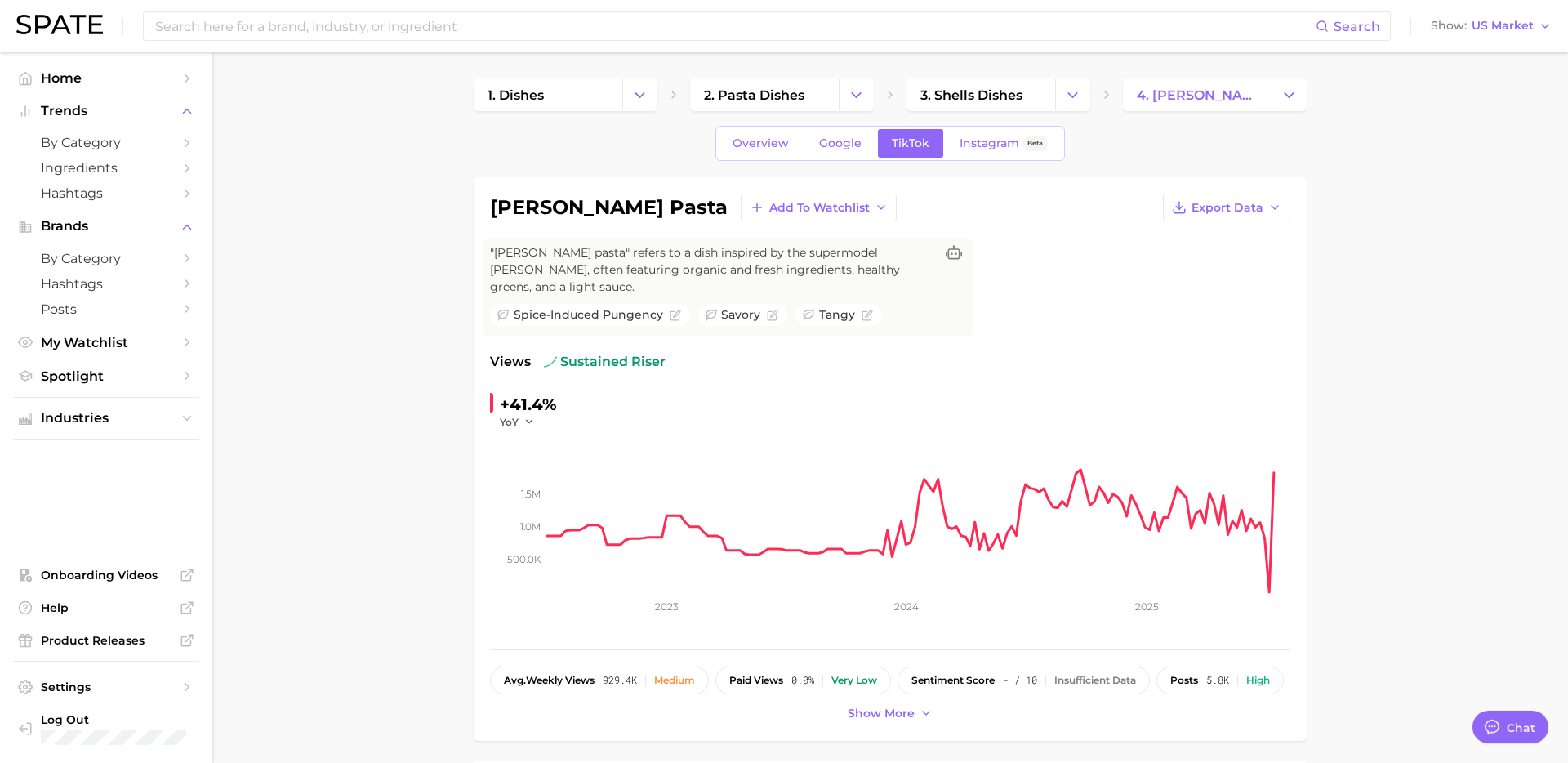 click on "500.0k 1.0m 1.5m 2023 2024 2025" 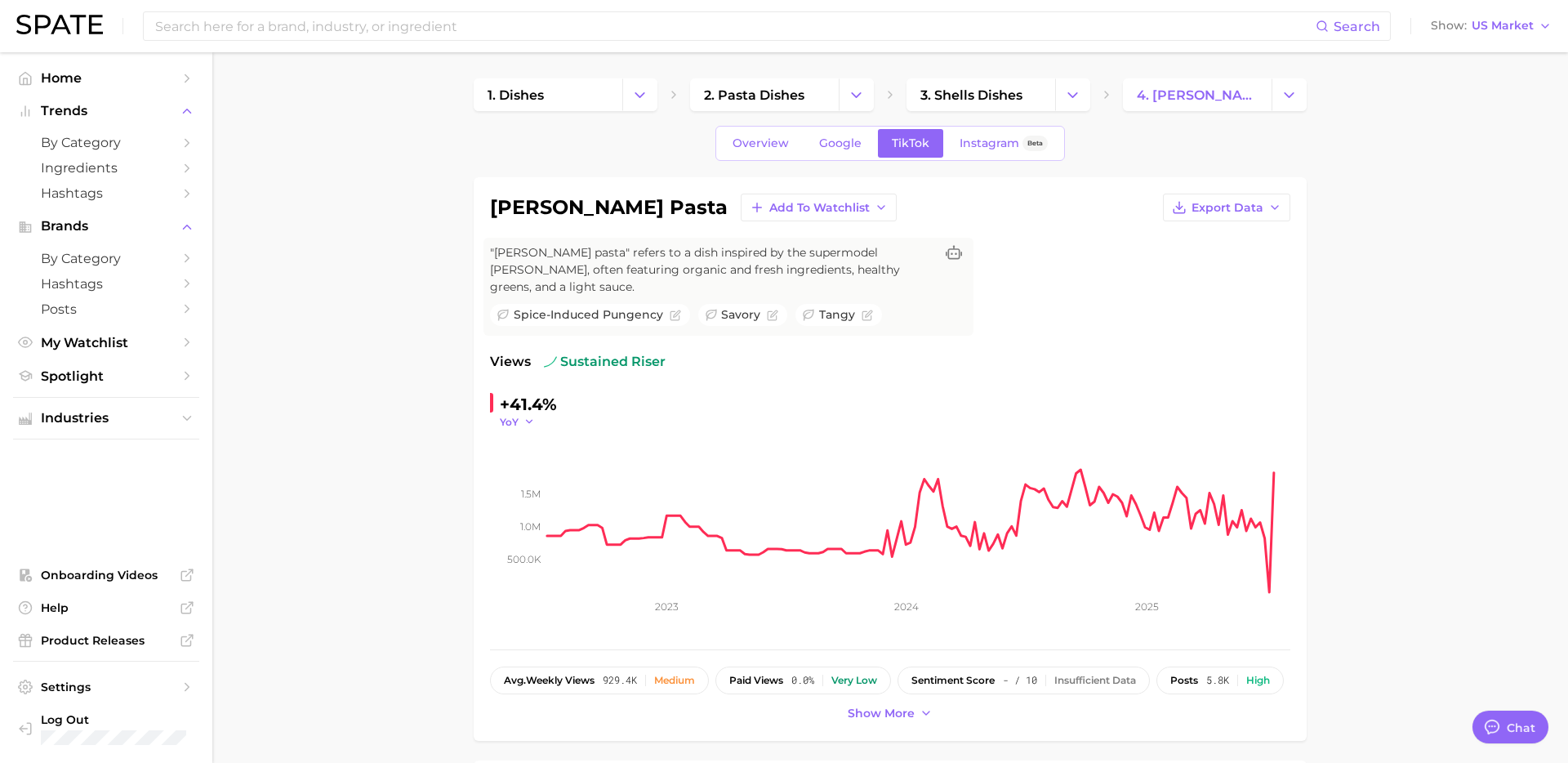 click on "YoY" at bounding box center [509, 422] 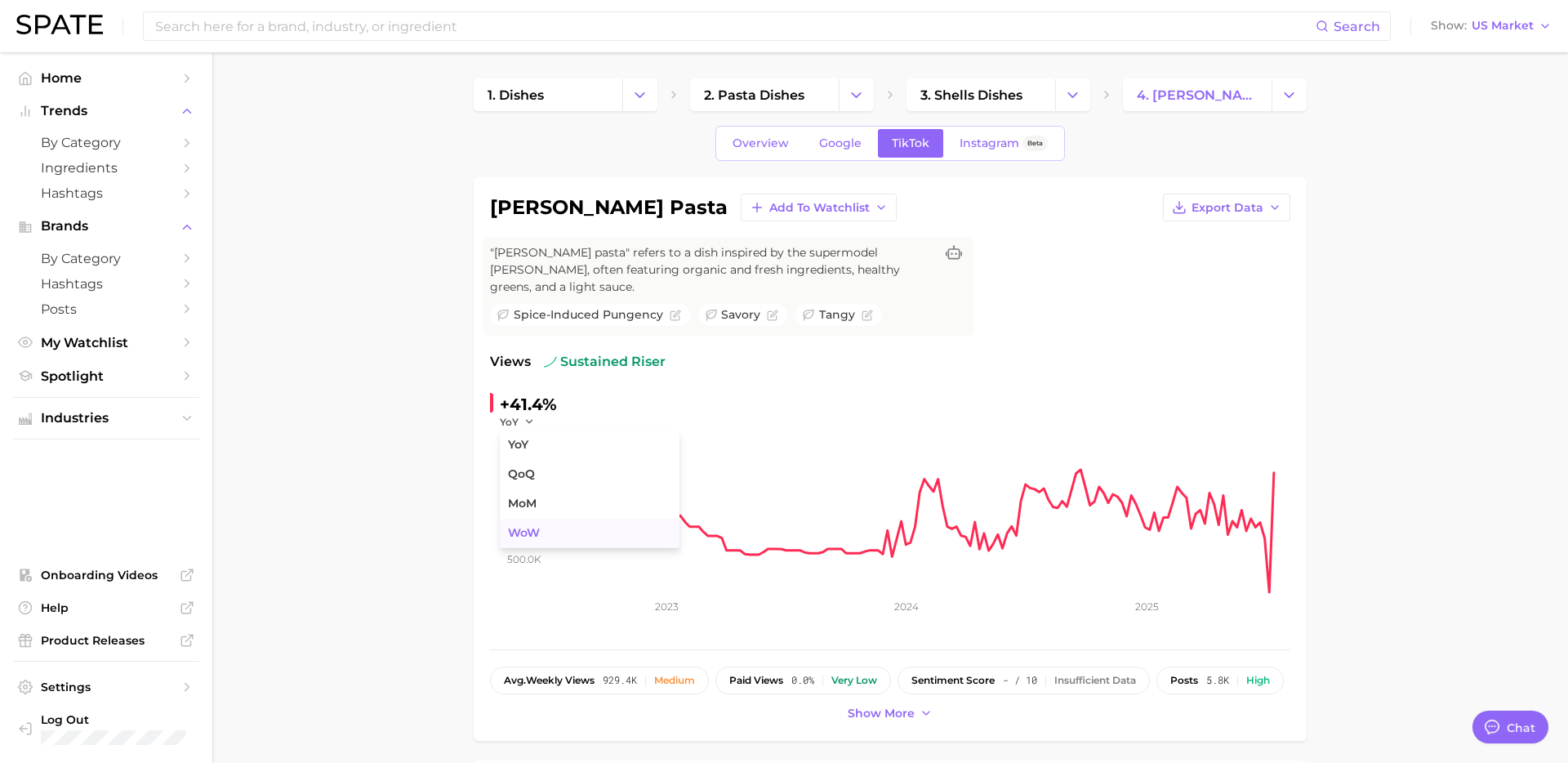 click on "WoW" at bounding box center (523, 533) 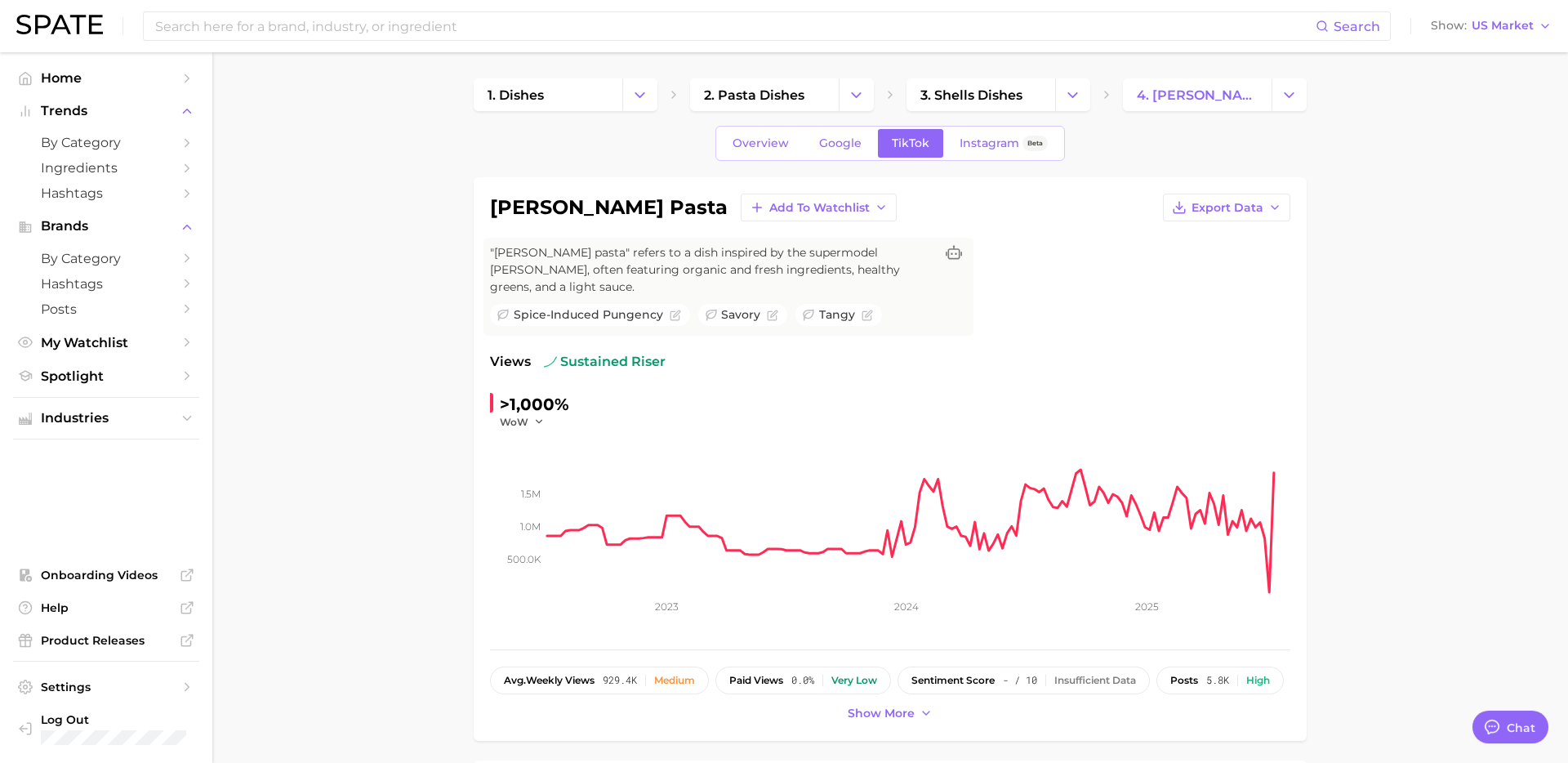 click on "1. dishes 2. pasta dishes 3. shells dishes 4. gigi hadid pasta Overview Google TikTok Instagram Beta gigi hadid pasta Add to Watchlist Export Data "Gigi Hadid pasta" refers to a dish inspired by the supermodel Gigi Hadid, often featuring organic and fresh ingredients, healthy greens, and a light sauce. spice-induced pungency savory tangy Views sustained riser >1,000% WoW 500.0k 1.0m 1.5m 2023 2024 2025 avg.  weekly views 929.4k Medium paid views 0.0% Very low sentiment score - / 10 Insufficient Data posts 5.8k High engagement 7.0% High TikTok shop 0.0% Very low Show more Top Hashtags for   gigi hadid pasta   by Views   high to low View As Text Export Data # gigi hadid pasta Top Posts for  gigi hadid pasta Export Data Views: Jul 6 -  13 Positive 0 Mixed 0 Negative 0 Columns view post on TikTok Views 4.2m view post on TikTok Views 218.9k view post on TikTok Views 124.6k view post on TikTok Views 58.8k view post on TikTok Views 41.0k Show more posts Related Hashtags Brand Hashtags Flavors new Creators 997  total" at bounding box center [890, 1229] 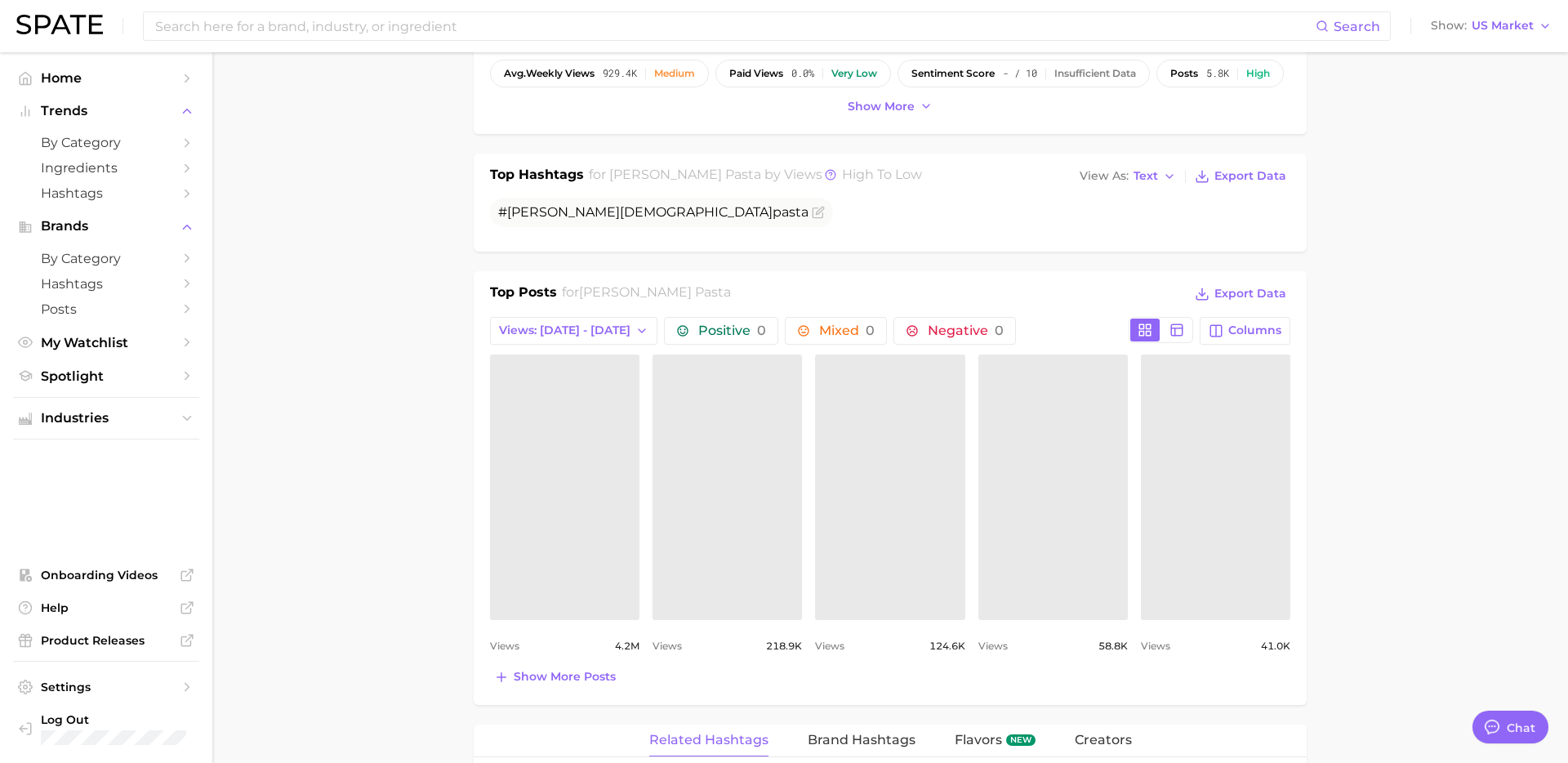 scroll, scrollTop: 609, scrollLeft: 0, axis: vertical 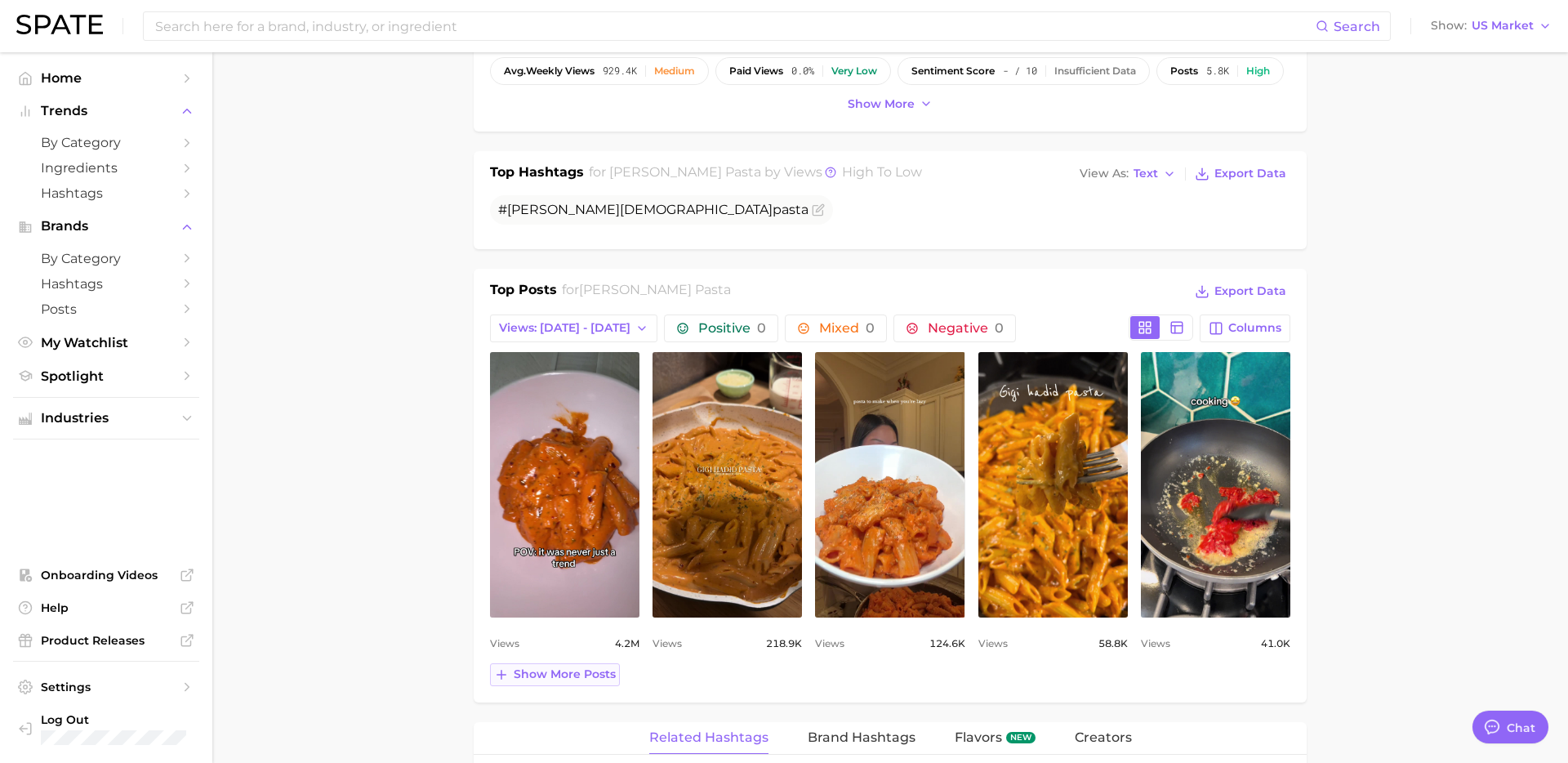 click on "Show more posts" at bounding box center (564, 674) 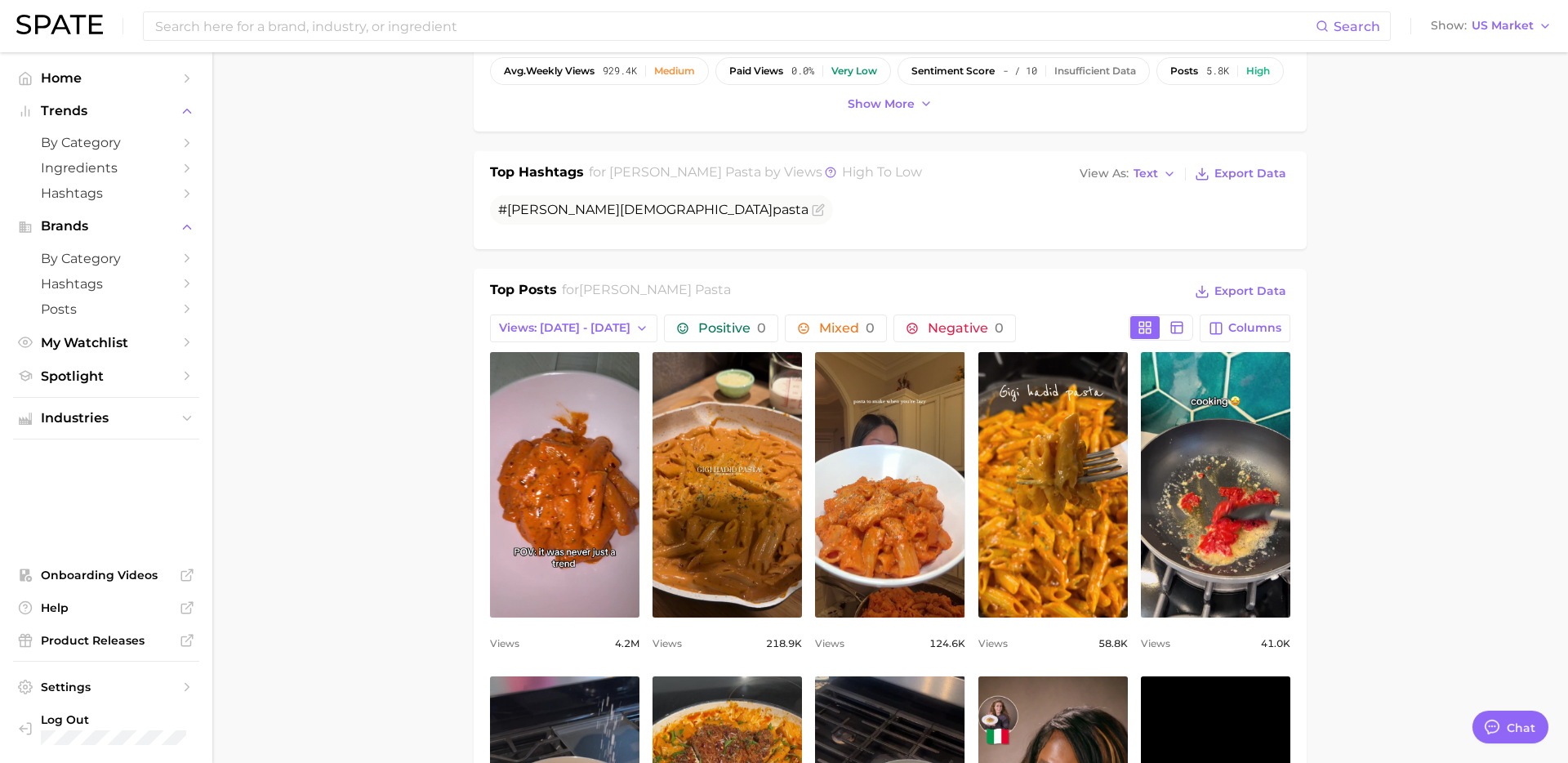 scroll, scrollTop: 0, scrollLeft: 0, axis: both 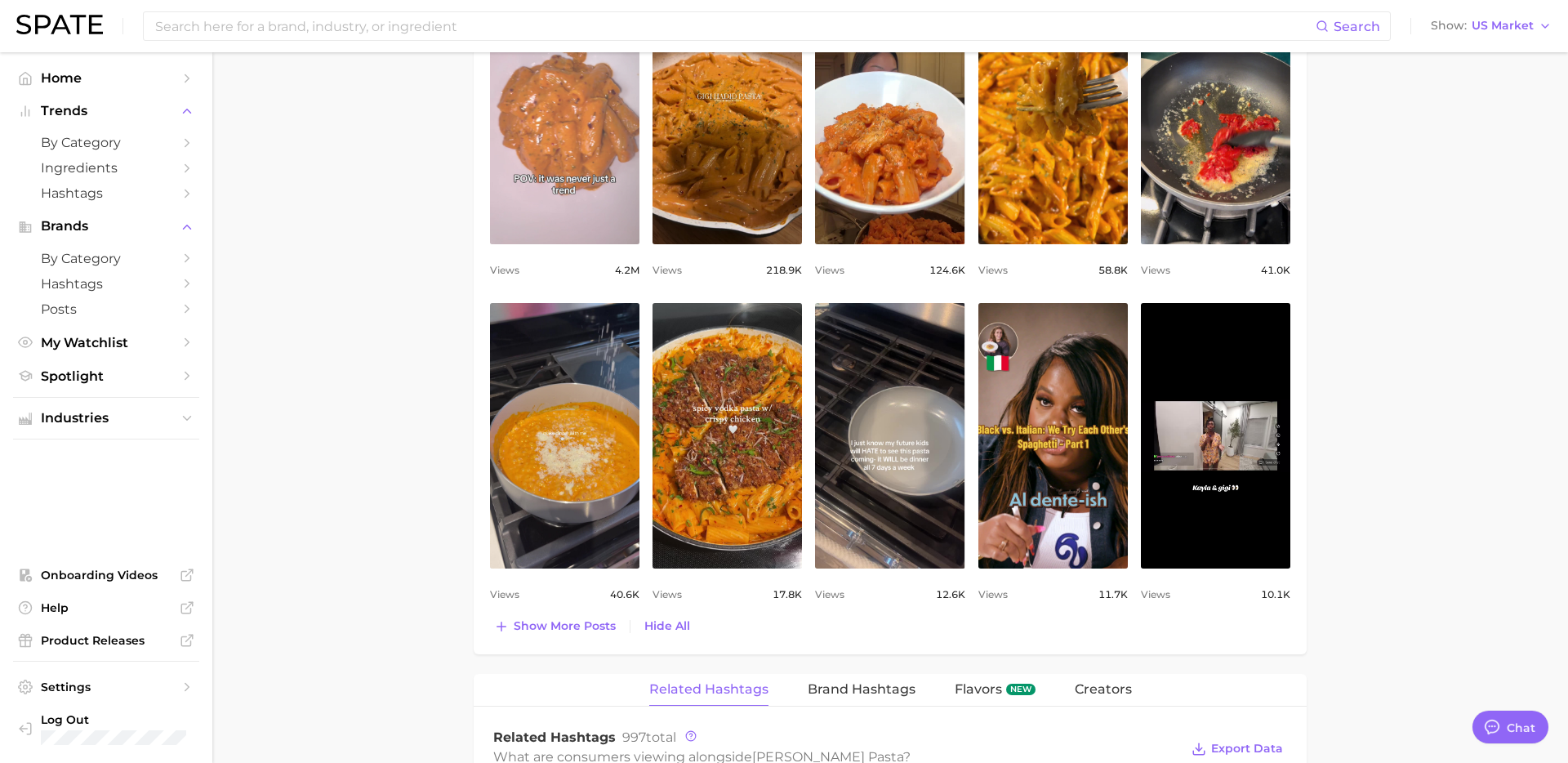 click on "view post on TikTok" at bounding box center [564, 111] 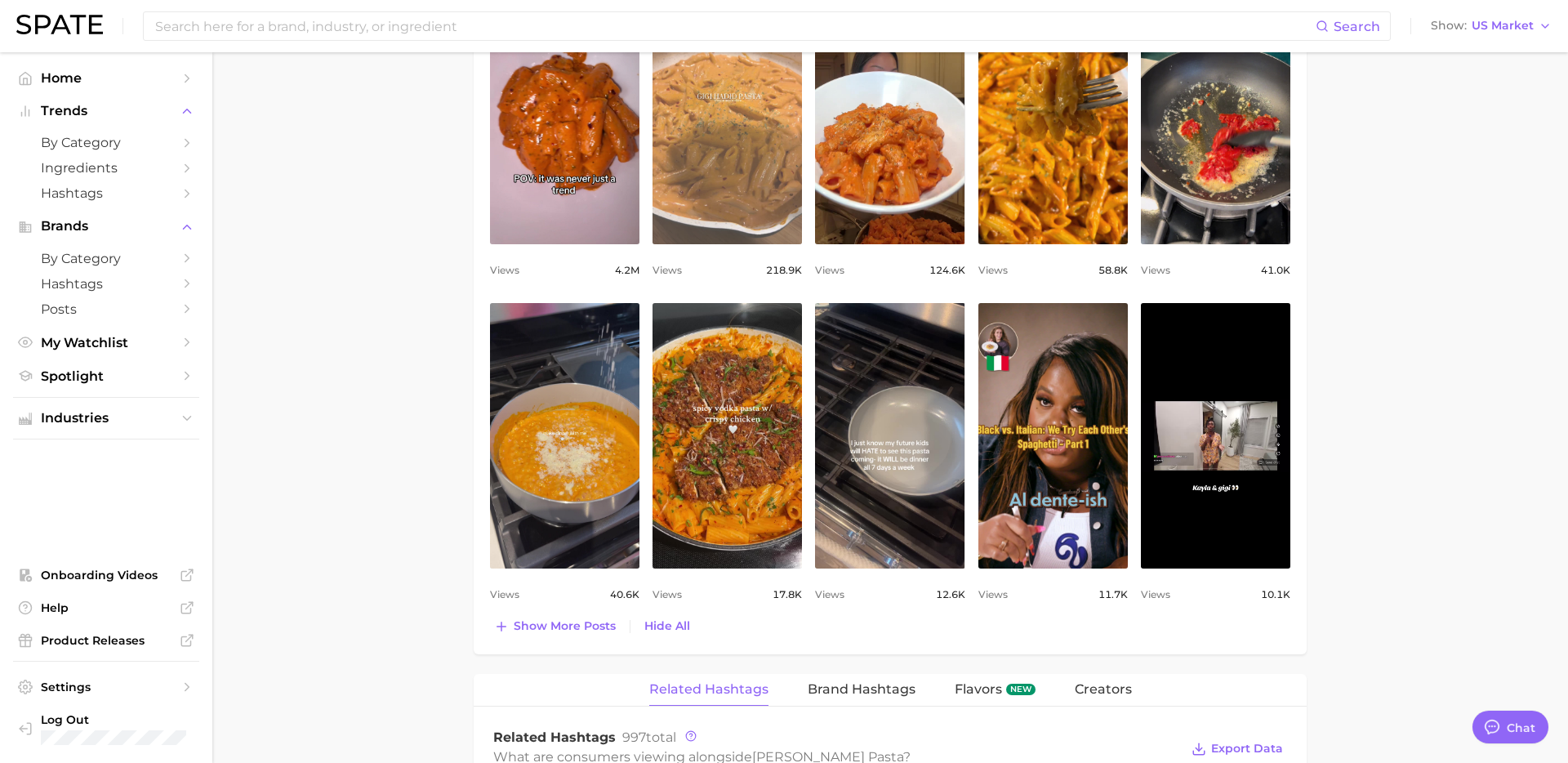 click on "view post on TikTok" at bounding box center [727, 111] 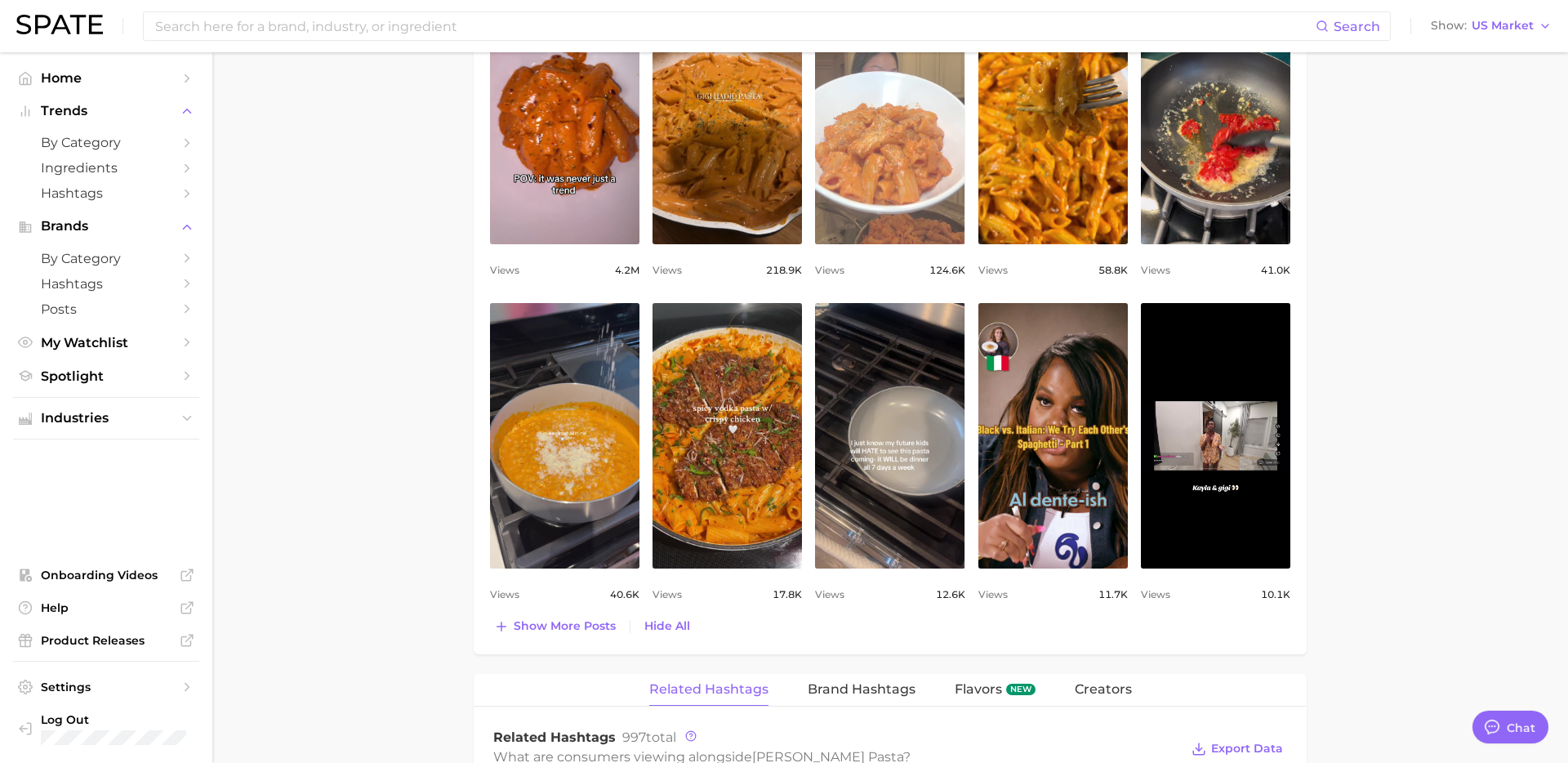 click on "view post on TikTok" at bounding box center (889, 111) 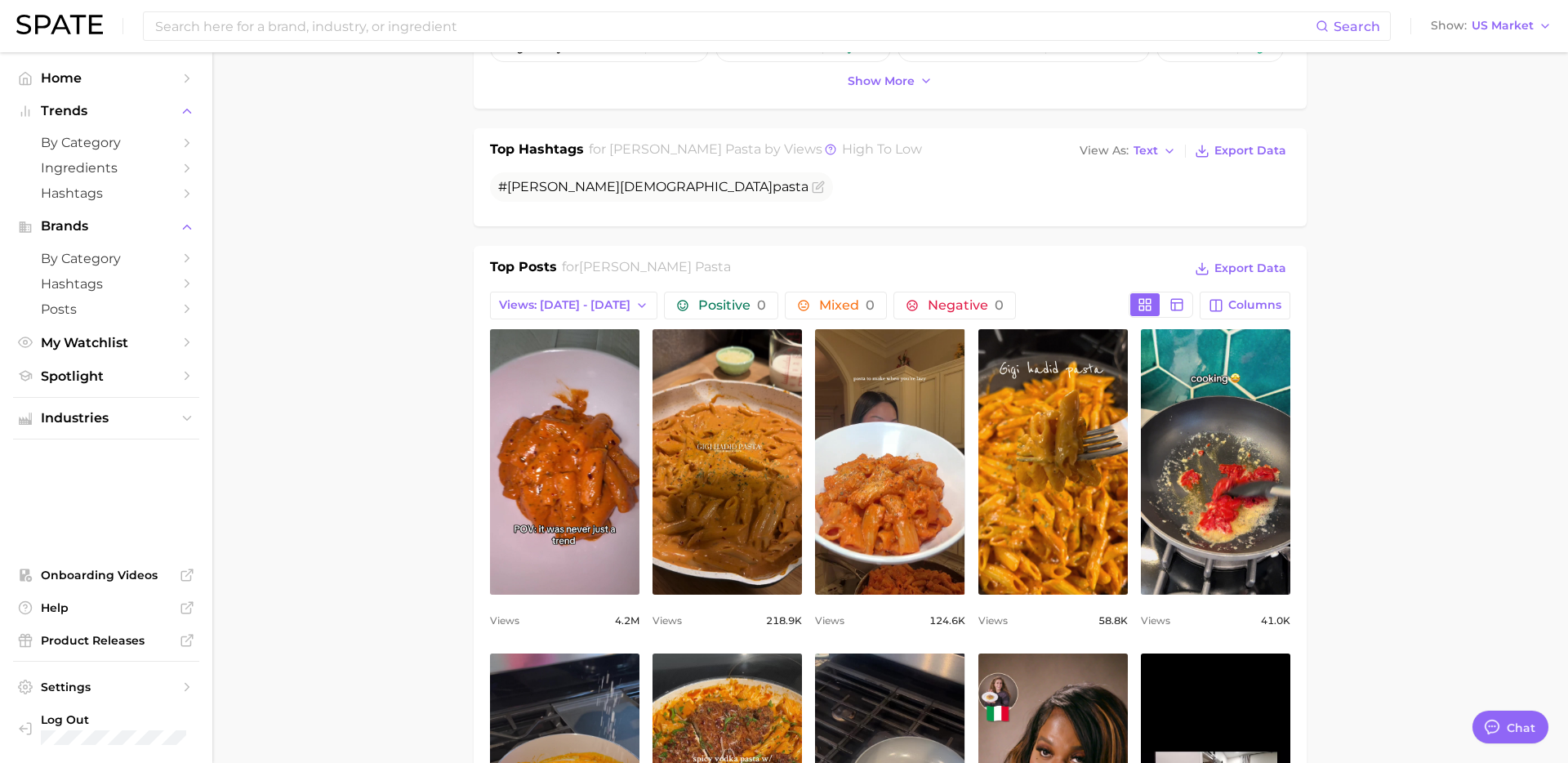 scroll, scrollTop: 667, scrollLeft: 0, axis: vertical 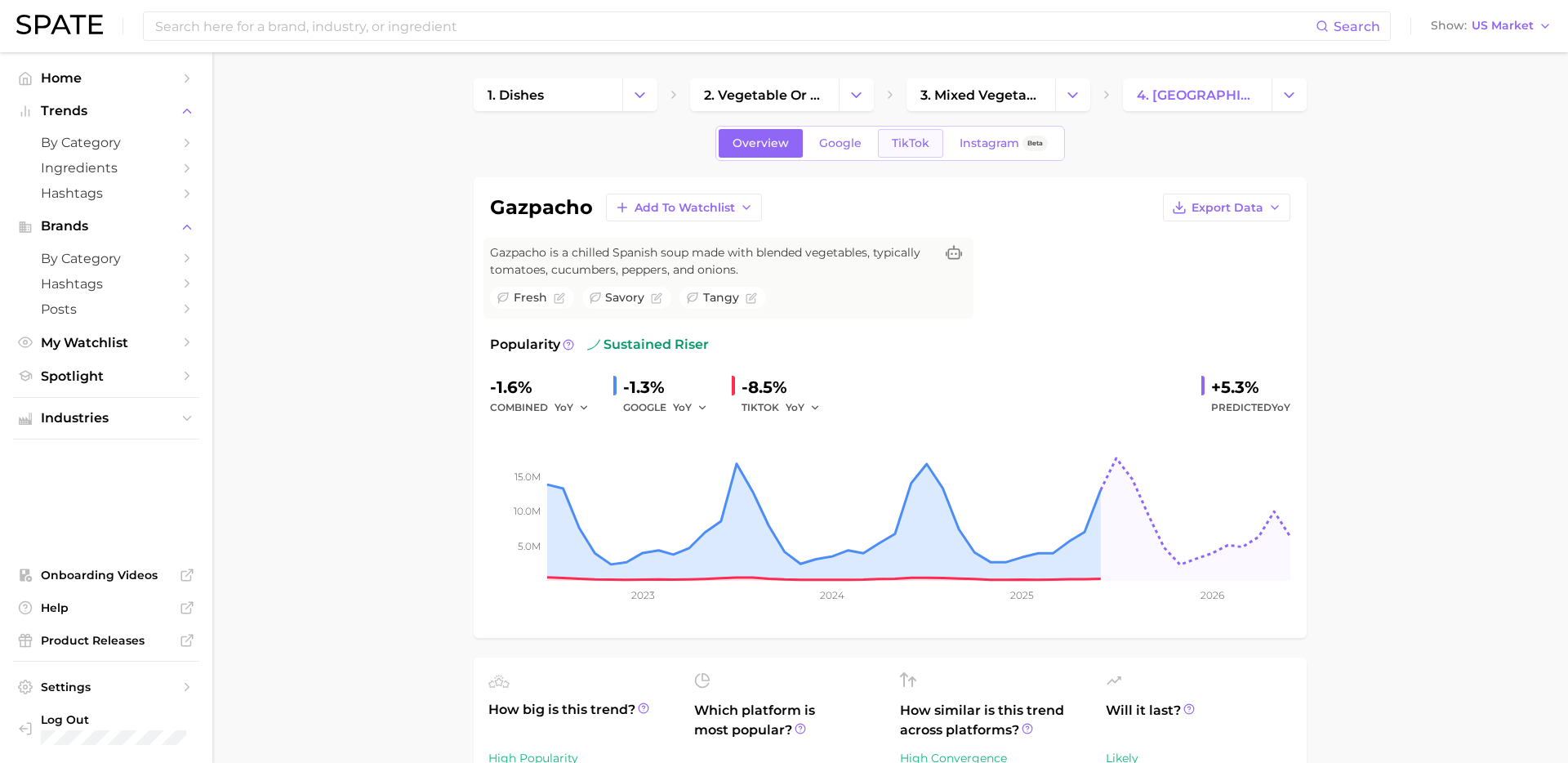 click on "TikTok" at bounding box center [911, 143] 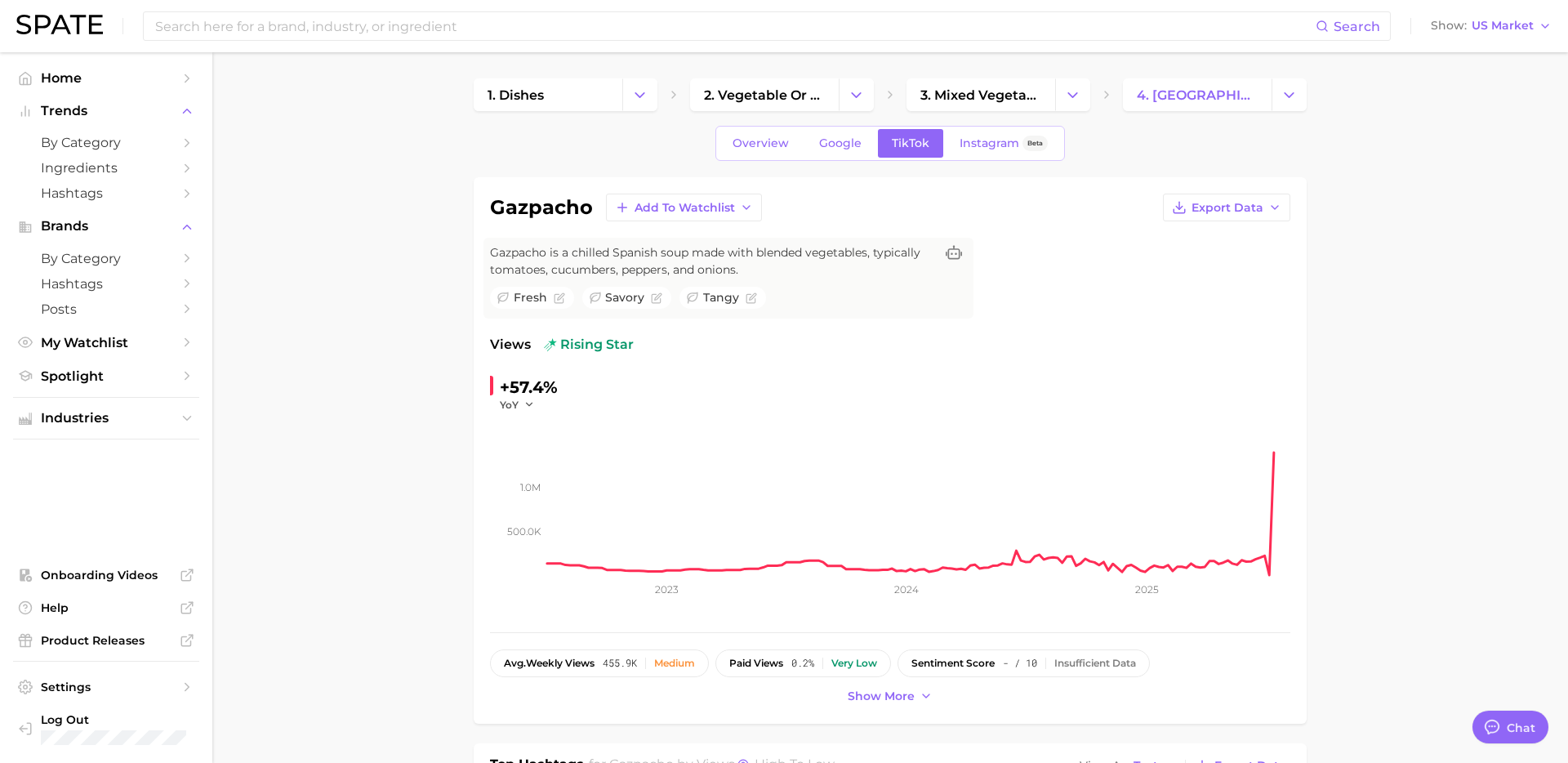 scroll, scrollTop: 11, scrollLeft: 0, axis: vertical 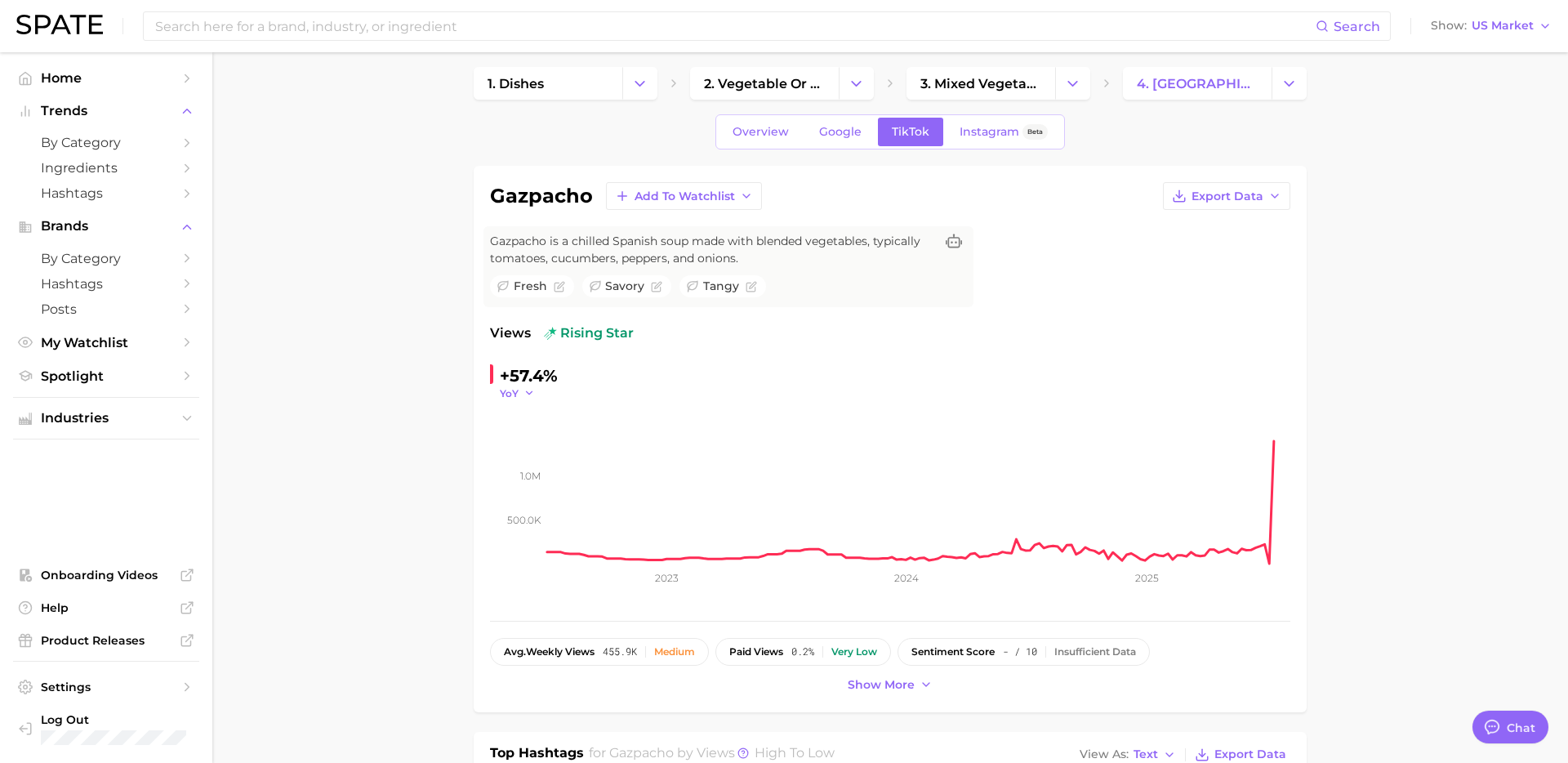 click 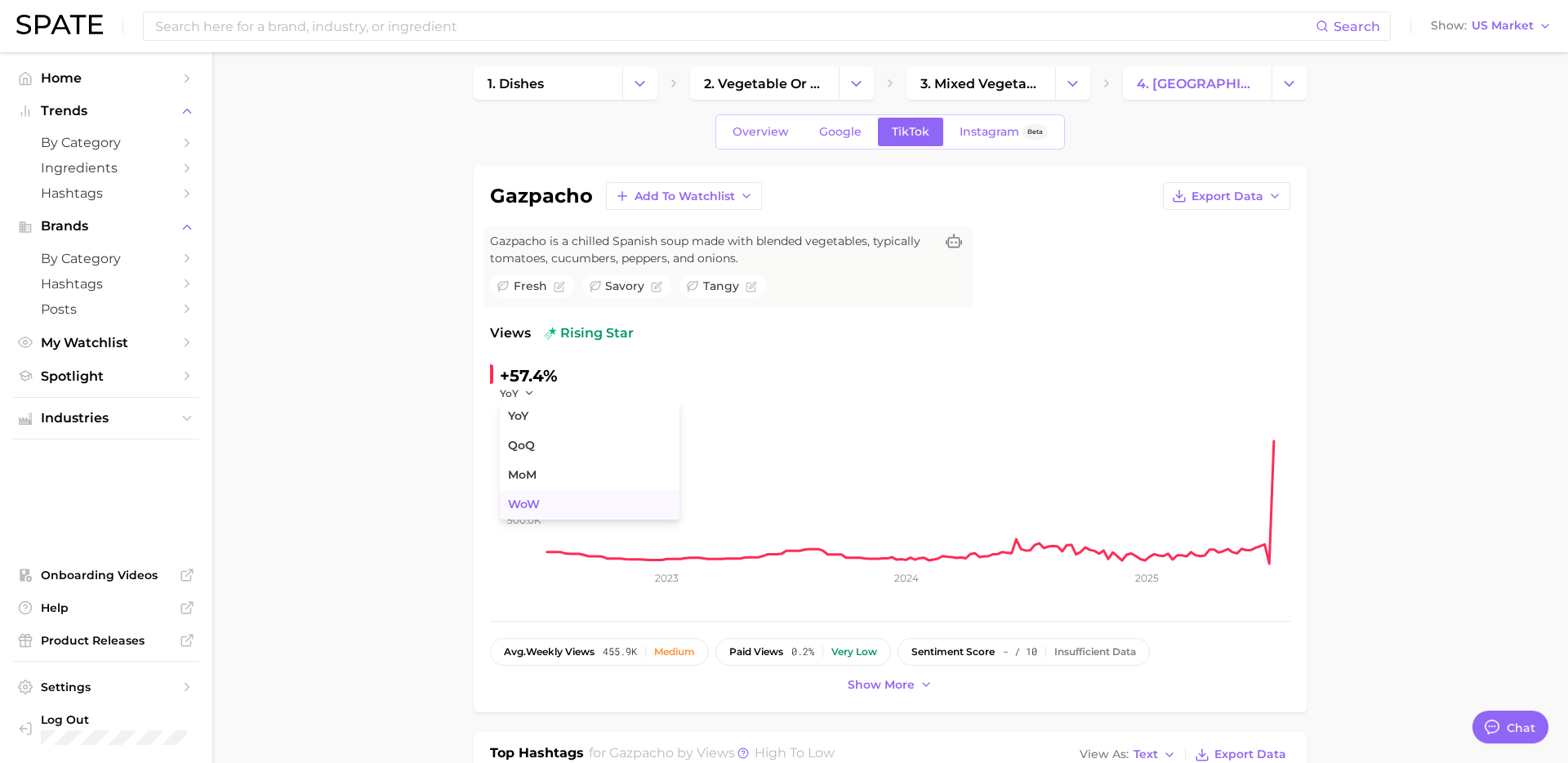 click on "WoW" at bounding box center (523, 504) 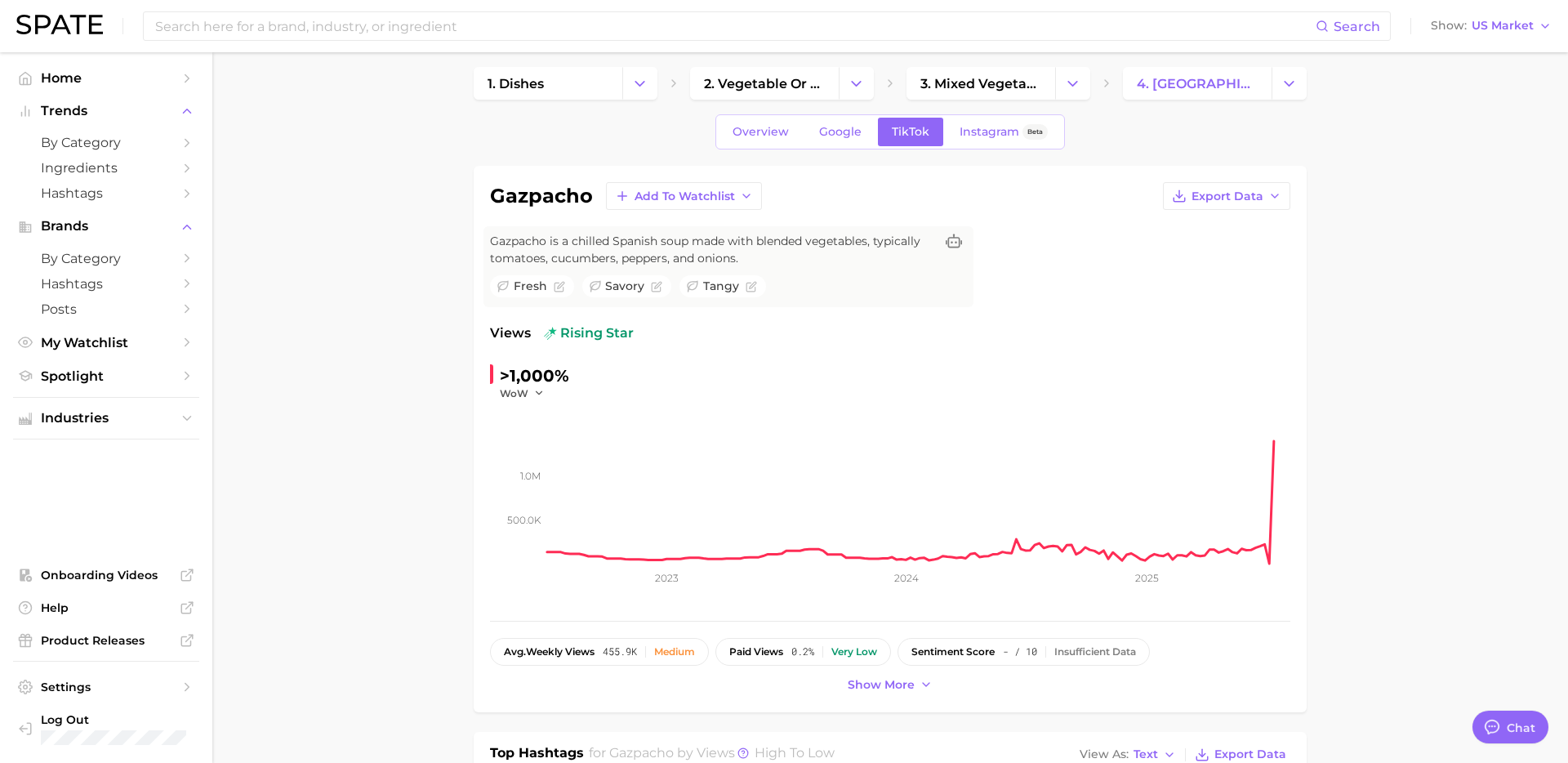 click on "1. dishes 2. vegetable or plant-based dishes 3. mixed vegetable dishes 4. gazpacho Overview Google TikTok Instagram Beta gazpacho Add to Watchlist Export Data Gazpacho is a chilled Spanish soup made with blended vegetables, typically tomatoes, cucumbers, peppers, and onions. fresh savory tangy Views rising star >1,000% WoW 500.0k 1.0m 2023 2024 2025 avg.  weekly views 455.9k Medium paid views 0.2% Very low sentiment score - / 10 Insufficient Data posts 1.2k Medium engagement 5.9% Medium TikTok shop 0.0% Very low Show more Top Hashtags for   gazpacho   by Views   high to low View As Text Export Data # gazpacho Top Posts for  gazpacho Export Data Views: Jul 6 -  13 Positive 0 Mixed 0 Negative 0 Columns view post on TikTok Views 43.8k view post on TikTok Views 33.9k view post on TikTok Views 8.4k view post on TikTok Views 5.1k view post on TikTok Views 4.1k Show more posts Related Hashtags Brand Hashtags Flavors new Creators Related Hashtags 886  total What are consumers viewing alongside  gazpacho ? Export Data" at bounding box center [890, 1209] 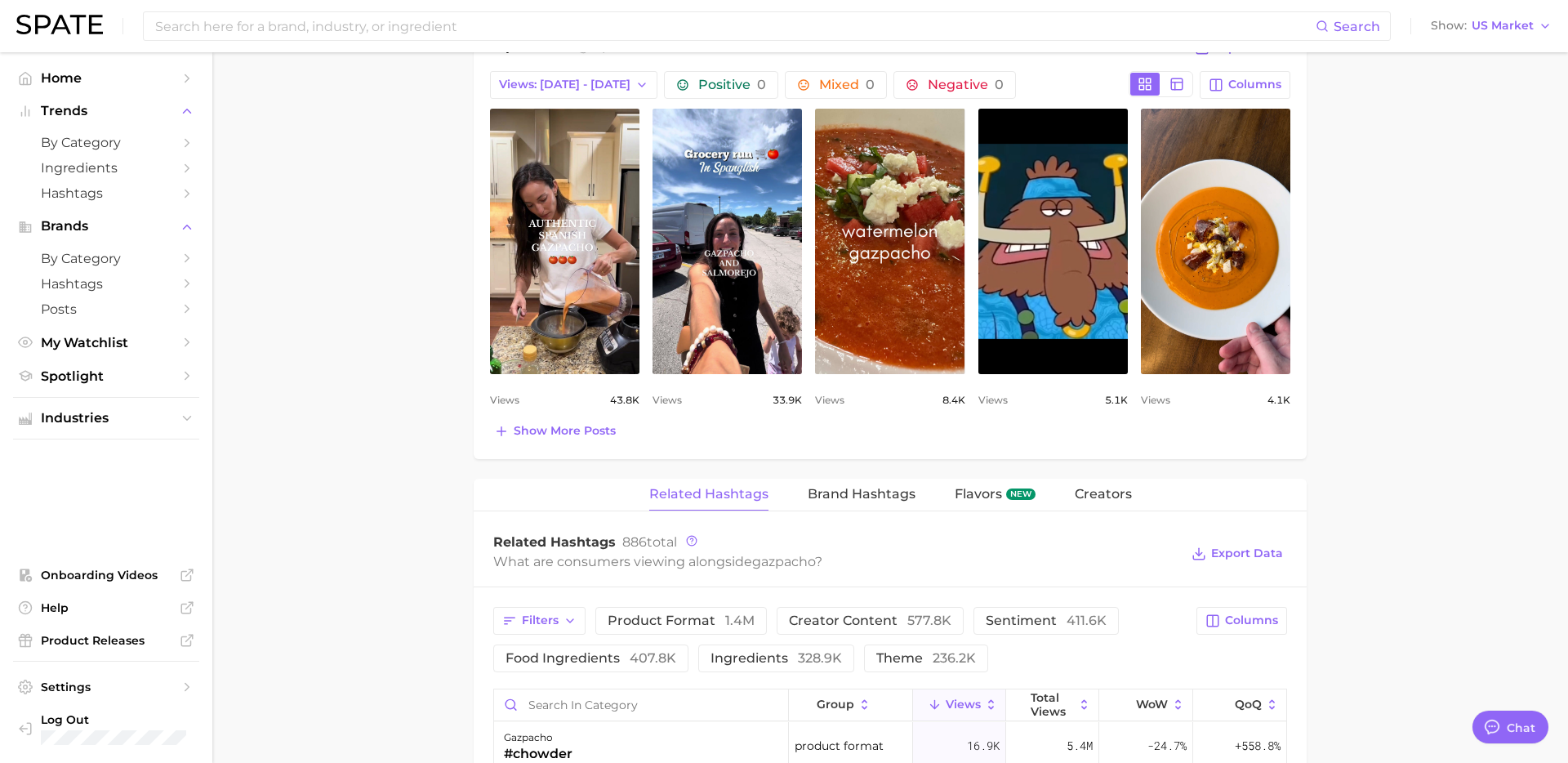 scroll, scrollTop: 840, scrollLeft: 0, axis: vertical 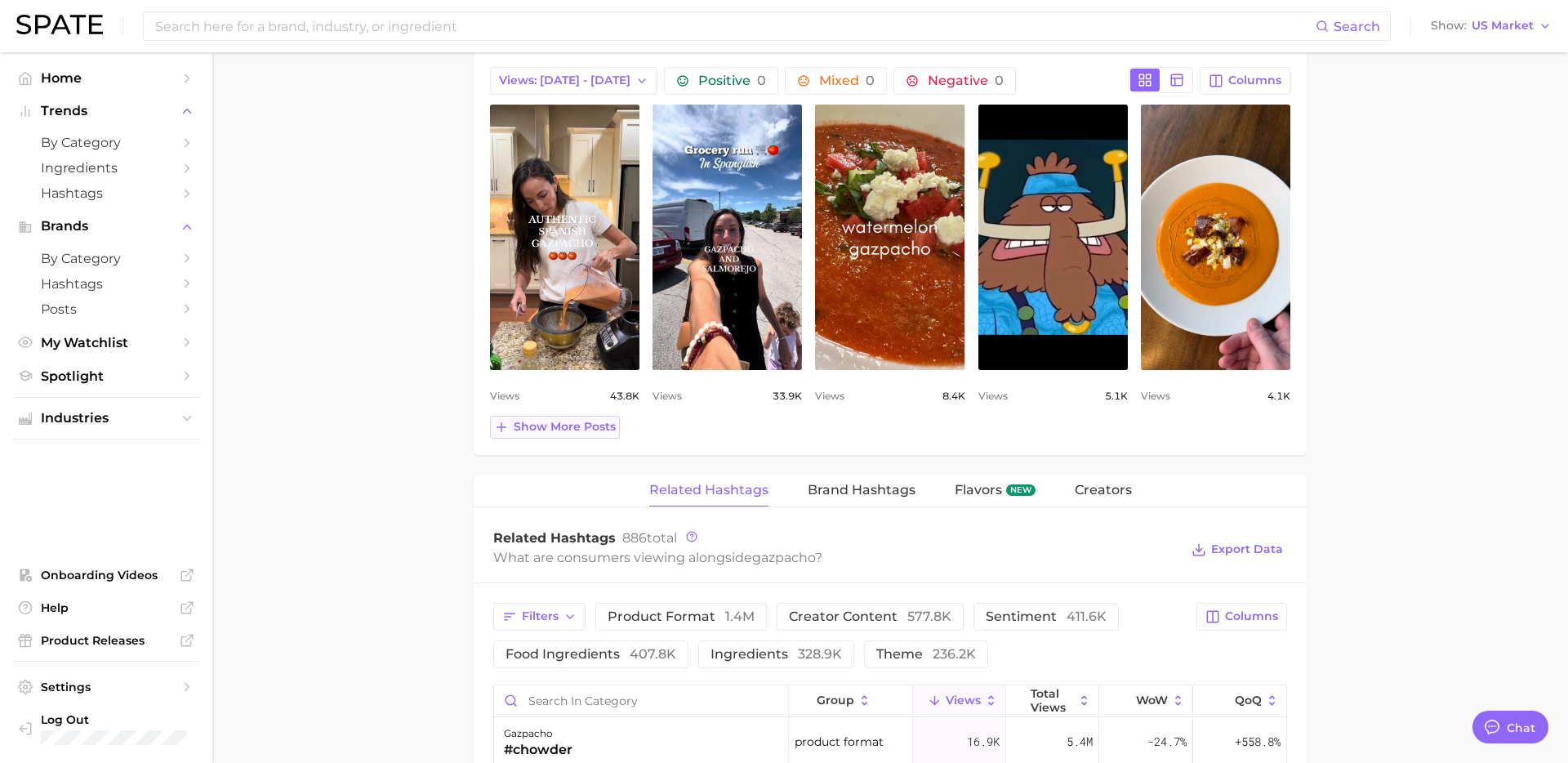 click on "Show more posts" at bounding box center [564, 426] 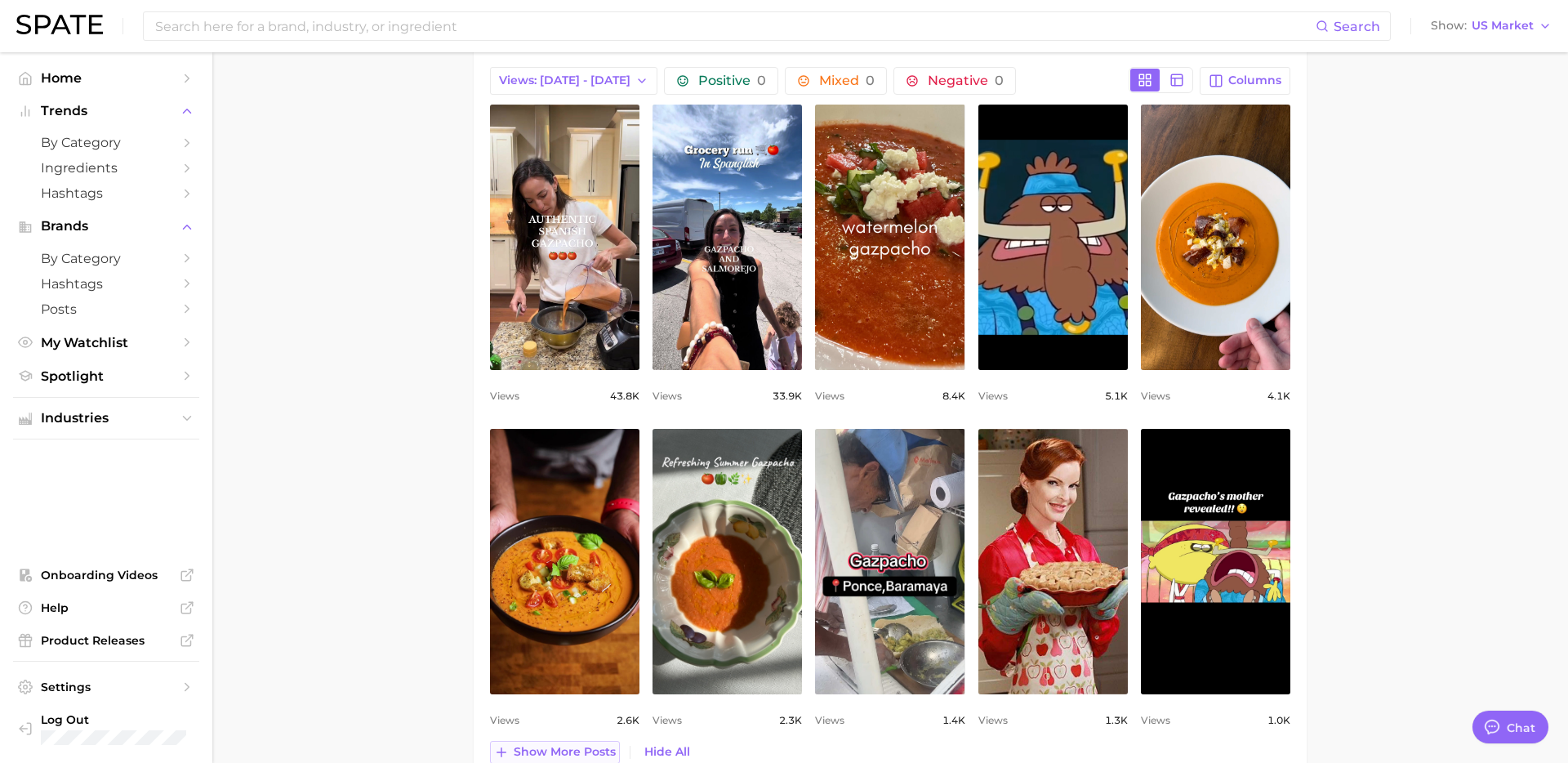 scroll, scrollTop: 0, scrollLeft: 0, axis: both 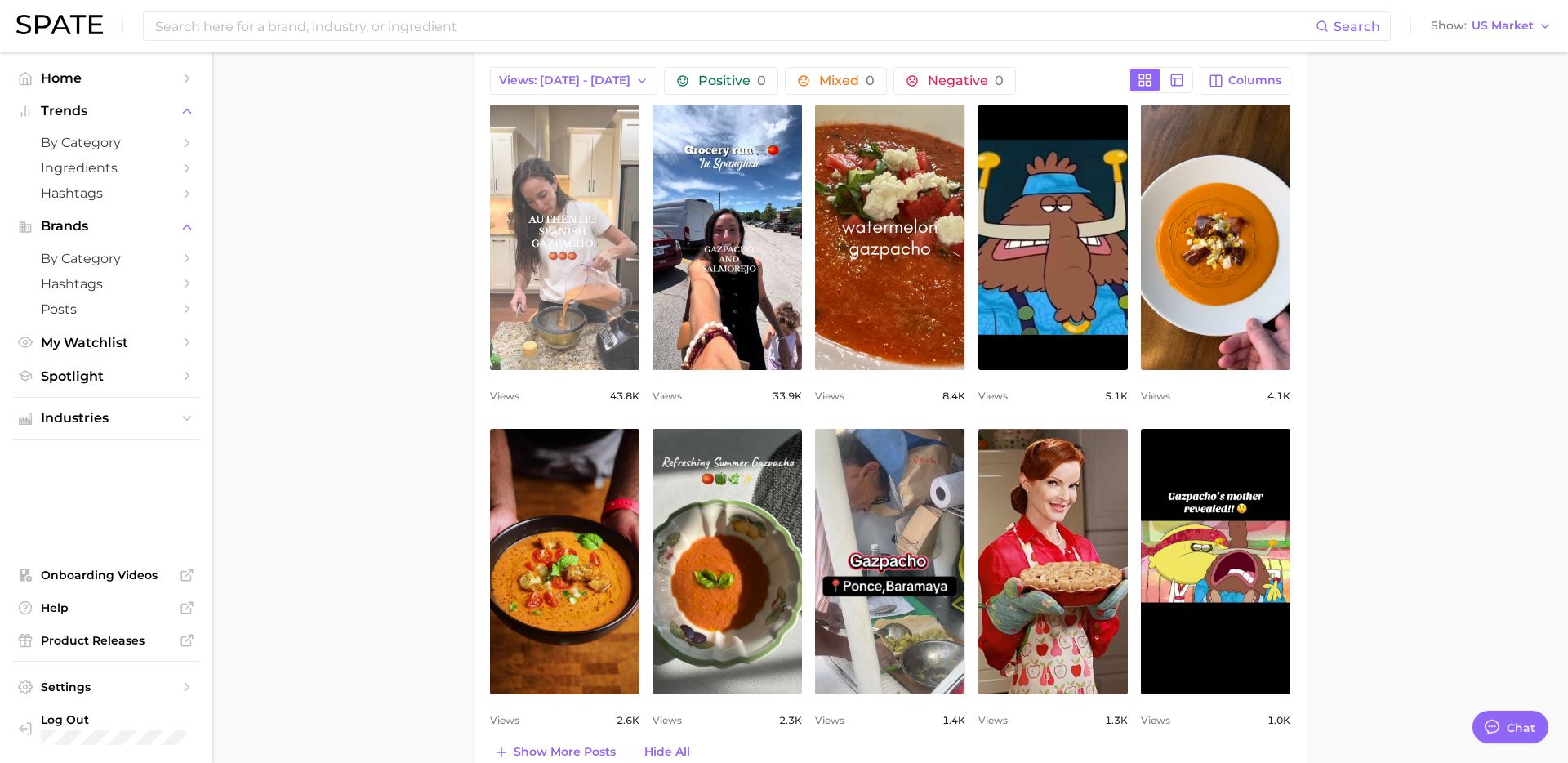 click on "view post on TikTok" at bounding box center [564, 237] 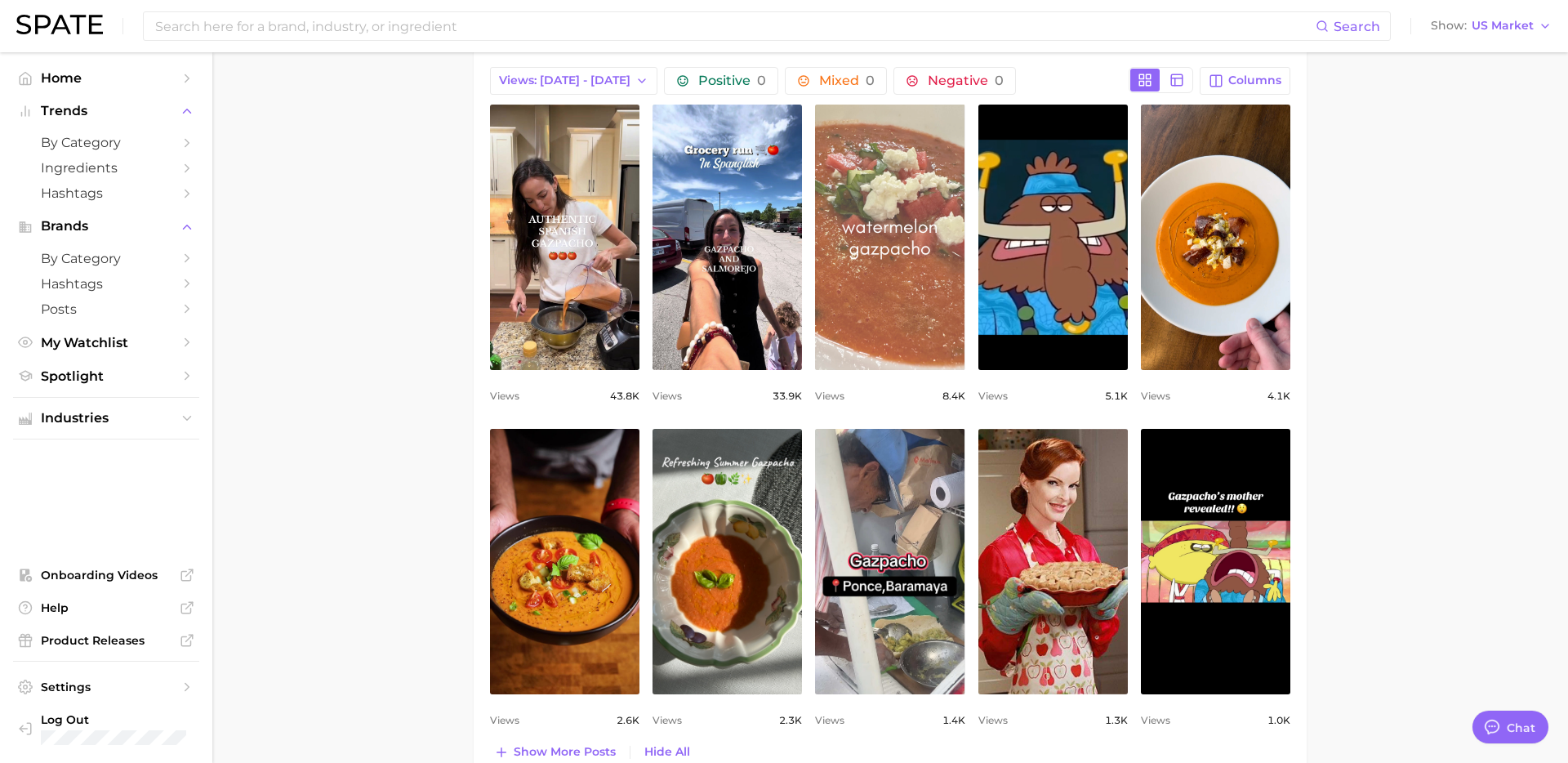 scroll, scrollTop: 0, scrollLeft: 0, axis: both 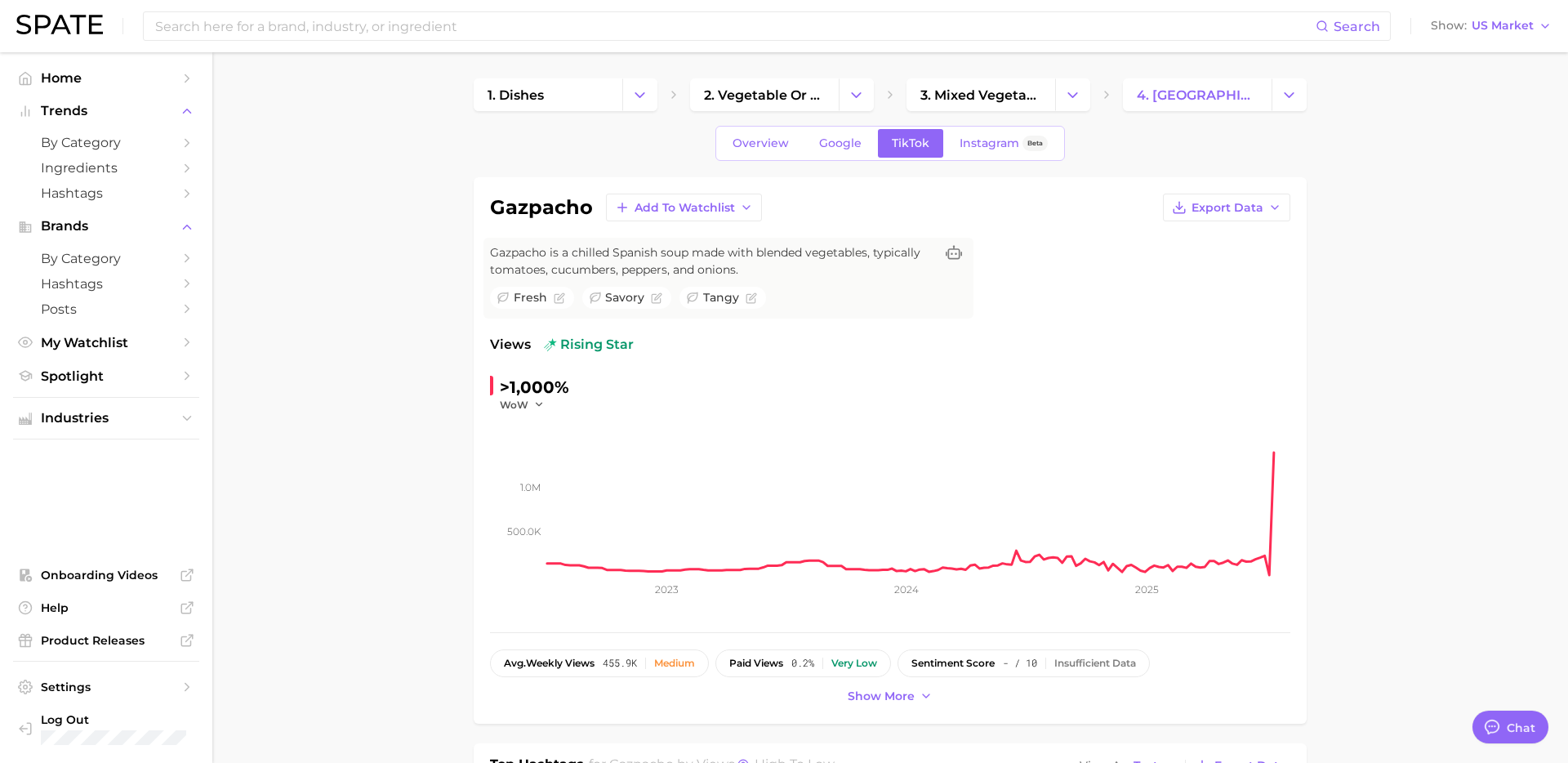click on "gazpacho Add to Watchlist Export Data Gazpacho is a chilled Spanish soup made with blended vegetables, typically tomatoes, cucumbers, peppers, and onions. fresh savory tangy Views rising star >1,000% WoW 500.0k 1.0m 2023 2024 2025 avg.  weekly views 455.9k Medium paid views 0.2% Very low sentiment score - / 10 Insufficient Data posts 1.2k Medium engagement 5.9% Medium TikTok shop 0.0% Very low Show more" at bounding box center (890, 450) 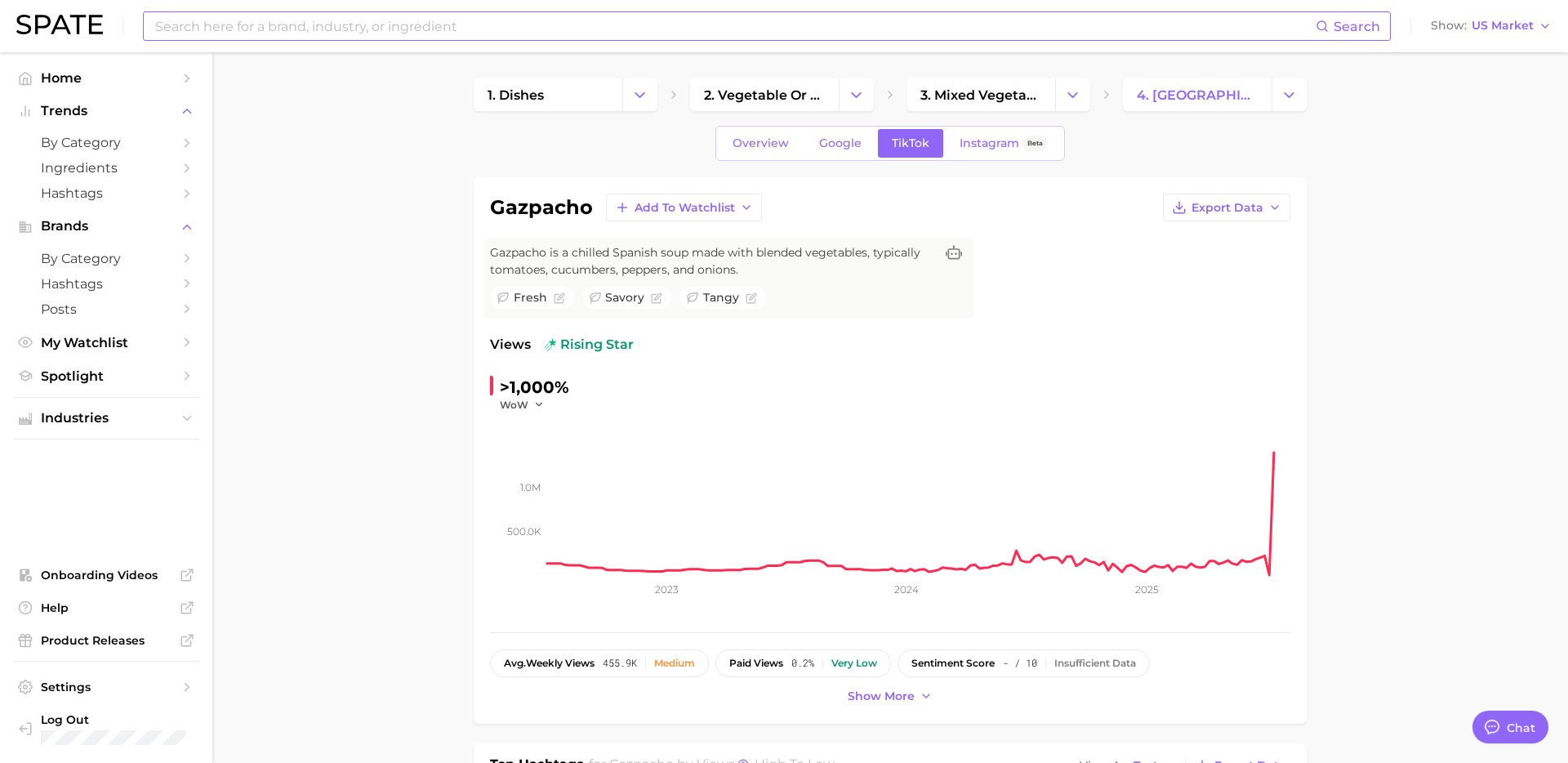 click at bounding box center (734, 26) 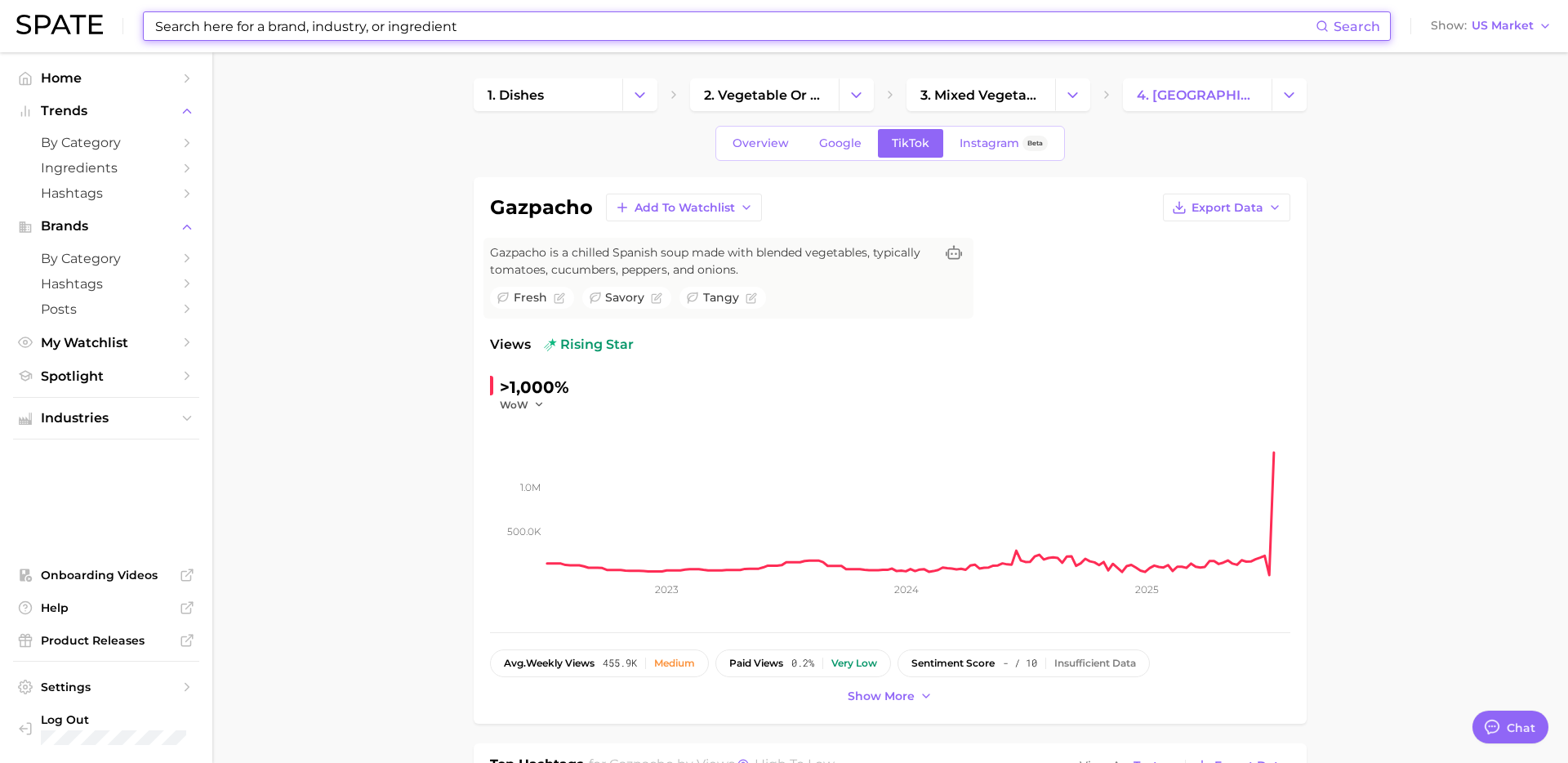 click on "1. dishes 2. vegetable or plant-based dishes 3. mixed vegetable dishes 4. gazpacho Overview Google TikTok Instagram Beta gazpacho Add to Watchlist Export Data Gazpacho is a chilled Spanish soup made with blended vegetables, typically tomatoes, cucumbers, peppers, and onions. fresh savory tangy Views rising star >1,000% WoW 500.0k 1.0m 2023 2024 2025 avg.  weekly views 455.9k Medium paid views 0.2% Very low sentiment score - / 10 Insufficient Data posts 1.2k Medium engagement 5.9% Medium TikTok shop 0.0% Very low Show more Top Hashtags for   gazpacho   by Views   high to low View As Text Export Data # gazpacho Top Posts for  gazpacho Export Data Views: Jul 6 -  13 Positive 0 Mixed 0 Negative 0 Columns view post on TikTok Views 43.8k view post on TikTok Views 33.9k view post on TikTok Views 8.4k view post on TikTok Views 5.1k view post on TikTok Views 4.1k view post on TikTok Views 2.6k view post on TikTok Views 2.3k view post on TikTok Views 1.4k view post on TikTok Views 1.3k view post on TikTok Views 1.0k ?" at bounding box center [890, 1383] 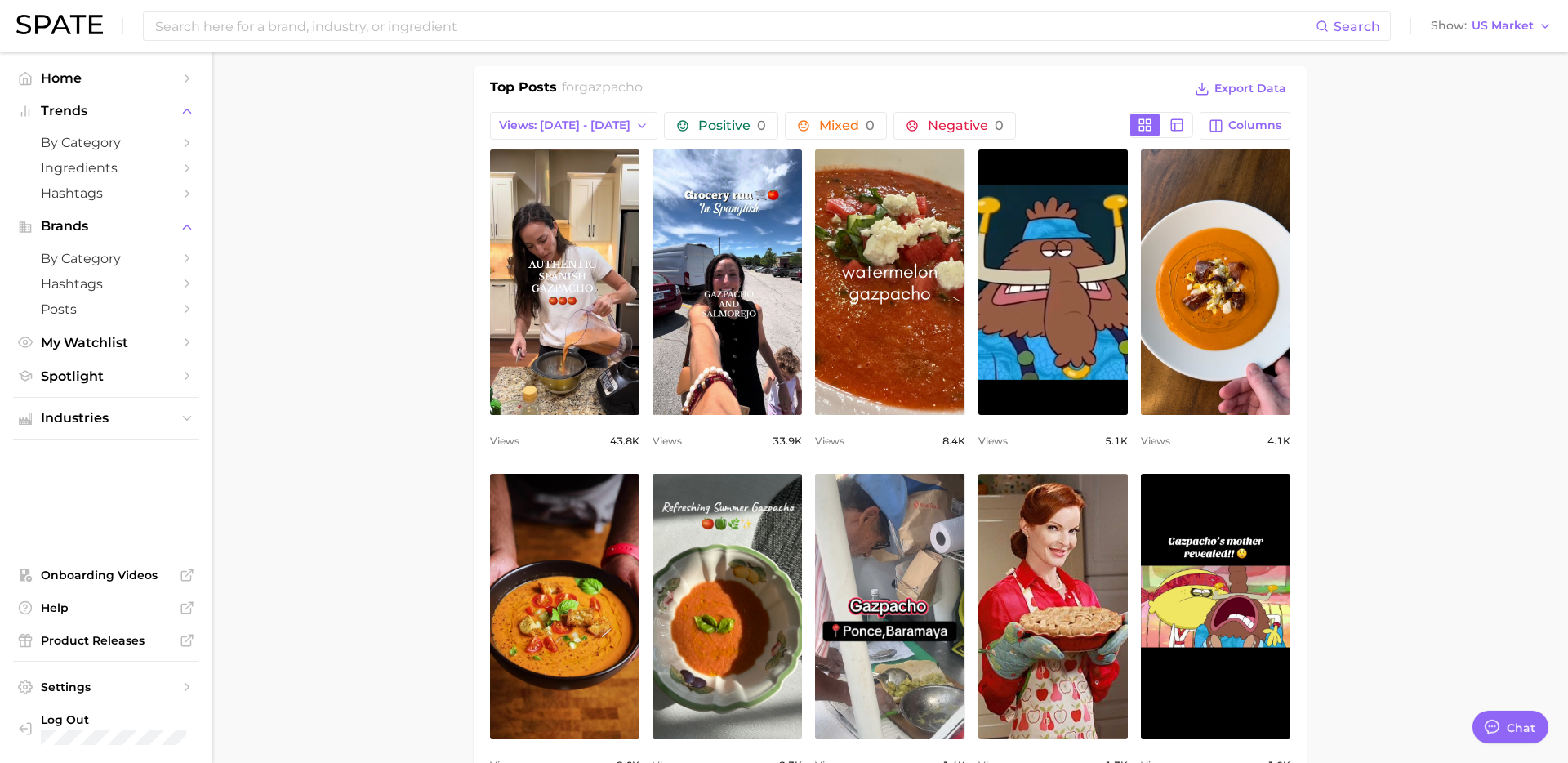 scroll, scrollTop: 788, scrollLeft: 0, axis: vertical 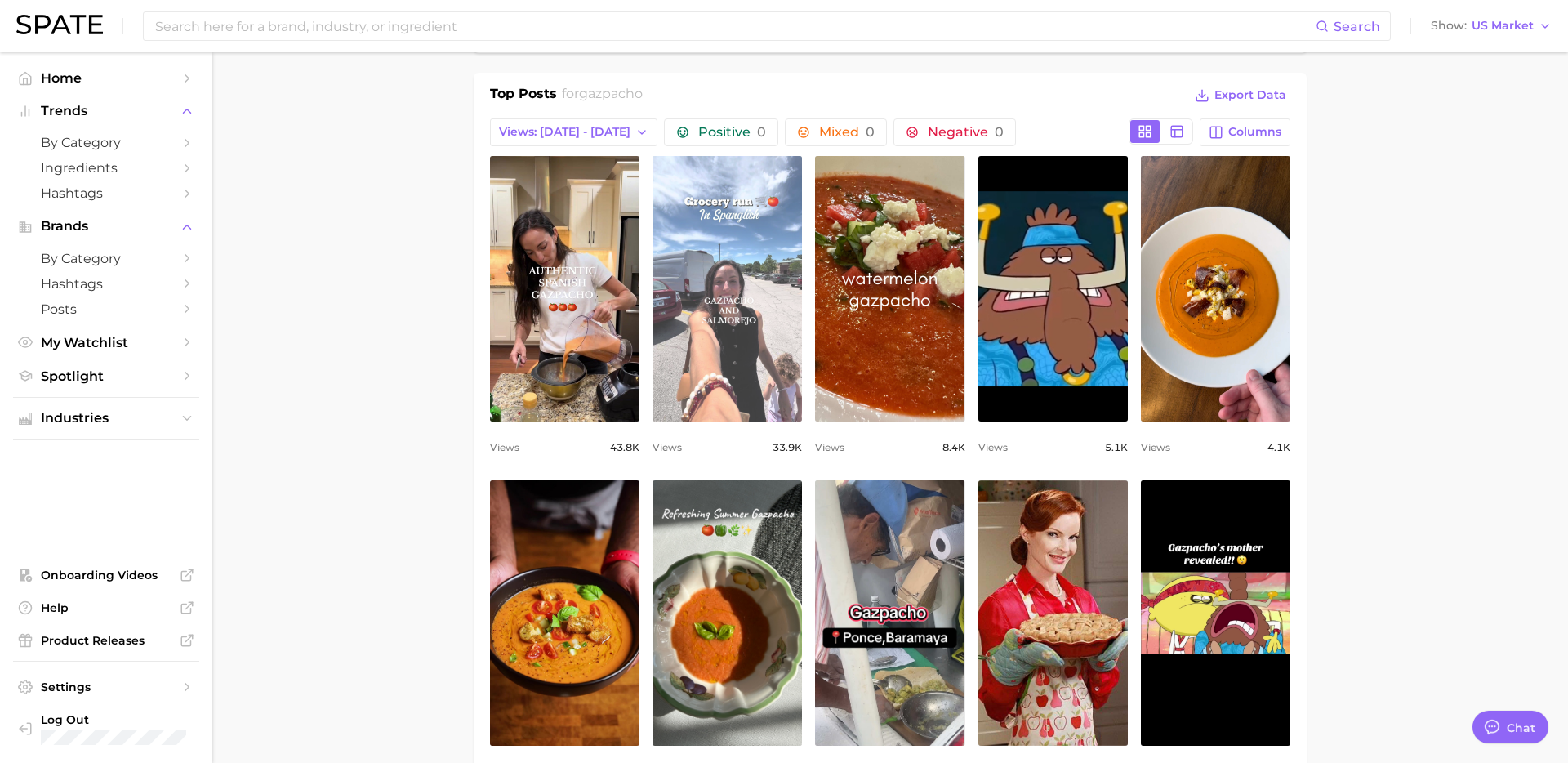 click on "view post on TikTok" at bounding box center (727, 288) 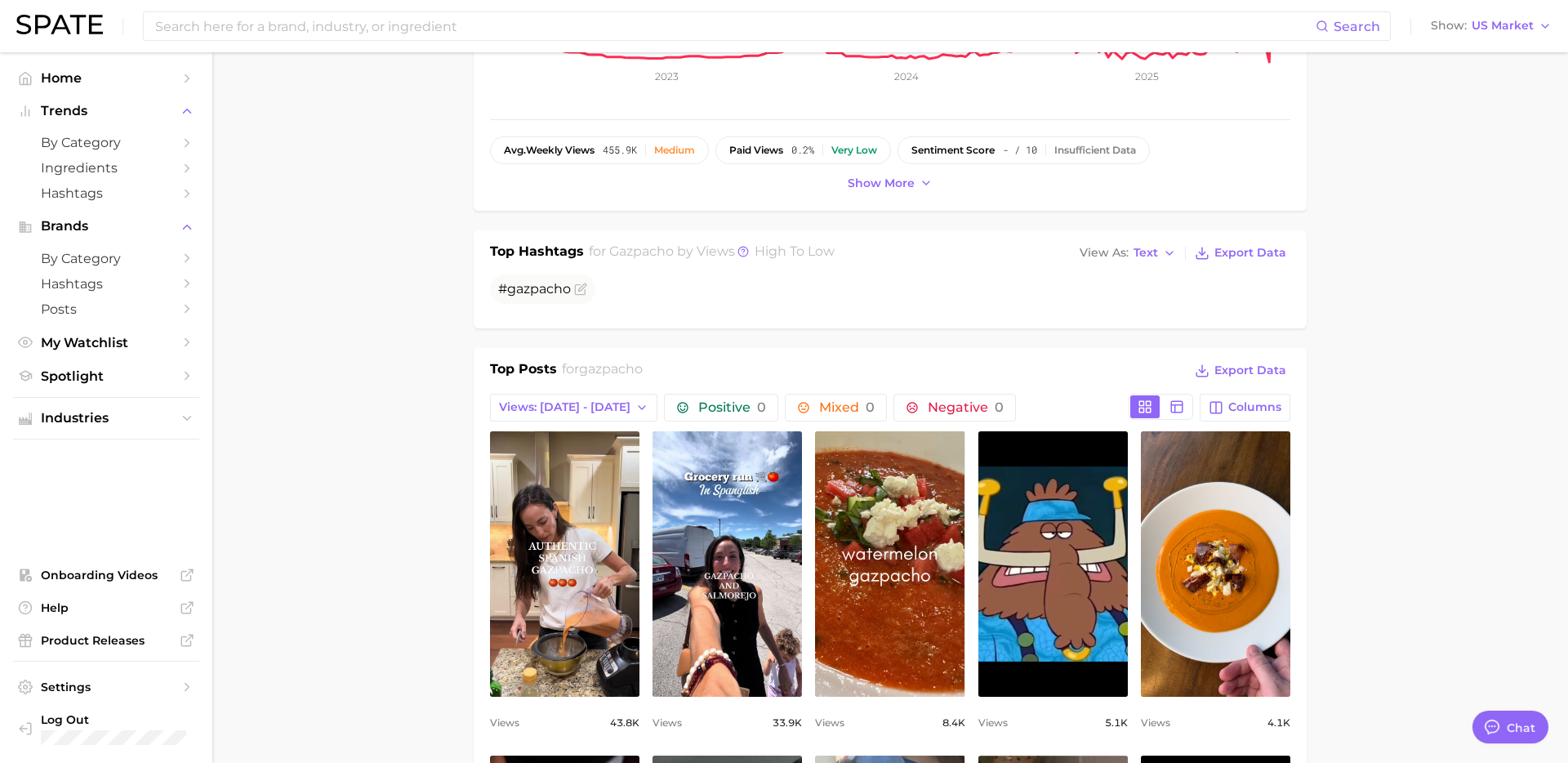 scroll, scrollTop: 518, scrollLeft: 0, axis: vertical 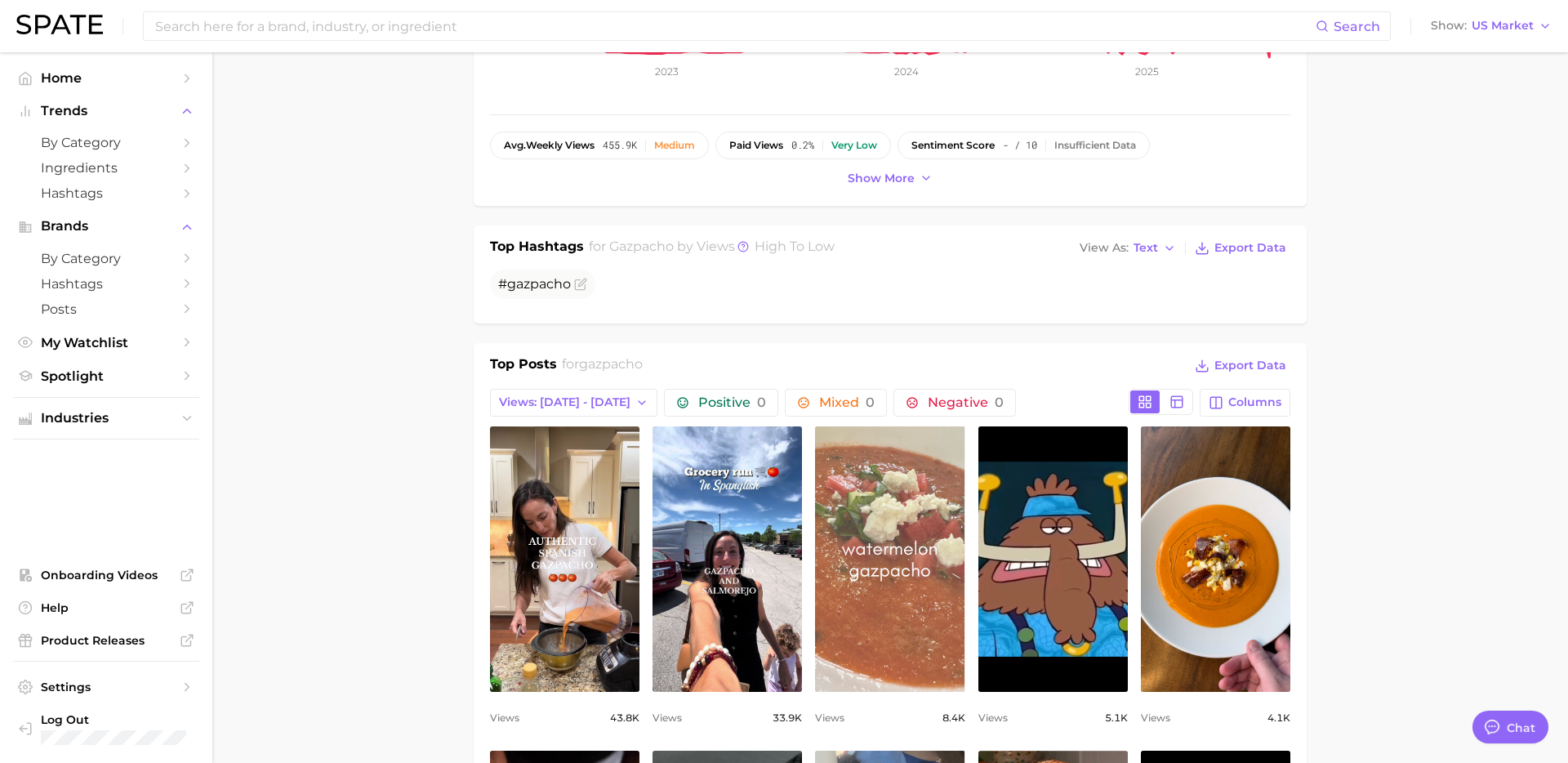 click on "view post on TikTok" at bounding box center (889, 559) 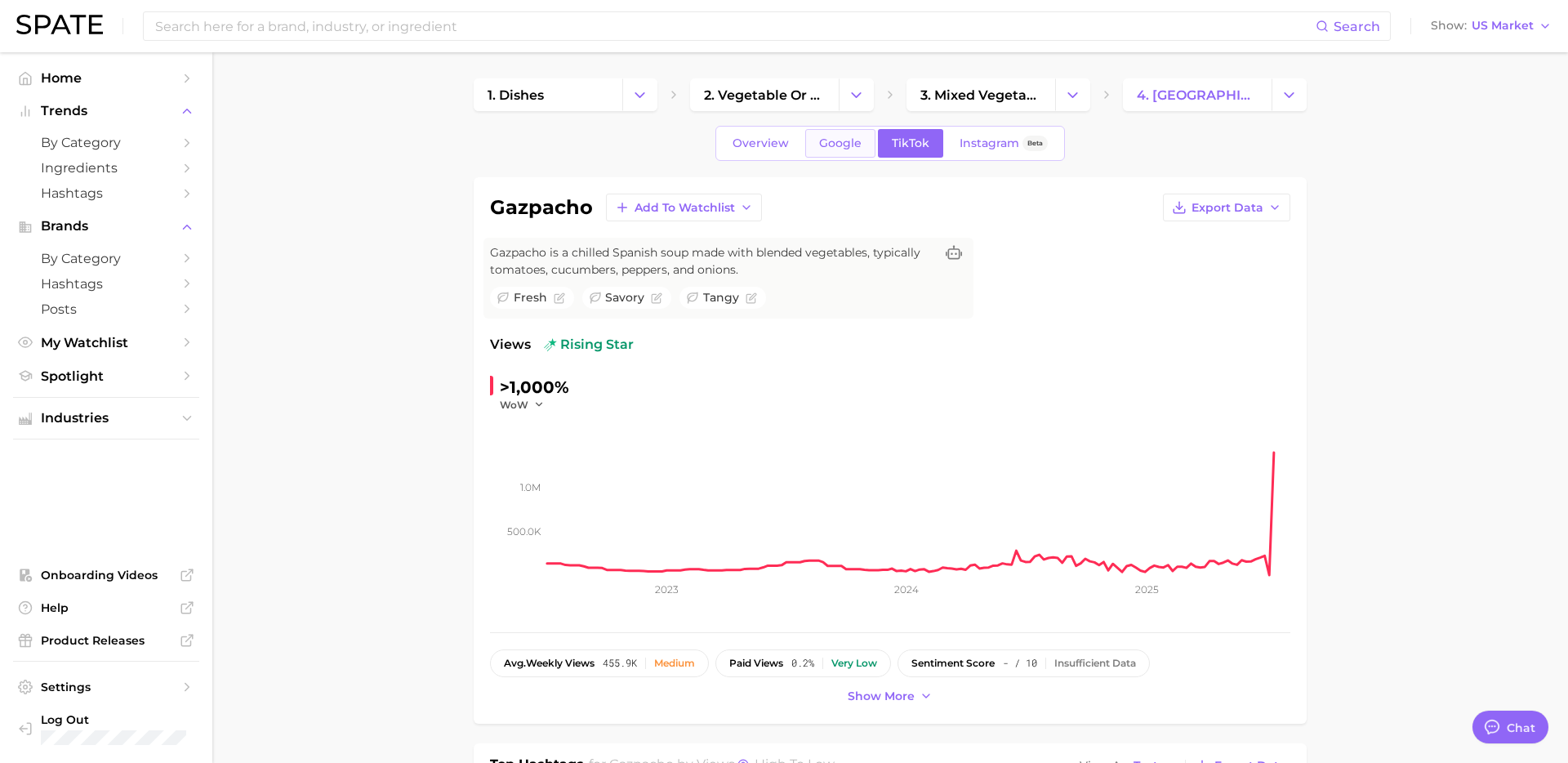 click on "Google" at bounding box center (840, 143) 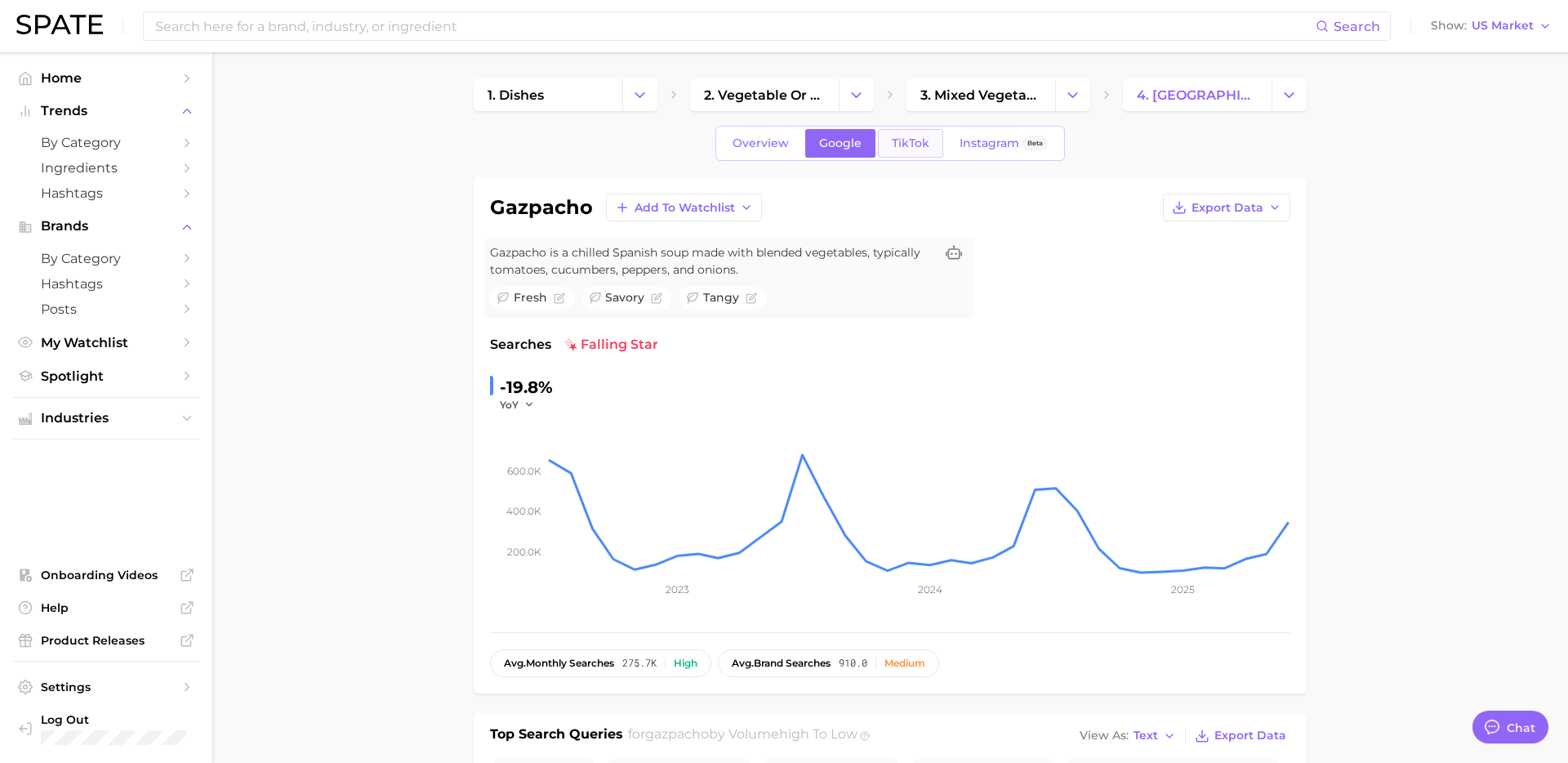 click on "TikTok" at bounding box center (911, 143) 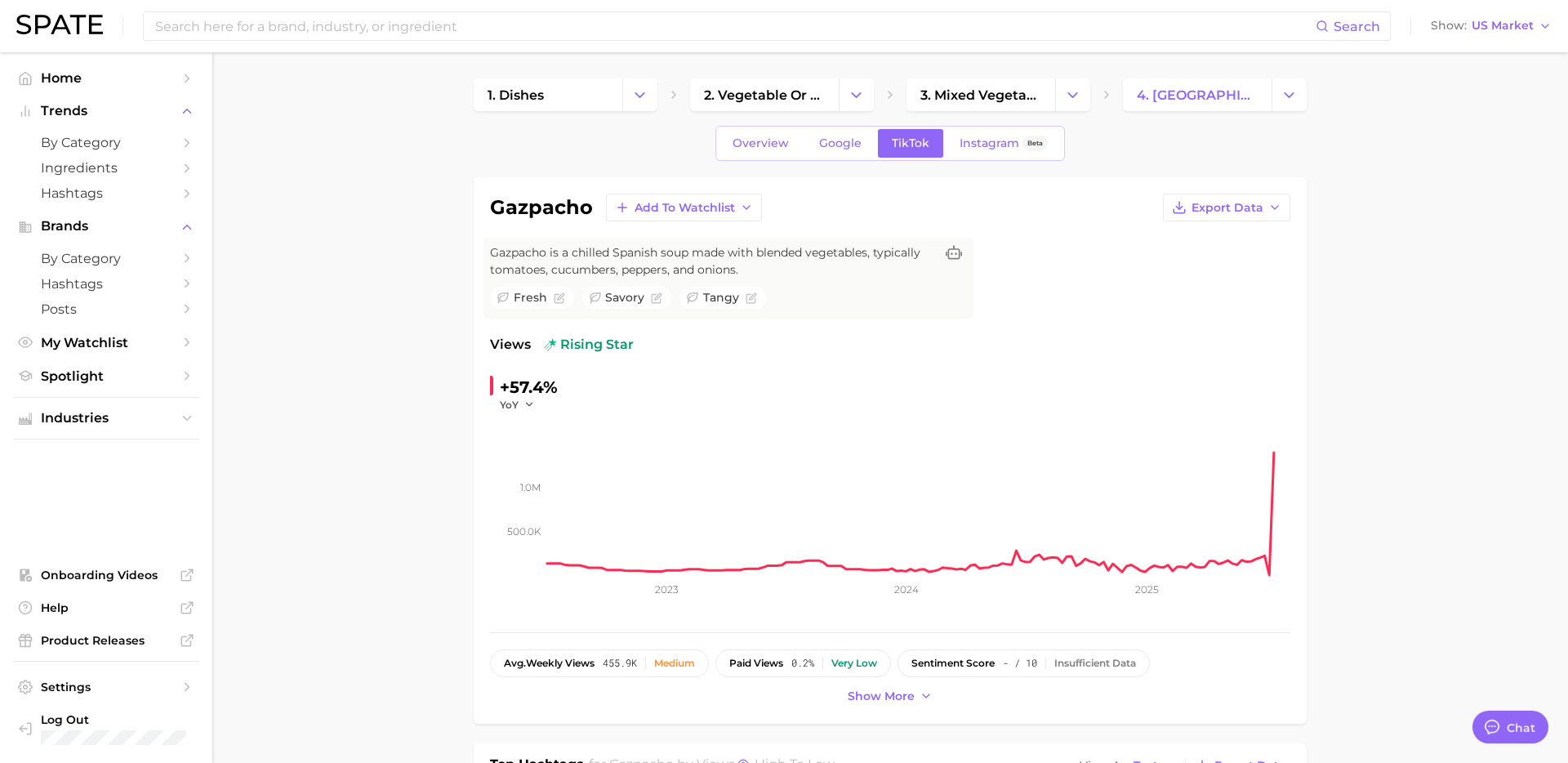 scroll, scrollTop: 0, scrollLeft: 0, axis: both 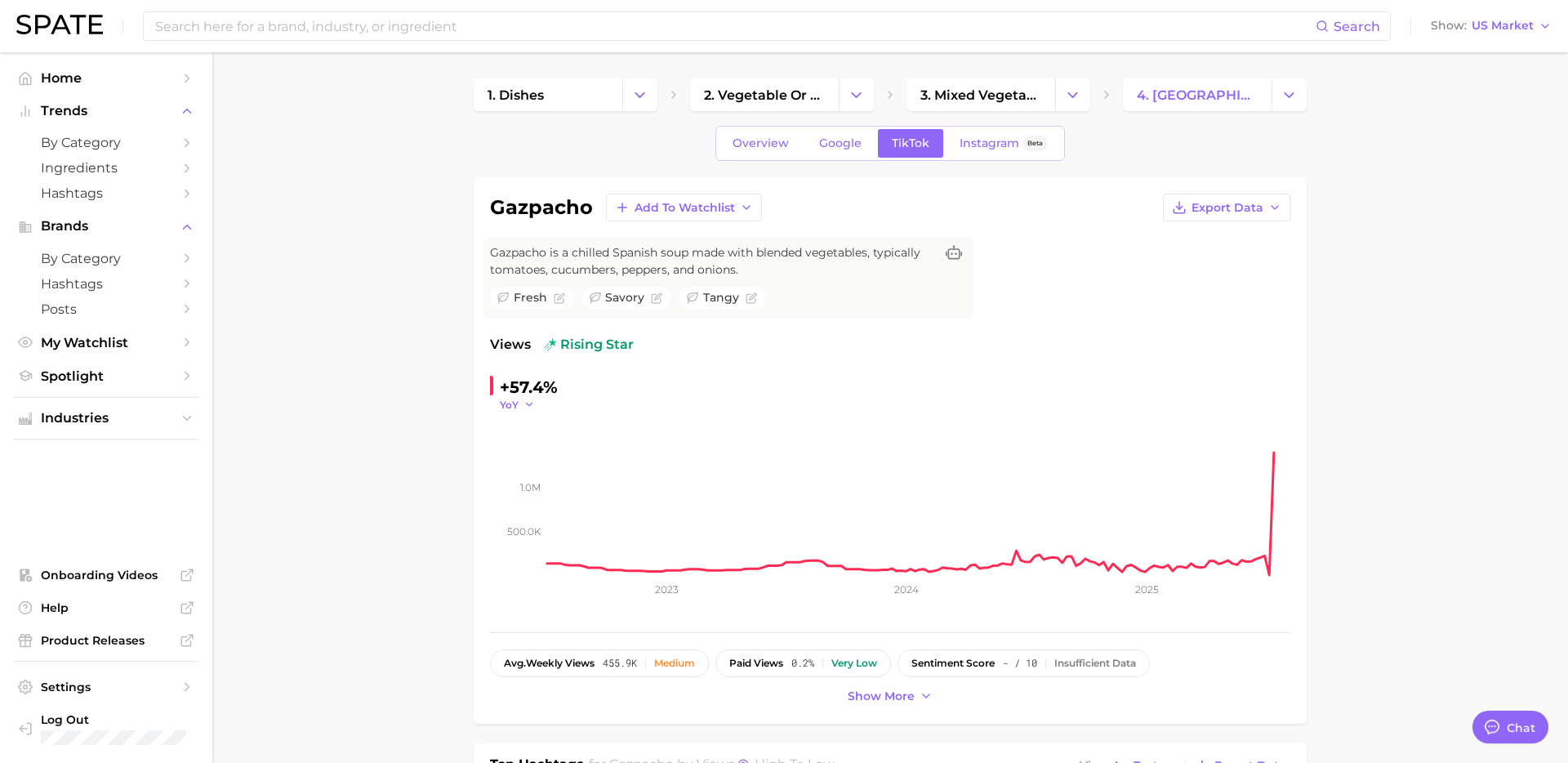 click on "YoY" at bounding box center (517, 404) 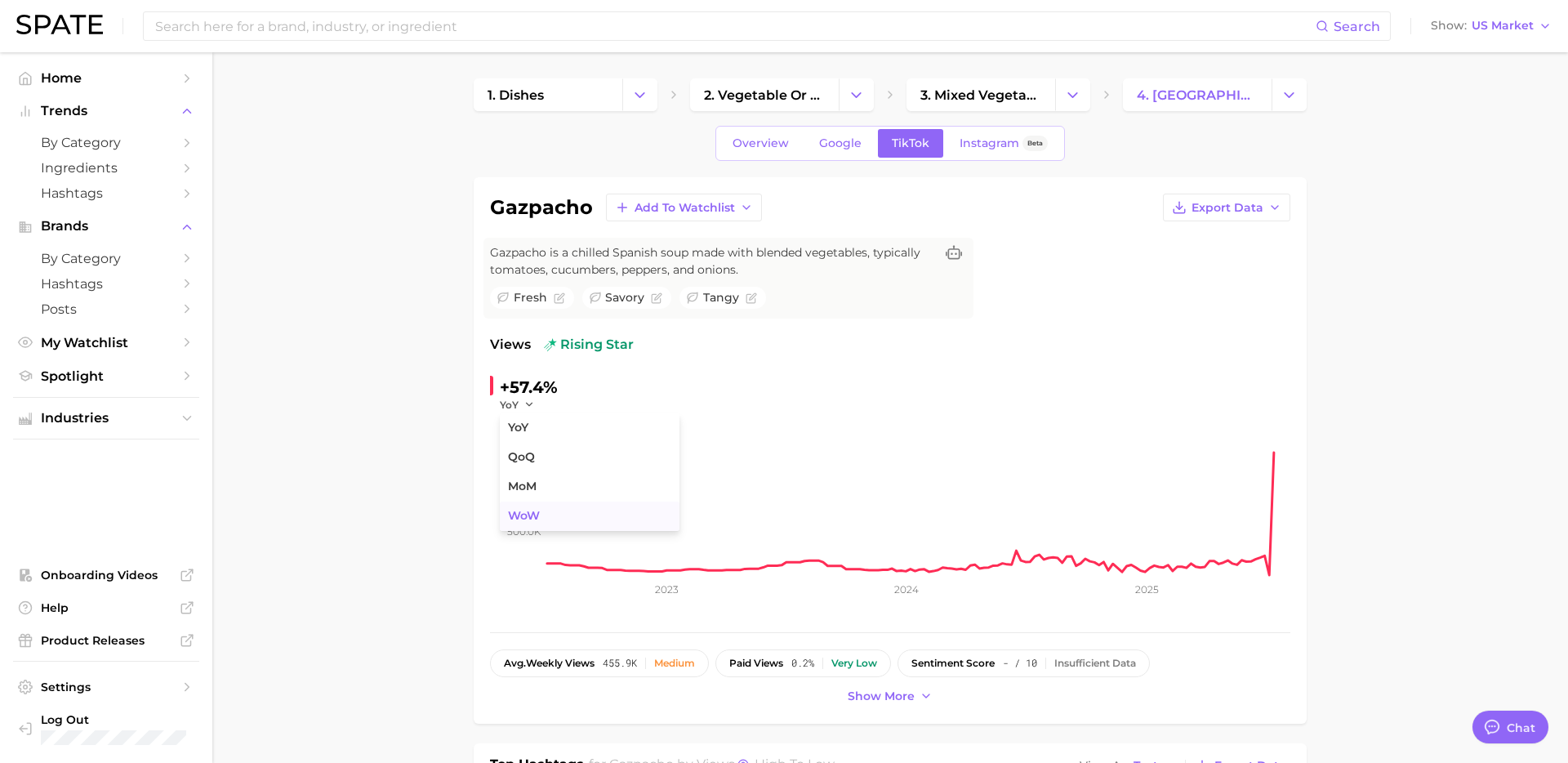 click on "WoW" at bounding box center (590, 516) 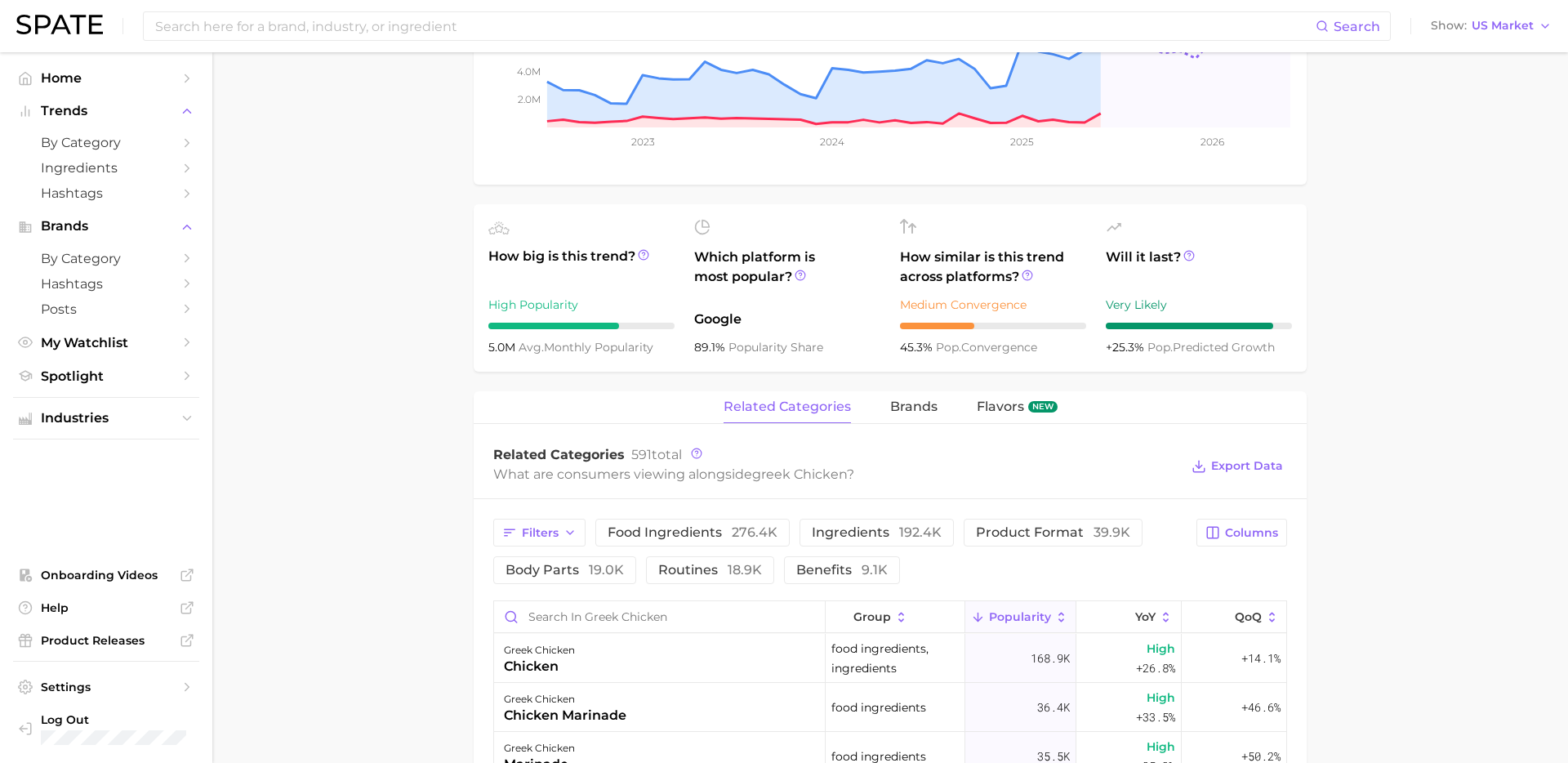 scroll, scrollTop: 0, scrollLeft: 0, axis: both 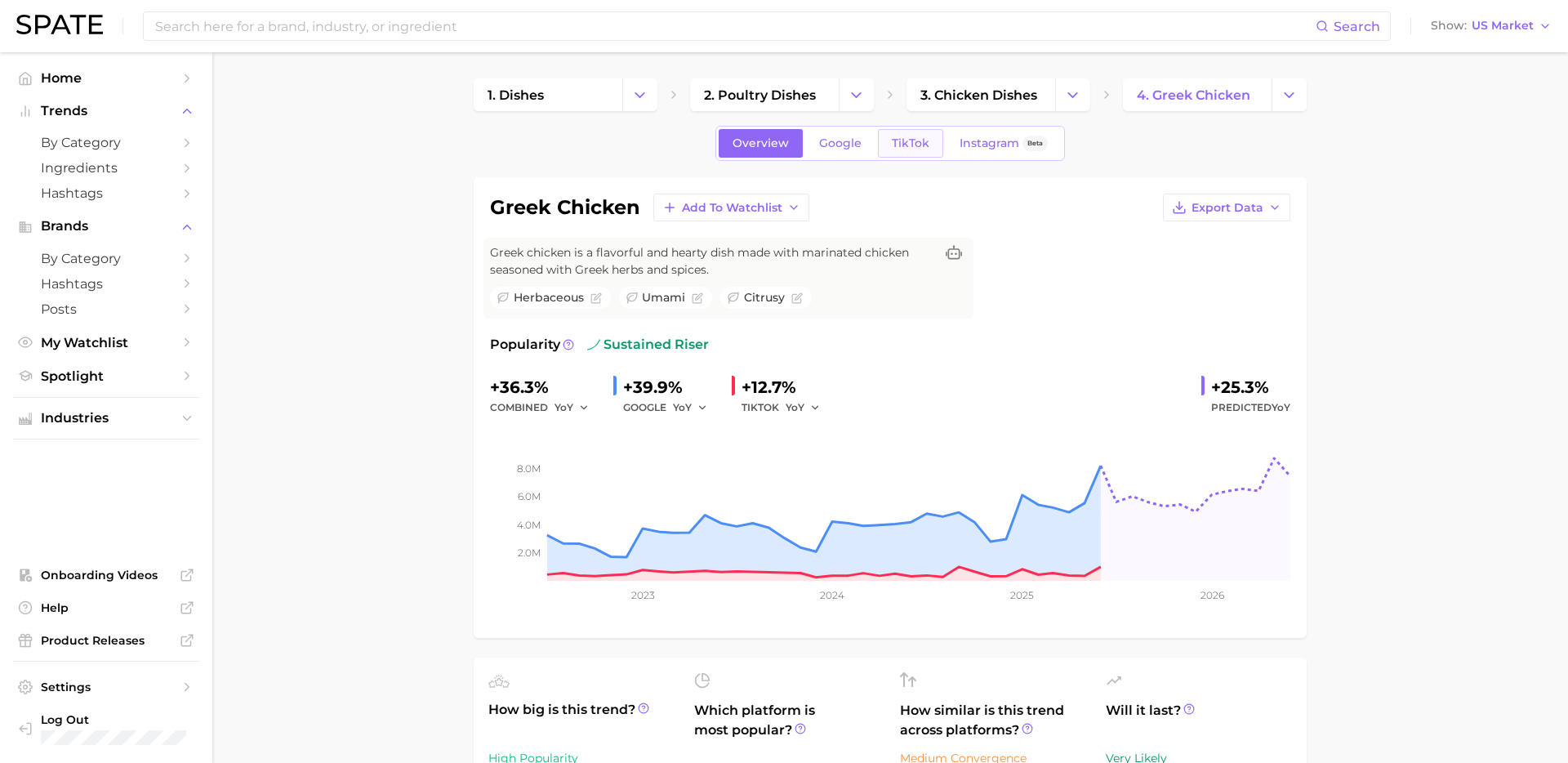 click on "TikTok" at bounding box center [911, 143] 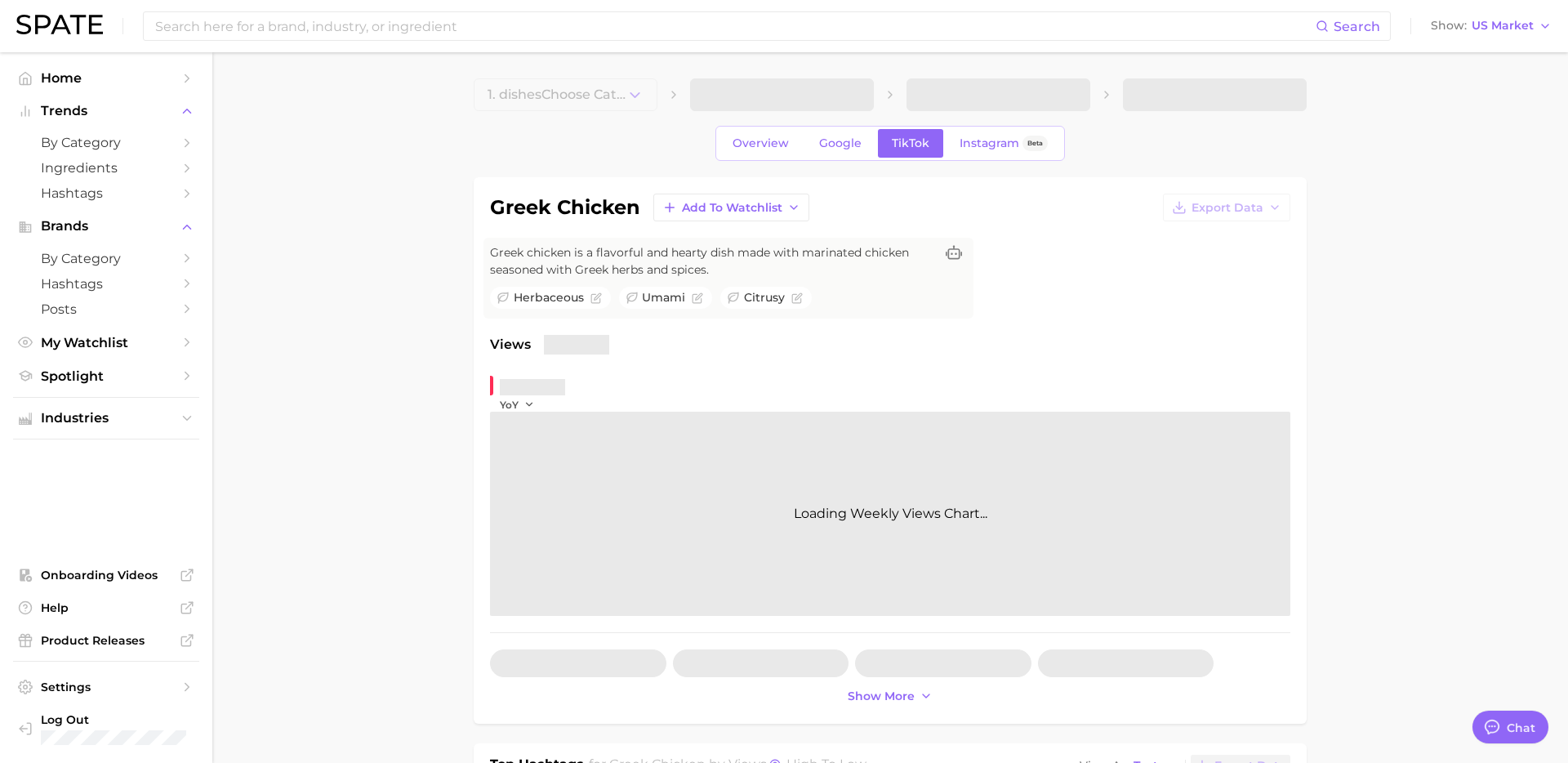 type on "x" 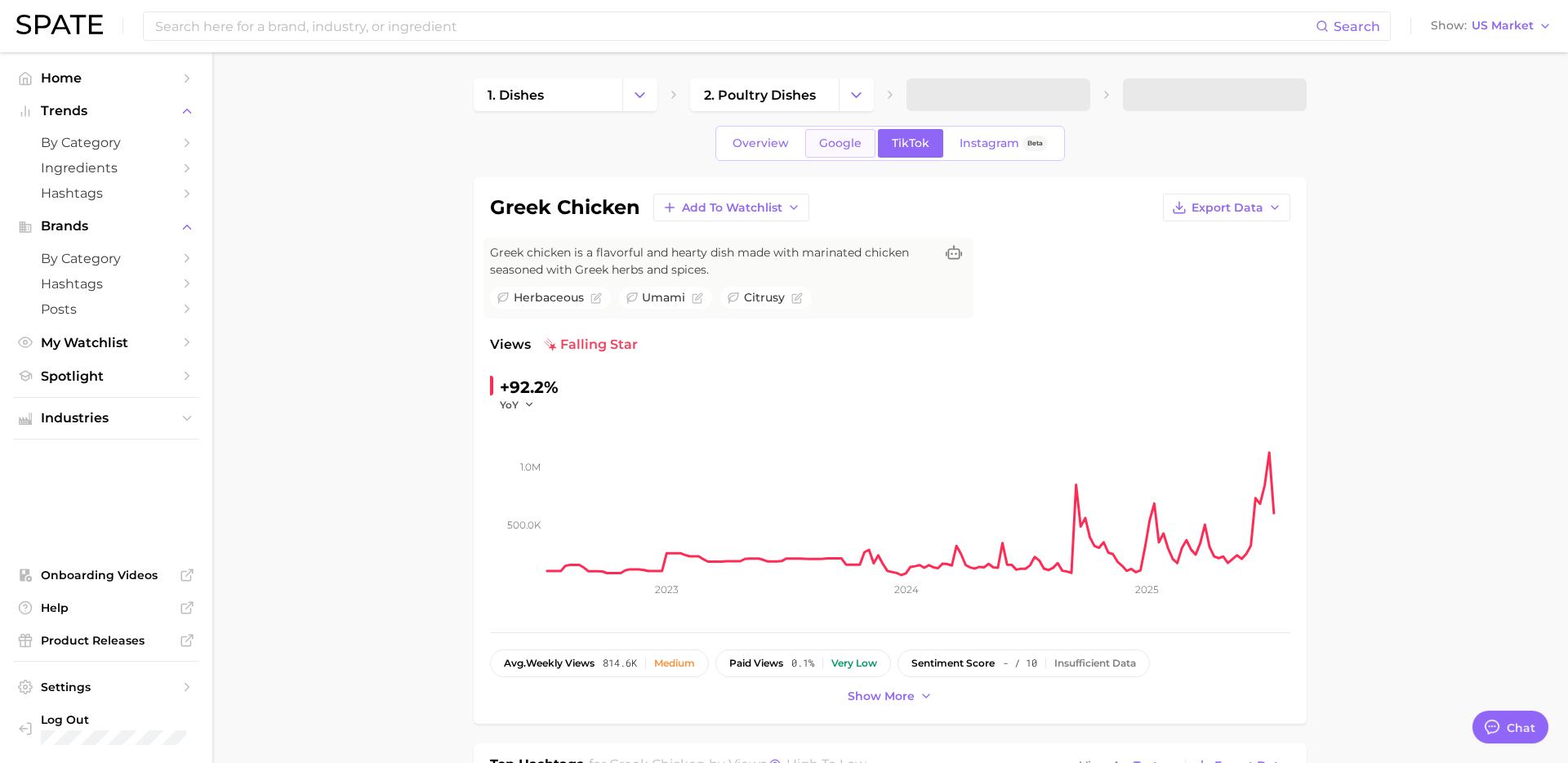 click on "Google" at bounding box center (840, 143) 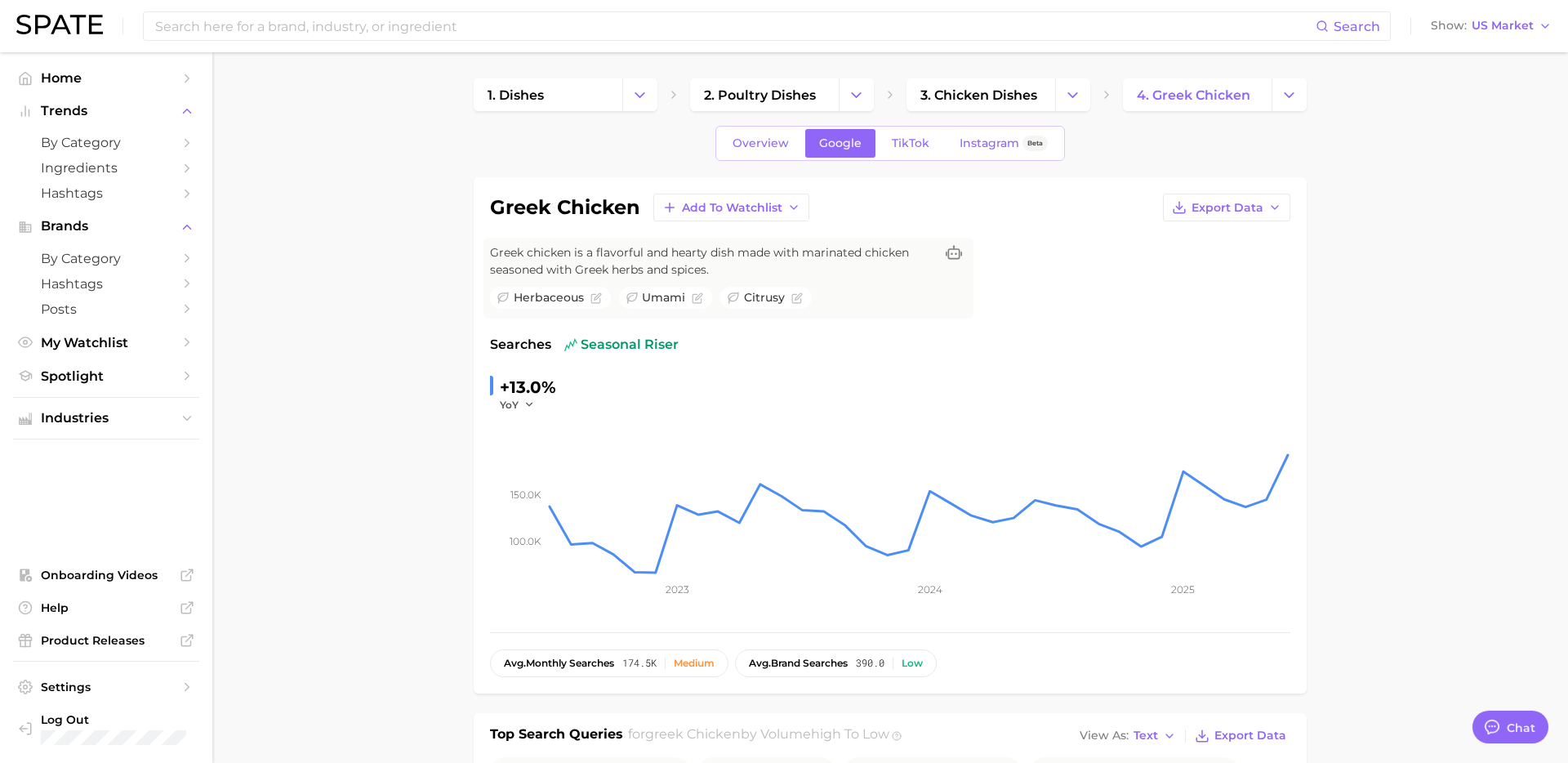 click on "100.0k 150.0k 2023 2024 2025" 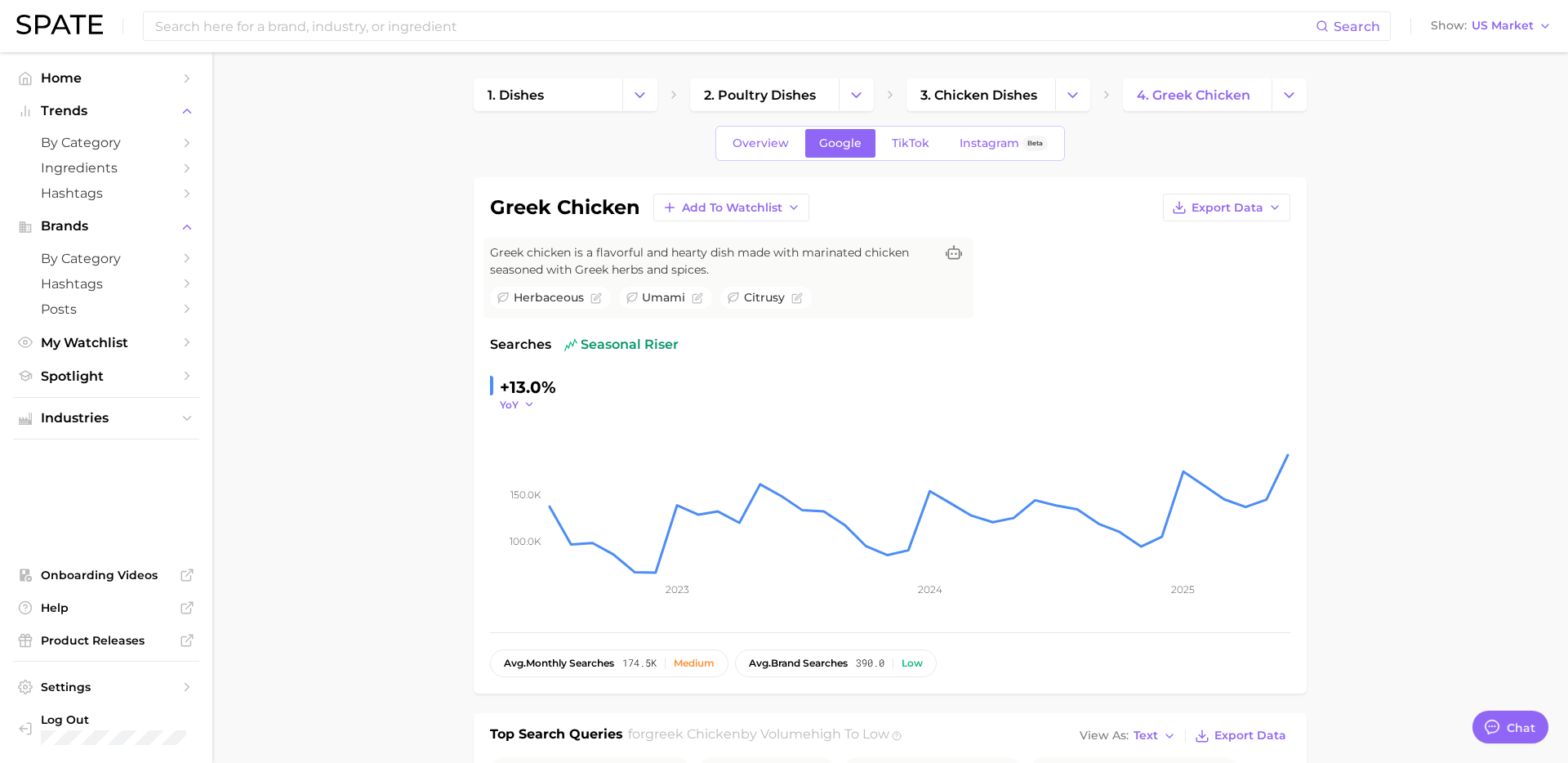 click on "YoY" at bounding box center [509, 404] 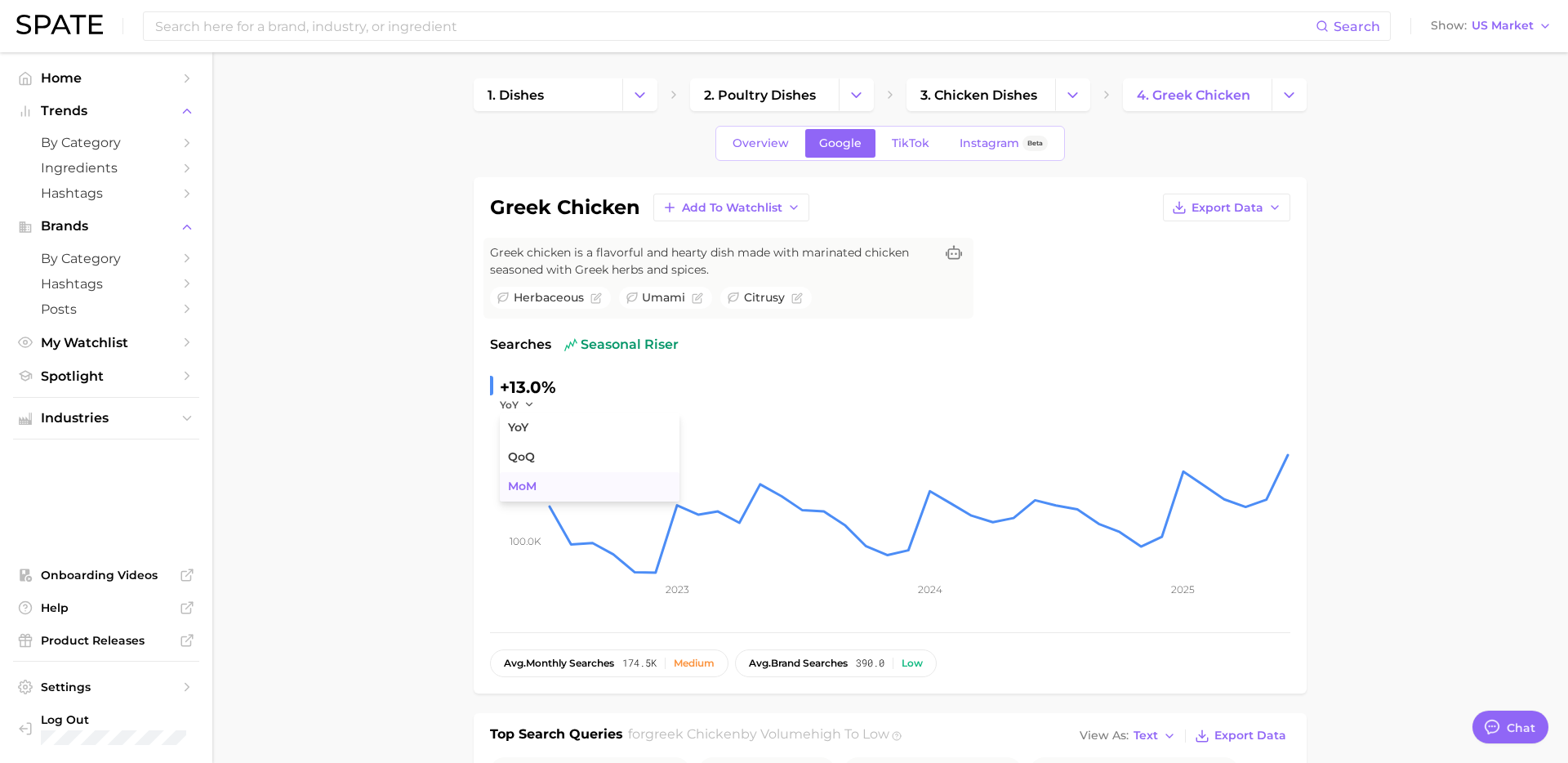 click on "MoM" at bounding box center [590, 487] 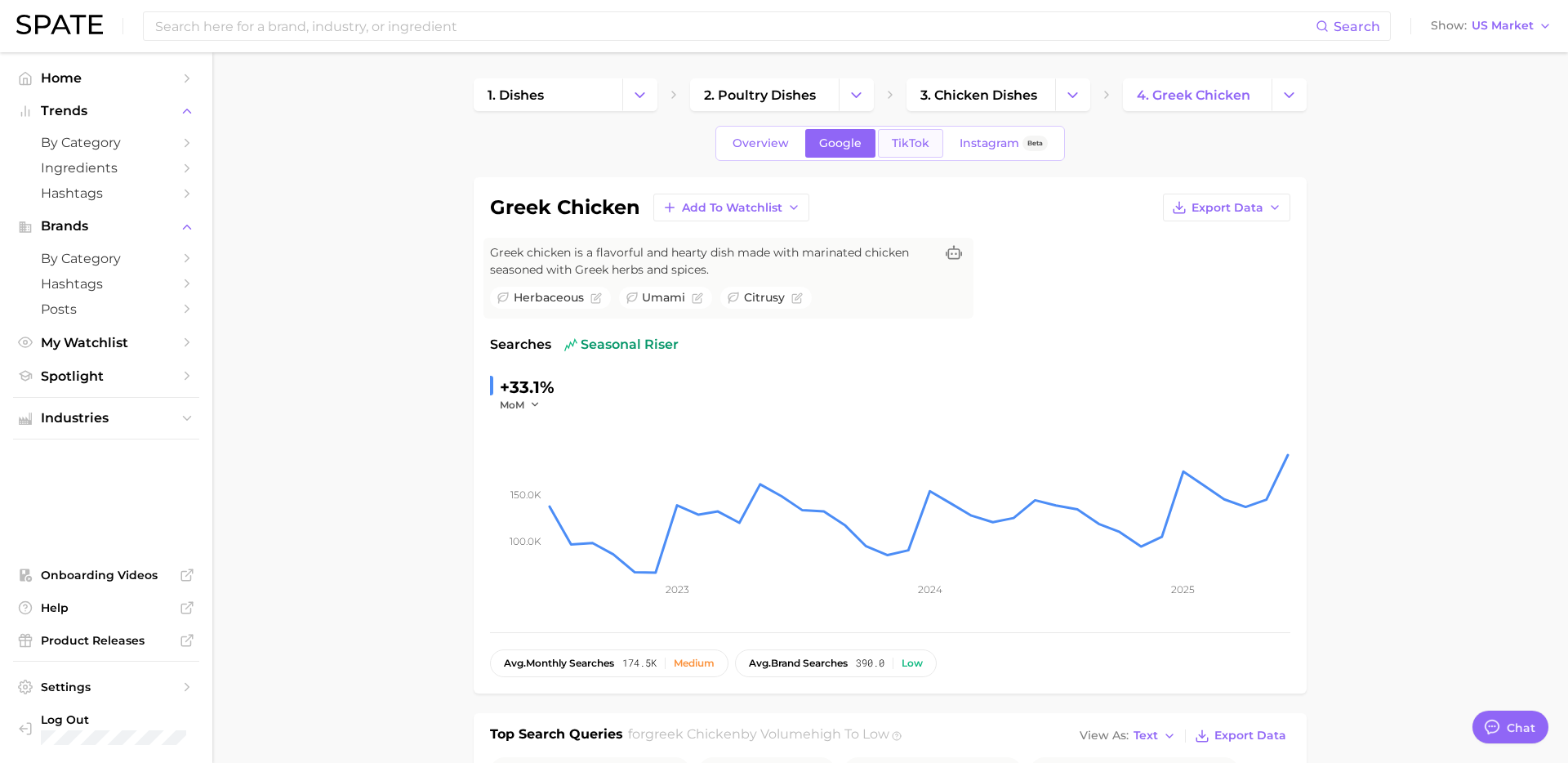 click on "TikTok" at bounding box center [911, 143] 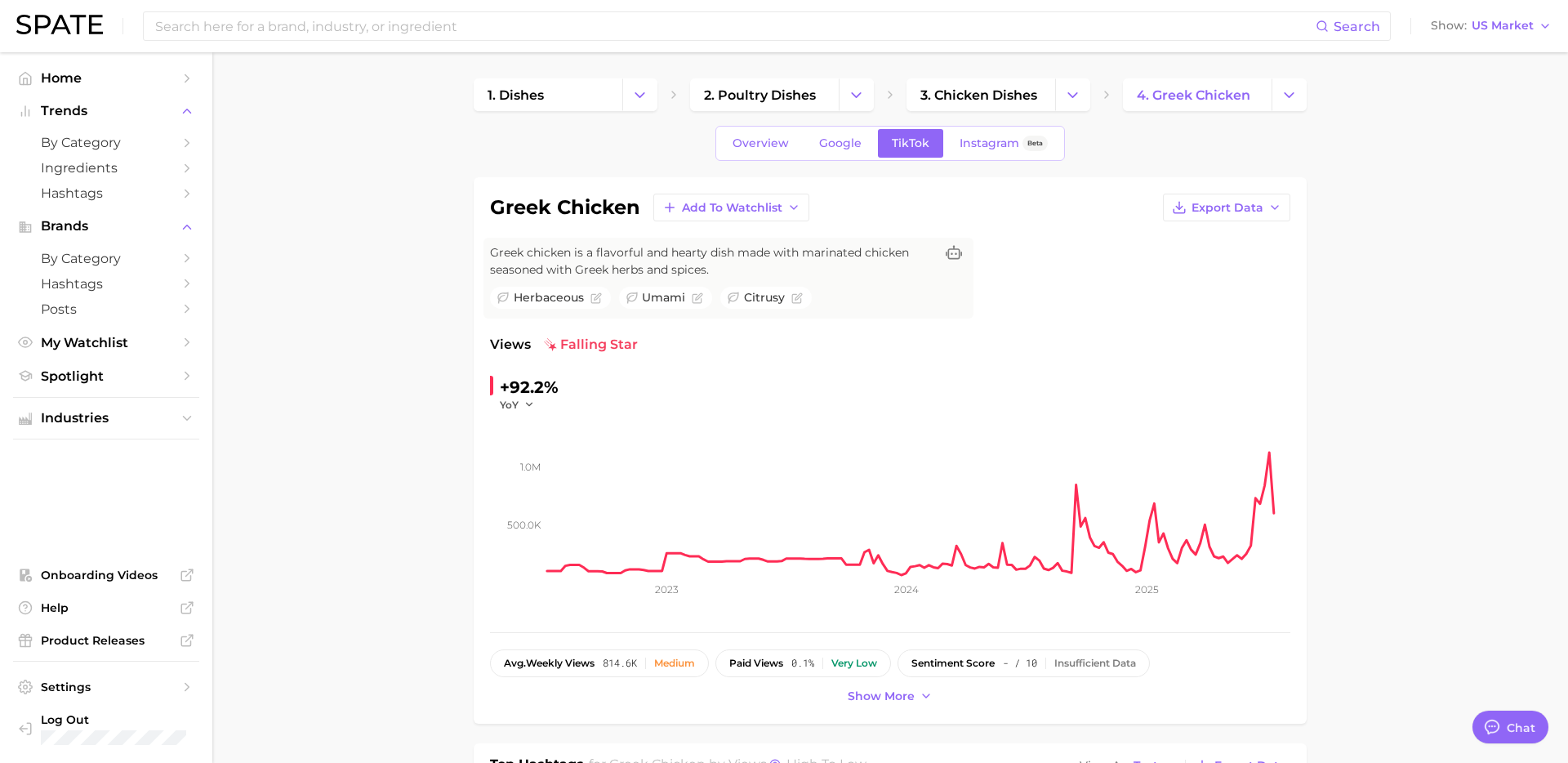 scroll, scrollTop: 0, scrollLeft: 0, axis: both 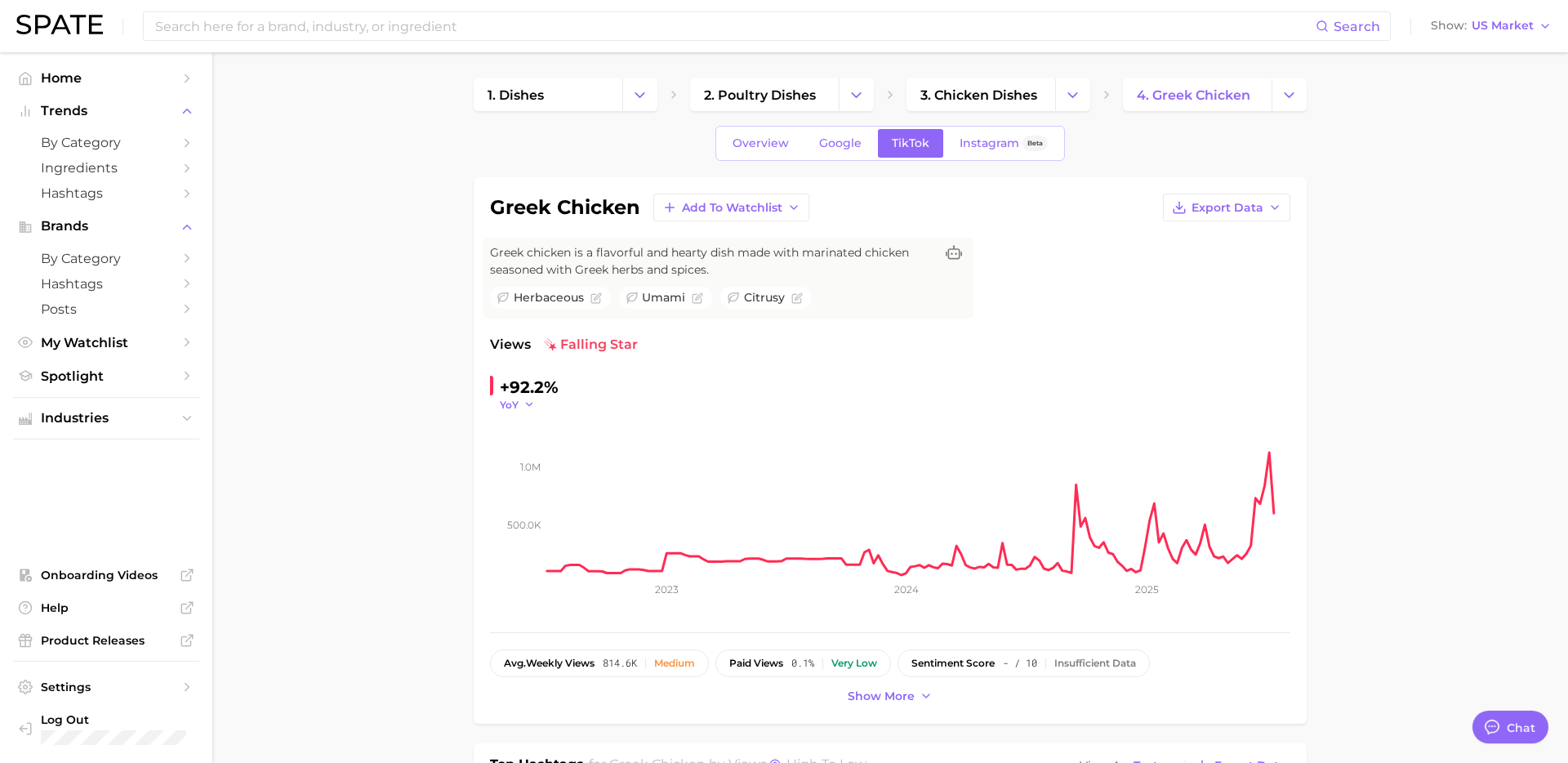 click on "YoY" at bounding box center (509, 404) 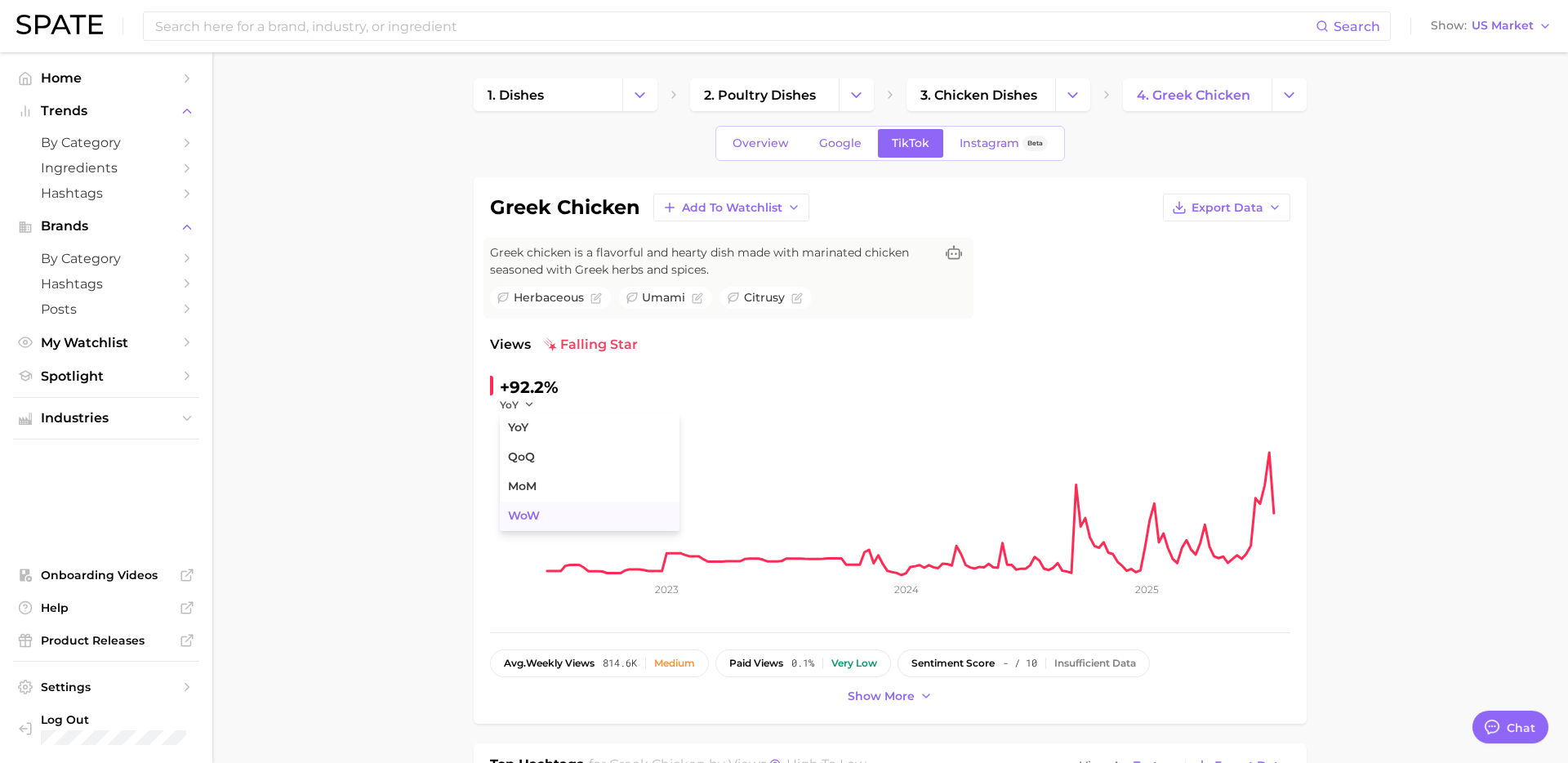 click on "WoW" at bounding box center (590, 516) 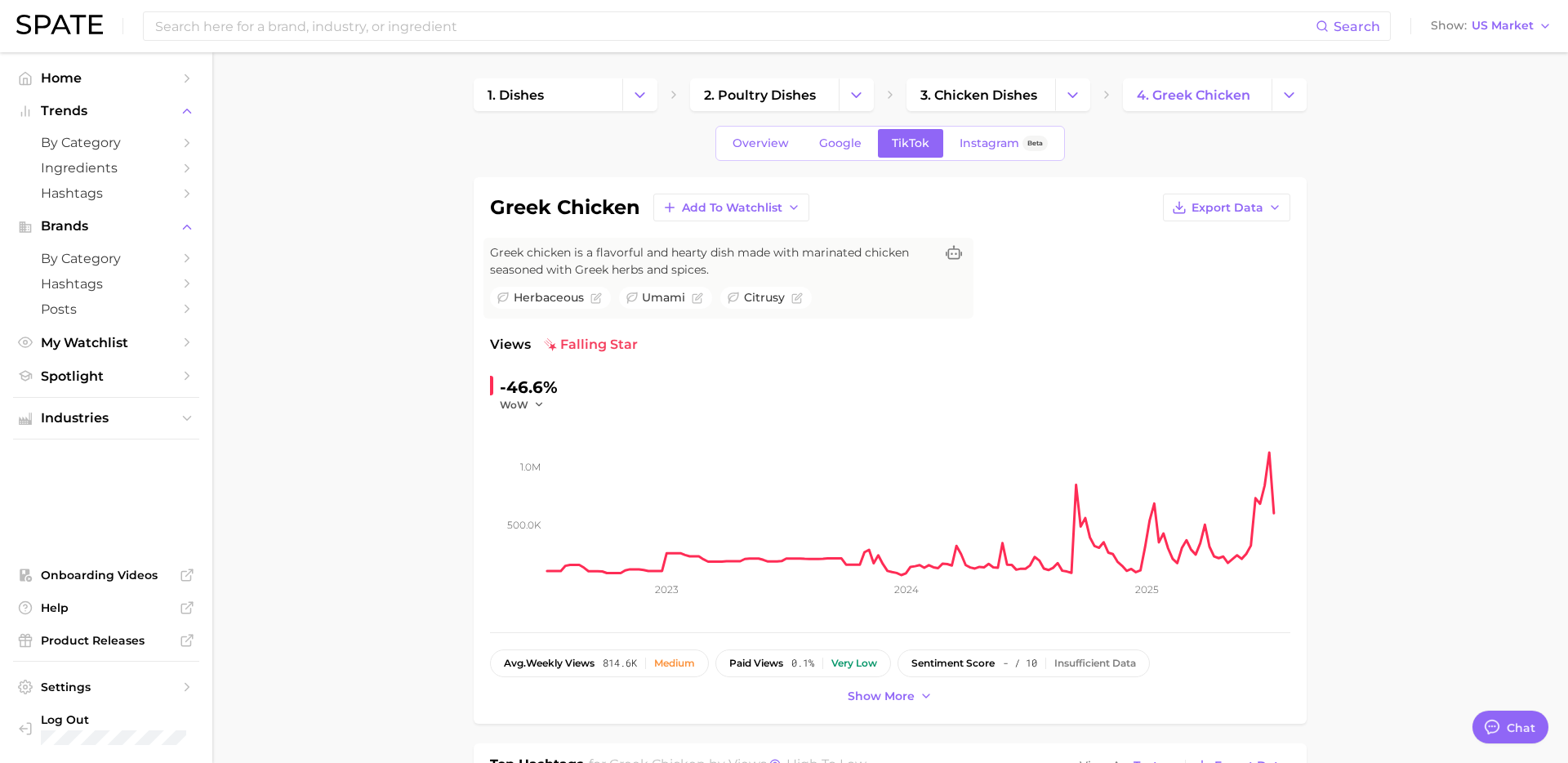 click on "1. dishes 2. poultry dishes 3. chicken dishes 4. greek chicken Overview Google TikTok Instagram Beta greek chicken Add to Watchlist Export Data Greek chicken is a flavorful and hearty dish made with marinated chicken seasoned with Greek herbs and spices. herbaceous umami citrusy Views falling star -46.6% WoW 500.0k 1.0m 2023 2024 2025 avg.  weekly views 814.6k Medium paid views 0.1% Very low sentiment score - / 10 Insufficient Data posts 1.6k Medium engagement 2.9% Low TikTok shop 0.0% Very low Show more Top Hashtags for   greek chicken   by Views   high to low View As Text Export Data # greek chicken # greek chicken bowl Top Posts for  greek chicken Export Data Views: [DATE] -  [DATE] Positive 0 Mixed 0 Negative 0 Columns view post on TikTok Views 273.3k view post on TikTok Views 57.9k view post on TikTok Views 40.4k view post on TikTok new Views 39.4k view post on TikTok Views 37.0k Show more posts Related Hashtags Brand Hashtags Flavors new Creators Related Hashtags 1035  total greek chicken ? Export Data" at bounding box center [890, 1229] 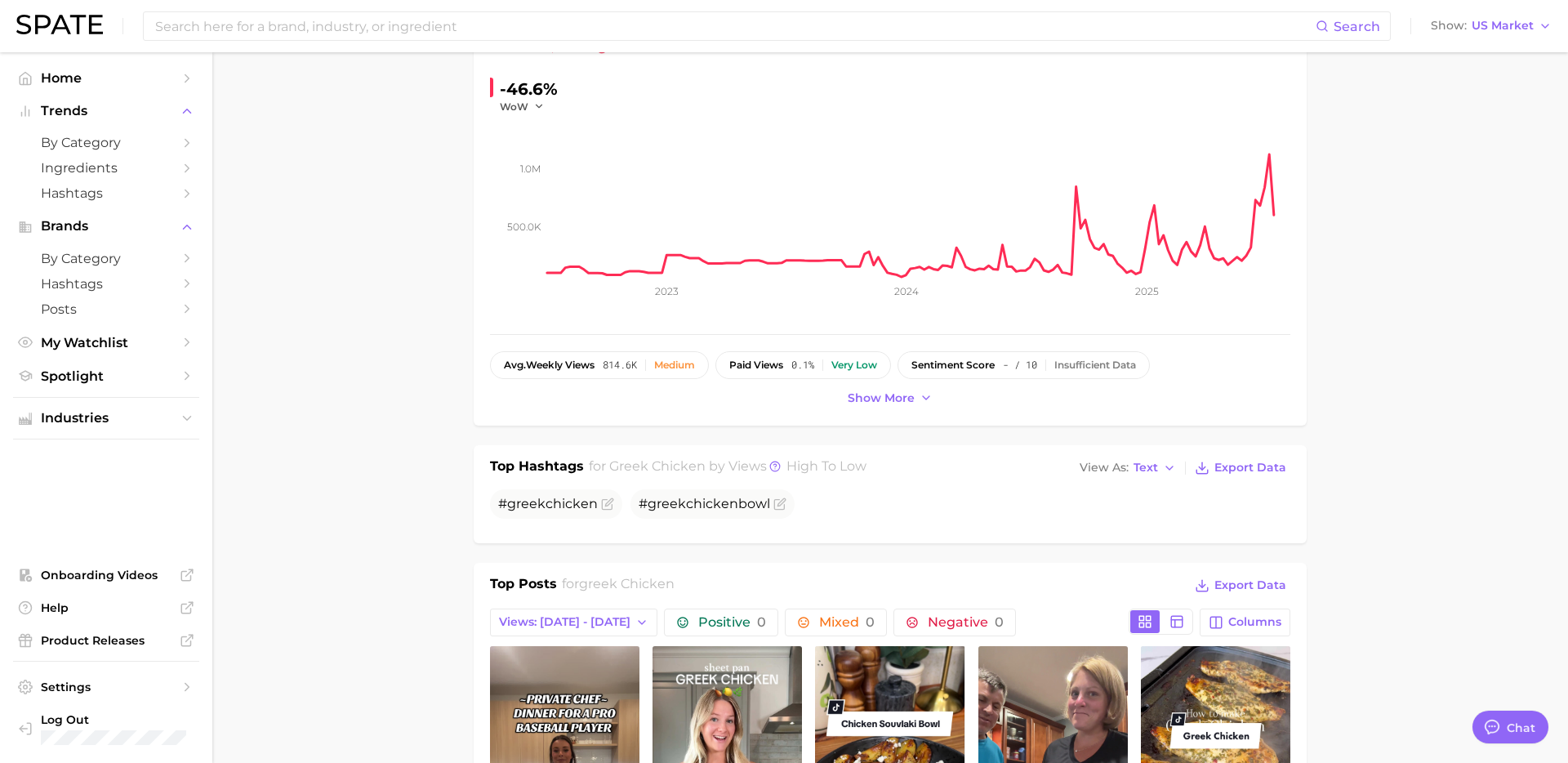 scroll, scrollTop: 0, scrollLeft: 0, axis: both 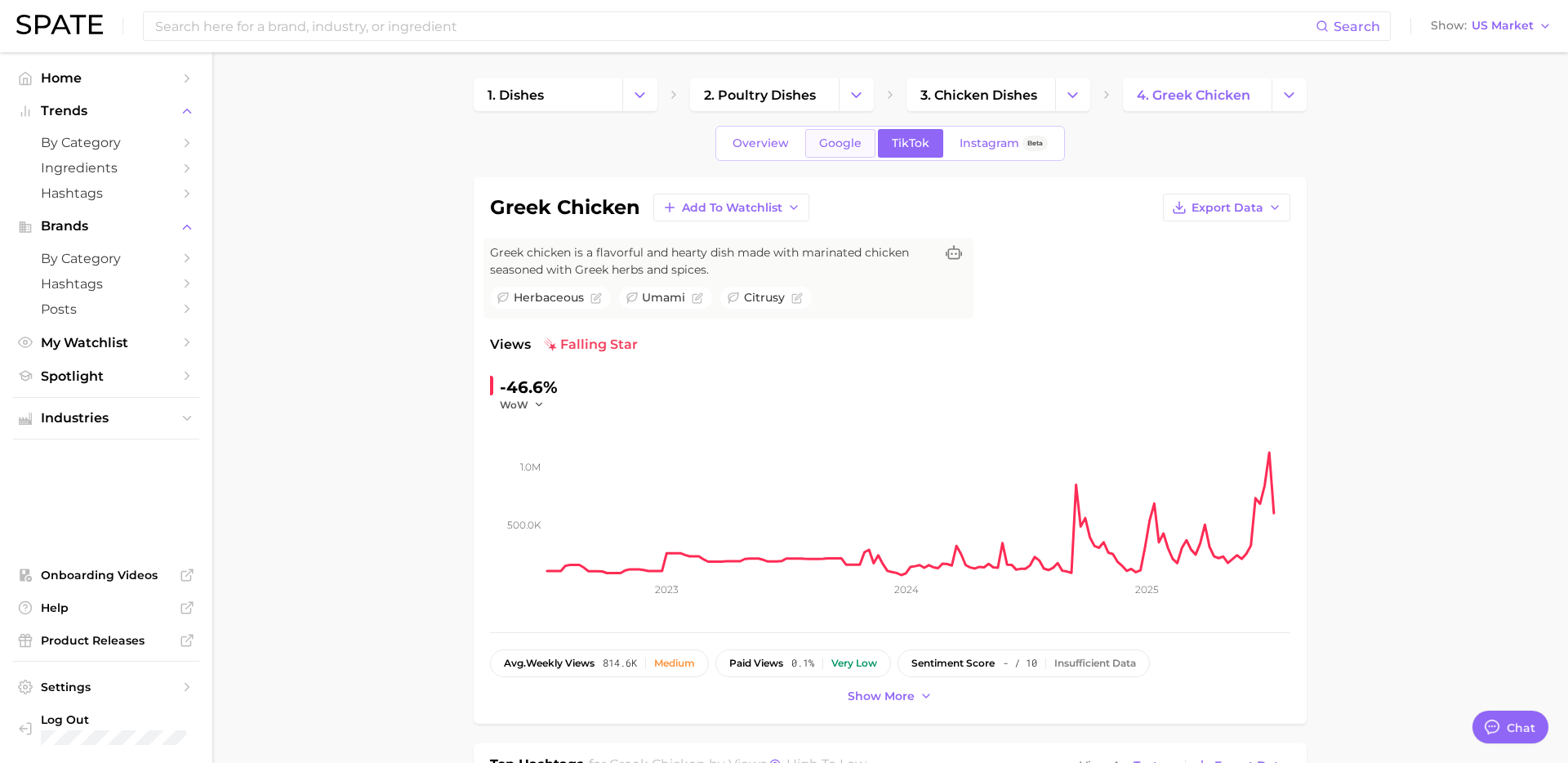 click on "Google" at bounding box center [840, 143] 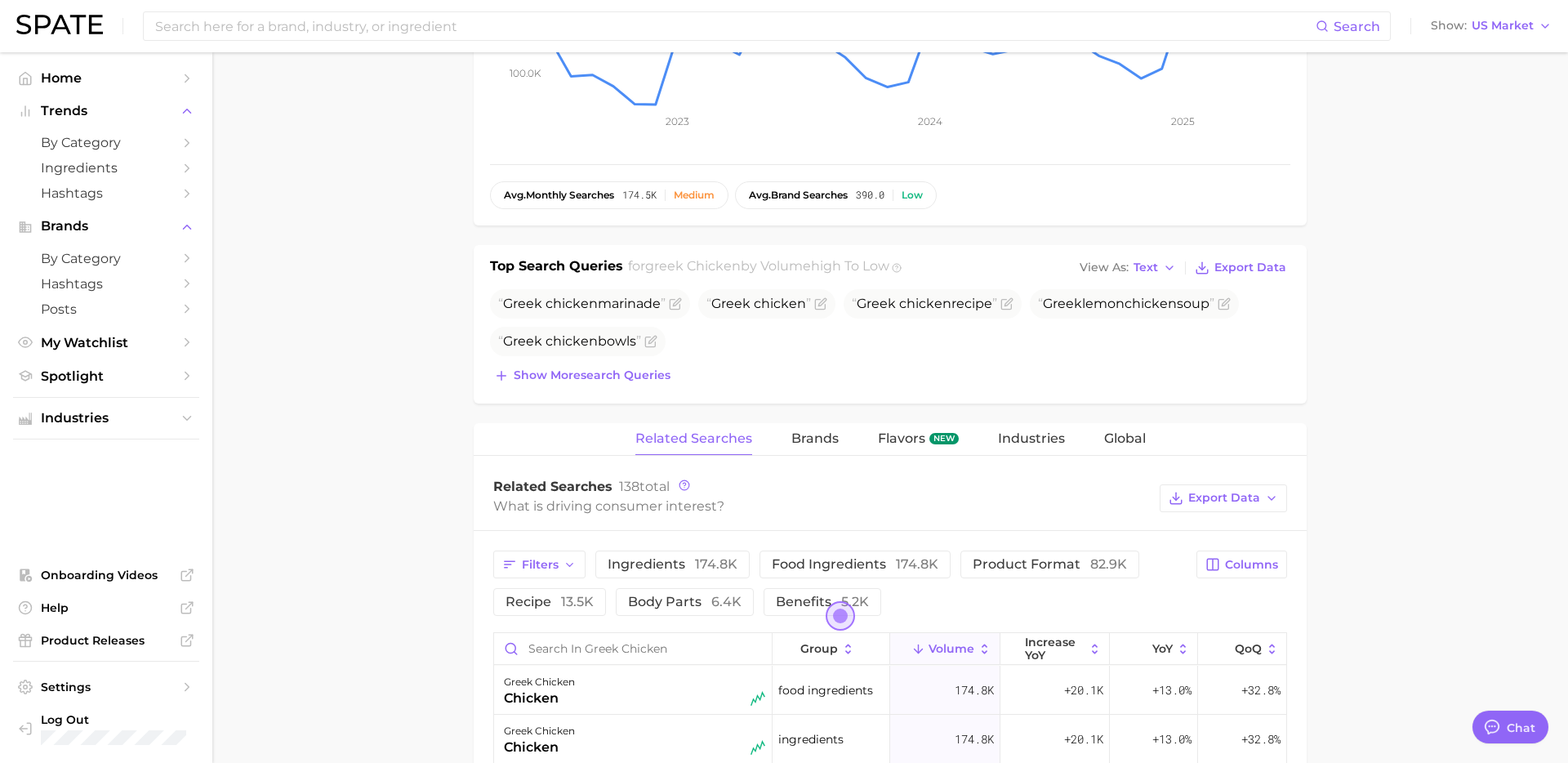 scroll, scrollTop: 848, scrollLeft: 0, axis: vertical 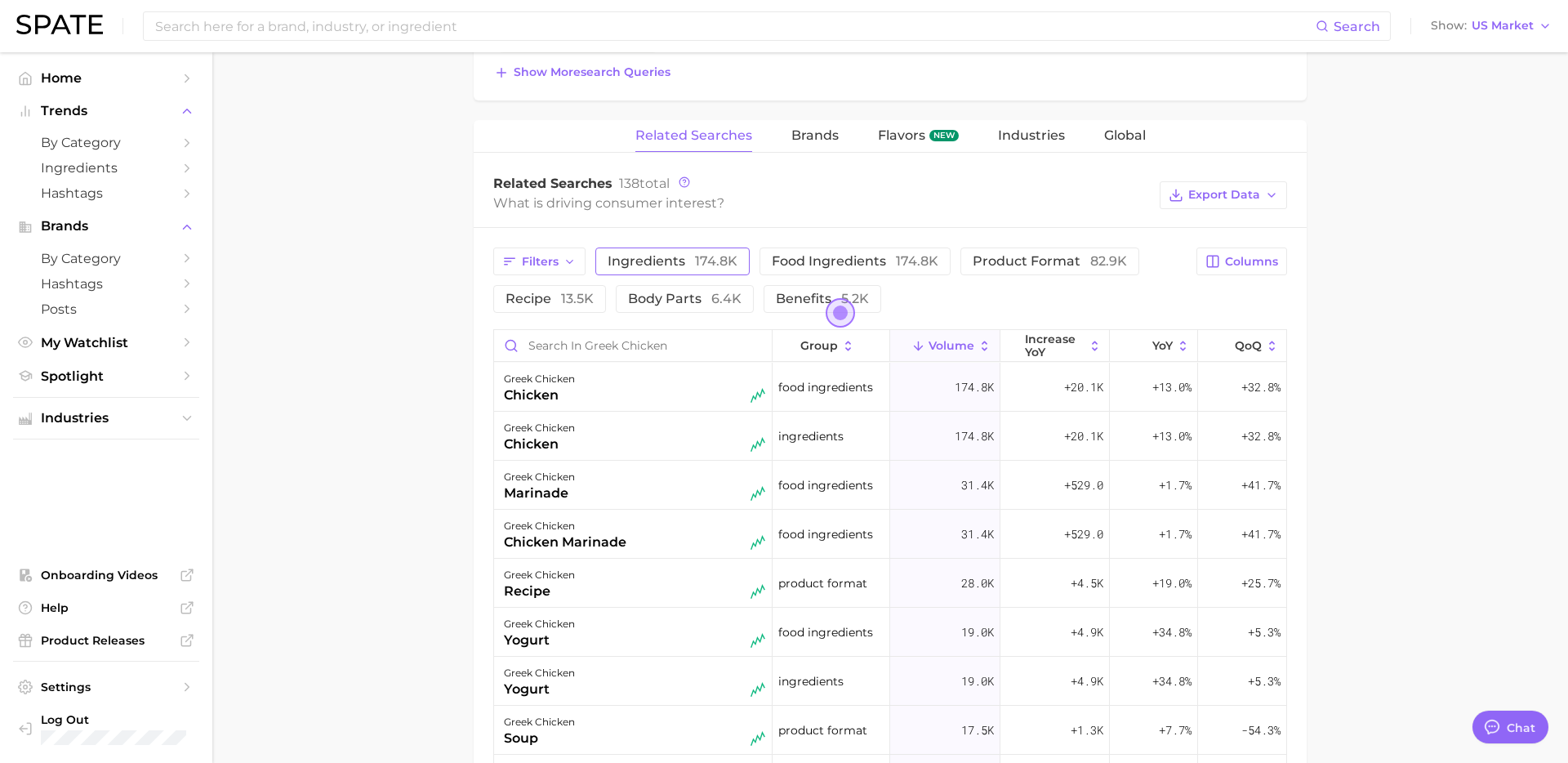 click on "ingredients   174.8k" at bounding box center [672, 261] 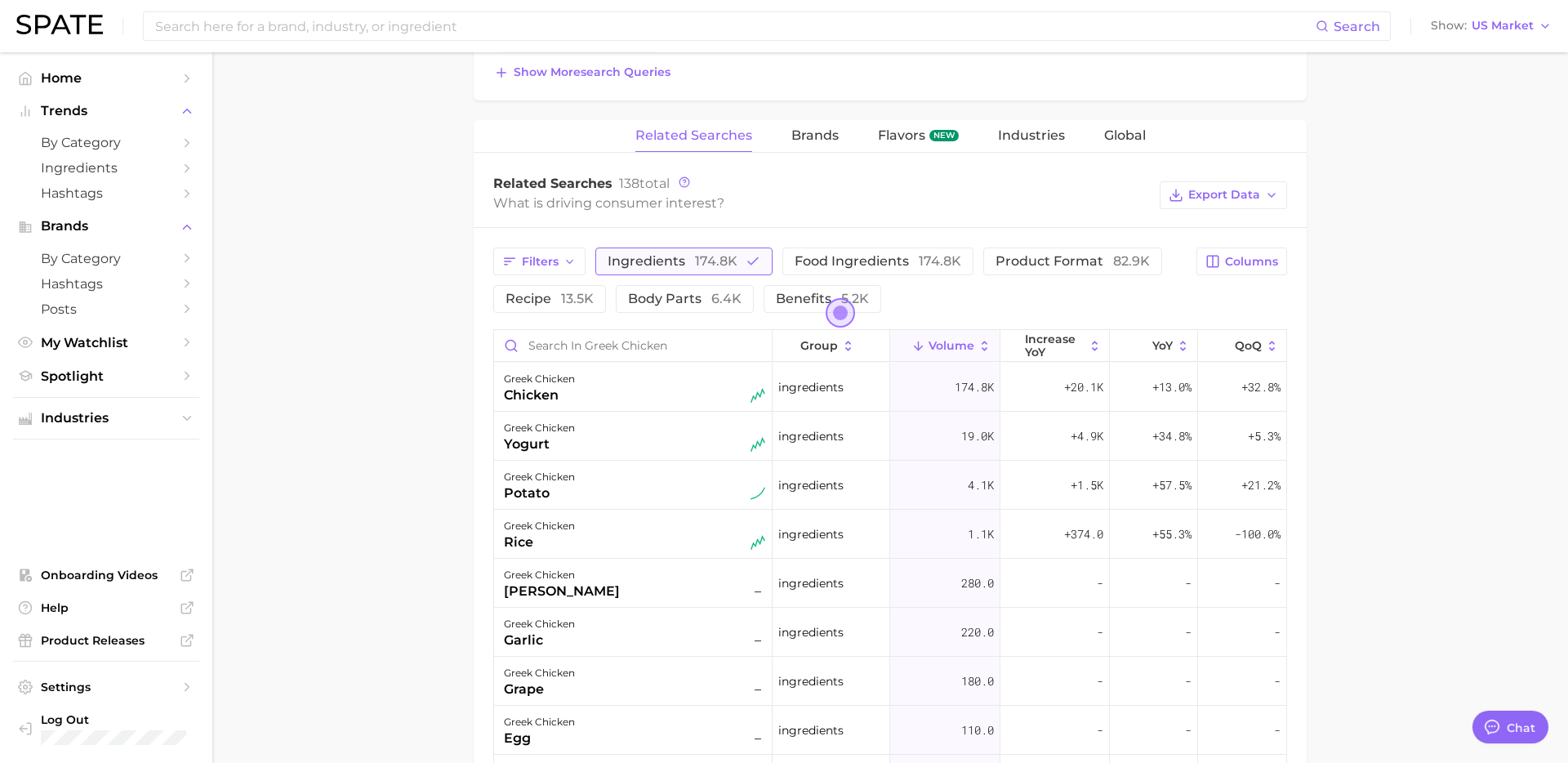 click on "ingredients   174.8k" at bounding box center [672, 261] 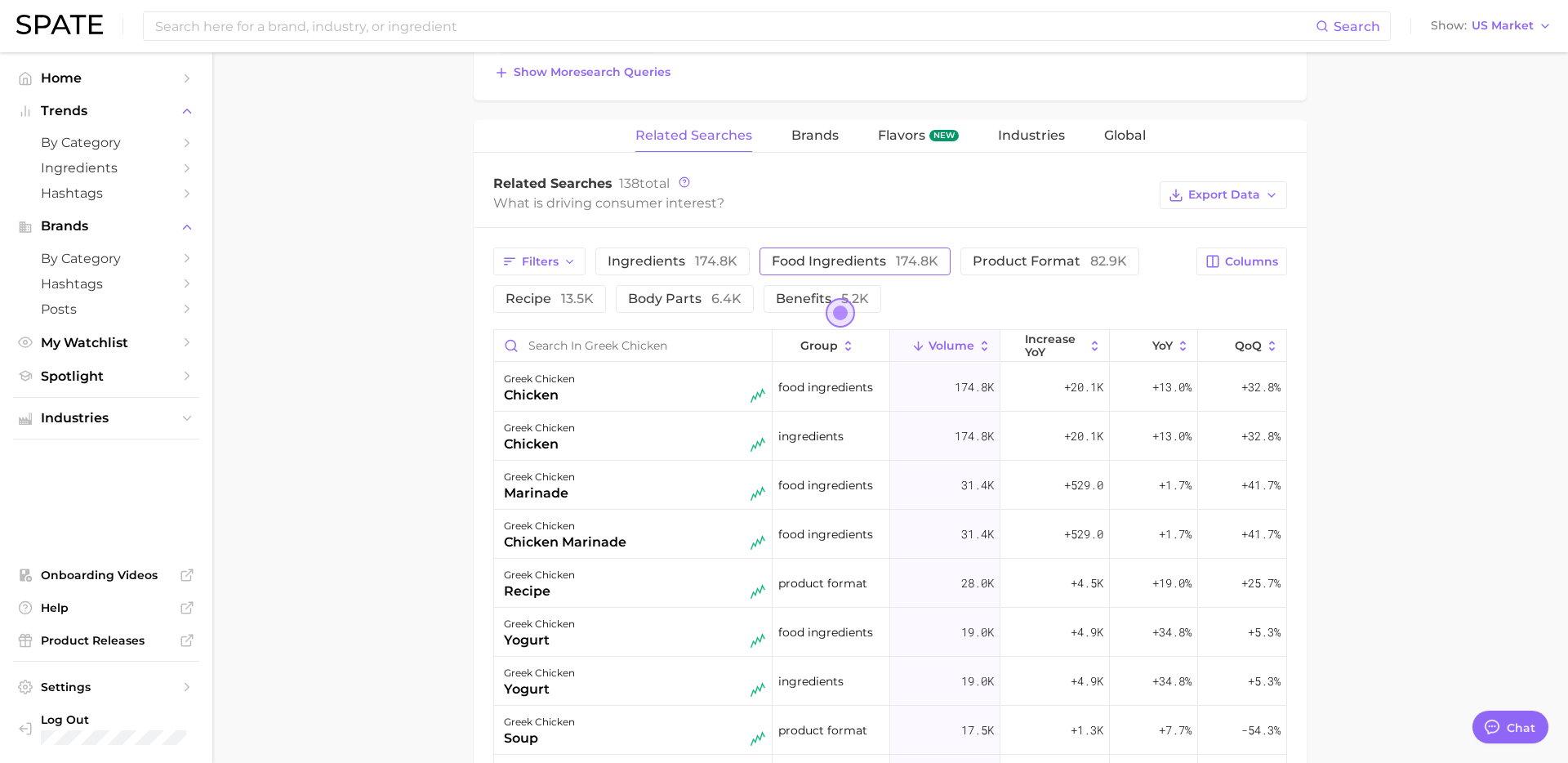click on "food ingredients   174.8k" at bounding box center [855, 261] 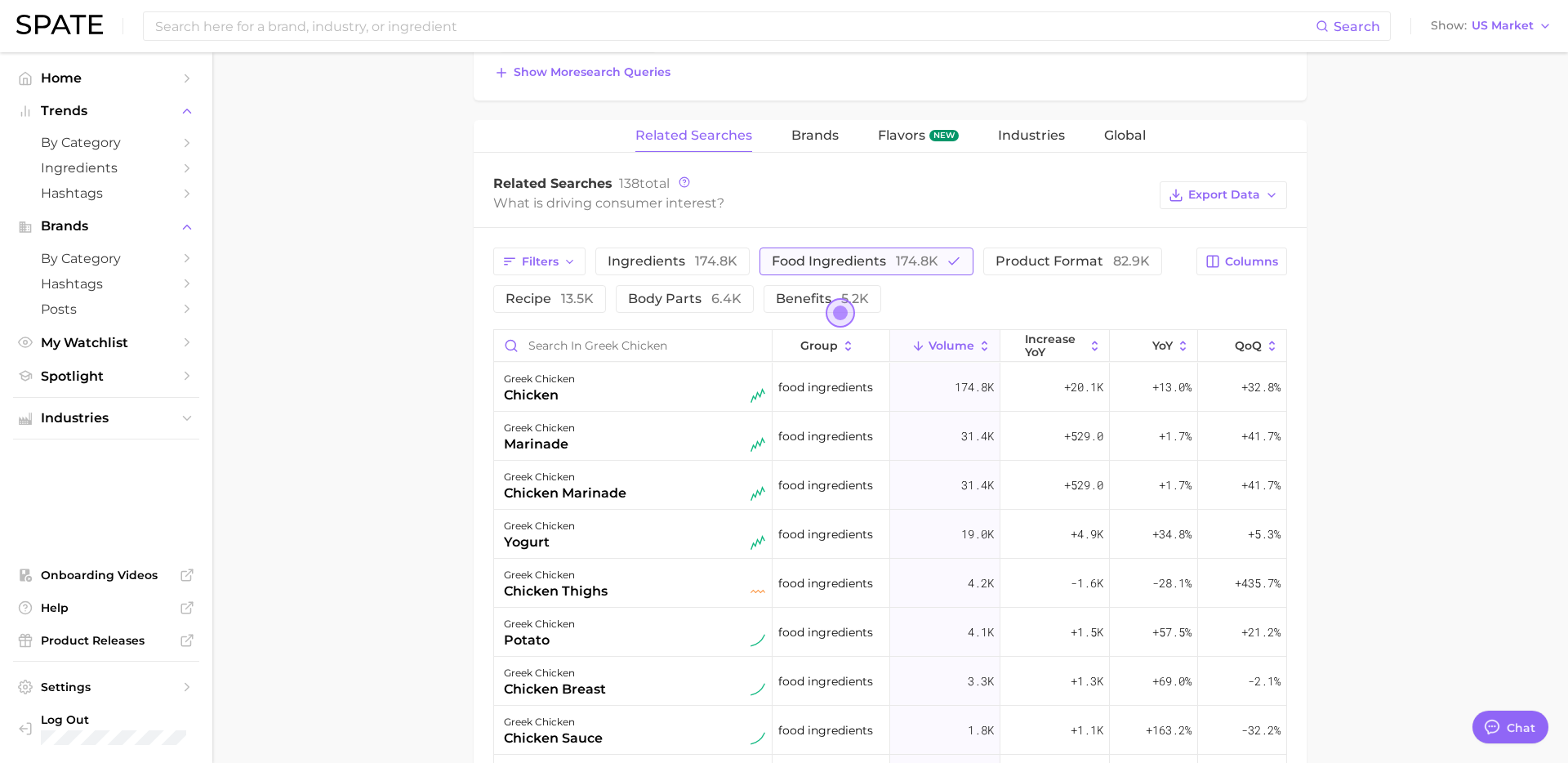 click on "food ingredients   174.8k" at bounding box center [855, 261] 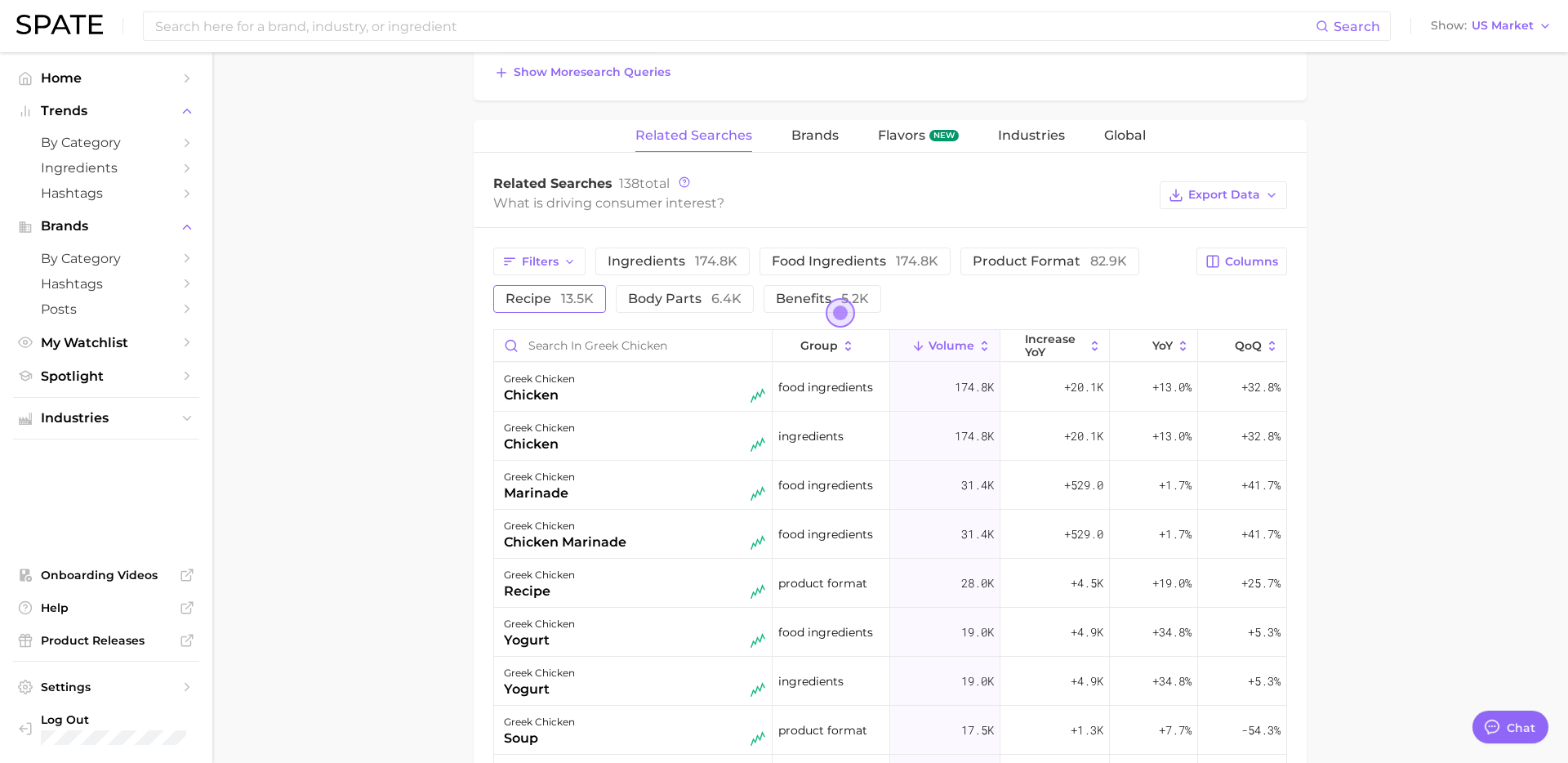 click on "13.5k" at bounding box center (577, 298) 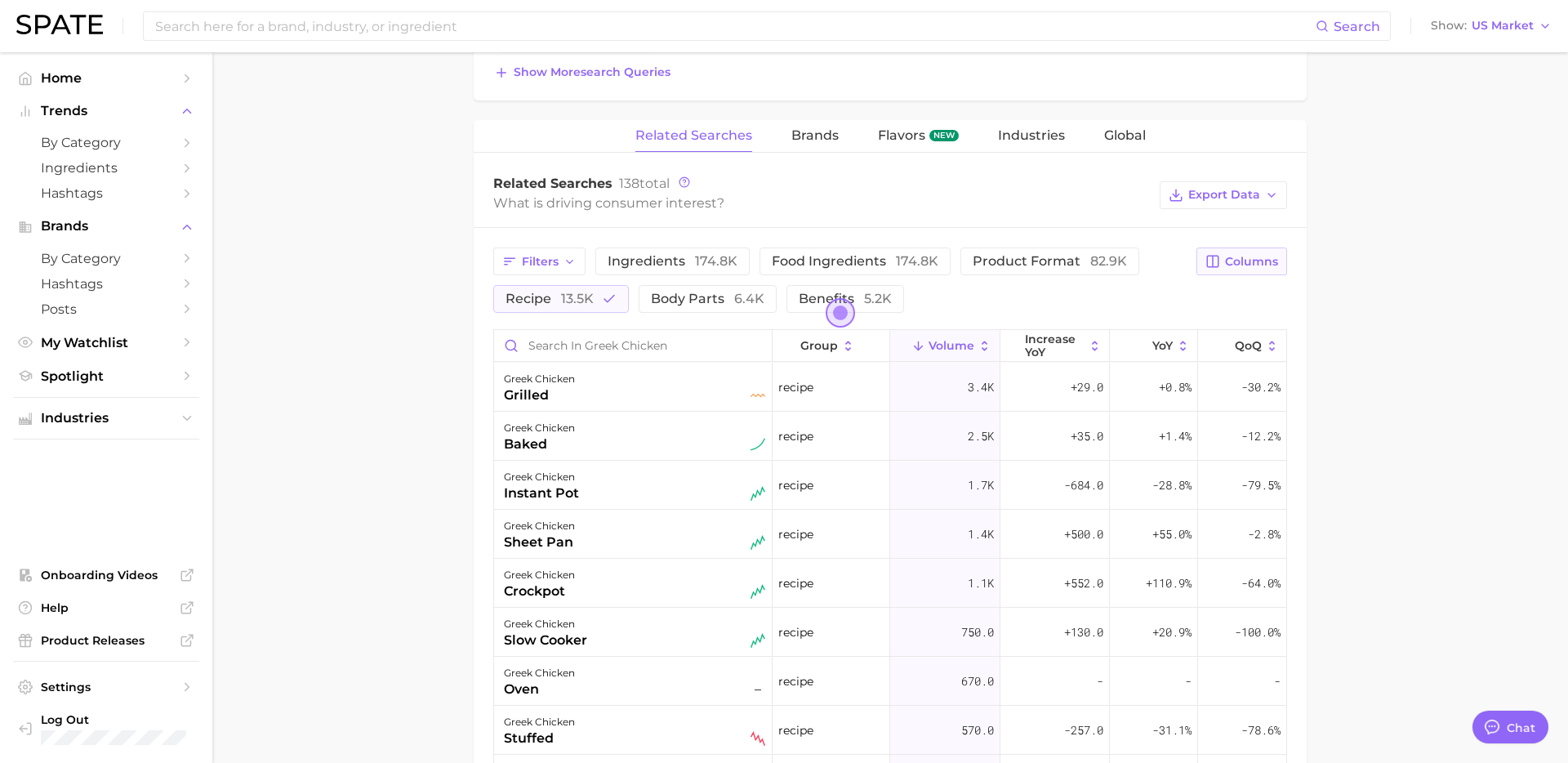 click on "Columns" at bounding box center (1251, 261) 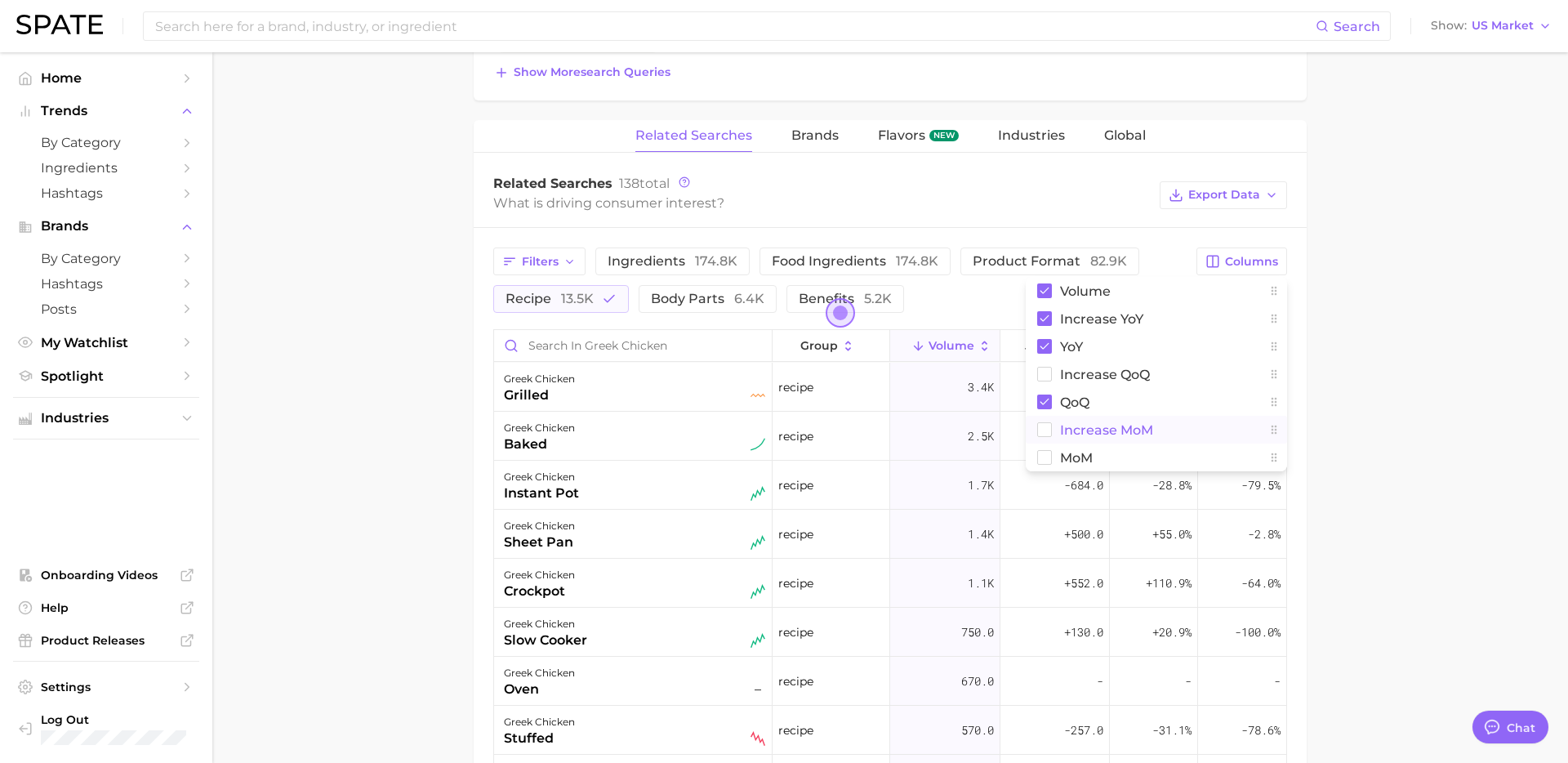 click on "increase MoM" at bounding box center (1107, 430) 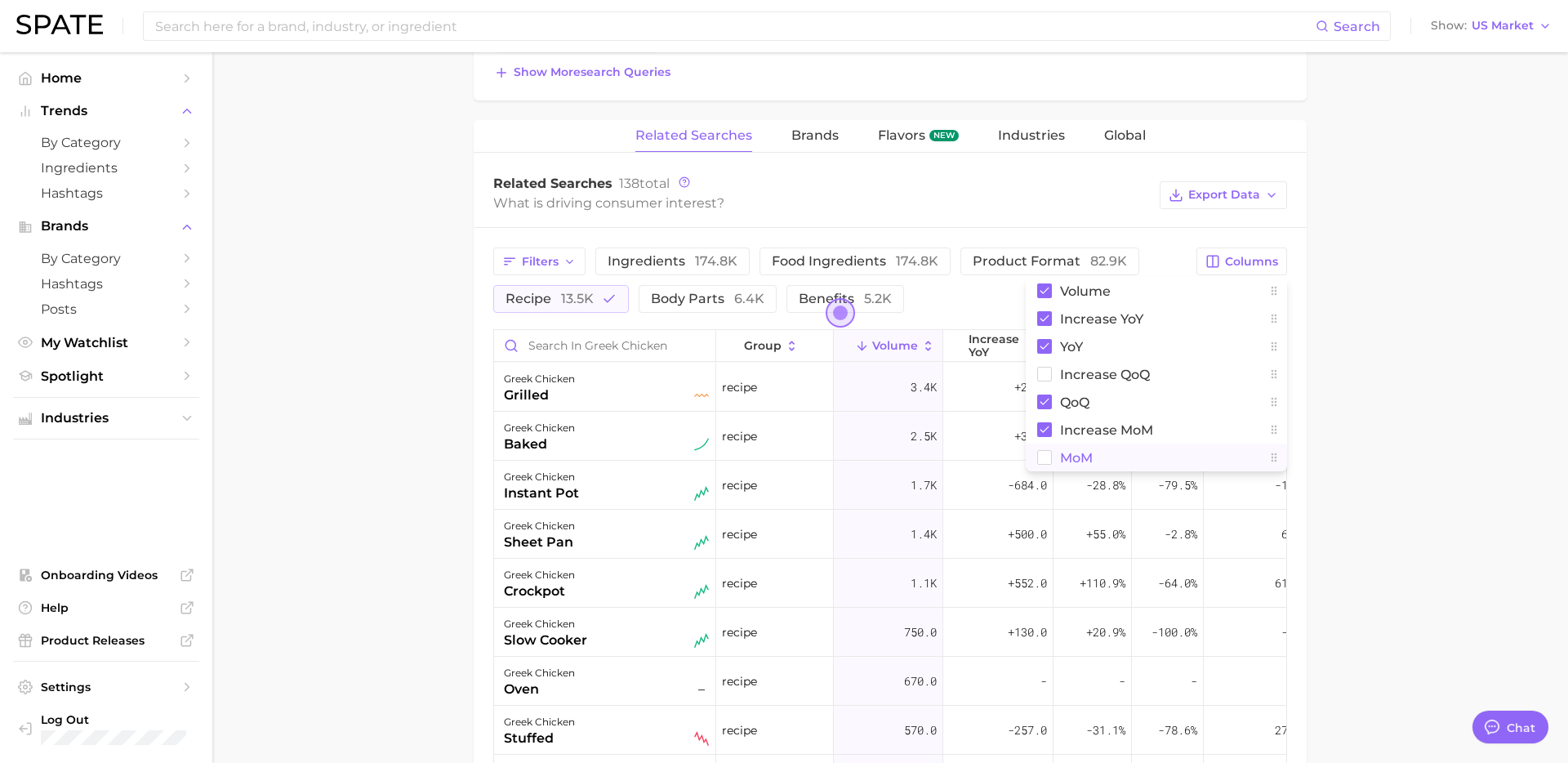 click on "MoM" at bounding box center (1156, 457) 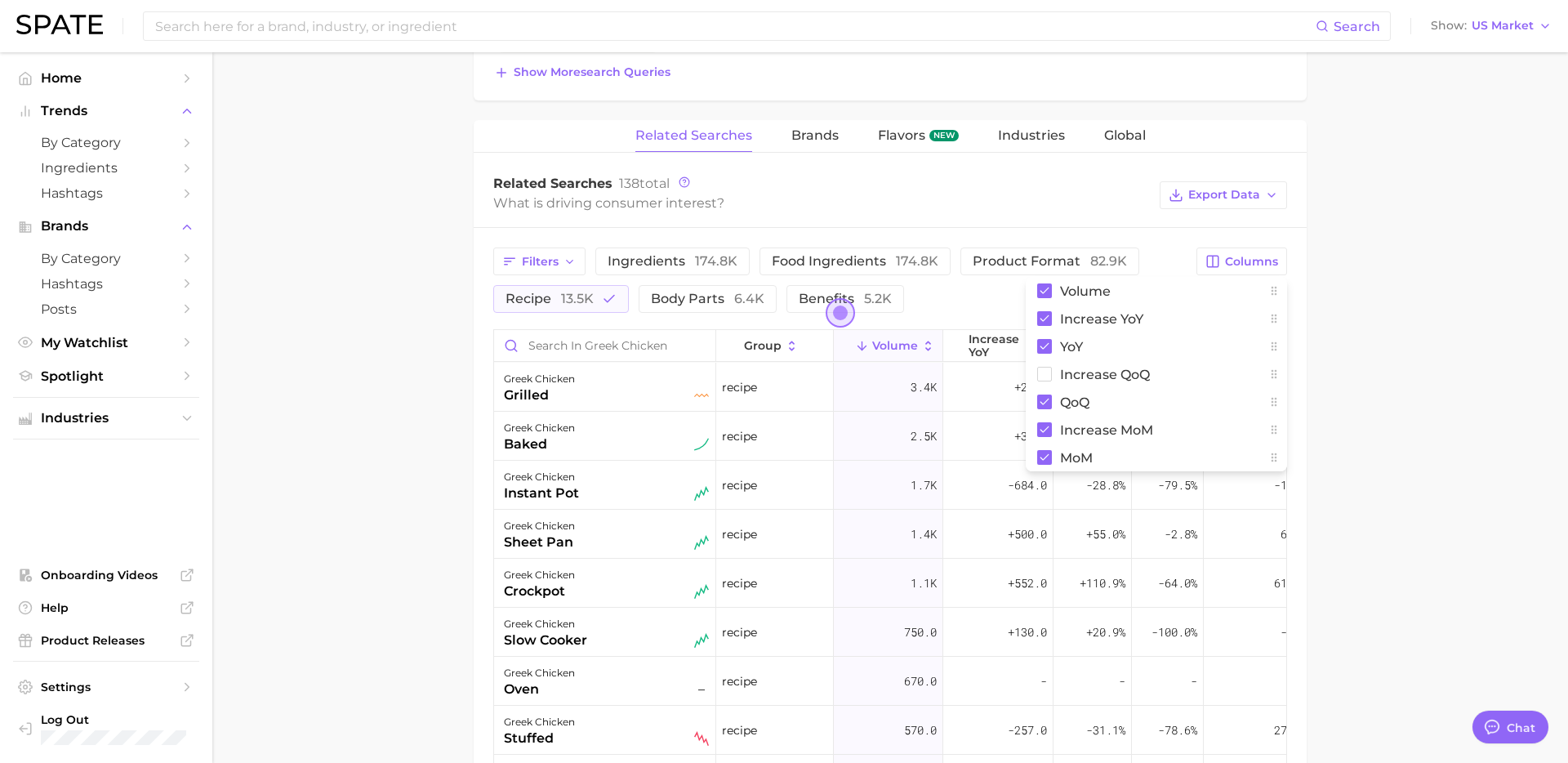 click on "1. dishes 2. poultry dishes 3. chicken dishes 4. greek chicken Overview Google TikTok Instagram Beta greek chicken Add to Watchlist Export Data Greek chicken is a flavorful and hearty dish made with marinated chicken seasoned with Greek herbs and spices. herbaceous umami citrusy Searches seasonal riser +13.0% YoY 100.0k 150.0k 2023 2024 2025 avg.  monthly searches 174.5k Medium avg.  brand searches 390.0 Low Top Search Queries for  greek chicken  by Volume  high to low View As Text Export Data Greek   chicken  marinade Greek   chicken Greek   chicken  recipe Greek  lemon  chicken  soup Greek   chicken  bowls Show more  search queries Related Searches Brands Flavors new Industries Global Related Searches 138  total What is driving consumer interest? Export Data Filters ingredients   174.8k food ingredients   174.8k product format   82.9k recipe   13.5k body parts   6.4k benefits   5.2k Columns Volume increase YoY YoY increase QoQ QoQ increase MoM MoM group Volume increase YoY YoY QoQ increase MoM MoM grilled -" at bounding box center (890, 237) 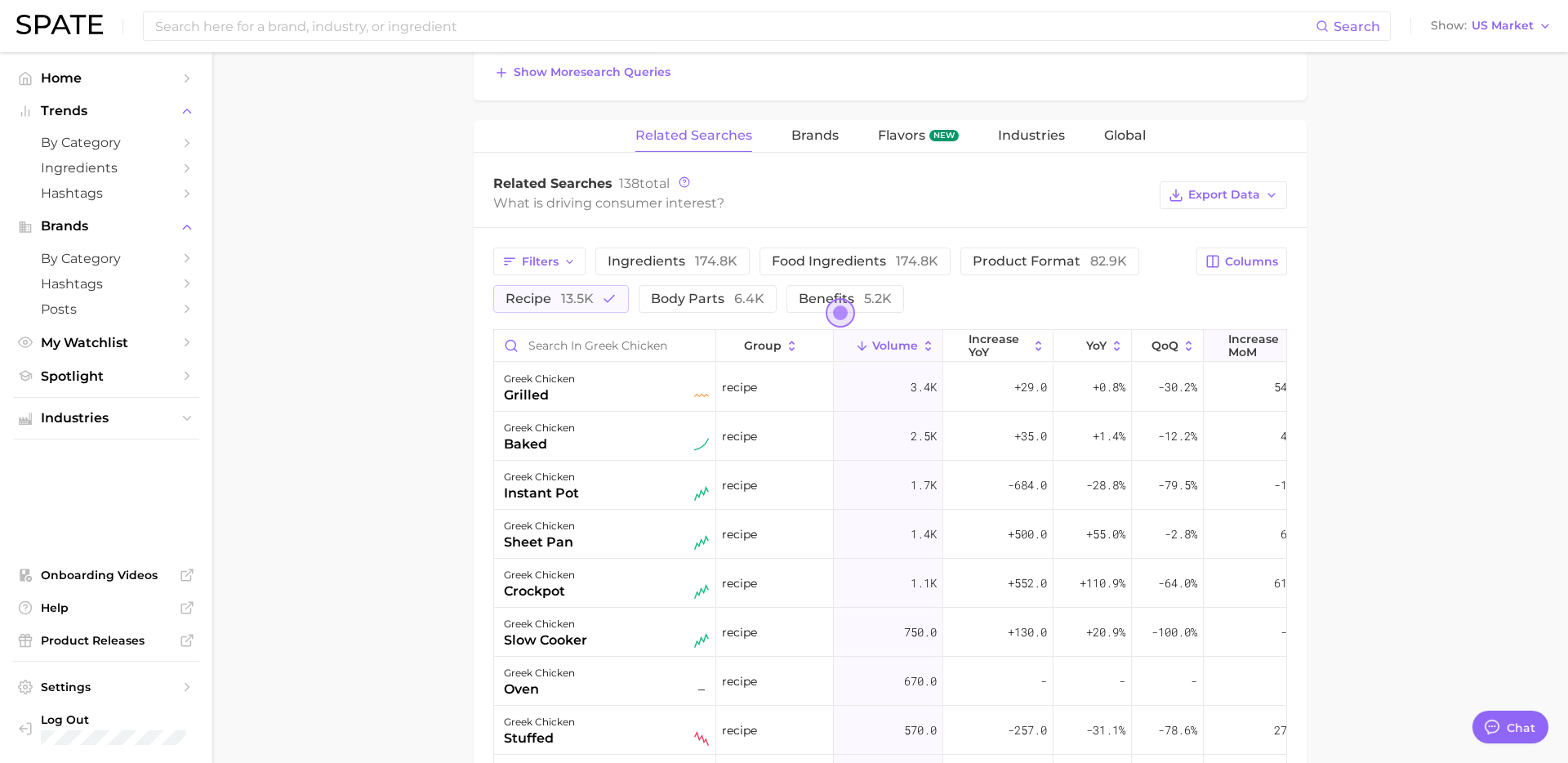 click on "increase MoM" at bounding box center [1258, 346] 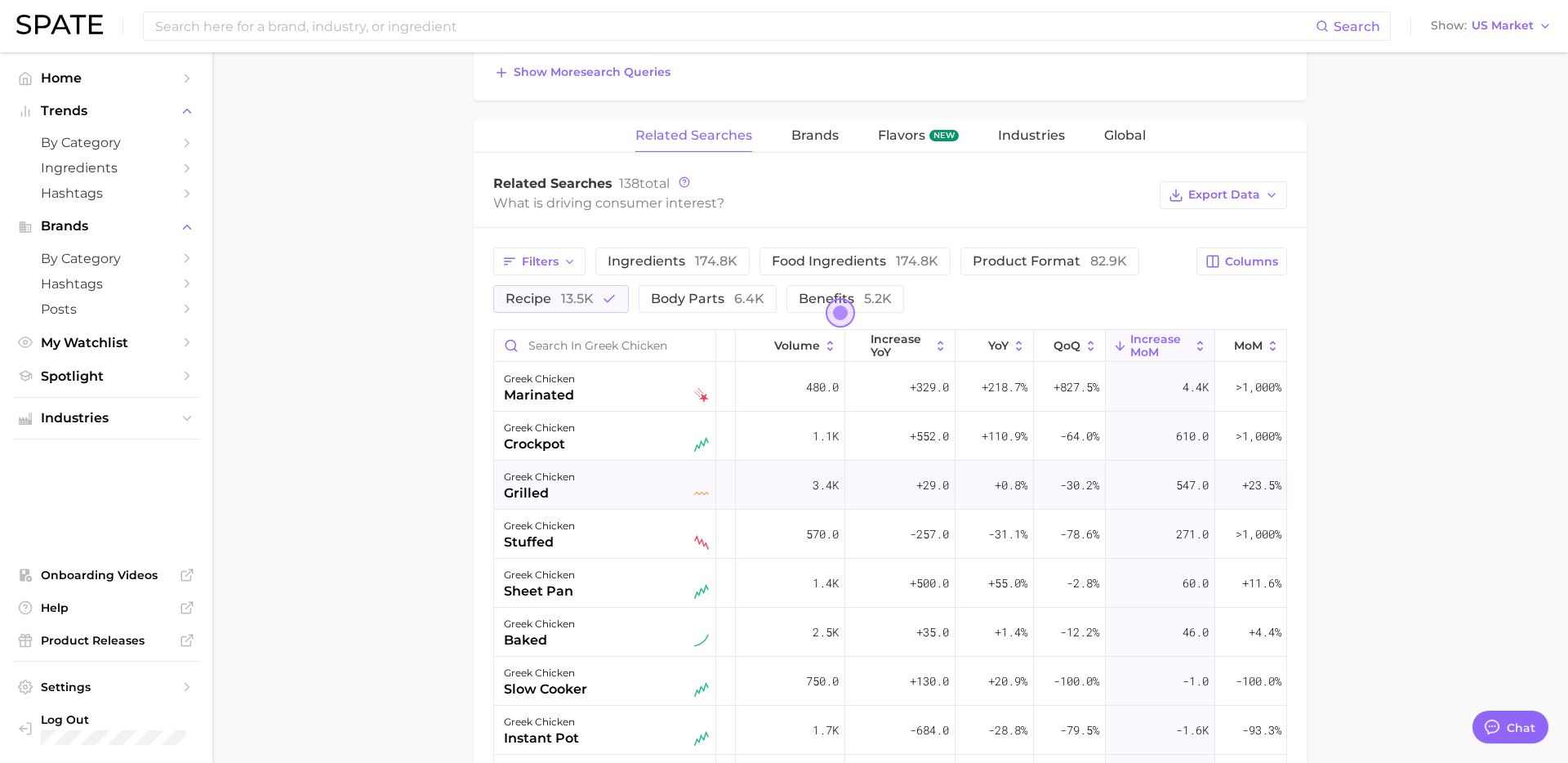 scroll, scrollTop: 0, scrollLeft: 99, axis: horizontal 